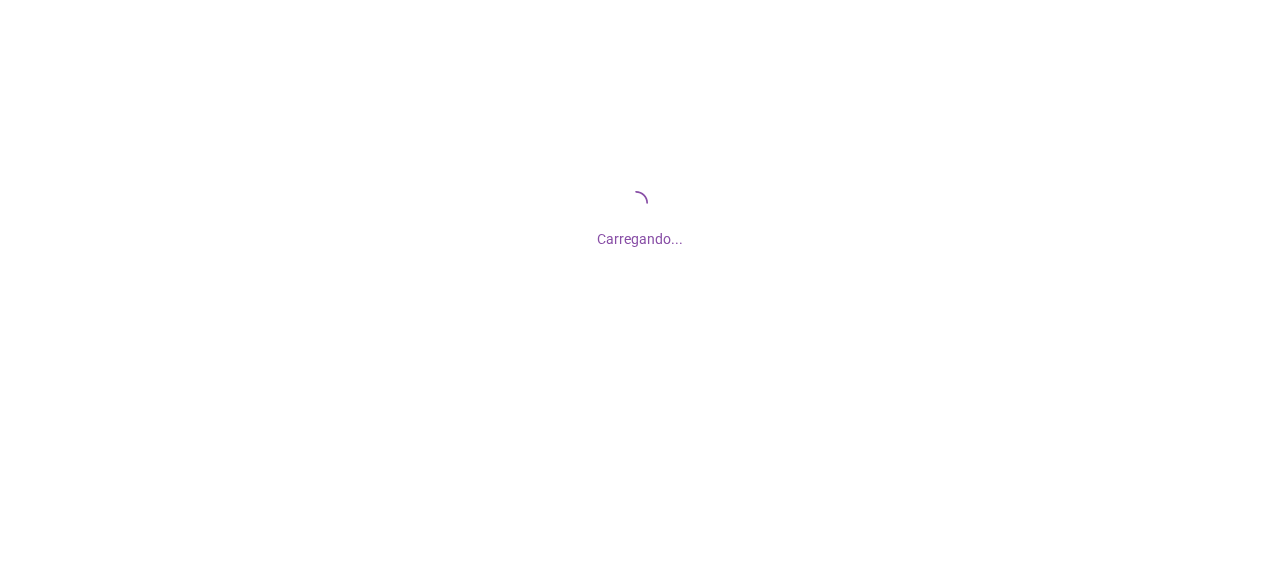 scroll, scrollTop: 0, scrollLeft: 0, axis: both 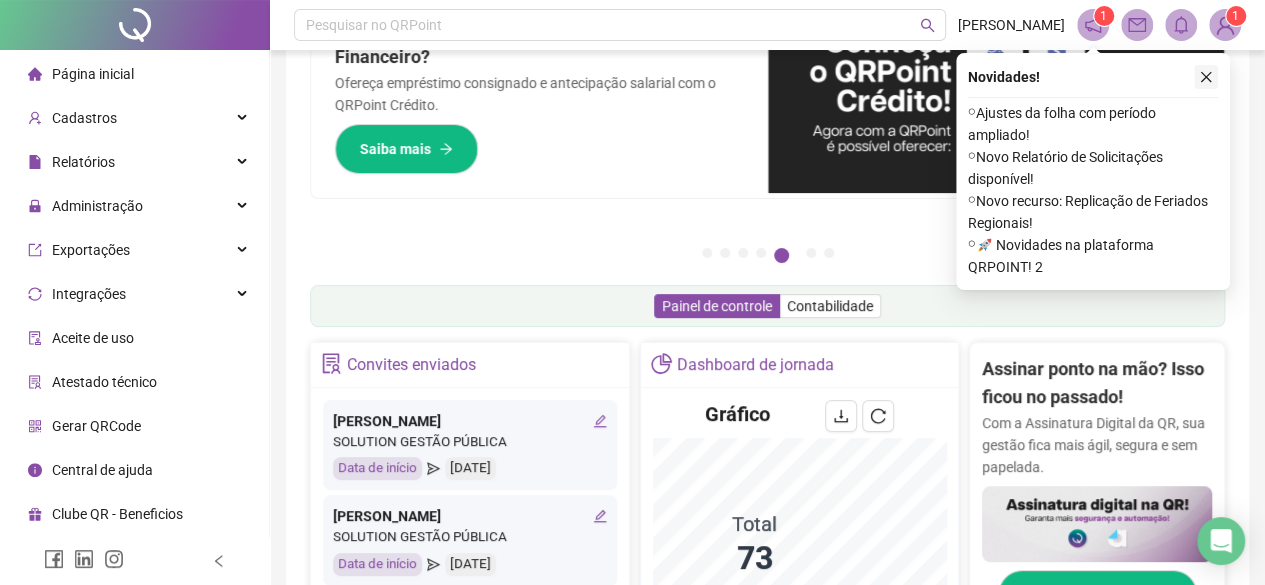 click 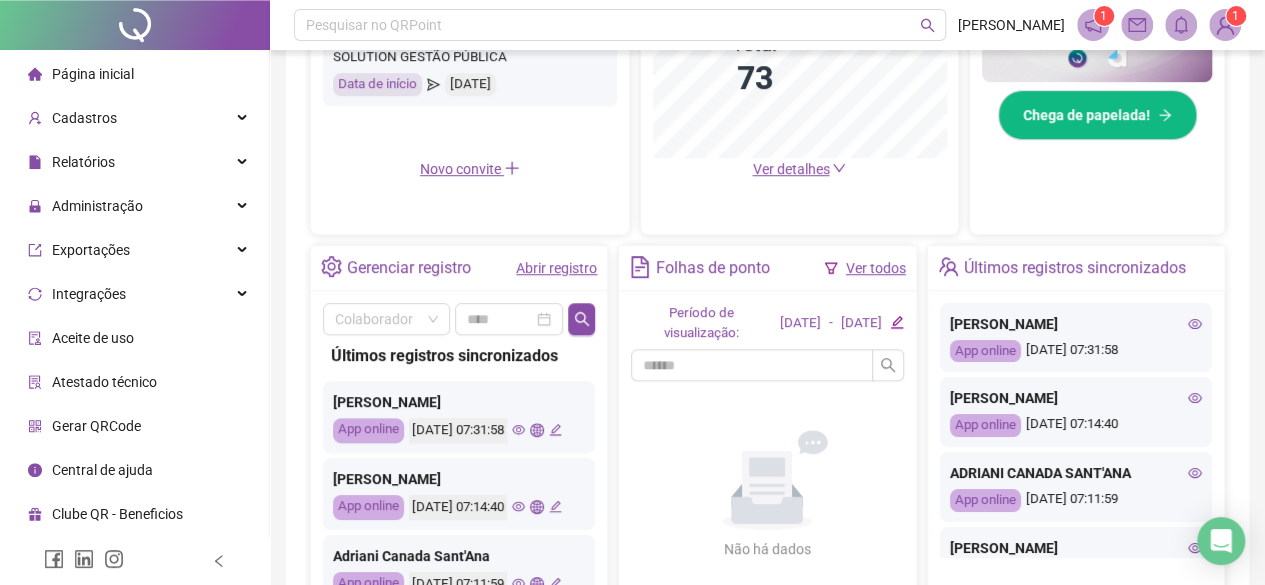 scroll, scrollTop: 600, scrollLeft: 0, axis: vertical 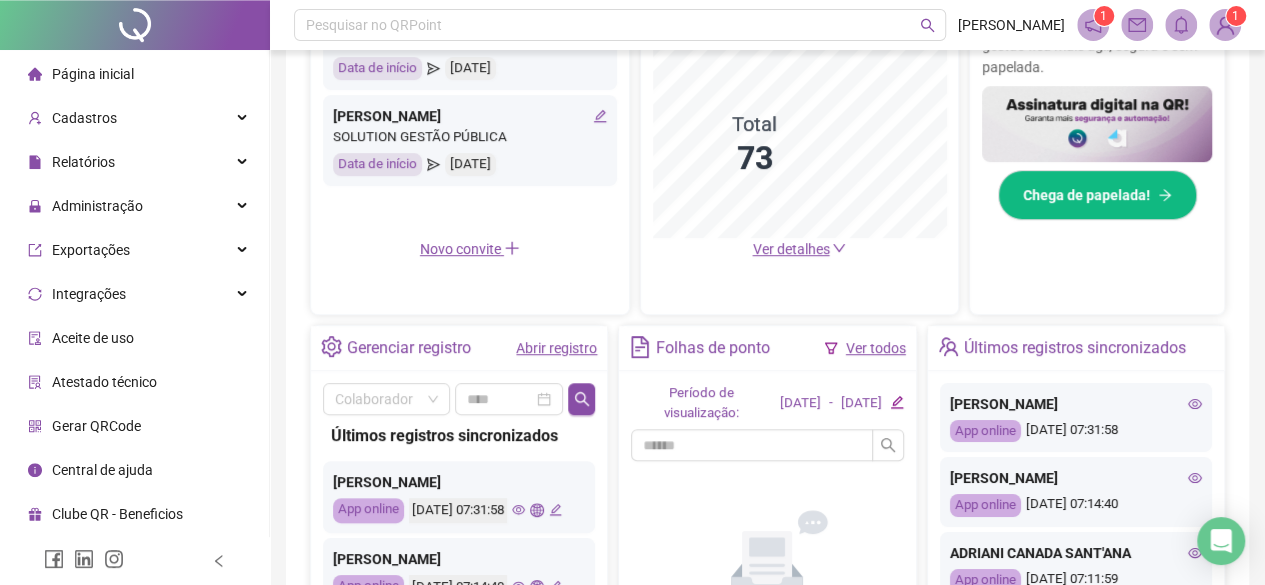 click on "Abrir registro" at bounding box center (556, 348) 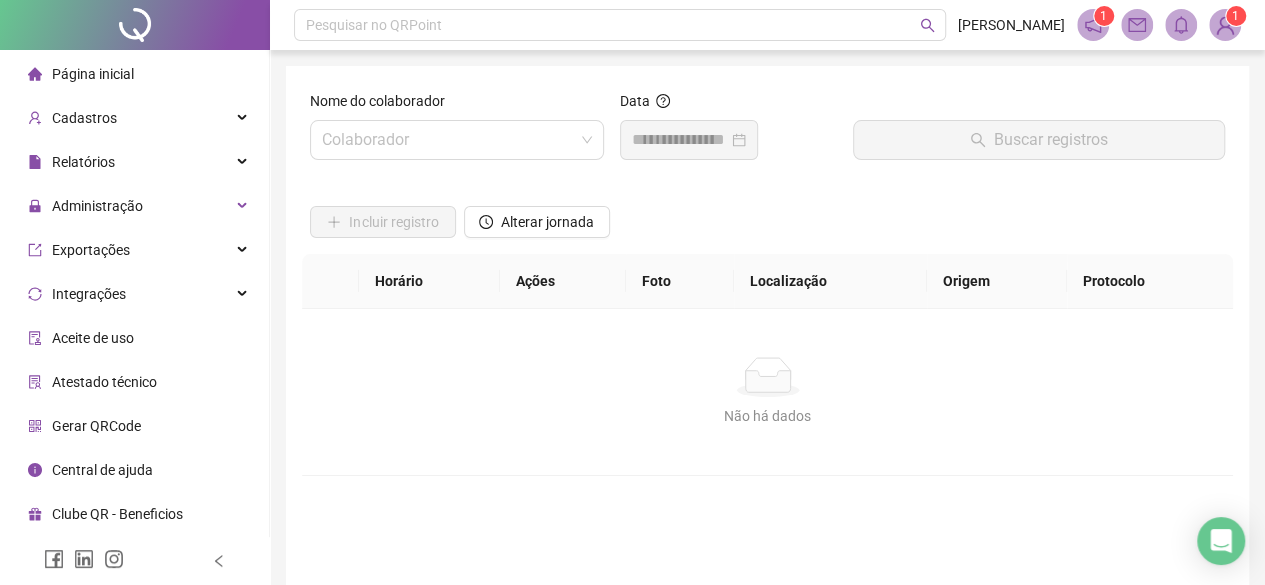 scroll, scrollTop: 0, scrollLeft: 0, axis: both 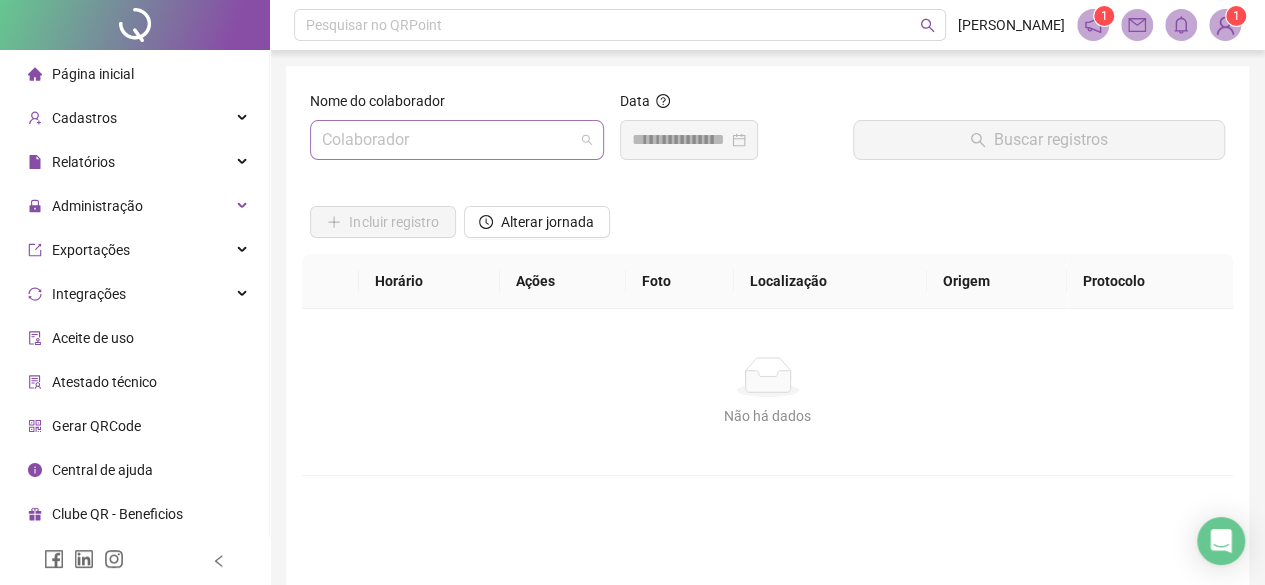 click at bounding box center [451, 140] 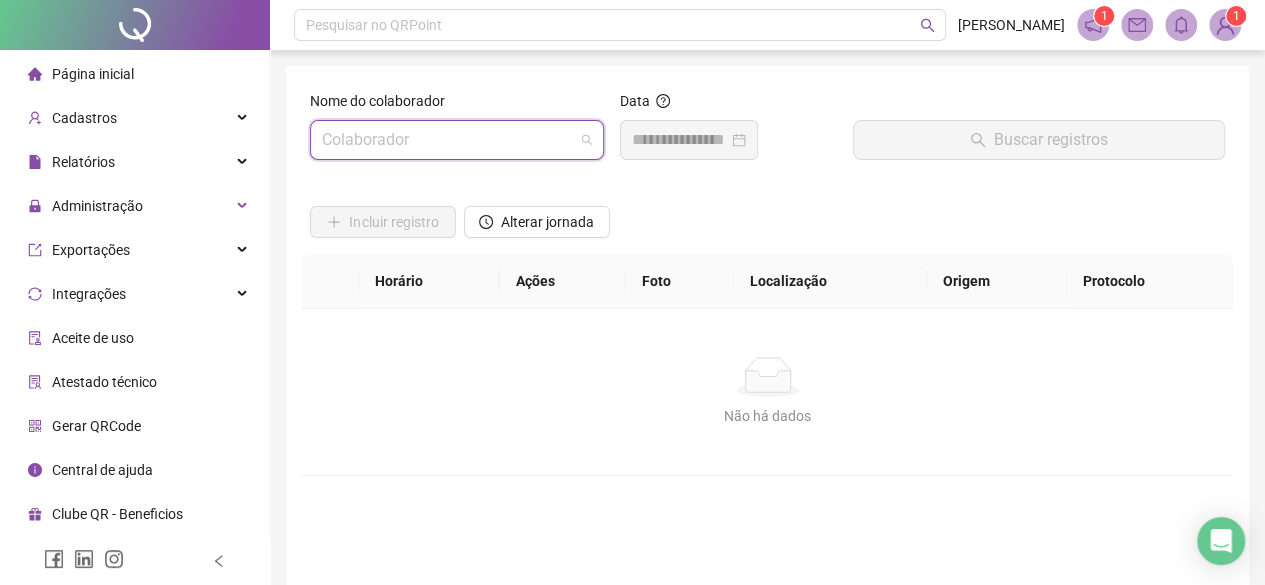 click at bounding box center (451, 140) 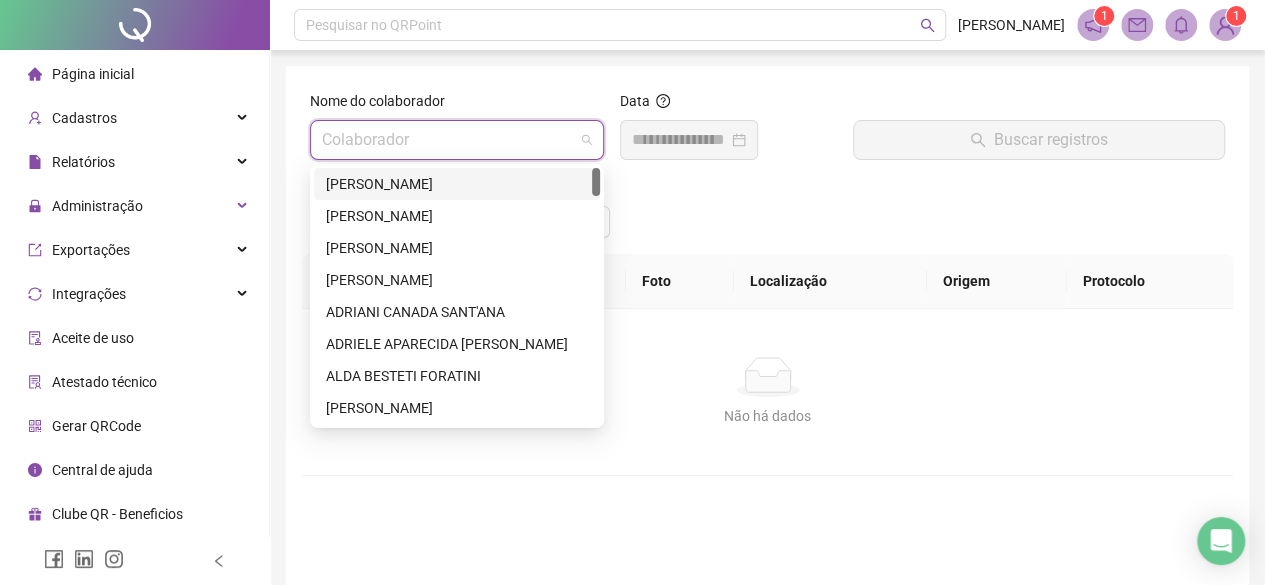 click on "[PERSON_NAME]" at bounding box center (457, 184) 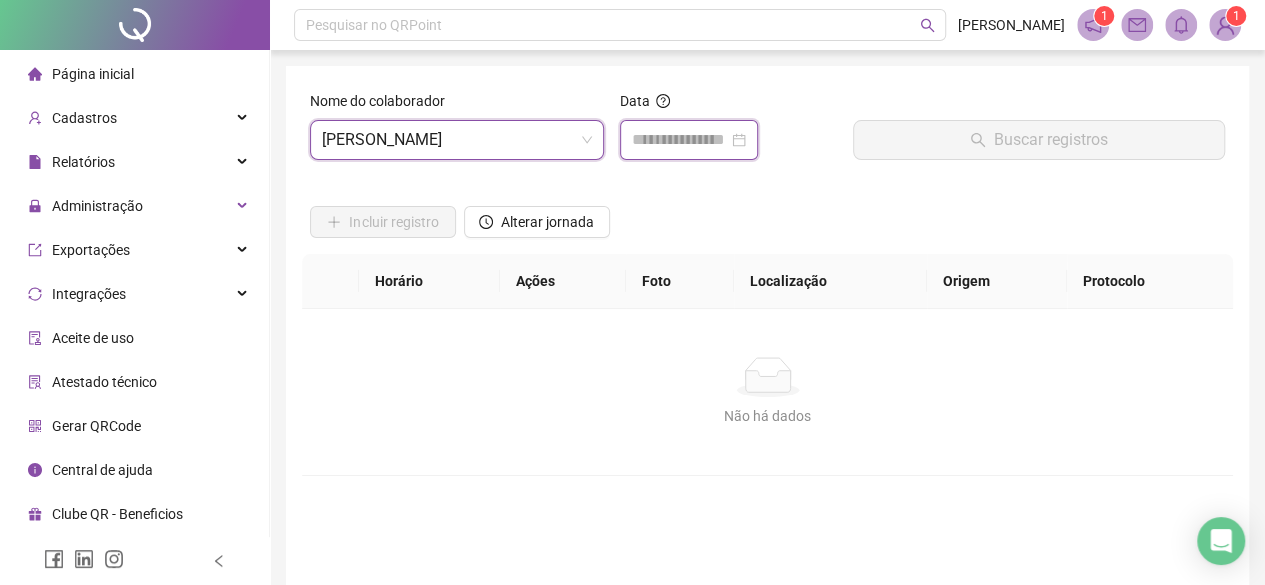 click at bounding box center (680, 140) 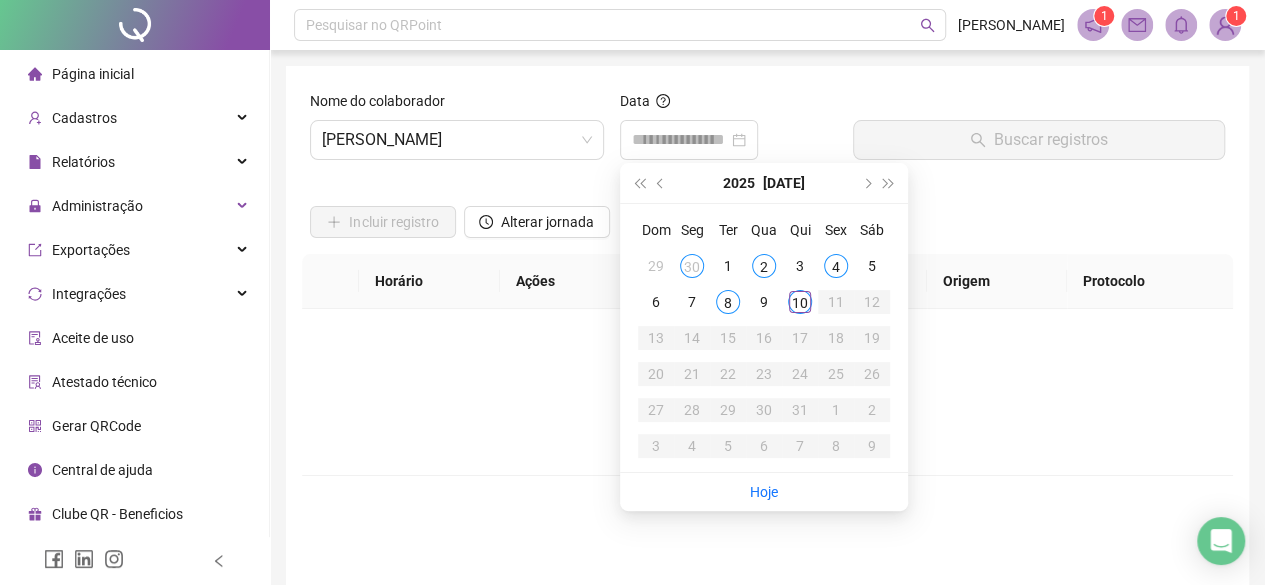 click at bounding box center (537, 191) 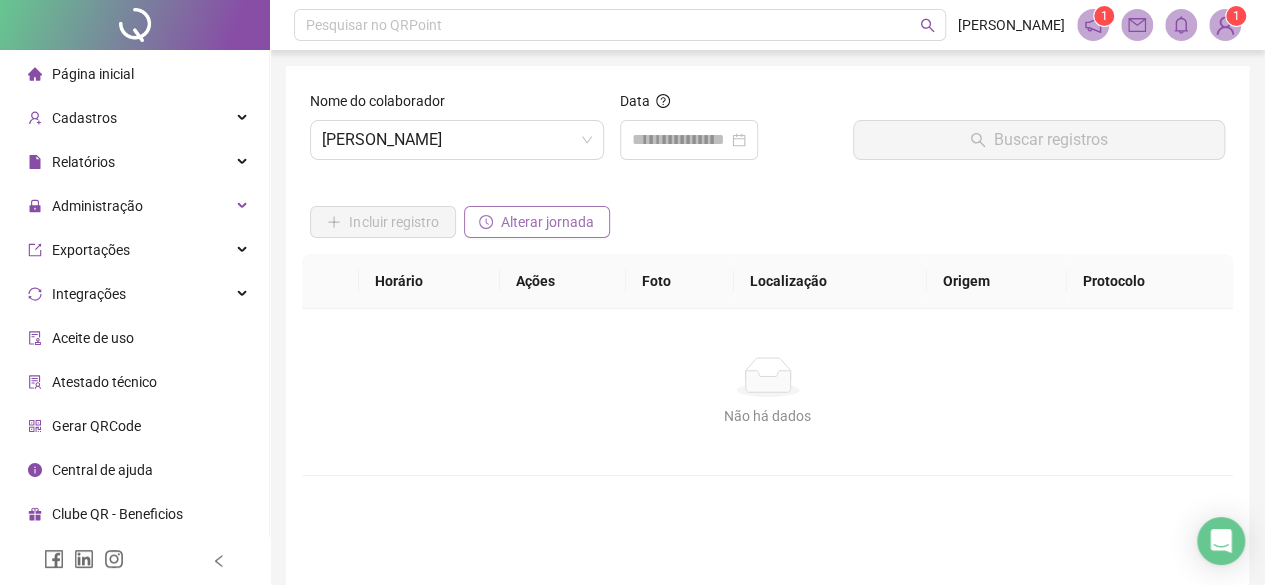 click on "Alterar jornada" at bounding box center [547, 222] 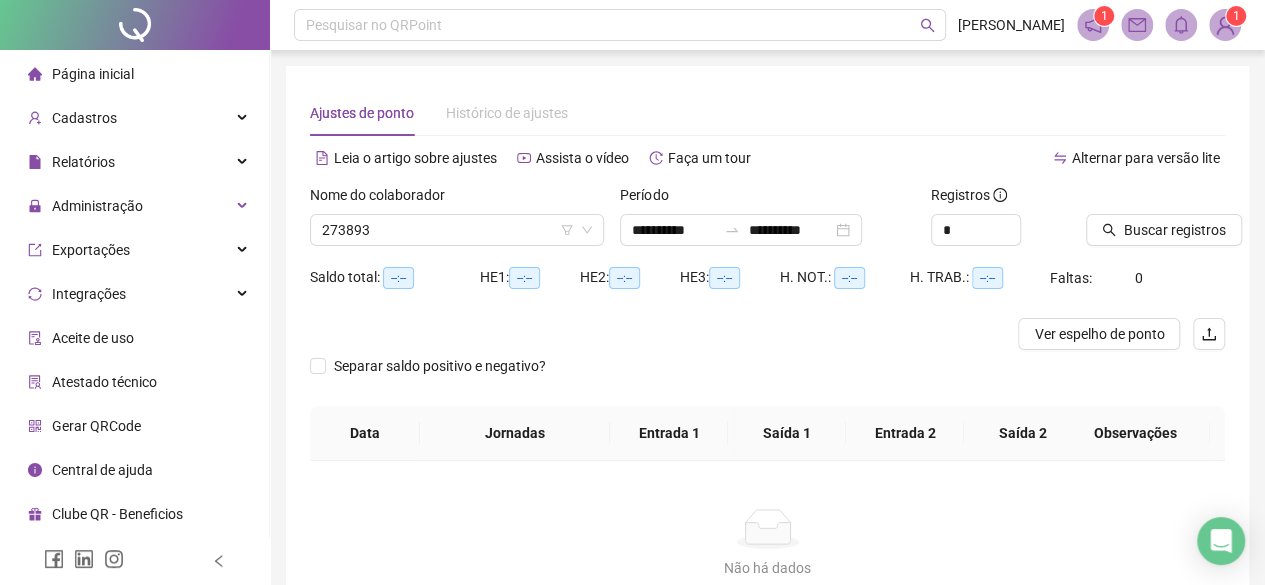 type on "**********" 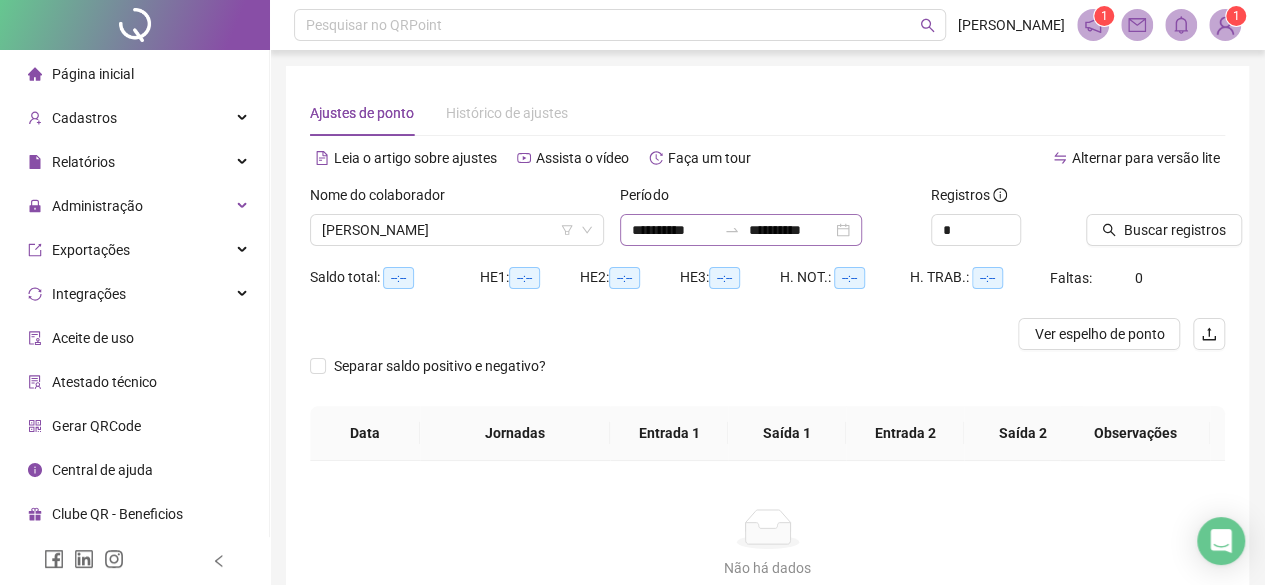 click on "**********" at bounding box center (741, 230) 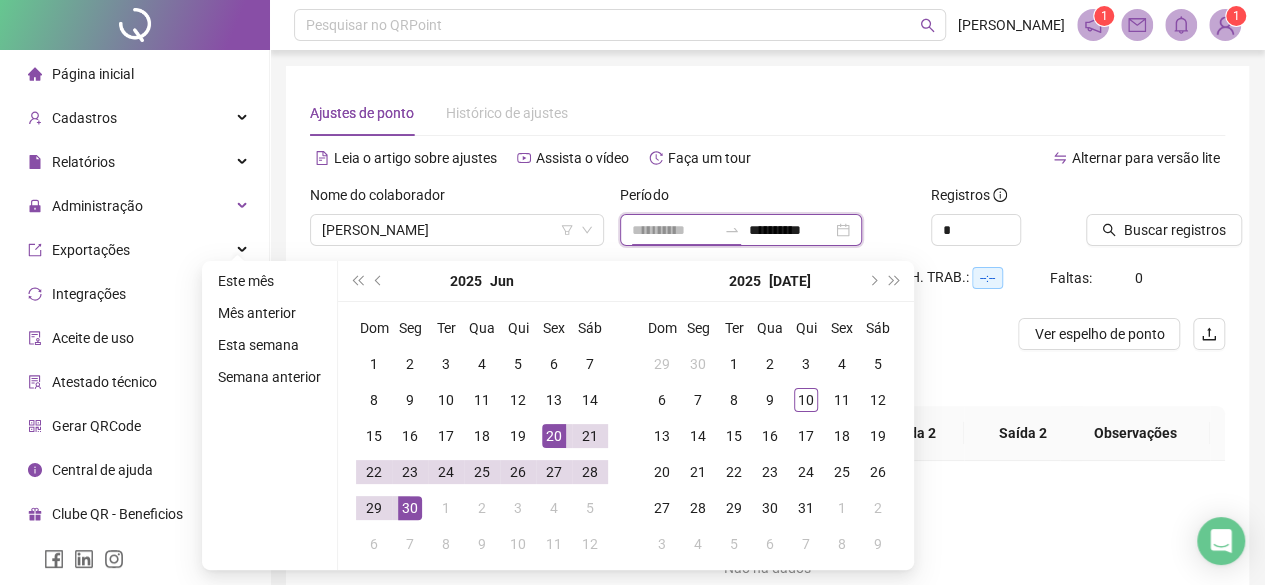 type on "**********" 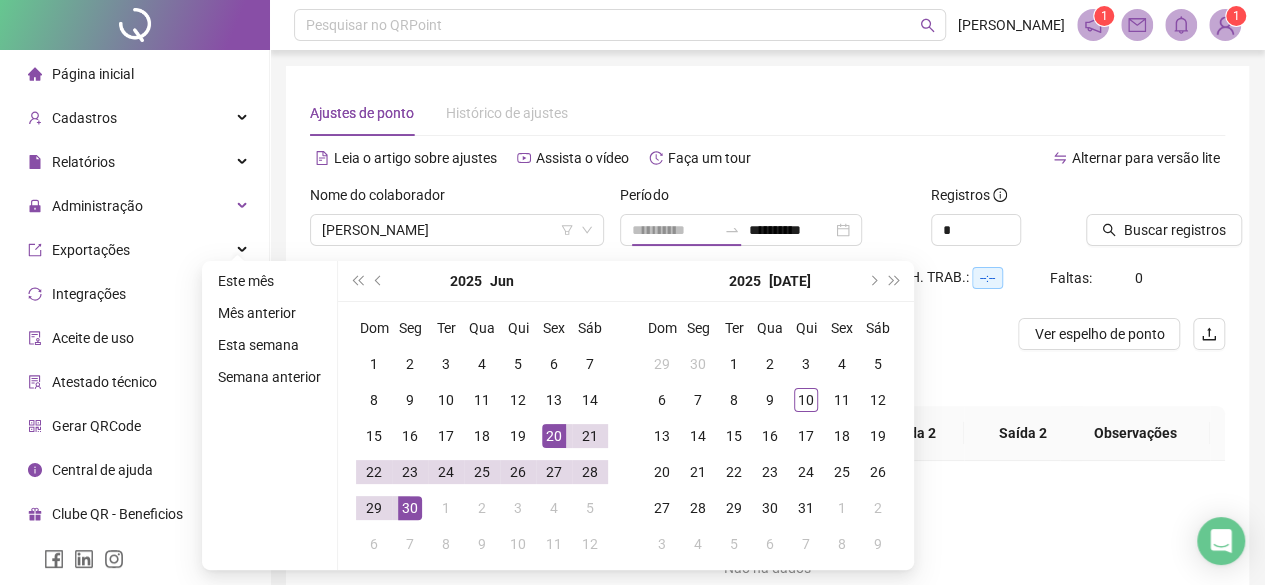 click on "20" at bounding box center [554, 436] 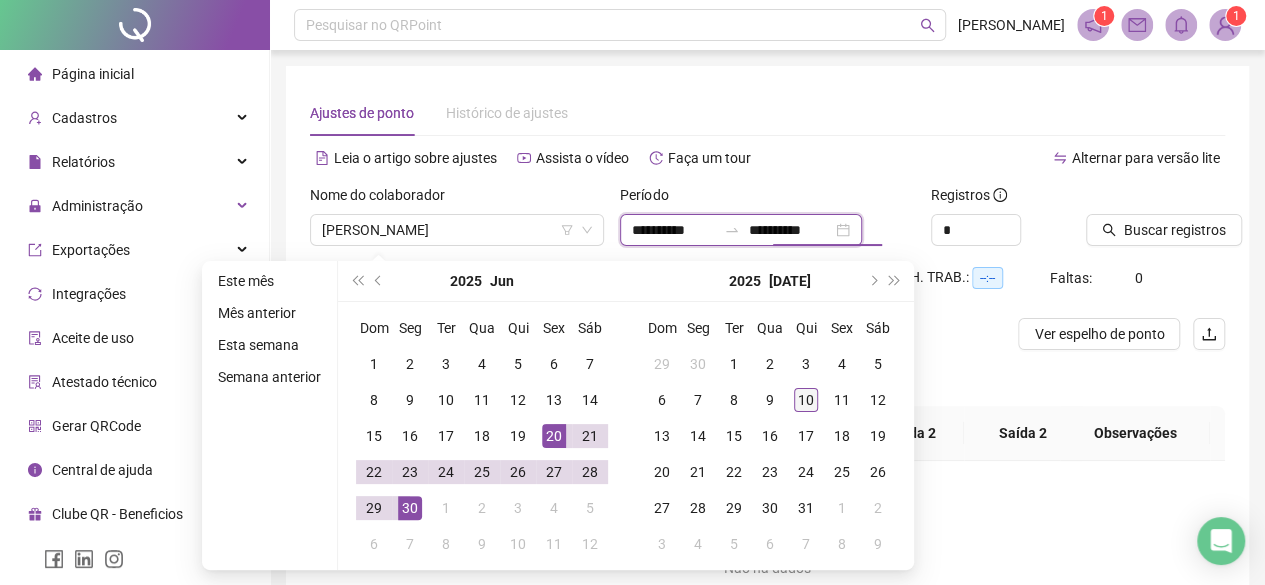 type on "**********" 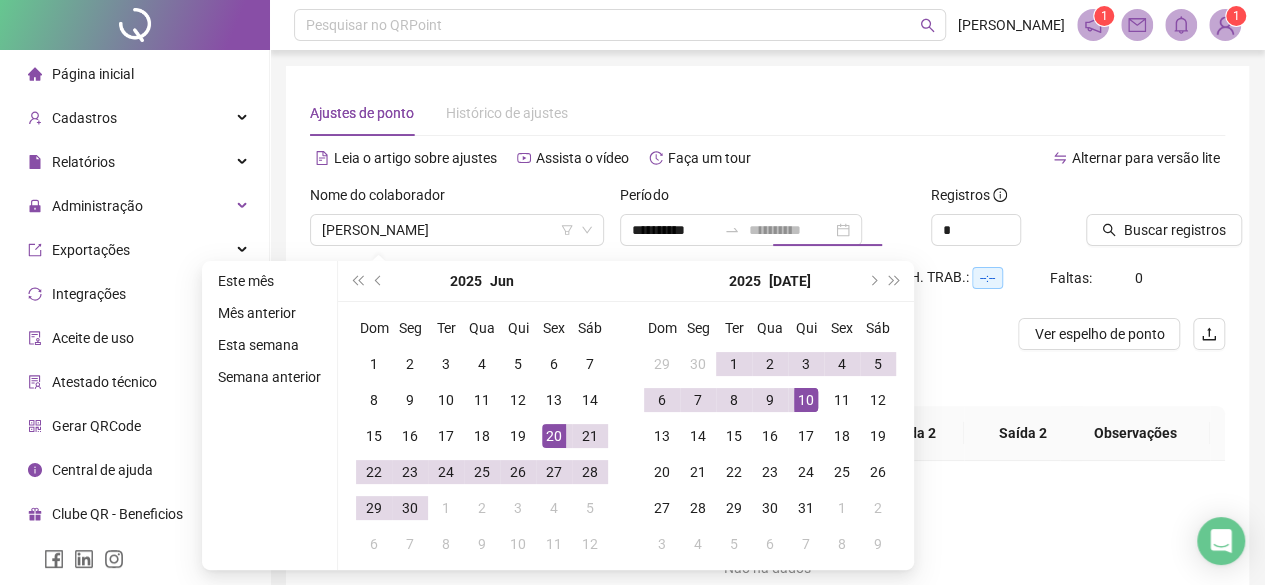 click on "10" at bounding box center [806, 400] 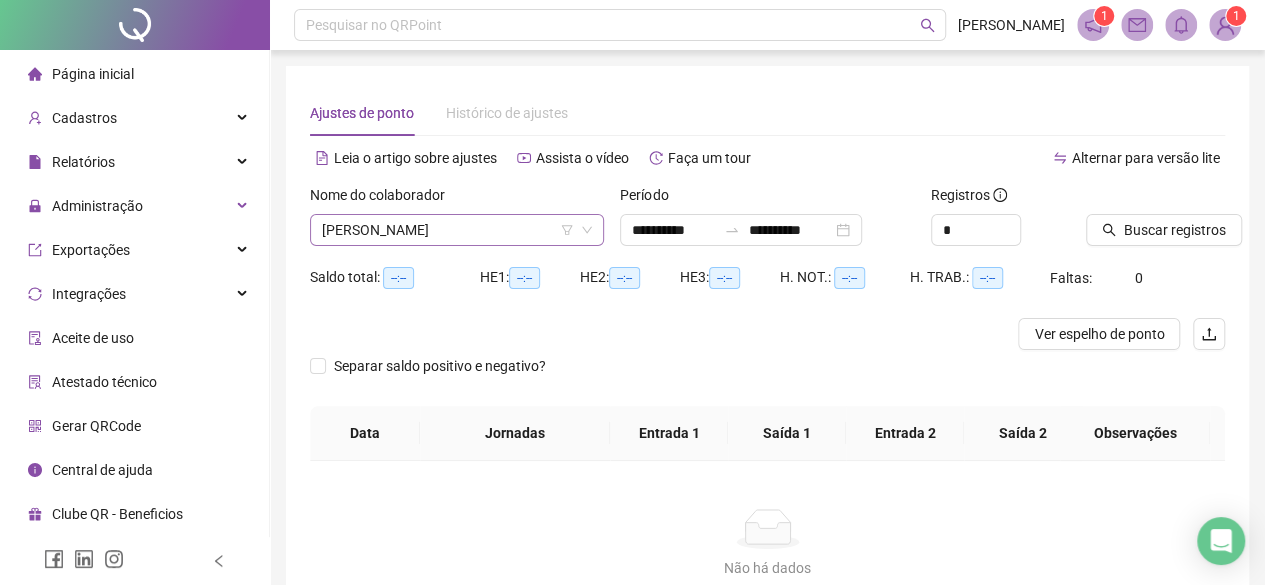 click on "[PERSON_NAME]" at bounding box center [457, 230] 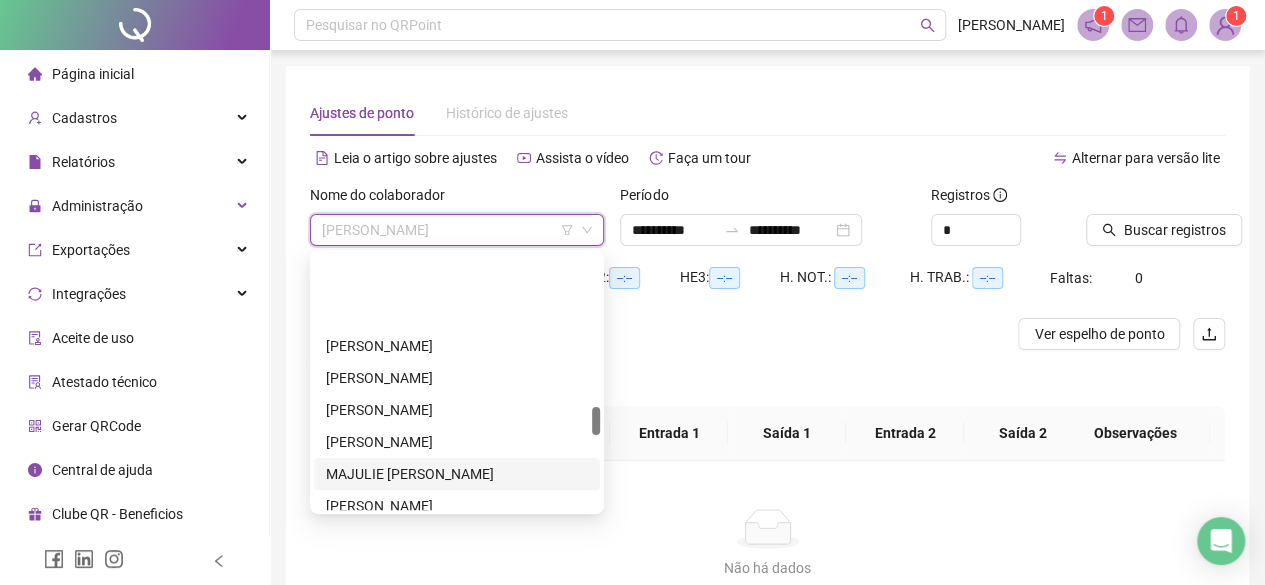 scroll, scrollTop: 1400, scrollLeft: 0, axis: vertical 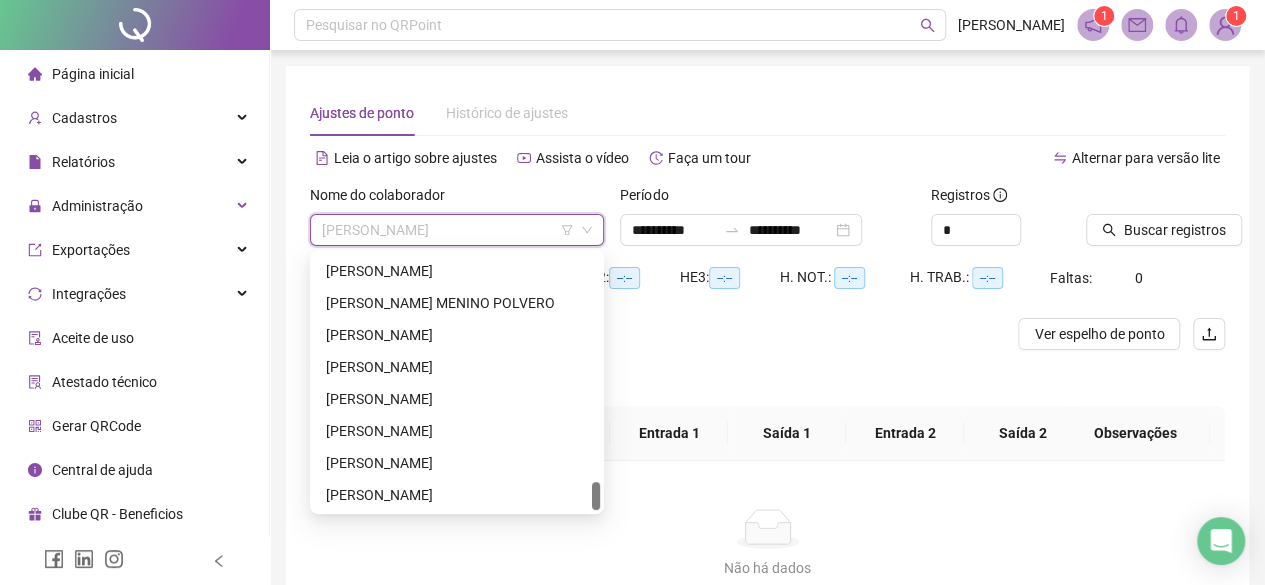 drag, startPoint x: 591, startPoint y: 438, endPoint x: 586, endPoint y: 499, distance: 61.204575 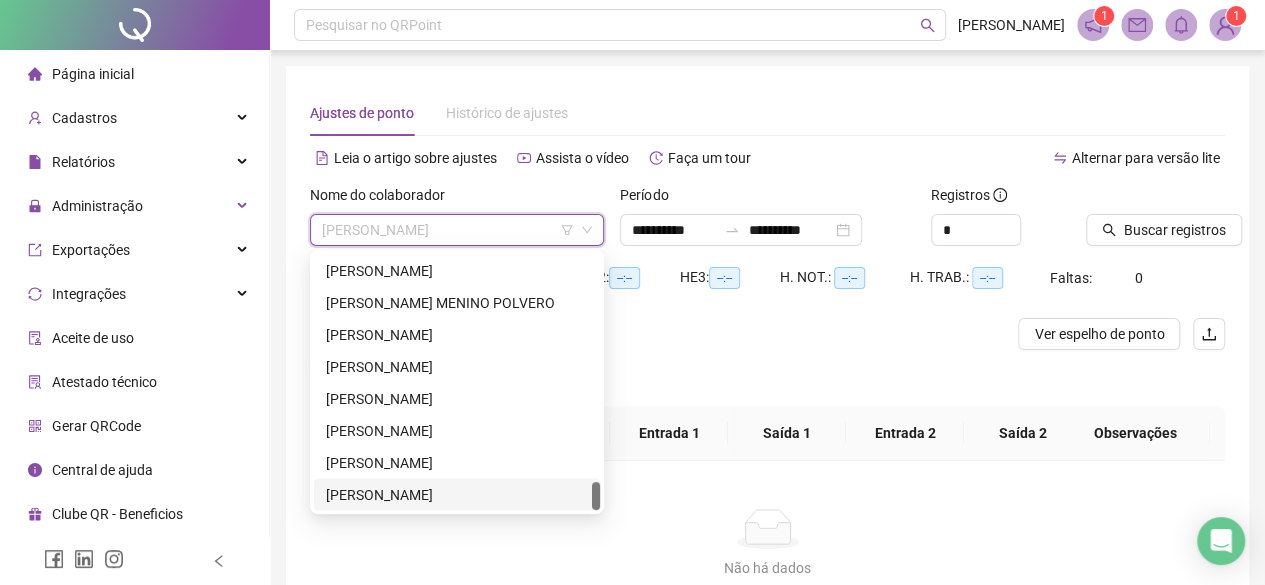 click on "[PERSON_NAME]" at bounding box center (457, 494) 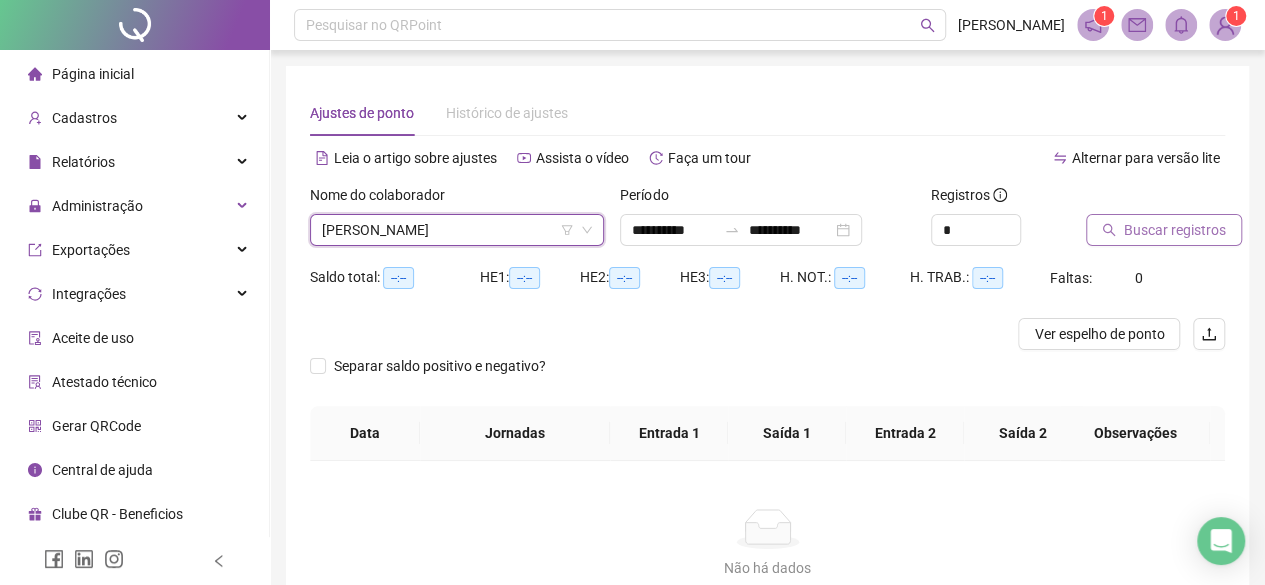 click on "Buscar registros" at bounding box center [1175, 230] 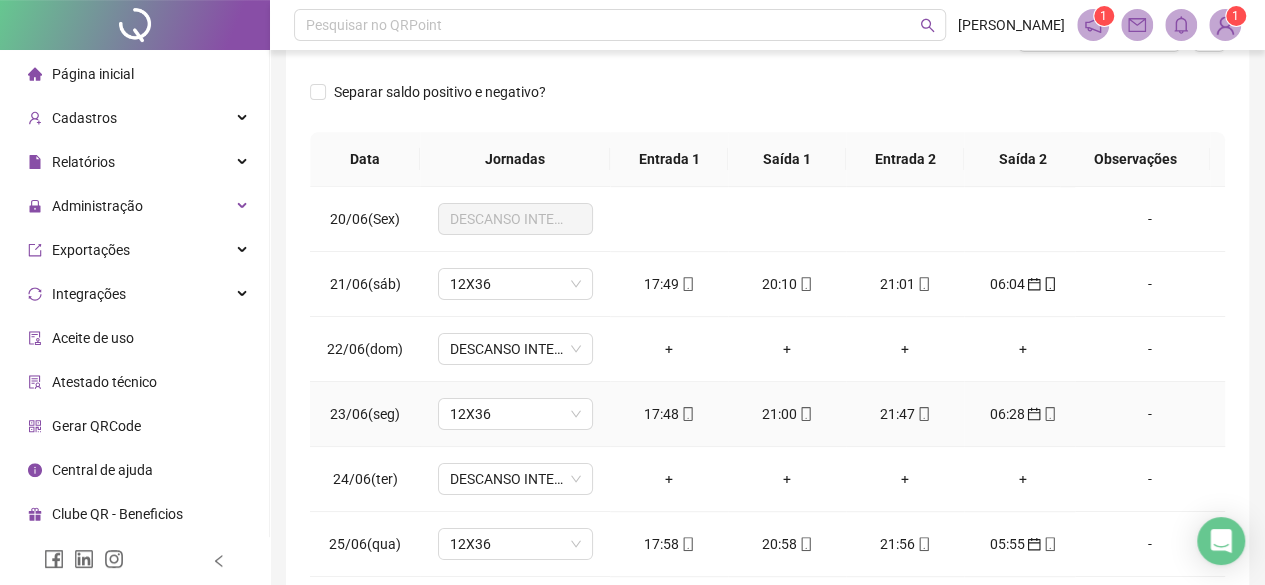 scroll, scrollTop: 300, scrollLeft: 0, axis: vertical 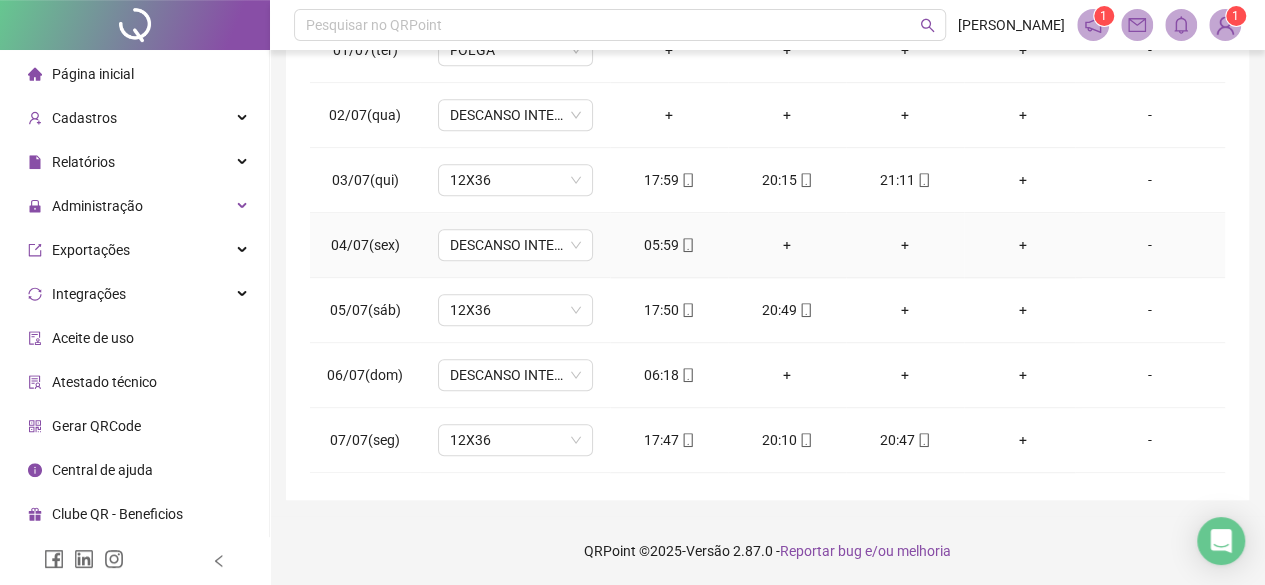 click on "05:59" at bounding box center (669, 245) 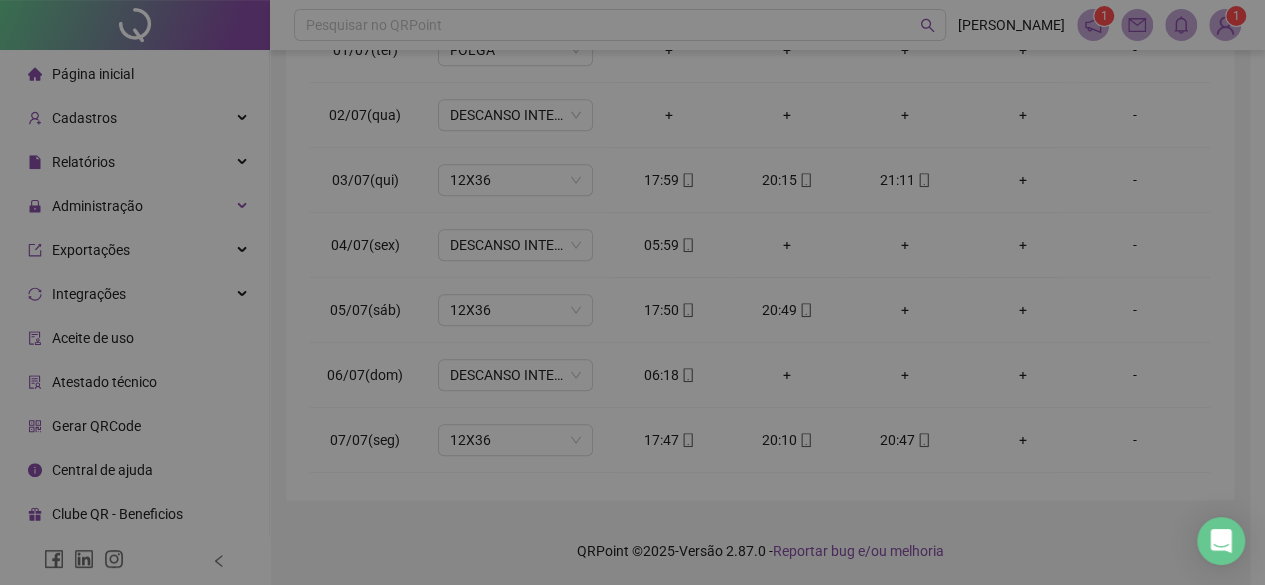 type on "**********" 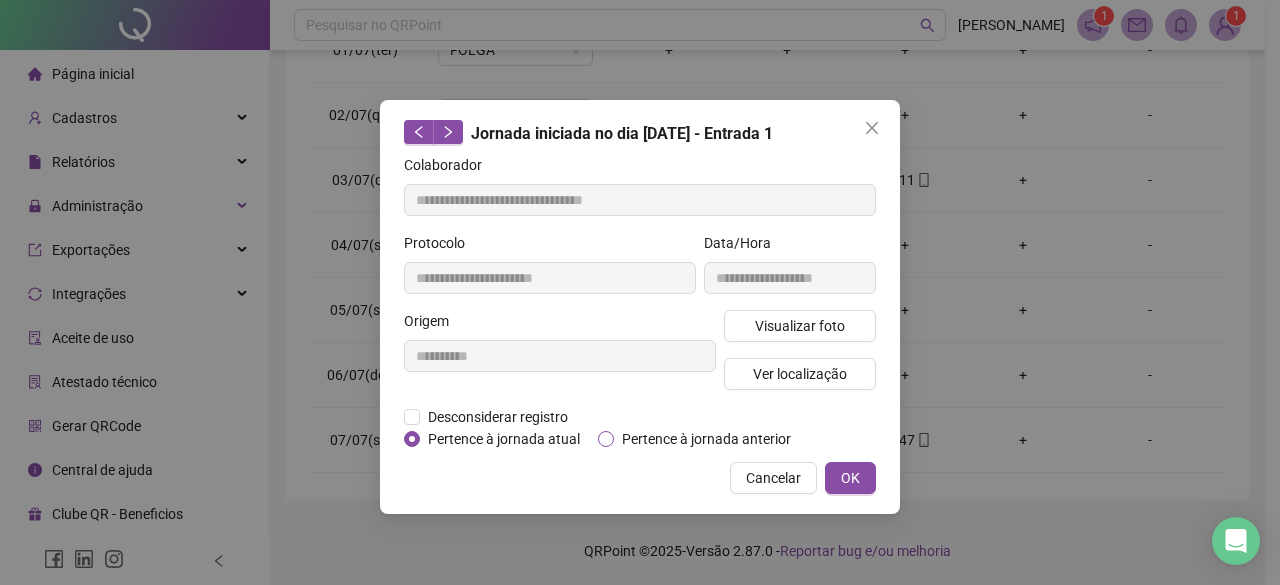click on "Pertence à jornada anterior" at bounding box center [706, 439] 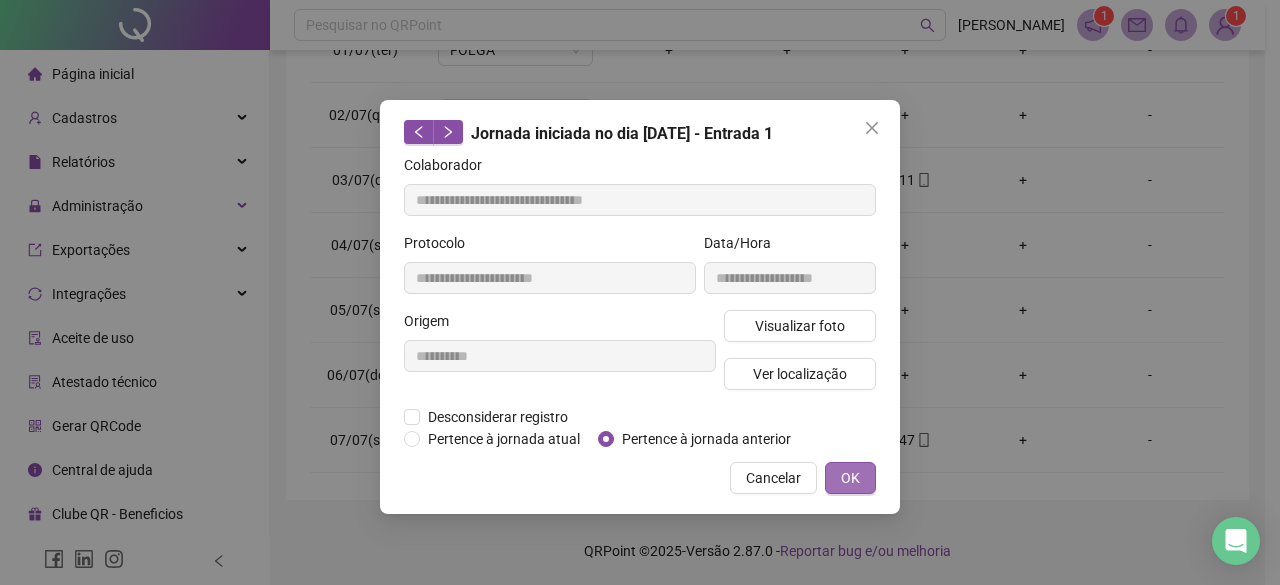 click on "OK" at bounding box center [850, 478] 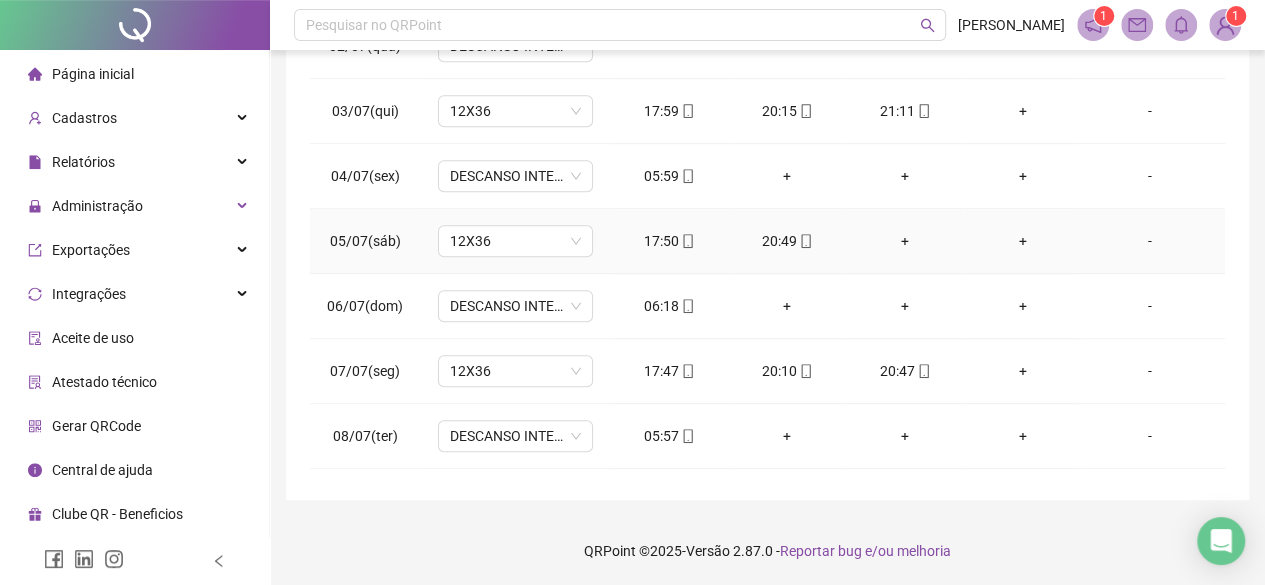 scroll, scrollTop: 846, scrollLeft: 0, axis: vertical 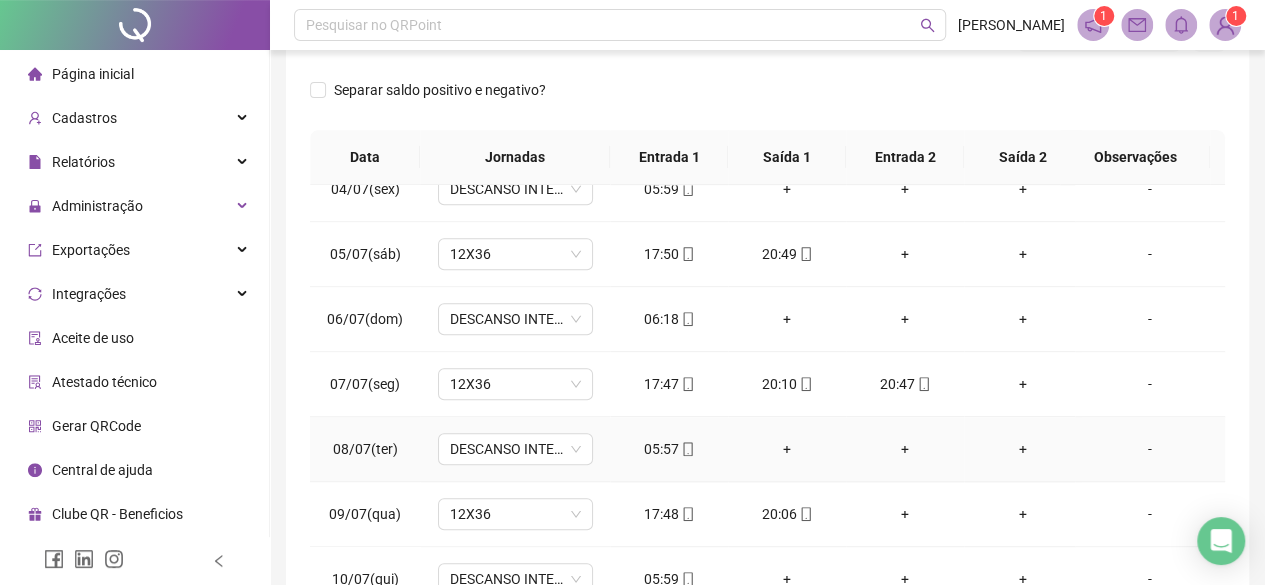 click on "05:57" at bounding box center (669, 449) 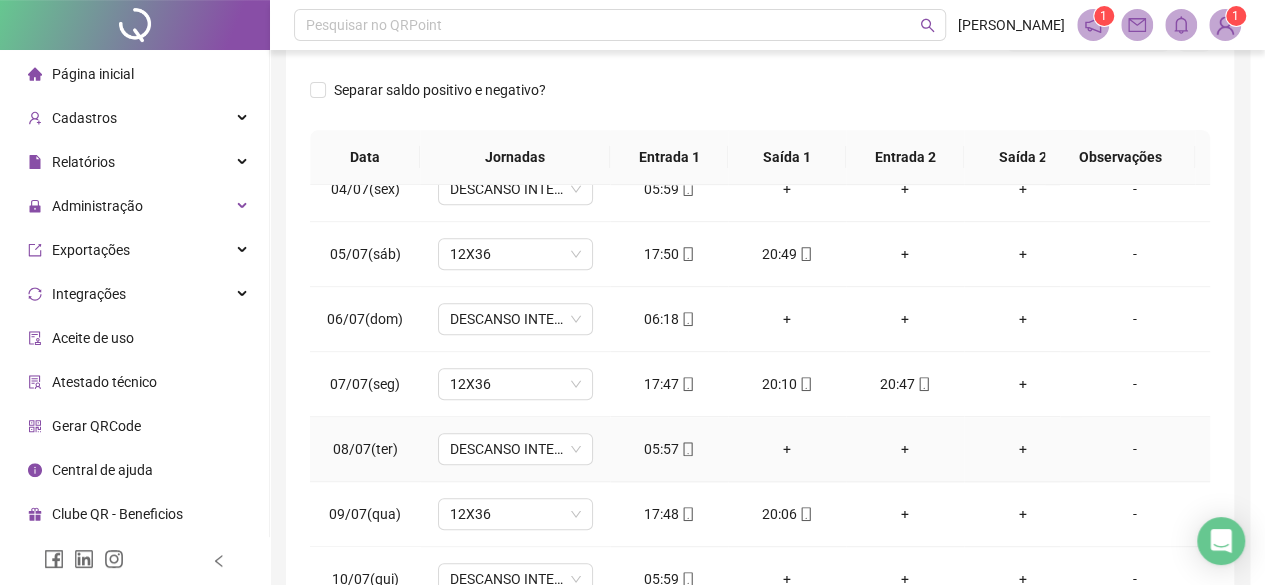 type on "**********" 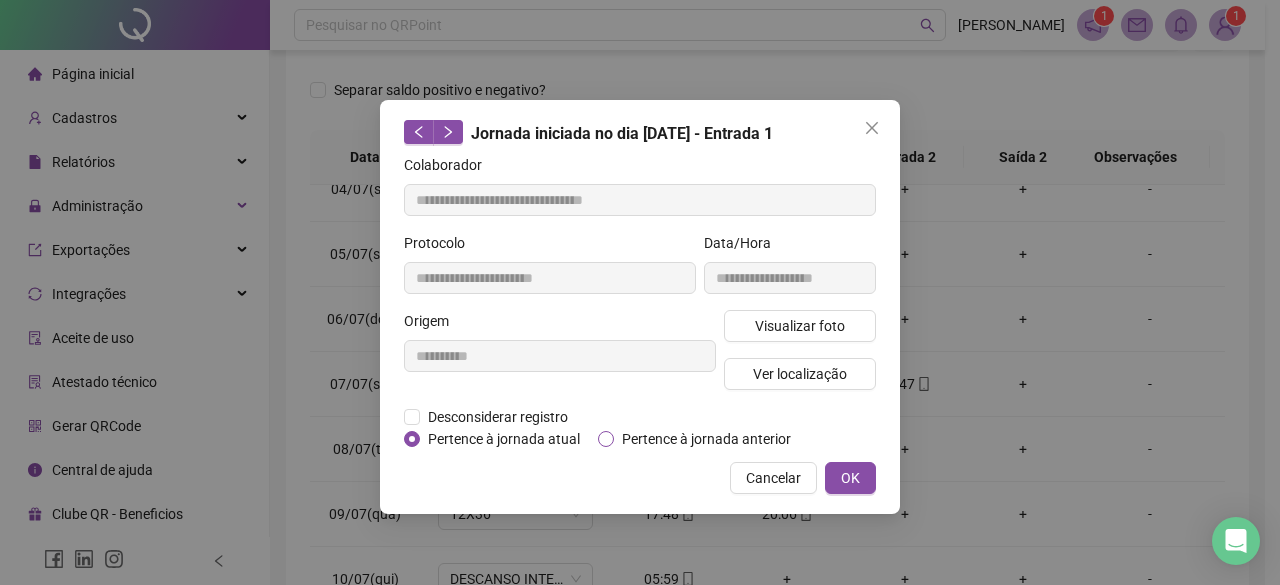 click on "Pertence à jornada anterior" at bounding box center [706, 439] 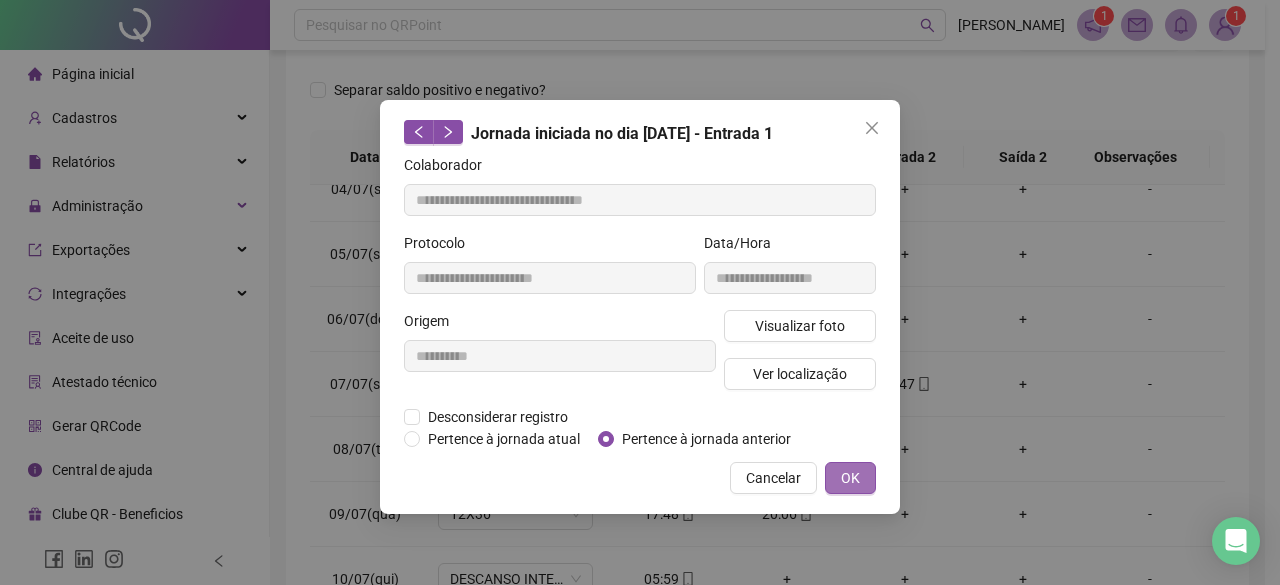 click on "OK" at bounding box center [850, 478] 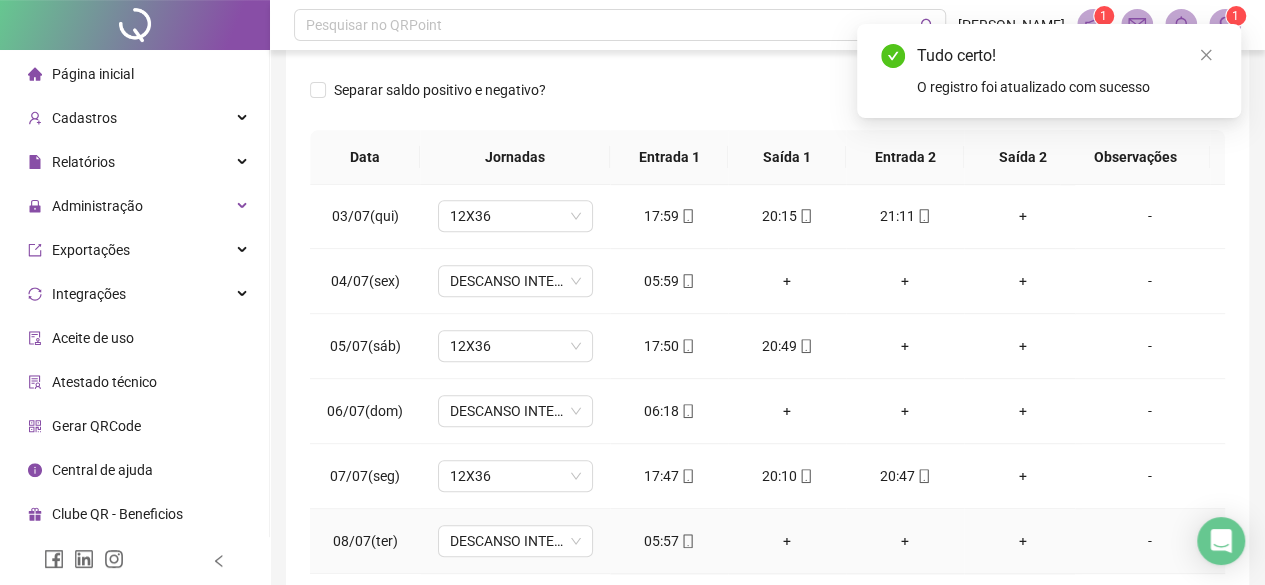 scroll, scrollTop: 946, scrollLeft: 0, axis: vertical 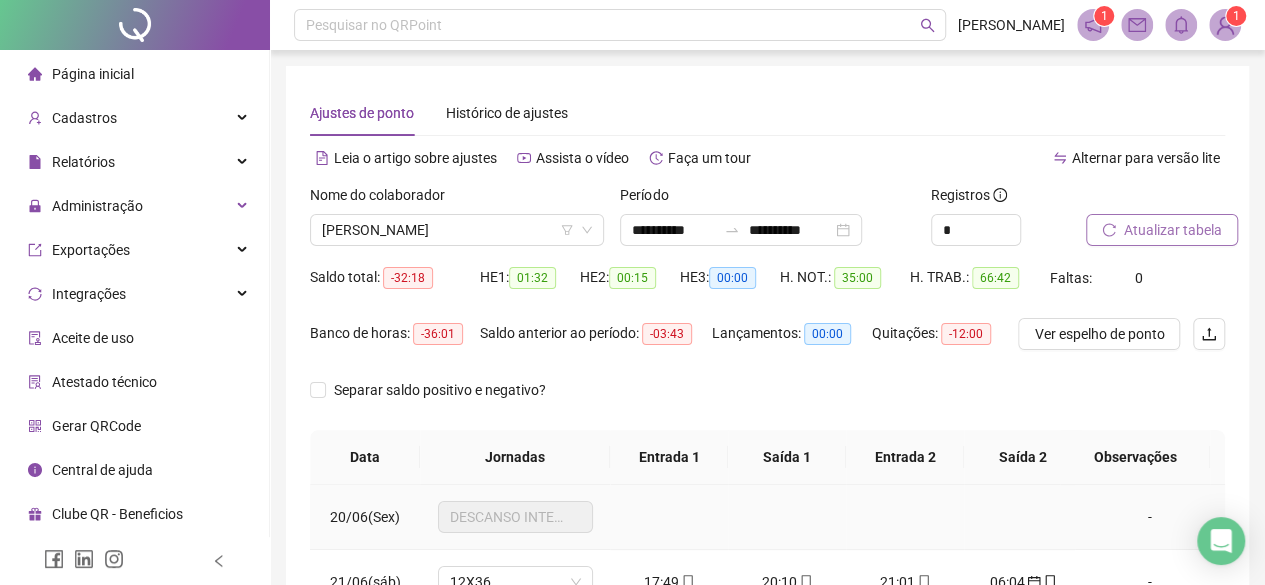 click at bounding box center [905, 517] 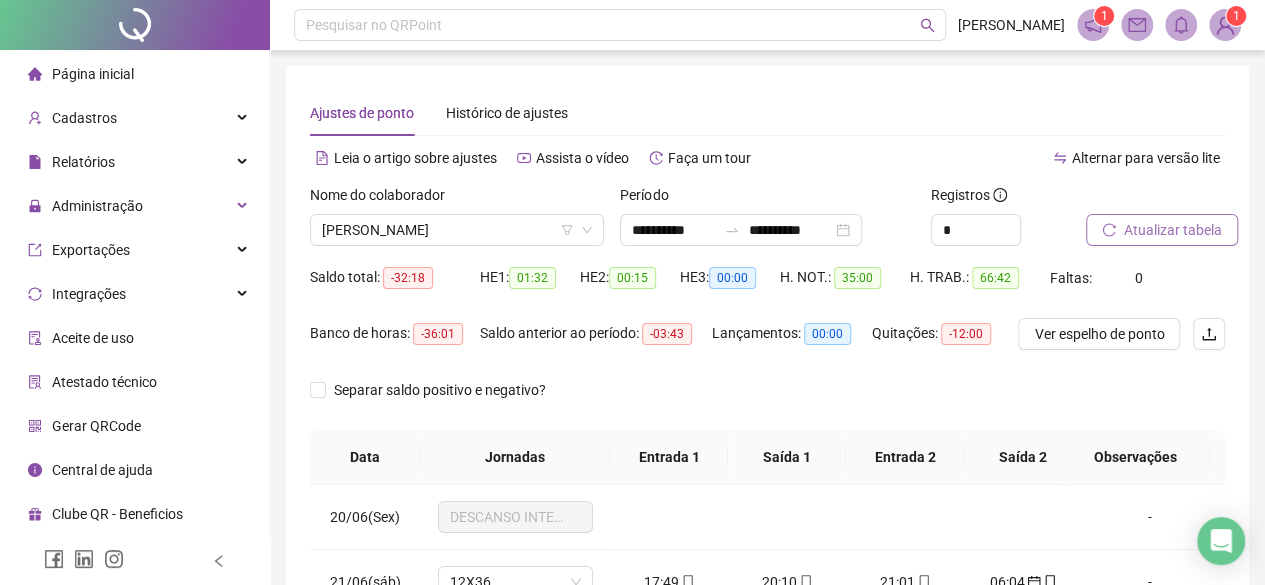 click on "Atualizar tabela" at bounding box center (1162, 230) 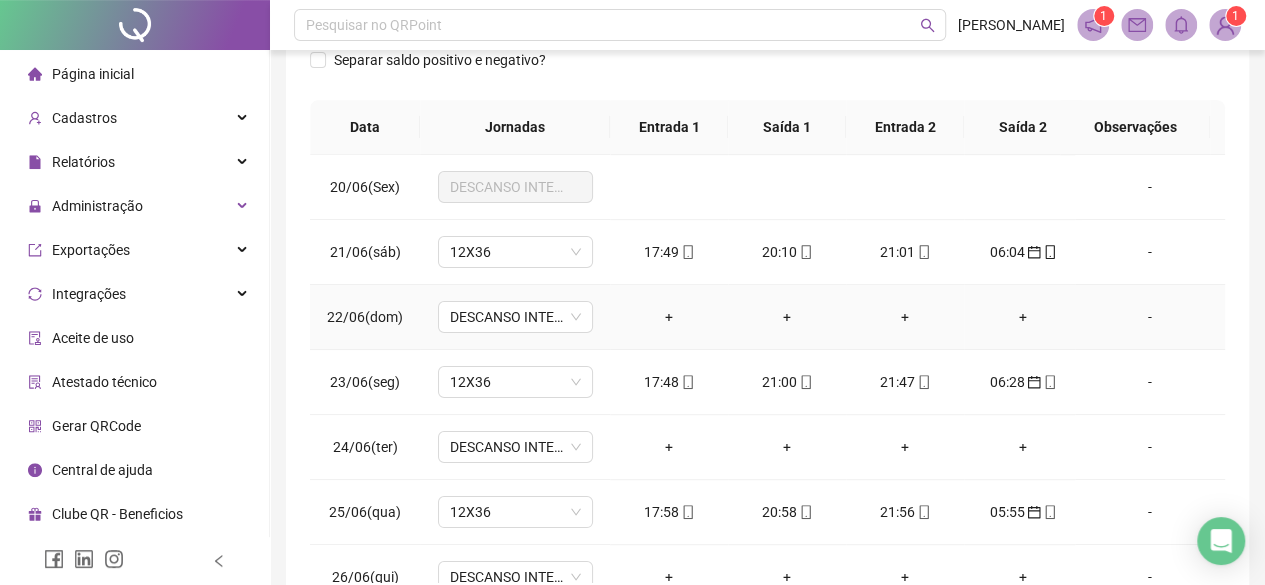 scroll, scrollTop: 300, scrollLeft: 0, axis: vertical 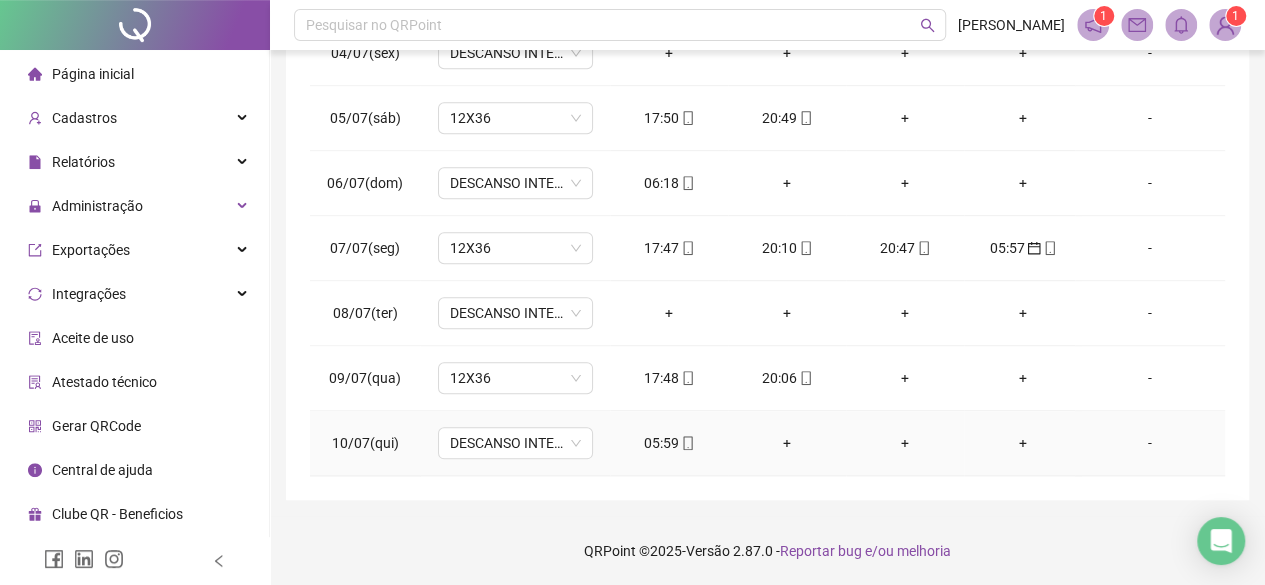 click on "05:59" at bounding box center [669, 443] 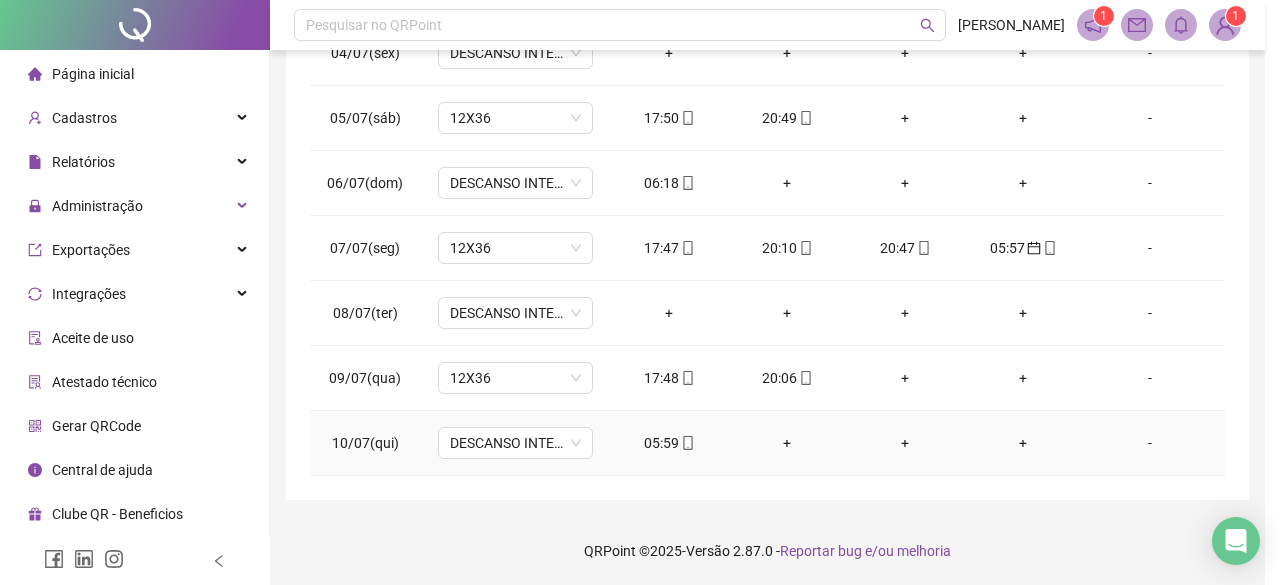 type on "**********" 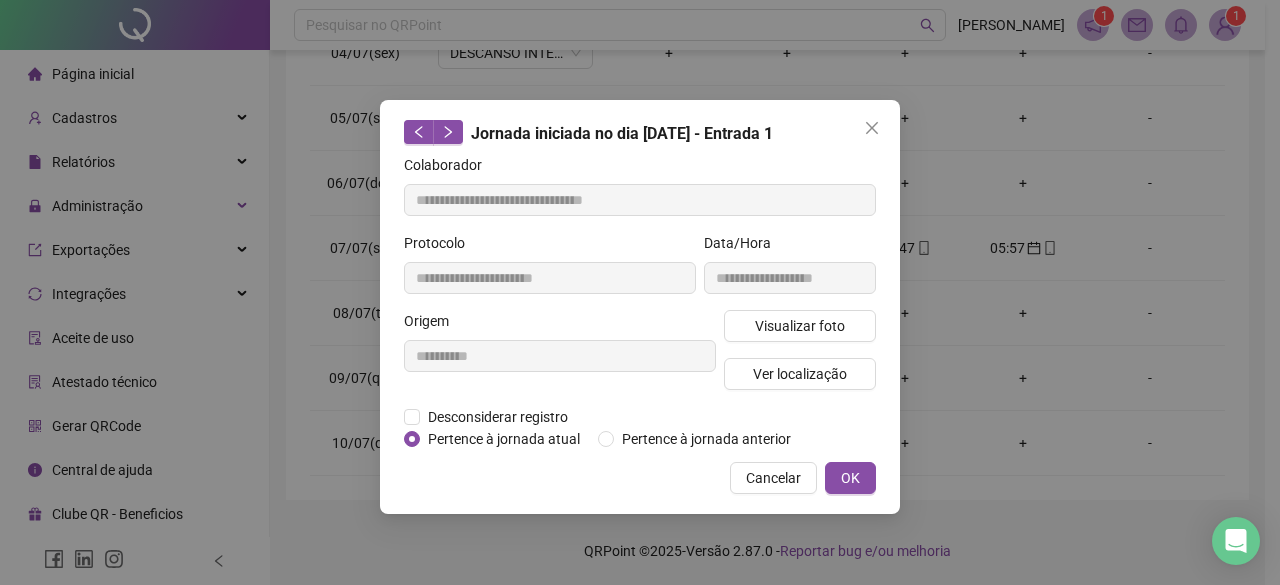 click on "**********" at bounding box center [640, 307] 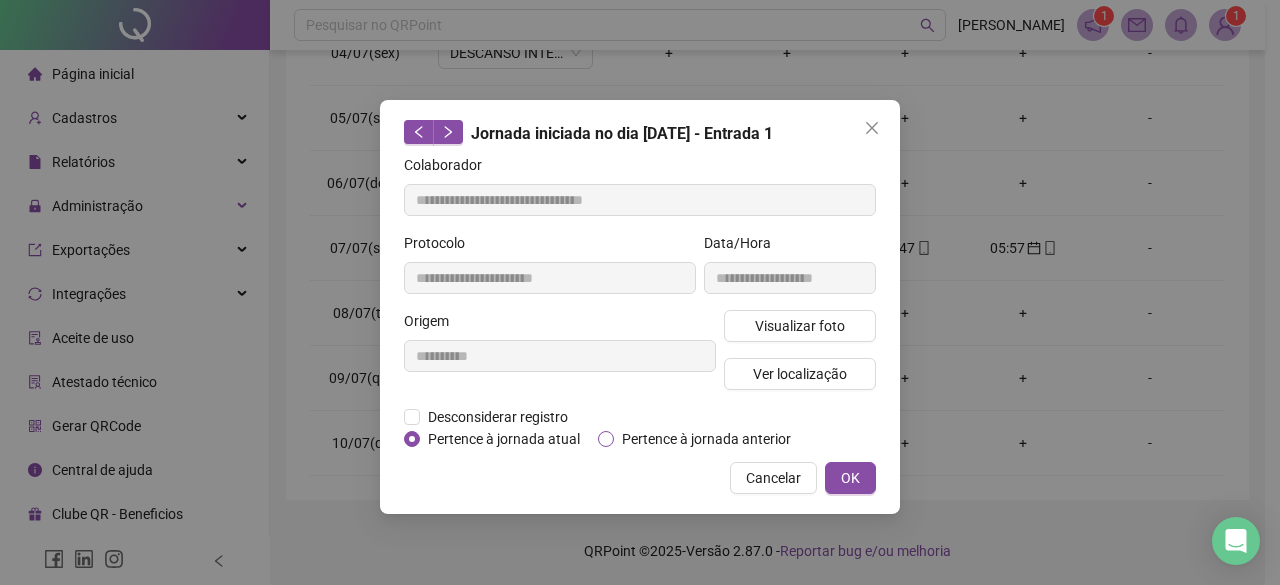 click on "Pertence à jornada anterior" at bounding box center (706, 439) 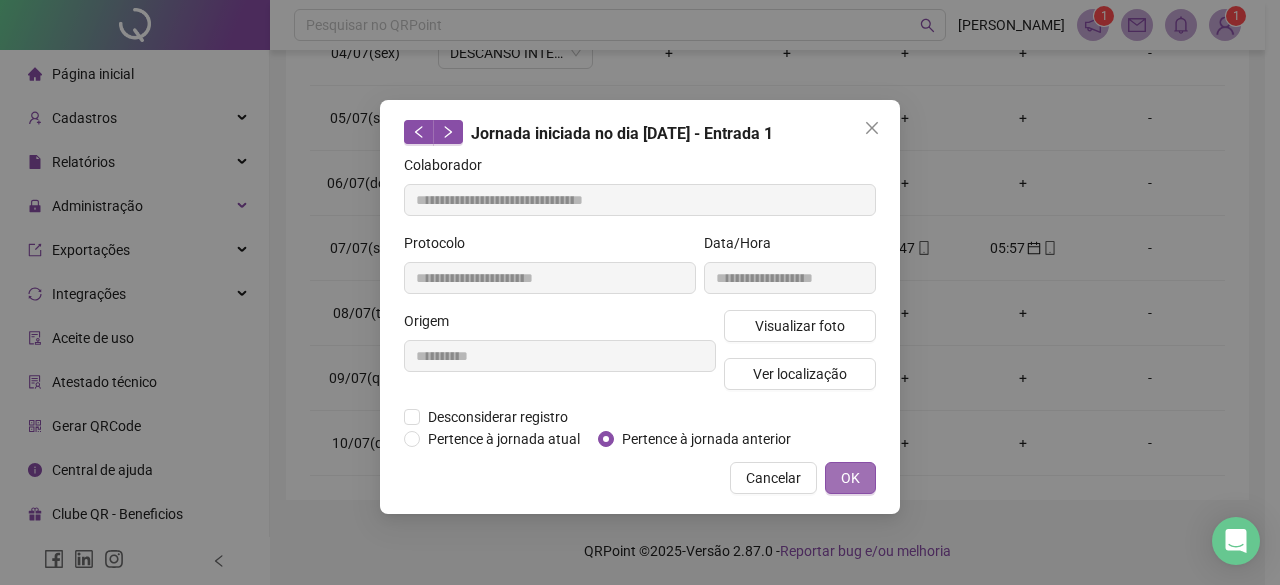 click on "OK" at bounding box center (850, 478) 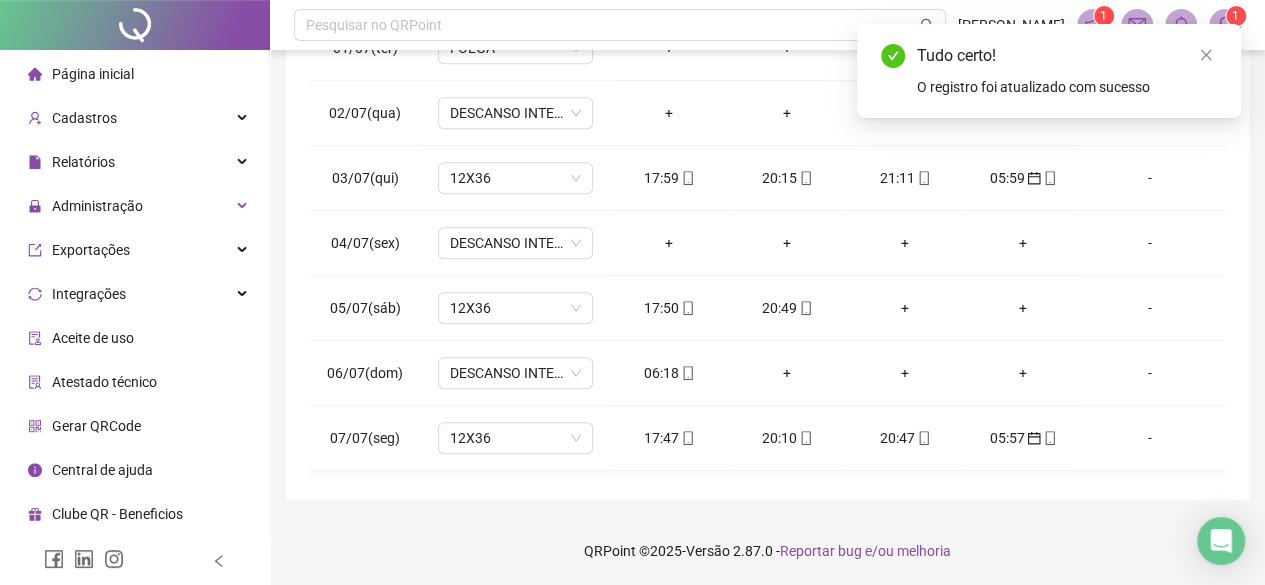 scroll, scrollTop: 746, scrollLeft: 0, axis: vertical 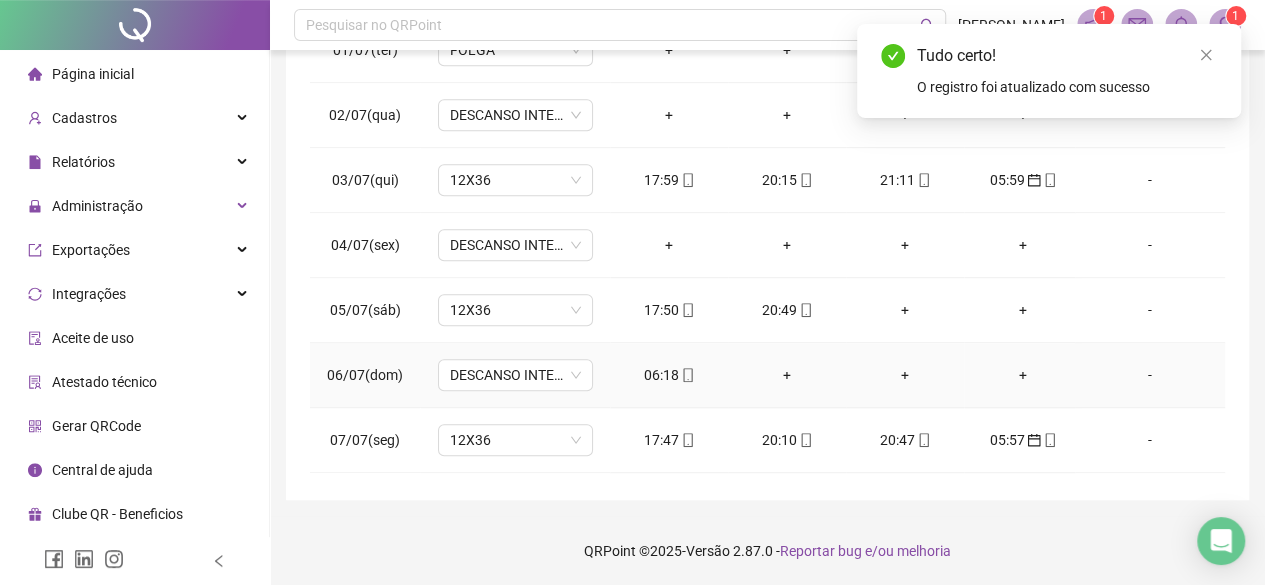 click on "06:18" at bounding box center (669, 375) 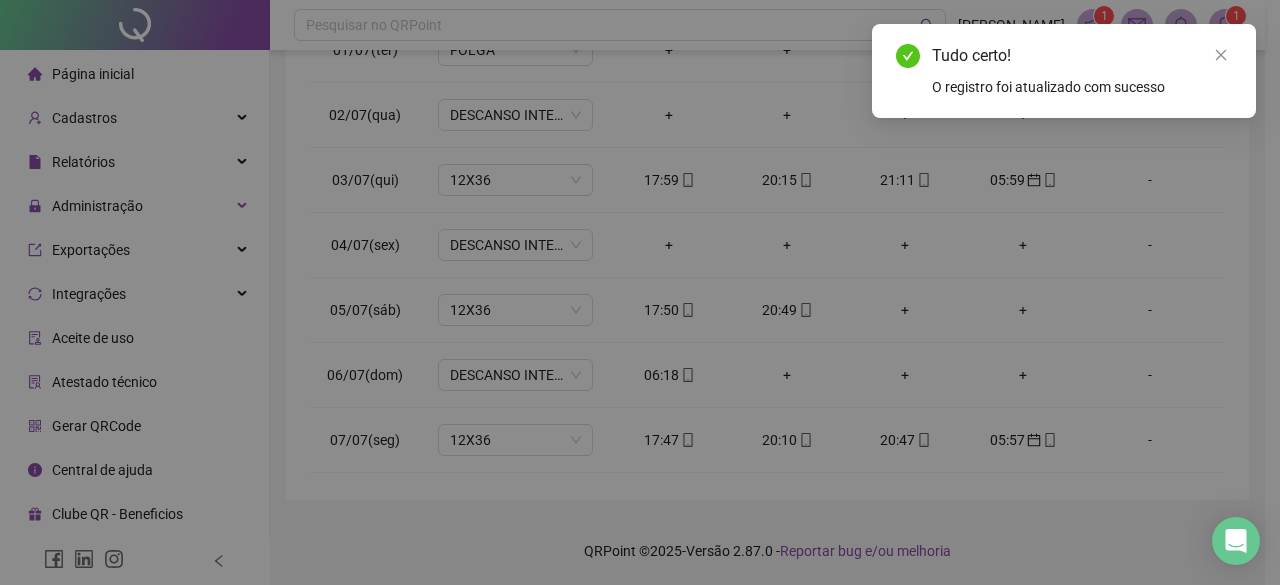type on "**********" 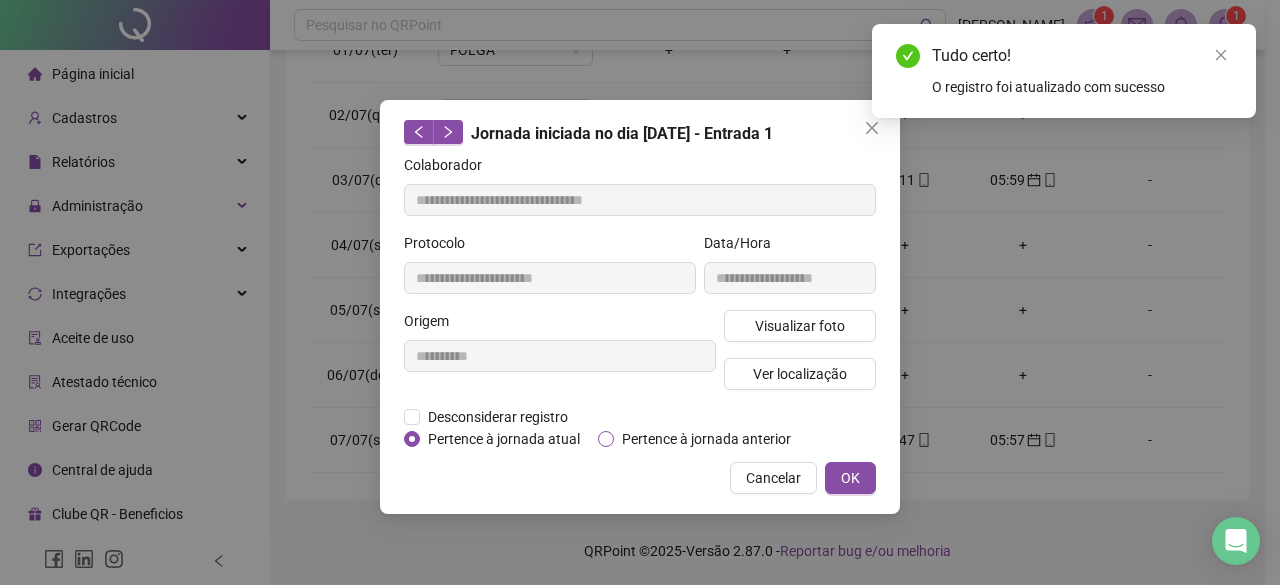 click on "Pertence à jornada anterior" at bounding box center [706, 439] 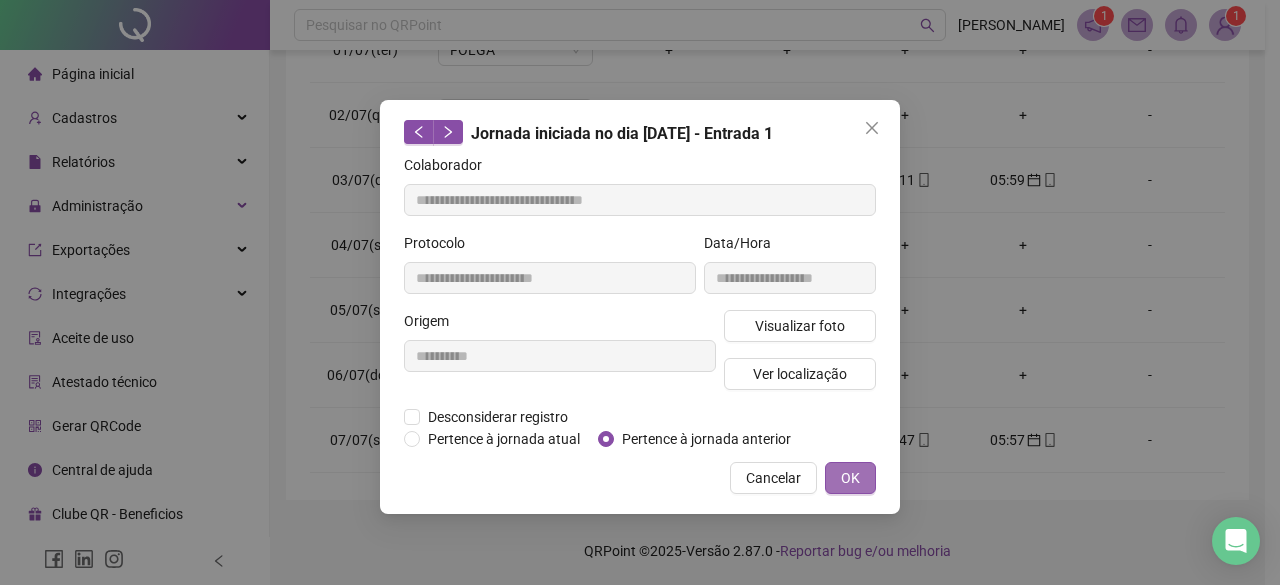 click on "OK" at bounding box center [850, 478] 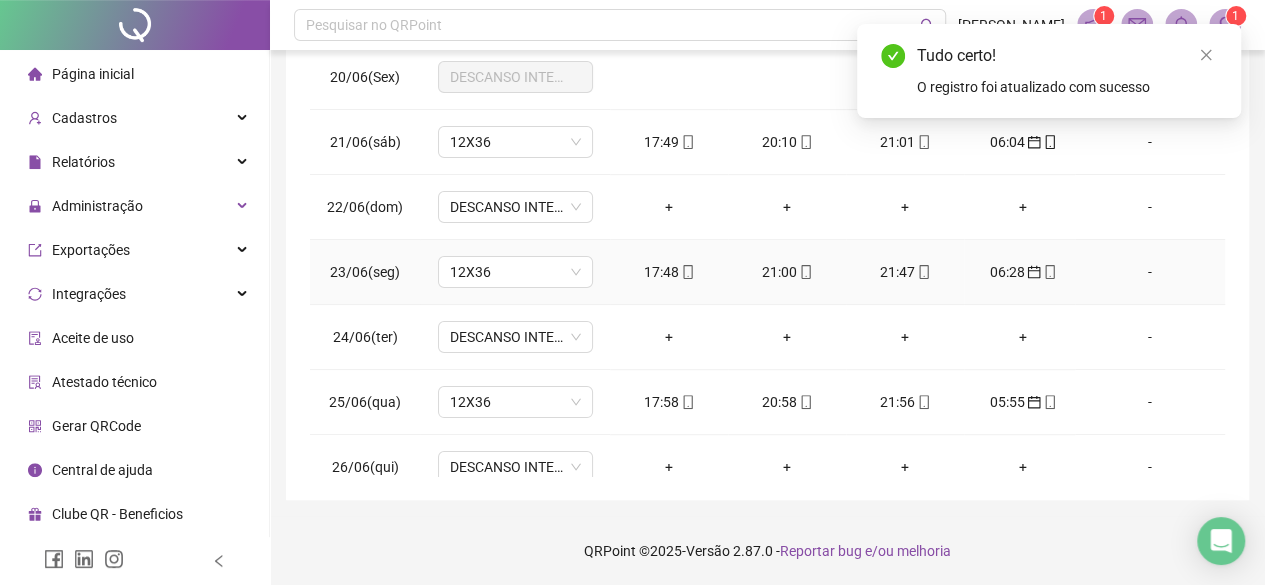 scroll, scrollTop: 0, scrollLeft: 0, axis: both 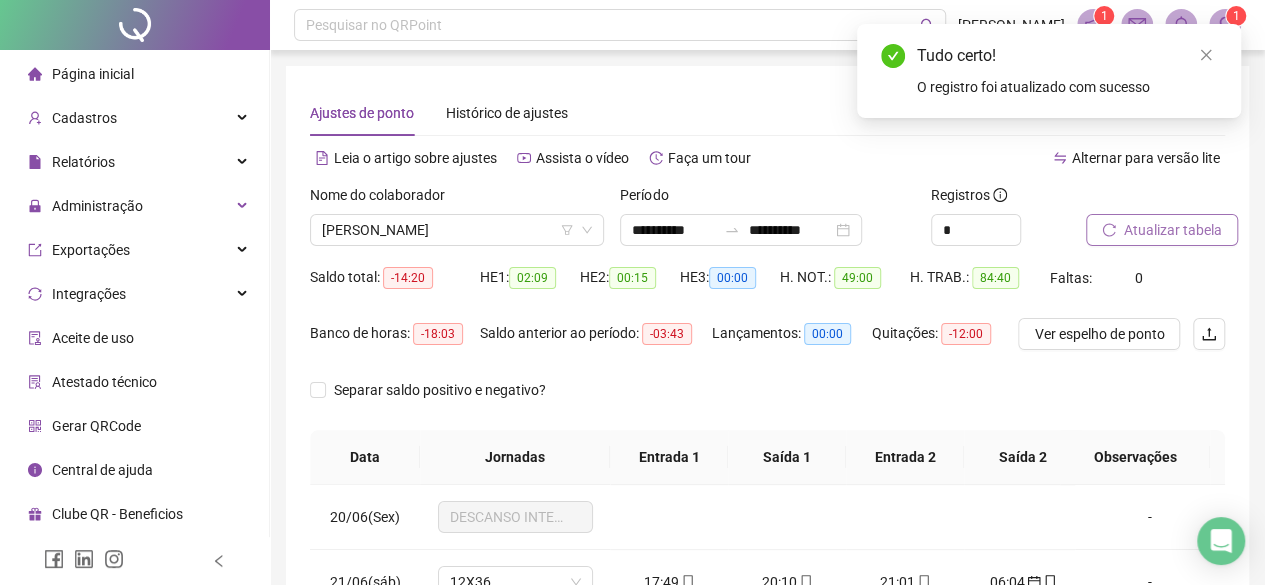 click on "Atualizar tabela" at bounding box center (1173, 230) 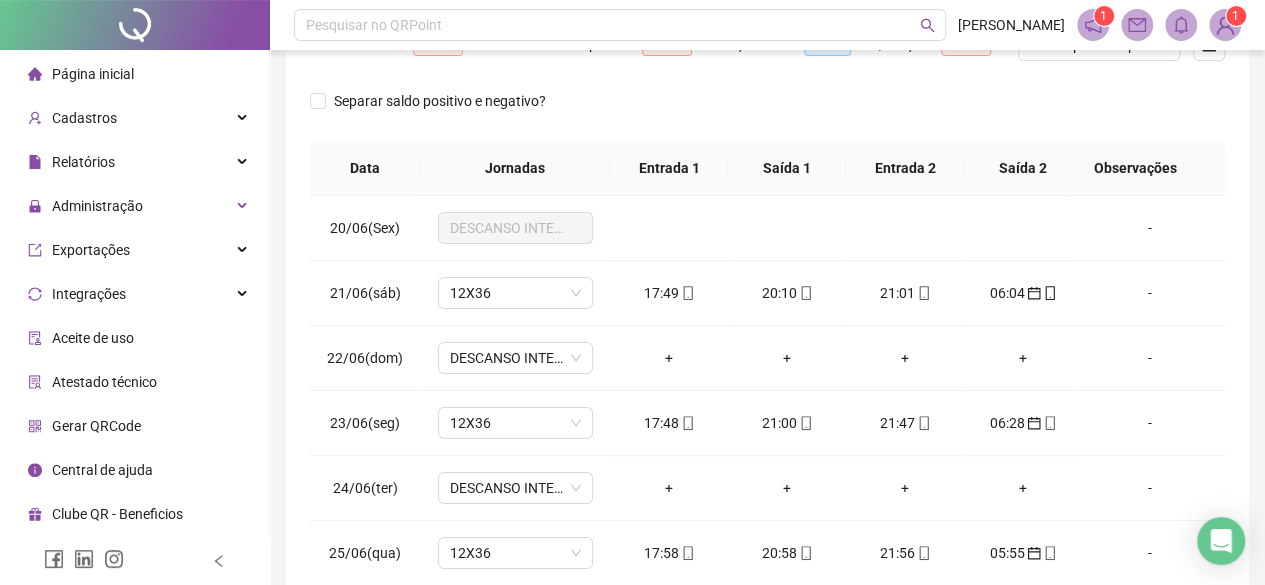 scroll, scrollTop: 436, scrollLeft: 0, axis: vertical 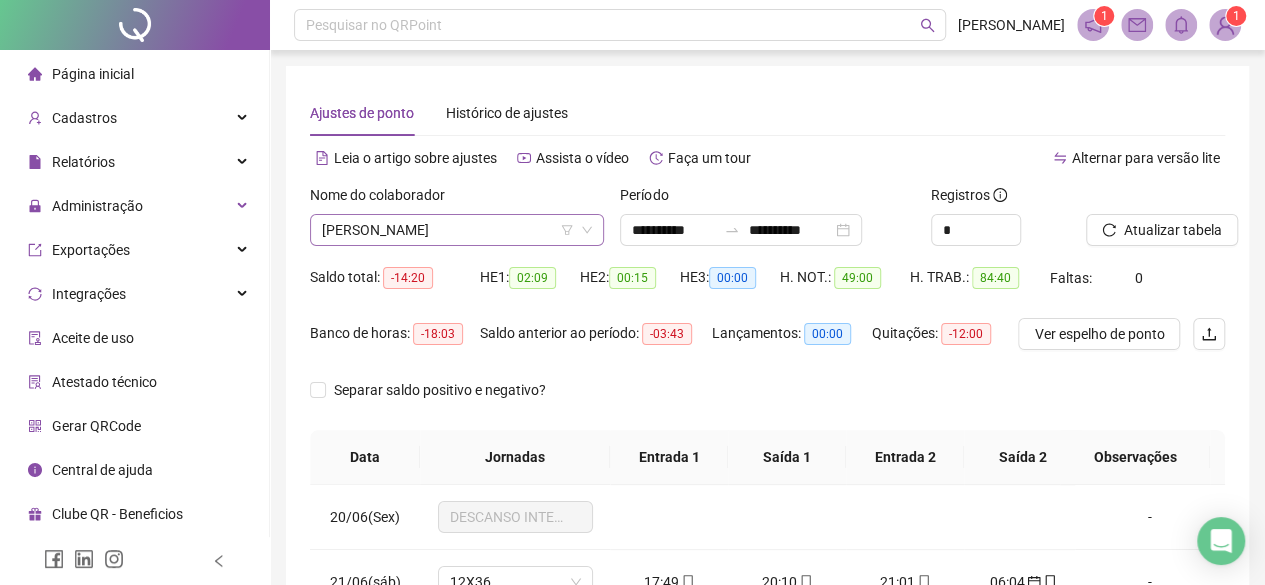 click on "[PERSON_NAME]" at bounding box center (457, 230) 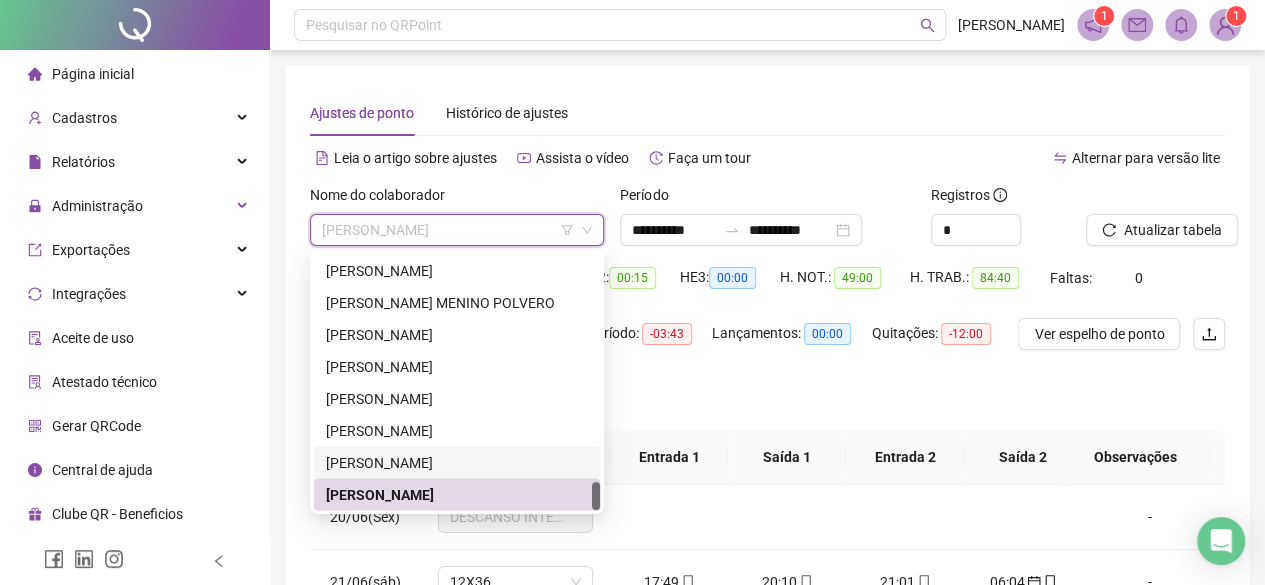 click on "[PERSON_NAME]" at bounding box center (457, 462) 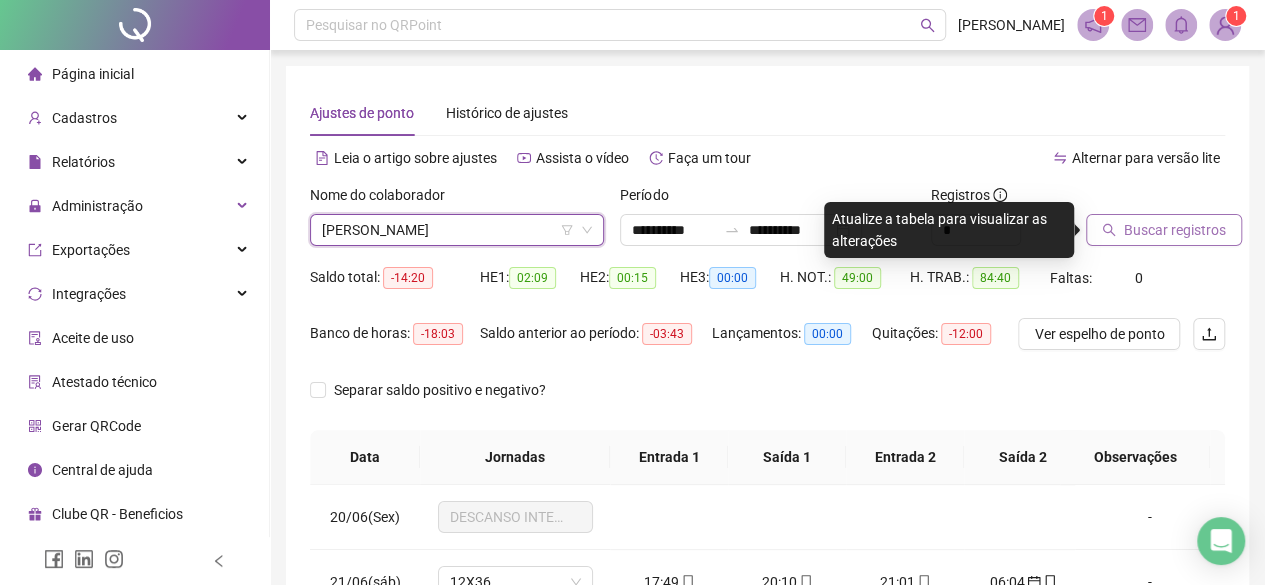 click on "Buscar registros" at bounding box center [1175, 230] 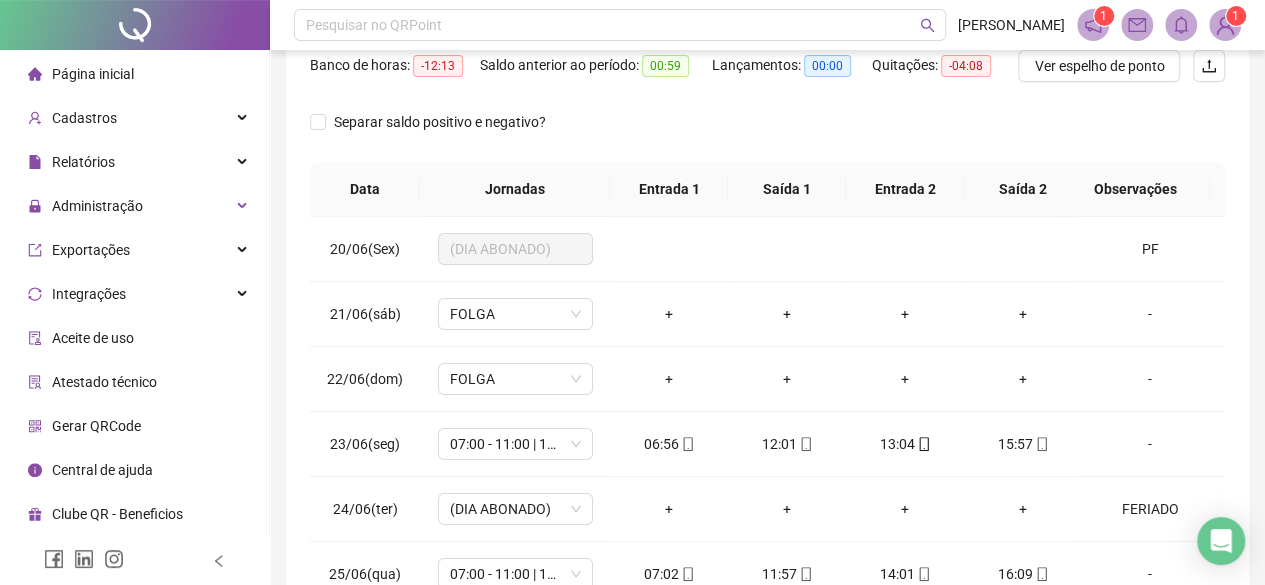 scroll, scrollTop: 300, scrollLeft: 0, axis: vertical 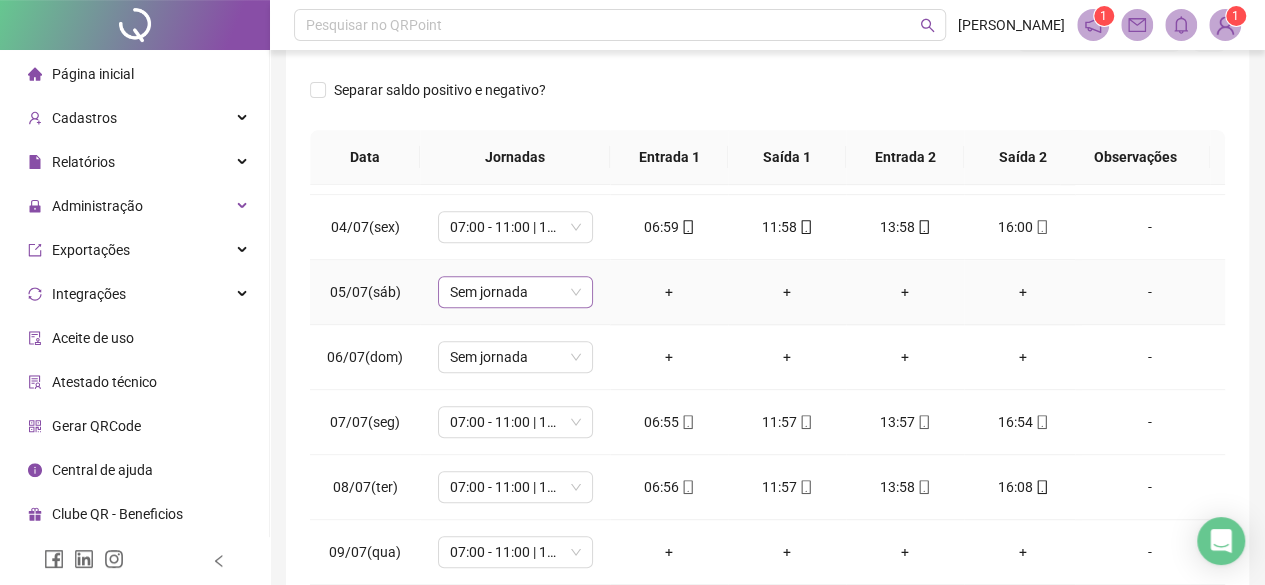 click on "Sem jornada" at bounding box center [515, 292] 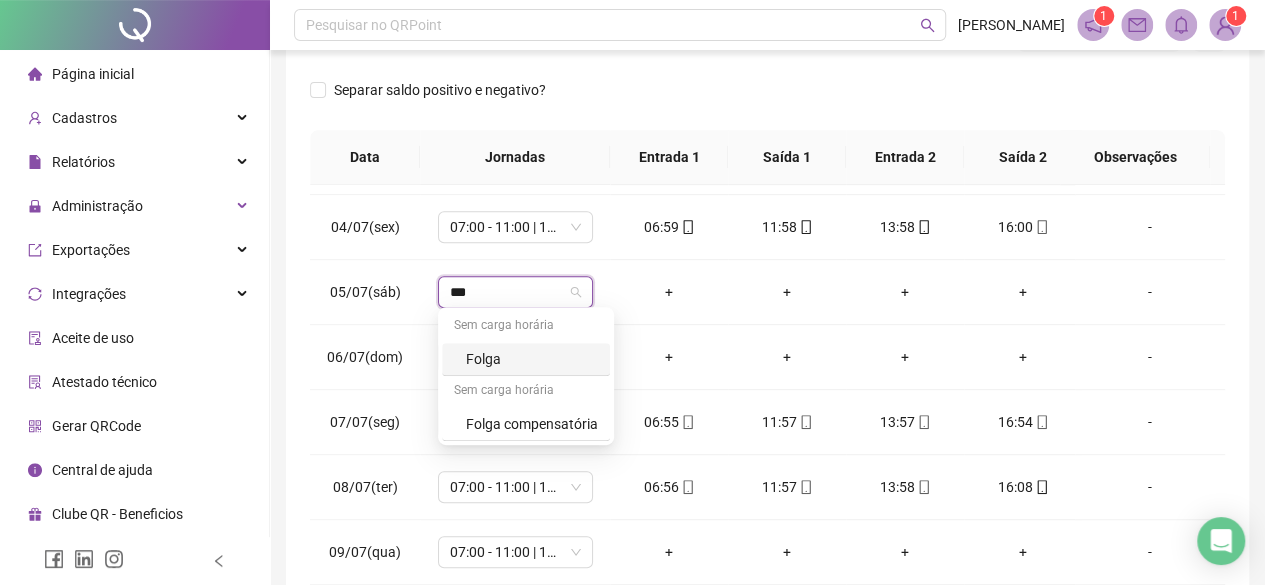 type on "****" 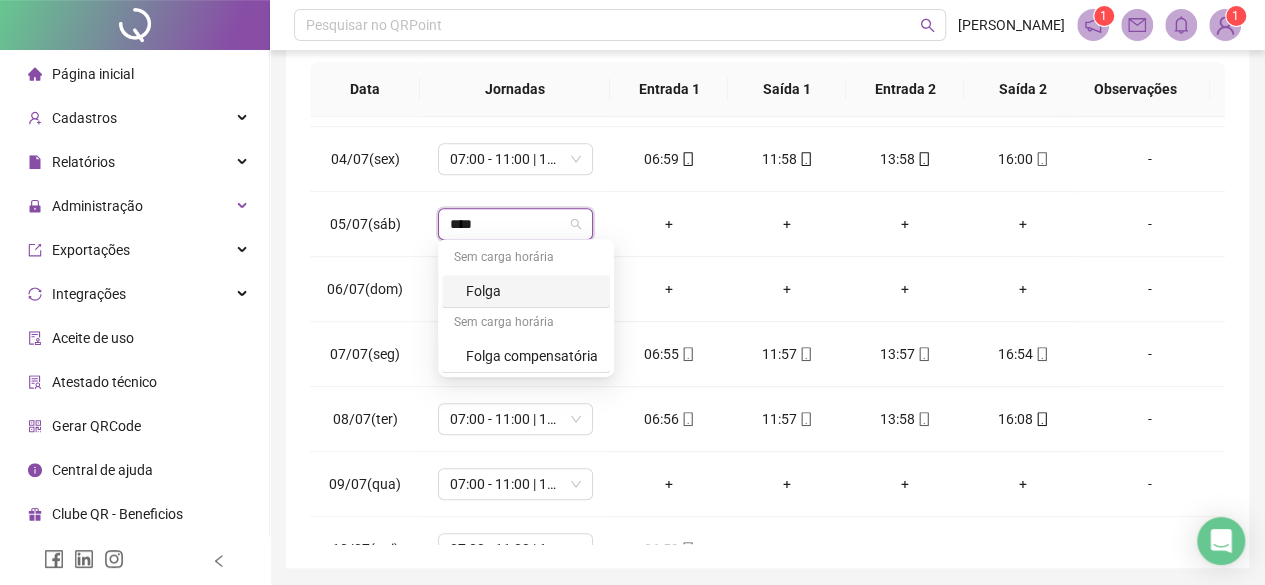 scroll, scrollTop: 400, scrollLeft: 0, axis: vertical 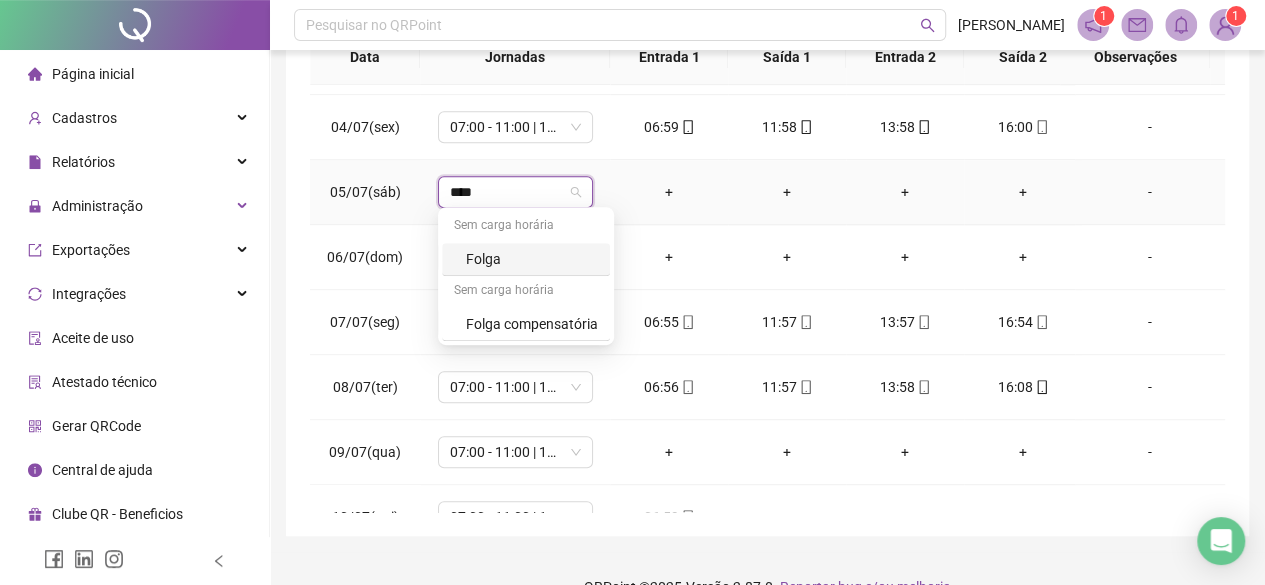 click on "Folga" at bounding box center [532, 259] 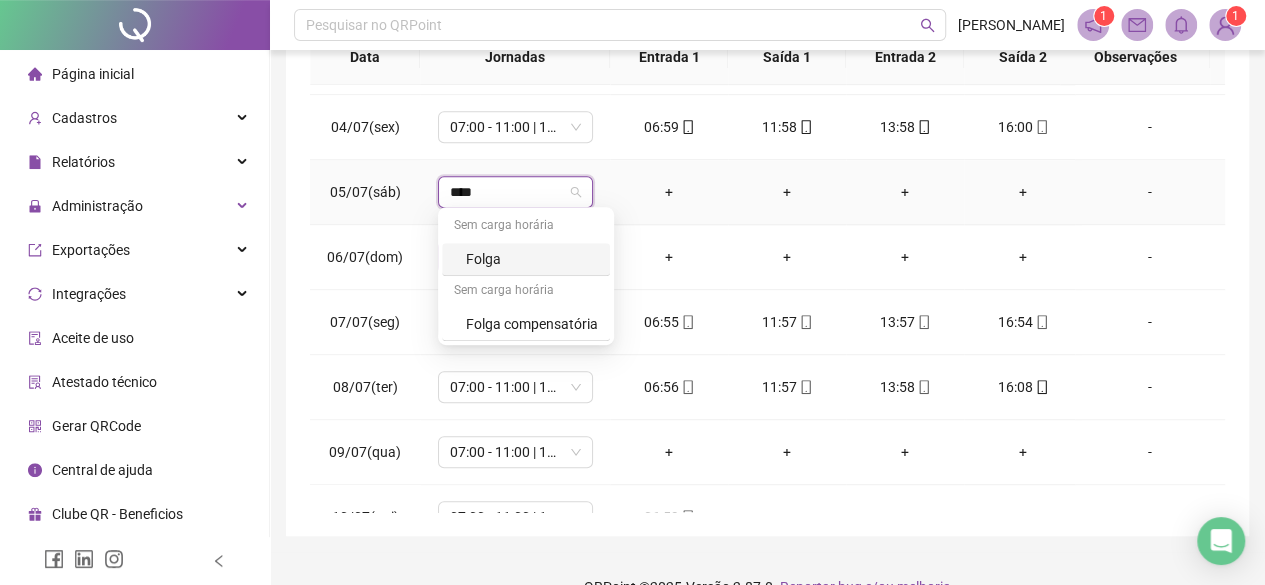 type 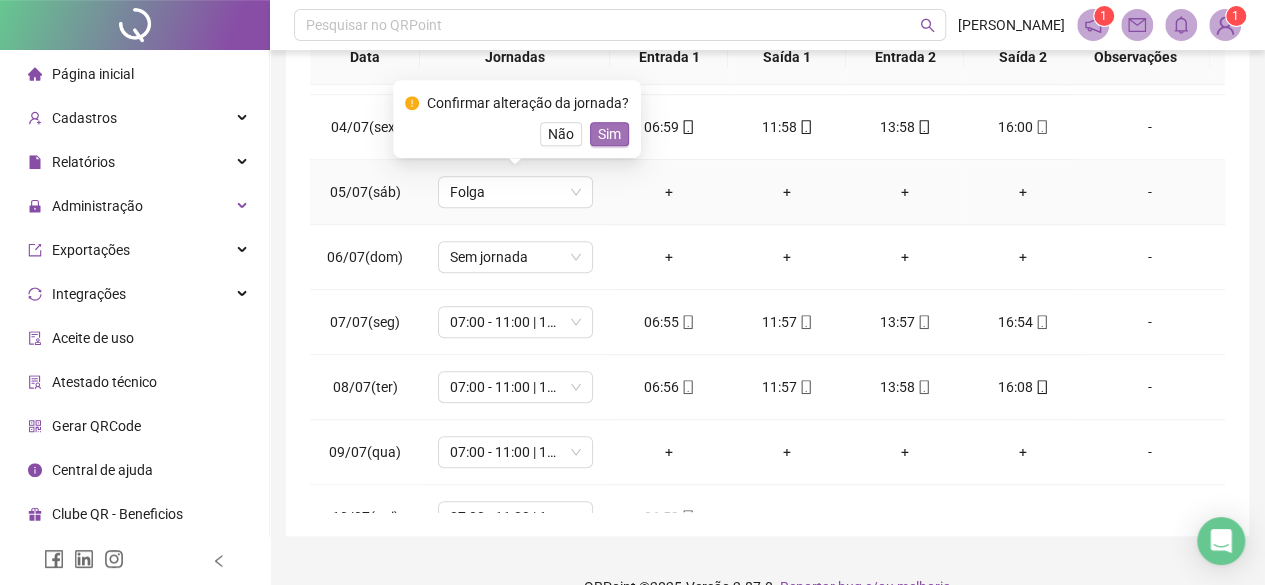 click on "Sim" at bounding box center [609, 134] 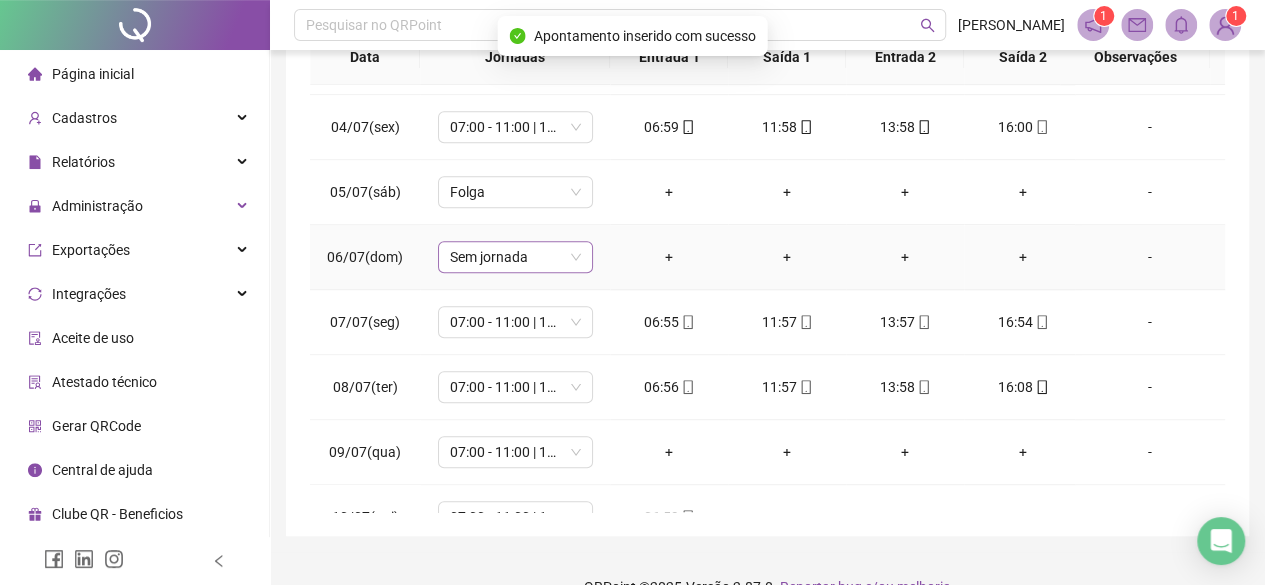 click on "Sem jornada" at bounding box center [515, 257] 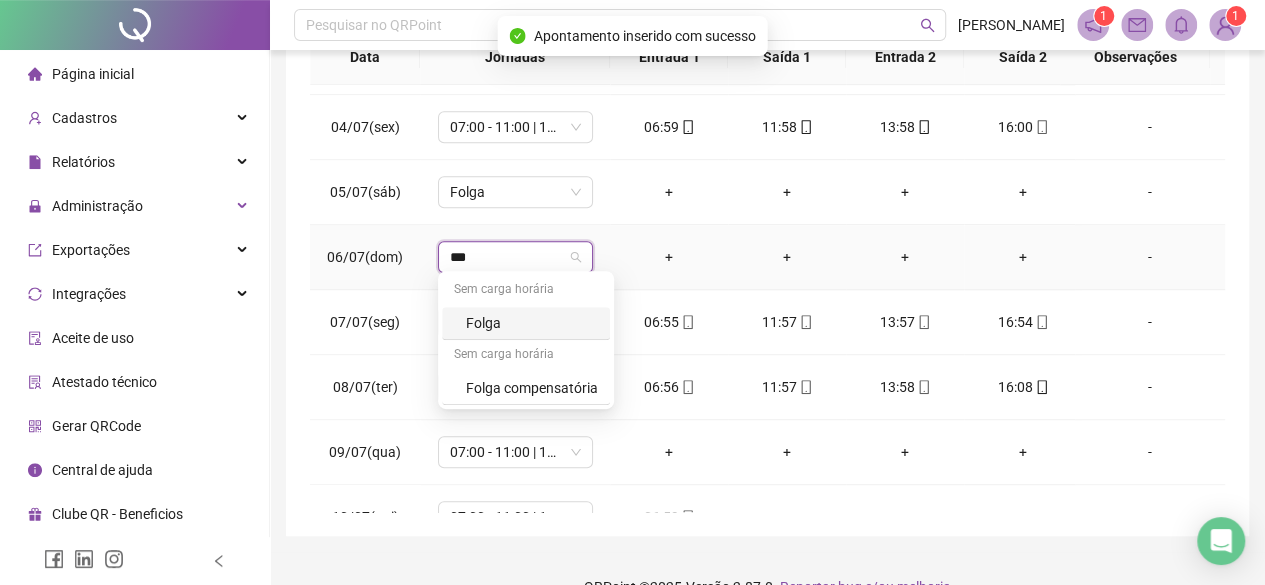 type on "****" 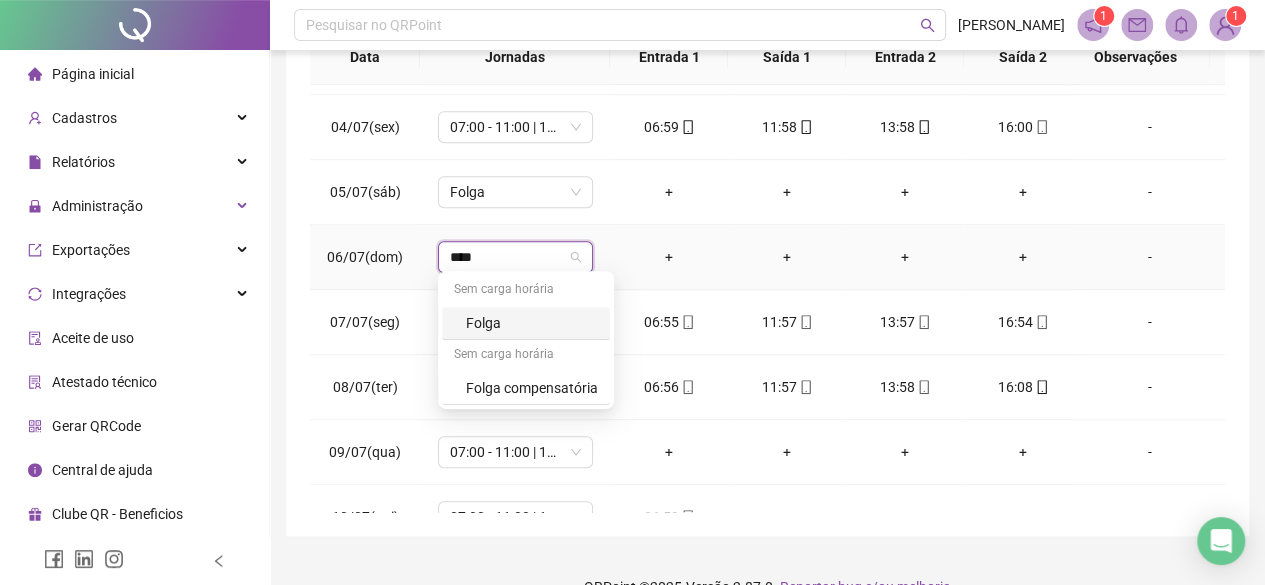 click on "Folga" at bounding box center [526, 323] 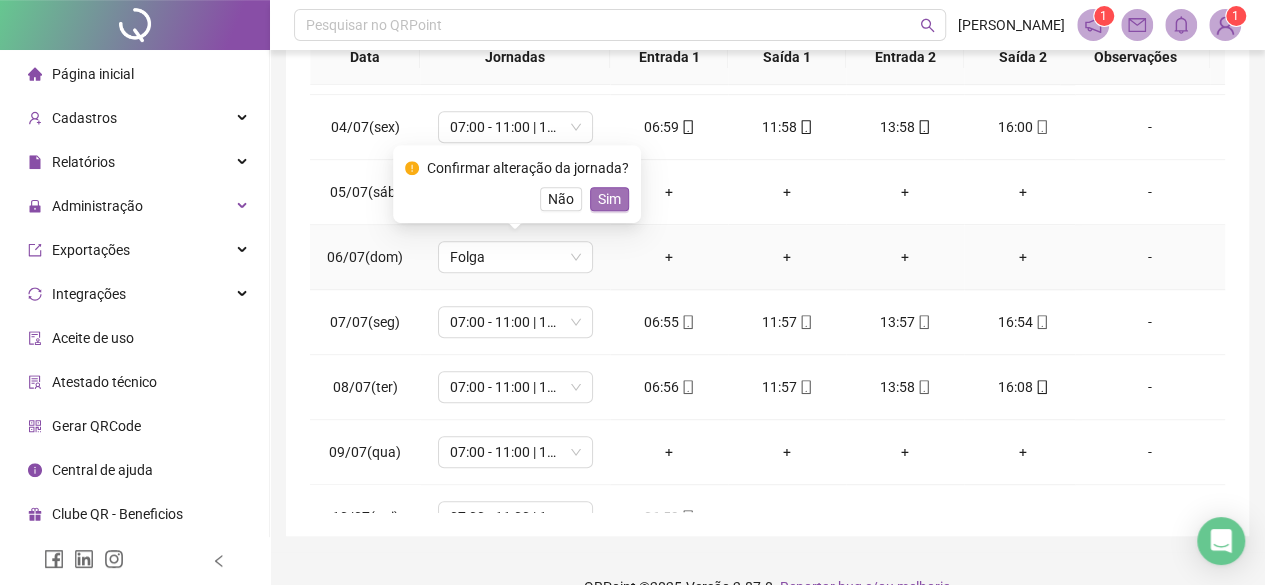 click on "Sim" at bounding box center [609, 199] 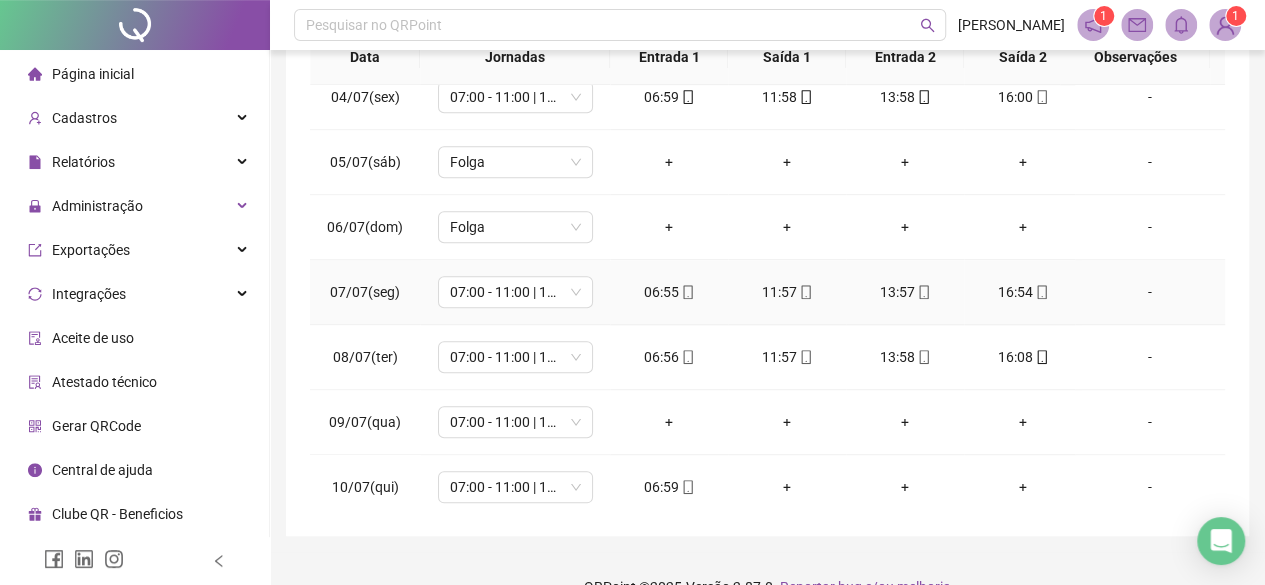 scroll, scrollTop: 946, scrollLeft: 0, axis: vertical 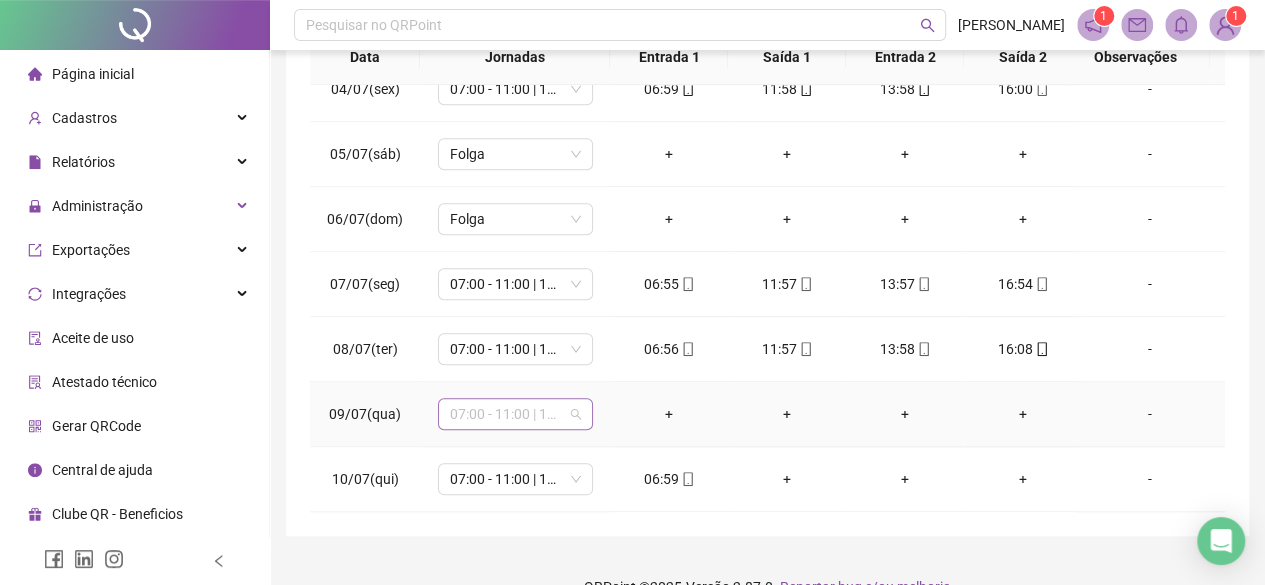 click on "07:00 - 11:00 | 13:00 - 16:00" at bounding box center [515, 414] 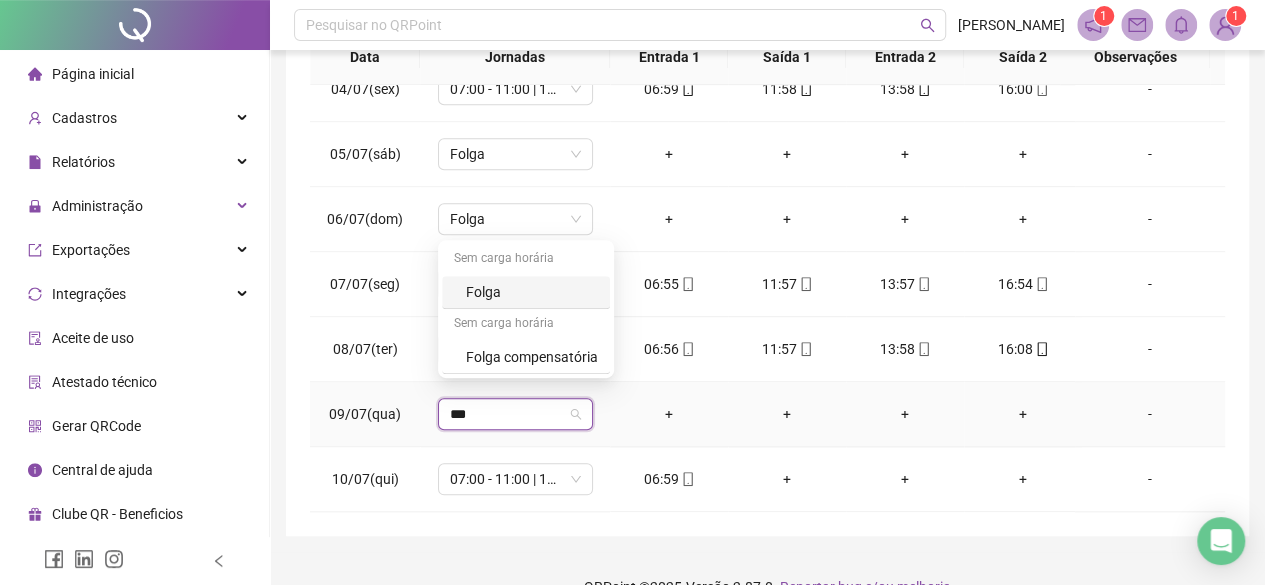 type on "****" 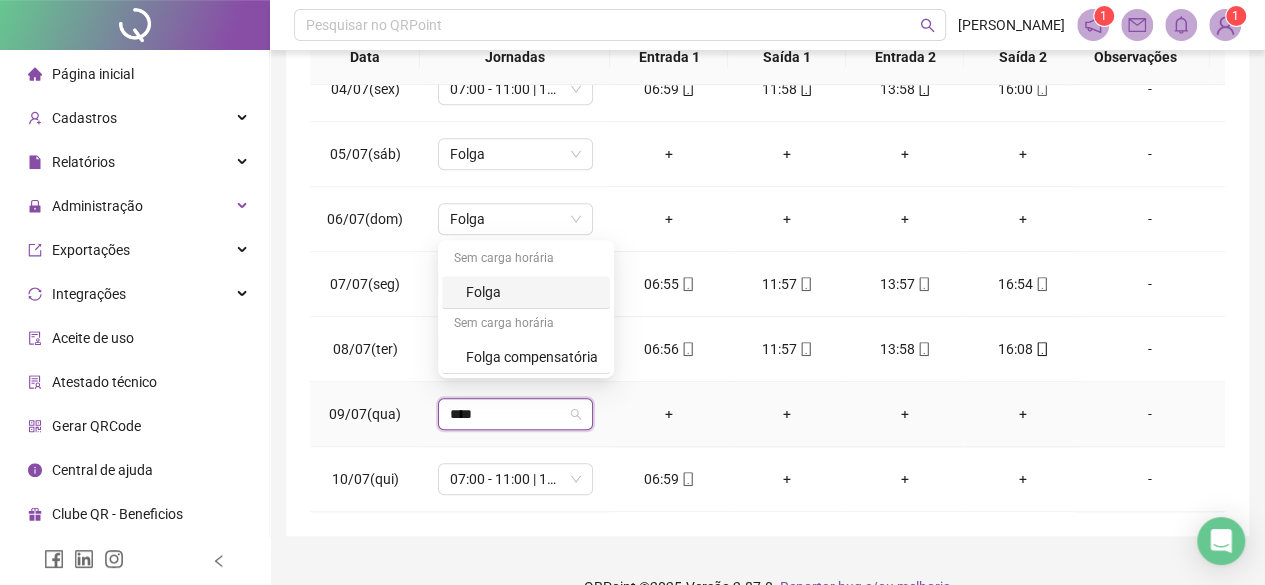 type 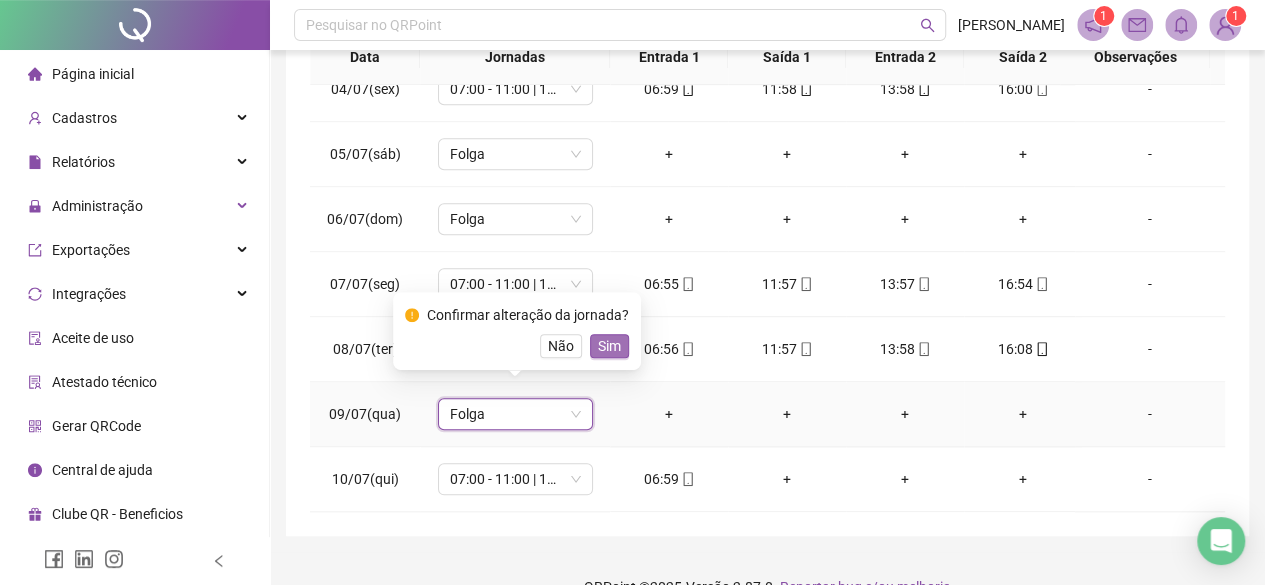 click on "Sim" at bounding box center (609, 346) 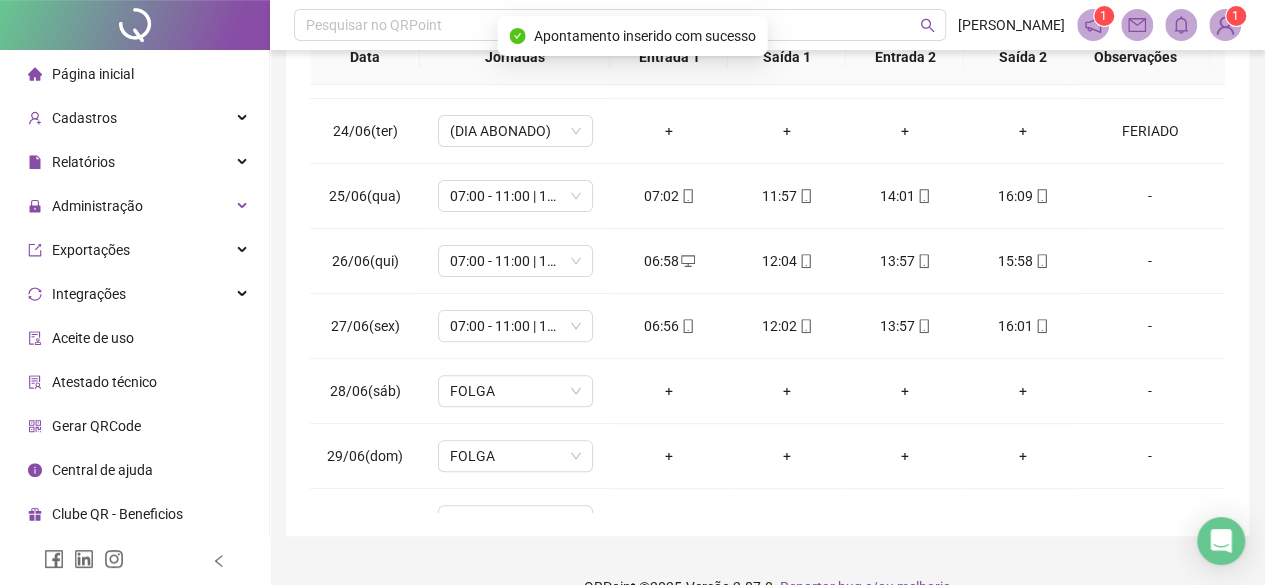 scroll, scrollTop: 0, scrollLeft: 0, axis: both 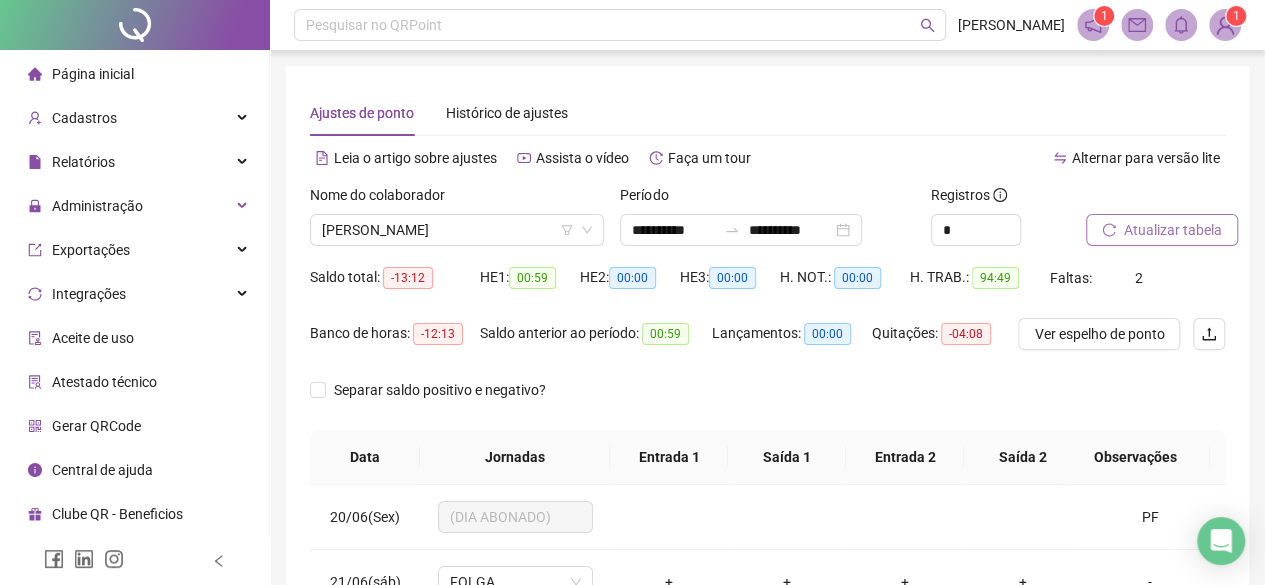 click on "Atualizar tabela" at bounding box center (1173, 230) 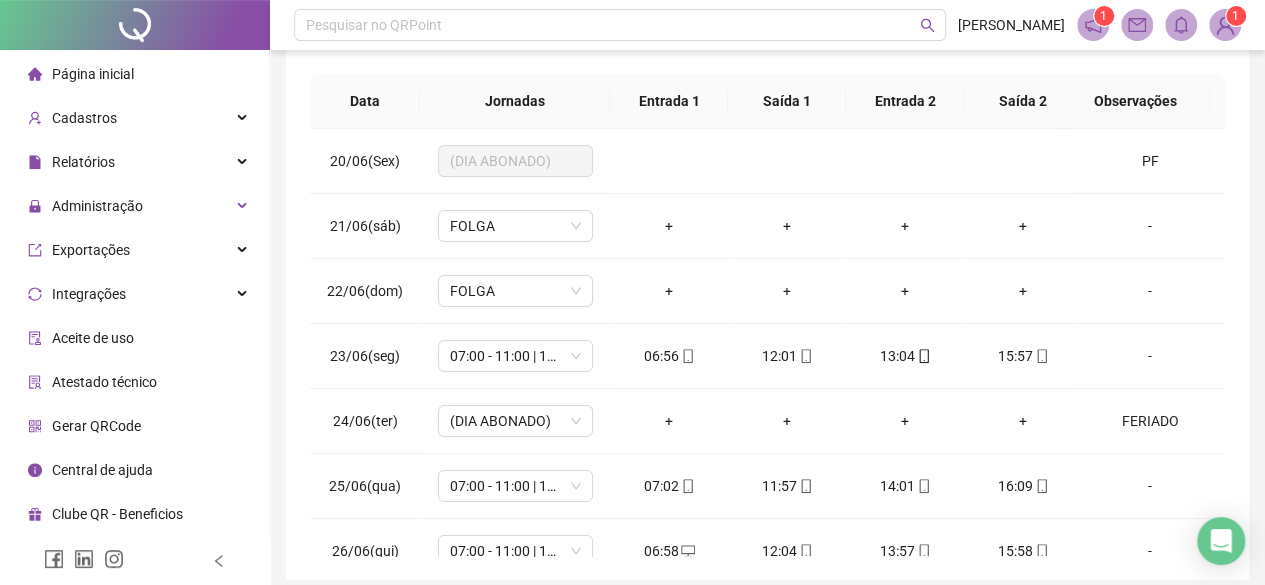 scroll, scrollTop: 436, scrollLeft: 0, axis: vertical 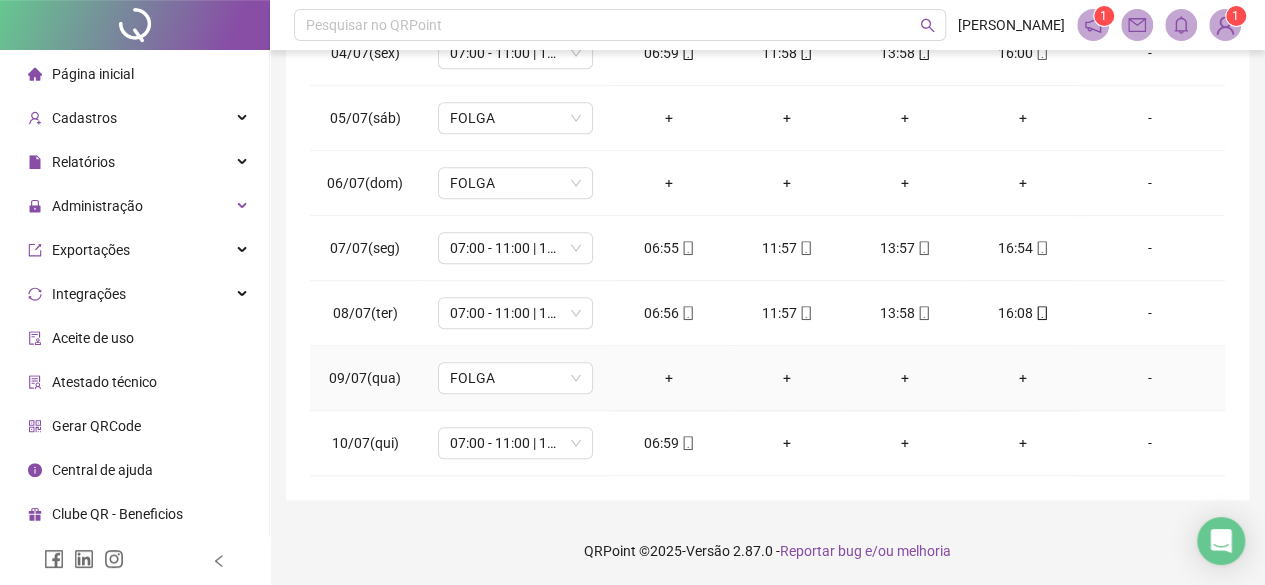 click on "-" at bounding box center [1150, 378] 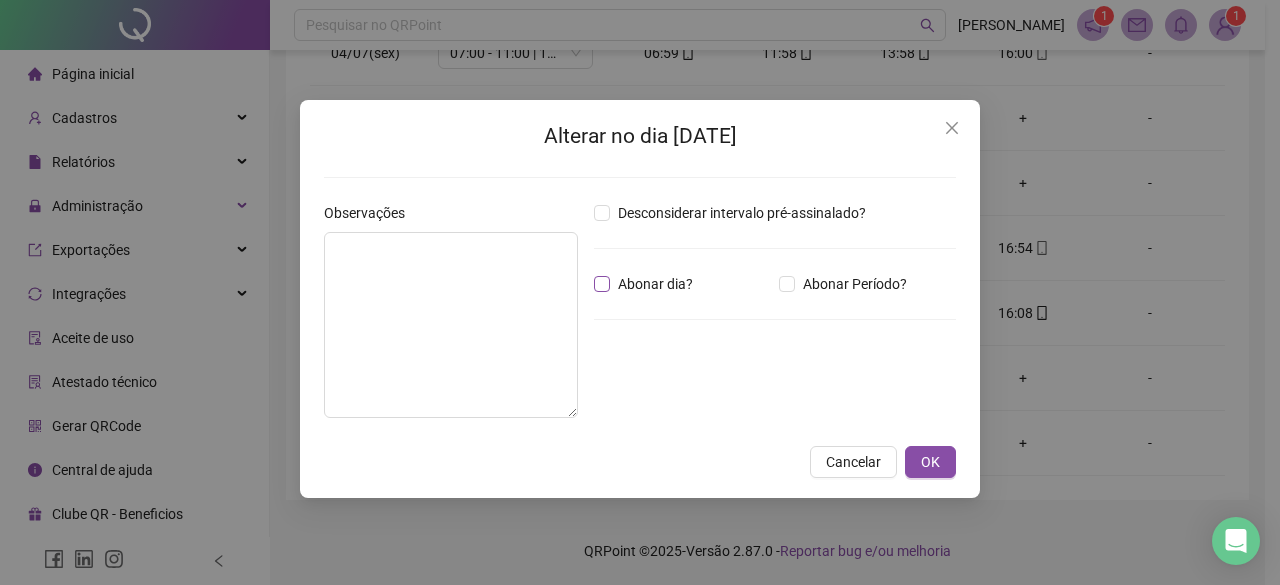 click on "Abonar dia?" at bounding box center [655, 284] 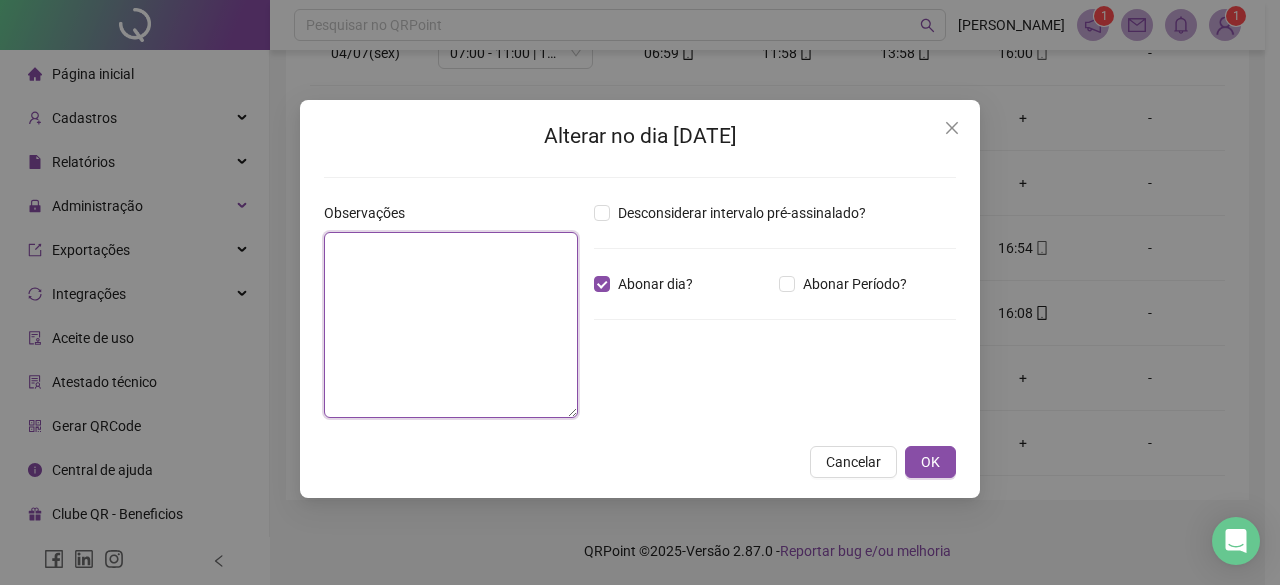 click at bounding box center (451, 325) 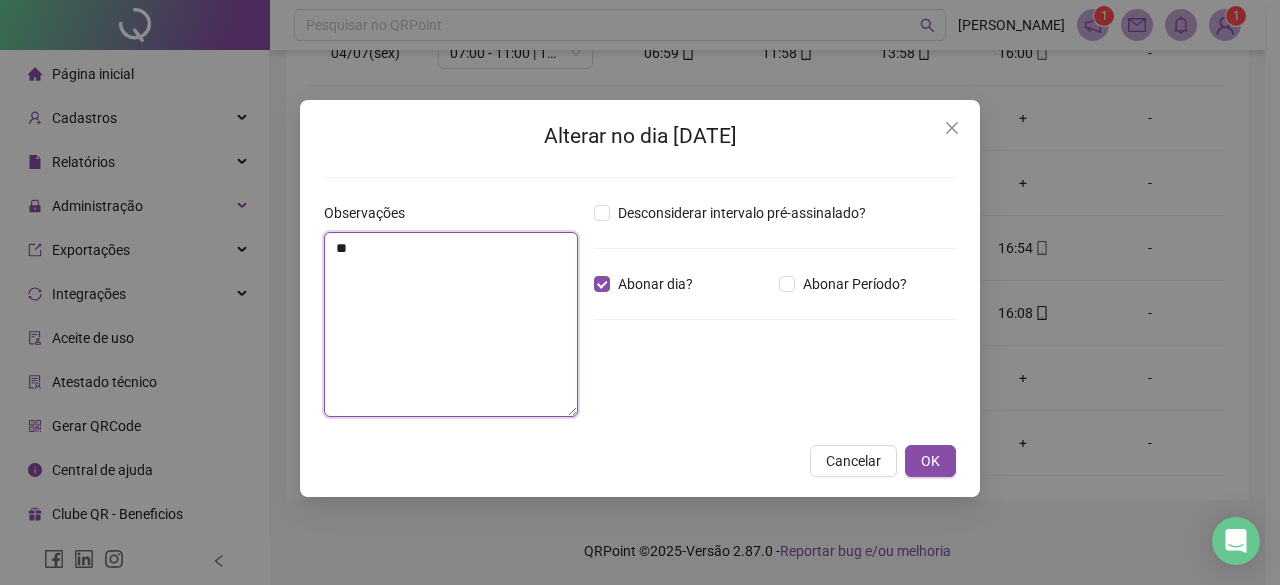 type on "*" 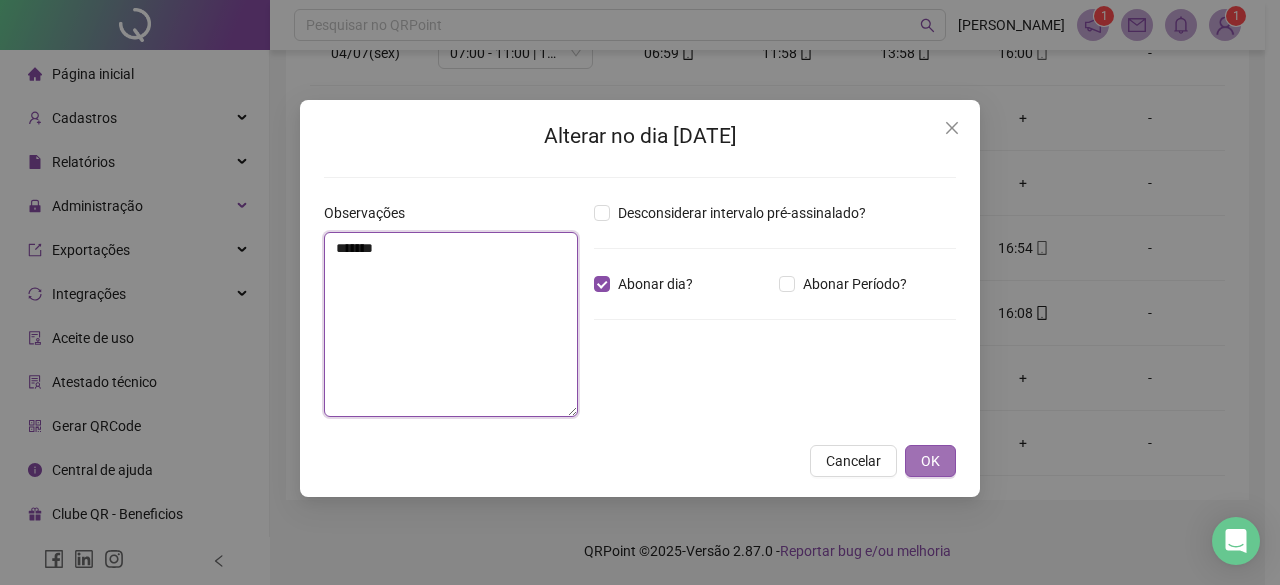 type on "*******" 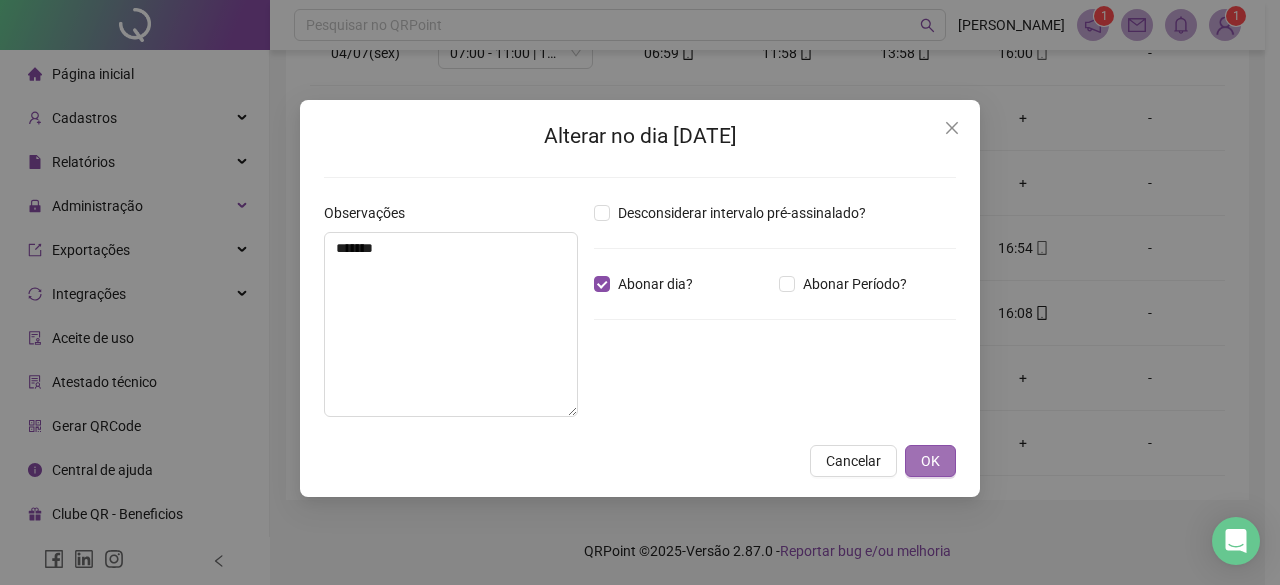 click on "OK" at bounding box center [930, 461] 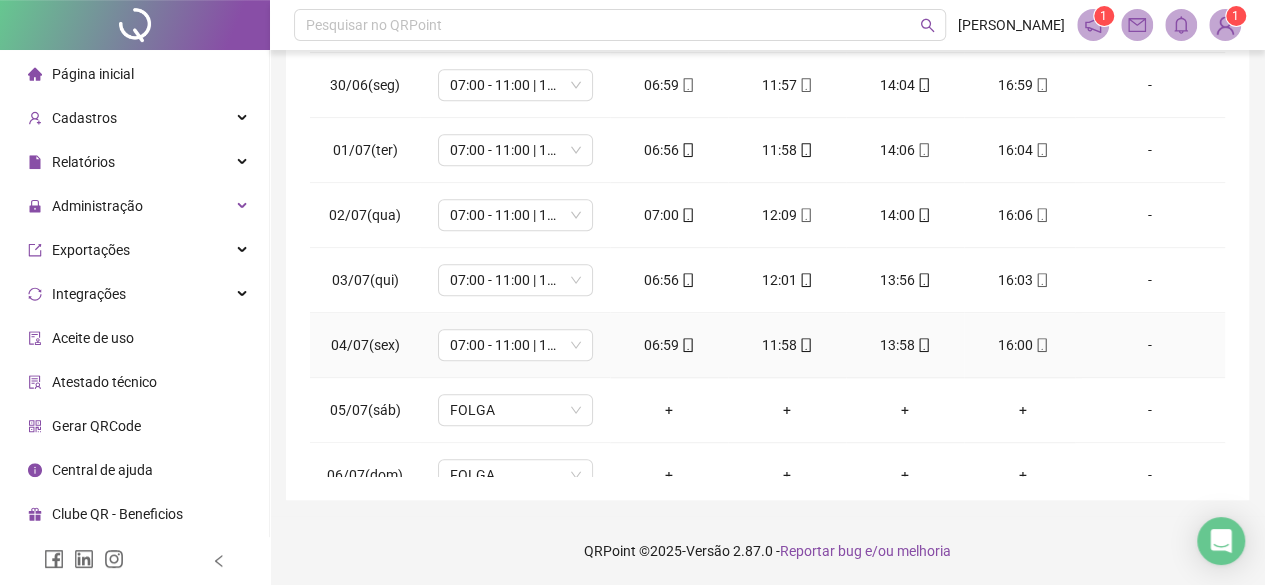 scroll, scrollTop: 446, scrollLeft: 0, axis: vertical 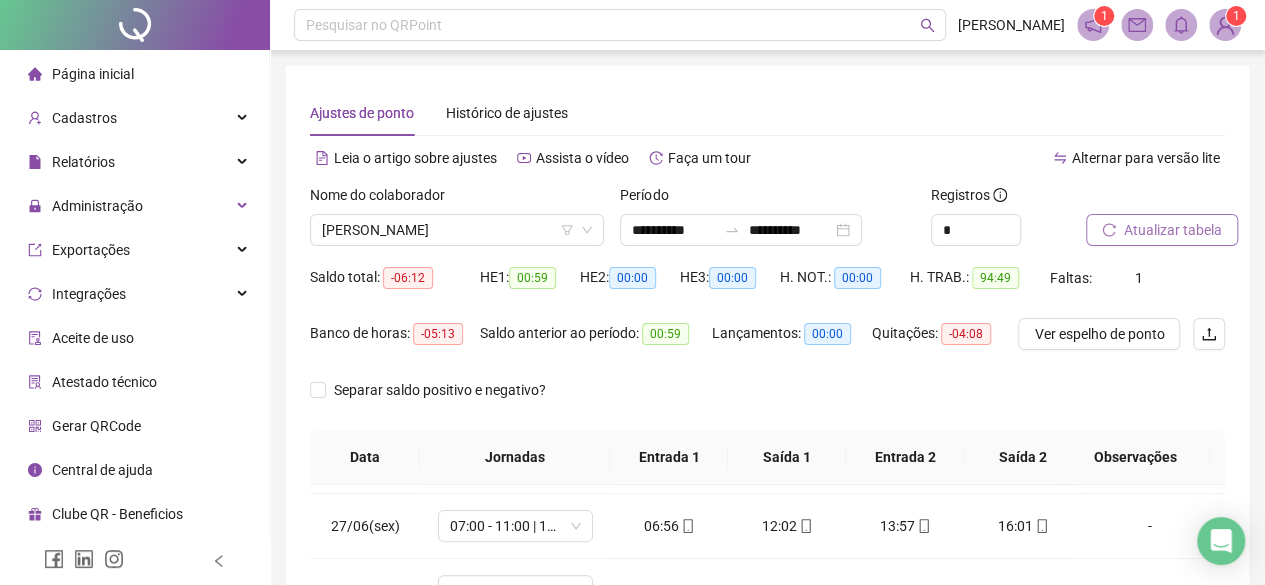 click on "Atualizar tabela" at bounding box center (1173, 230) 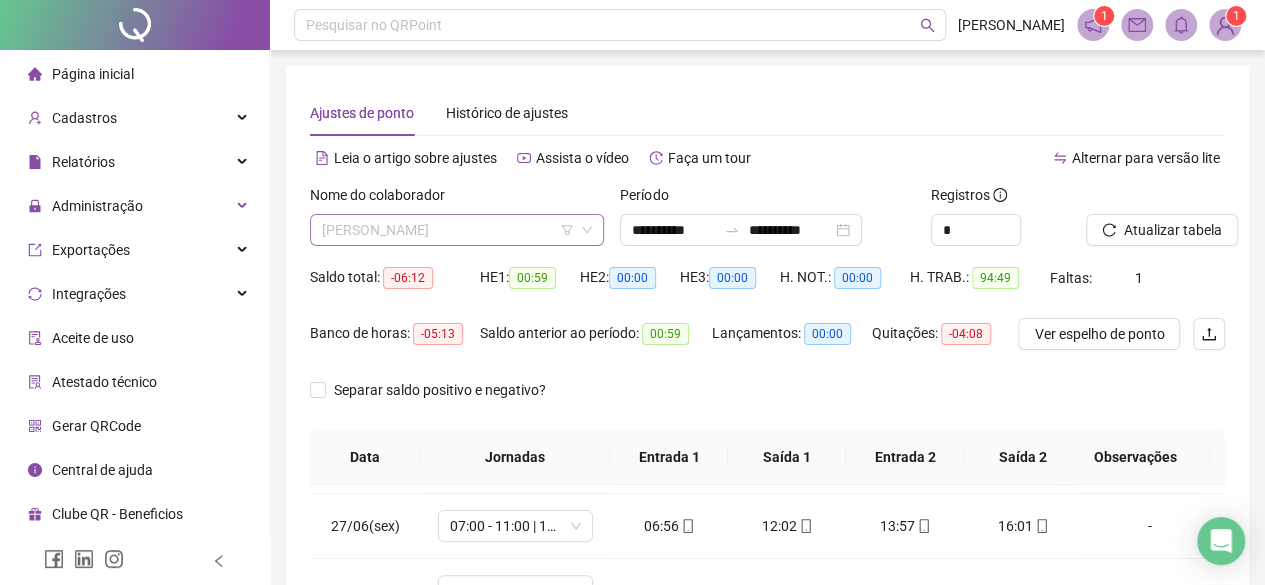 click on "[PERSON_NAME]" at bounding box center (457, 230) 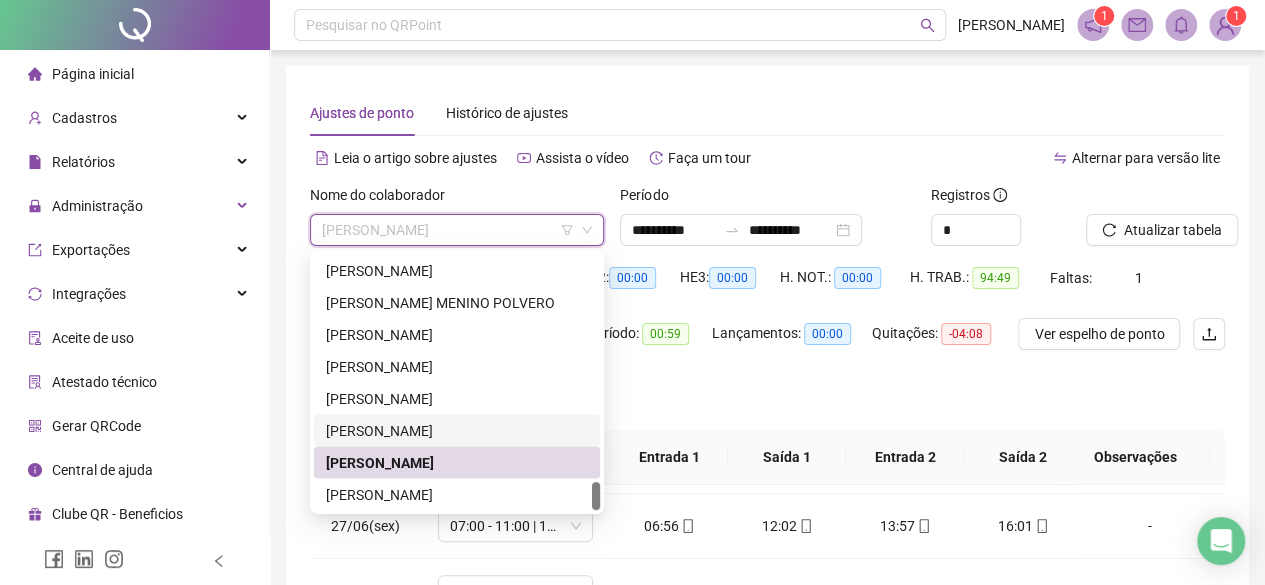 click on "[PERSON_NAME]" at bounding box center [457, 430] 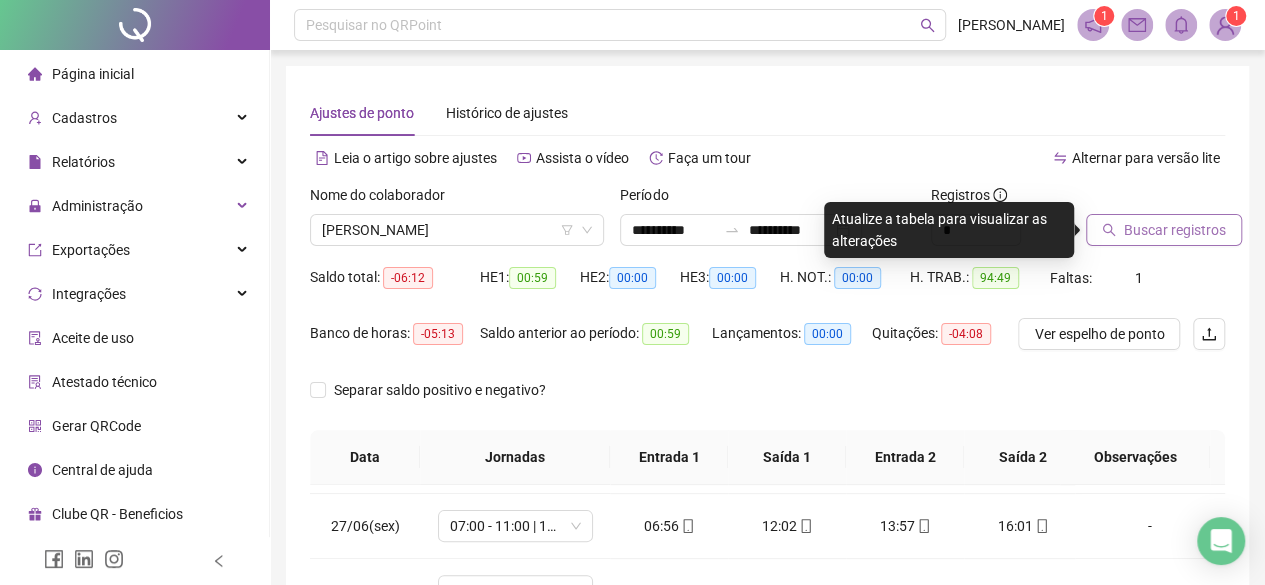 click on "Buscar registros" at bounding box center [1175, 230] 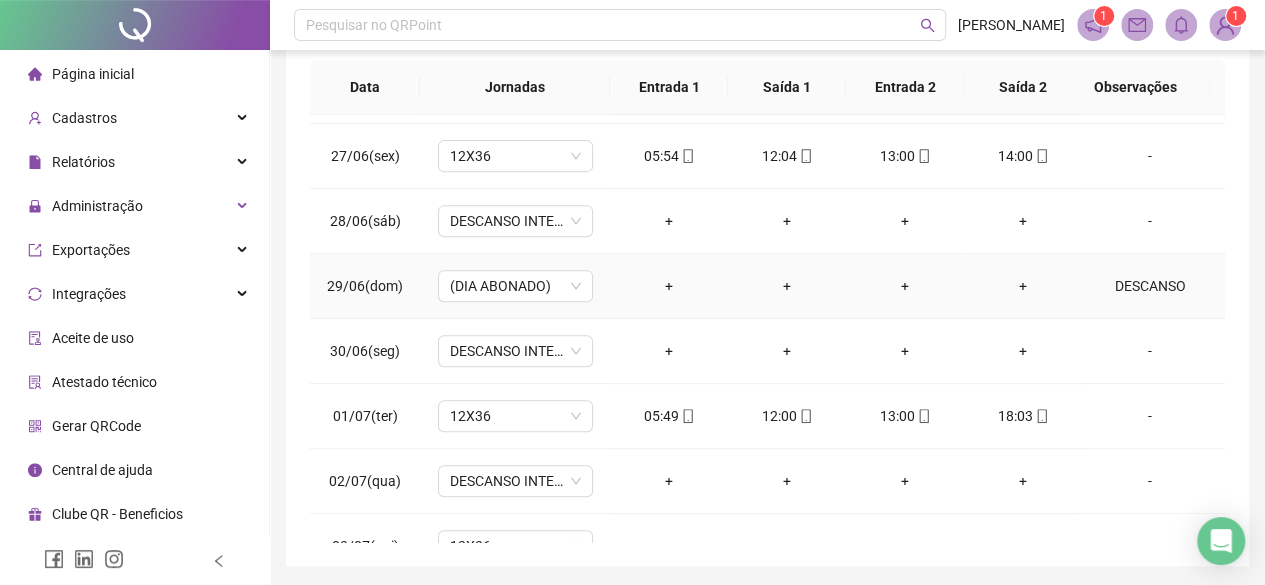 scroll, scrollTop: 400, scrollLeft: 0, axis: vertical 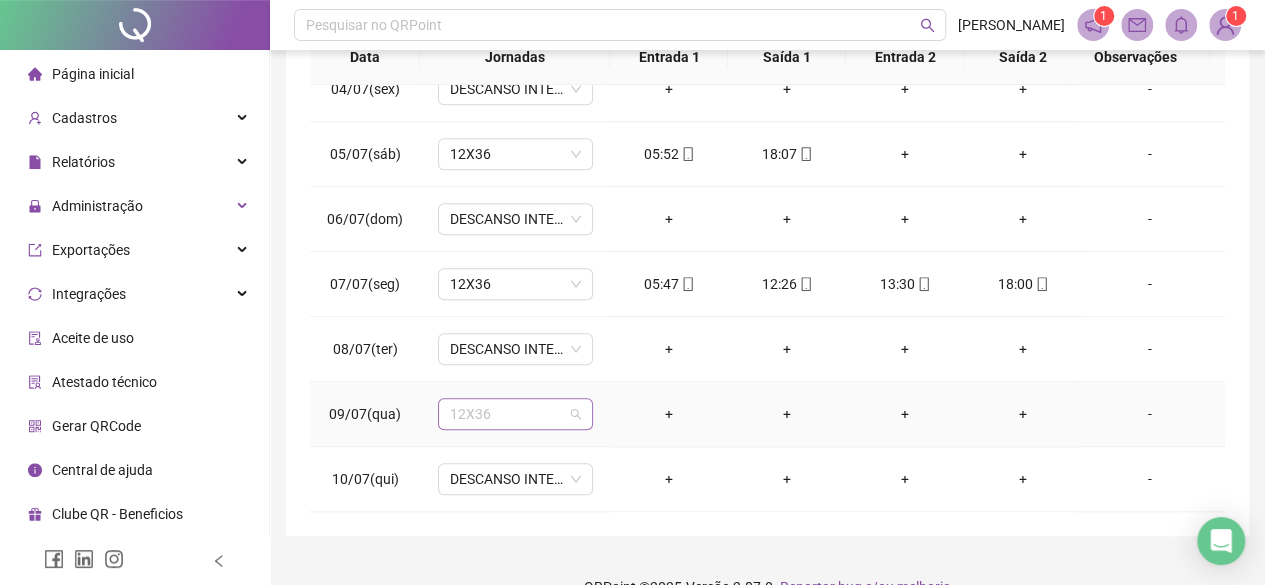 click on "12X36" at bounding box center [515, 414] 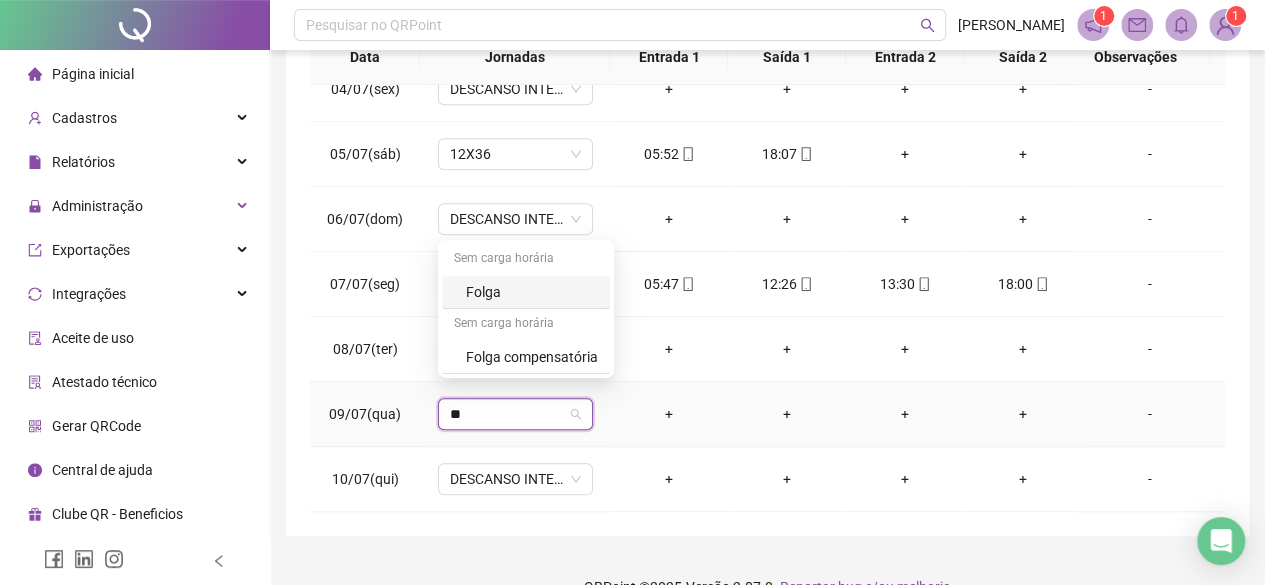 type on "***" 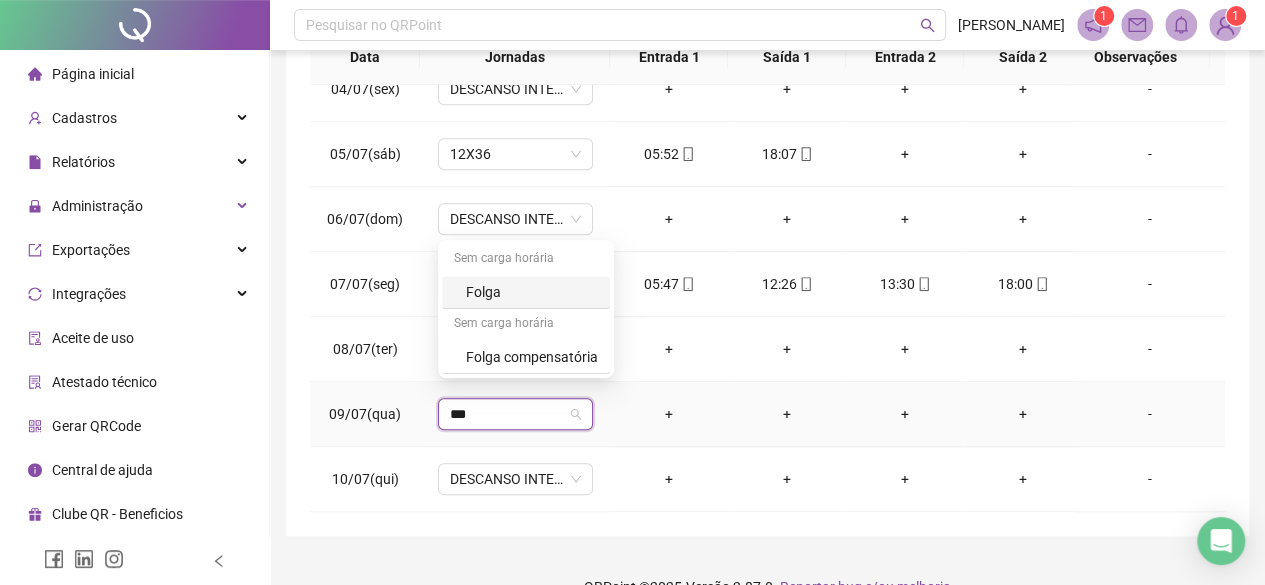 click on "Folga" at bounding box center [532, 292] 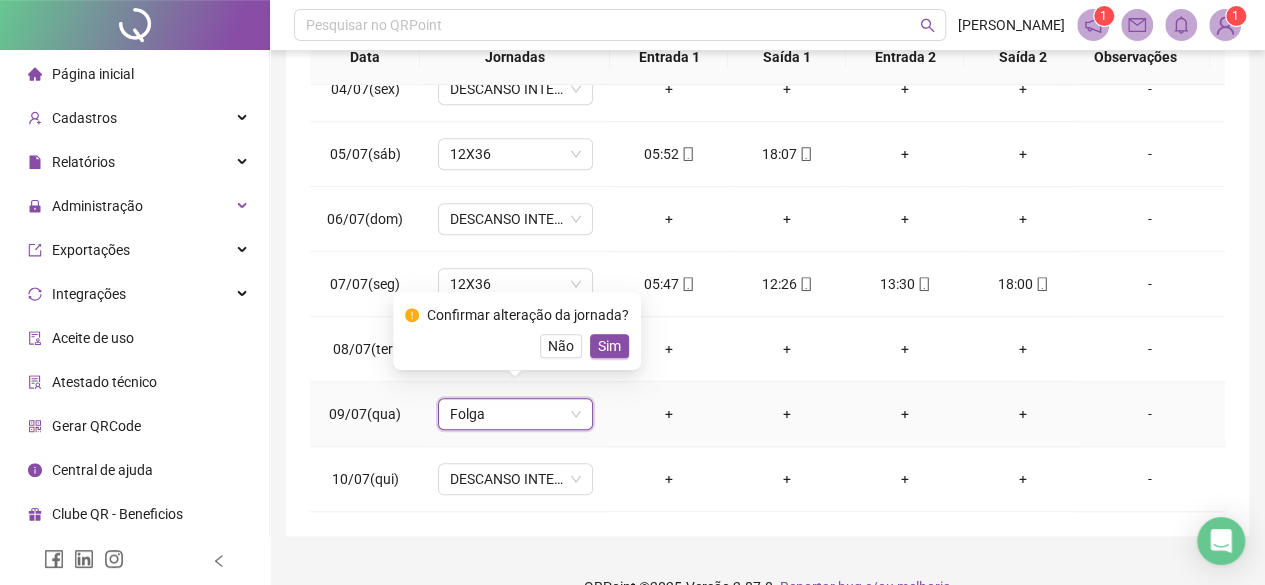 click on "Confirmar alteração da jornada? Não Sim" at bounding box center [517, 331] 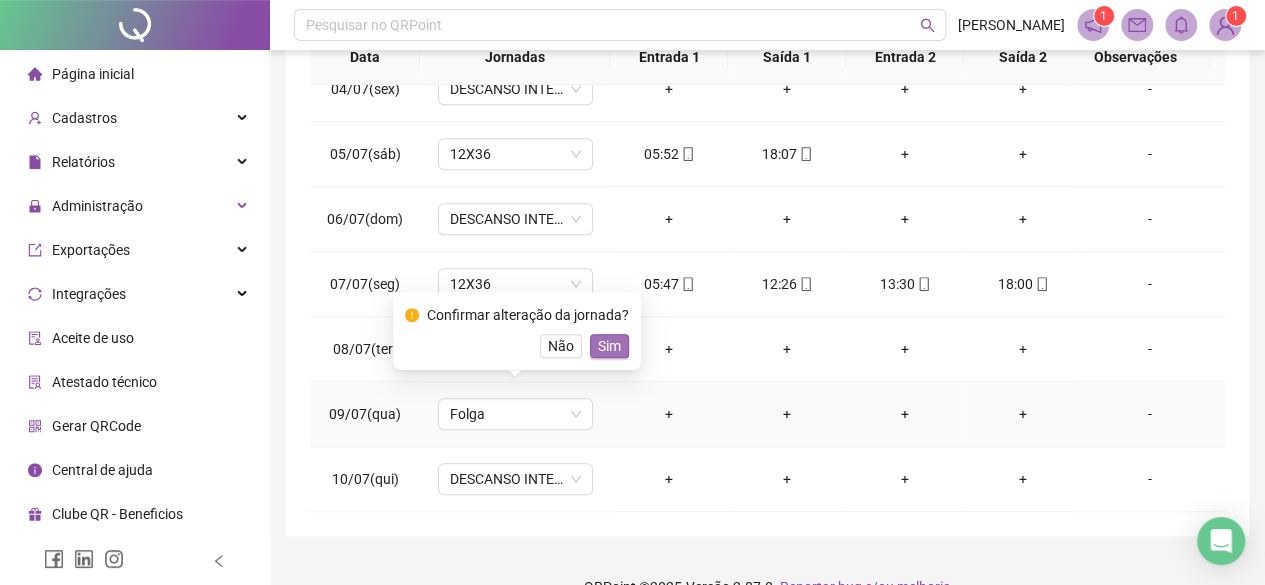 click on "Sim" at bounding box center [609, 346] 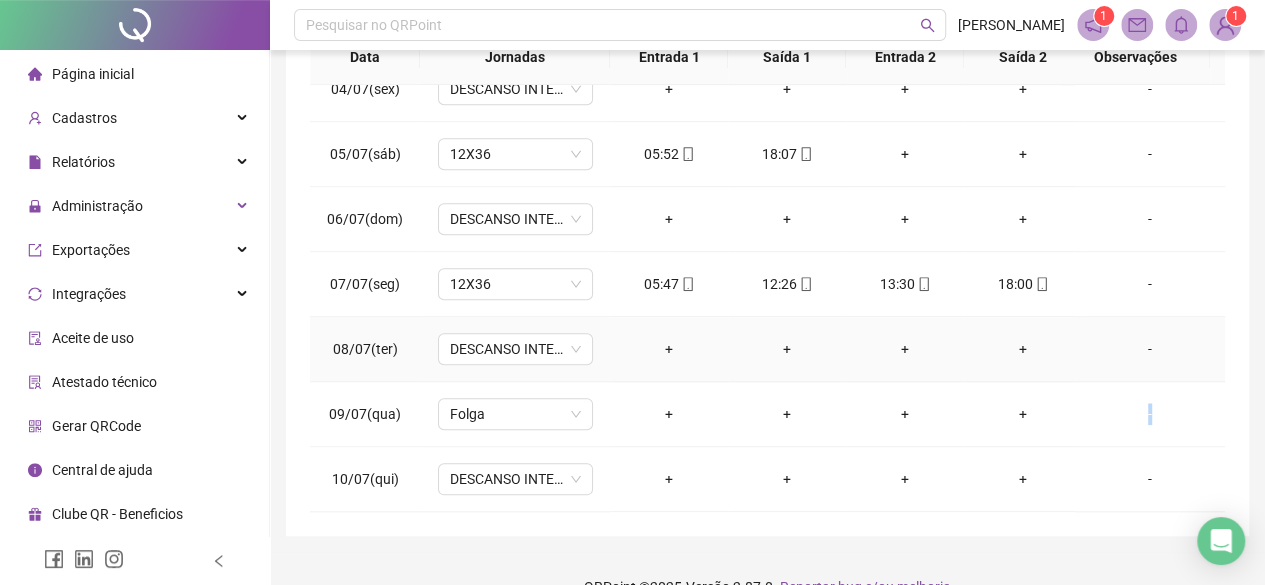 drag, startPoint x: 1141, startPoint y: 399, endPoint x: 1134, endPoint y: 380, distance: 20.248457 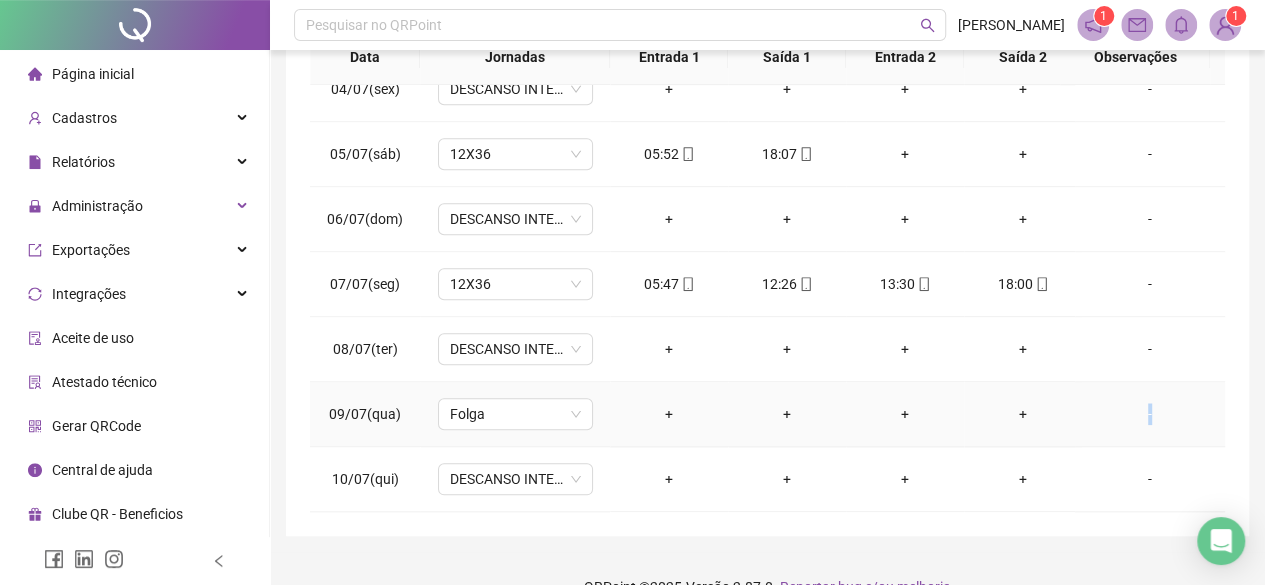 click on "-" at bounding box center (1150, 414) 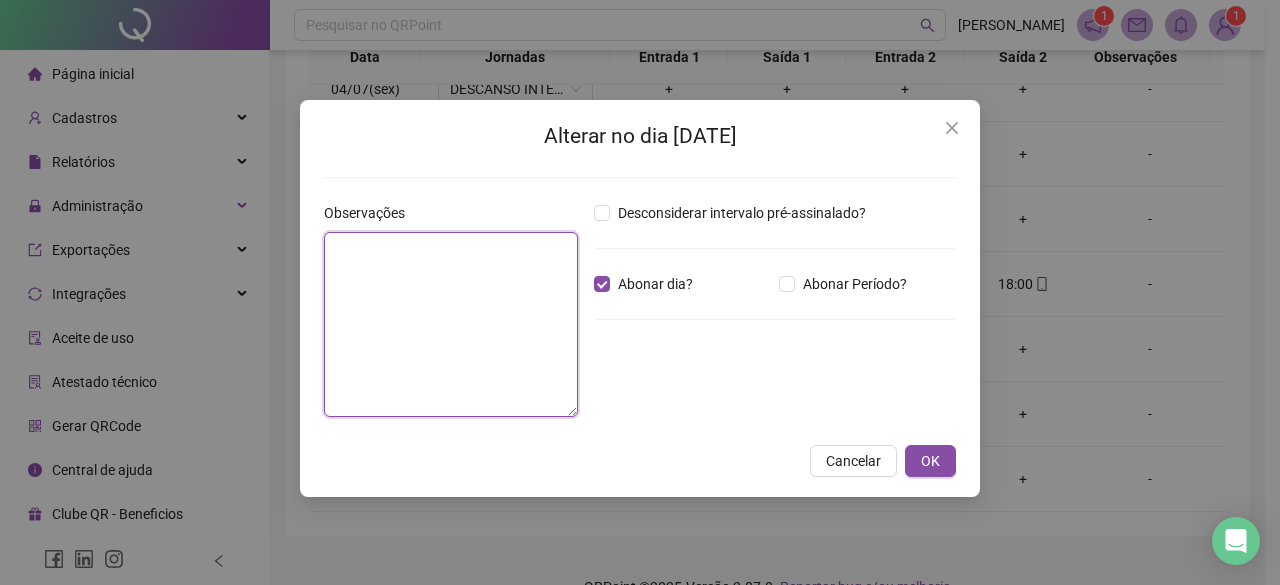 click at bounding box center [451, 324] 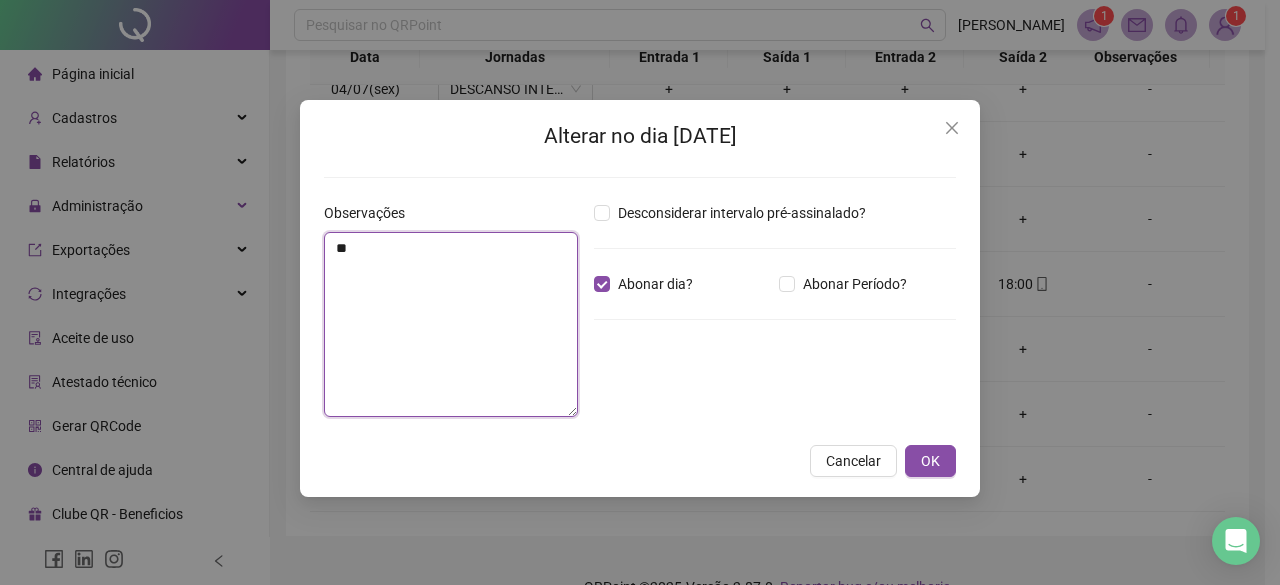 type on "*" 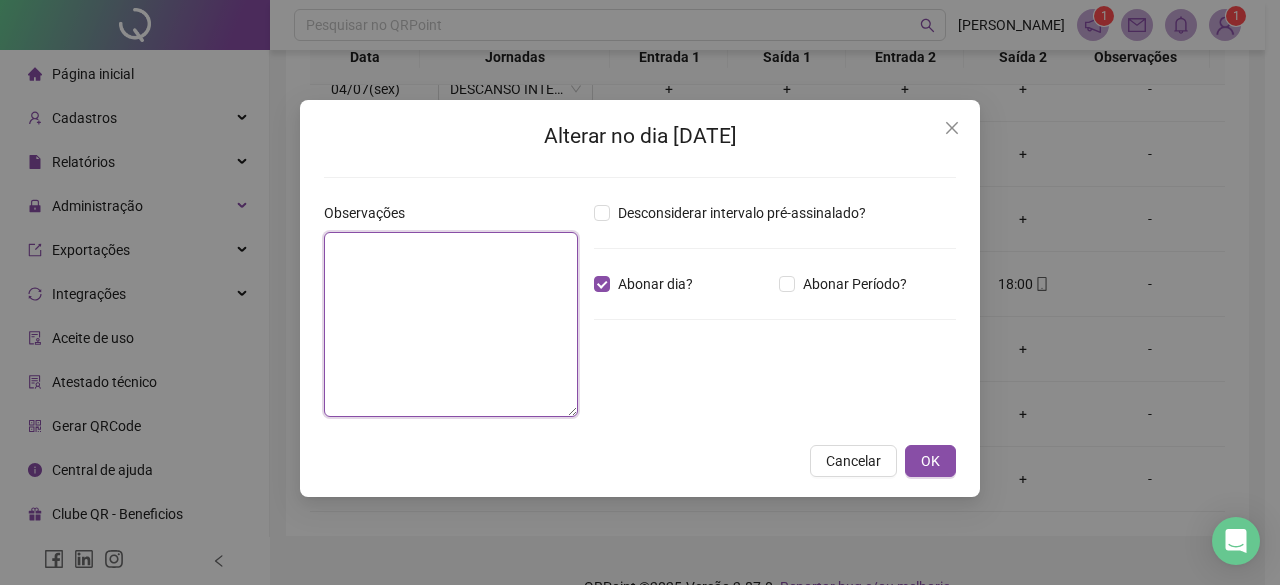 type on "*" 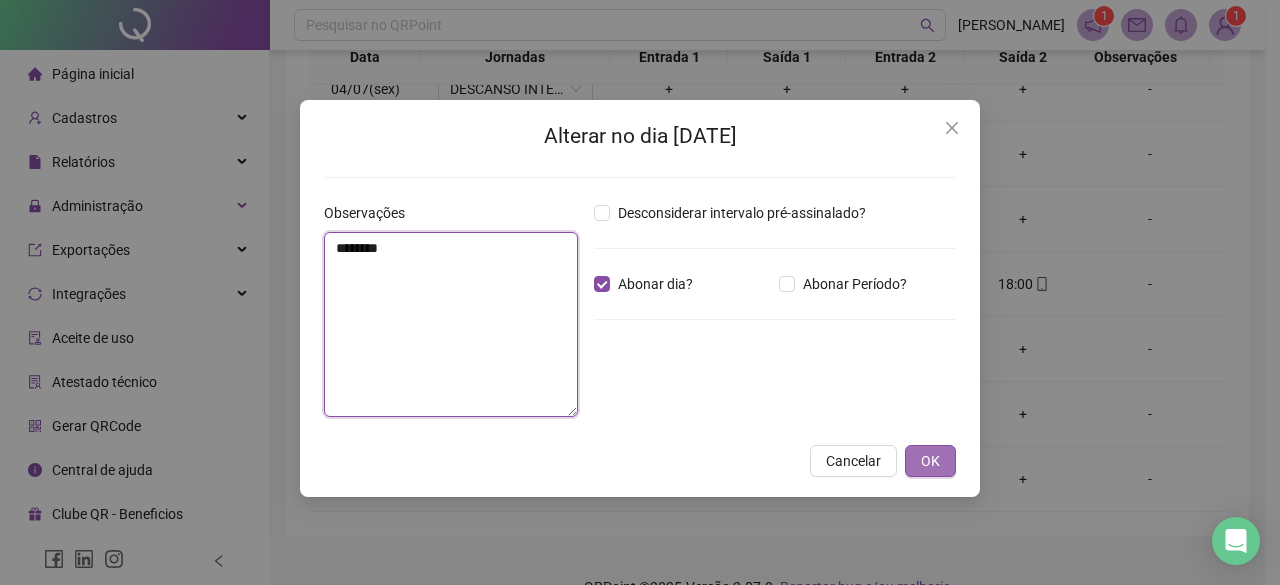 type on "********" 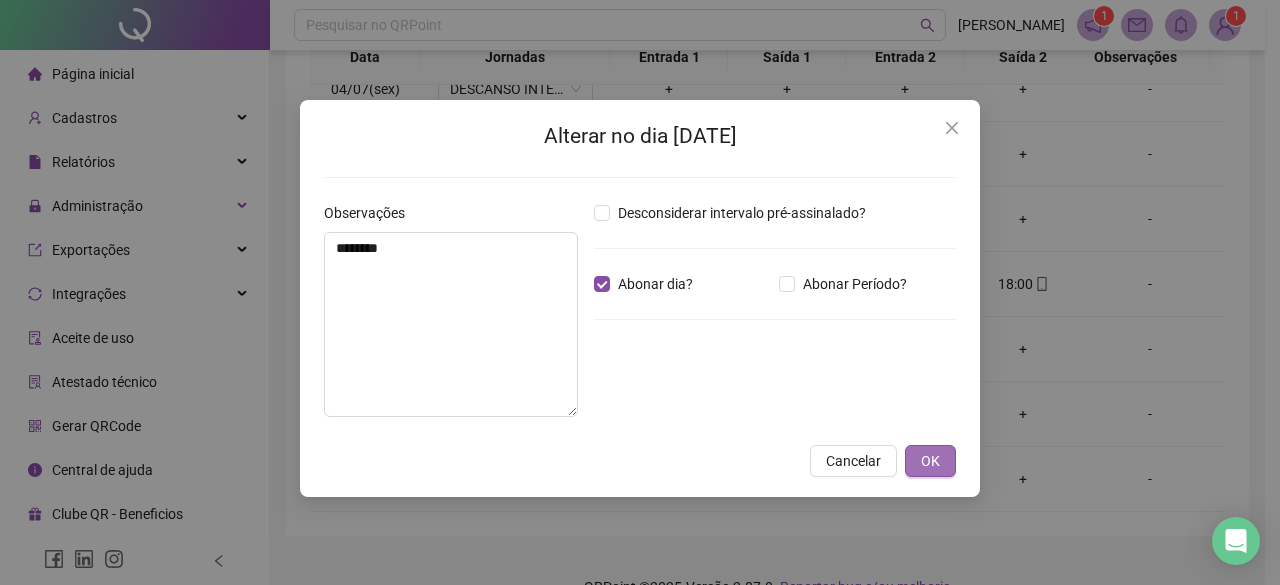 click on "OK" at bounding box center (930, 461) 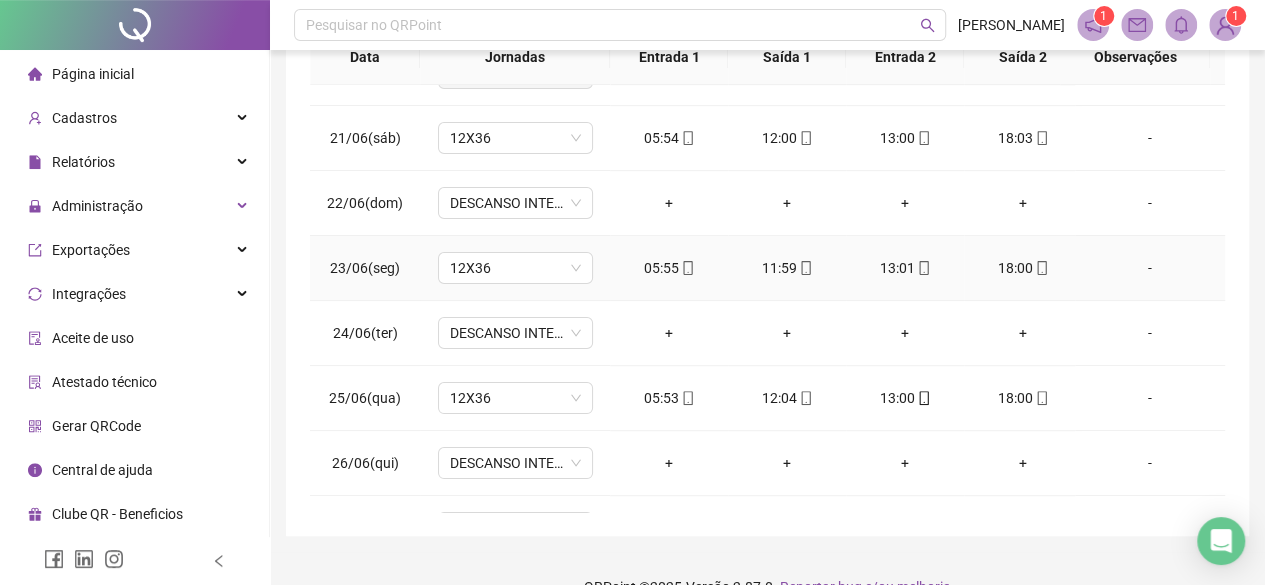 scroll, scrollTop: 0, scrollLeft: 0, axis: both 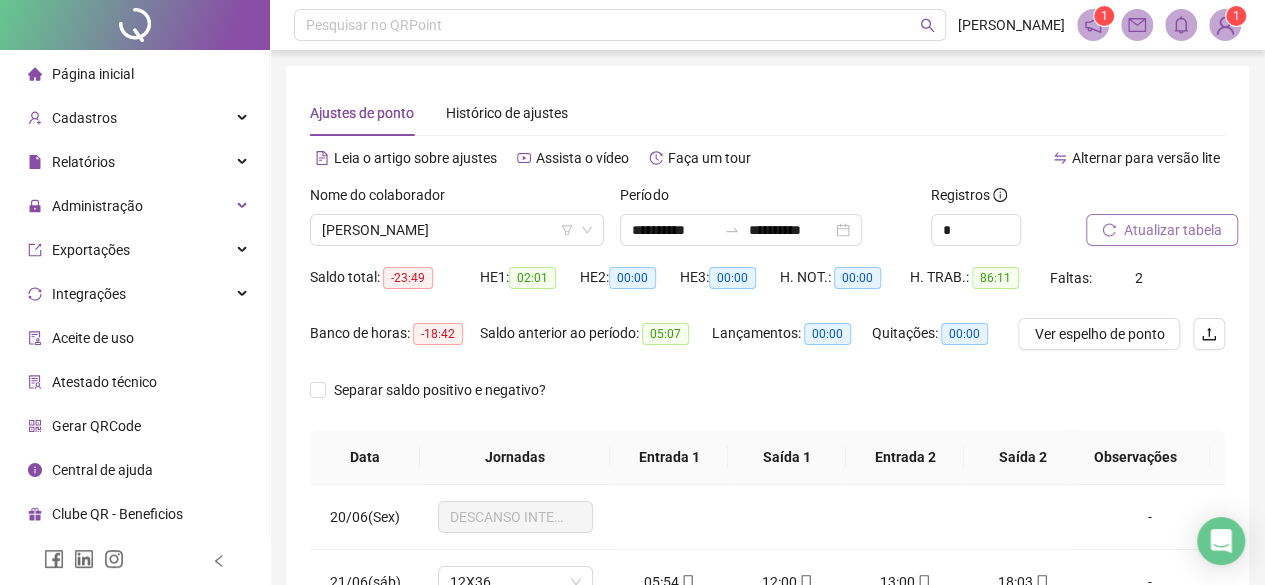 click on "Atualizar tabela" at bounding box center (1173, 230) 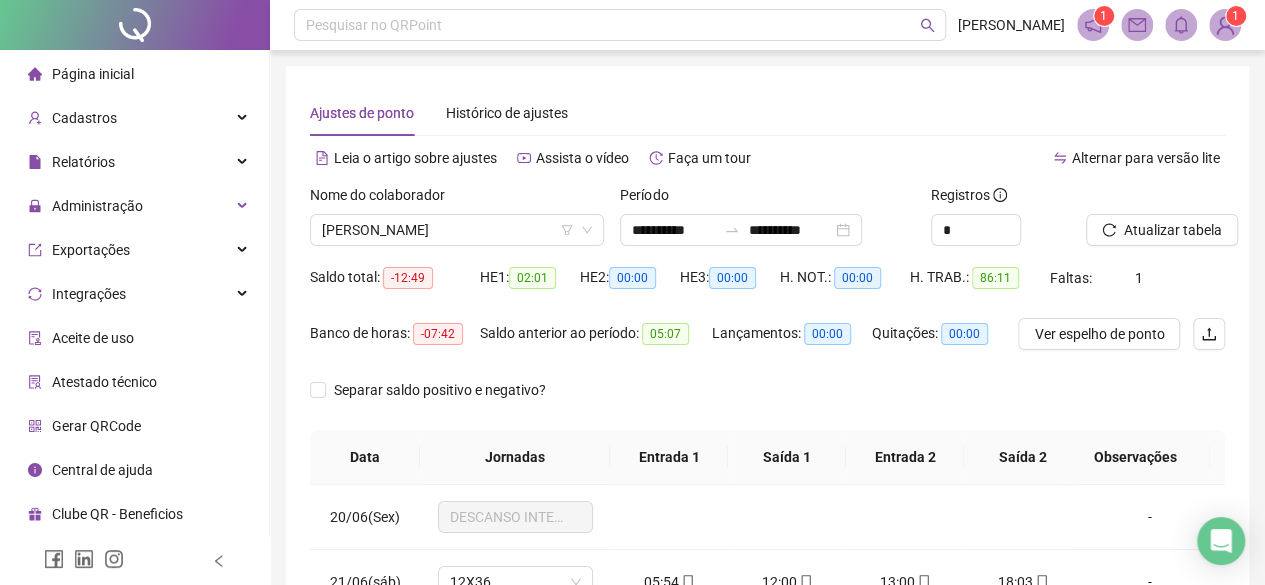 scroll, scrollTop: 200, scrollLeft: 0, axis: vertical 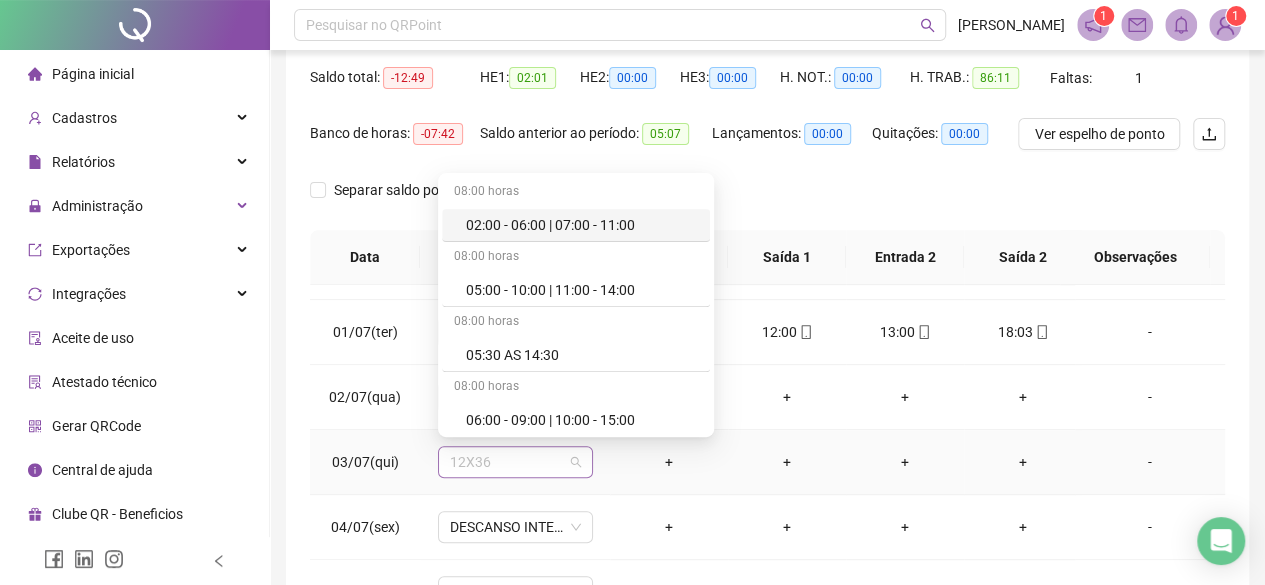 click on "12X36" at bounding box center [515, 462] 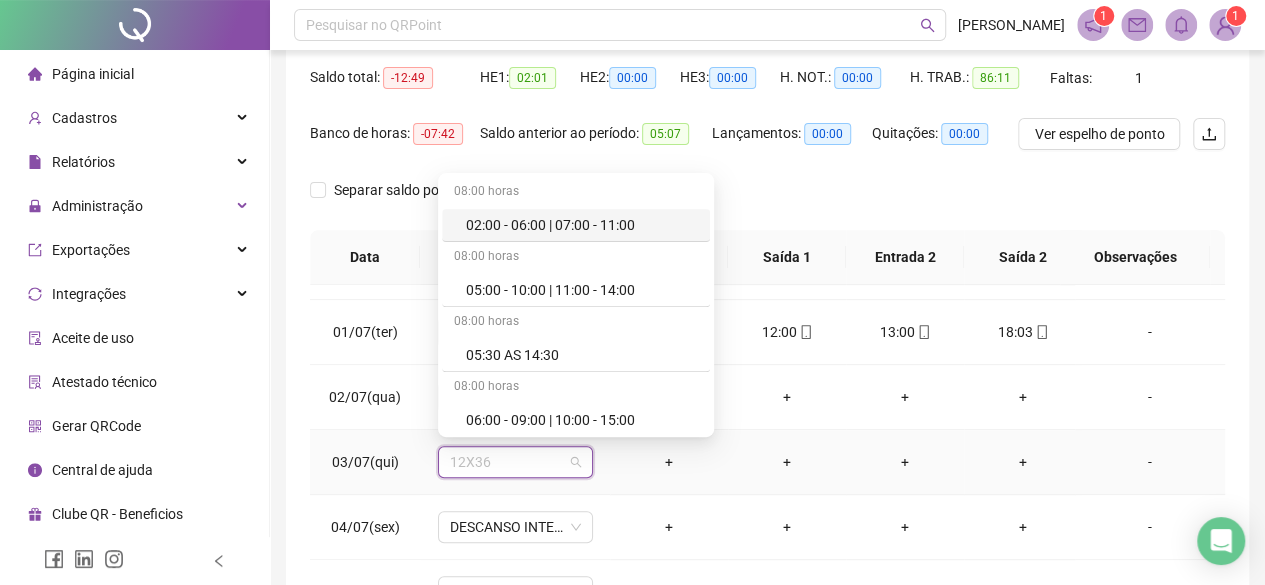 click on "-" at bounding box center [1150, 462] 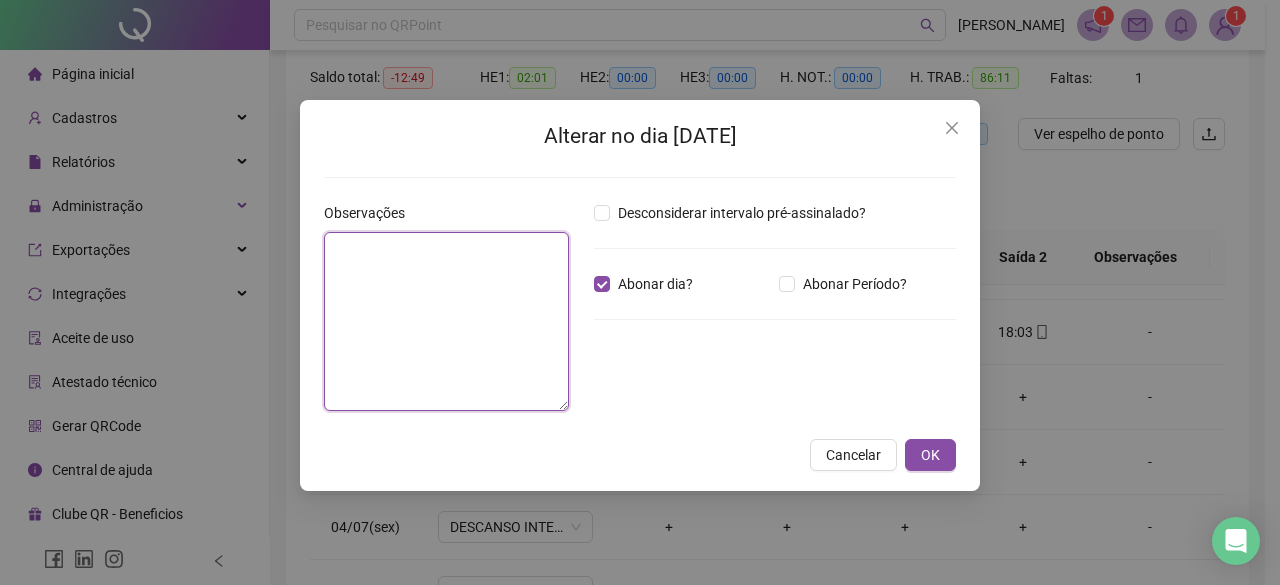 click at bounding box center [446, 321] 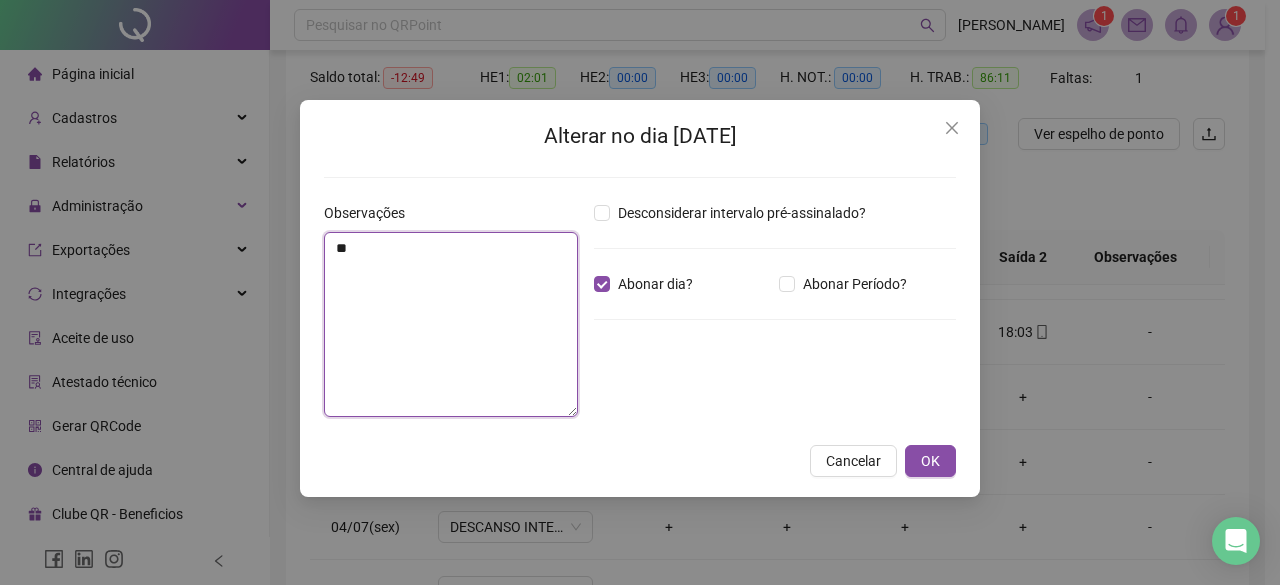 type on "*" 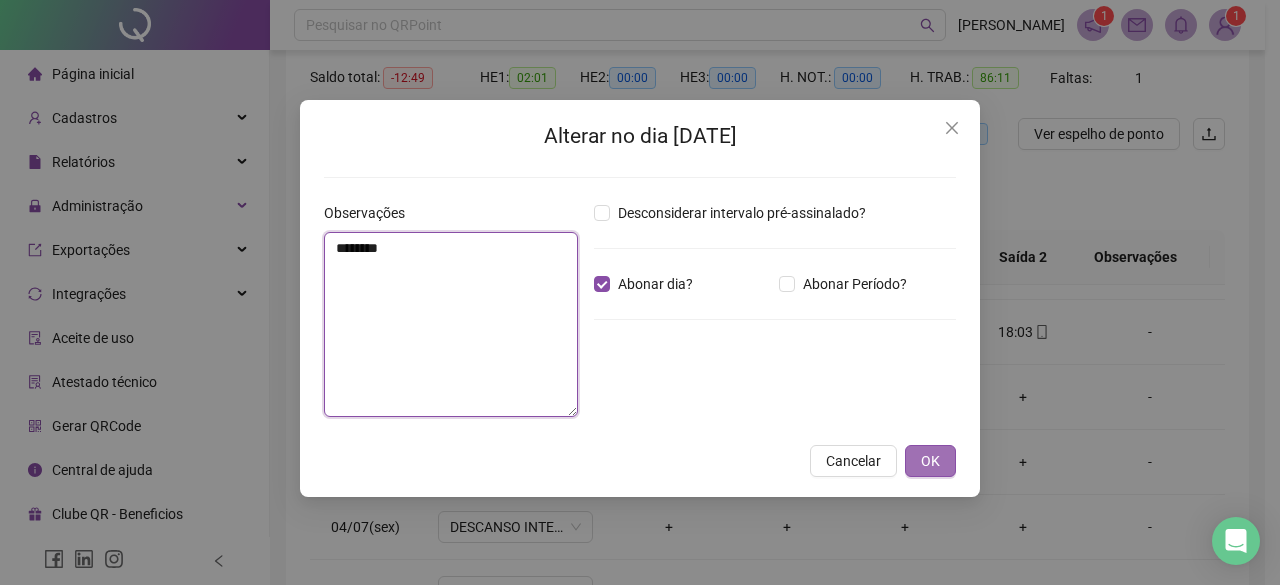type on "********" 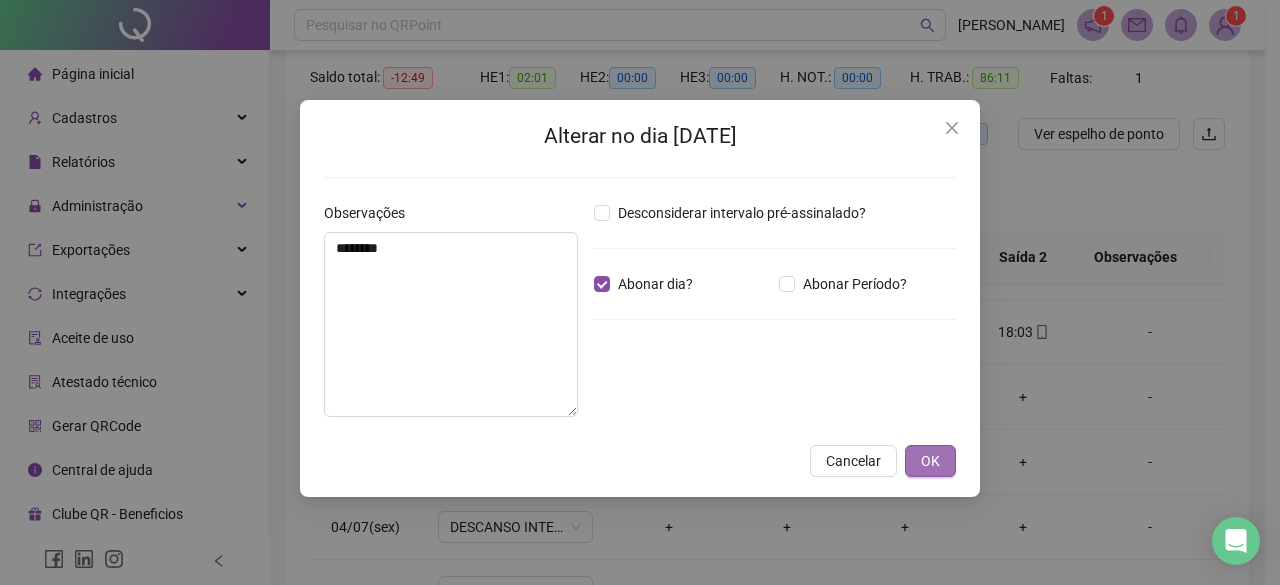 click on "OK" at bounding box center (930, 461) 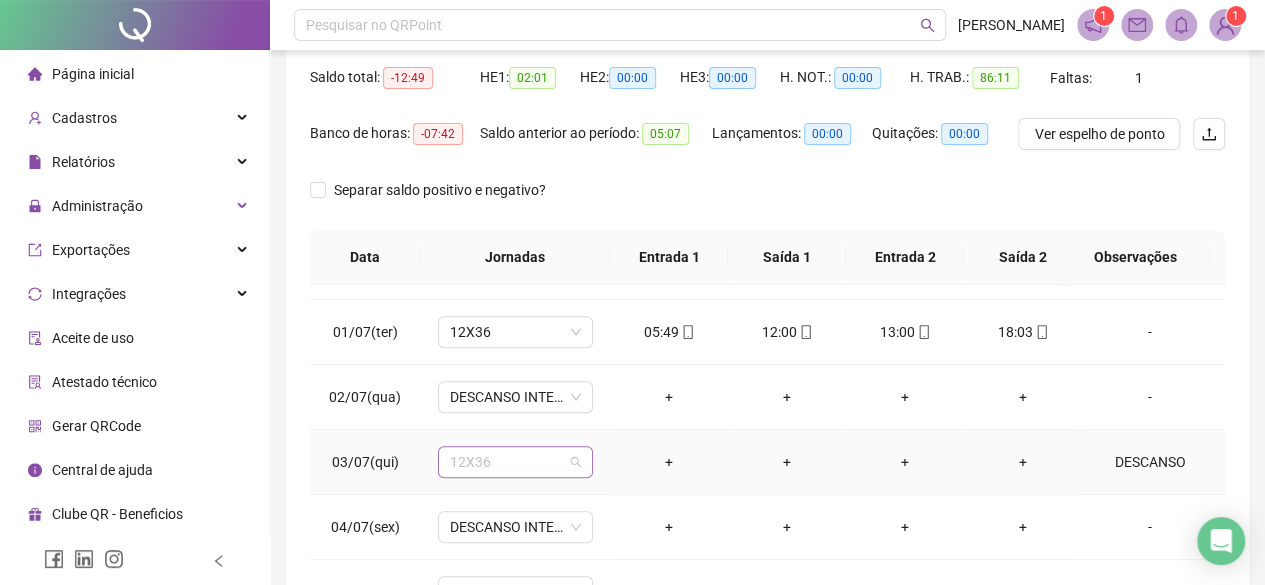 click on "12X36" at bounding box center [515, 462] 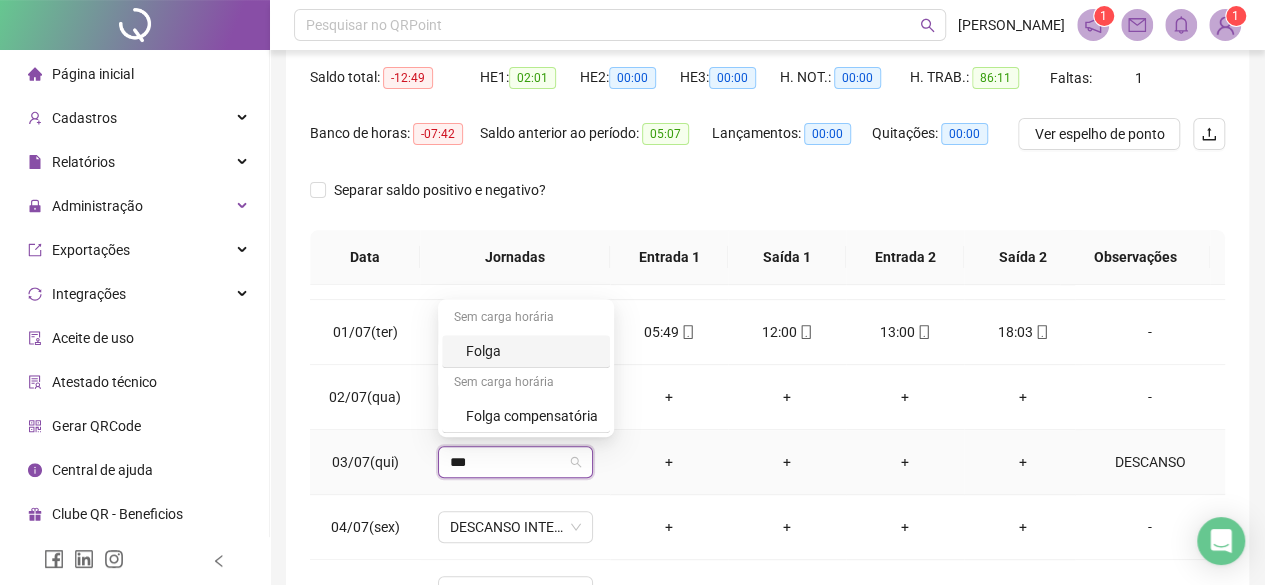 type on "****" 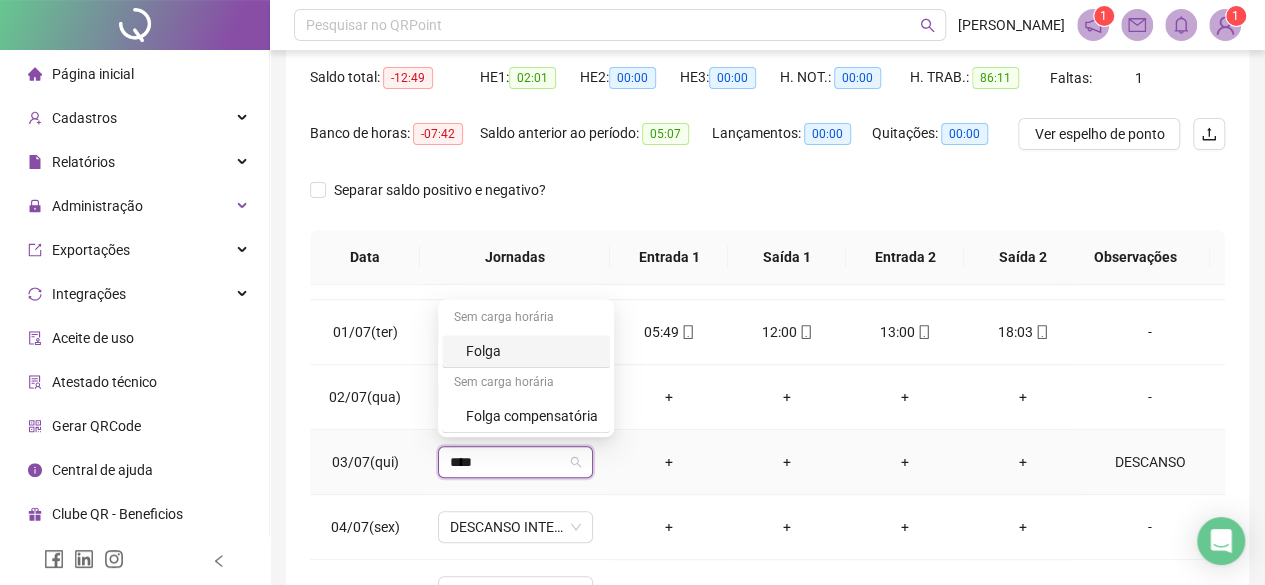 click on "Folga" at bounding box center (526, 351) 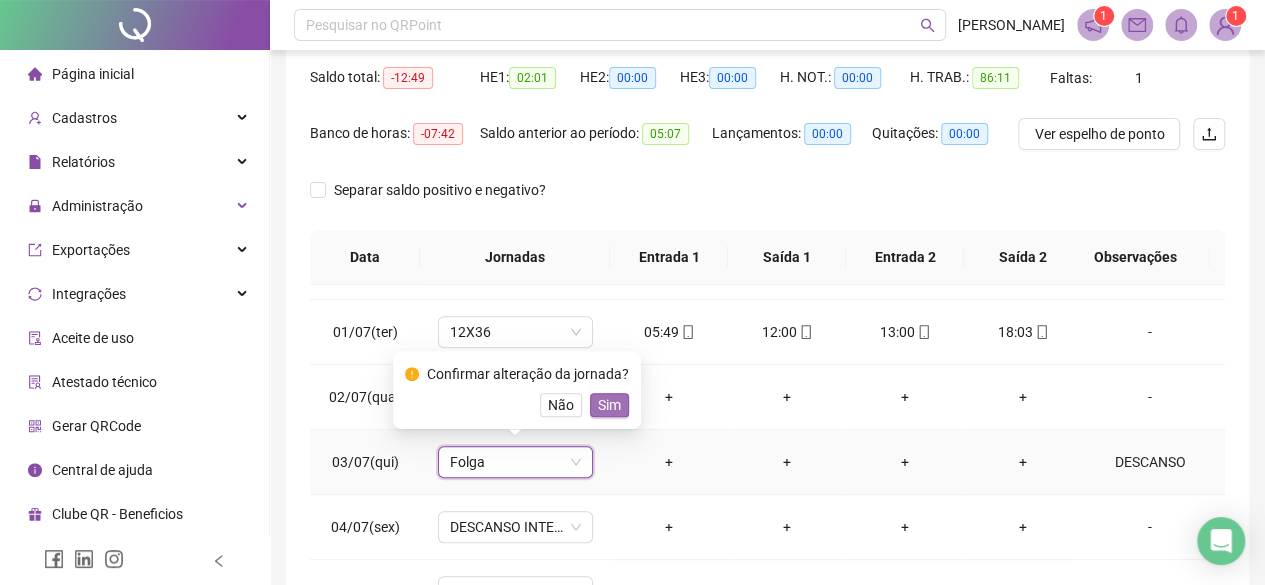 click on "Sim" at bounding box center [609, 405] 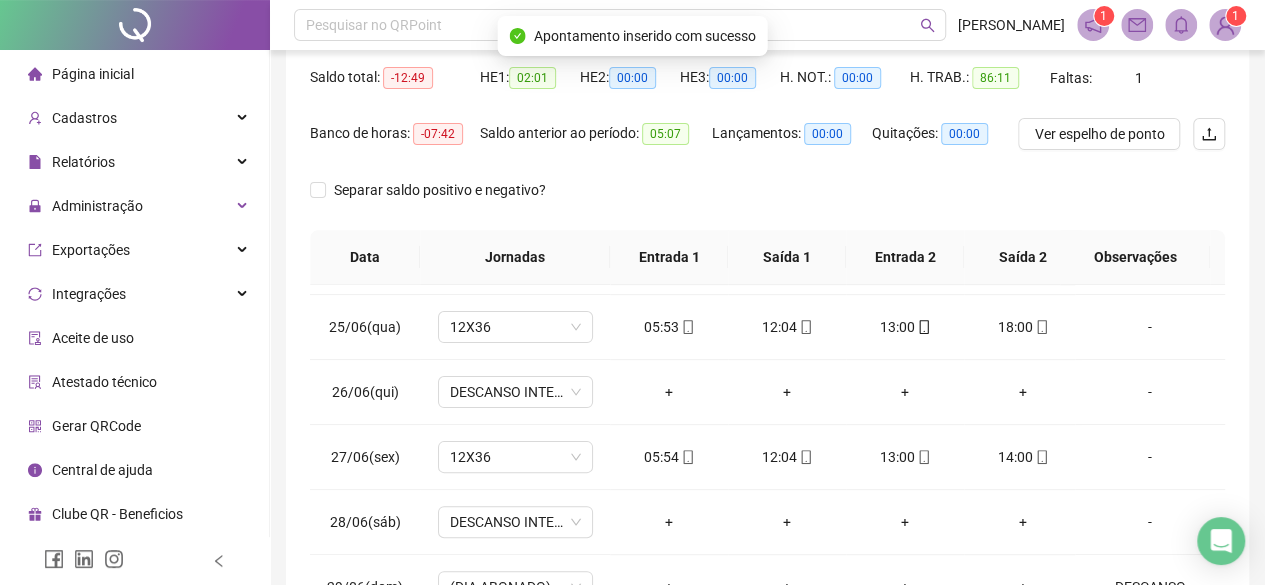 scroll, scrollTop: 200, scrollLeft: 0, axis: vertical 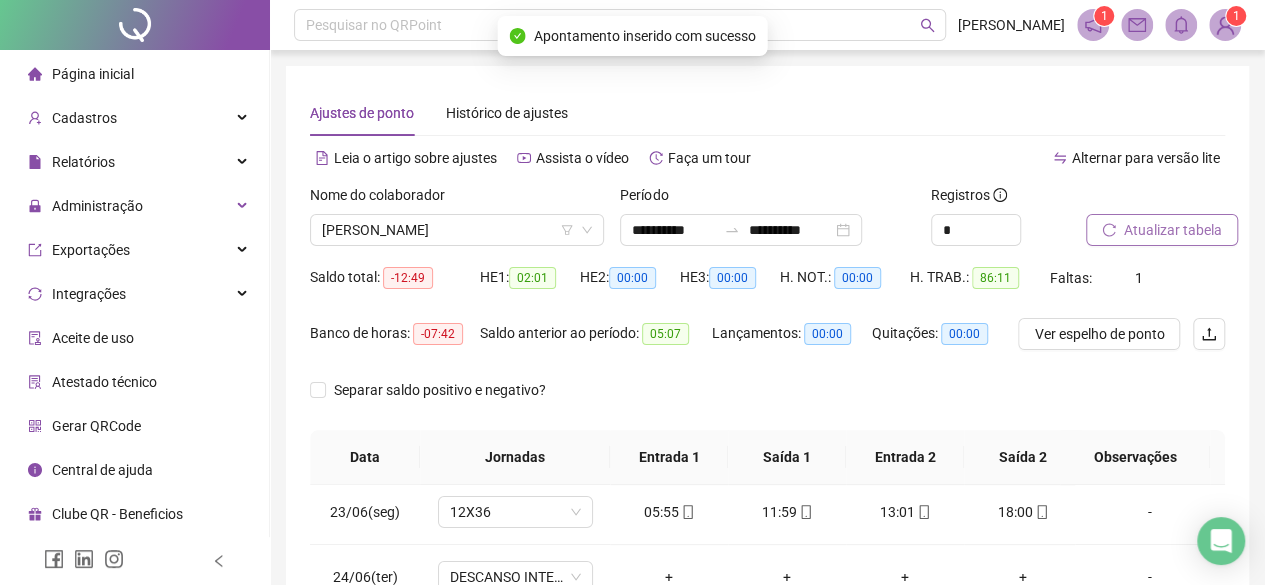 click on "Atualizar tabela" at bounding box center (1173, 230) 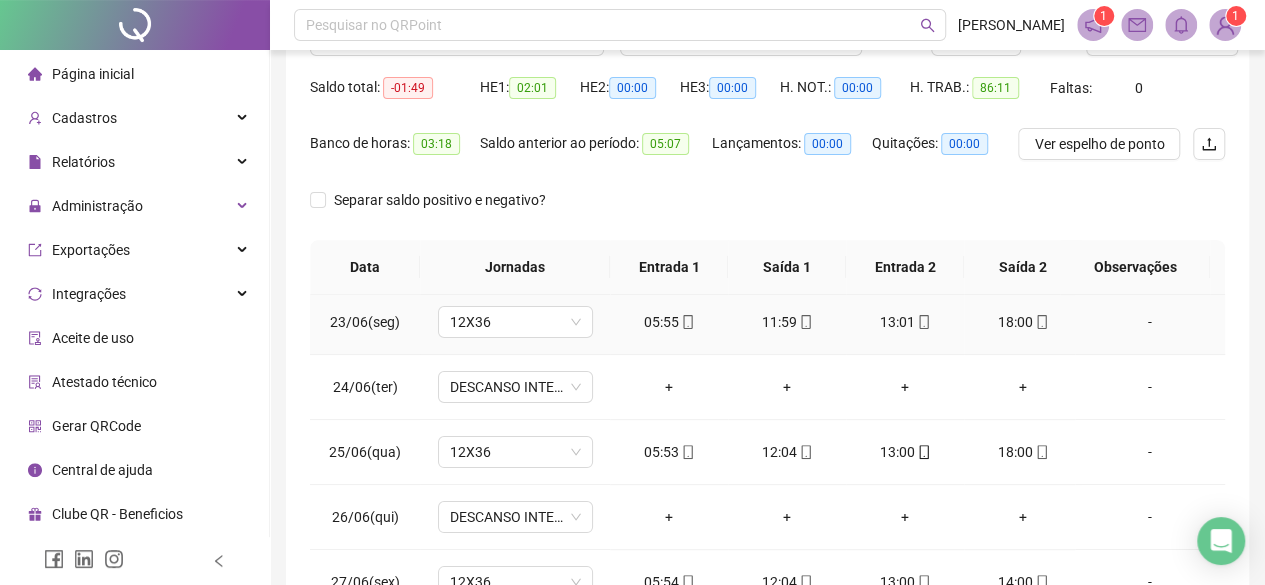 scroll, scrollTop: 200, scrollLeft: 0, axis: vertical 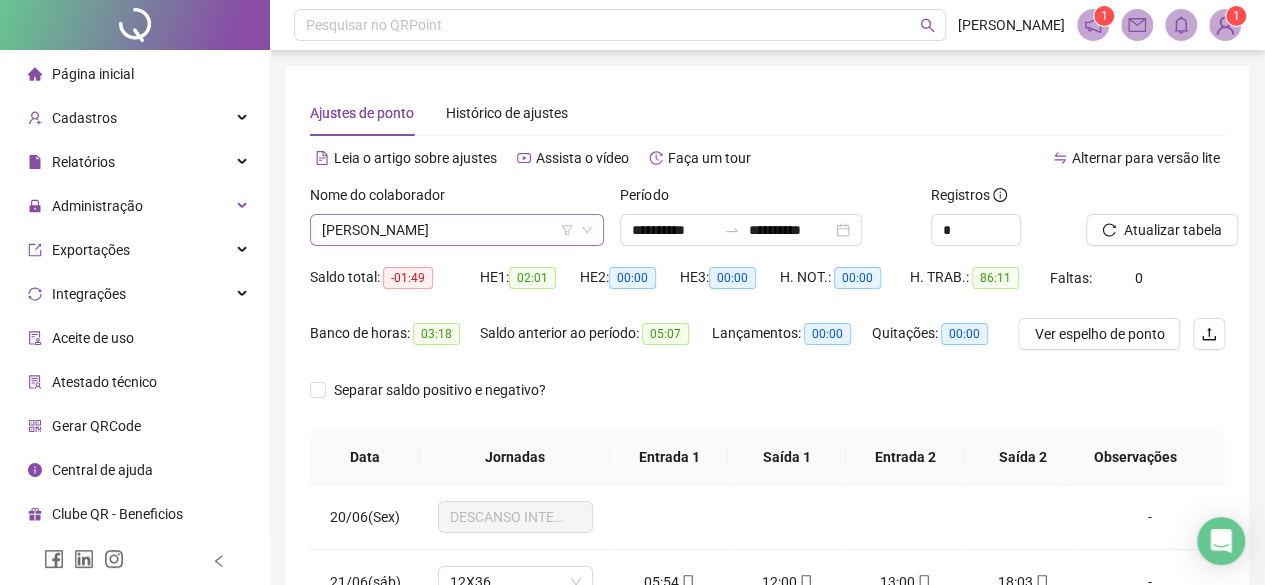 click on "[PERSON_NAME]" at bounding box center (457, 230) 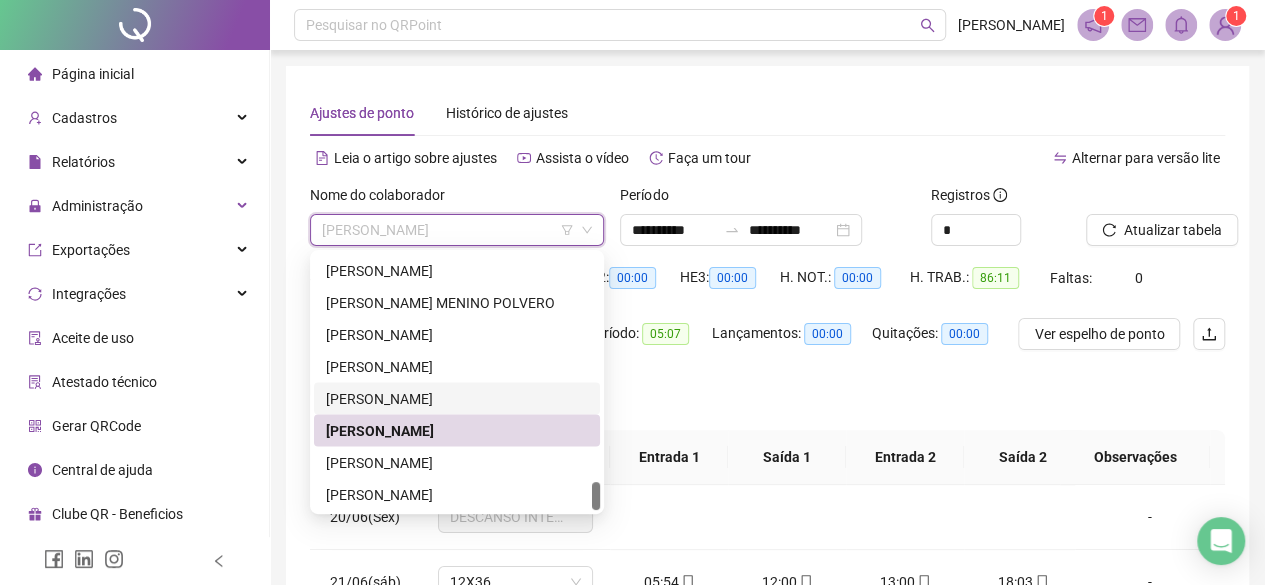 click on "[PERSON_NAME]" at bounding box center (457, 398) 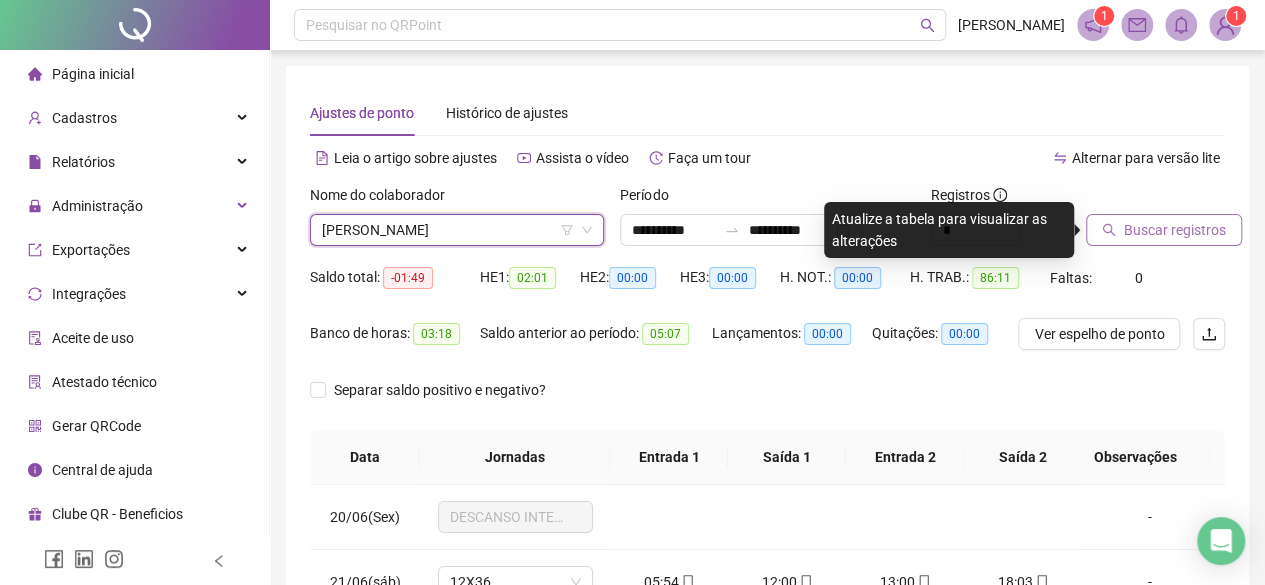 click on "Buscar registros" at bounding box center (1175, 230) 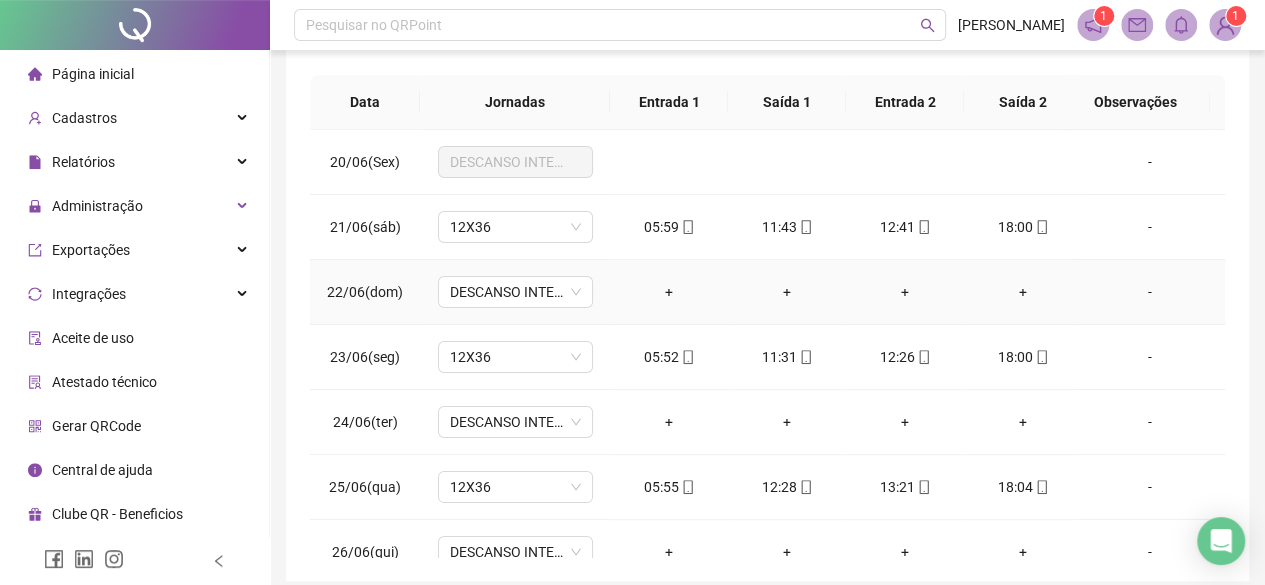 scroll, scrollTop: 436, scrollLeft: 0, axis: vertical 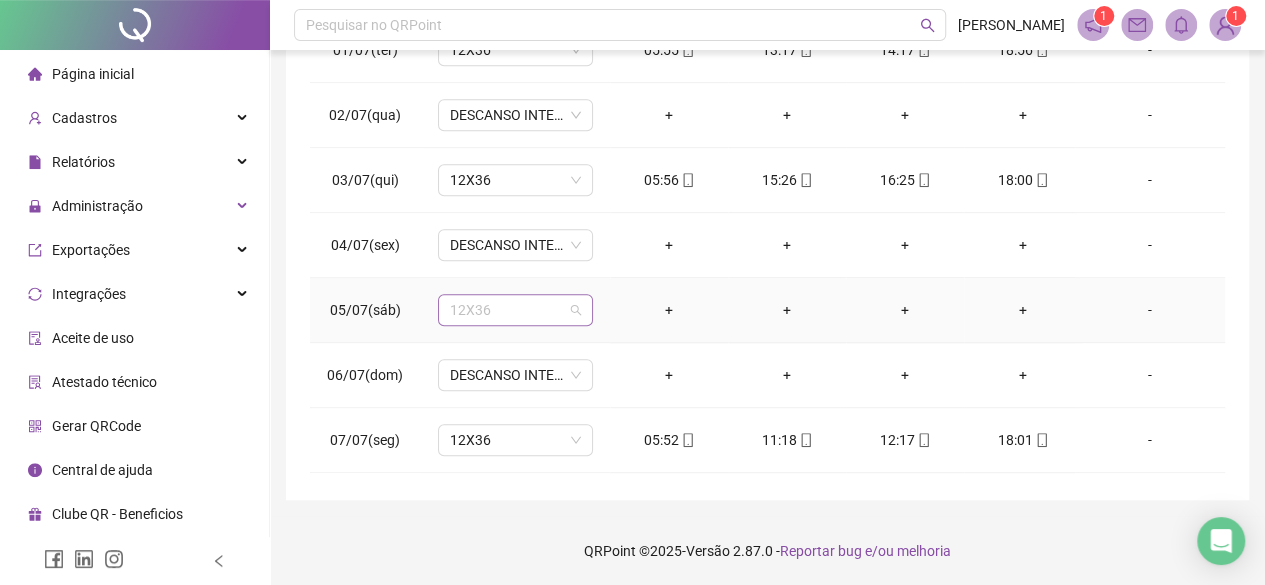 click on "12X36" at bounding box center [515, 310] 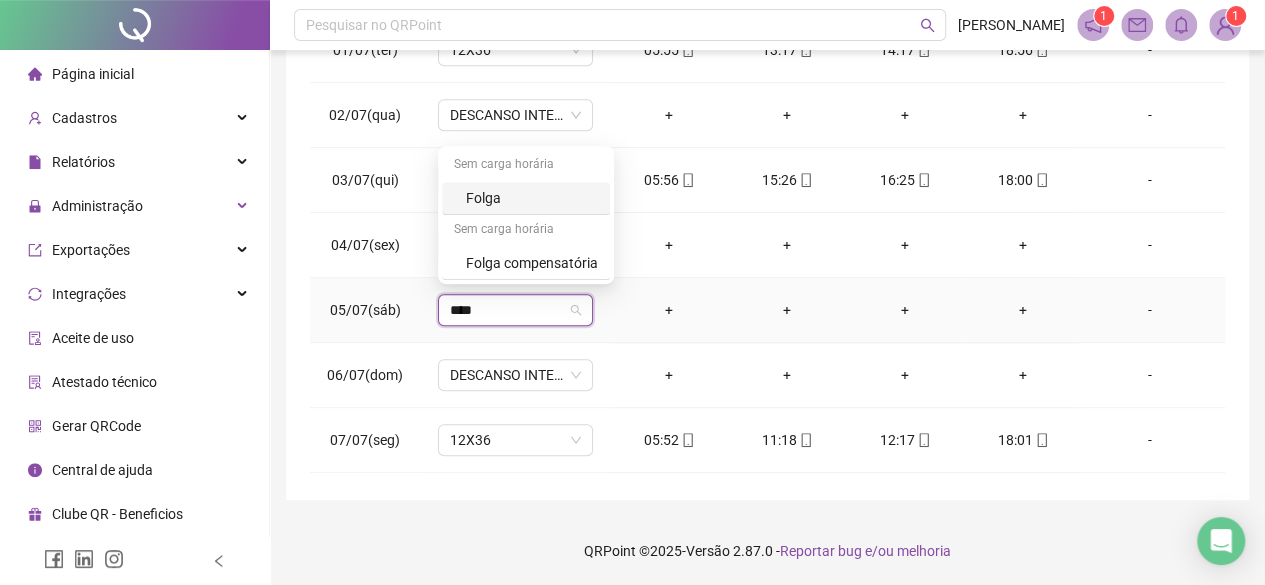 type on "*****" 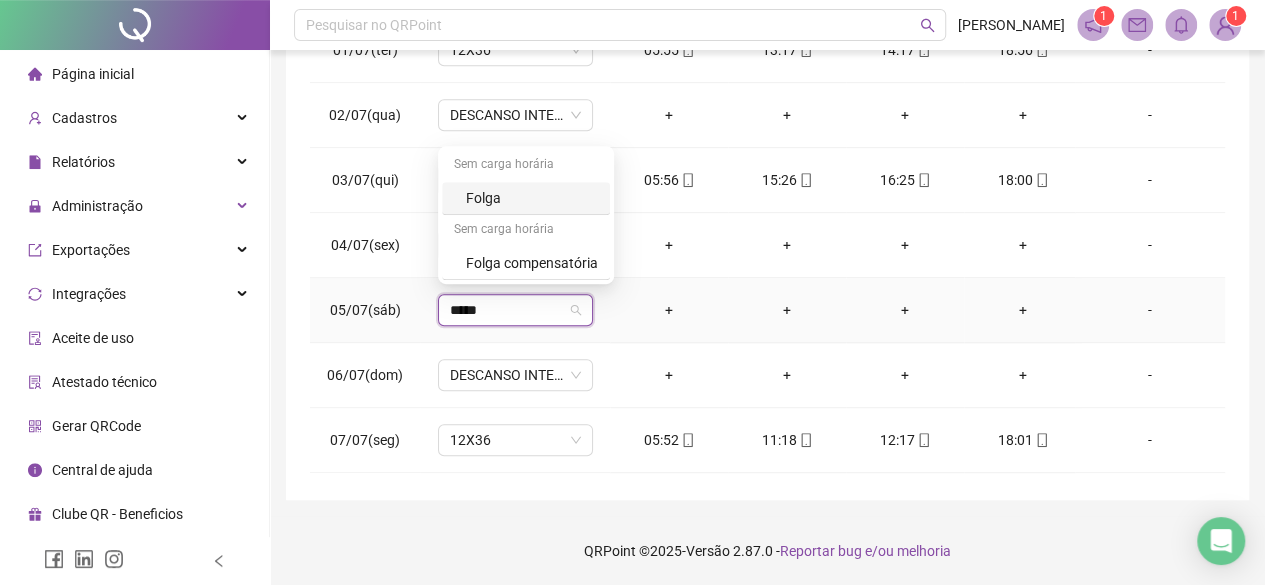 click on "Folga" at bounding box center [532, 198] 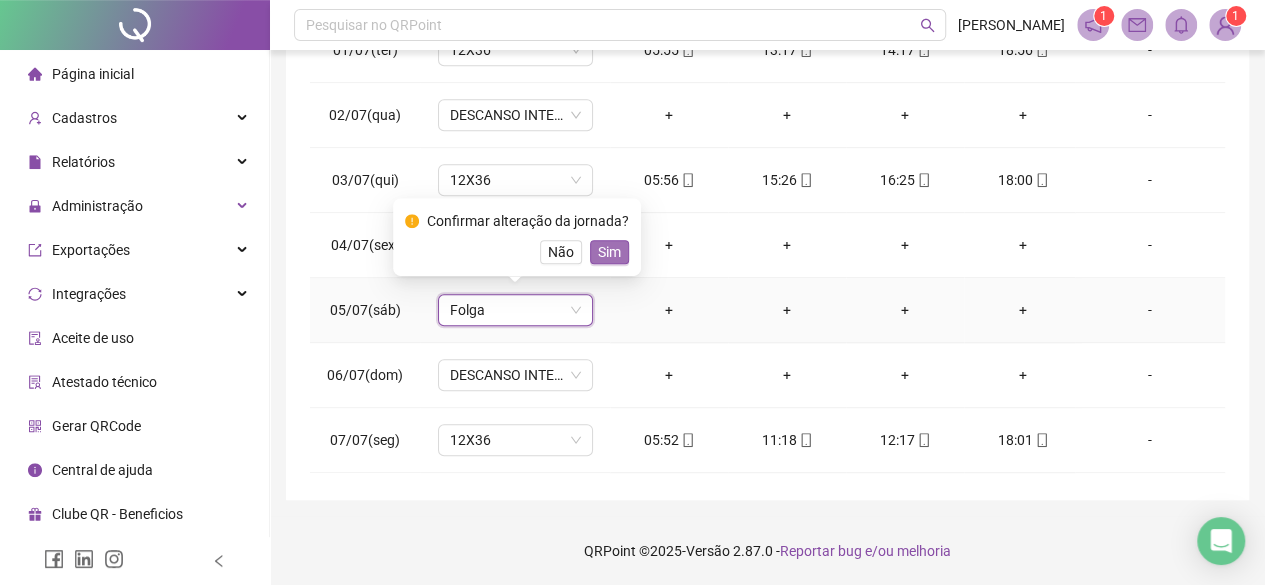 click on "Sim" at bounding box center [609, 252] 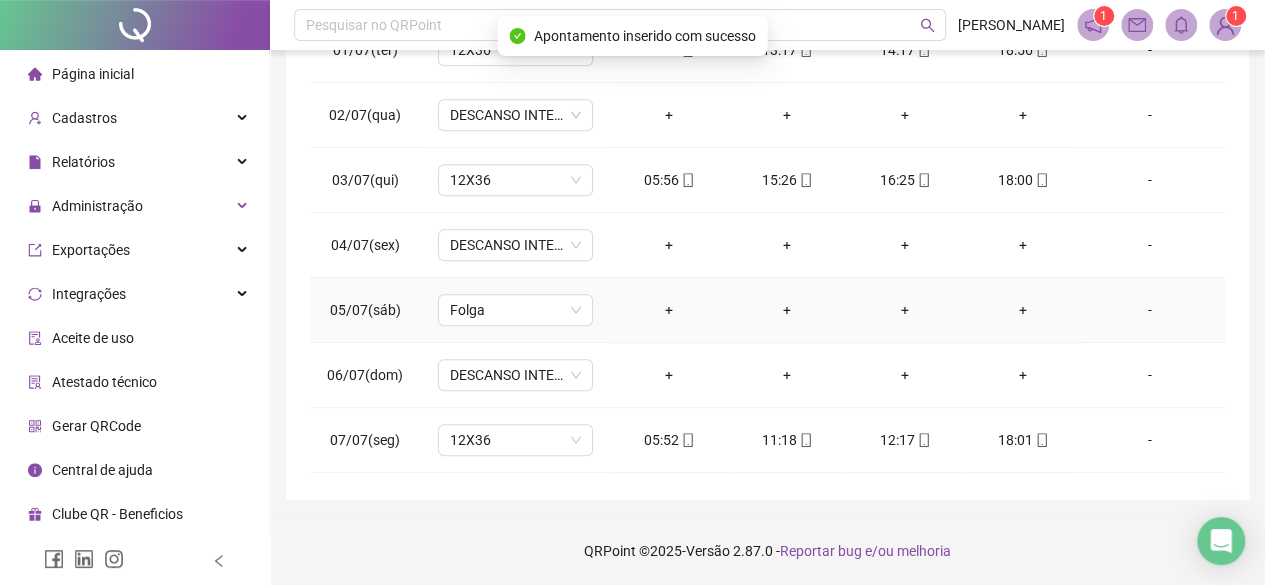 click on "-" at bounding box center (1150, 310) 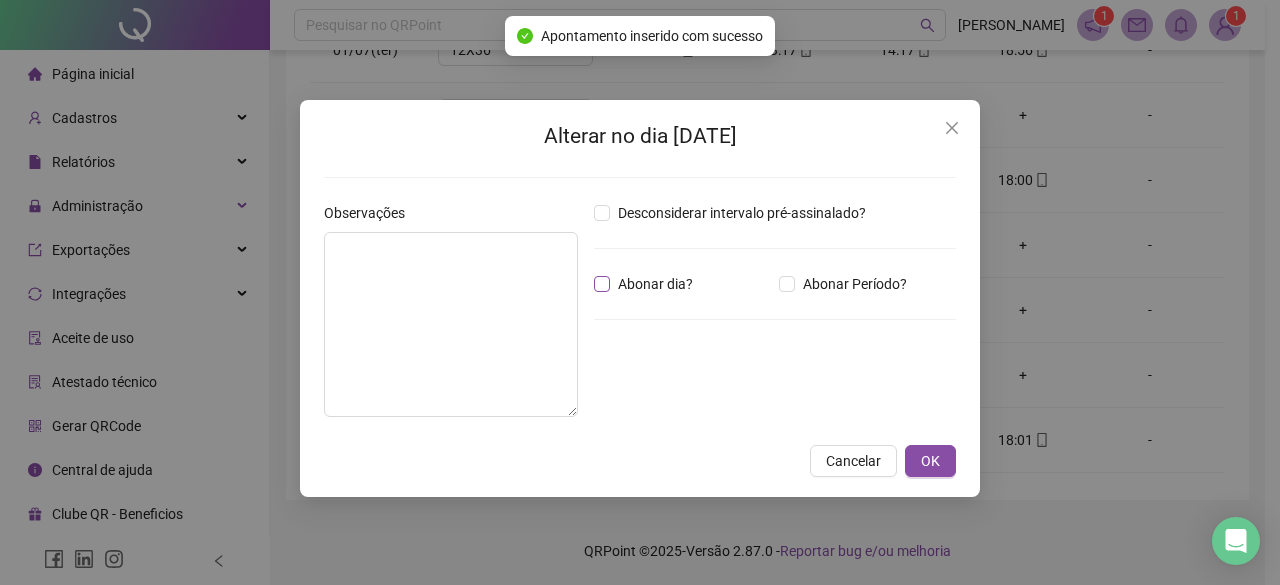 click on "Abonar dia?" at bounding box center (655, 284) 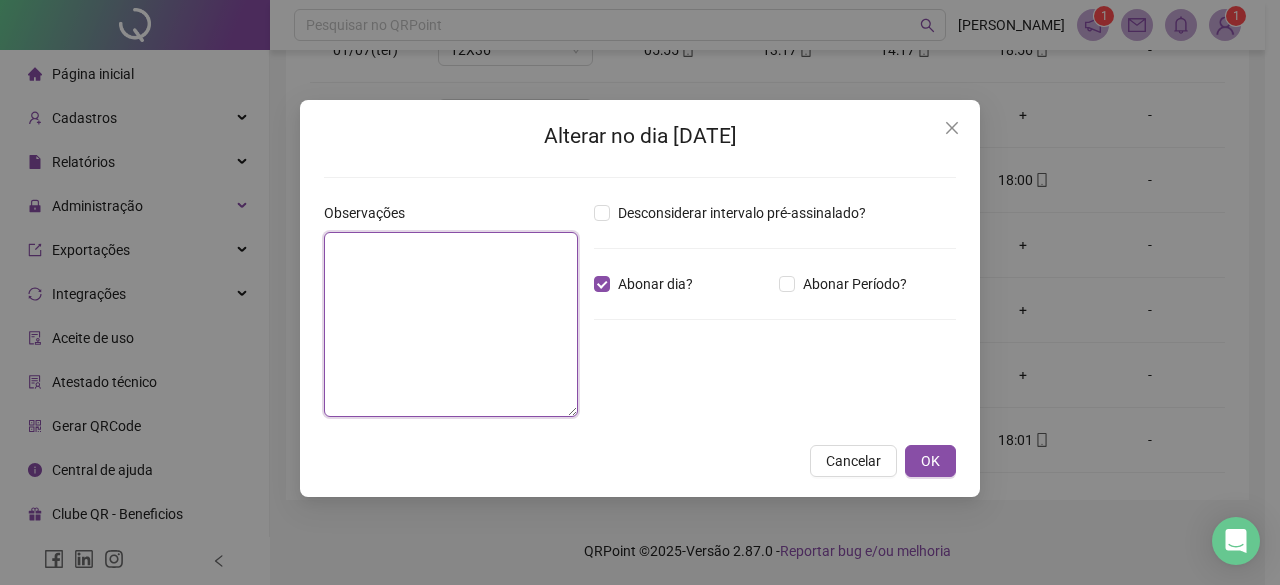 click at bounding box center [451, 324] 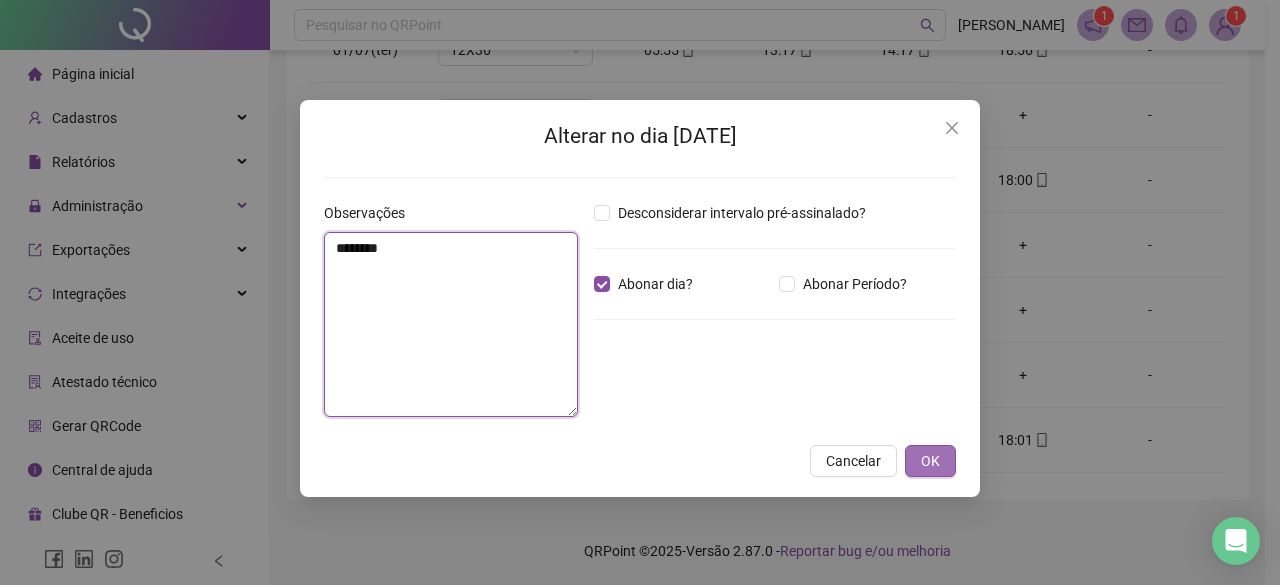 type on "********" 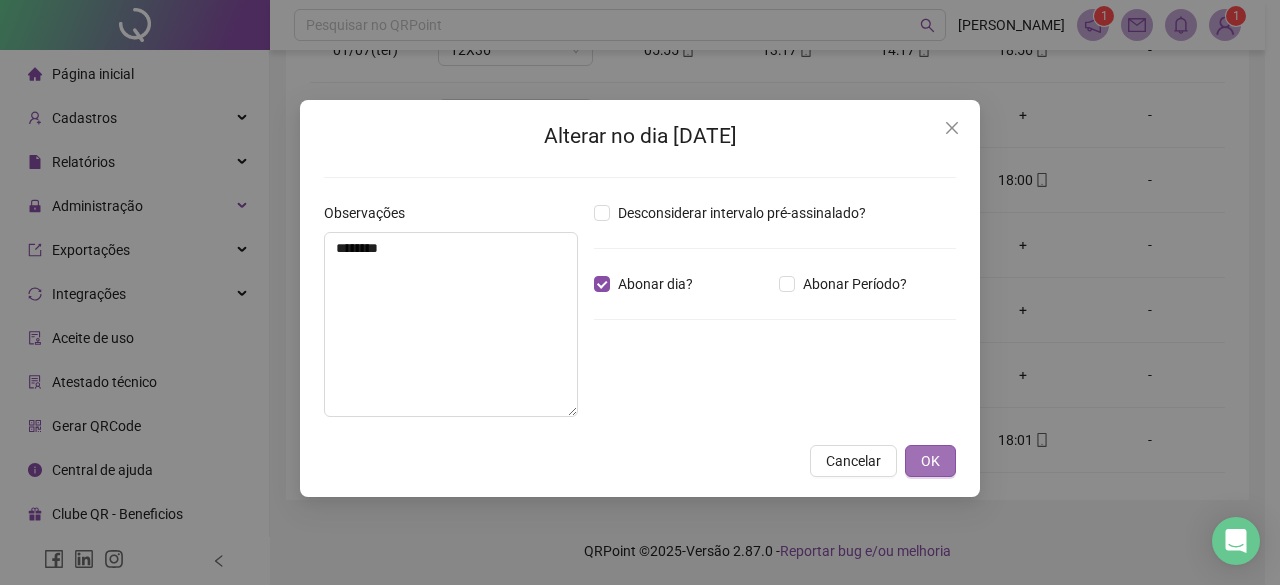 click on "OK" at bounding box center [930, 461] 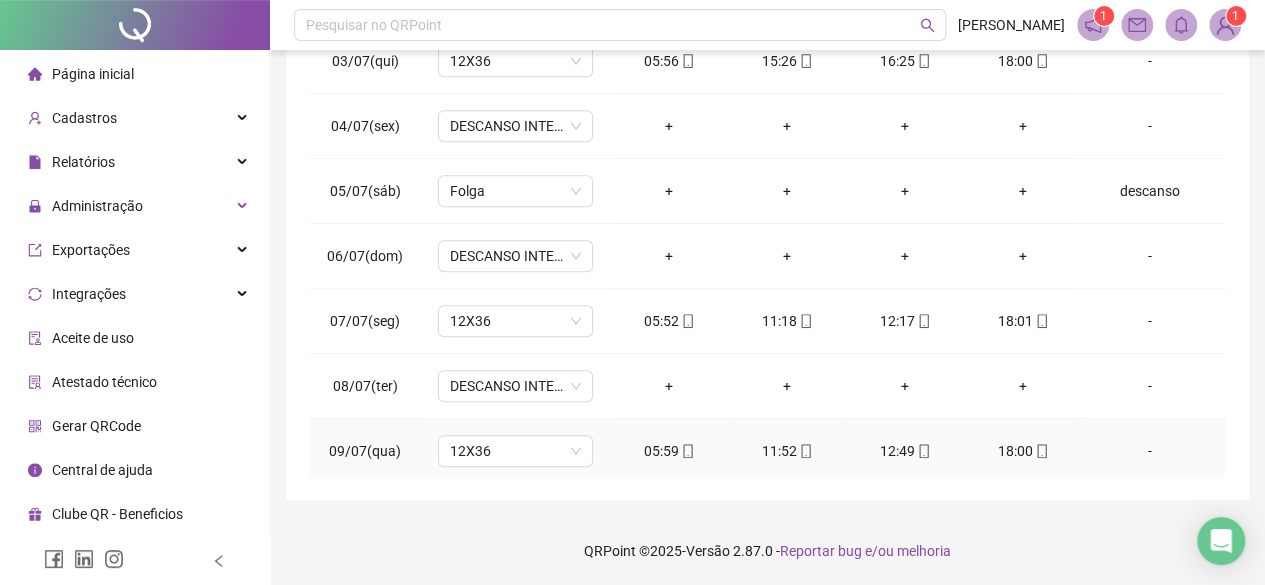 scroll, scrollTop: 846, scrollLeft: 0, axis: vertical 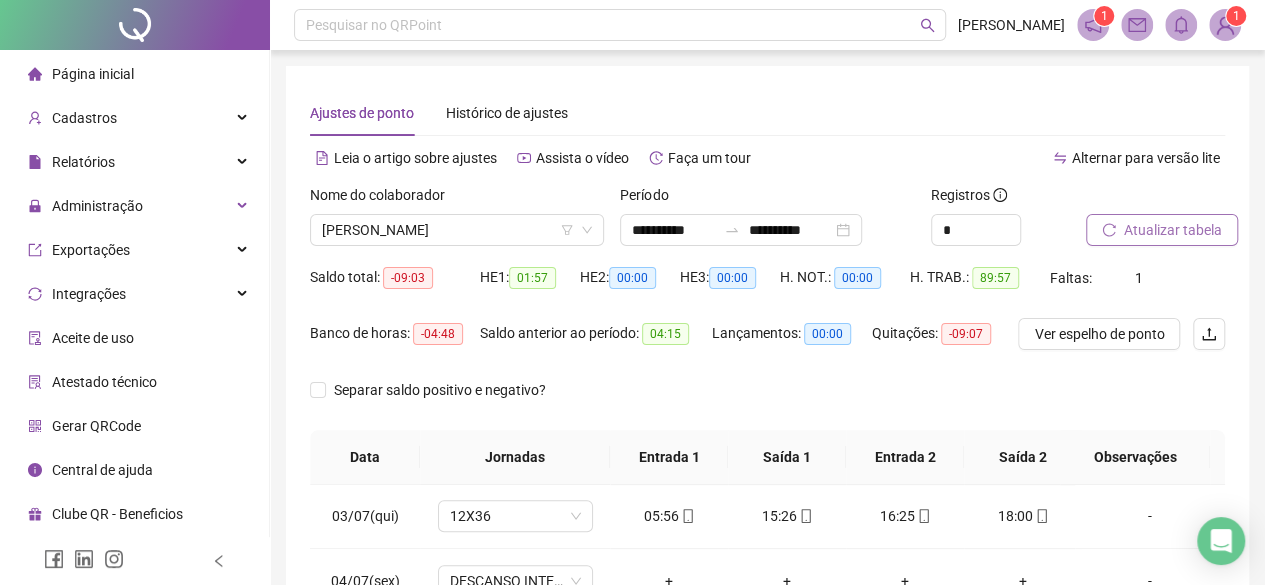 click at bounding box center [1130, 199] 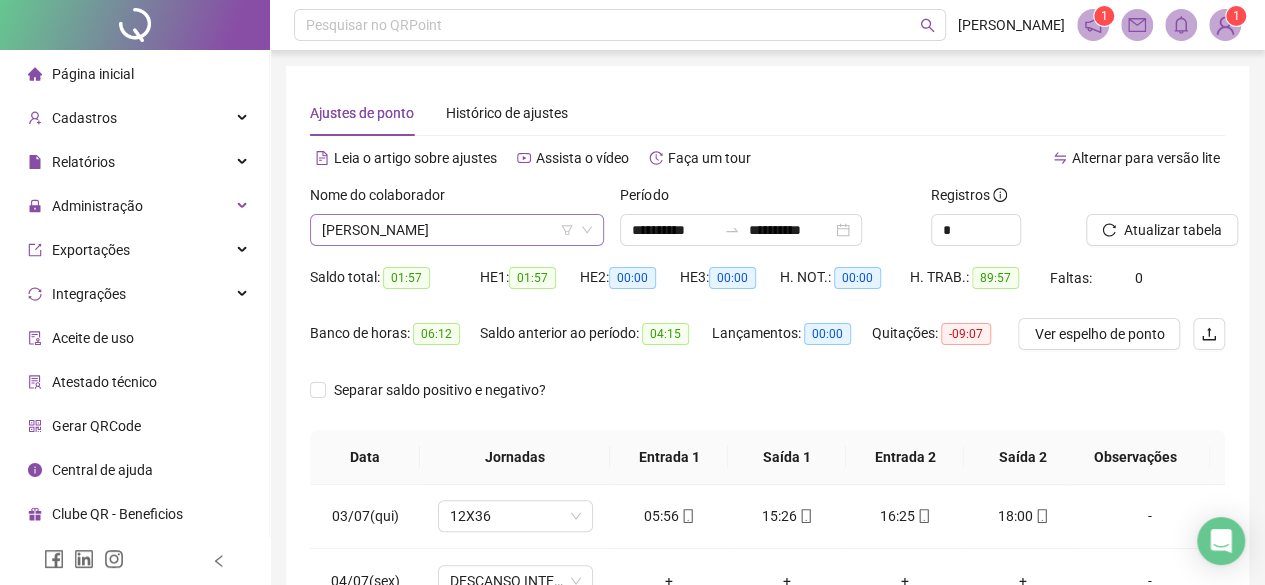 click on "[PERSON_NAME]" at bounding box center (457, 230) 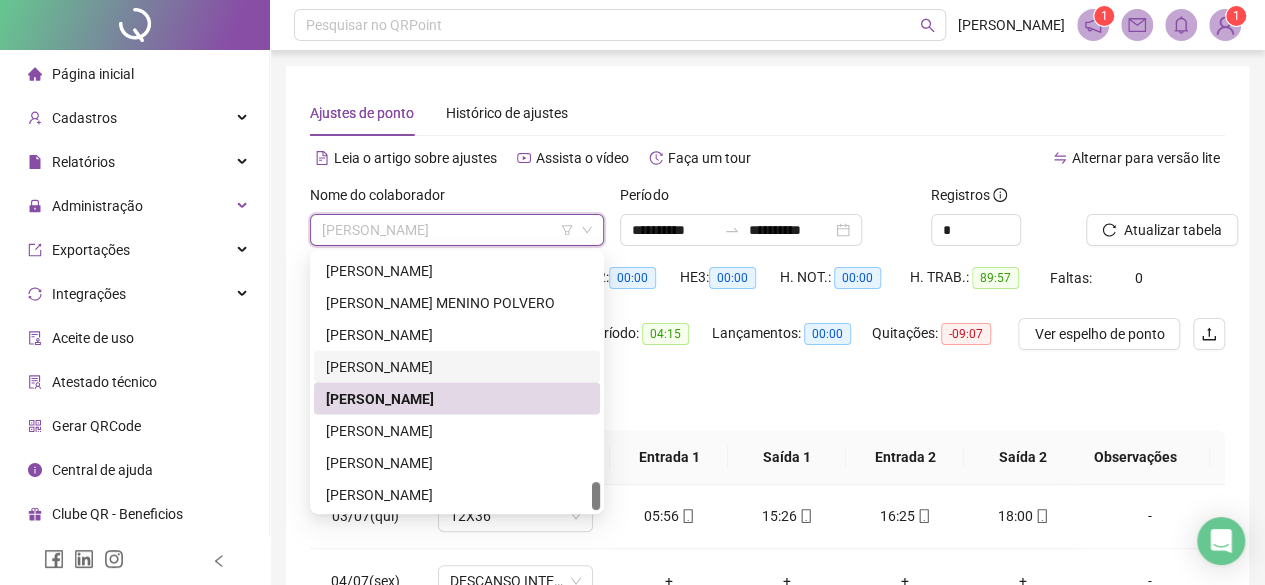 click on "[PERSON_NAME]" at bounding box center (457, 366) 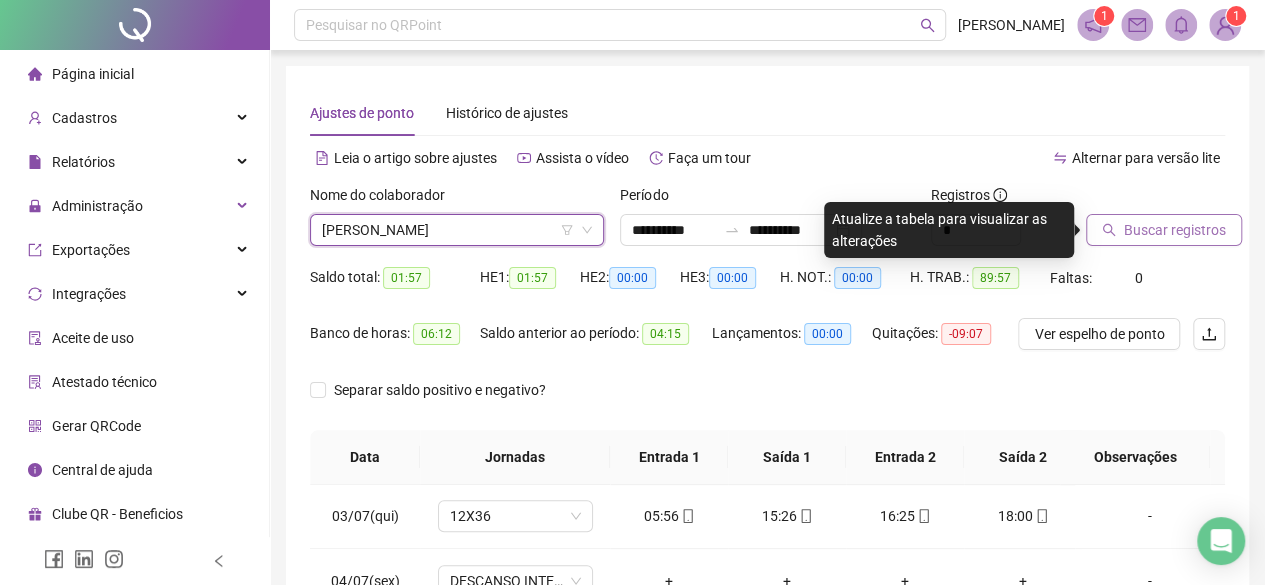 click on "Buscar registros" at bounding box center (1175, 230) 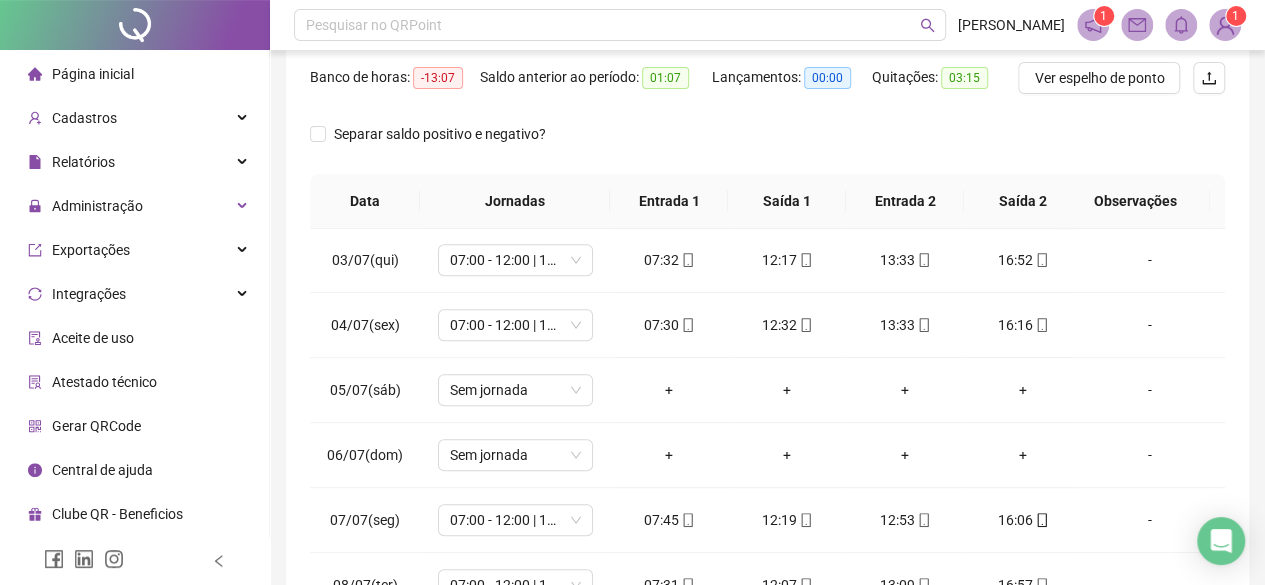 scroll, scrollTop: 300, scrollLeft: 0, axis: vertical 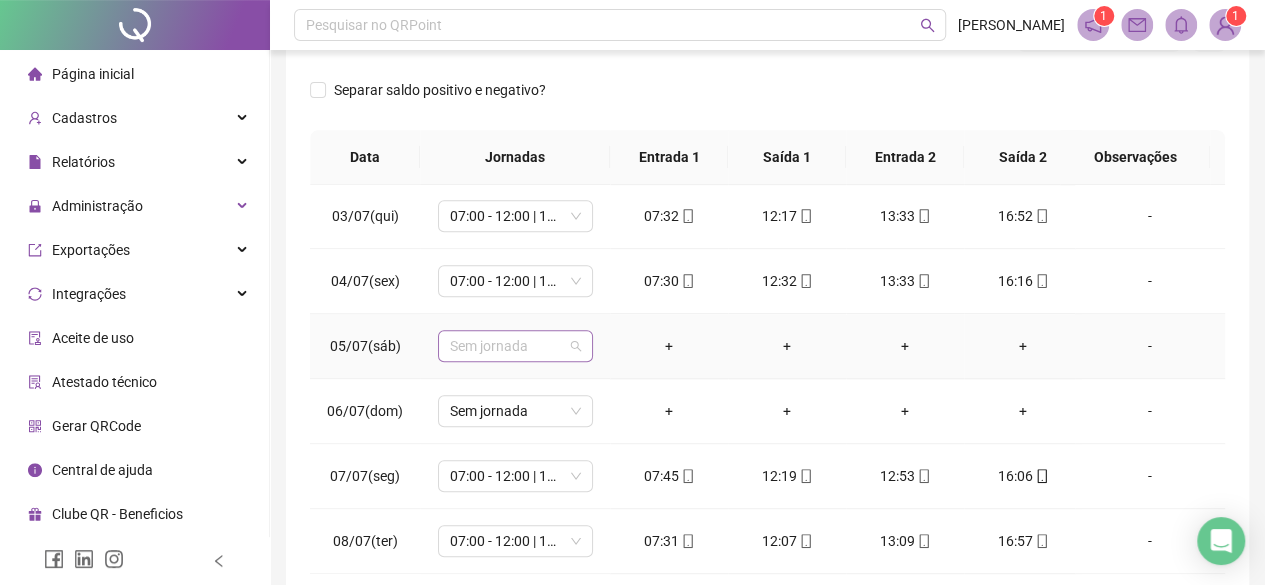 click on "Sem jornada" at bounding box center (515, 346) 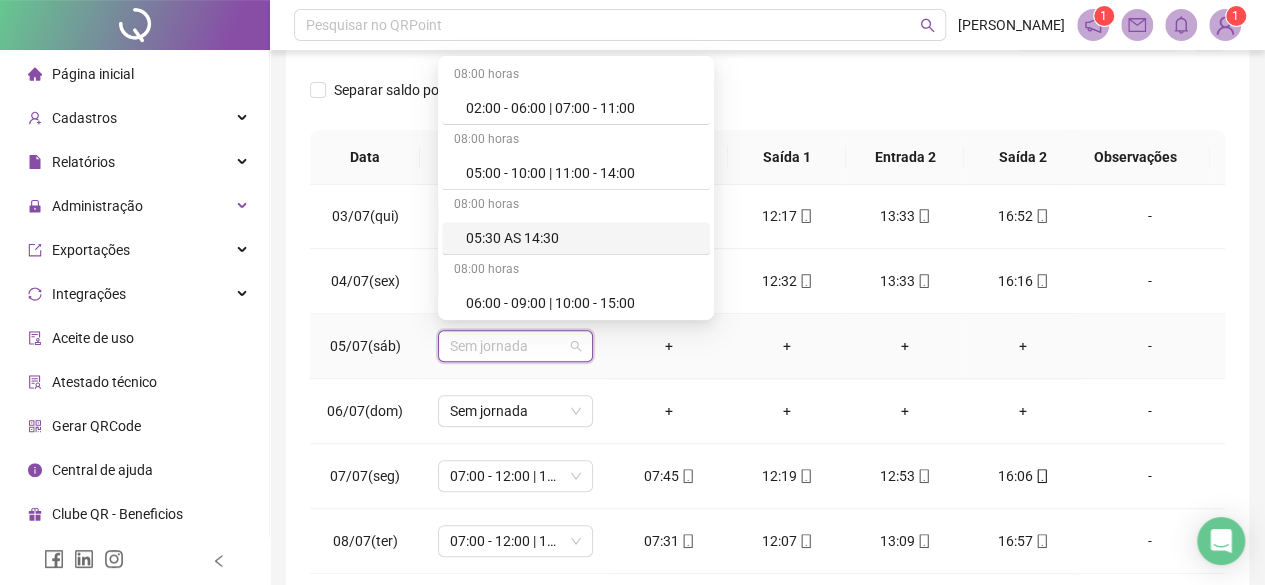 type on "*" 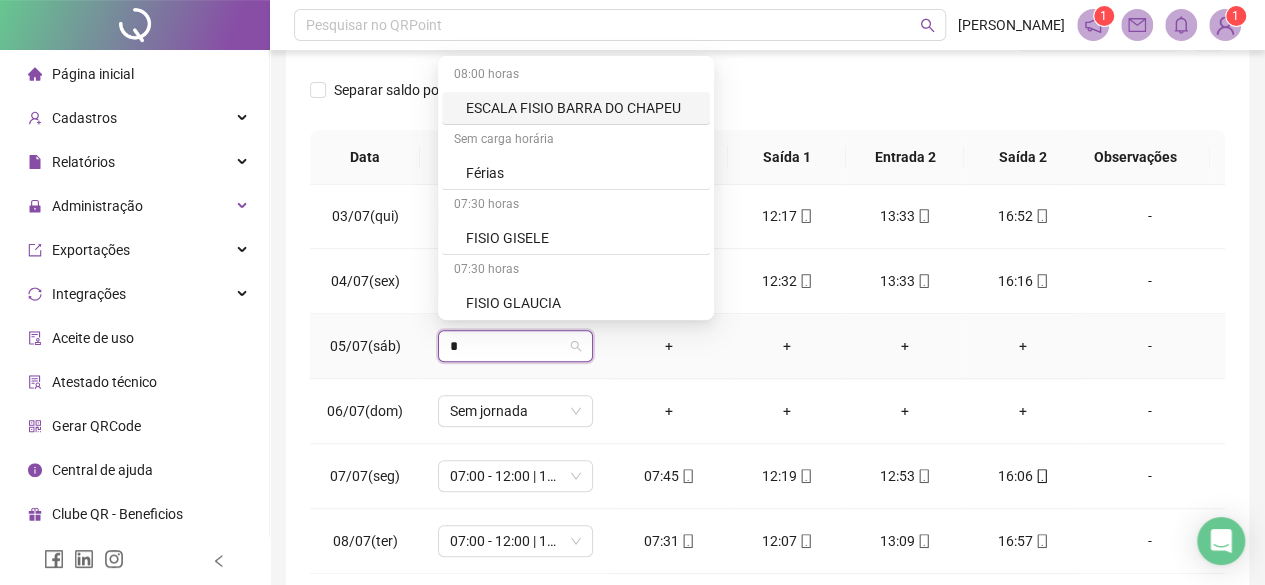click on "FISIO GISELE" at bounding box center [582, 238] 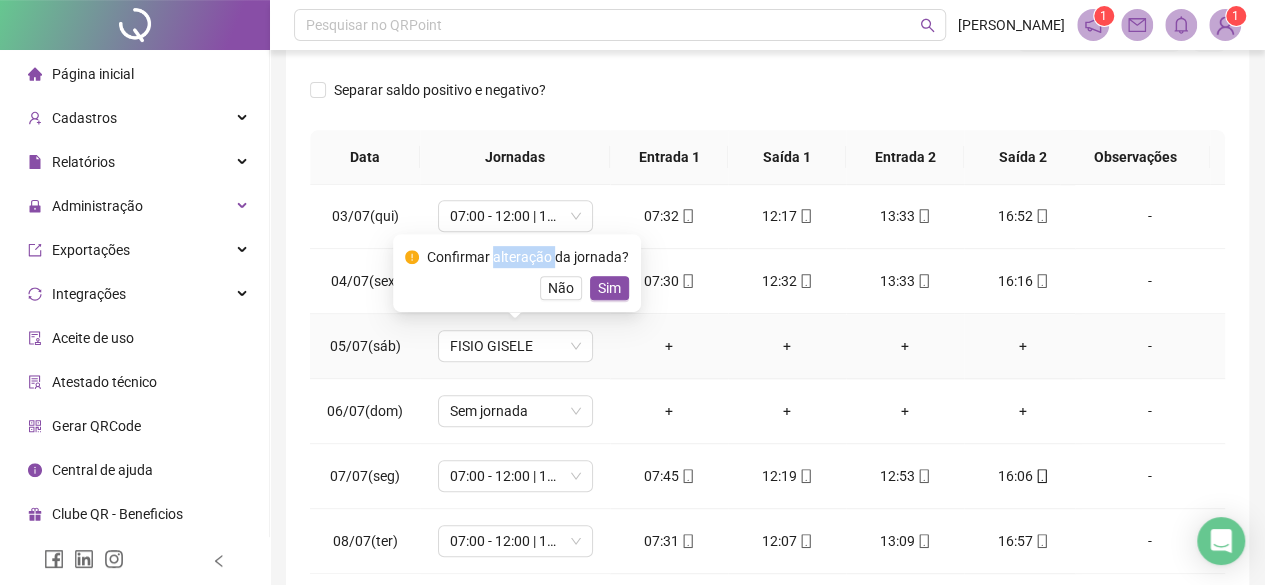 click on "Confirmar alteração da jornada? Não Sim" at bounding box center (517, 273) 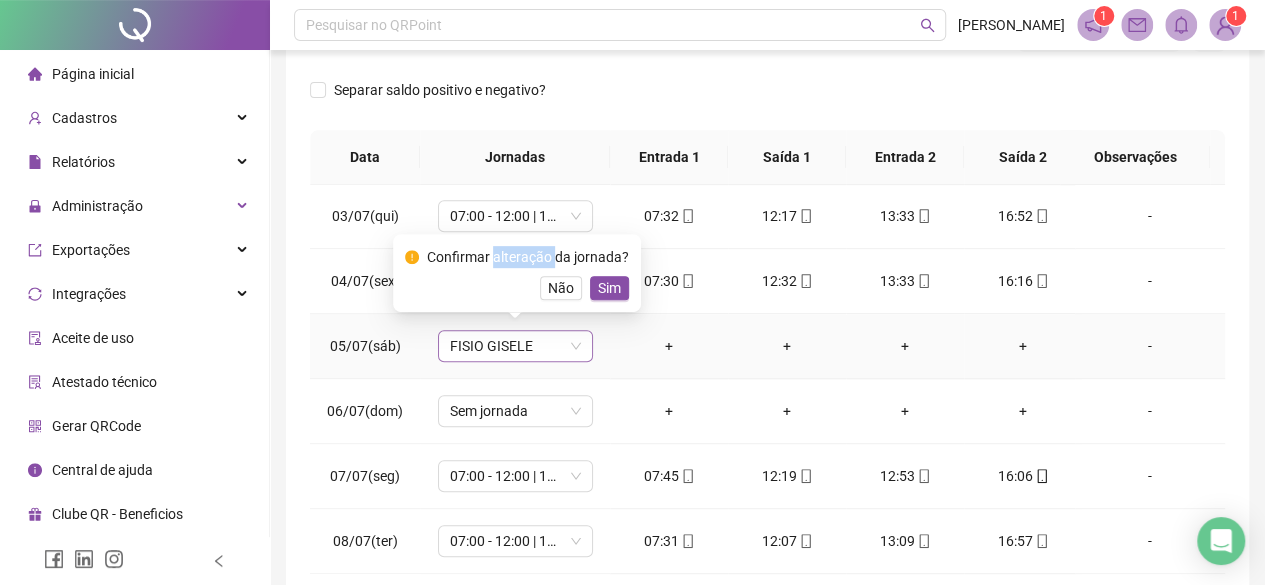 click on "FISIO GISELE" at bounding box center [515, 346] 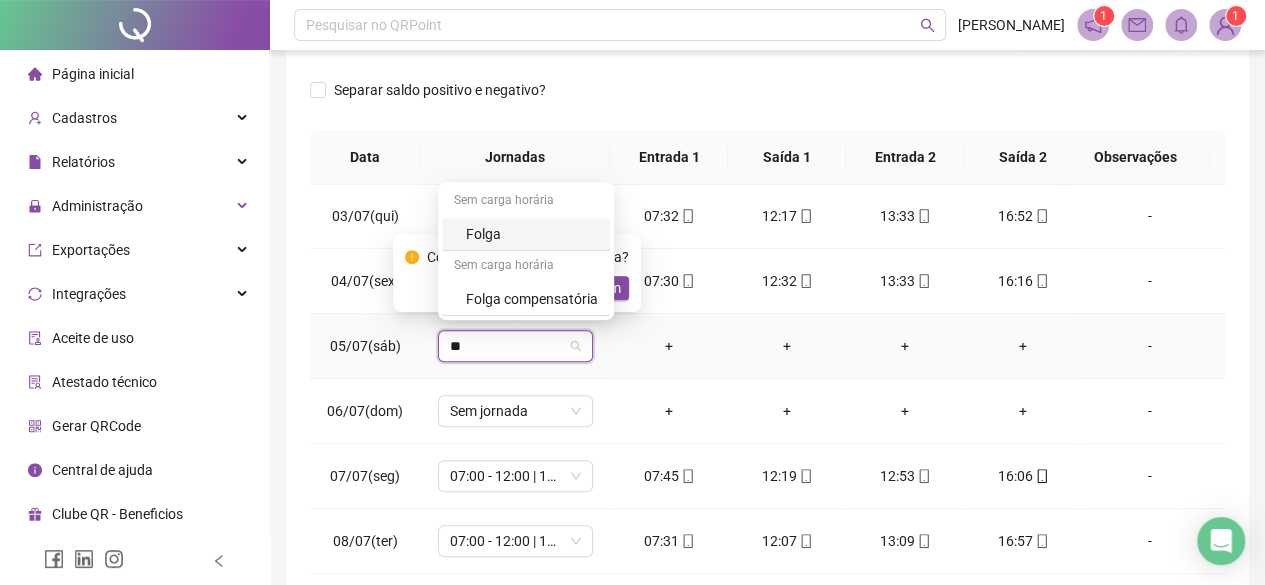 scroll, scrollTop: 0, scrollLeft: 0, axis: both 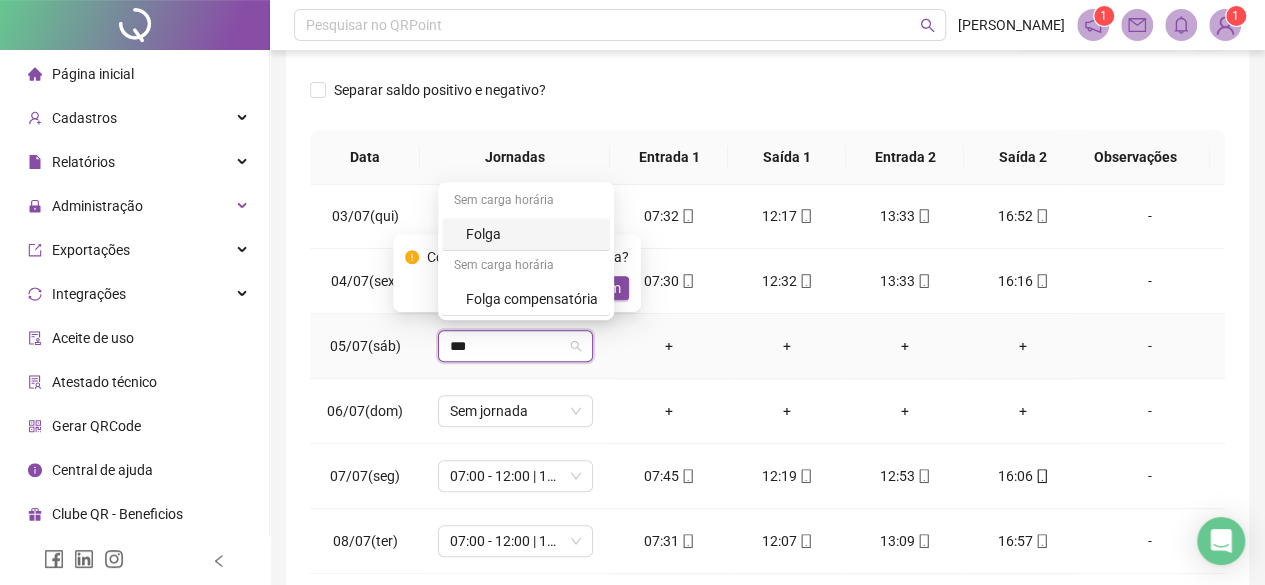 click on "Folga" at bounding box center [532, 234] 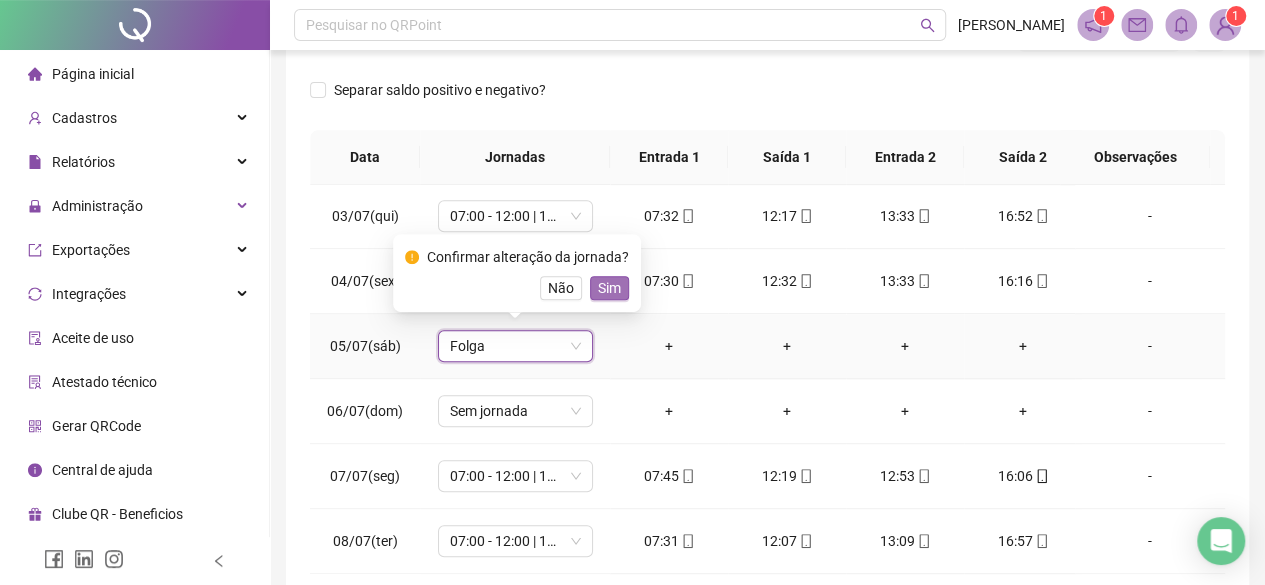 click on "Sim" at bounding box center [609, 288] 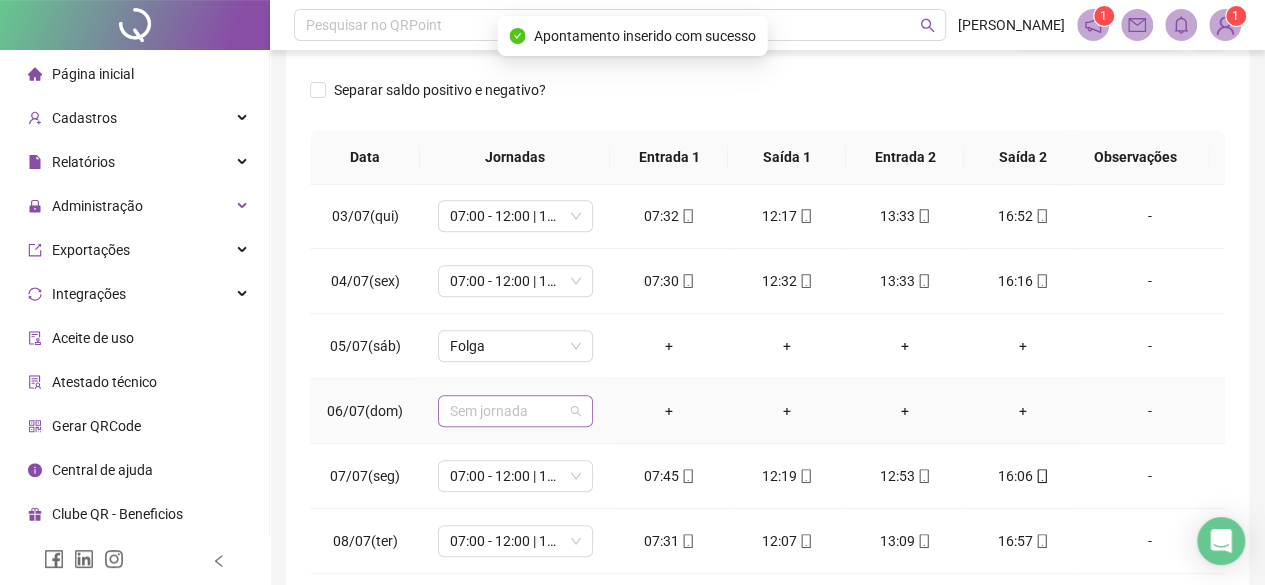 click on "Sem jornada" at bounding box center [515, 411] 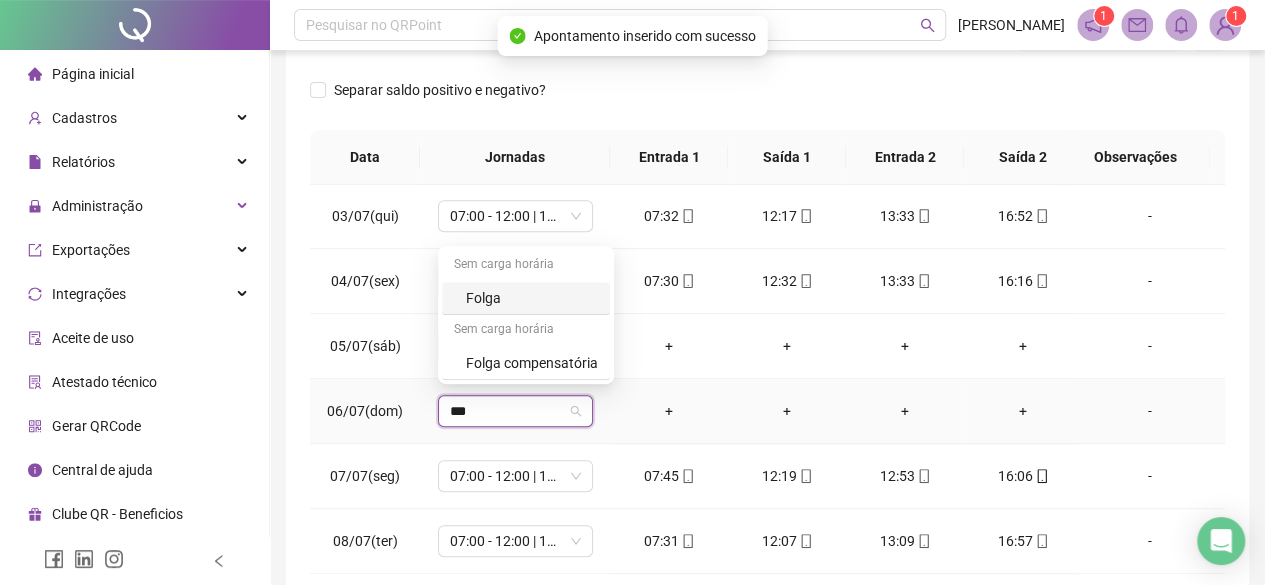 type on "****" 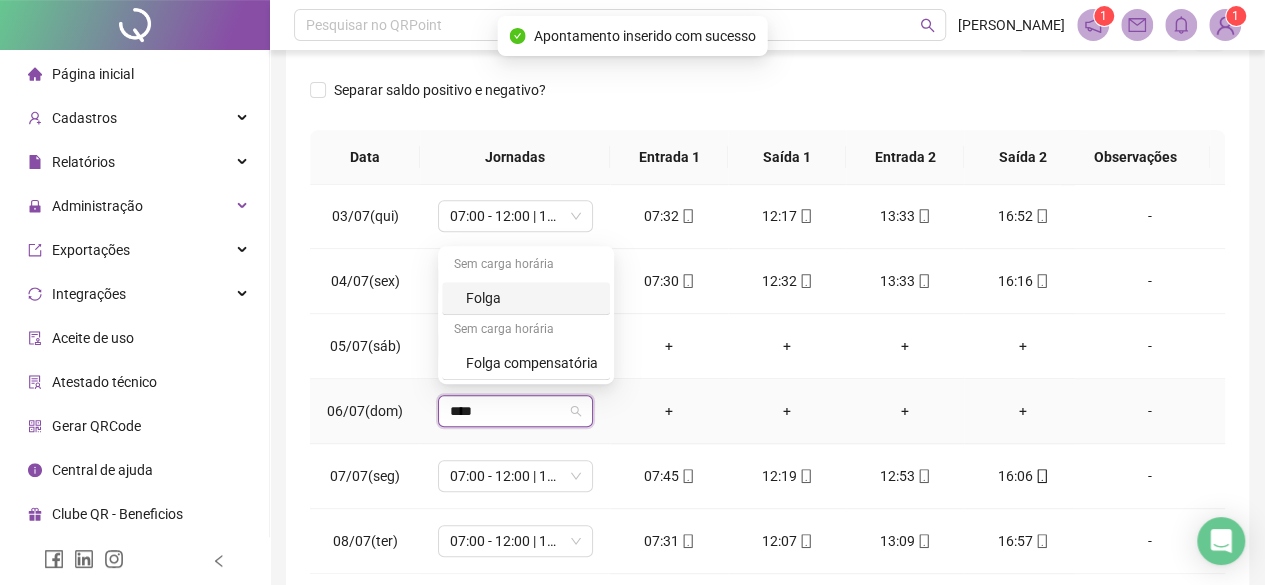 click on "Folga" at bounding box center [532, 298] 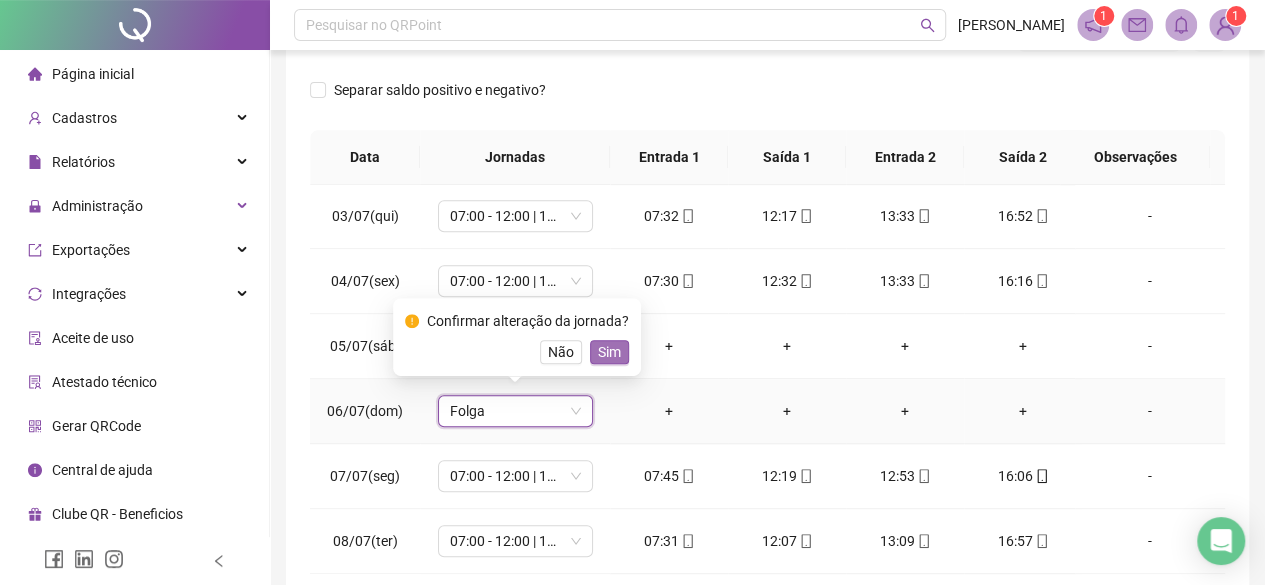 click on "Sim" at bounding box center (609, 352) 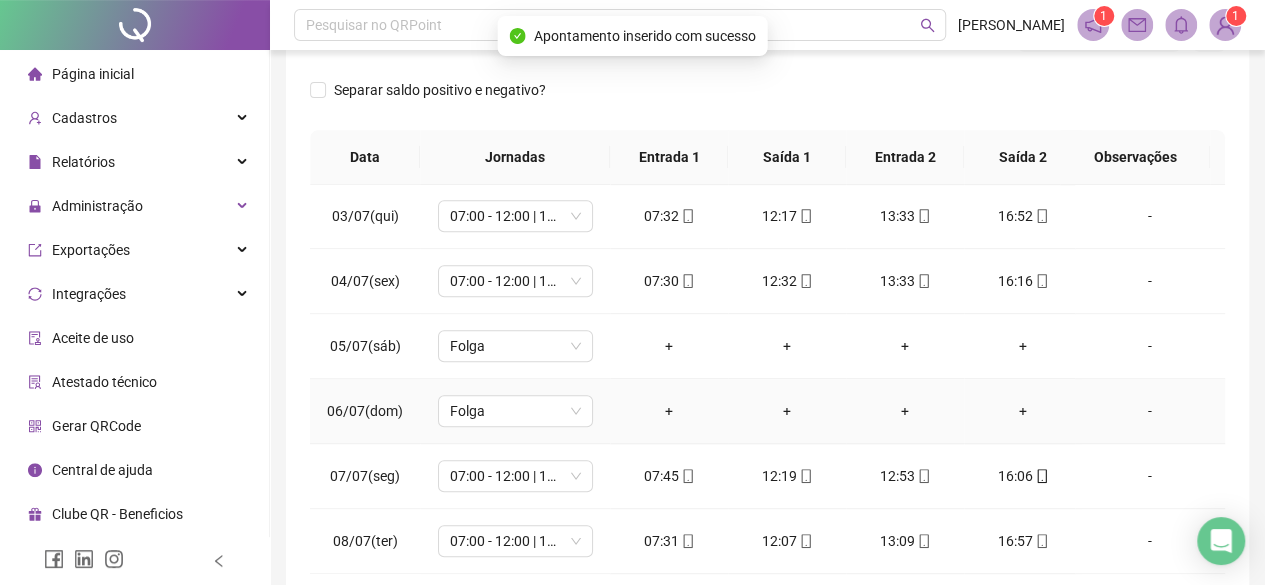 scroll, scrollTop: 946, scrollLeft: 0, axis: vertical 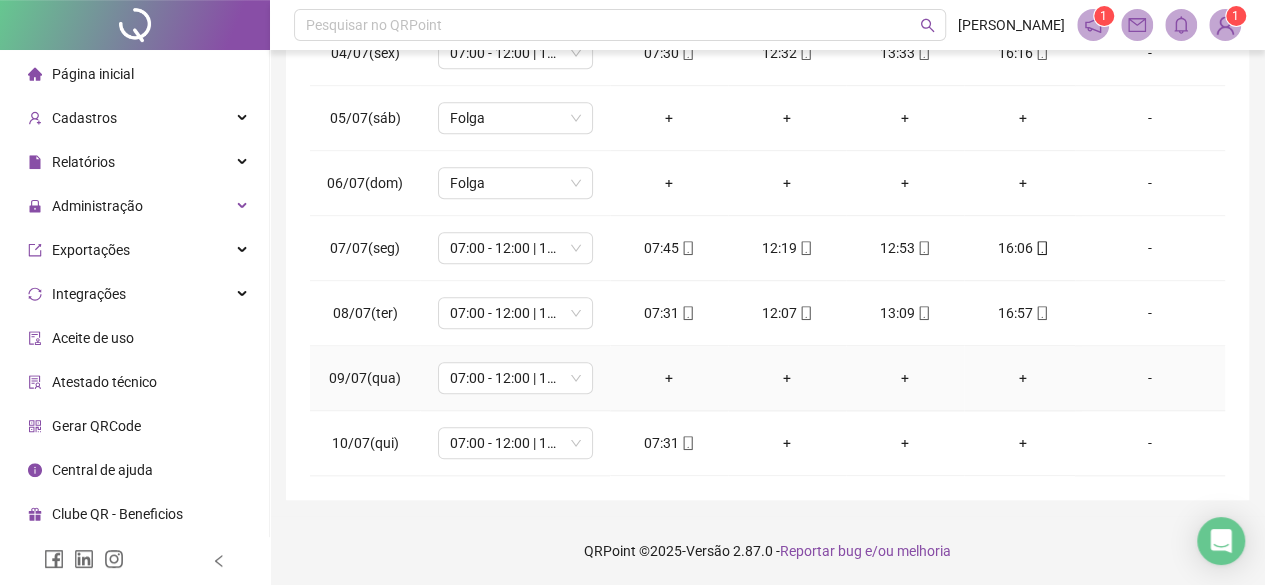 click on "-" at bounding box center [1150, 378] 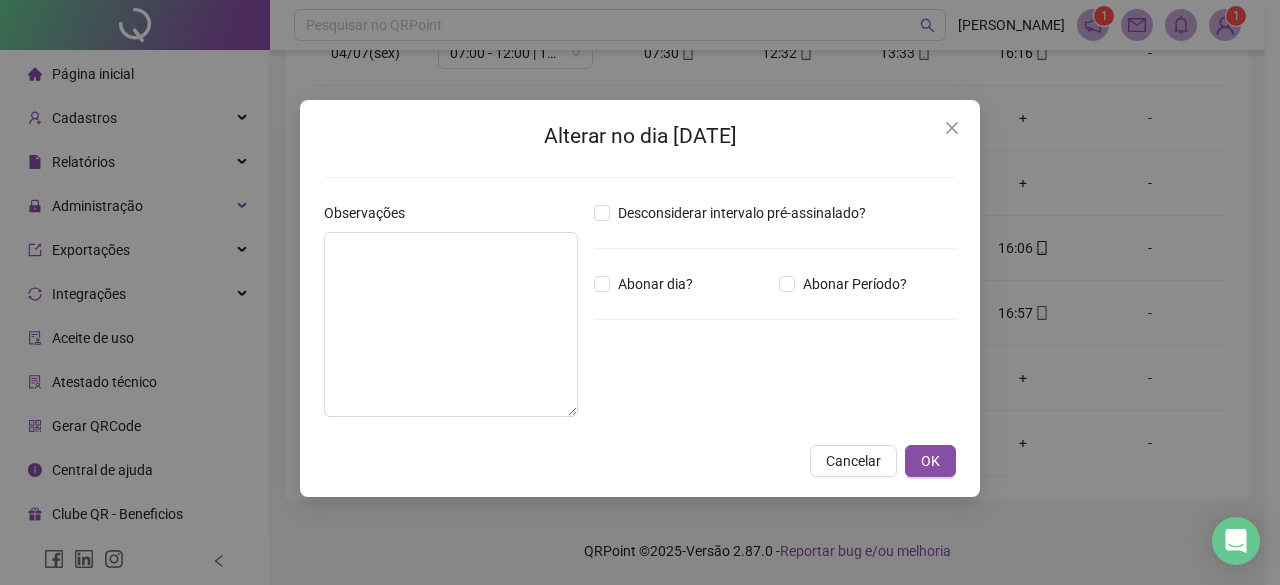 click on "Desconsiderar intervalo pré-assinalado? Abonar dia? Abonar Período? Horas a abonar ***** Aplicar regime de compensação" at bounding box center (775, 317) 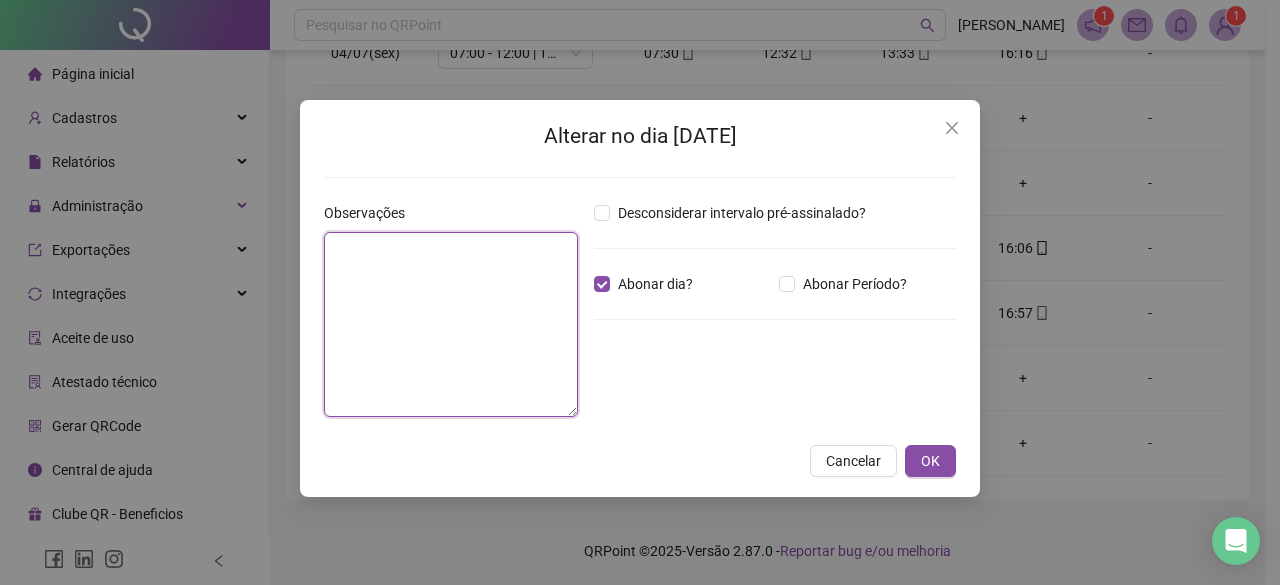click at bounding box center (451, 324) 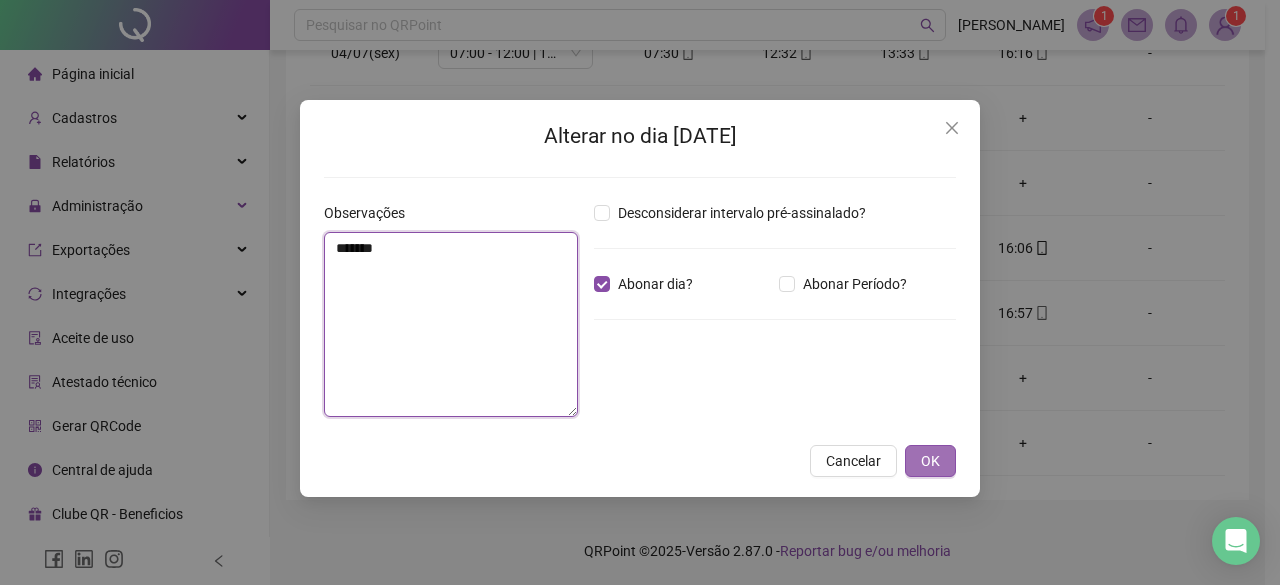 type on "*******" 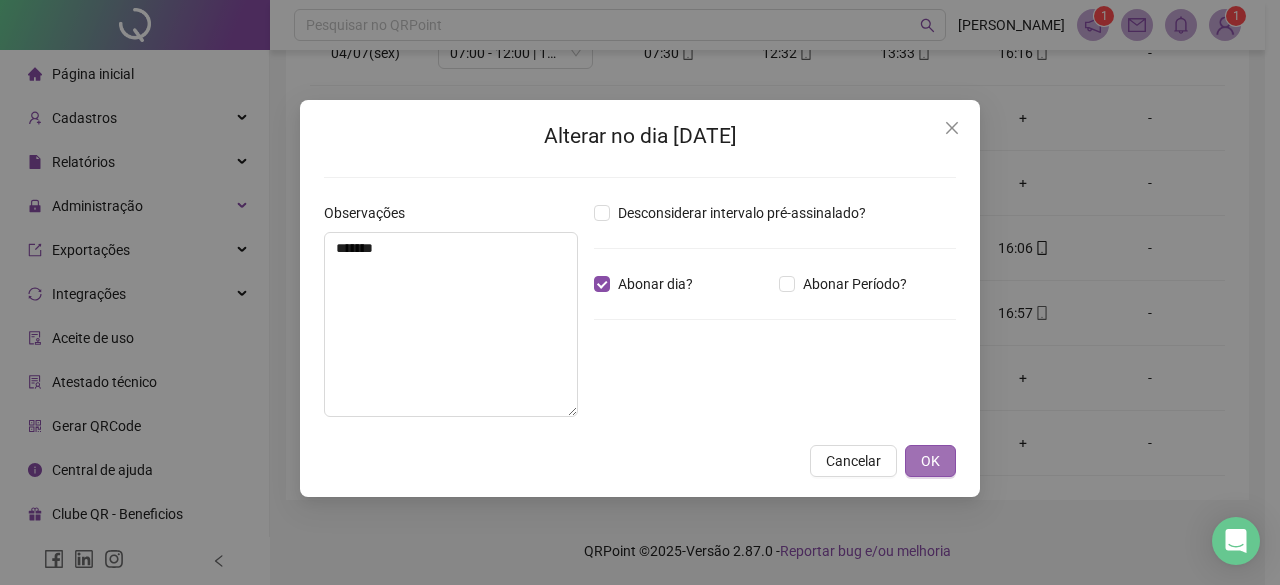click on "OK" at bounding box center (930, 461) 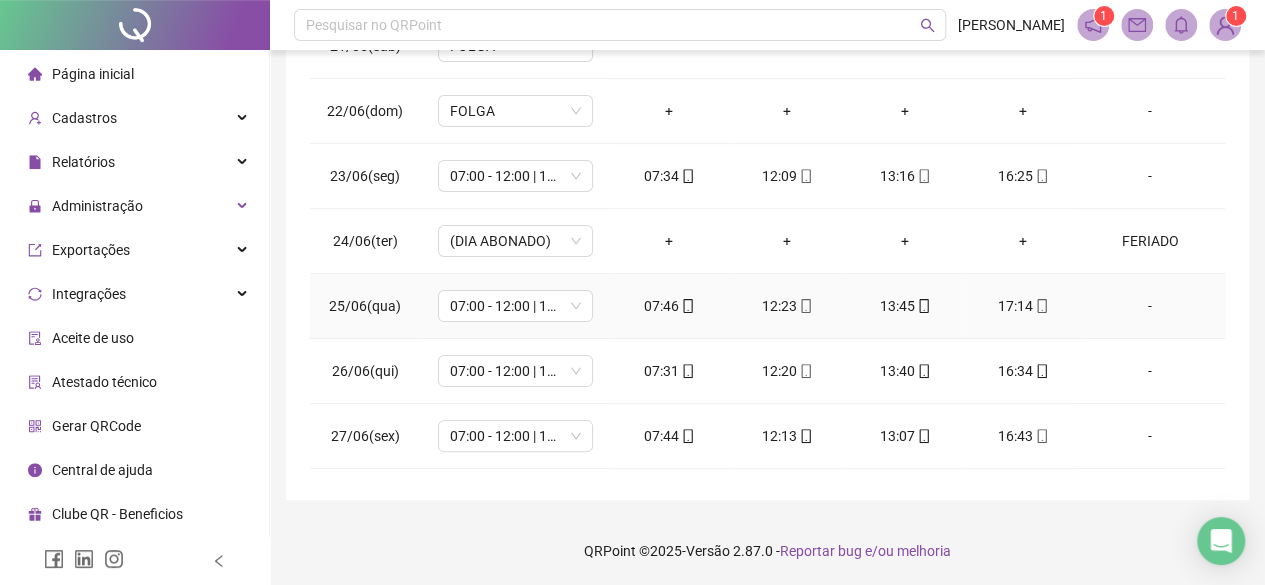 scroll, scrollTop: 0, scrollLeft: 0, axis: both 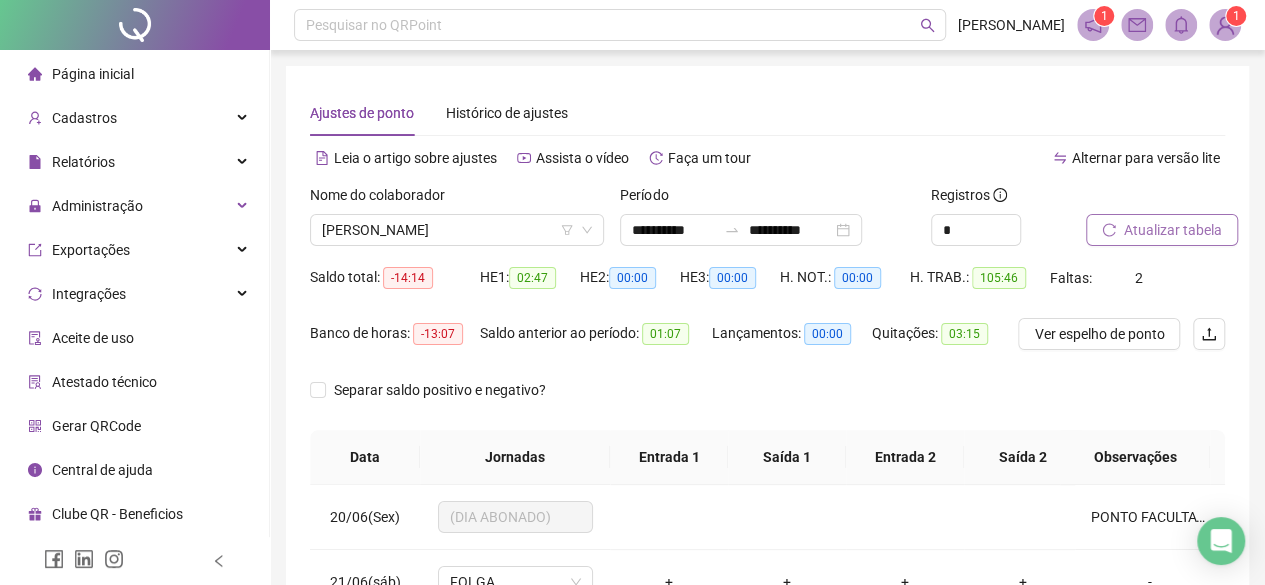 click on "Atualizar tabela" at bounding box center [1162, 230] 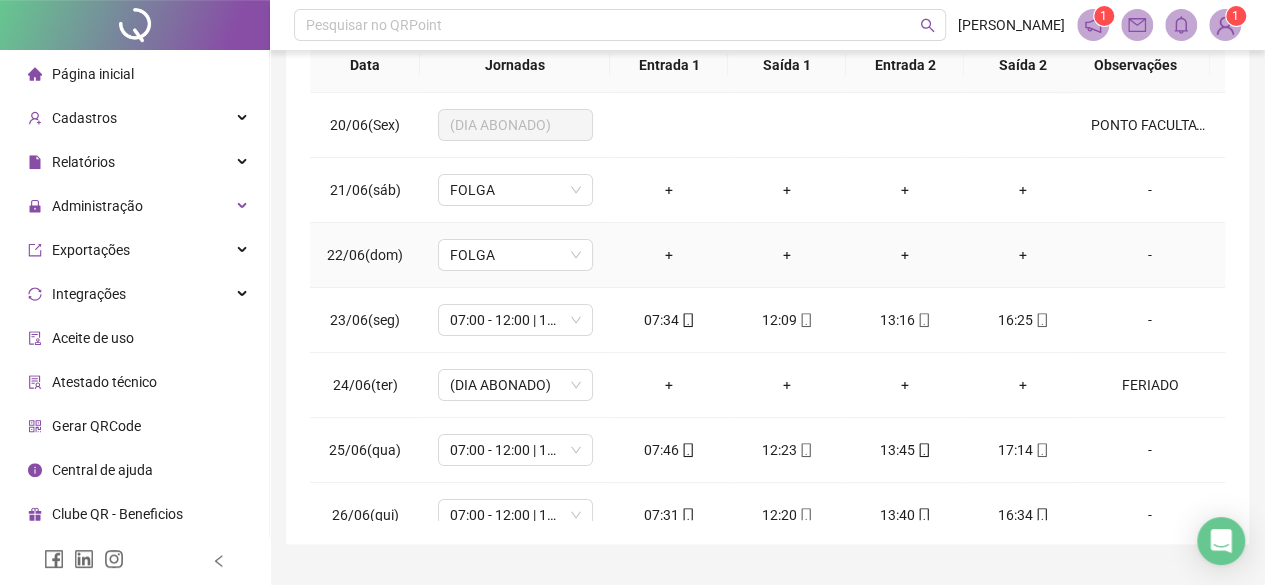 scroll, scrollTop: 436, scrollLeft: 0, axis: vertical 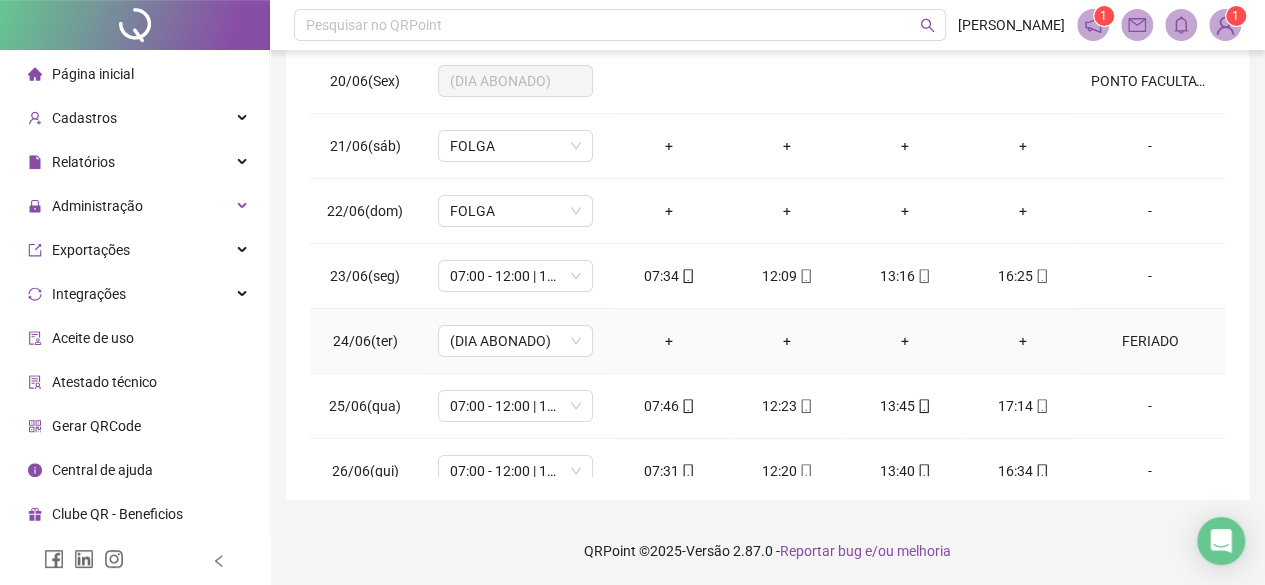 click on "+" at bounding box center (669, 341) 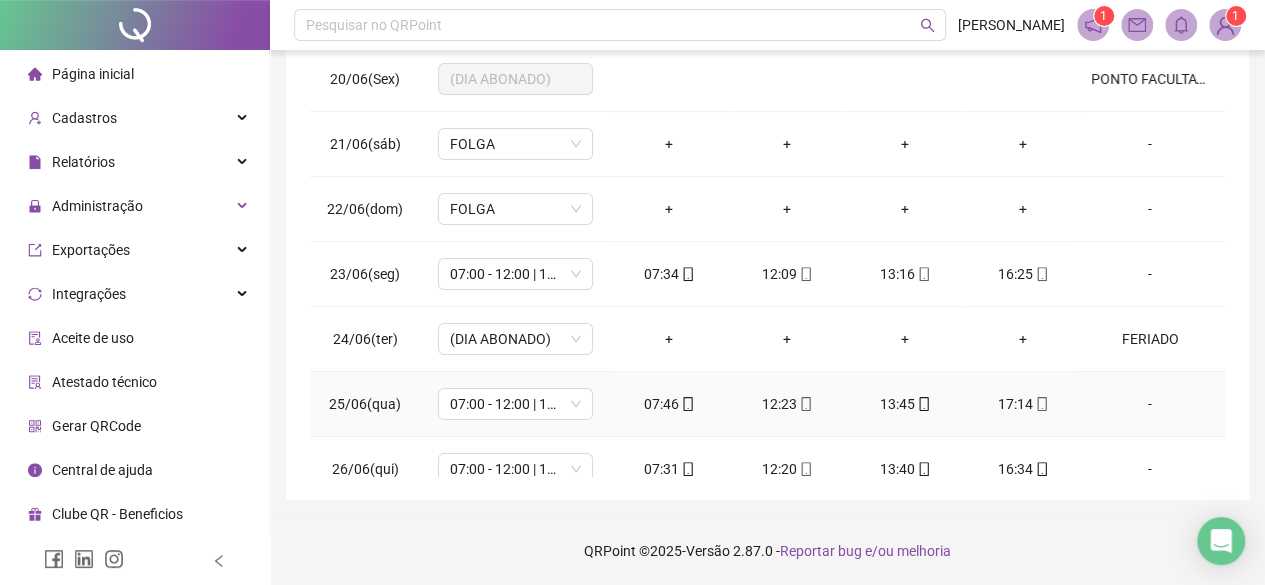 scroll, scrollTop: 0, scrollLeft: 0, axis: both 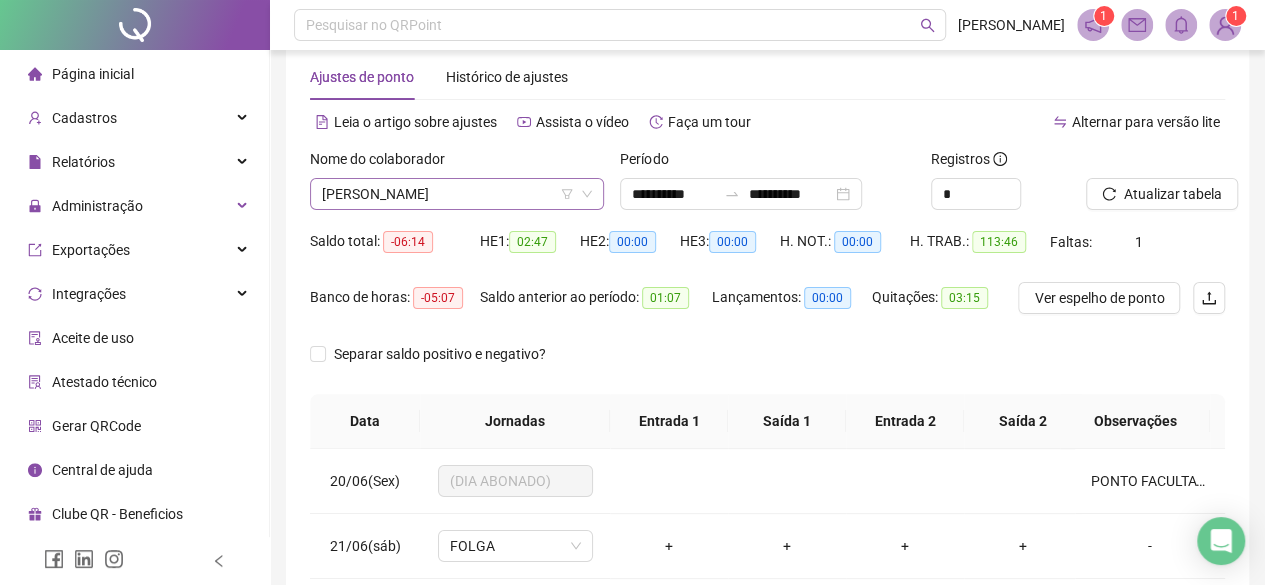 click on "[PERSON_NAME]" at bounding box center (457, 194) 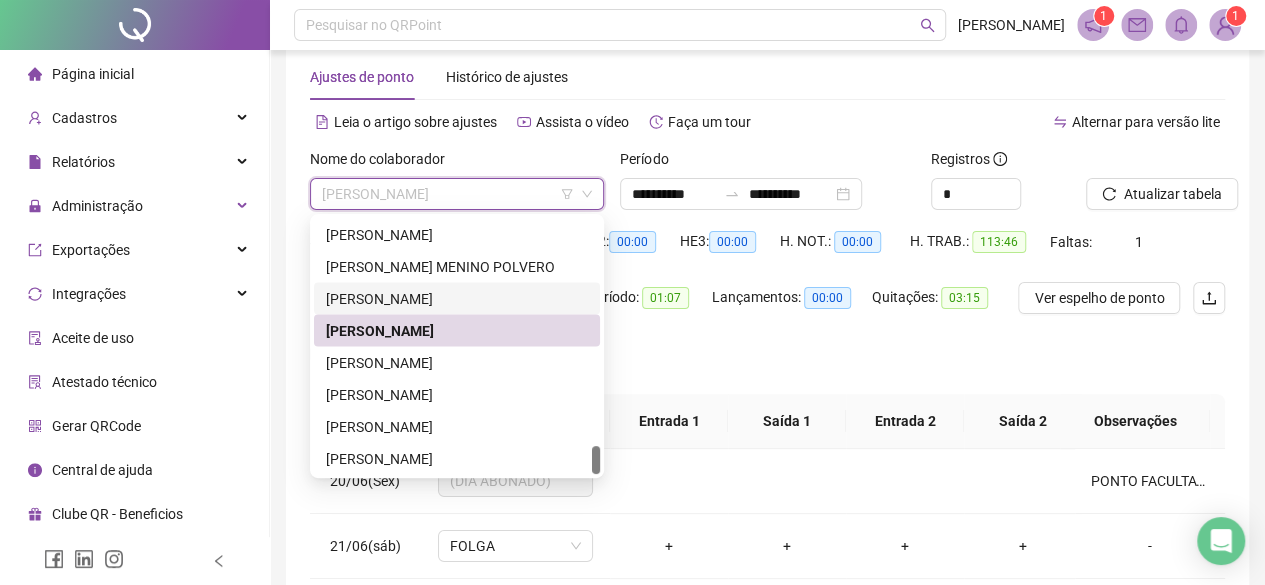 click on "[PERSON_NAME]" at bounding box center (457, 298) 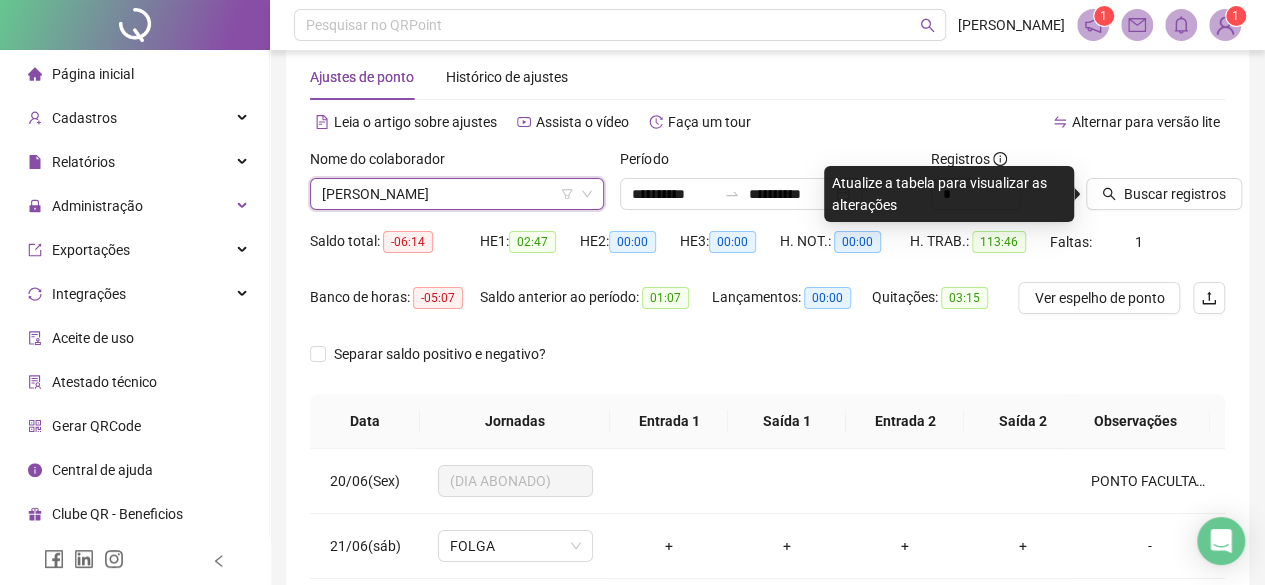 click on "Buscar registros" at bounding box center [1155, 179] 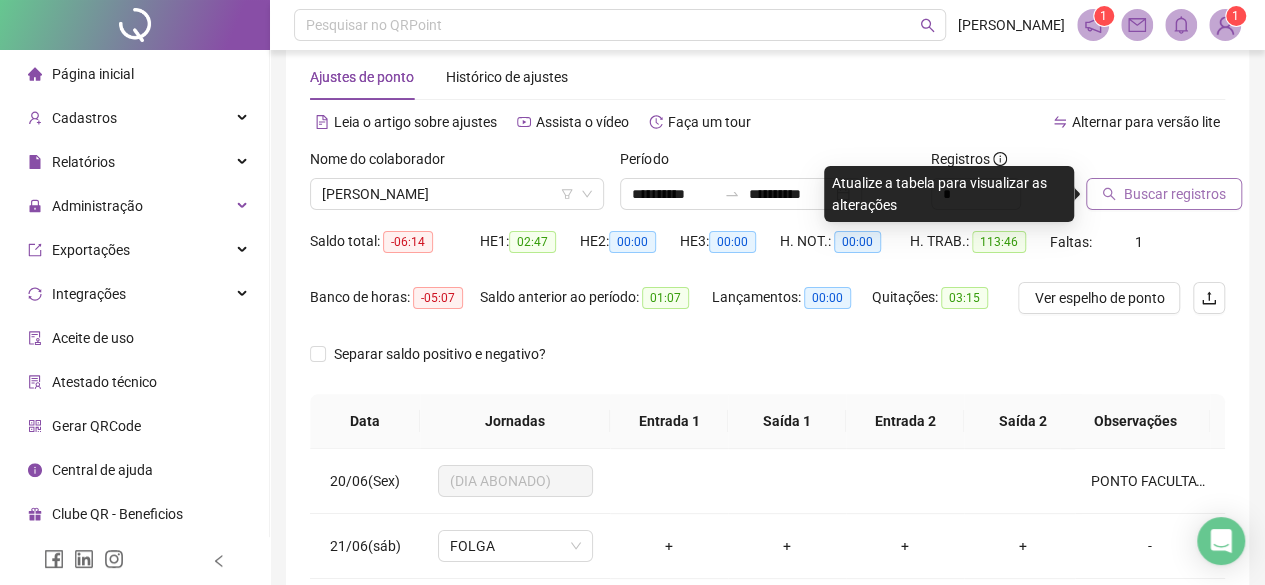 click on "Buscar registros" at bounding box center [1175, 194] 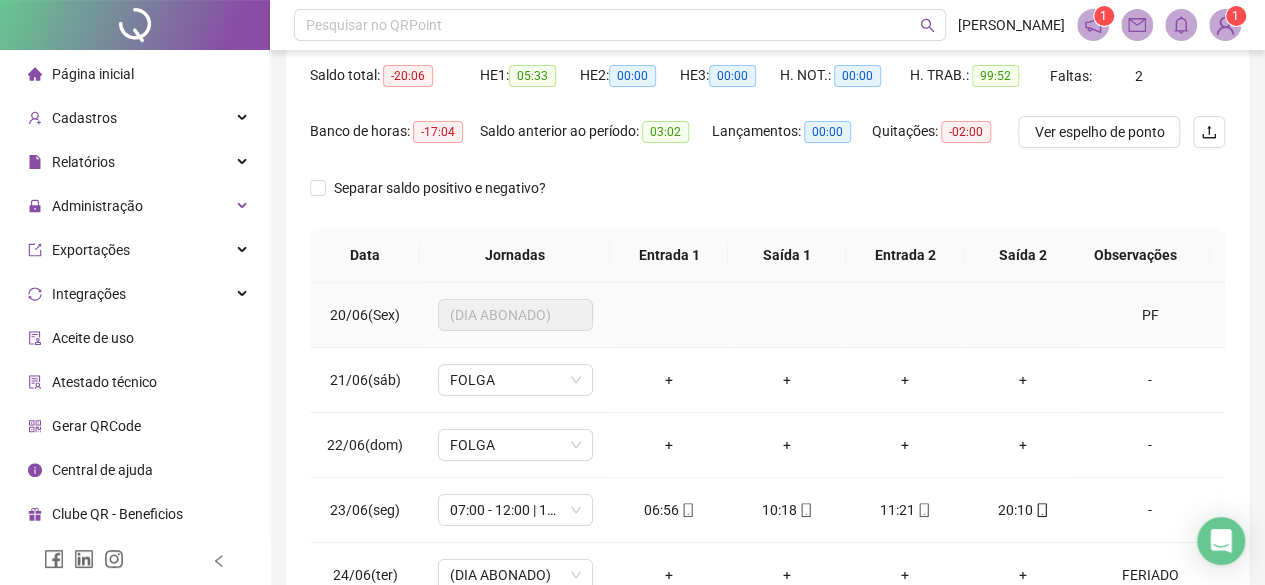 scroll, scrollTop: 236, scrollLeft: 0, axis: vertical 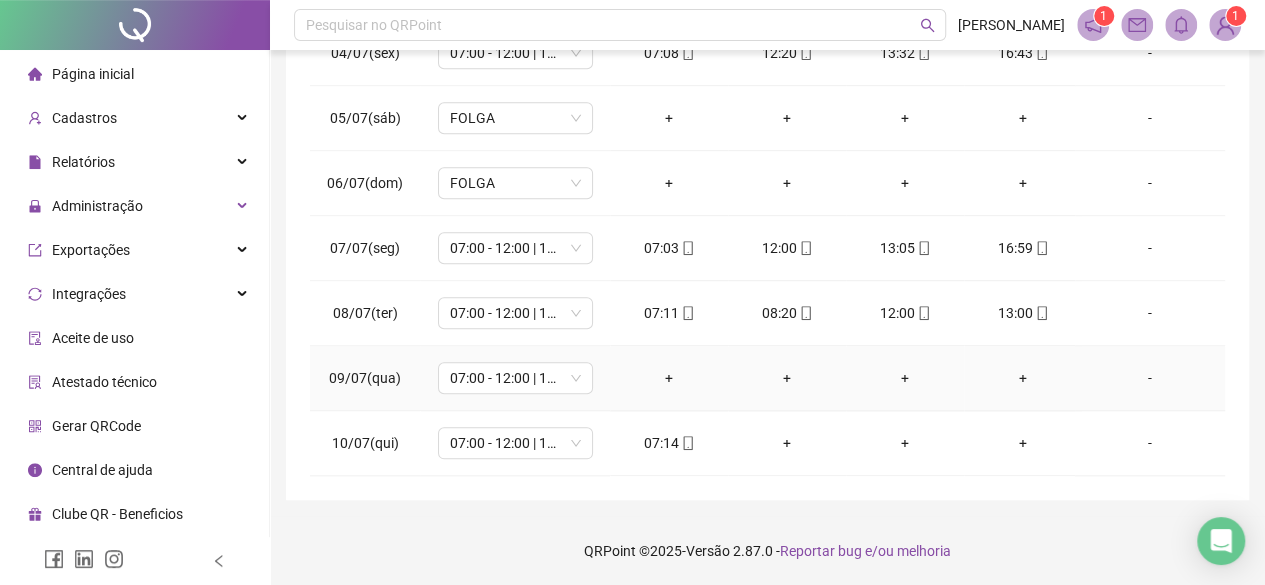 click on "-" at bounding box center [1150, 378] 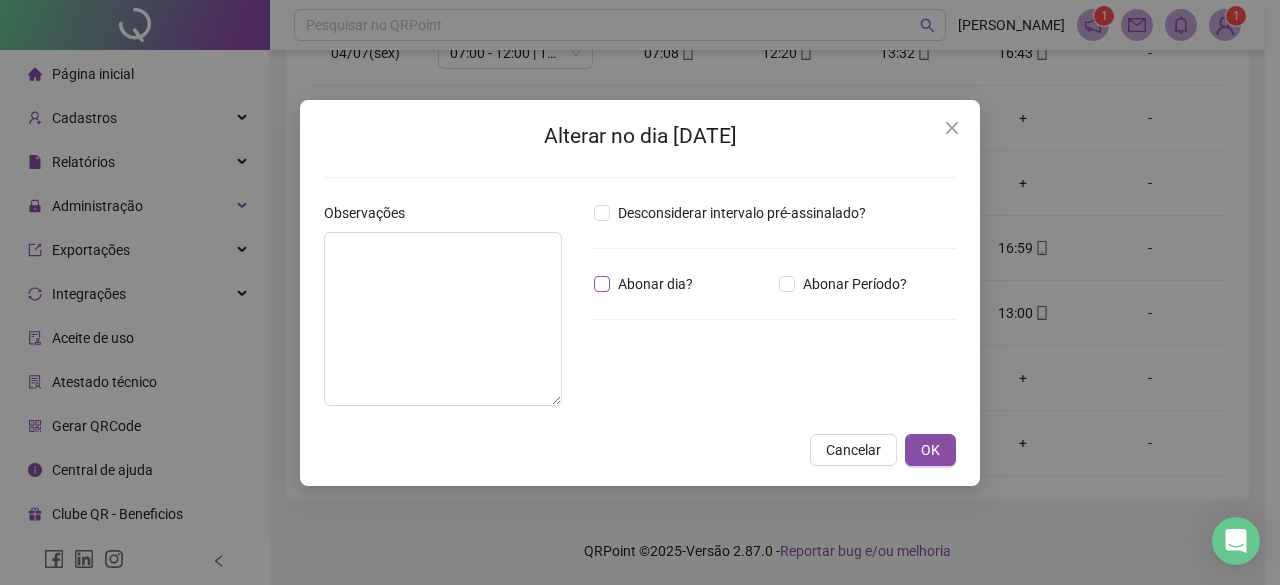 click on "Abonar dia?" at bounding box center (655, 284) 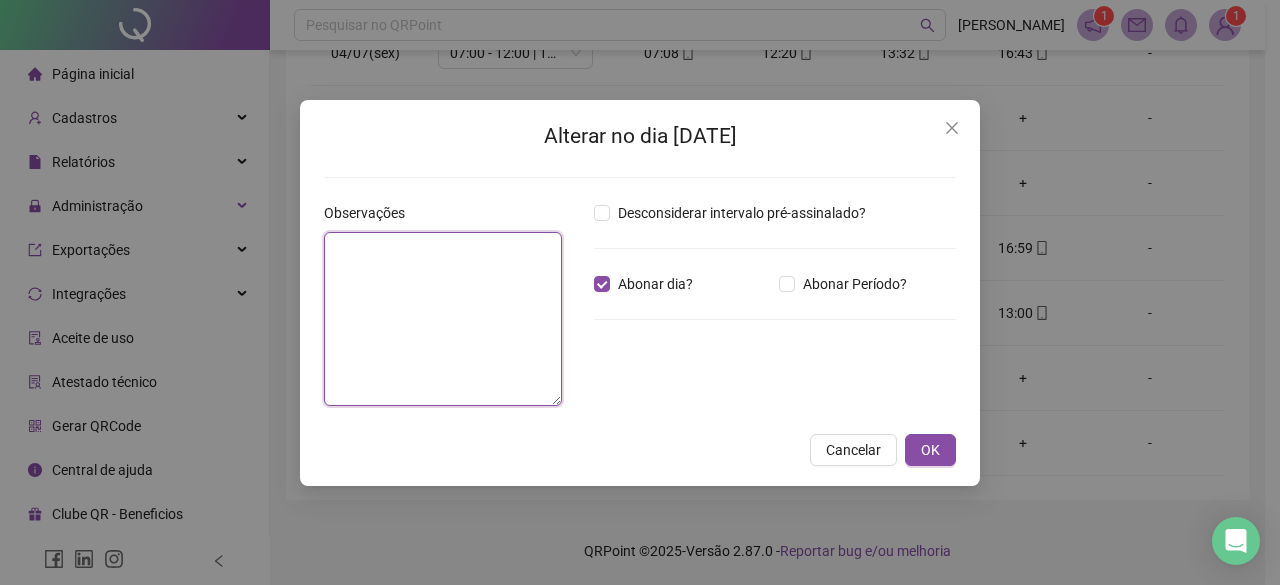 click at bounding box center (443, 319) 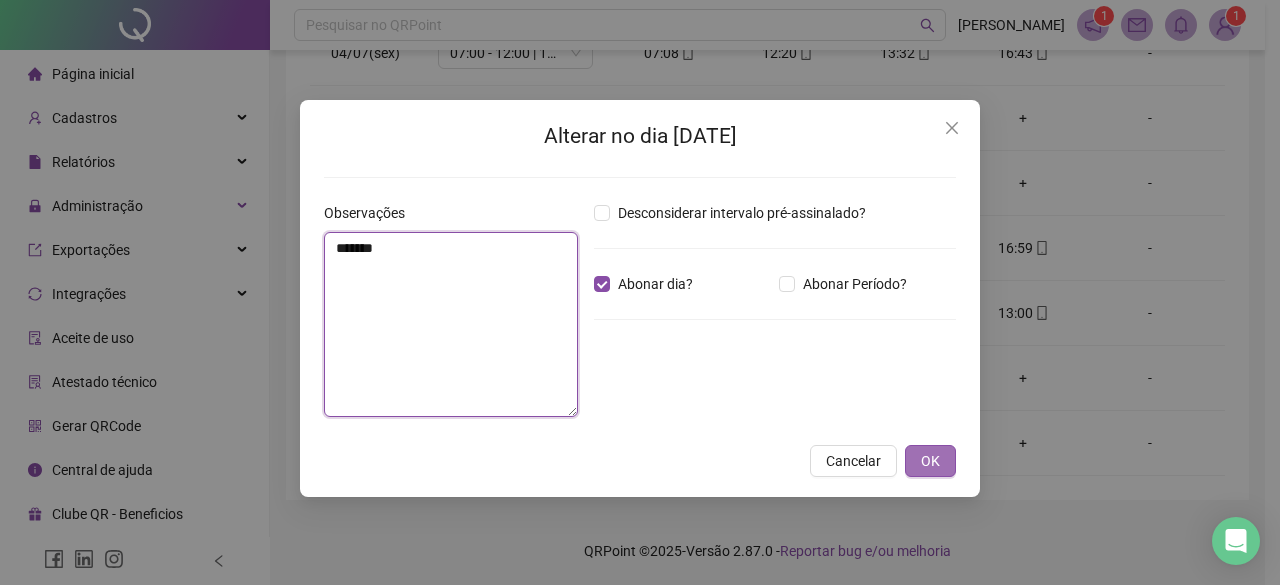 type on "*******" 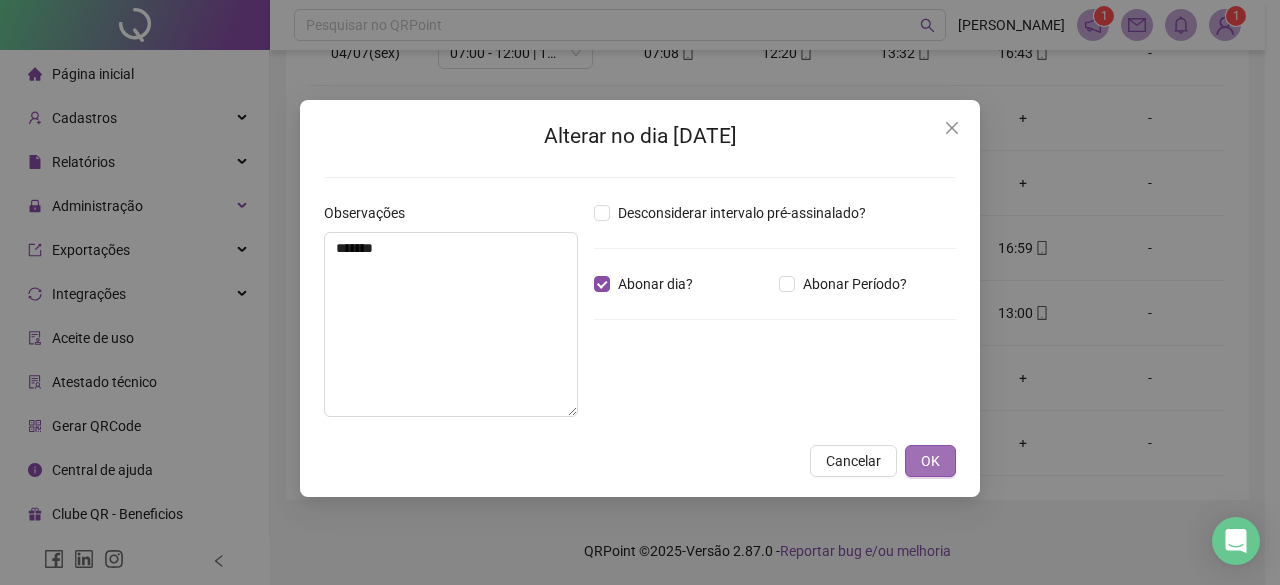 click on "OK" at bounding box center (930, 461) 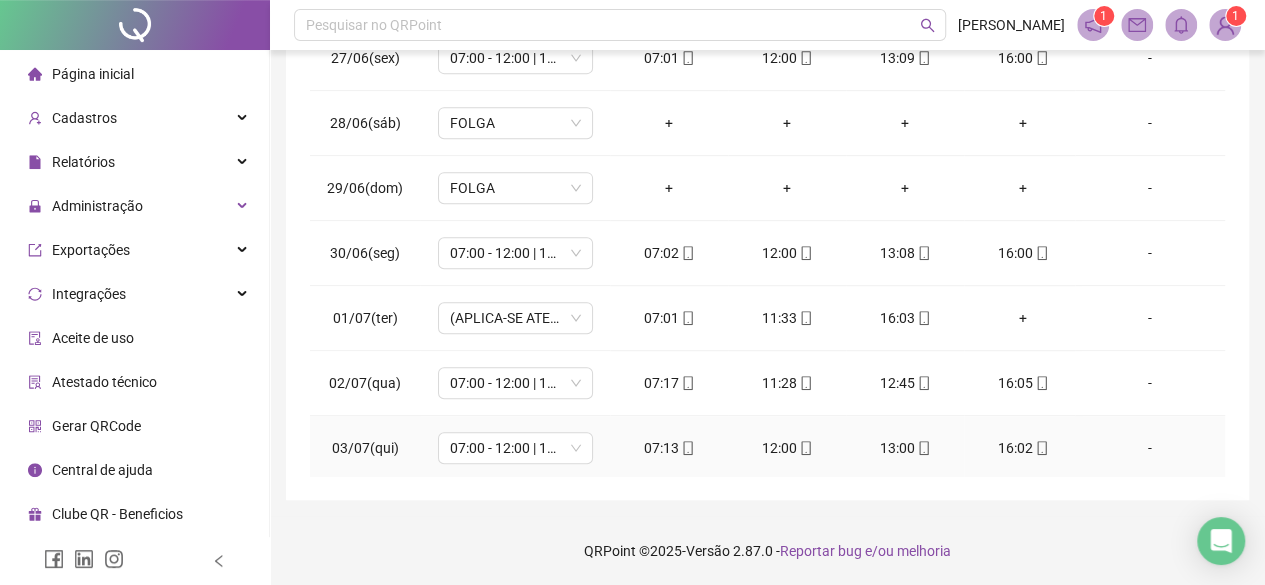 scroll, scrollTop: 446, scrollLeft: 0, axis: vertical 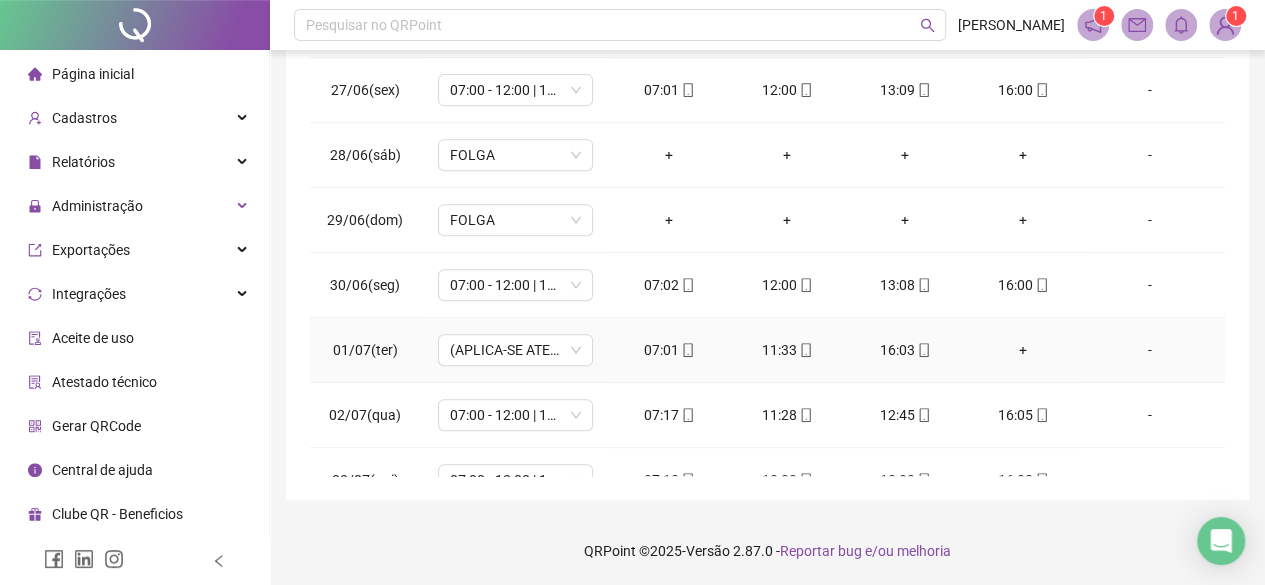 click on "-" at bounding box center [1150, 350] 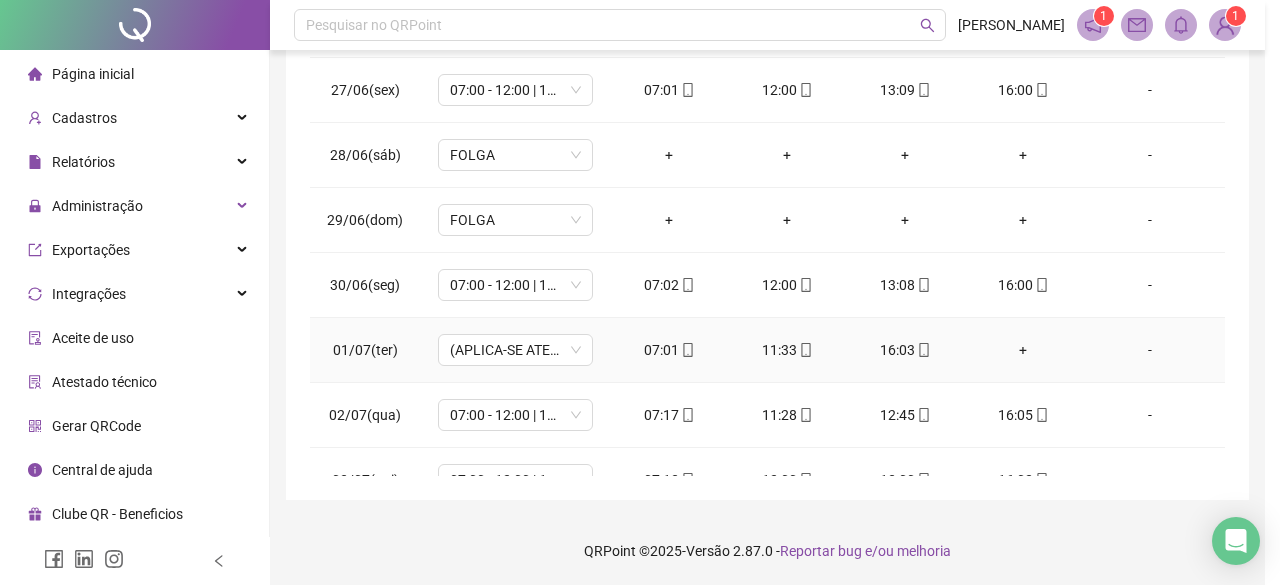 type 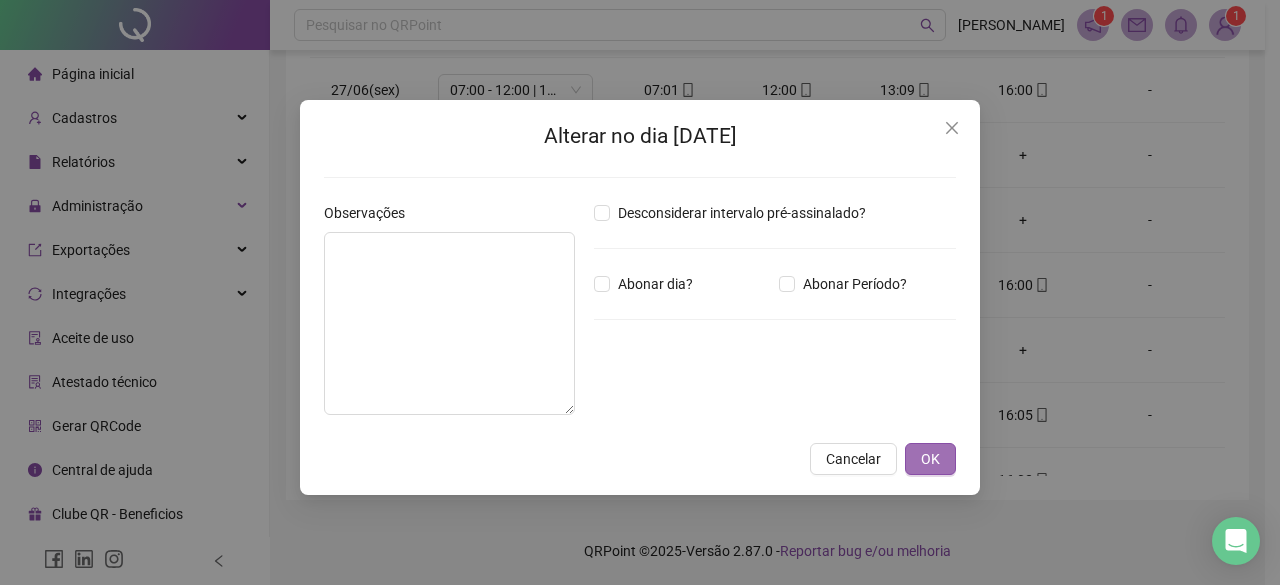 click on "OK" at bounding box center [930, 459] 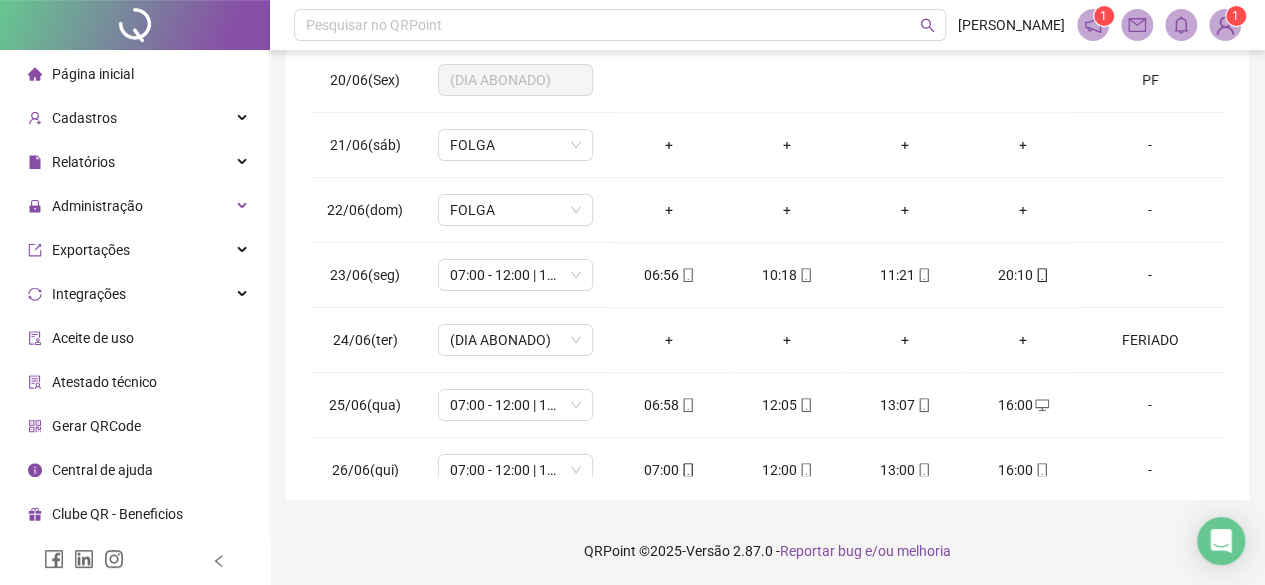 scroll, scrollTop: 0, scrollLeft: 0, axis: both 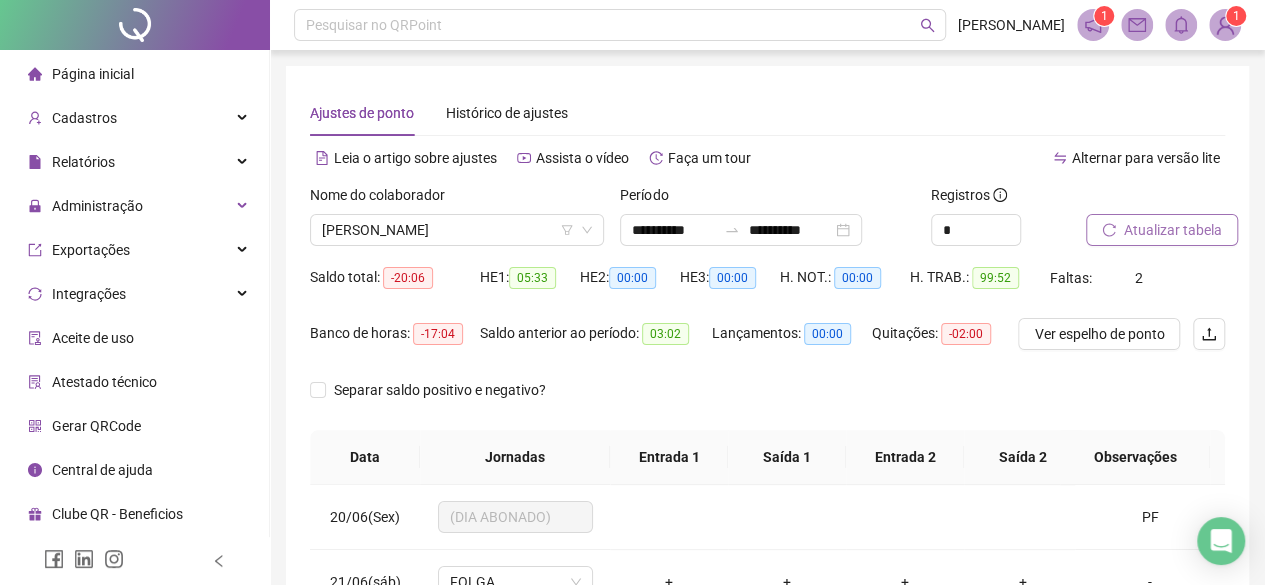 click on "Atualizar tabela" at bounding box center (1173, 230) 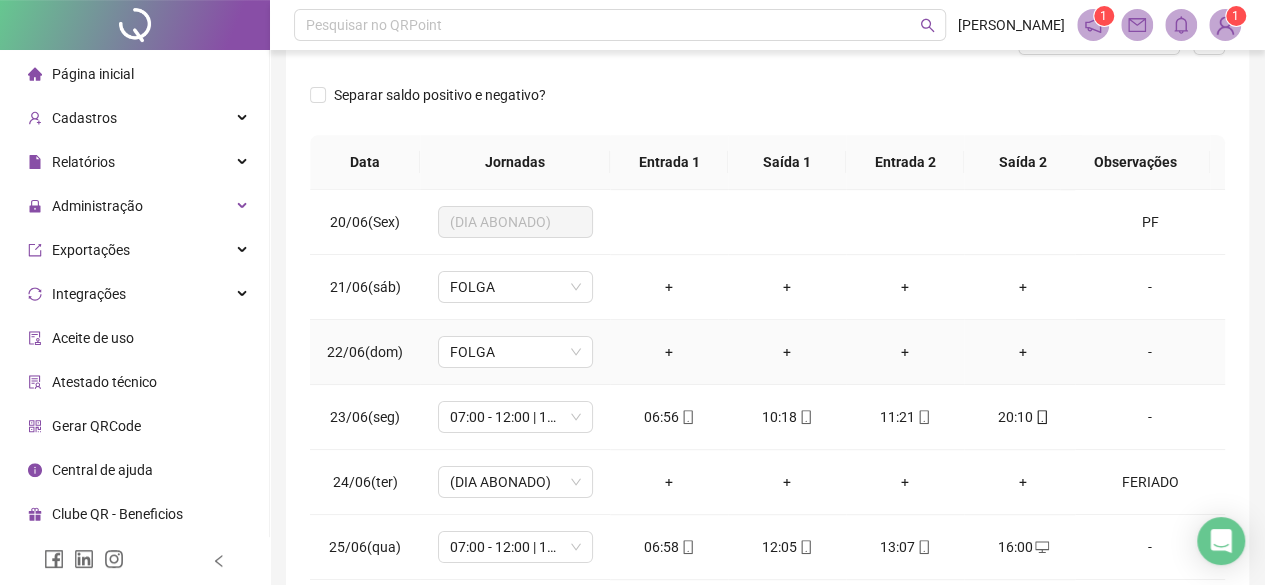 scroll, scrollTop: 300, scrollLeft: 0, axis: vertical 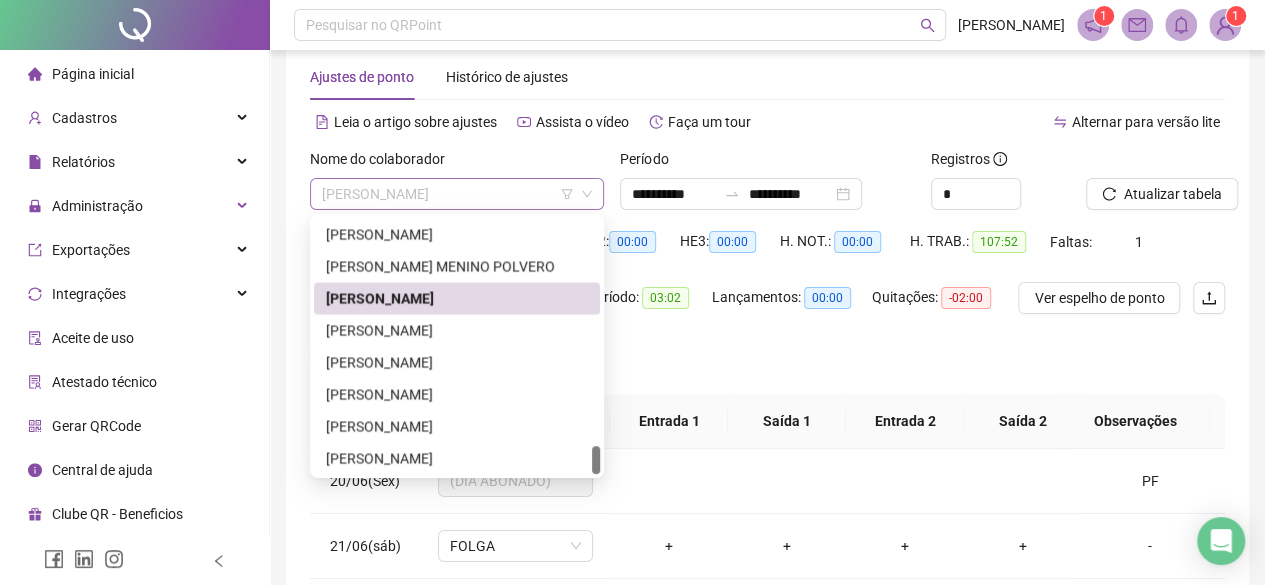 click on "[PERSON_NAME]" at bounding box center [457, 194] 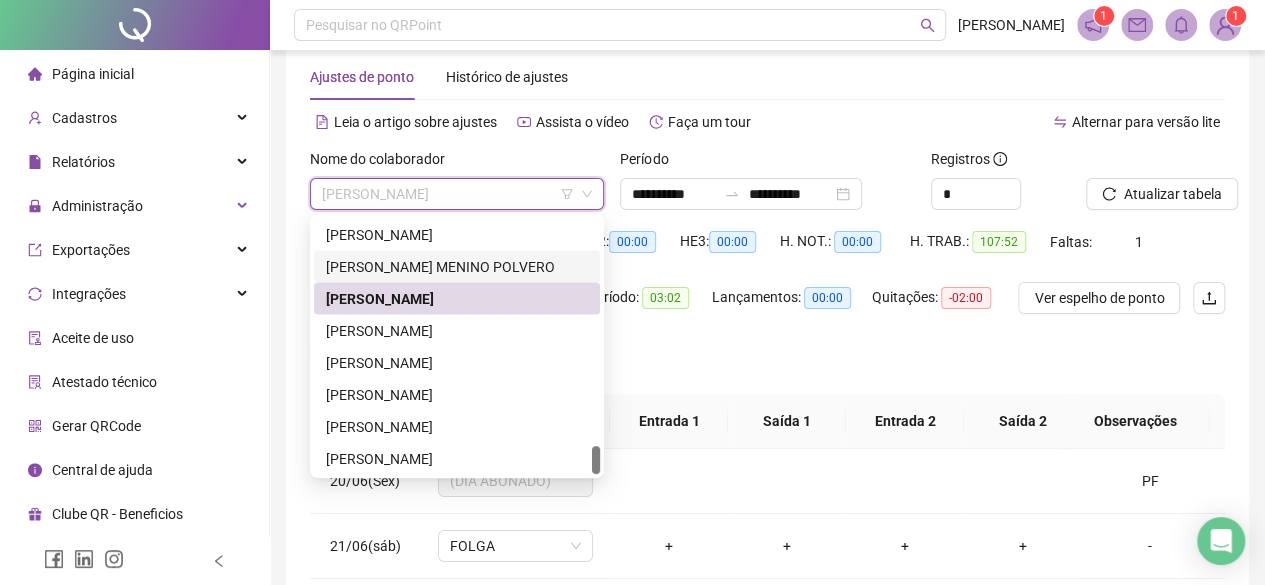 click on "[PERSON_NAME] MENINO POLVERO" at bounding box center (457, 266) 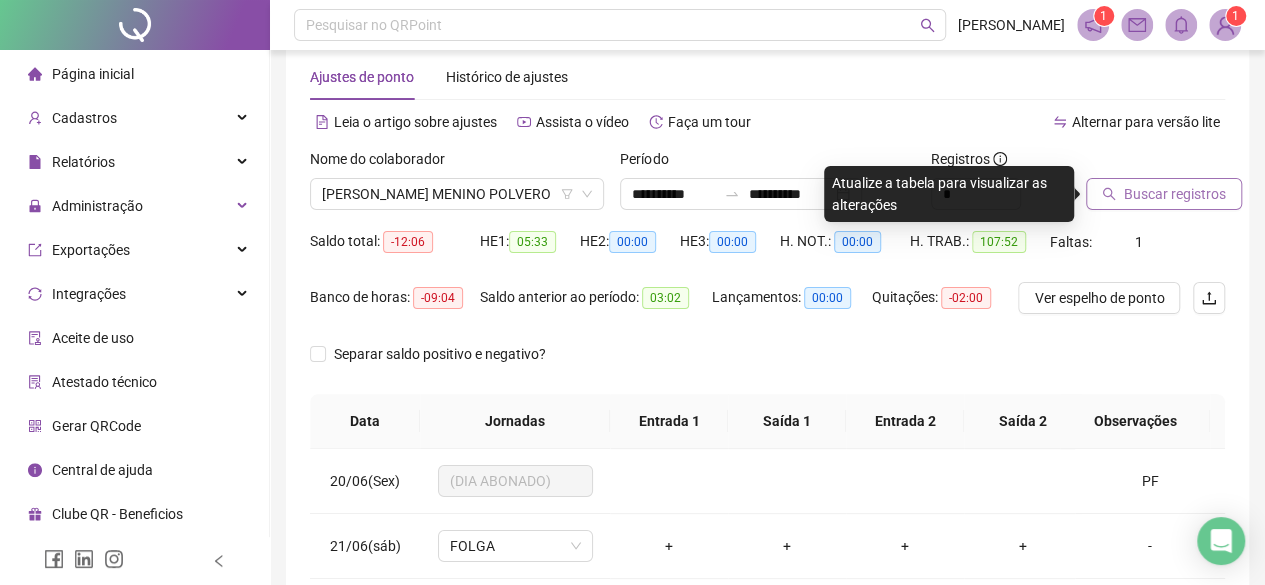 click on "Buscar registros" at bounding box center [1175, 194] 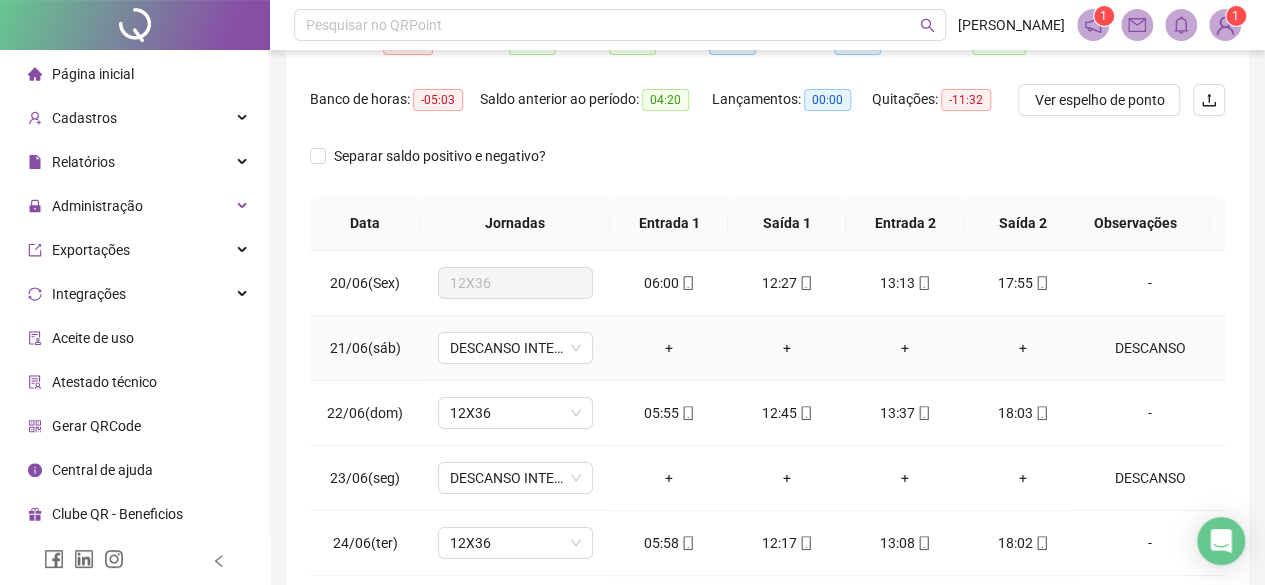 scroll, scrollTop: 236, scrollLeft: 0, axis: vertical 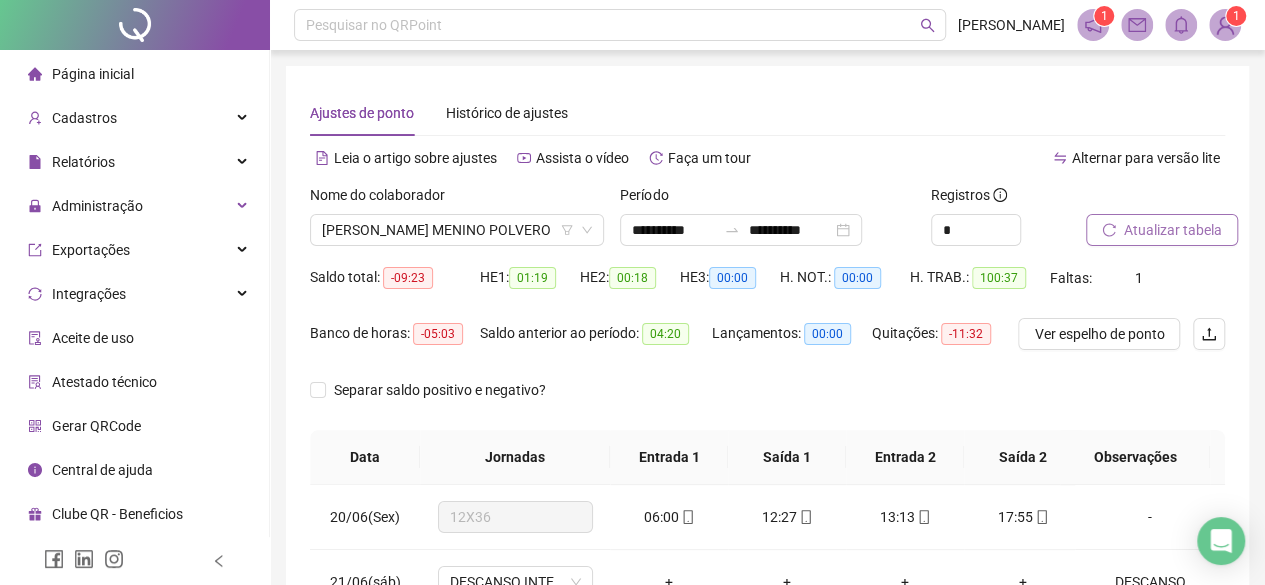 click on "Atualizar tabela" at bounding box center [1162, 230] 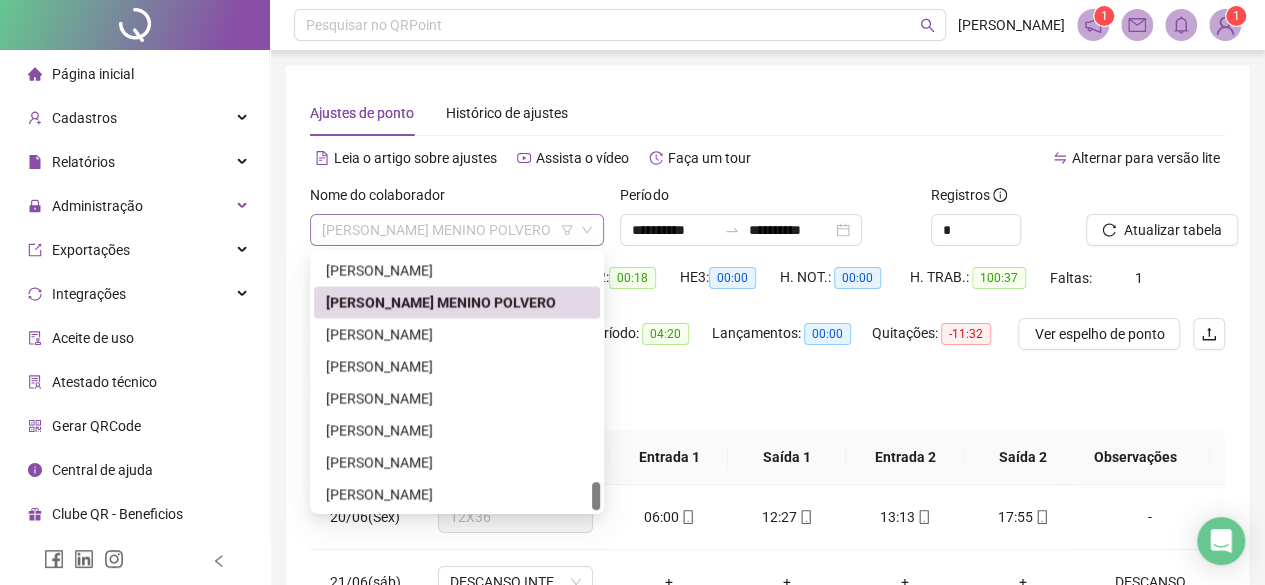 click on "[PERSON_NAME] MENINO POLVERO" at bounding box center [457, 230] 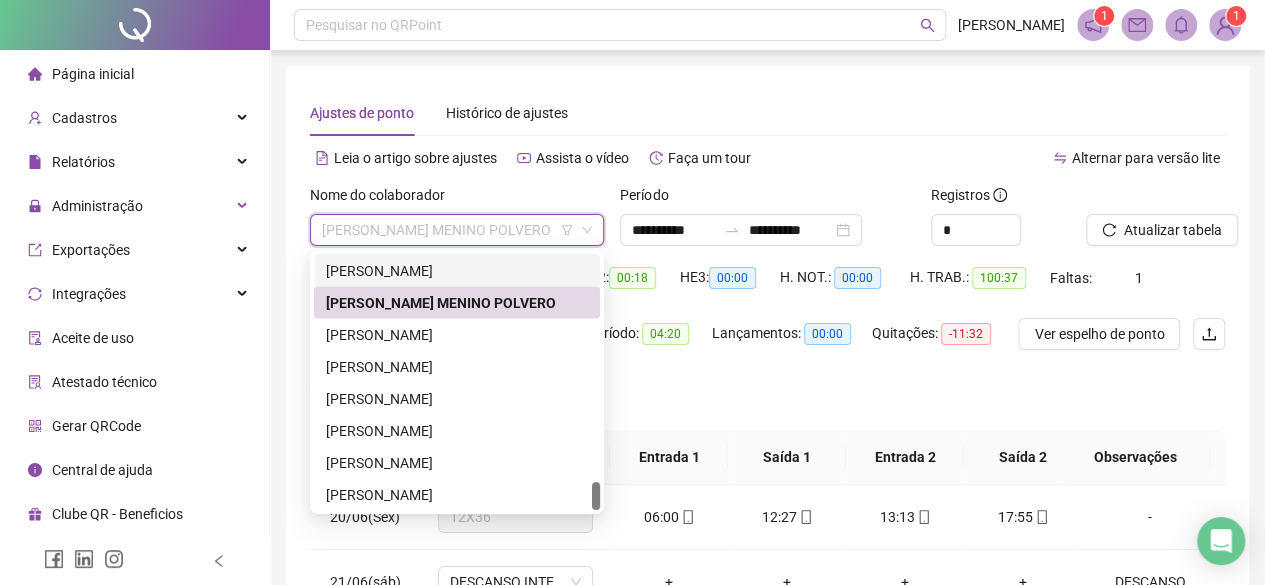 click on "[PERSON_NAME]" at bounding box center (457, 270) 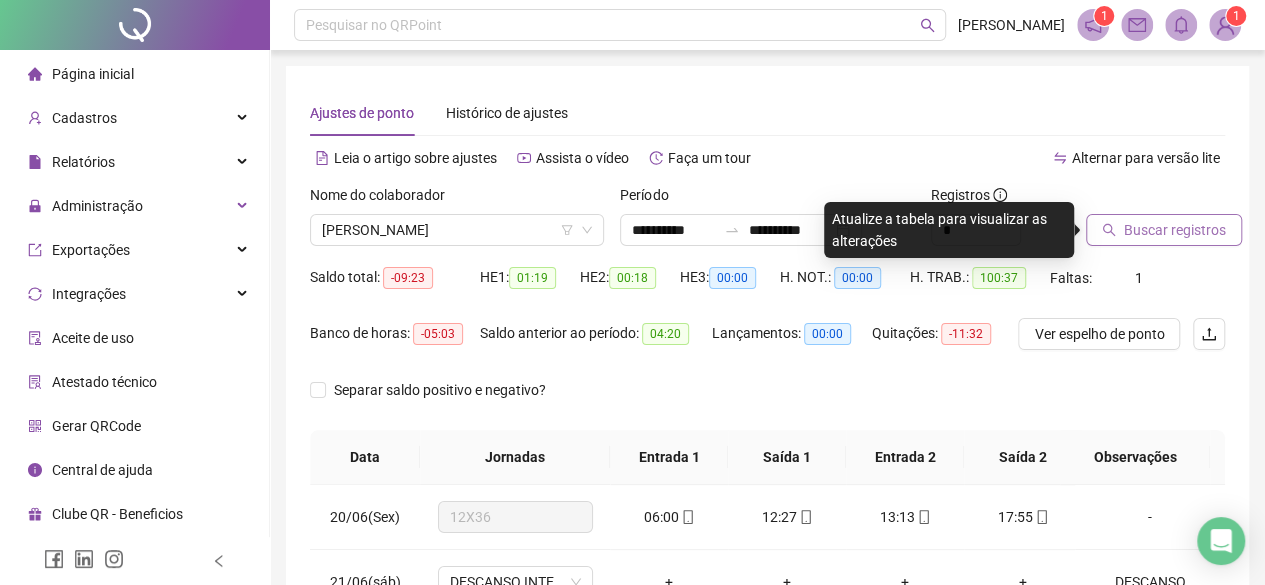 click on "Buscar registros" at bounding box center [1175, 230] 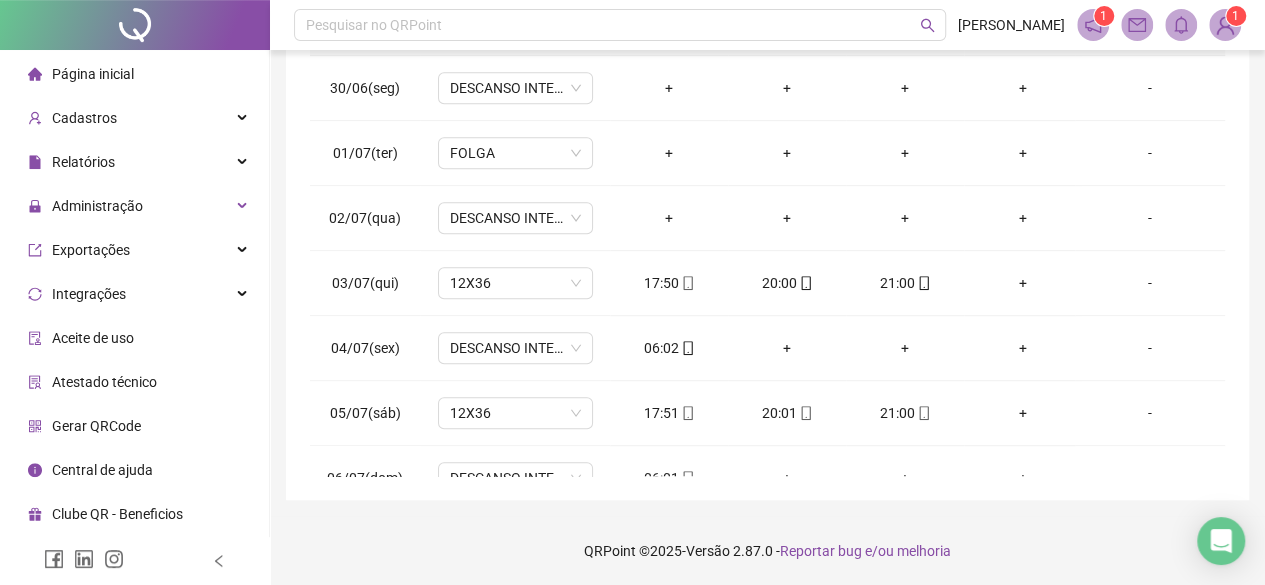 scroll, scrollTop: 700, scrollLeft: 0, axis: vertical 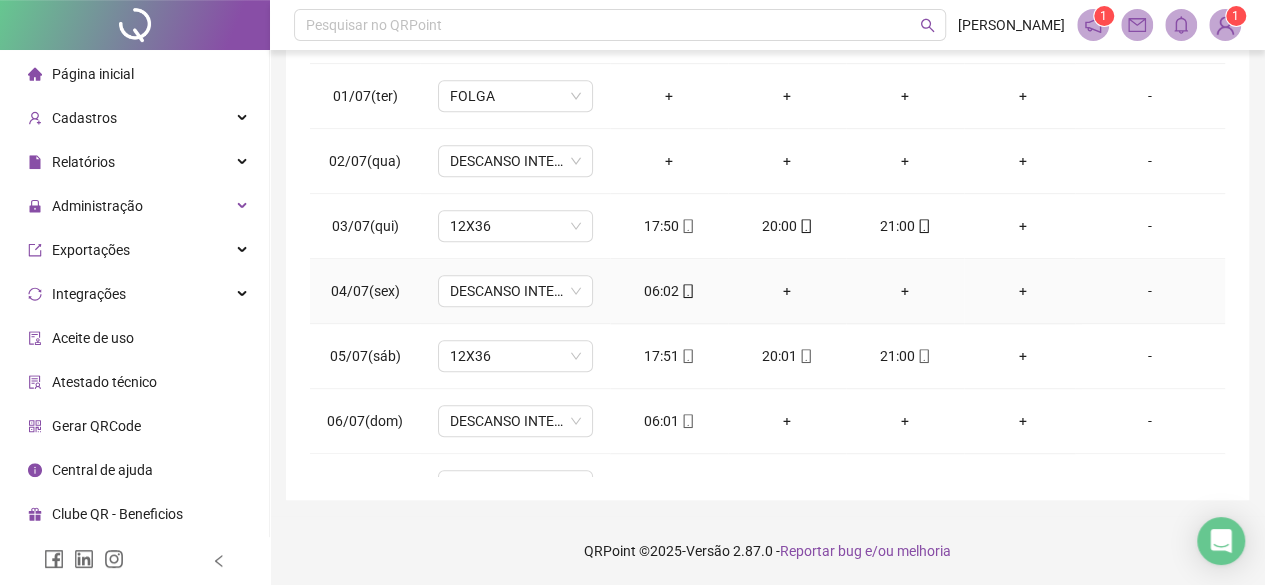 click on "06:02" at bounding box center (669, 291) 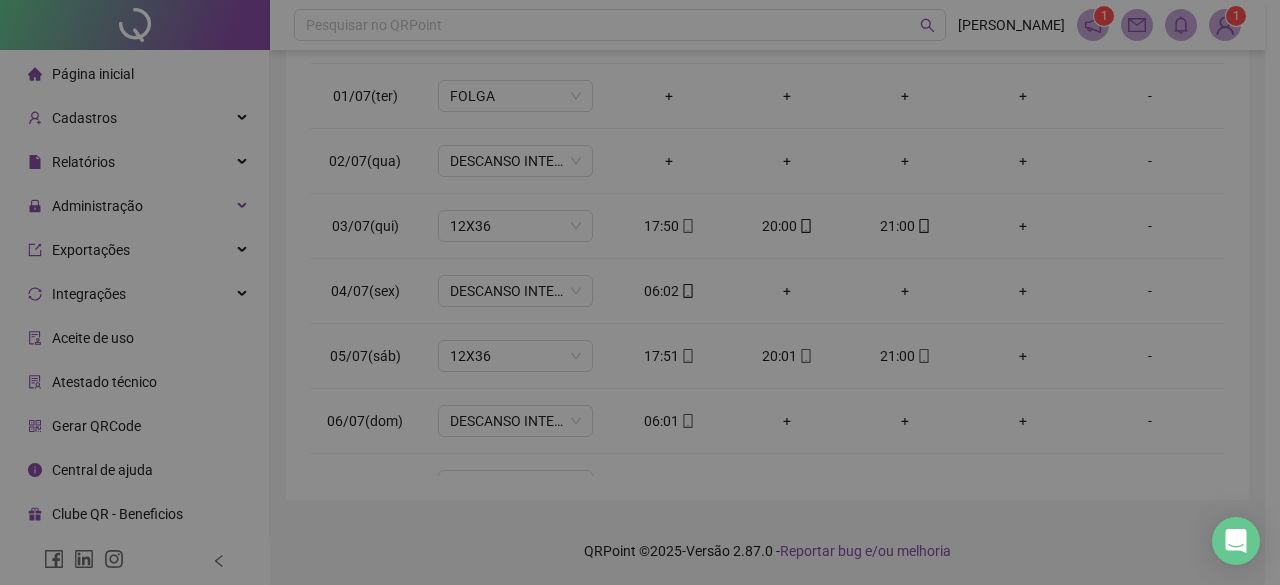 type on "**********" 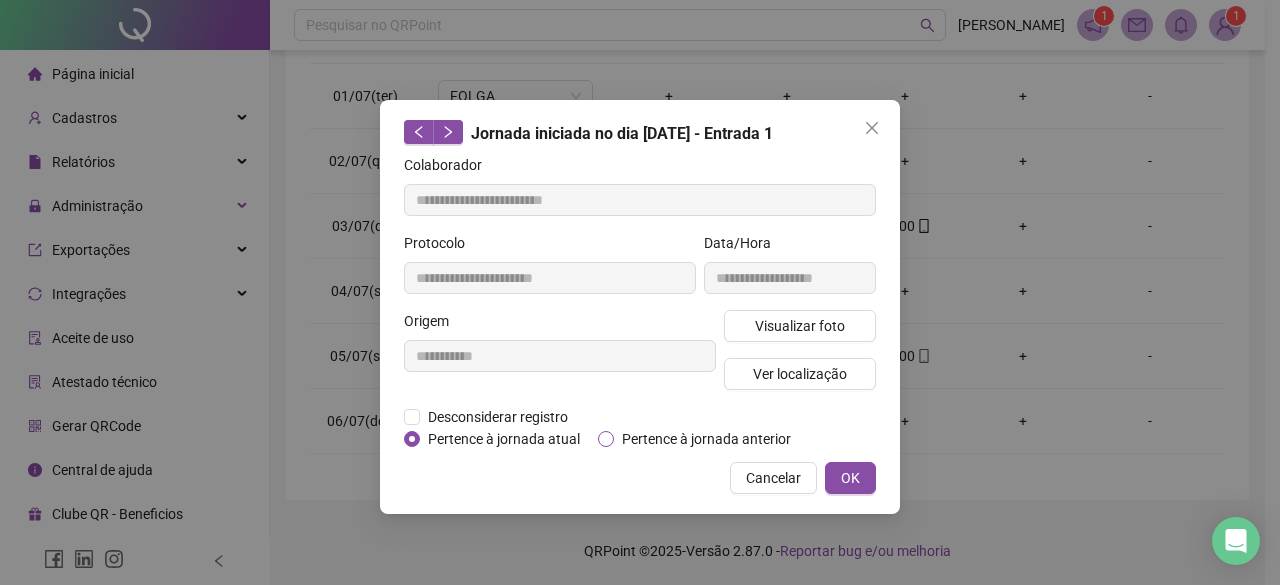 click on "Pertence à jornada anterior" at bounding box center [706, 439] 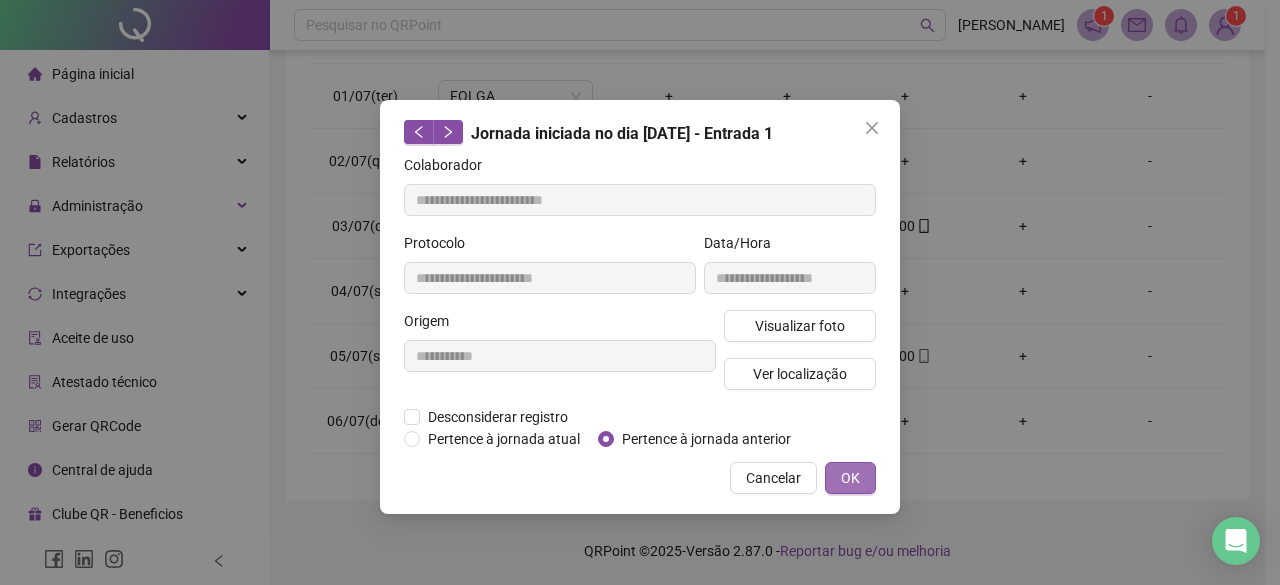 click on "OK" at bounding box center [850, 478] 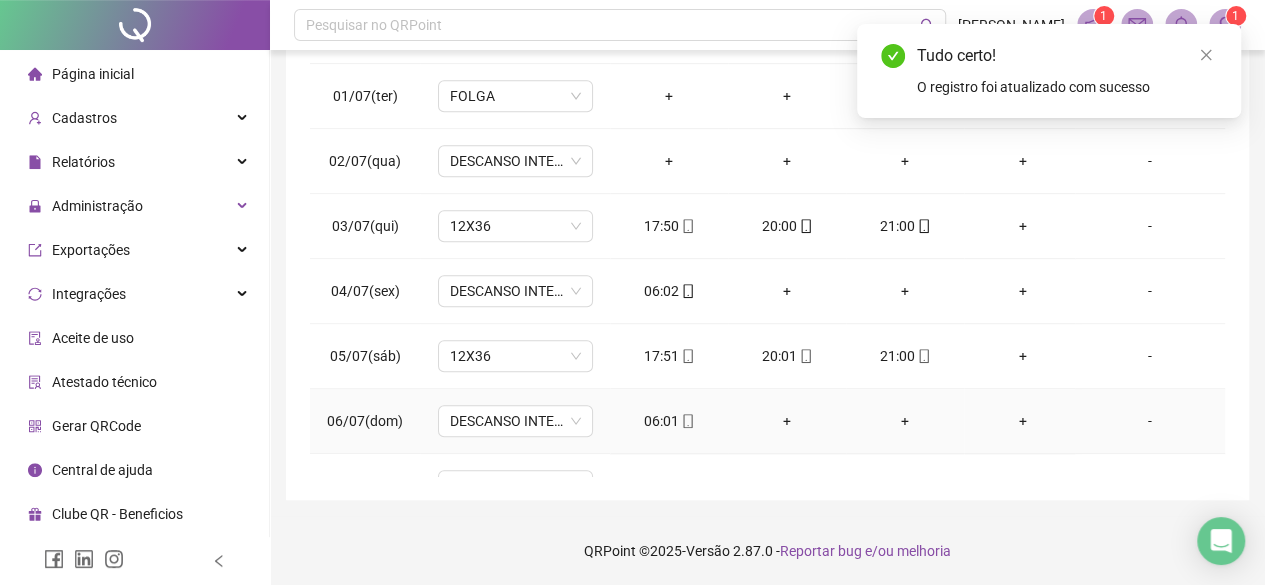 click on "06:01" at bounding box center (669, 421) 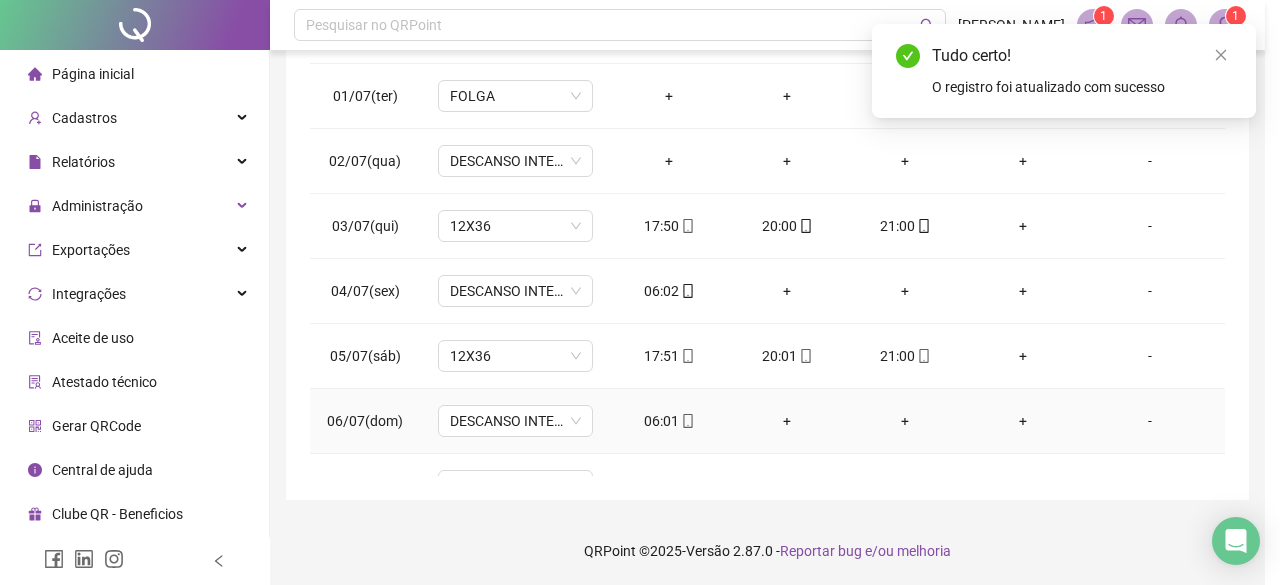 type on "**********" 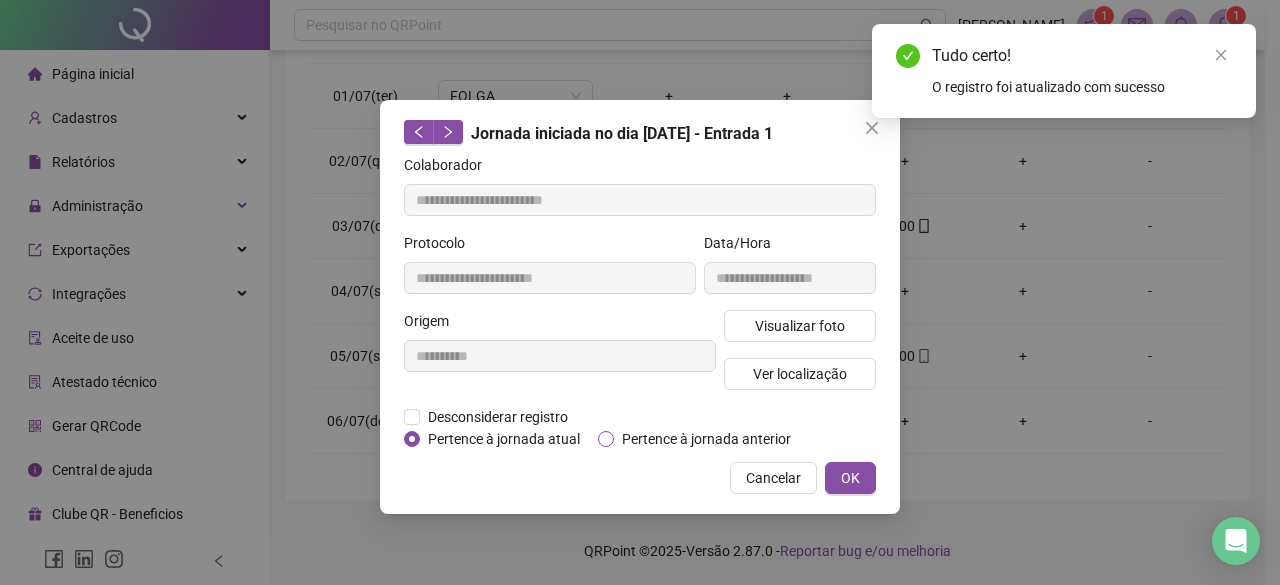 click on "Pertence à jornada anterior" at bounding box center (706, 439) 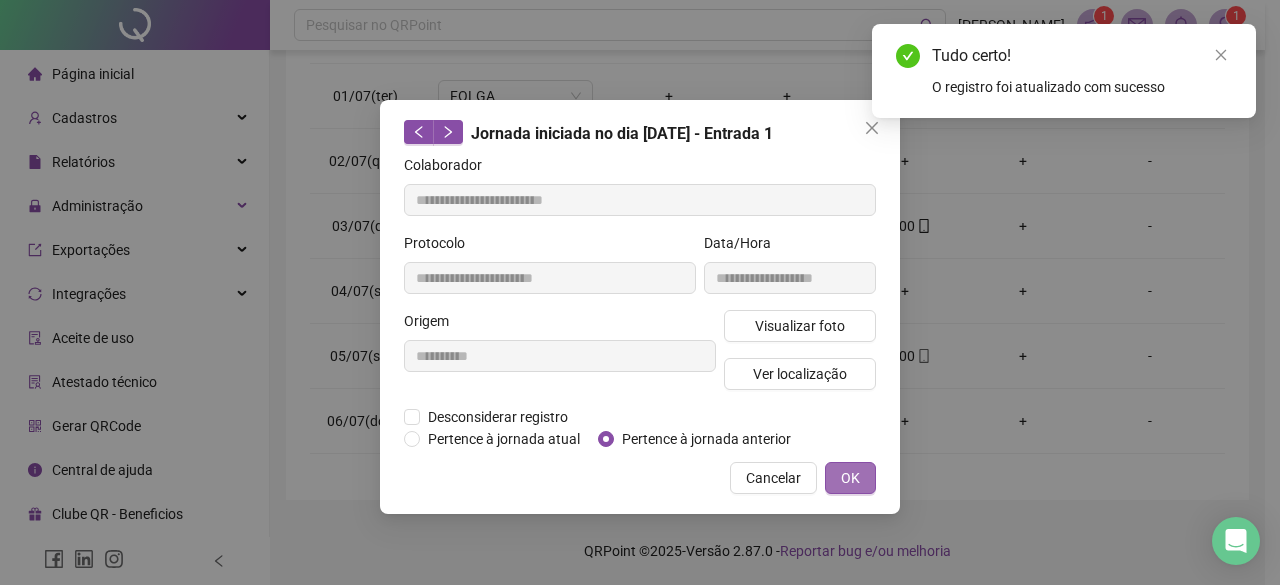 click on "OK" at bounding box center [850, 478] 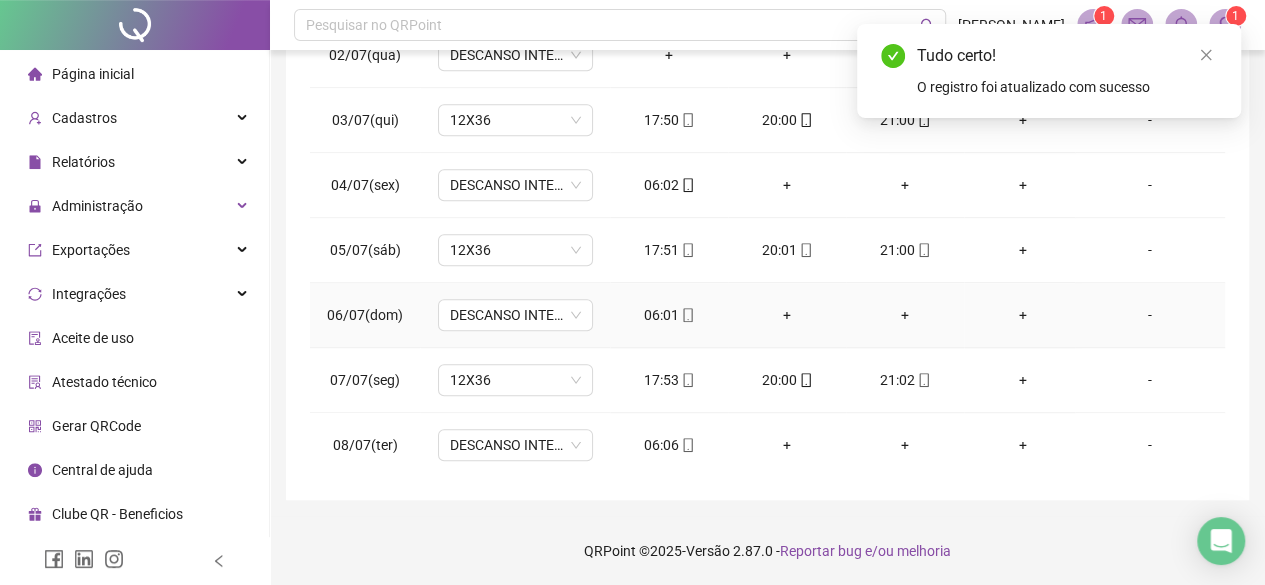 scroll, scrollTop: 946, scrollLeft: 0, axis: vertical 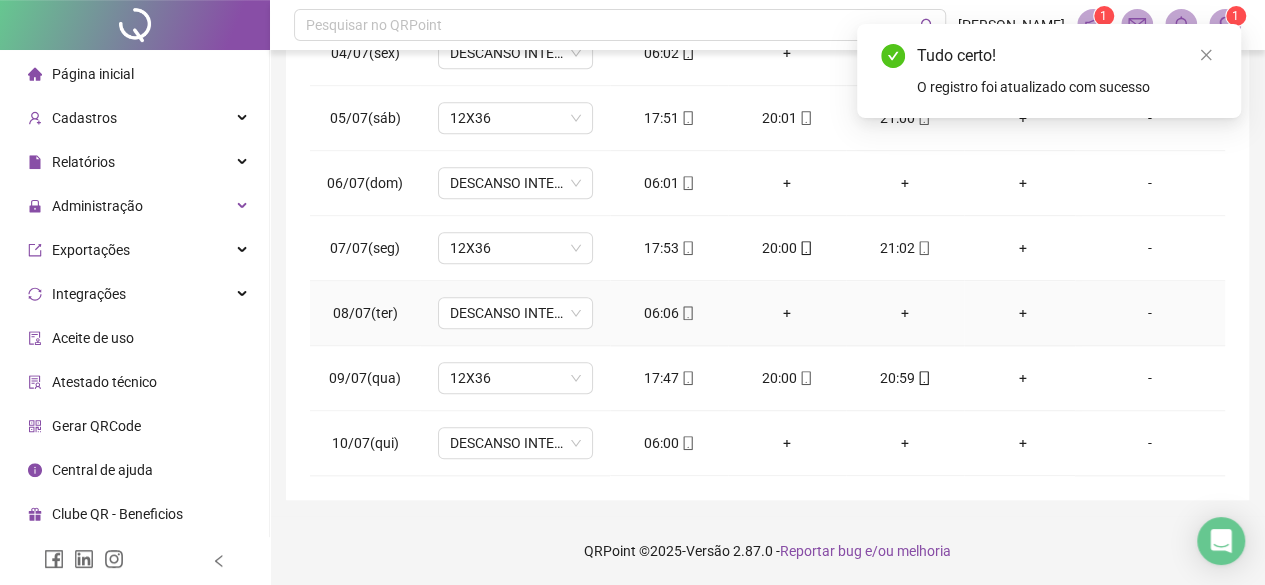click on "06:06" at bounding box center [669, 313] 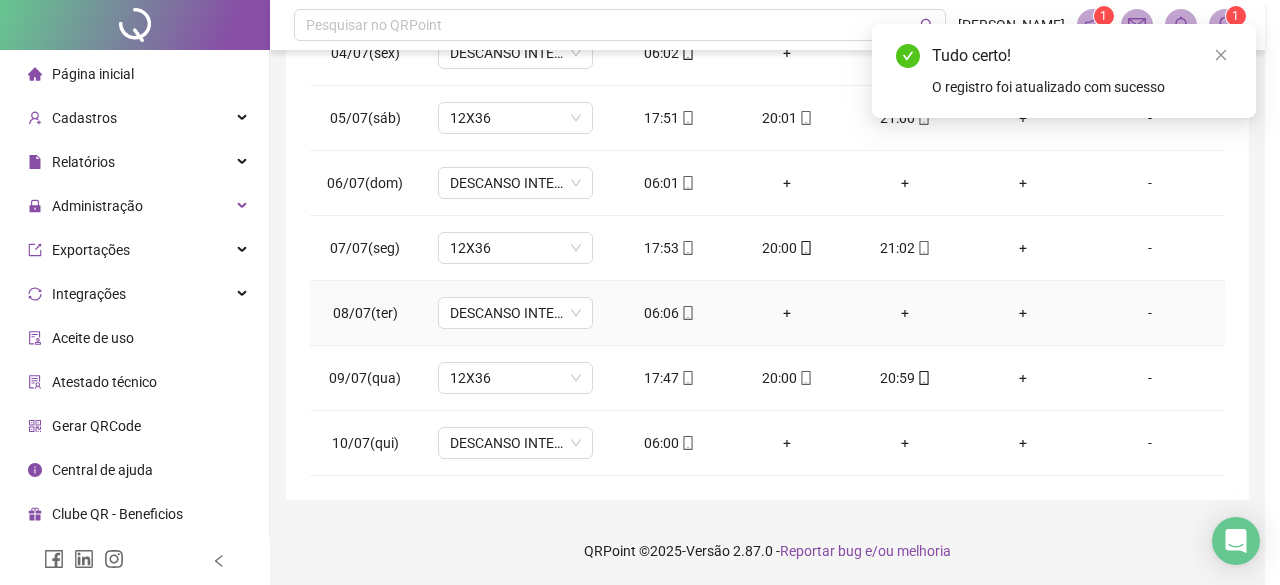 type on "**********" 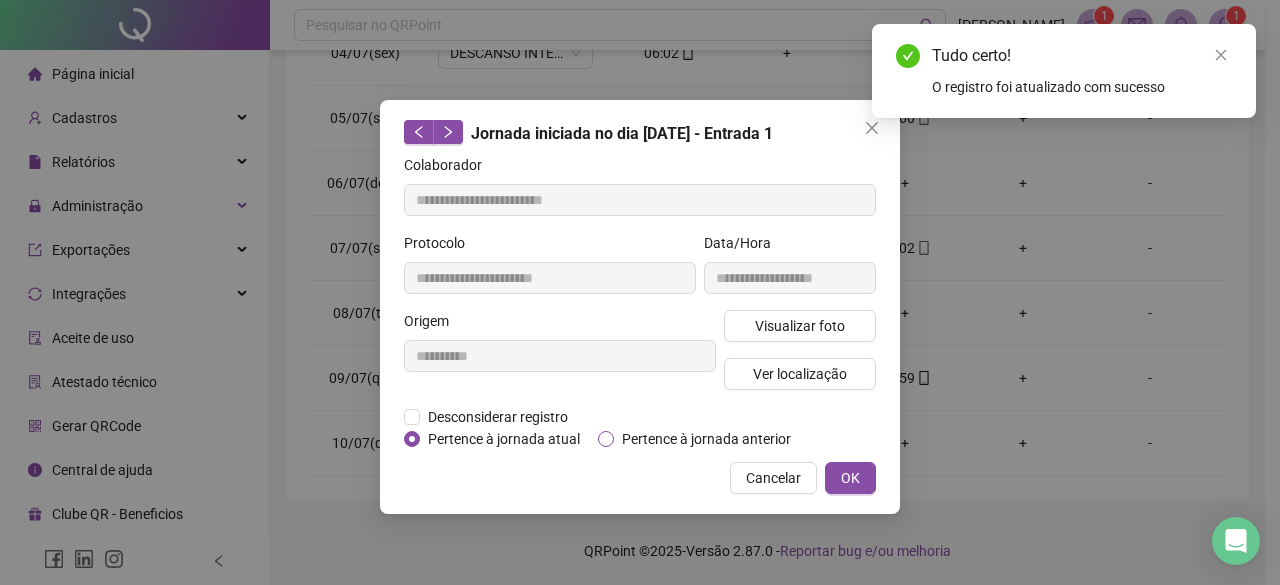 click on "Pertence à jornada anterior" at bounding box center (706, 439) 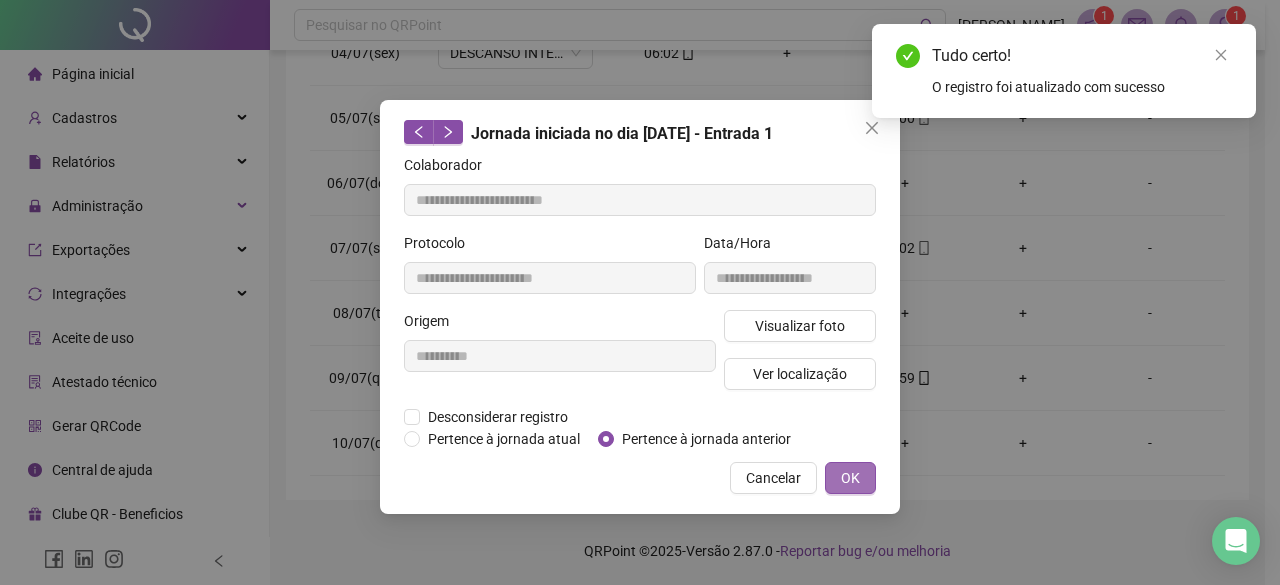 click on "OK" at bounding box center (850, 478) 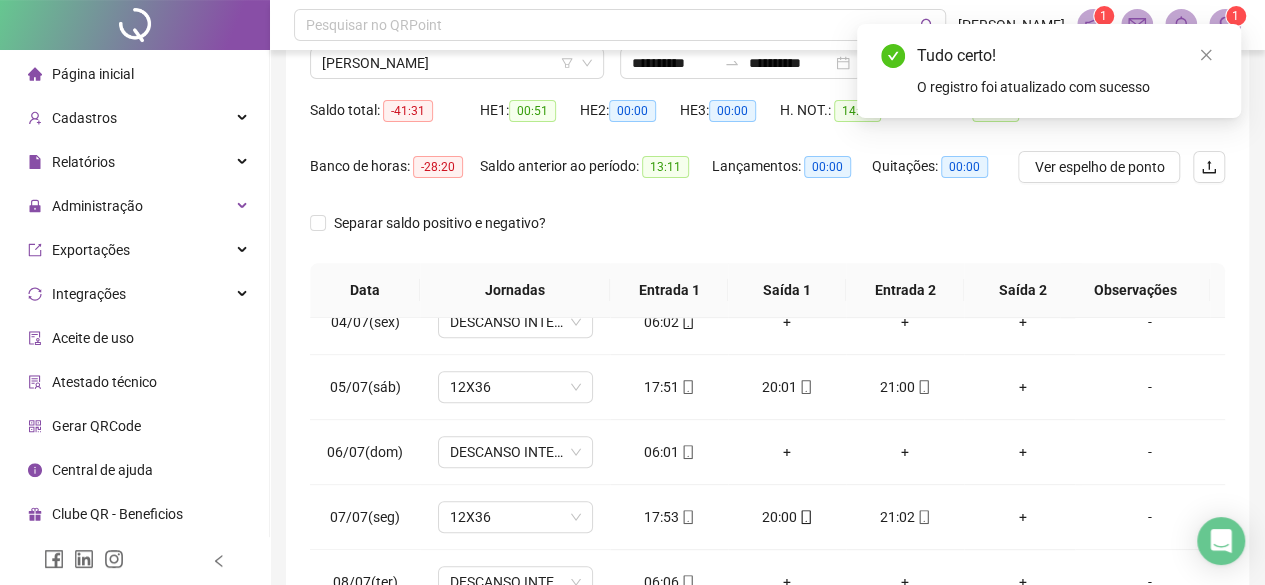 scroll, scrollTop: 0, scrollLeft: 0, axis: both 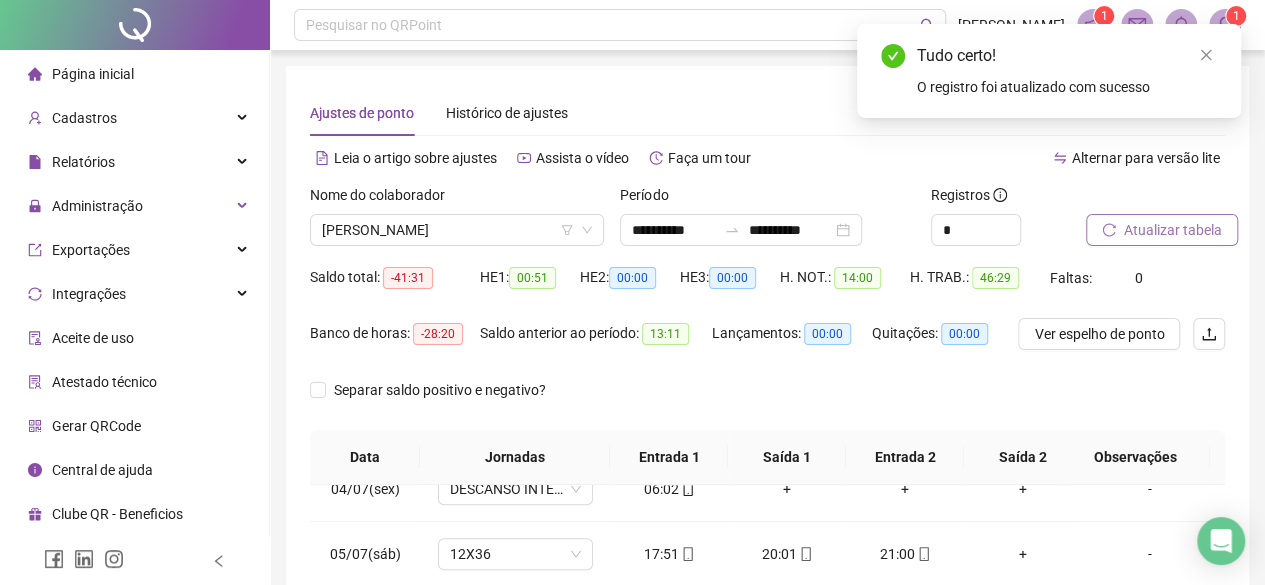 click on "Atualizar tabela" at bounding box center (1155, 215) 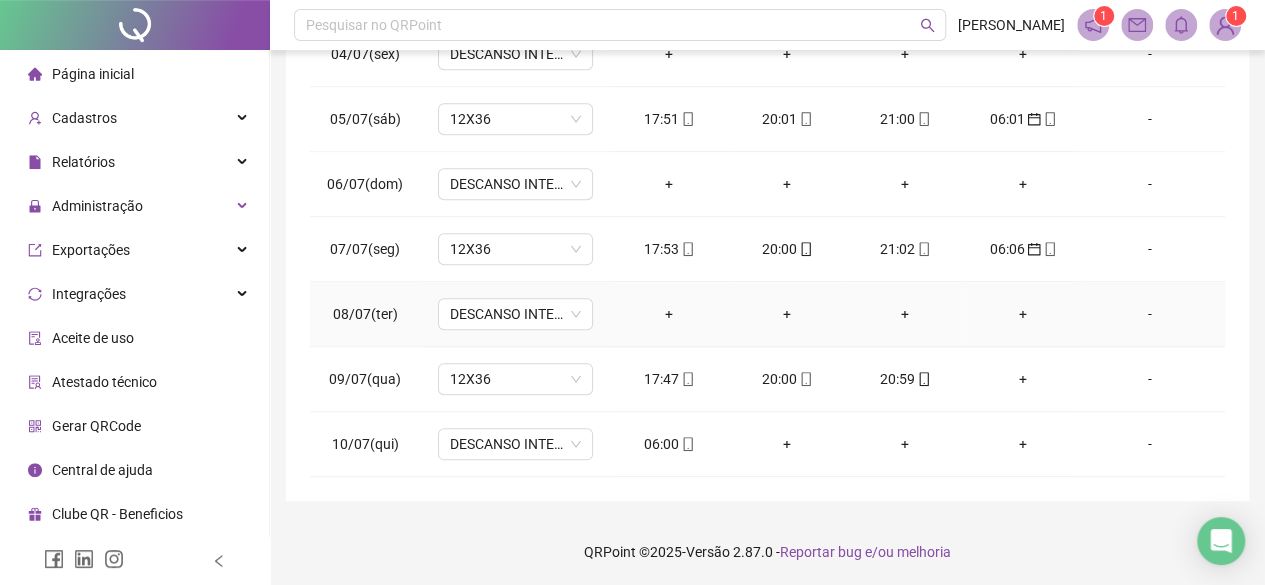 scroll, scrollTop: 436, scrollLeft: 0, axis: vertical 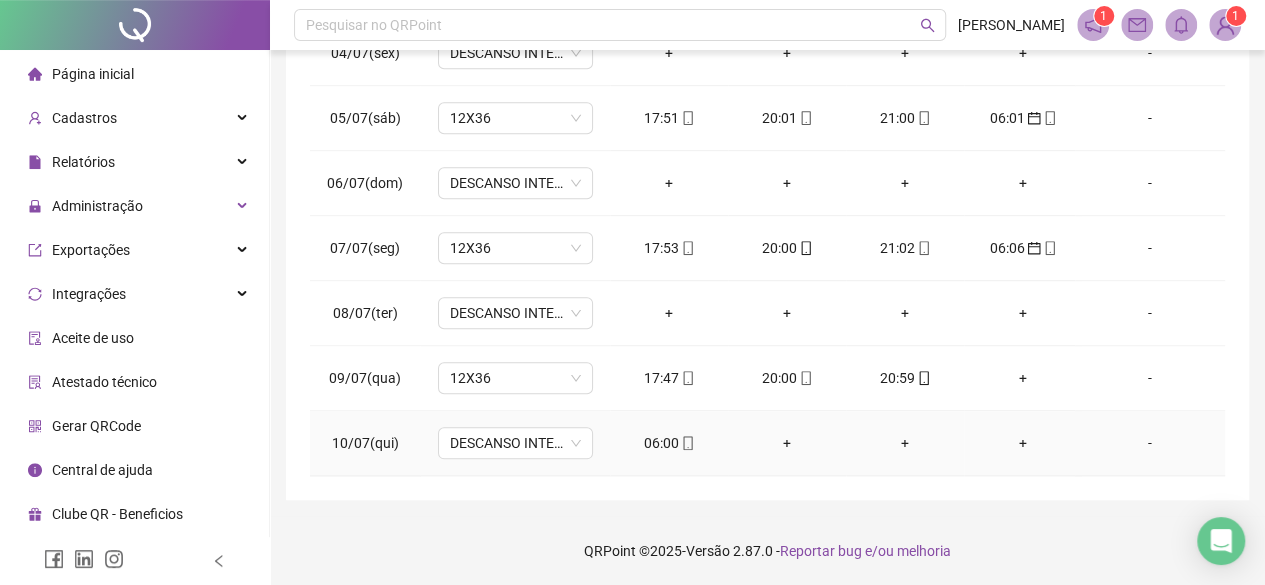 click on "06:00" at bounding box center (669, 443) 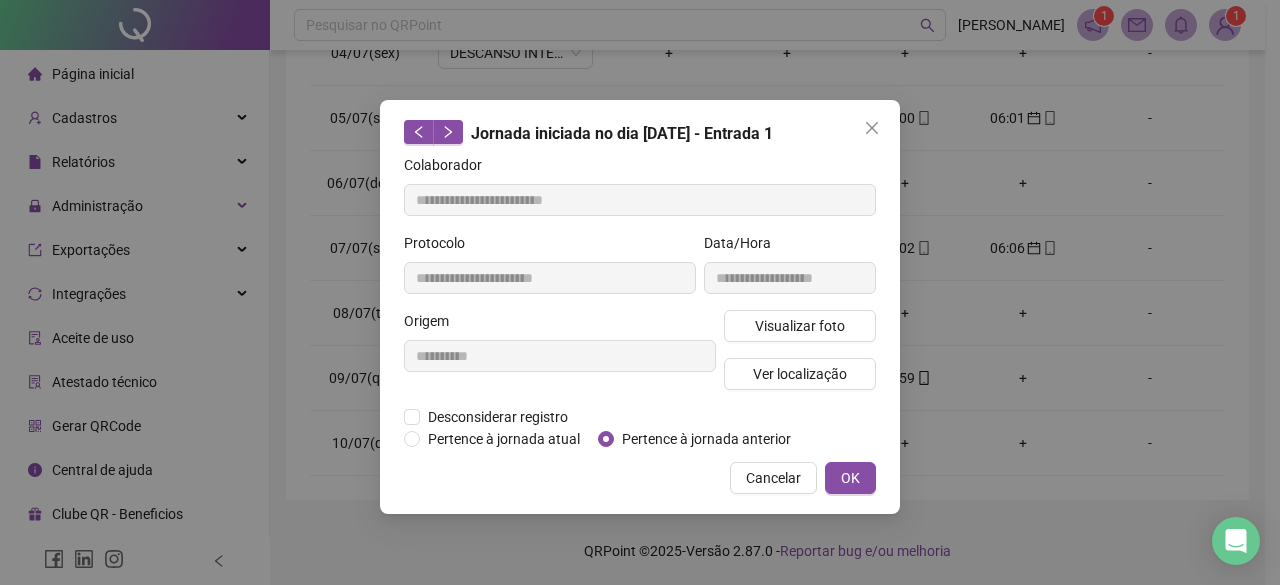type on "**********" 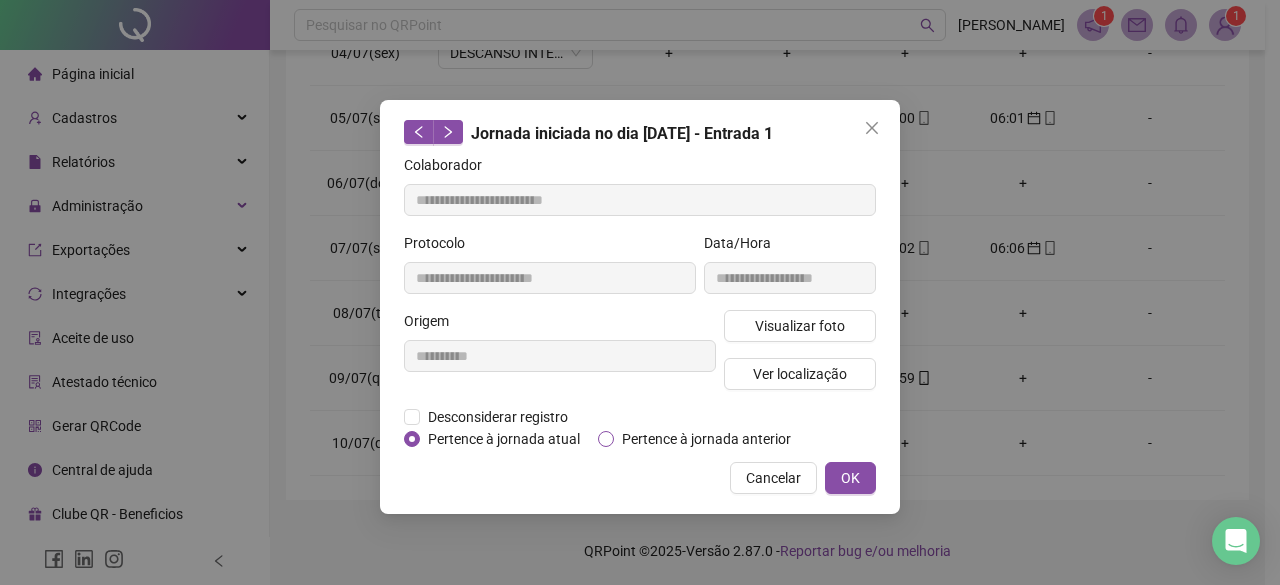 click on "Pertence à jornada anterior" at bounding box center (706, 439) 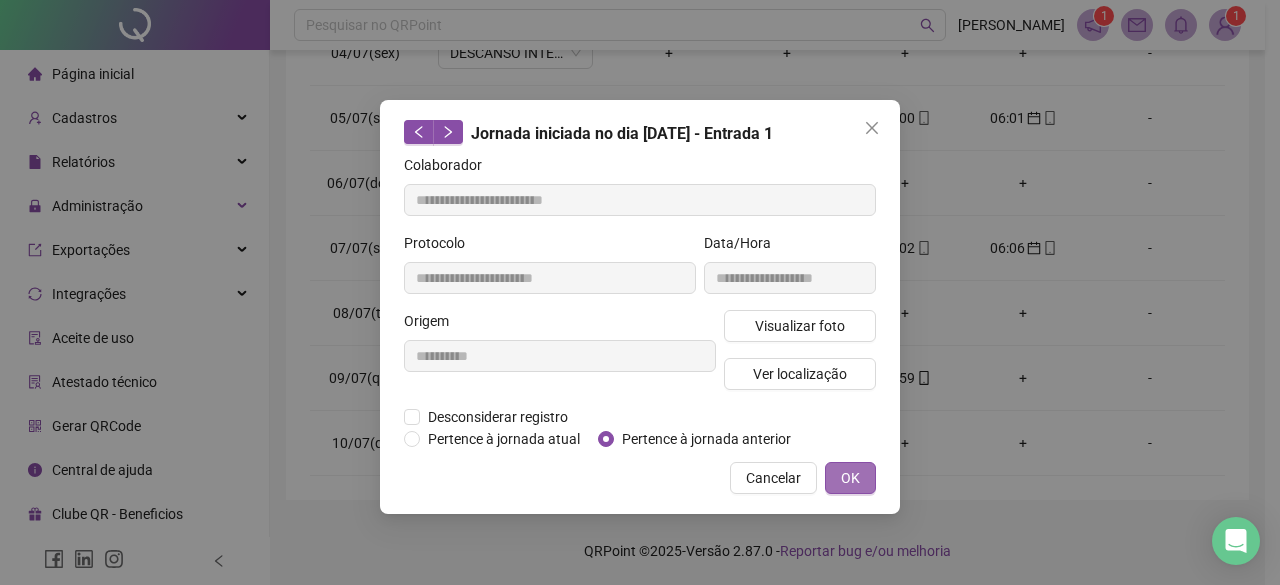 click on "OK" at bounding box center [850, 478] 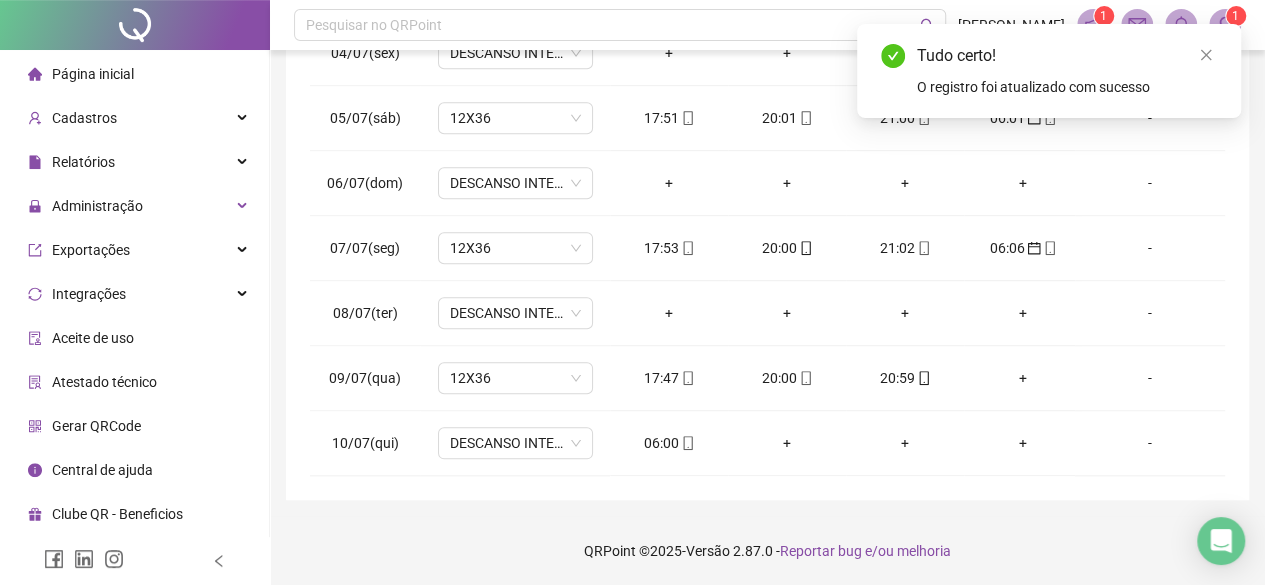 scroll, scrollTop: 946, scrollLeft: 0, axis: vertical 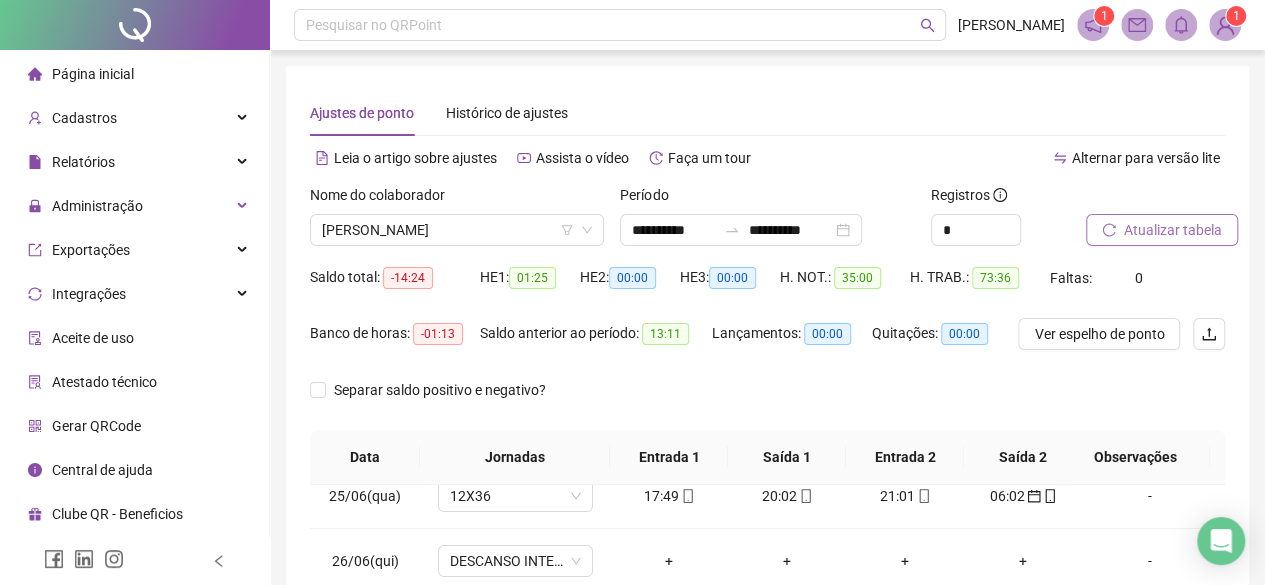 click on "Atualizar tabela" at bounding box center [1162, 230] 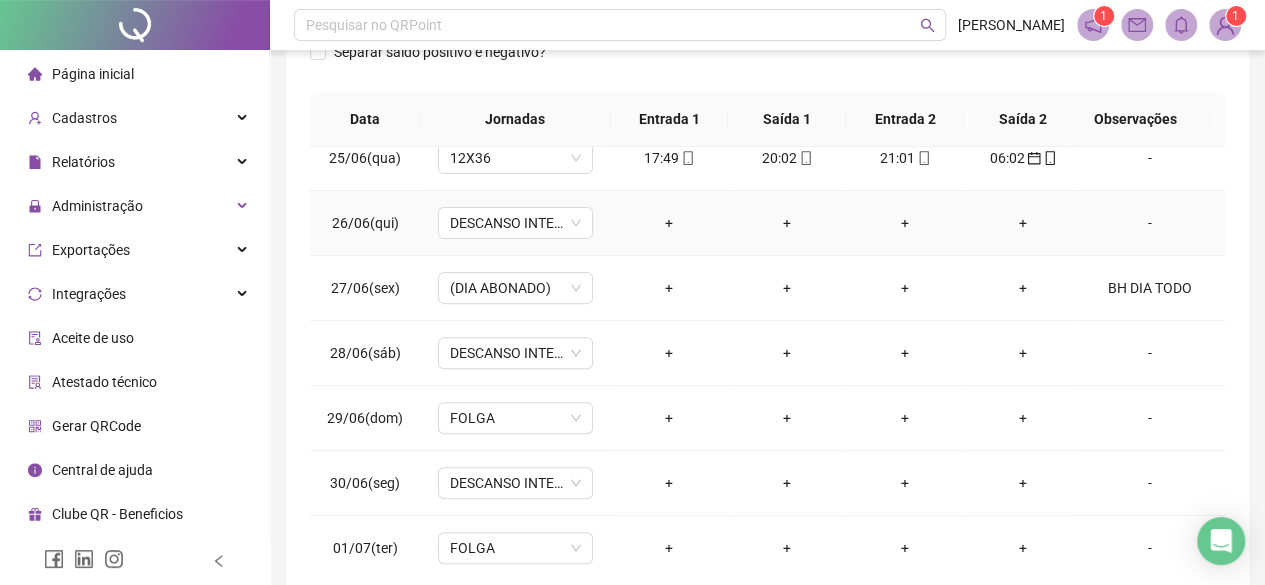 scroll, scrollTop: 436, scrollLeft: 0, axis: vertical 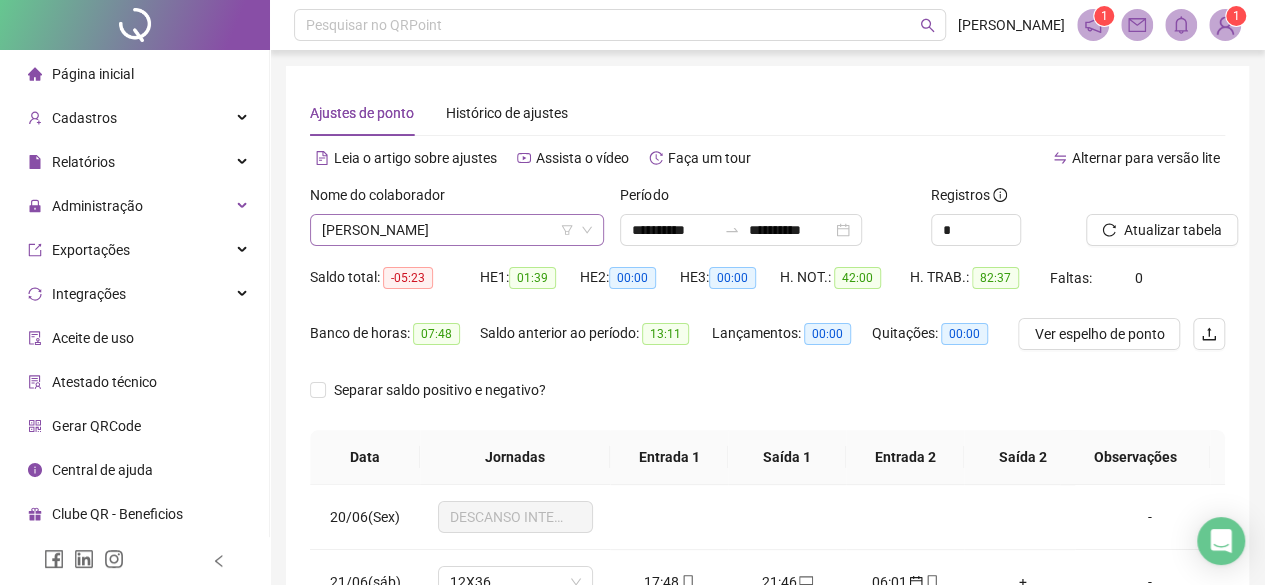 click on "[PERSON_NAME]" at bounding box center [457, 230] 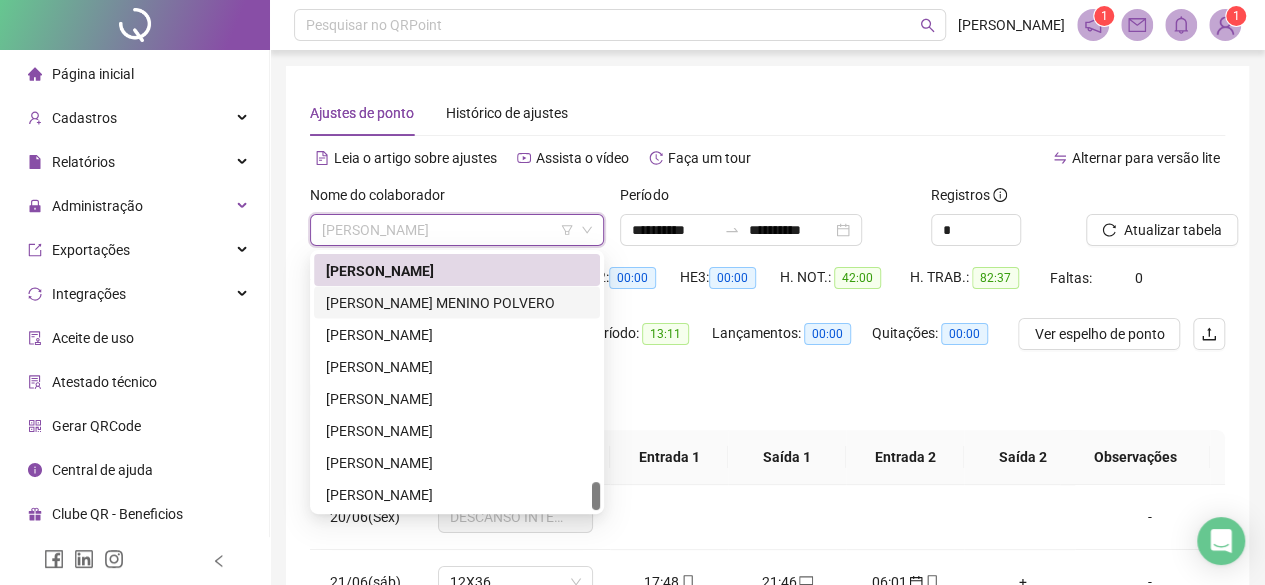 scroll, scrollTop: 1880, scrollLeft: 0, axis: vertical 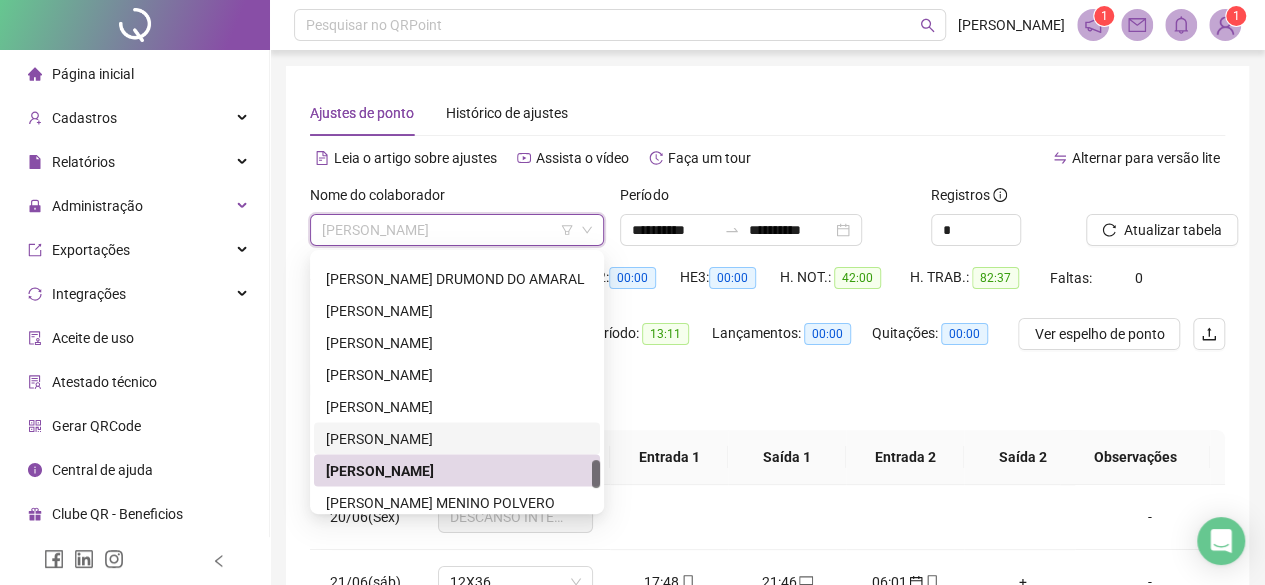 click on "[PERSON_NAME]" at bounding box center (457, 438) 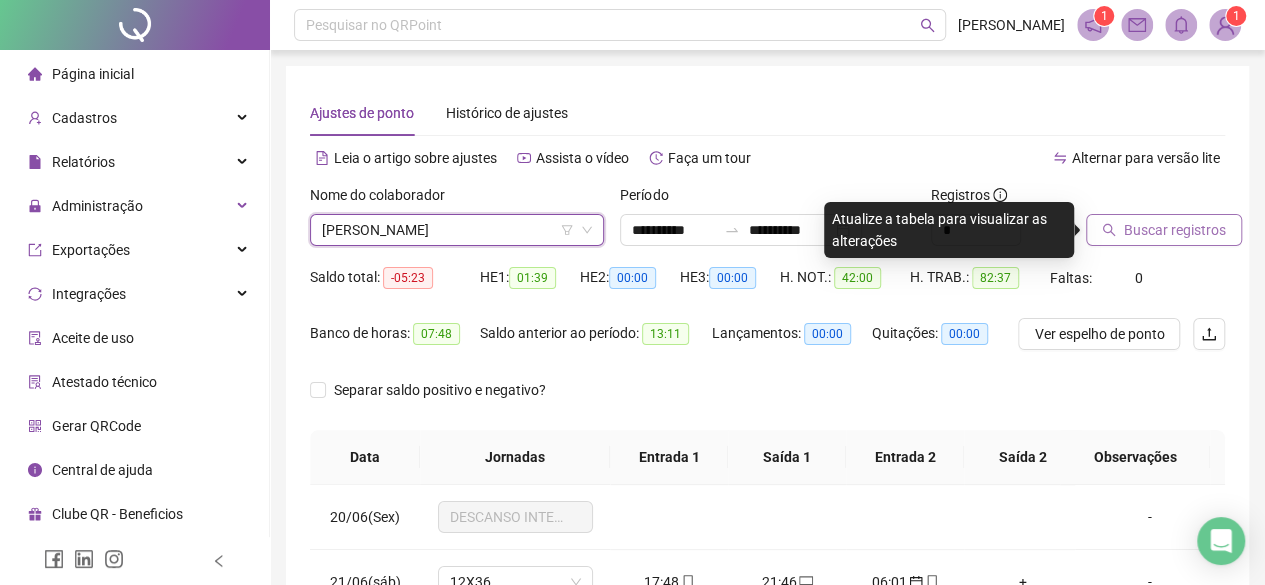 click on "Buscar registros" at bounding box center (1175, 230) 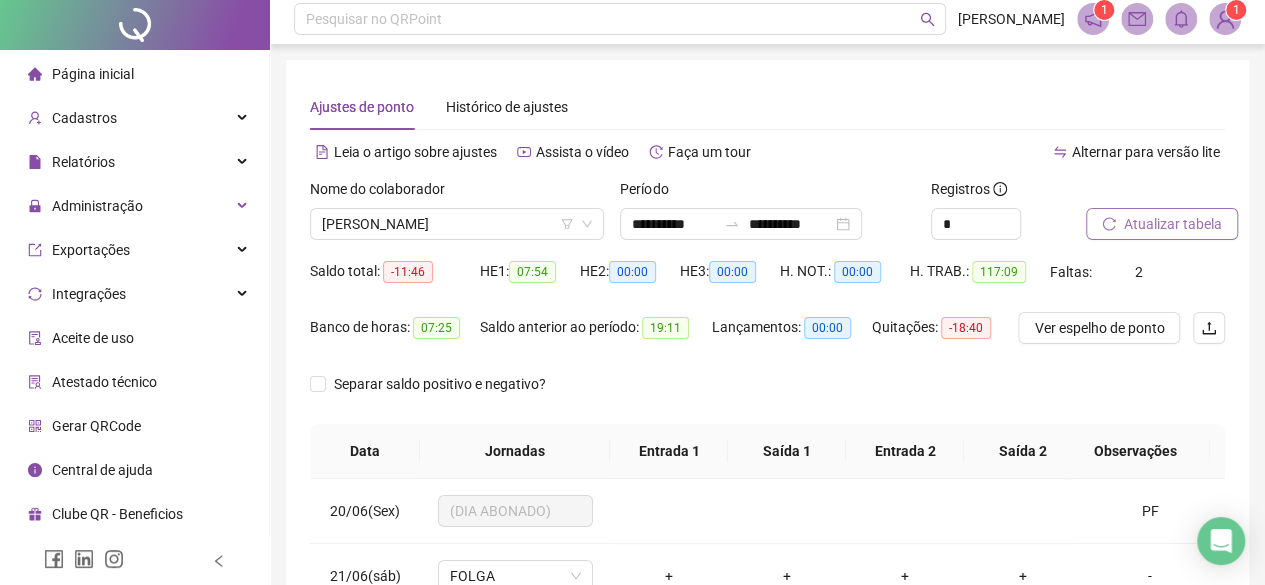 scroll, scrollTop: 200, scrollLeft: 0, axis: vertical 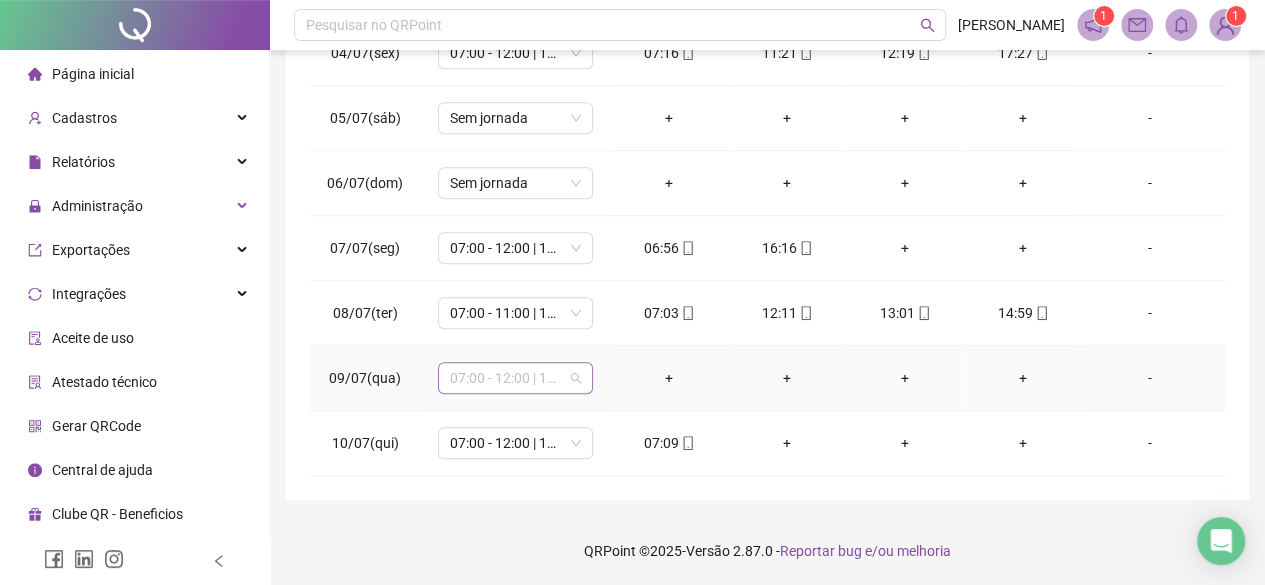 click on "07:00 - 12:00 | 13:00 - 17:00" at bounding box center (515, 378) 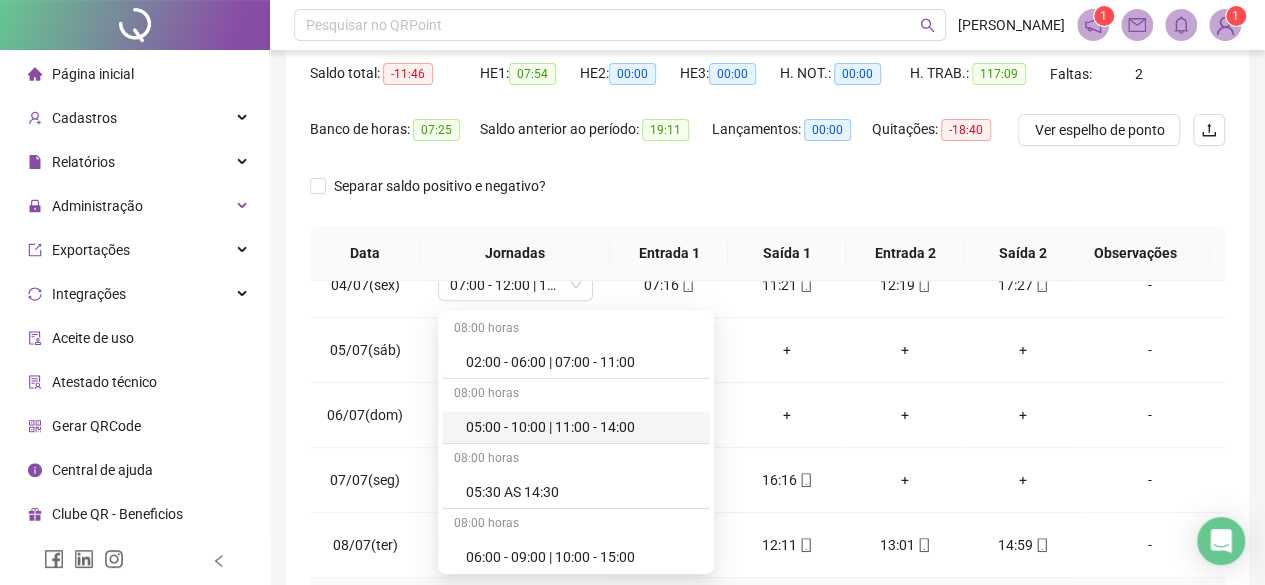 scroll, scrollTop: 436, scrollLeft: 0, axis: vertical 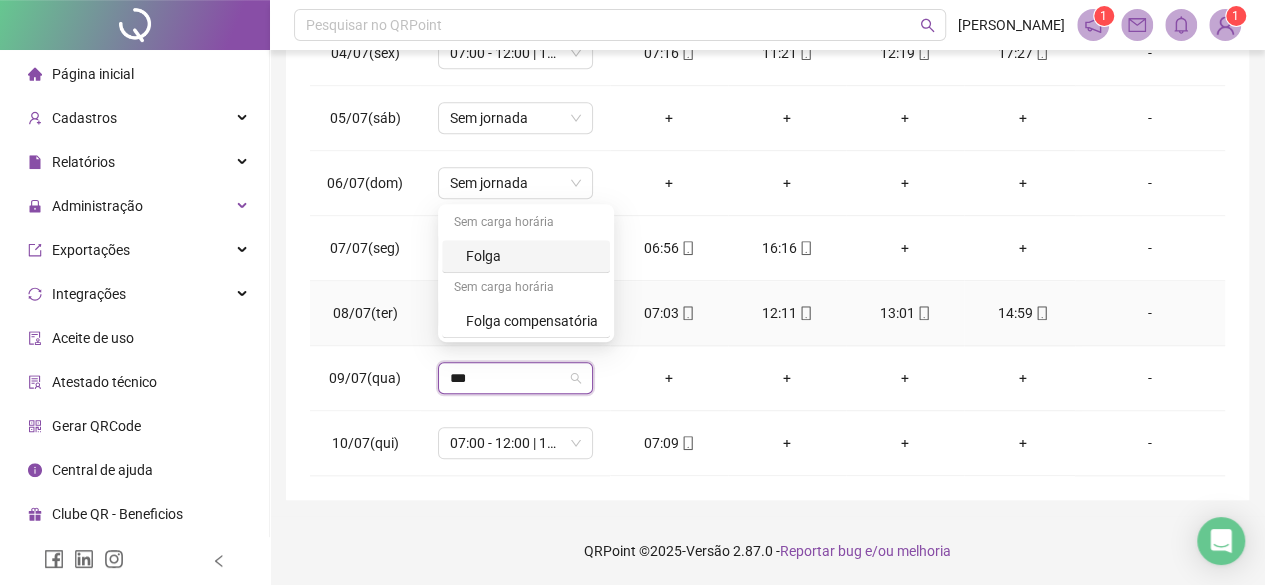 type on "****" 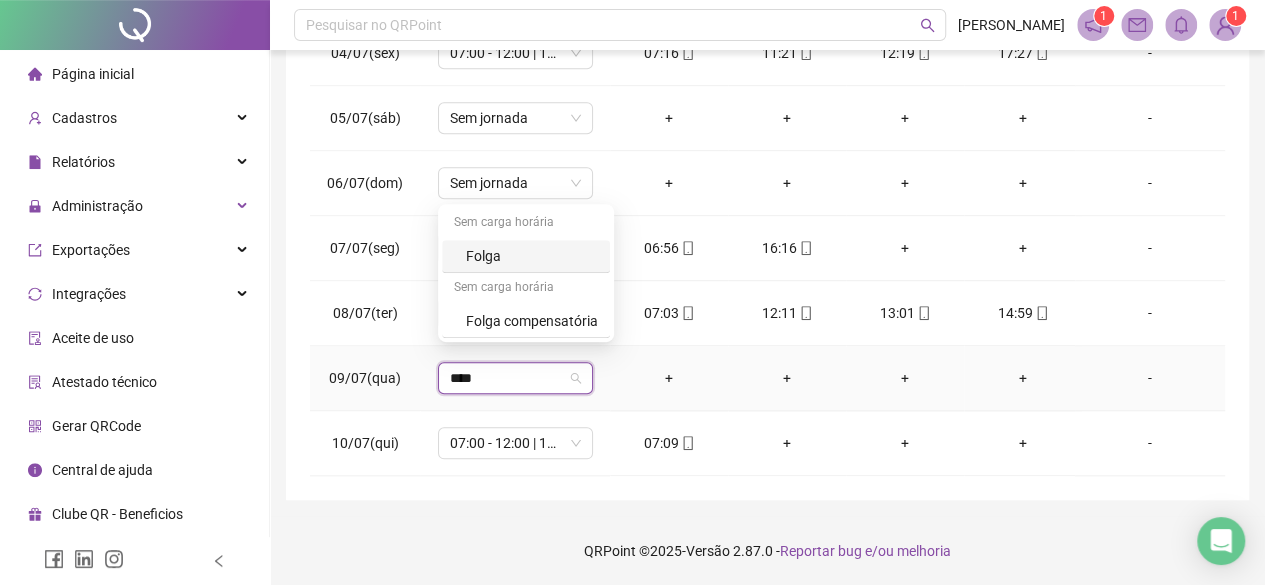 click on "Folga" at bounding box center (526, 256) 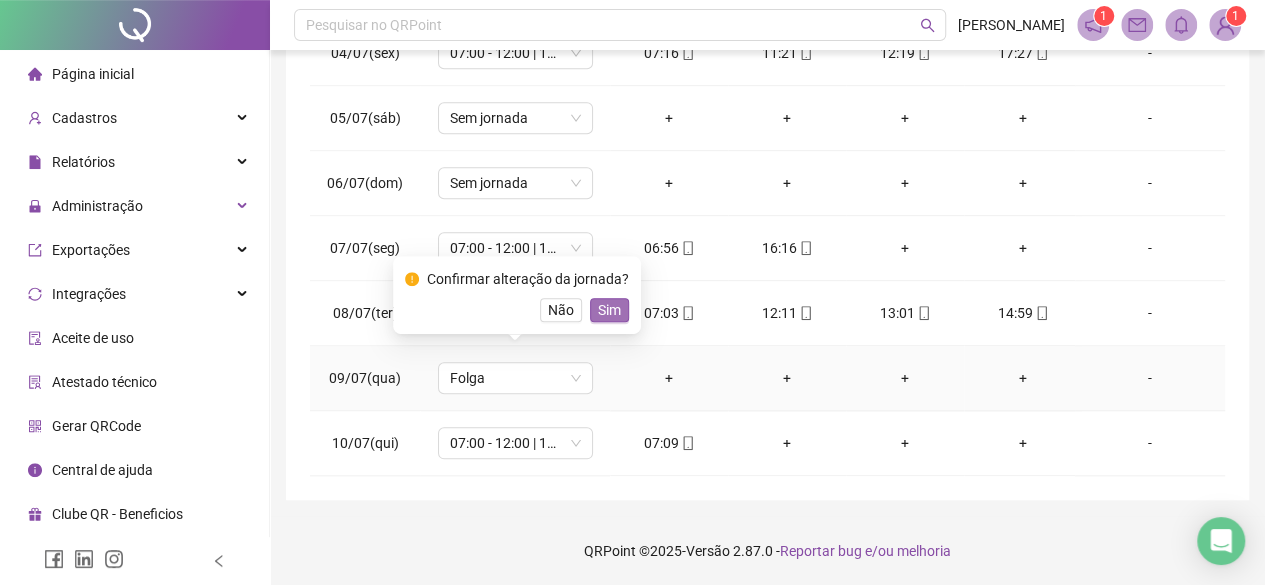 click on "Sim" at bounding box center (609, 310) 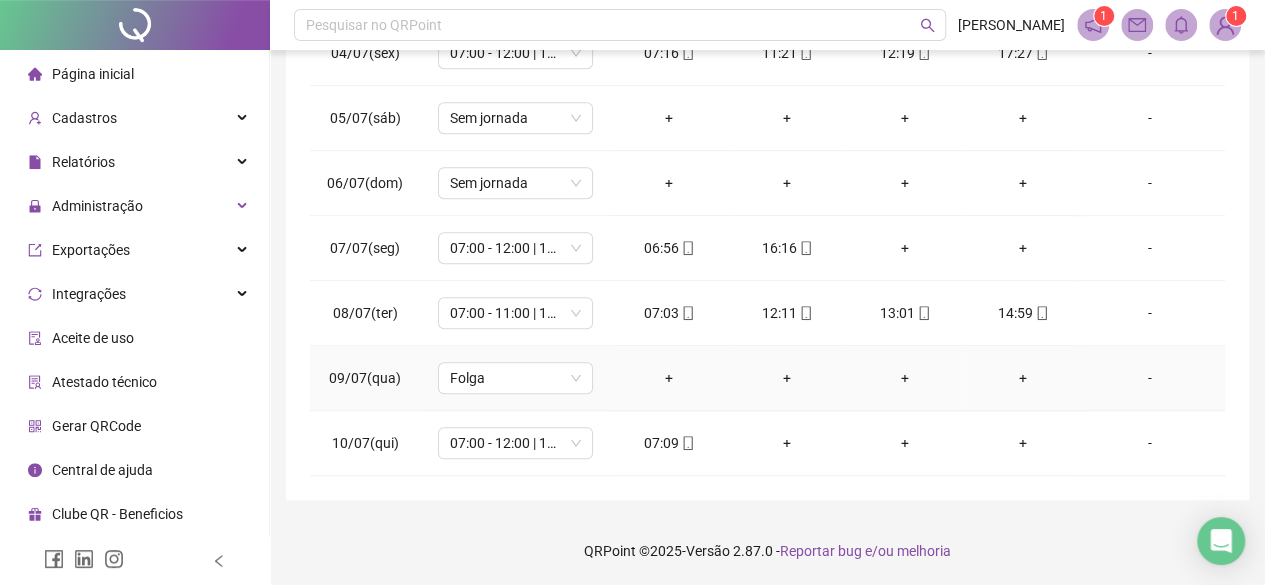 click on "-" at bounding box center [1150, 378] 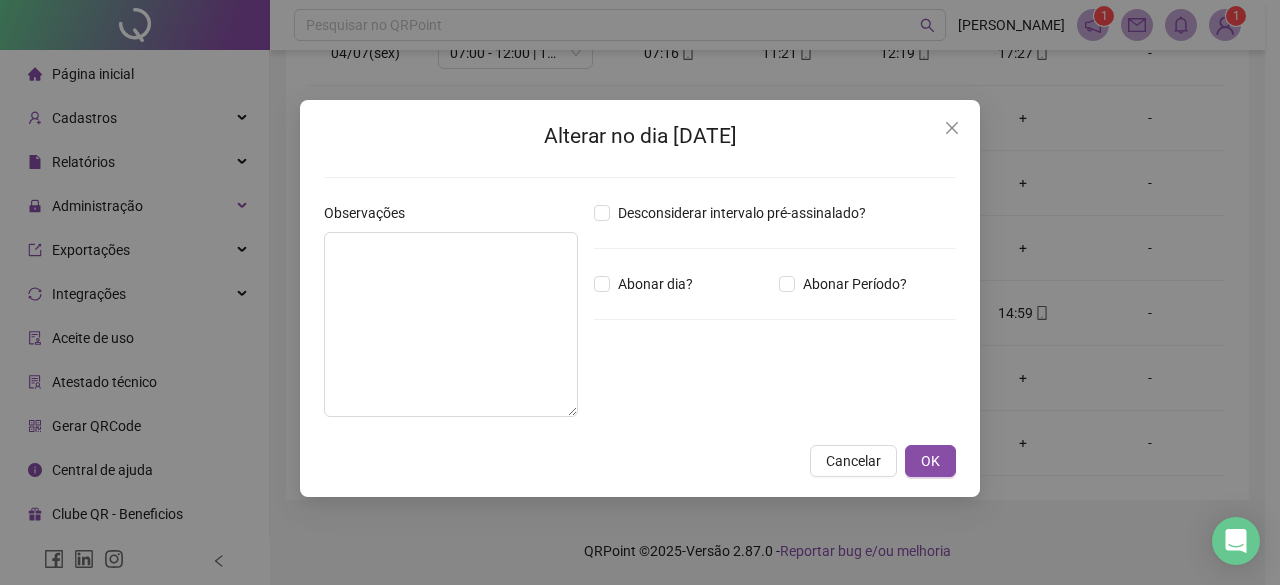 click on "Desconsiderar intervalo pré-assinalado? Abonar dia? Abonar Período? Horas a abonar ***** Aplicar regime de compensação" at bounding box center (775, 317) 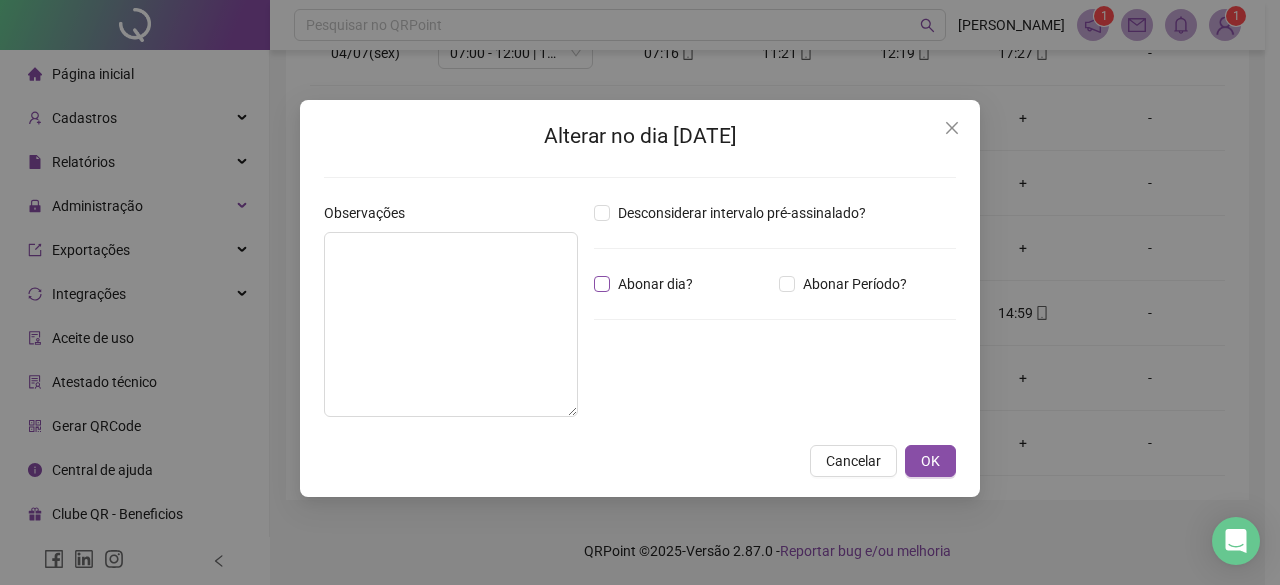 click on "Abonar dia?" at bounding box center (655, 284) 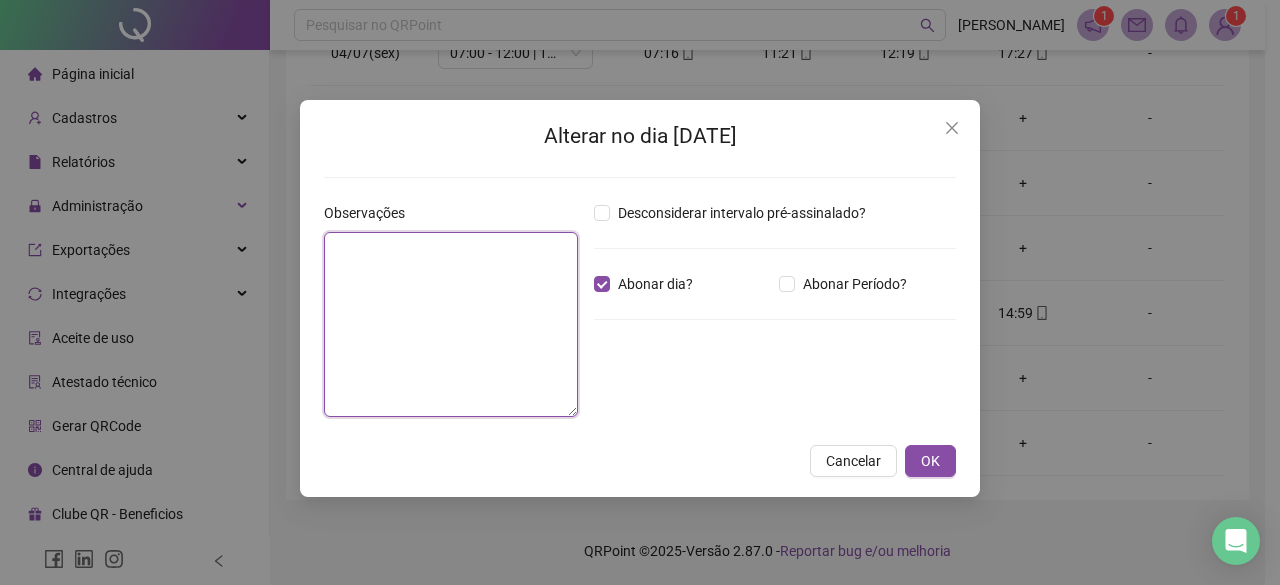 click at bounding box center (451, 324) 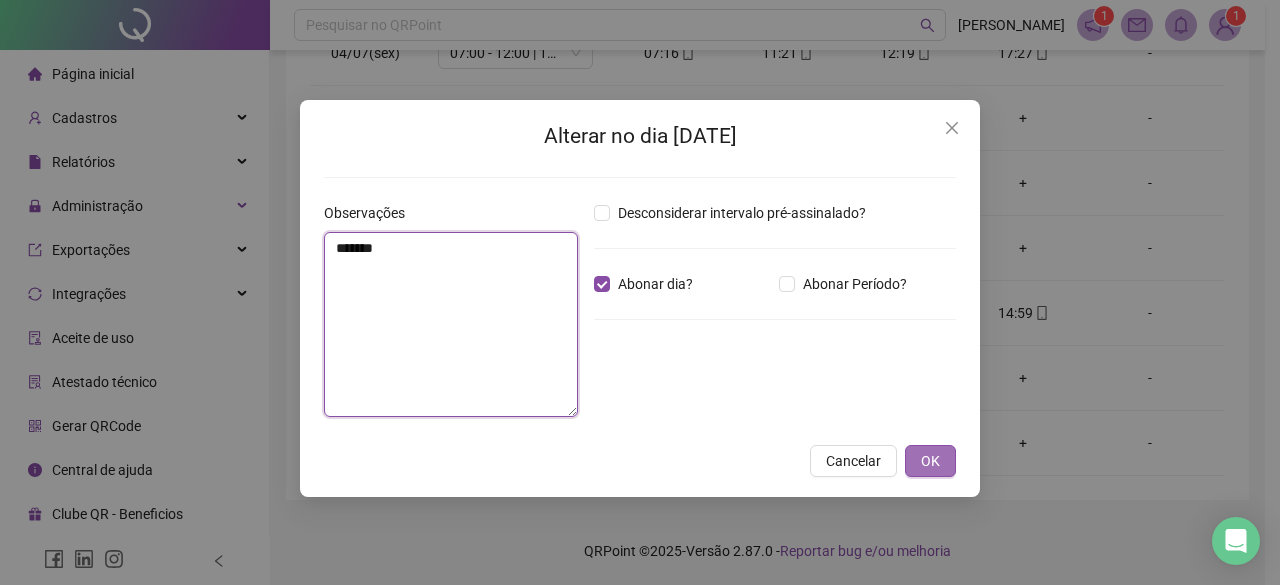 type on "*******" 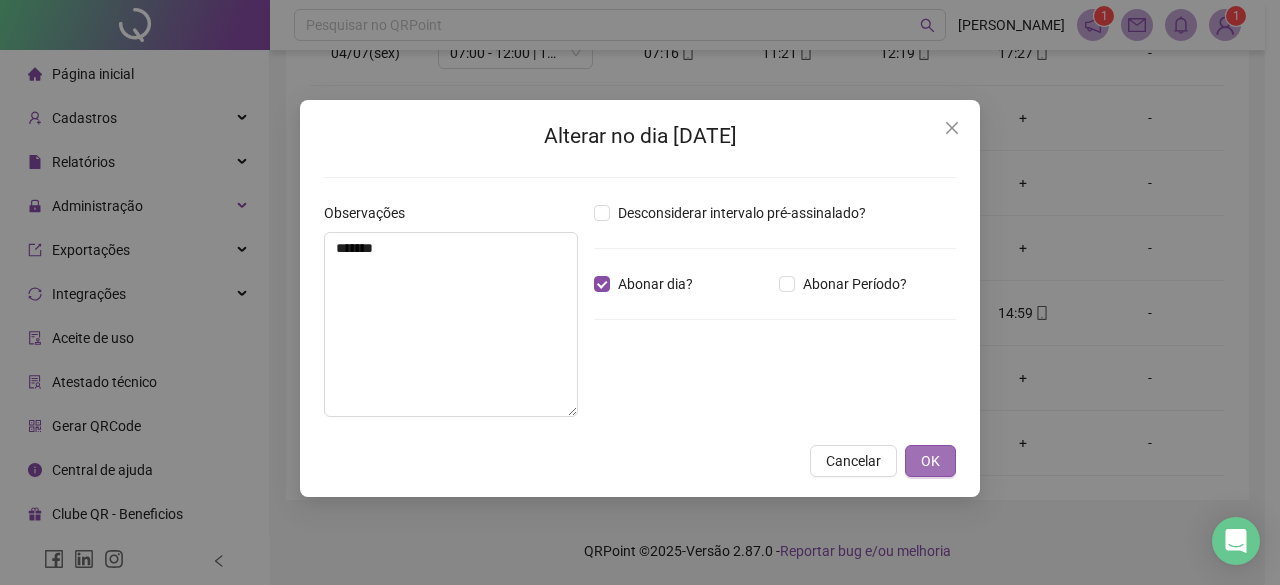 click on "OK" at bounding box center (930, 461) 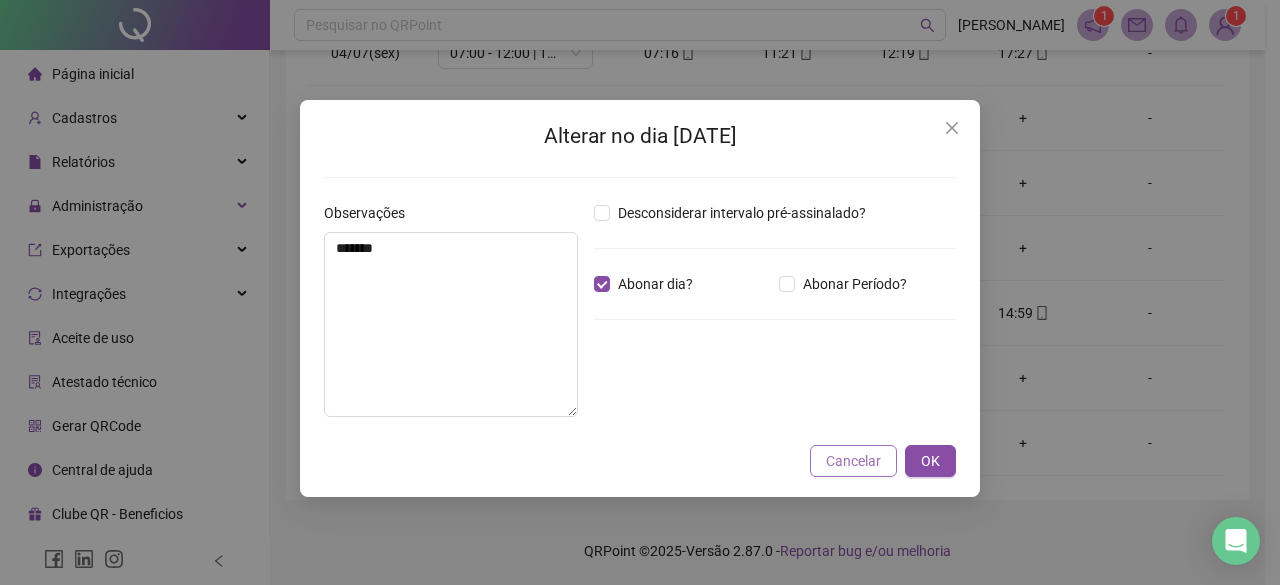 click on "Cancelar" at bounding box center (853, 461) 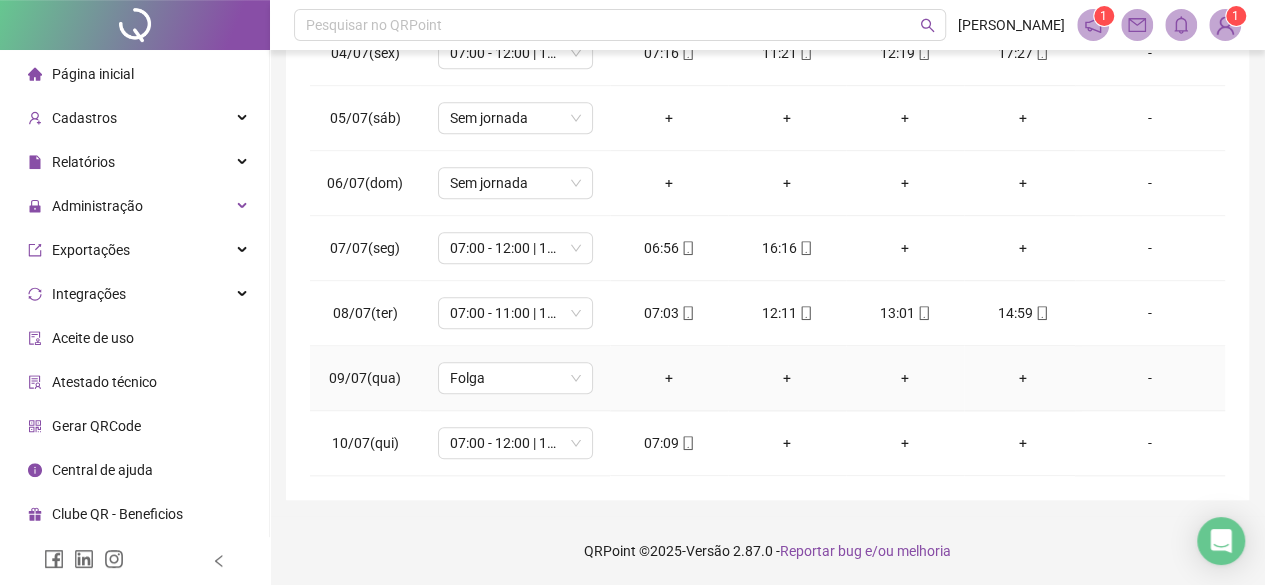 click on "-" at bounding box center [1150, 378] 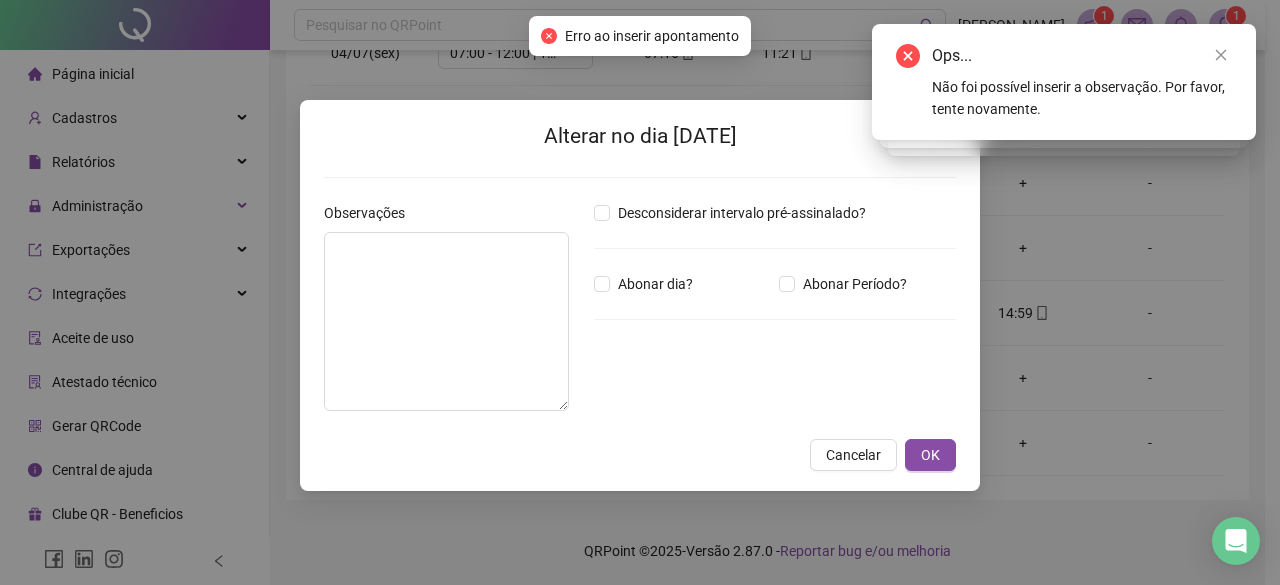 click on "Desconsiderar intervalo pré-assinalado? Abonar dia? Abonar Período? Horas a abonar ***** Aplicar regime de compensação" at bounding box center [775, 314] 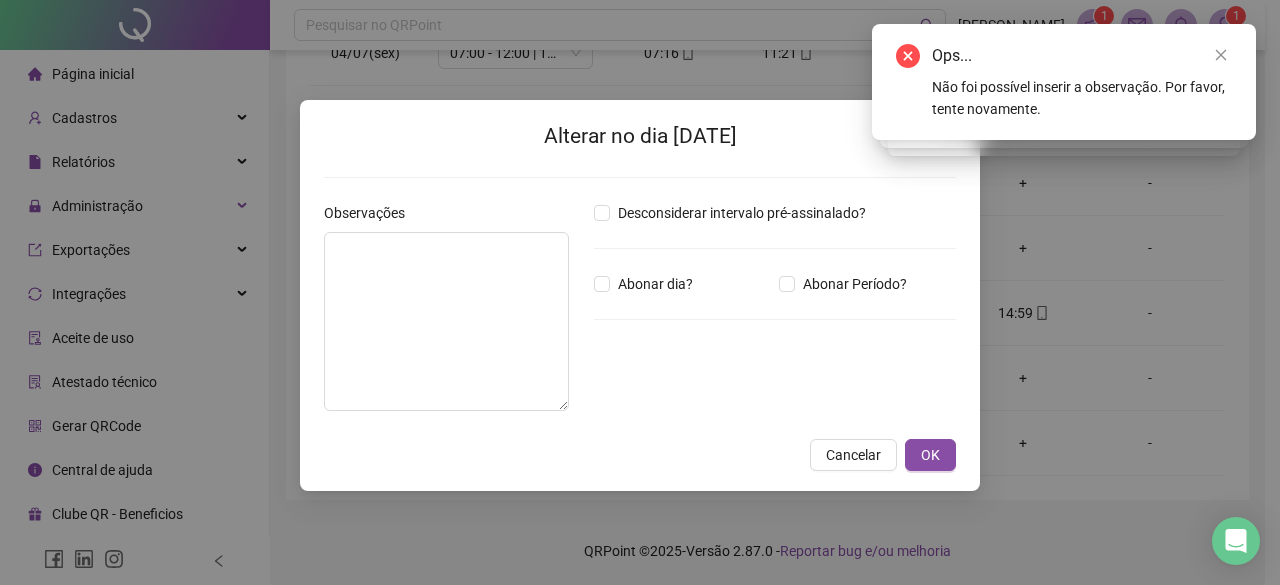 click on "Desconsiderar intervalo pré-assinalado? Abonar dia? Abonar Período? Horas a abonar ***** Aplicar regime de compensação" at bounding box center (775, 314) 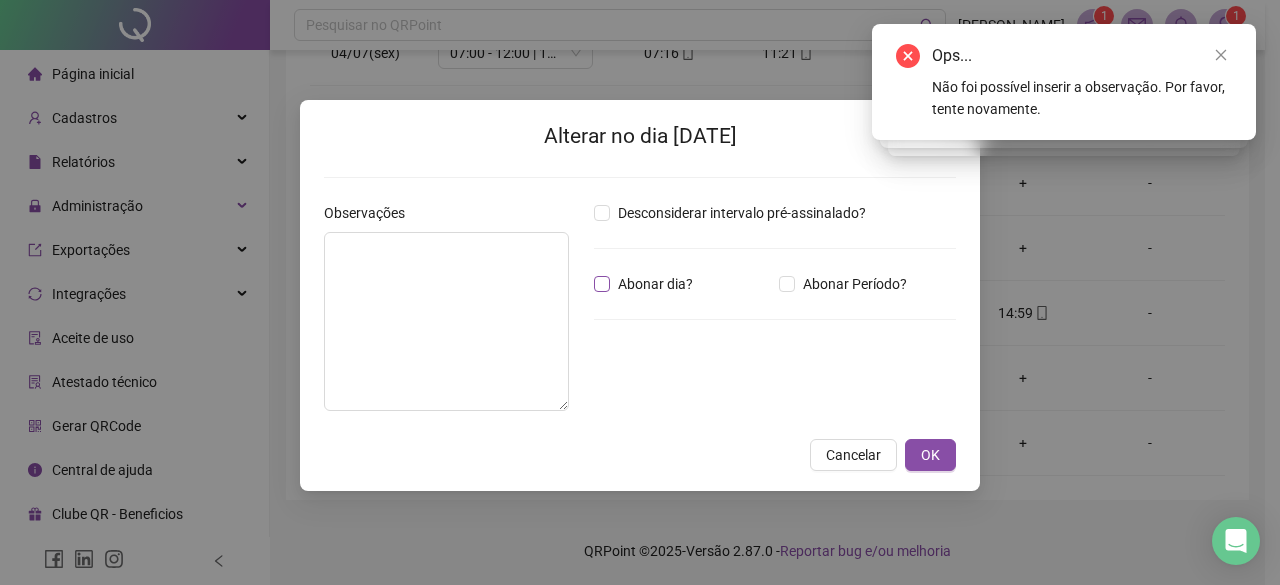 click on "Abonar dia?" at bounding box center [655, 284] 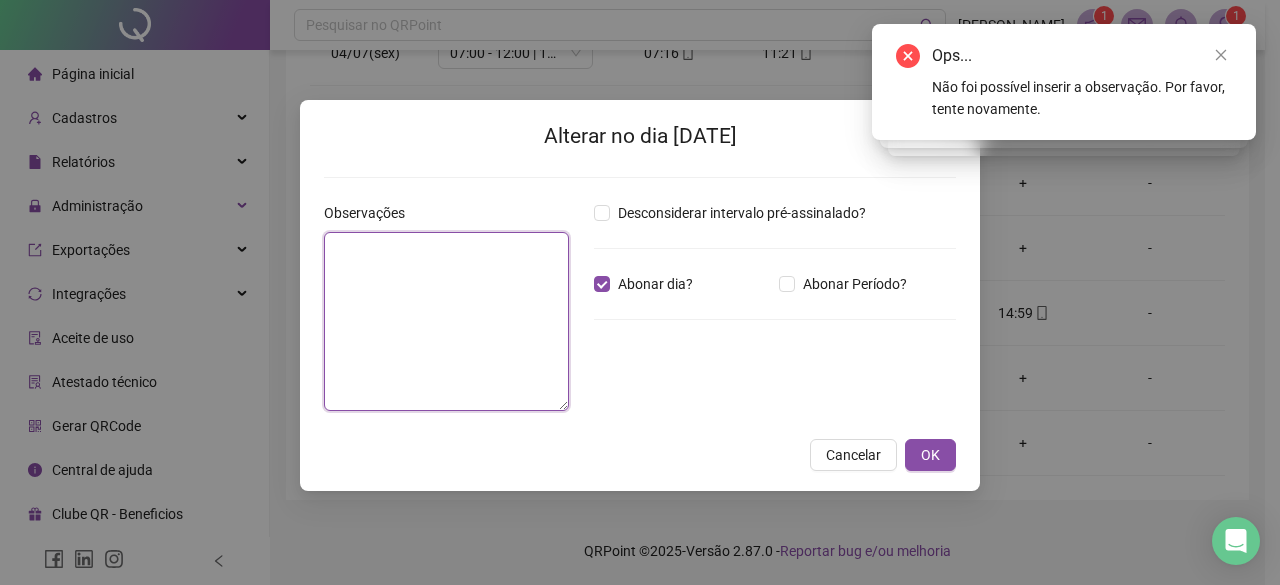 click at bounding box center [446, 321] 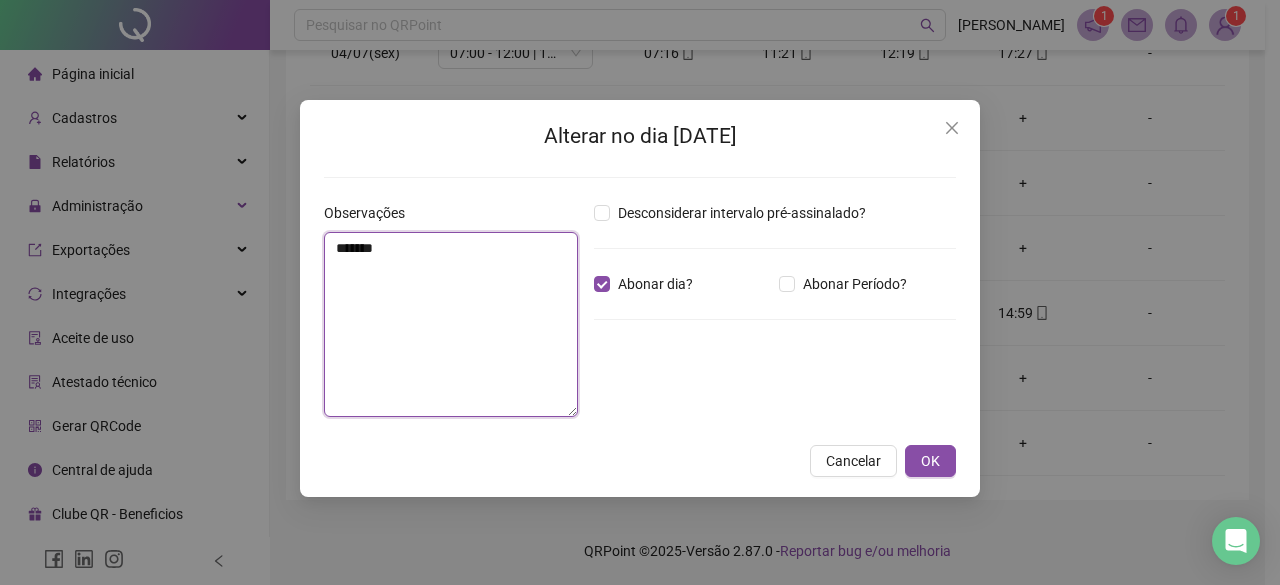 type on "*******" 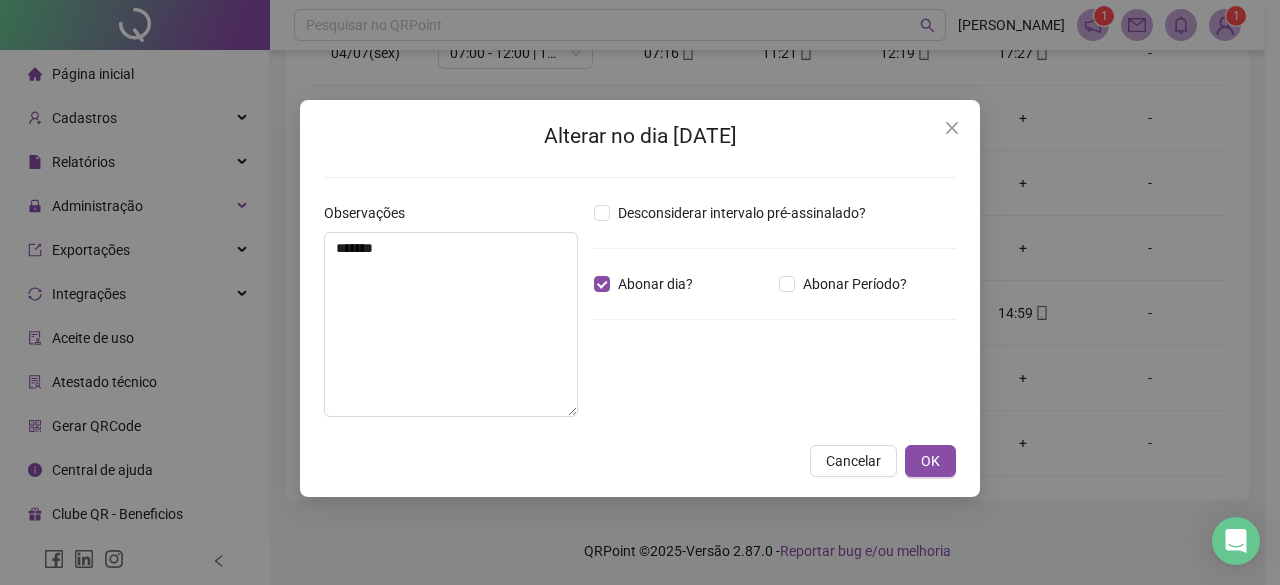 click on "Alterar no dia   [DATE] Observações ******* Desconsiderar intervalo pré-assinalado? Abonar dia? Abonar Período? Horas a abonar ***** Aplicar regime de compensação Cancelar OK" at bounding box center (640, 298) 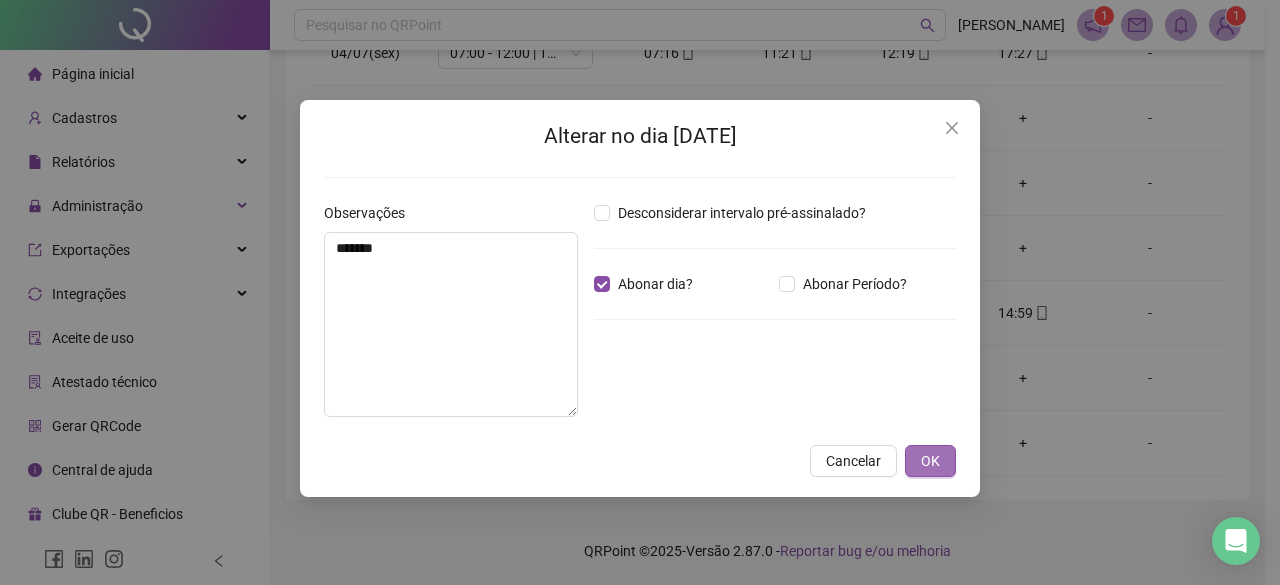 click on "OK" at bounding box center (930, 461) 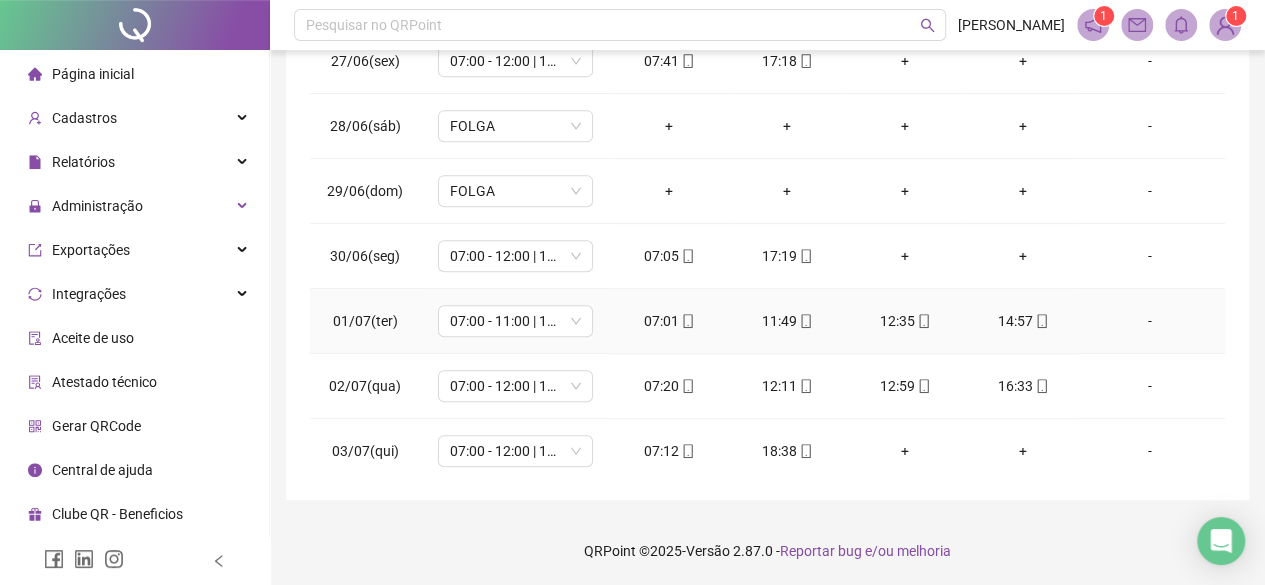 scroll, scrollTop: 346, scrollLeft: 0, axis: vertical 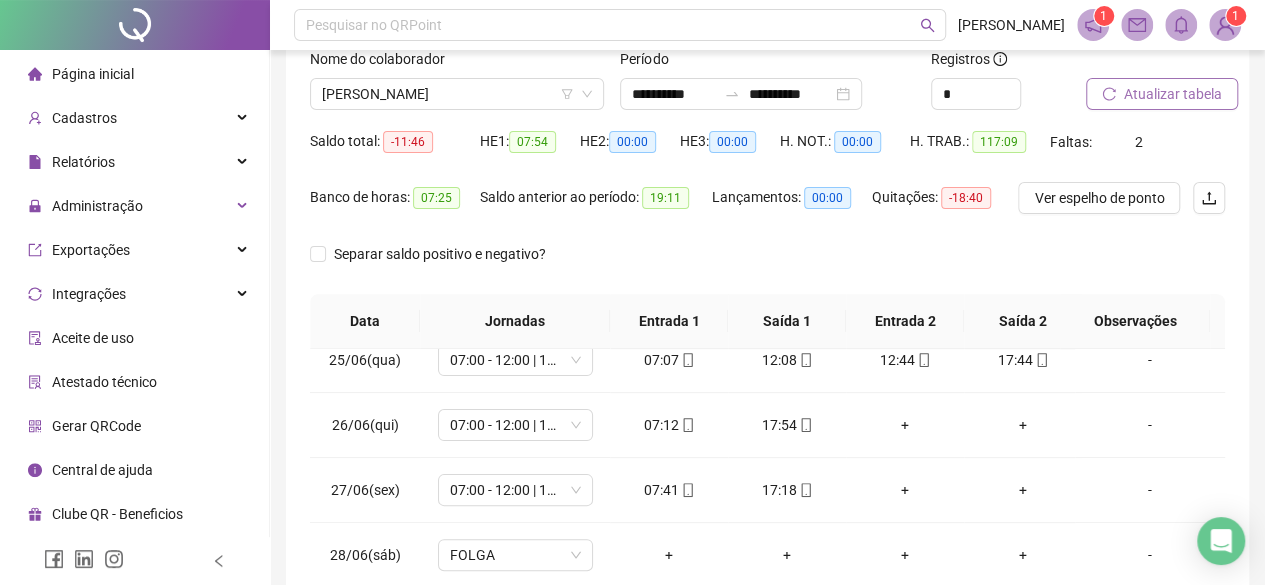 click on "Atualizar tabela" at bounding box center [1173, 94] 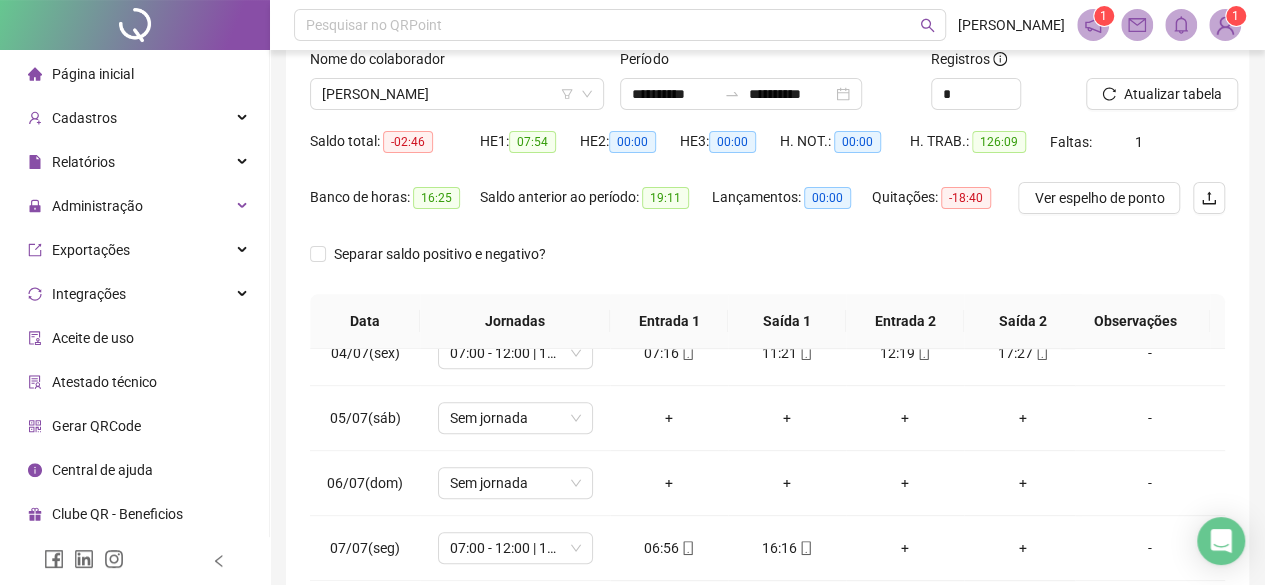 scroll, scrollTop: 946, scrollLeft: 0, axis: vertical 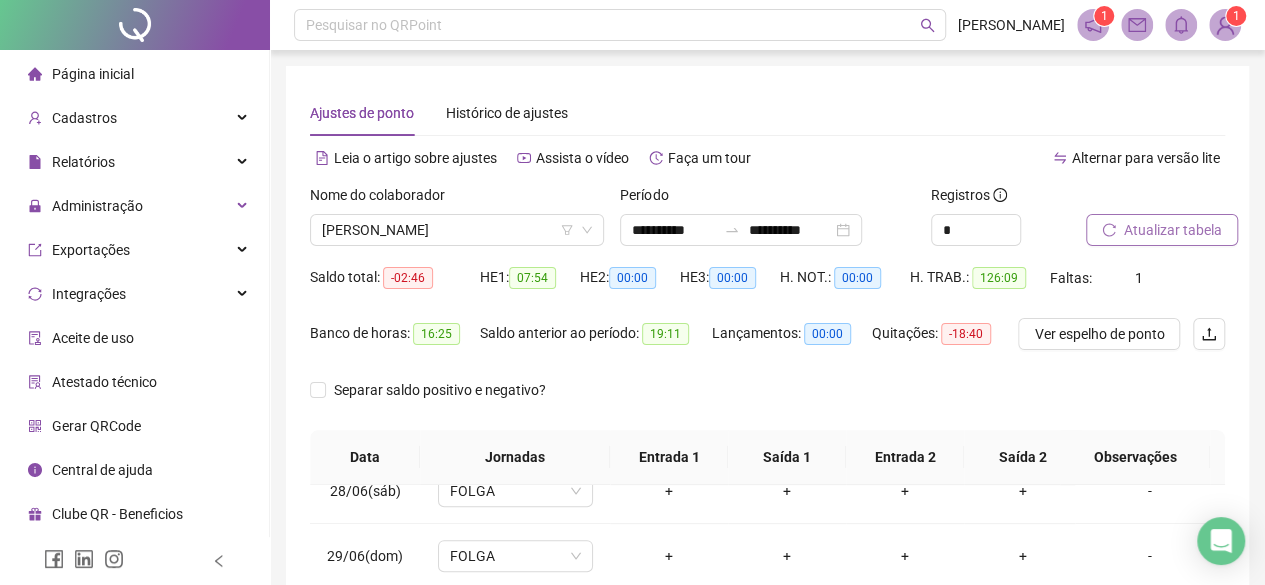 click on "Atualizar tabela" at bounding box center (1173, 230) 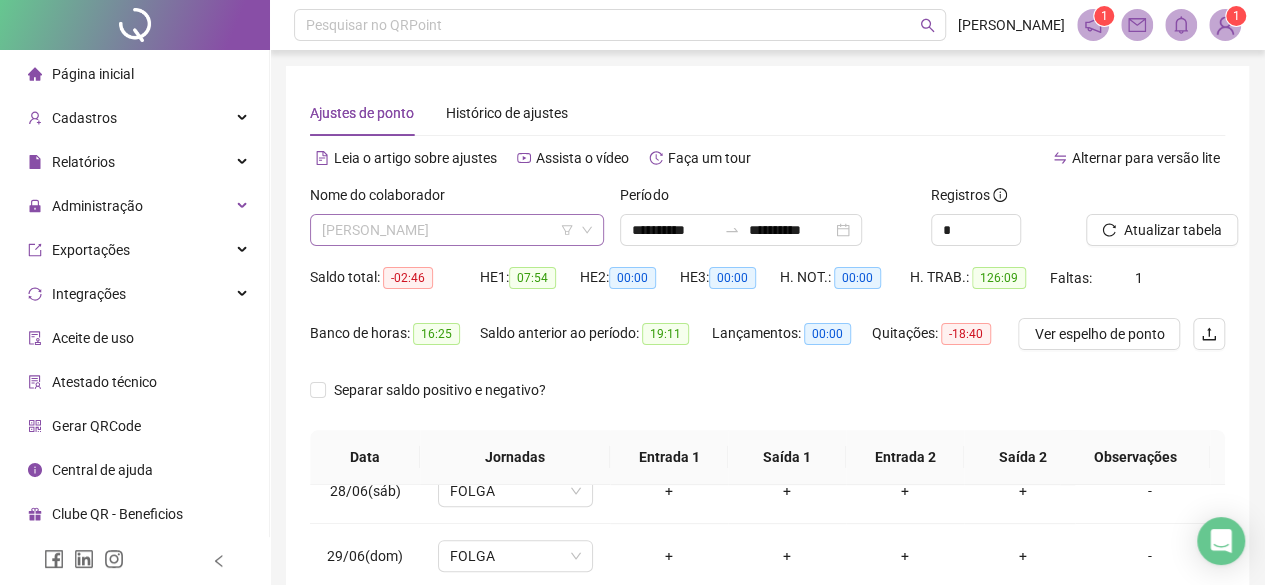 click on "[PERSON_NAME]" at bounding box center [457, 230] 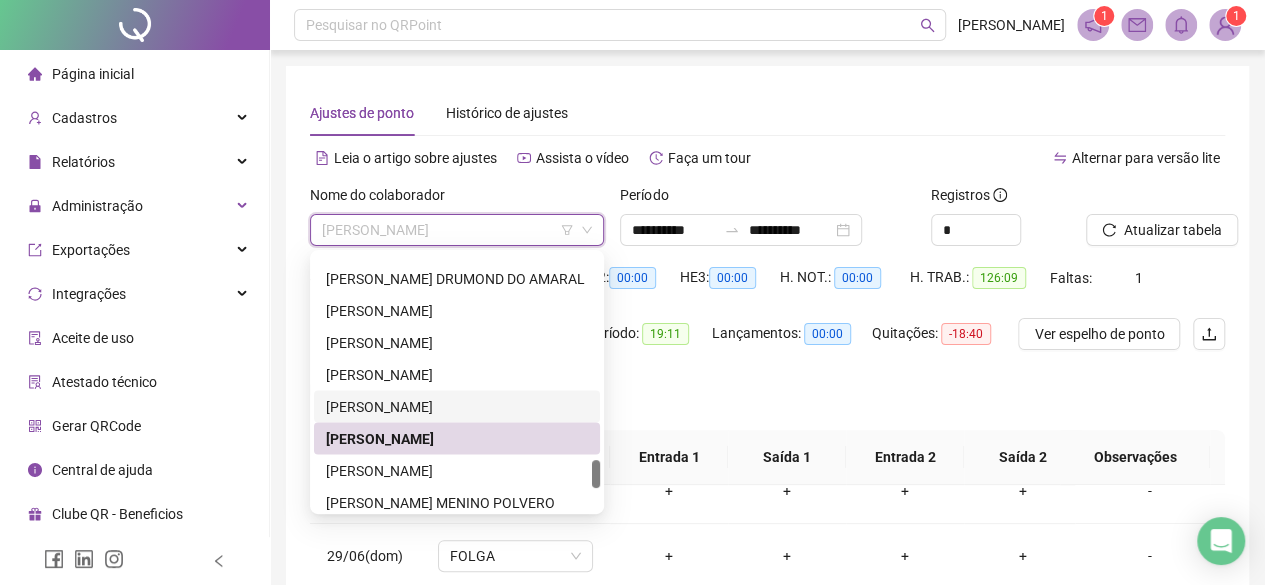 click on "[PERSON_NAME]" at bounding box center [457, 406] 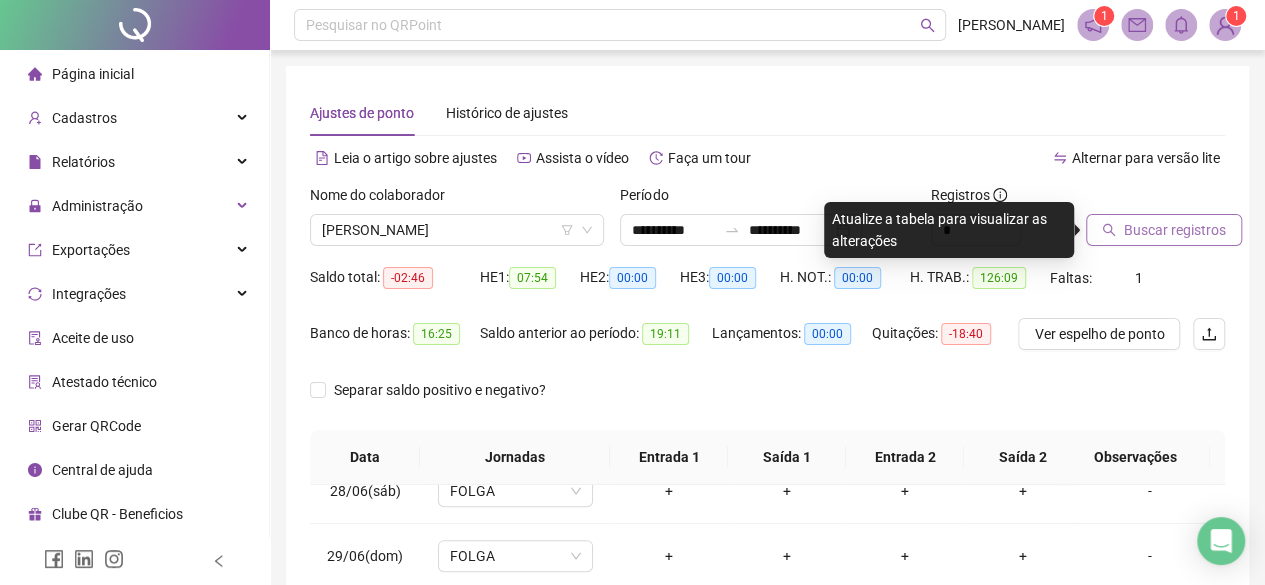 click on "Buscar registros" at bounding box center [1175, 230] 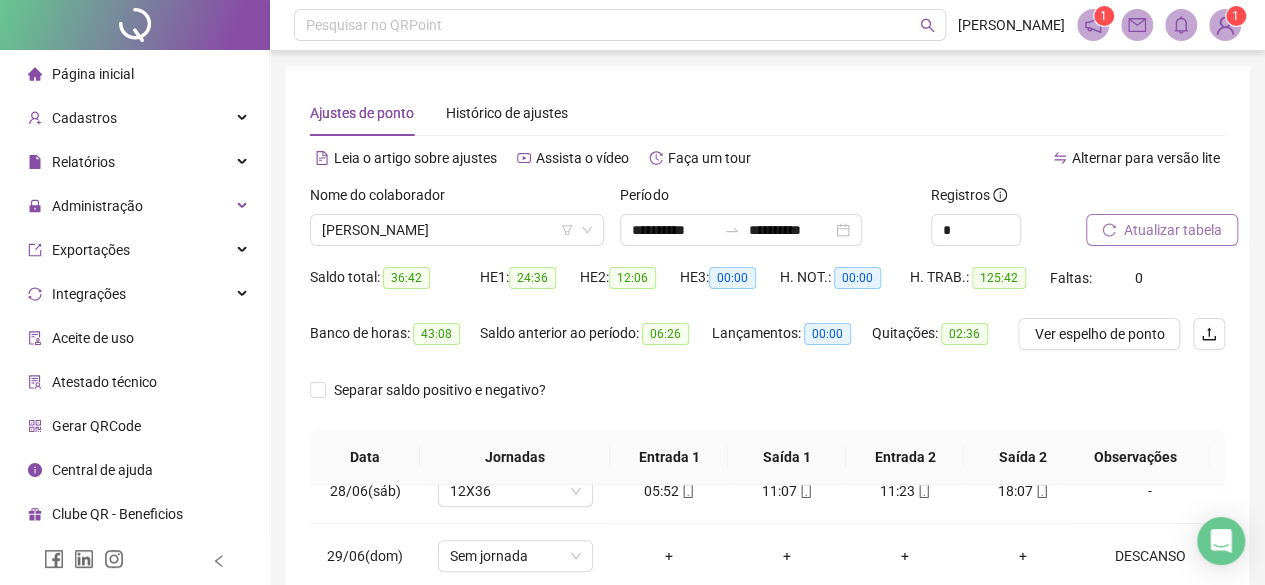 scroll, scrollTop: 400, scrollLeft: 0, axis: vertical 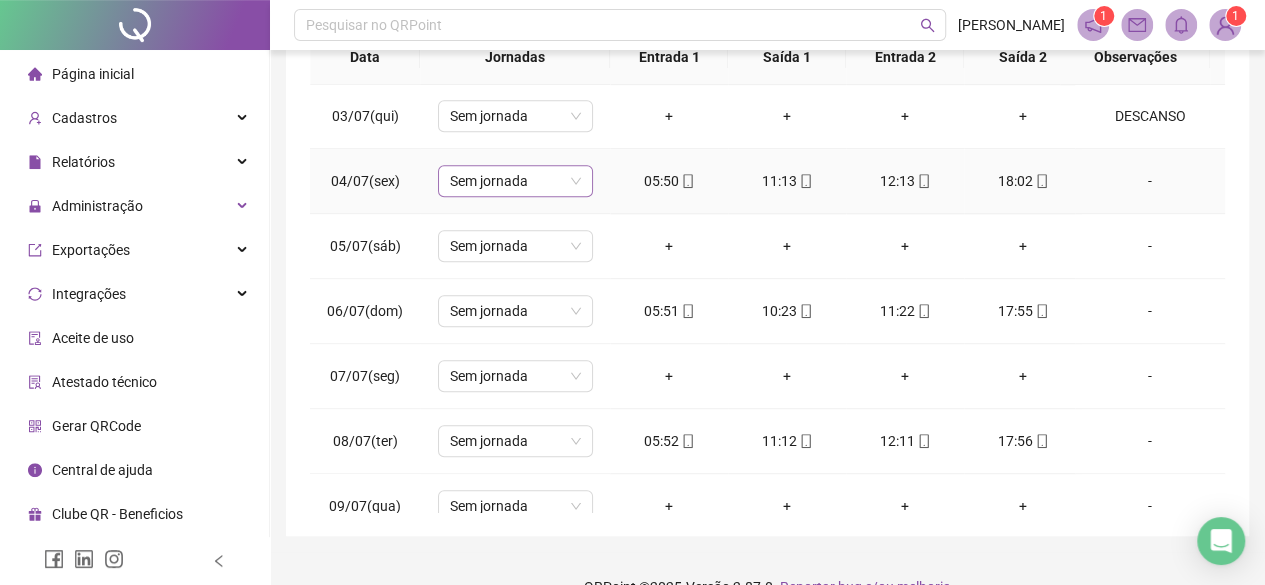 click on "Sem jornada" at bounding box center (515, 181) 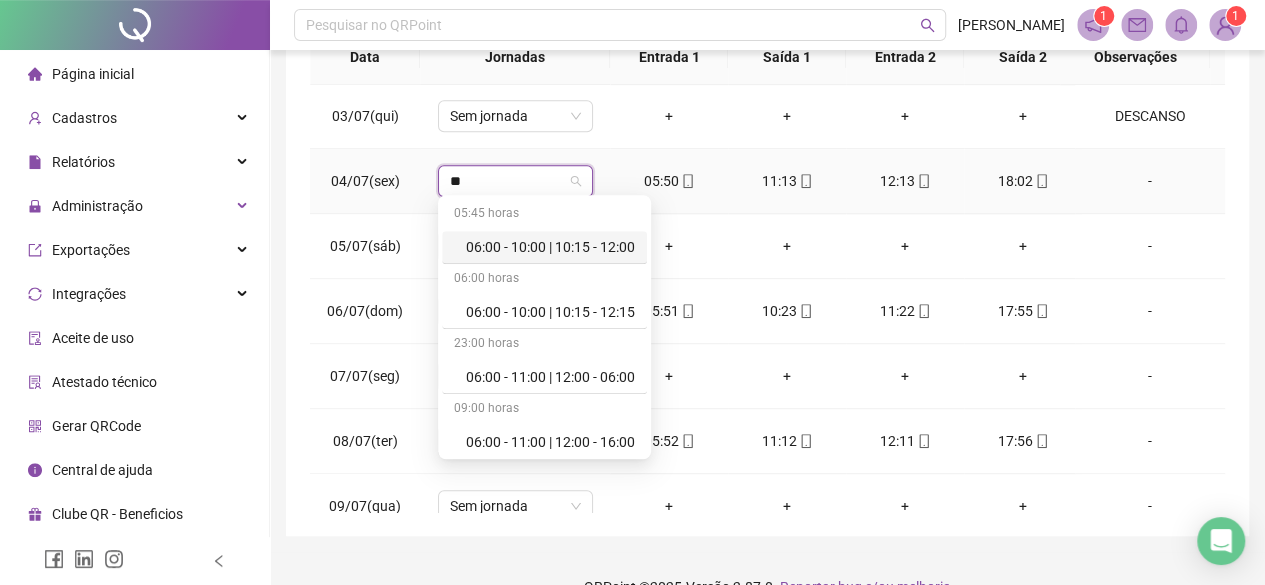 type on "***" 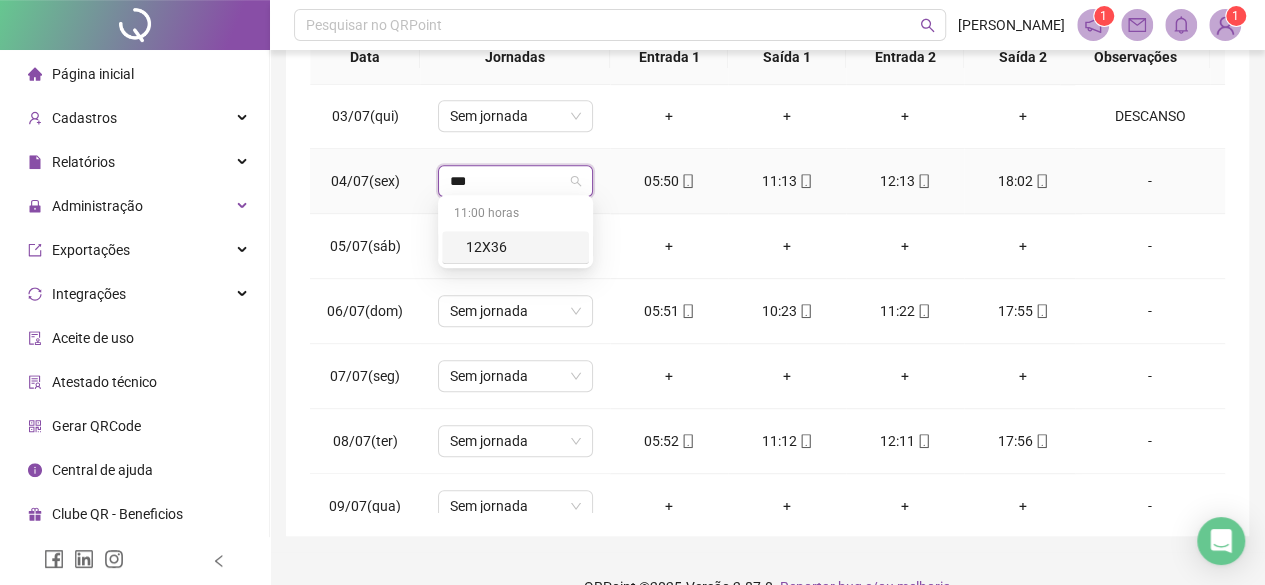 click on "12X36" at bounding box center (521, 247) 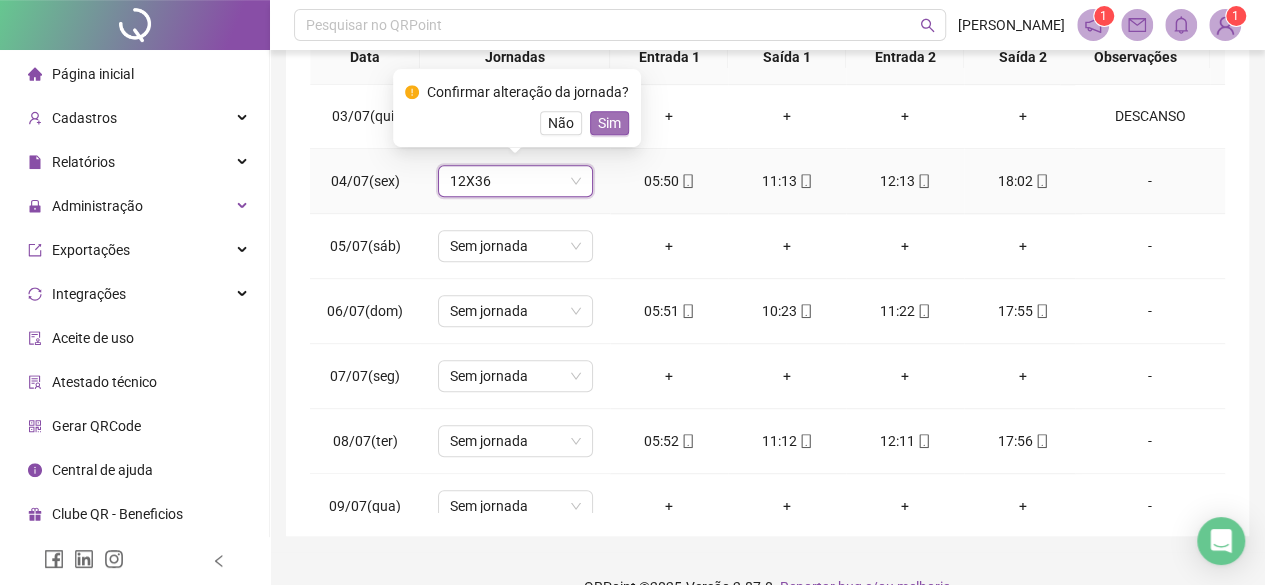 click on "Sim" at bounding box center (609, 123) 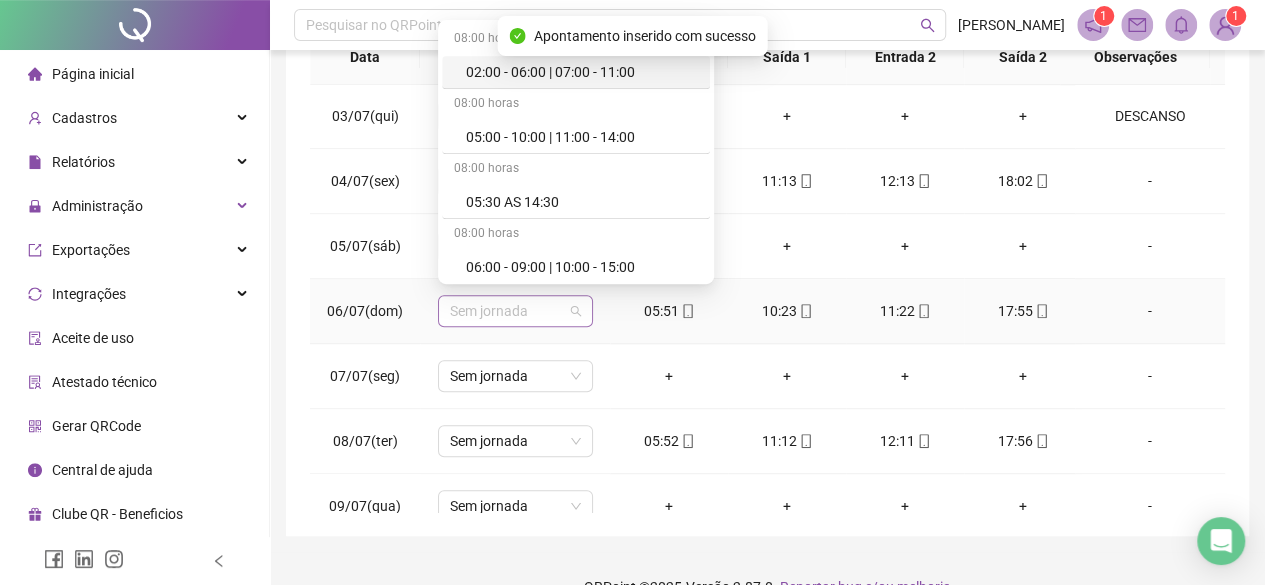 click on "Sem jornada" at bounding box center (515, 311) 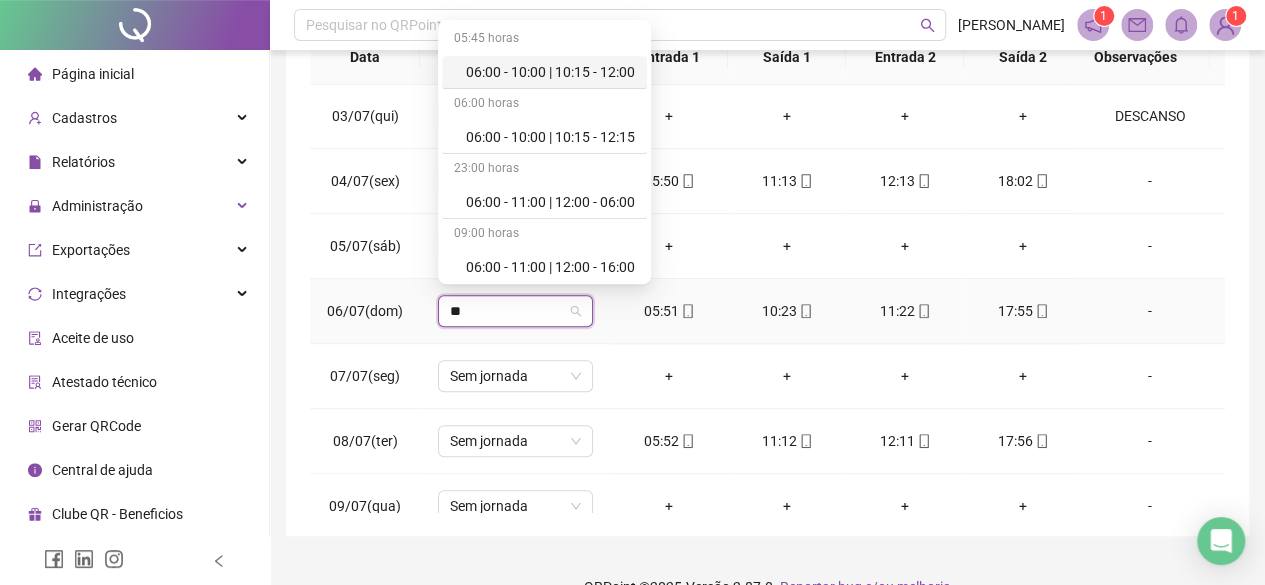type on "***" 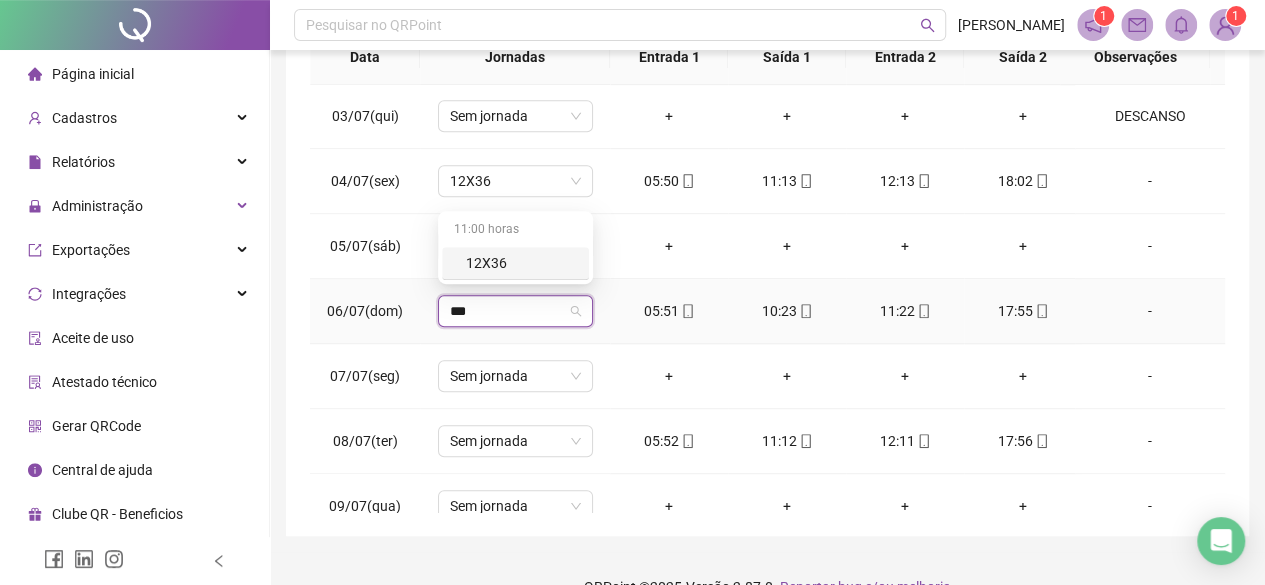 click on "12X36" at bounding box center (521, 263) 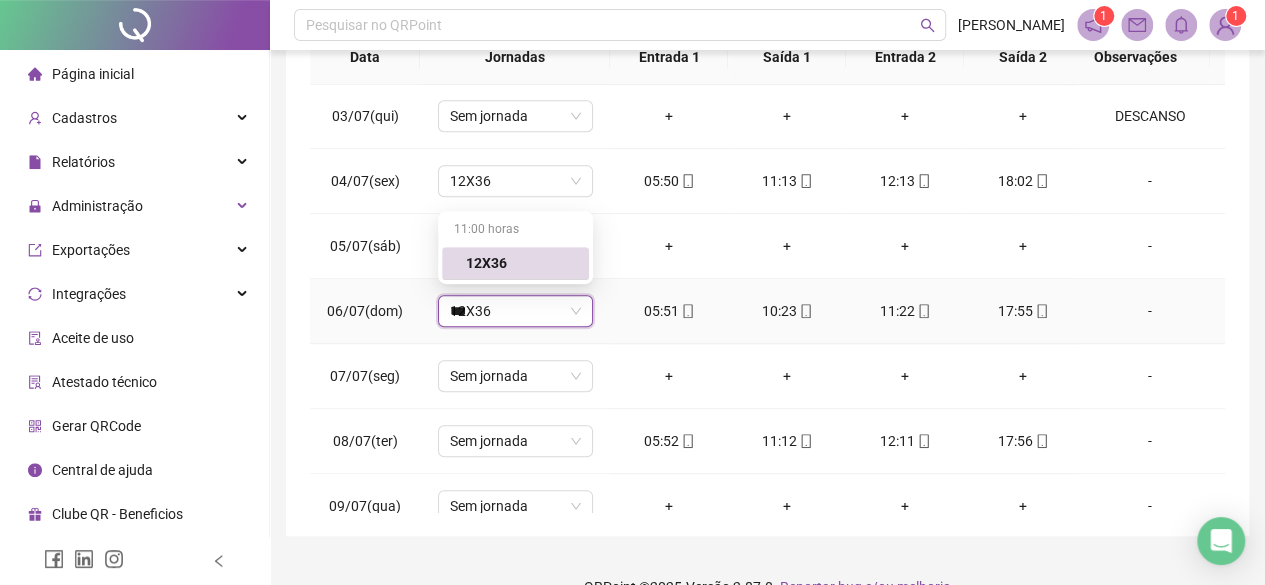 type 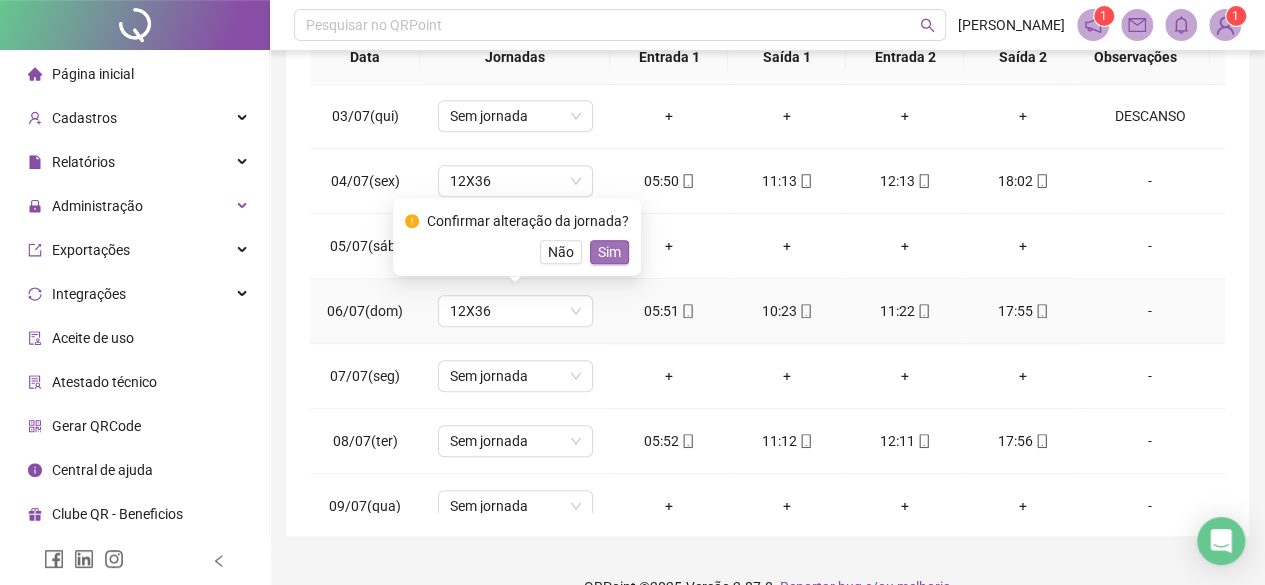 click on "Sim" at bounding box center [609, 252] 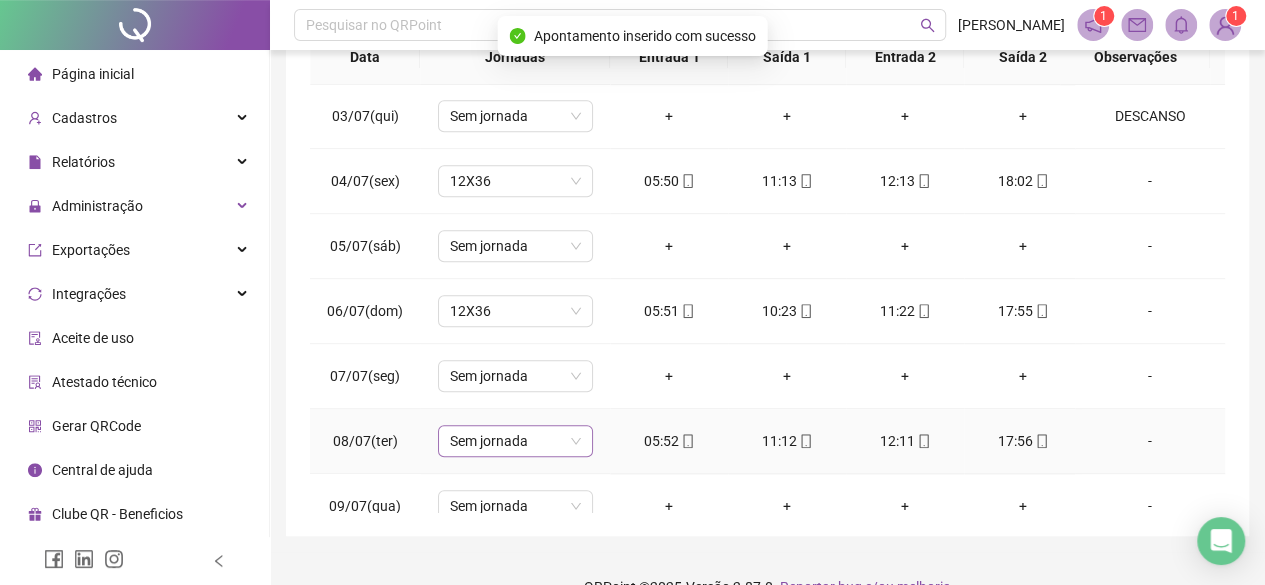 click on "Sem jornada" at bounding box center (515, 441) 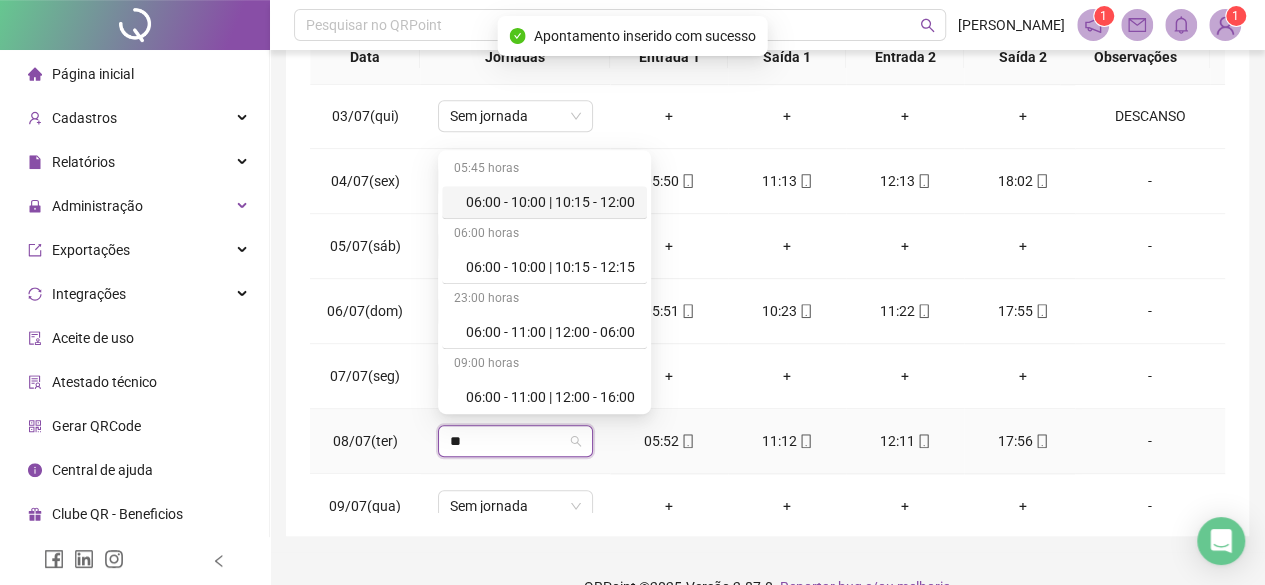 type on "***" 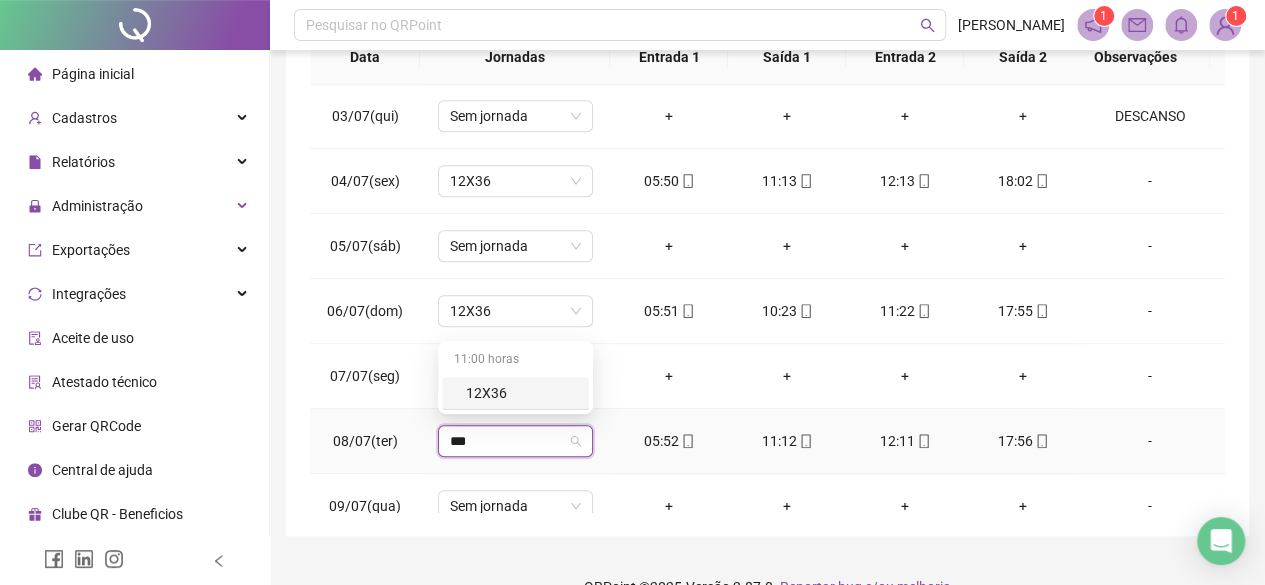 click on "12X36" at bounding box center [521, 393] 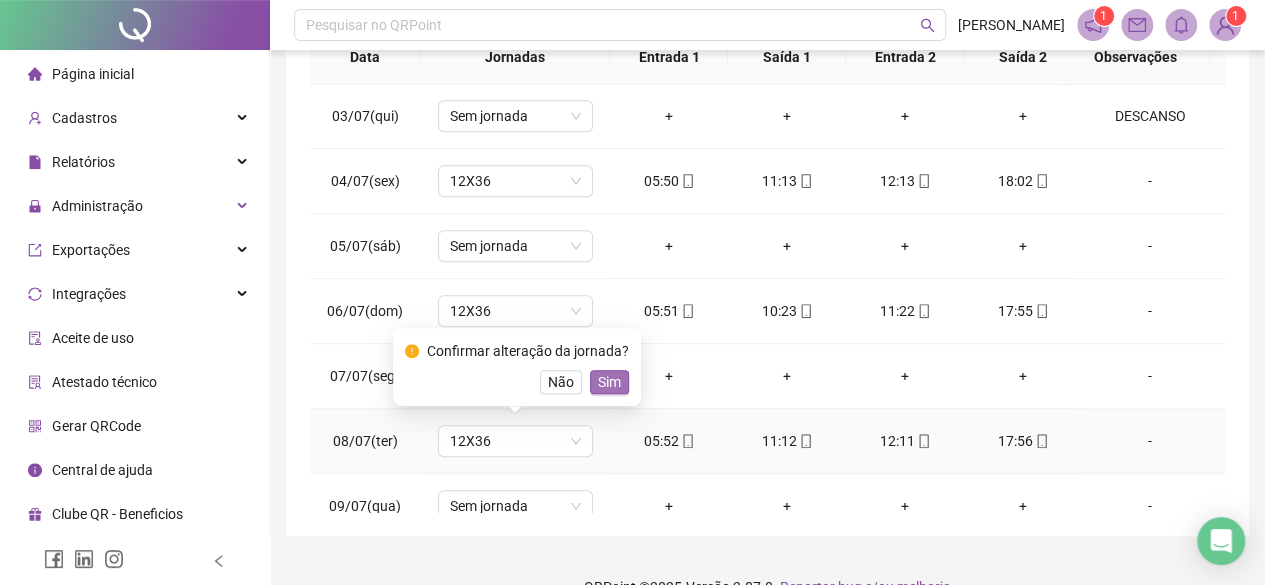 click on "Sim" at bounding box center [609, 382] 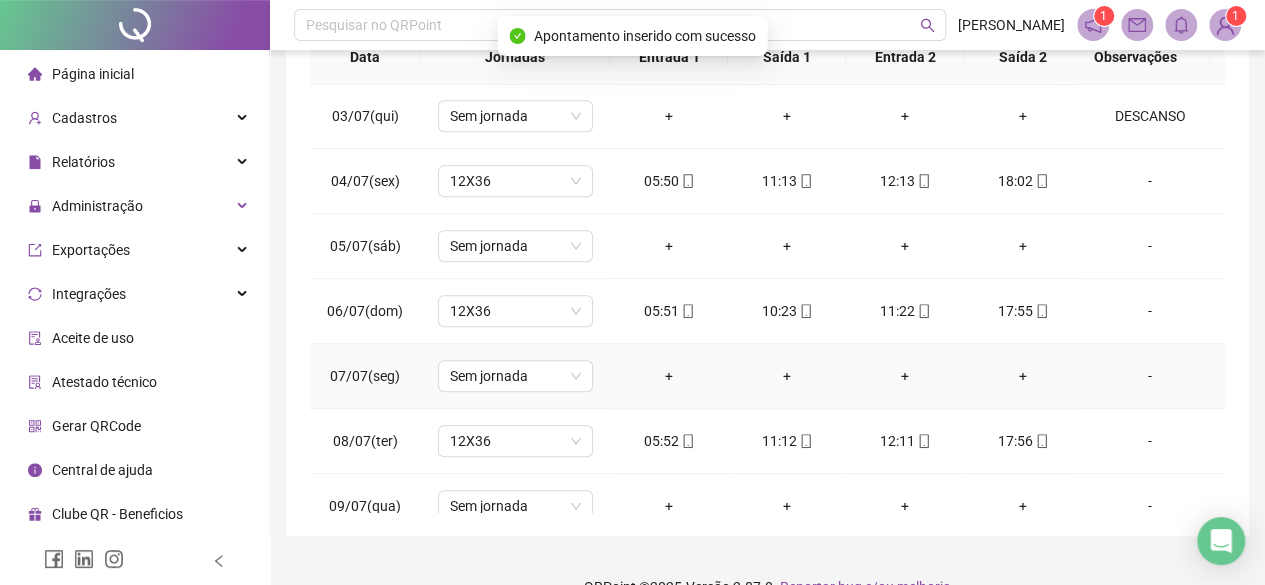 scroll, scrollTop: 946, scrollLeft: 0, axis: vertical 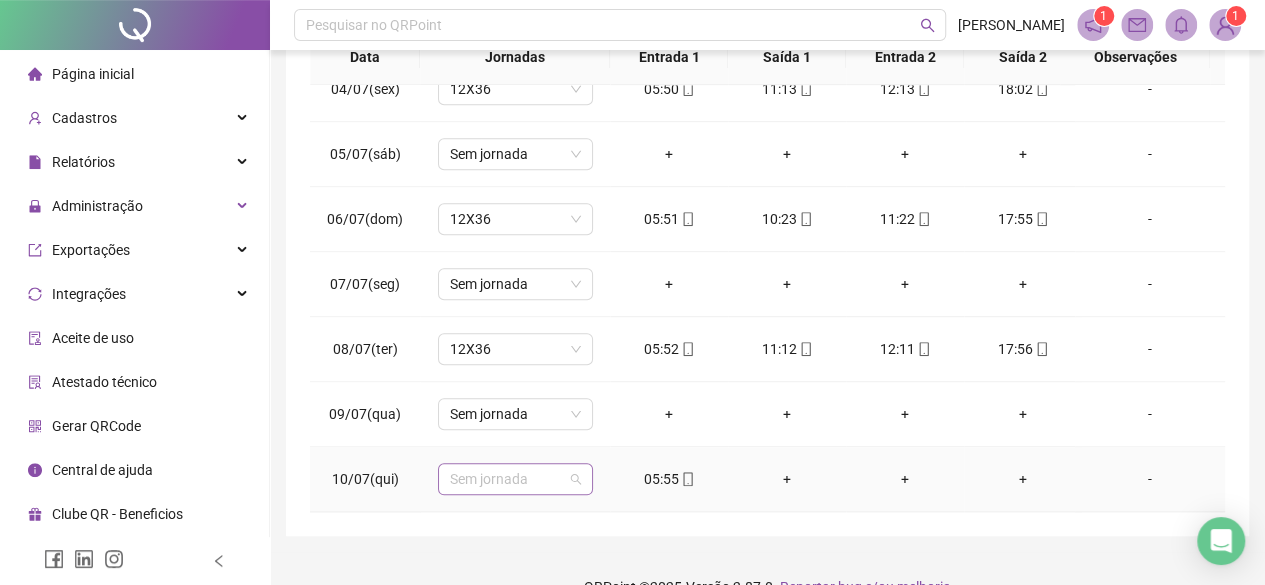 click on "Sem jornada" at bounding box center [515, 479] 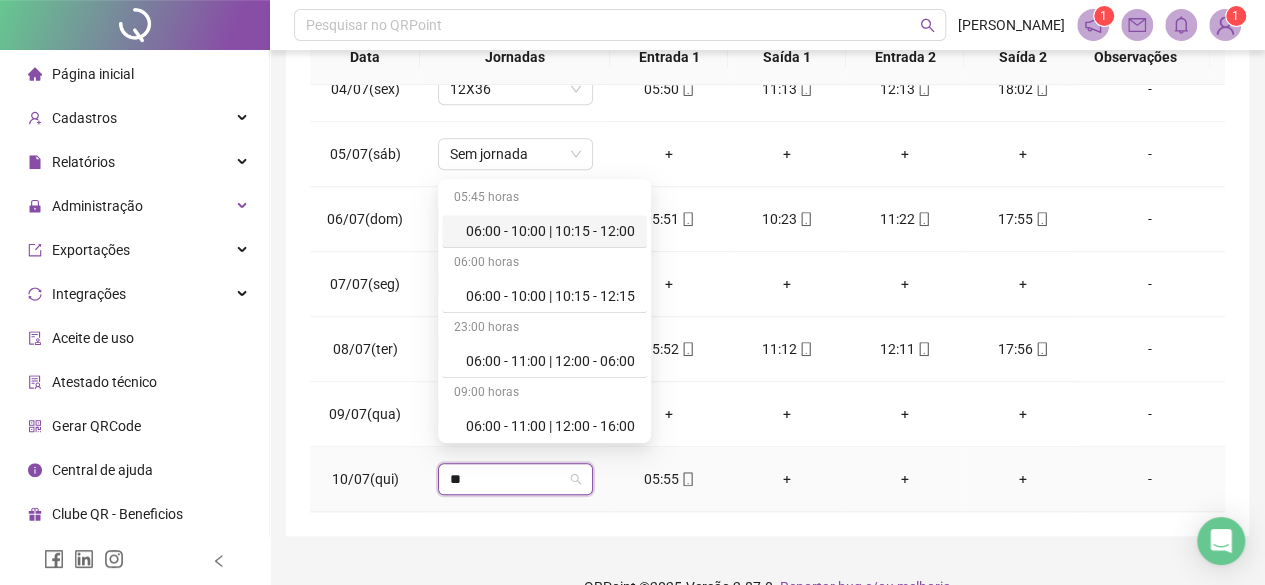 type on "***" 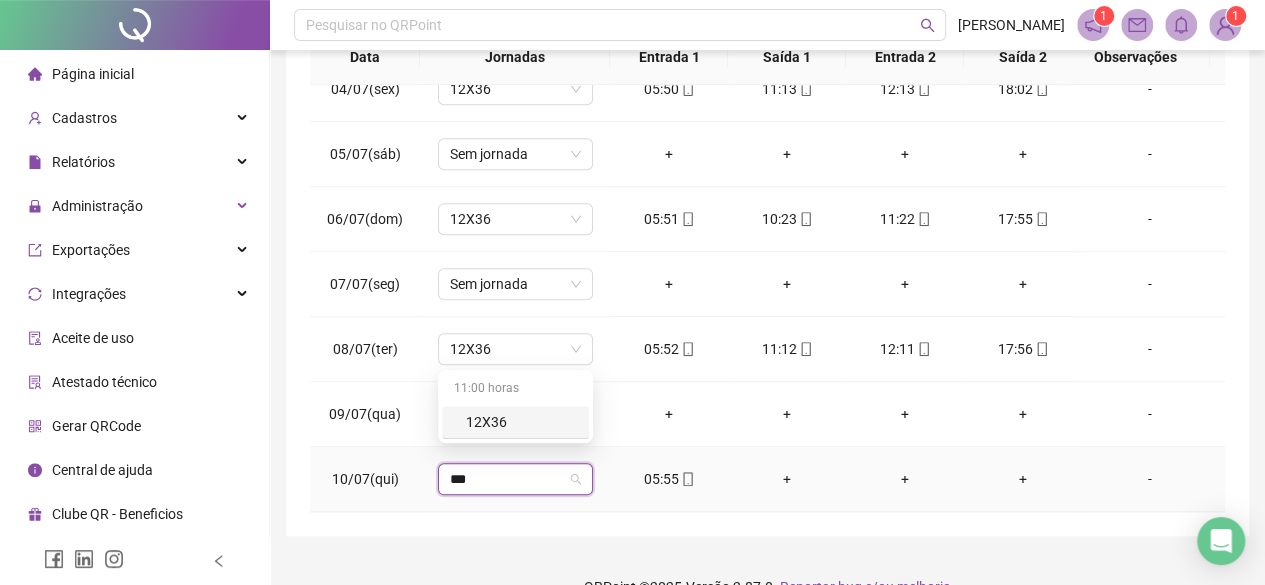click on "12X36" at bounding box center (521, 422) 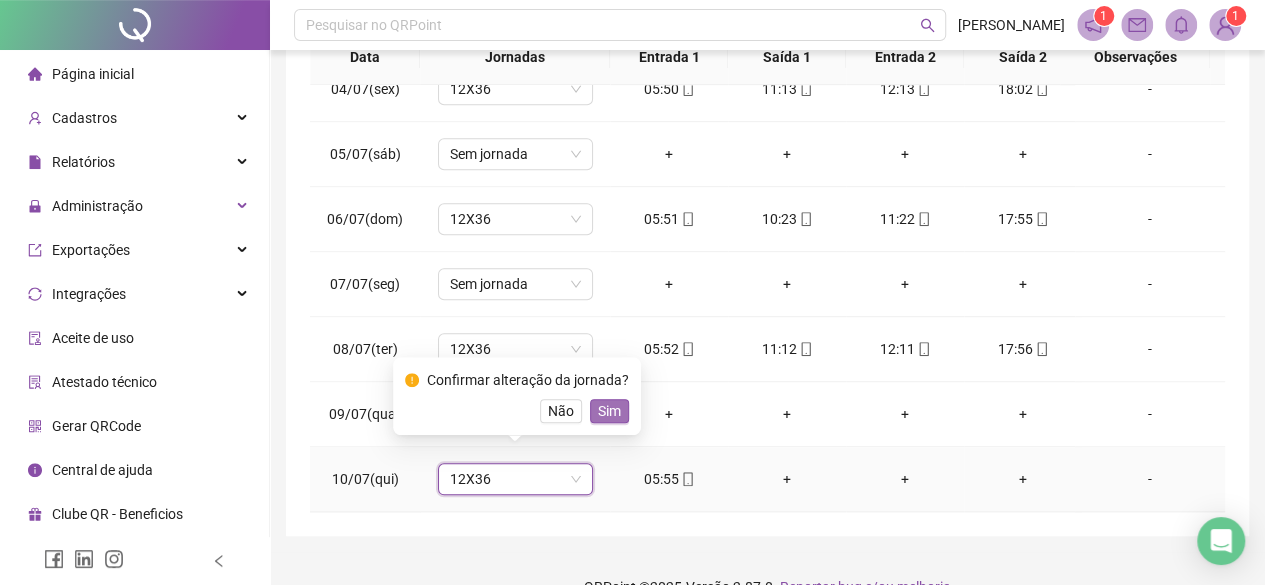 click on "Sim" at bounding box center [609, 411] 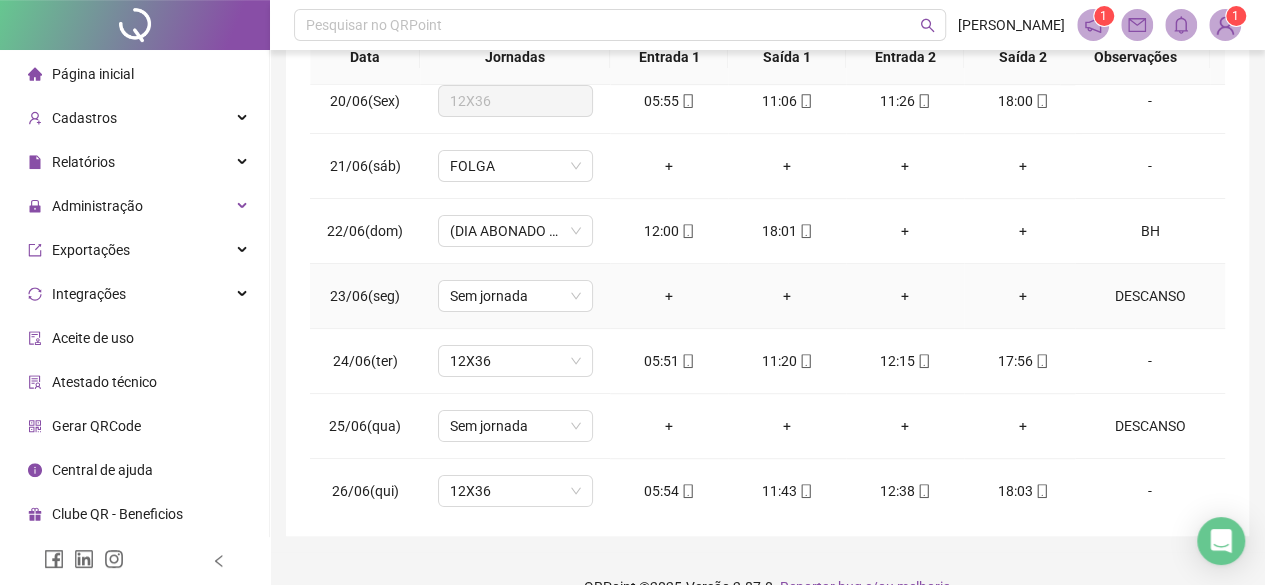 scroll, scrollTop: 0, scrollLeft: 0, axis: both 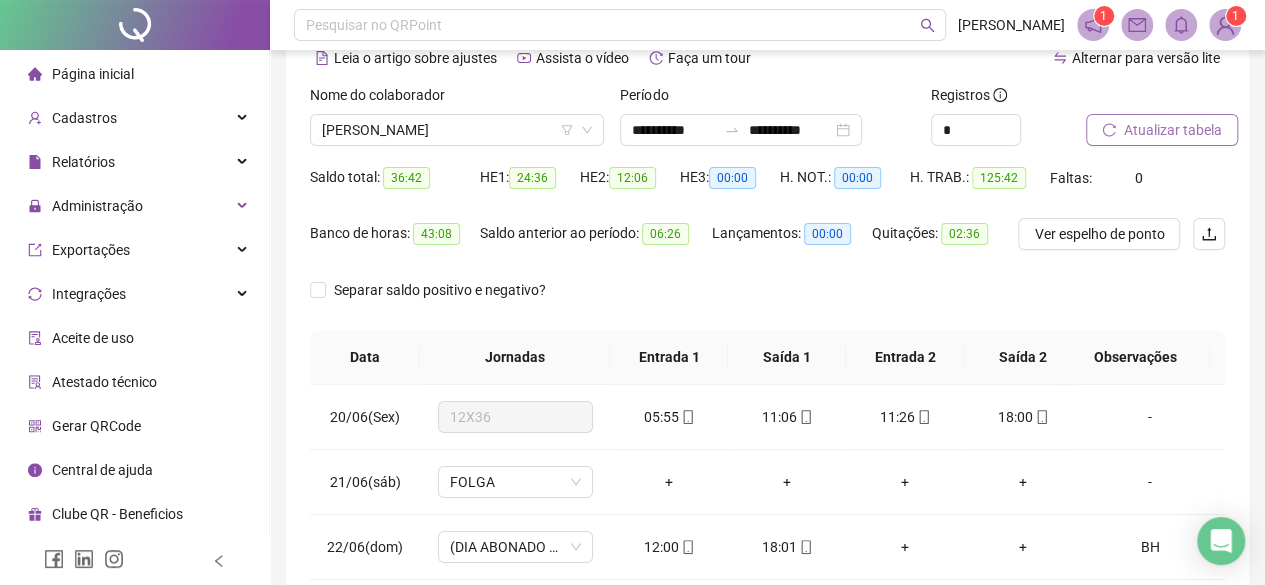 click on "Atualizar tabela" at bounding box center [1173, 130] 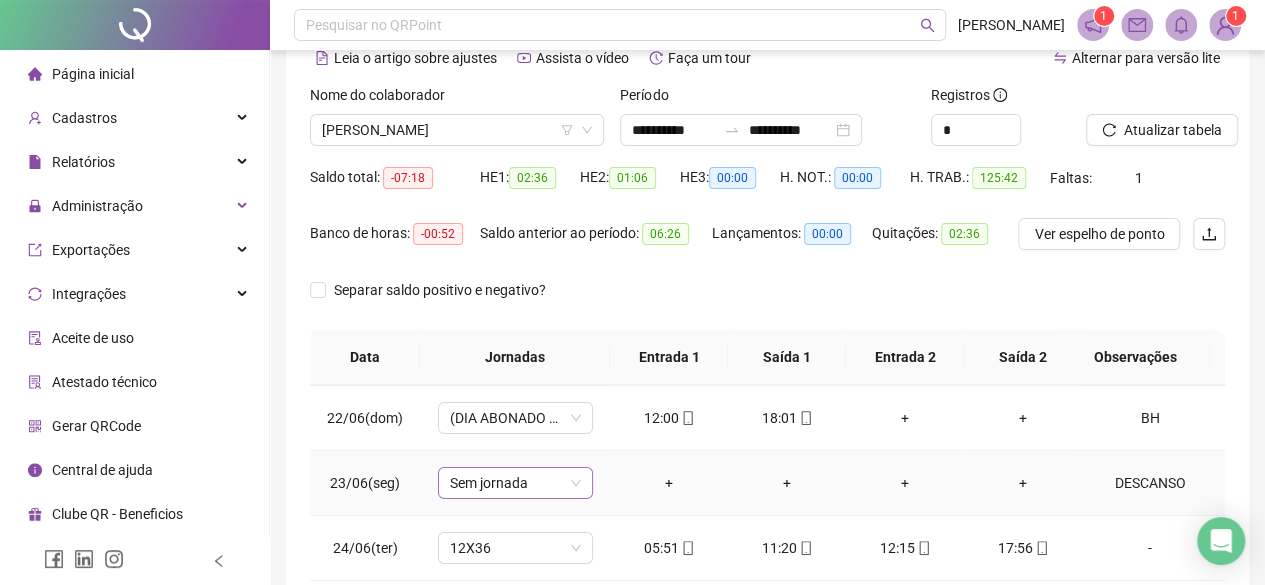 scroll, scrollTop: 100, scrollLeft: 0, axis: vertical 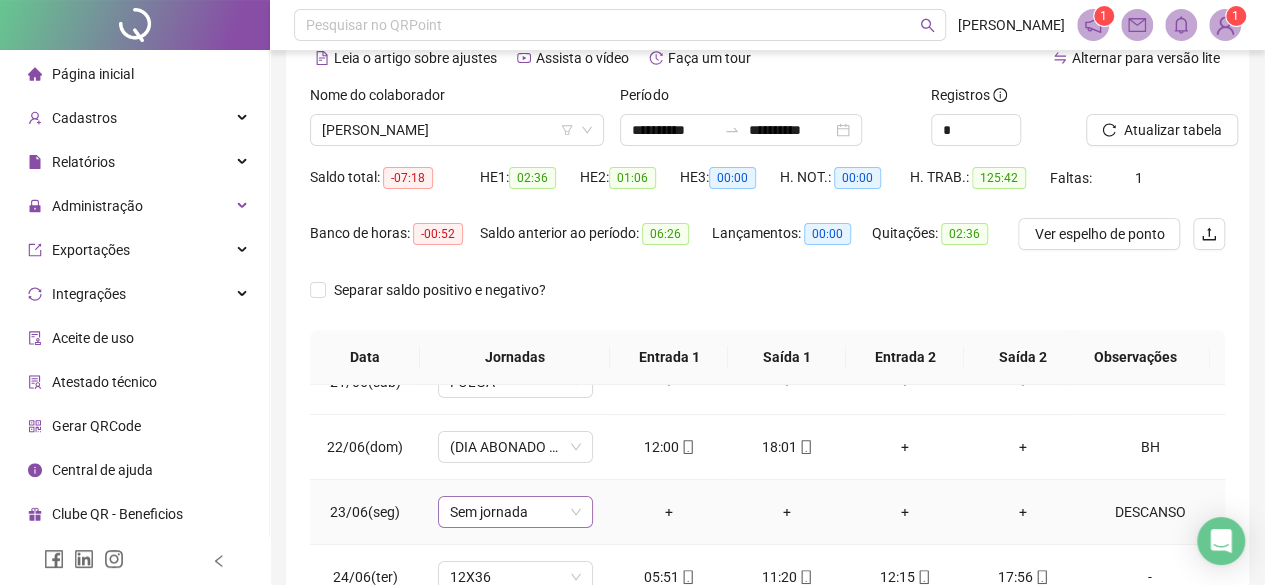 click on "Sem jornada" at bounding box center [515, 512] 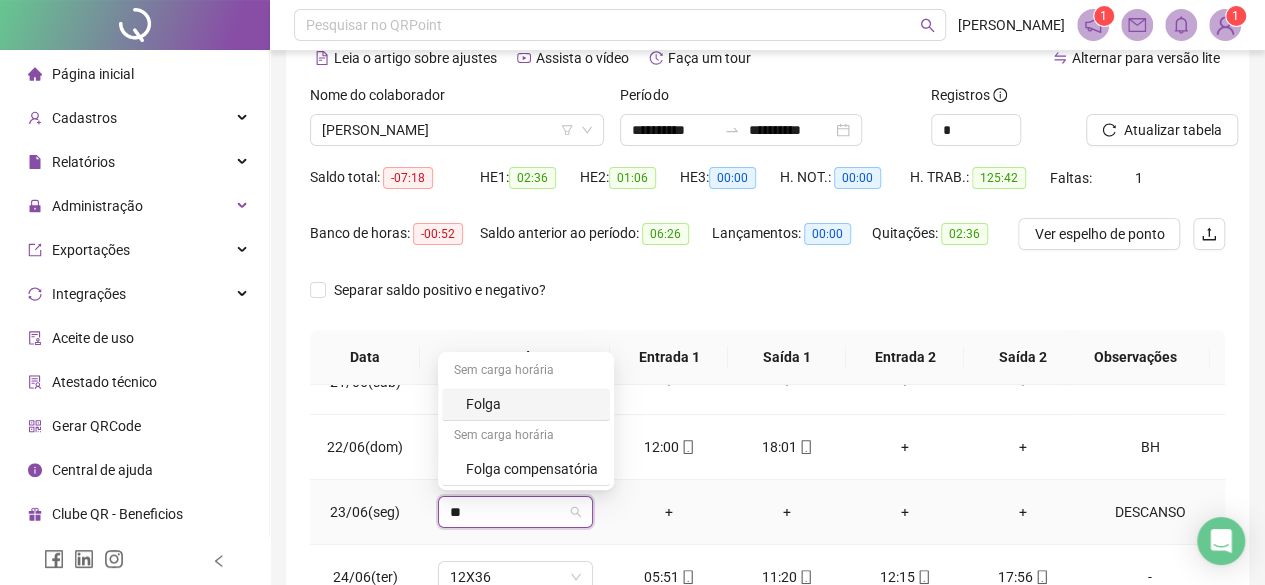 type on "***" 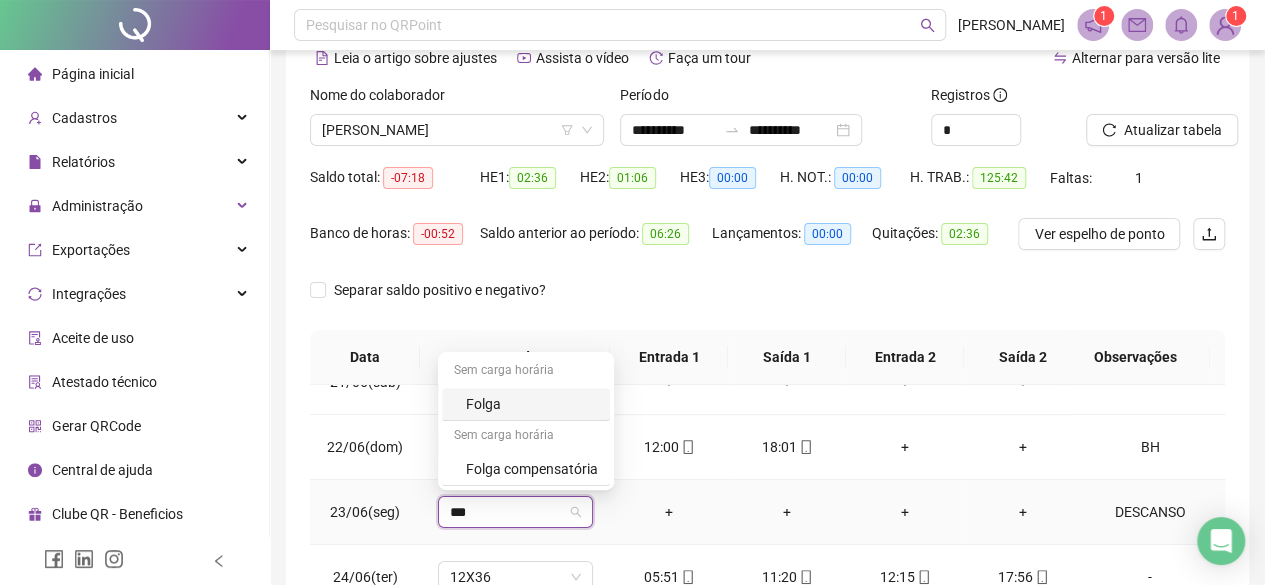click on "Folga" at bounding box center [532, 404] 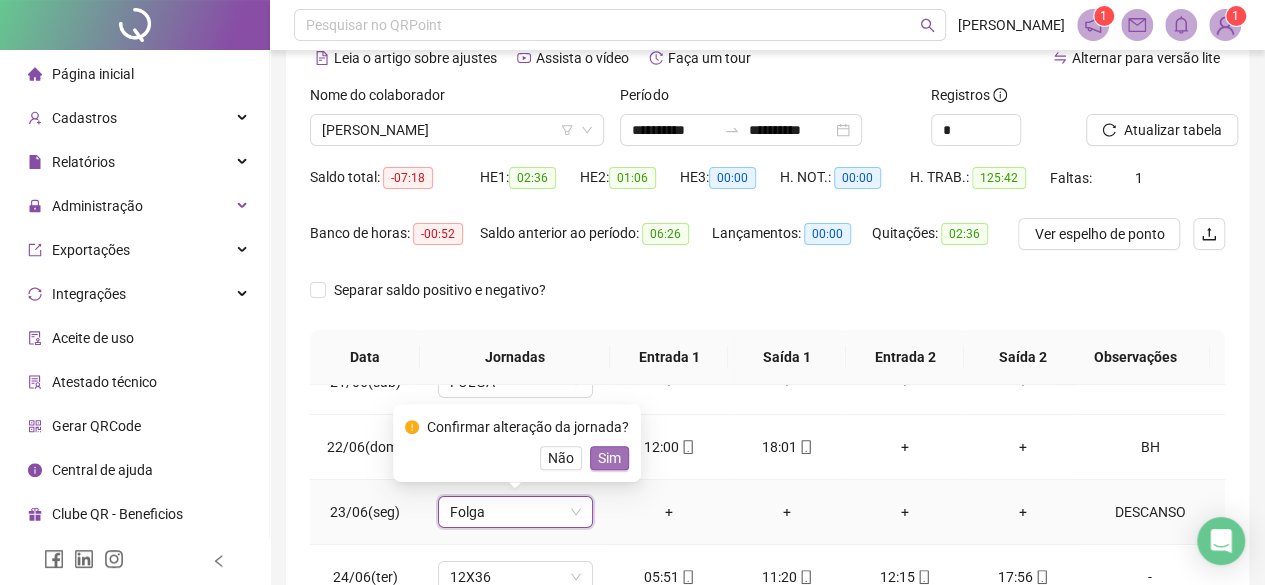 click on "Sim" at bounding box center (609, 458) 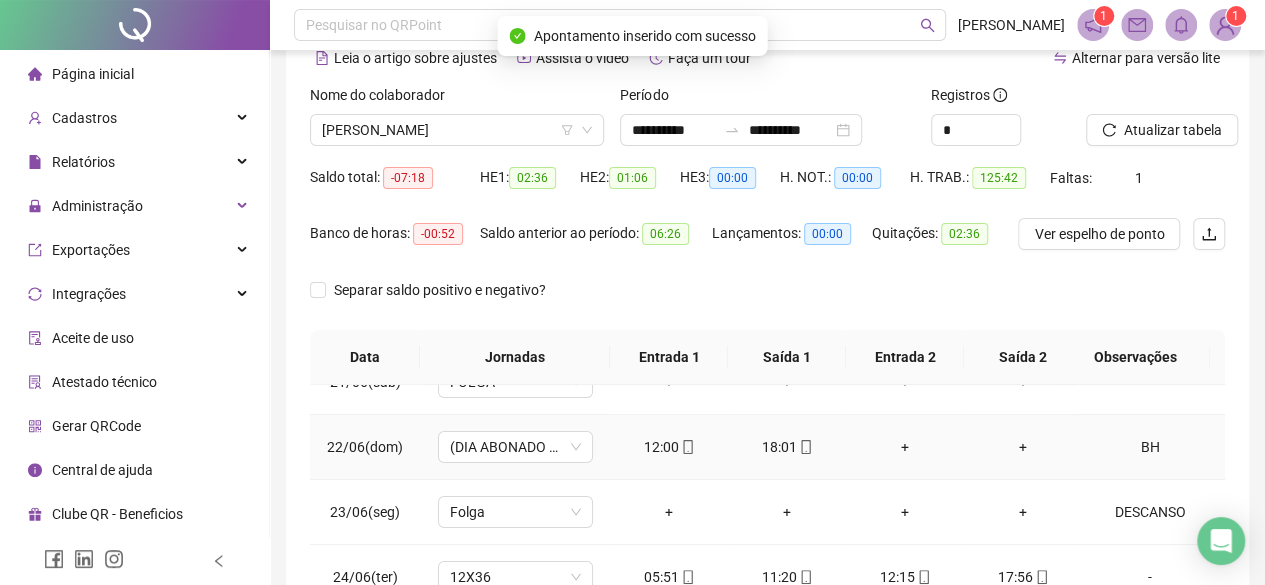 scroll, scrollTop: 400, scrollLeft: 0, axis: vertical 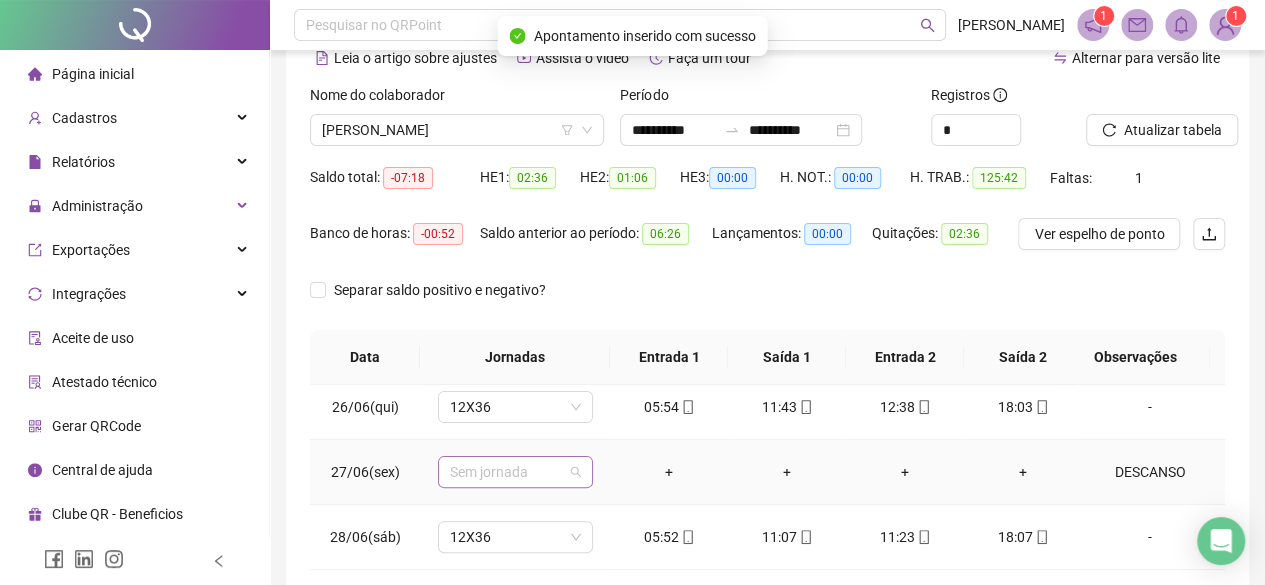 click on "Sem jornada" at bounding box center (515, 472) 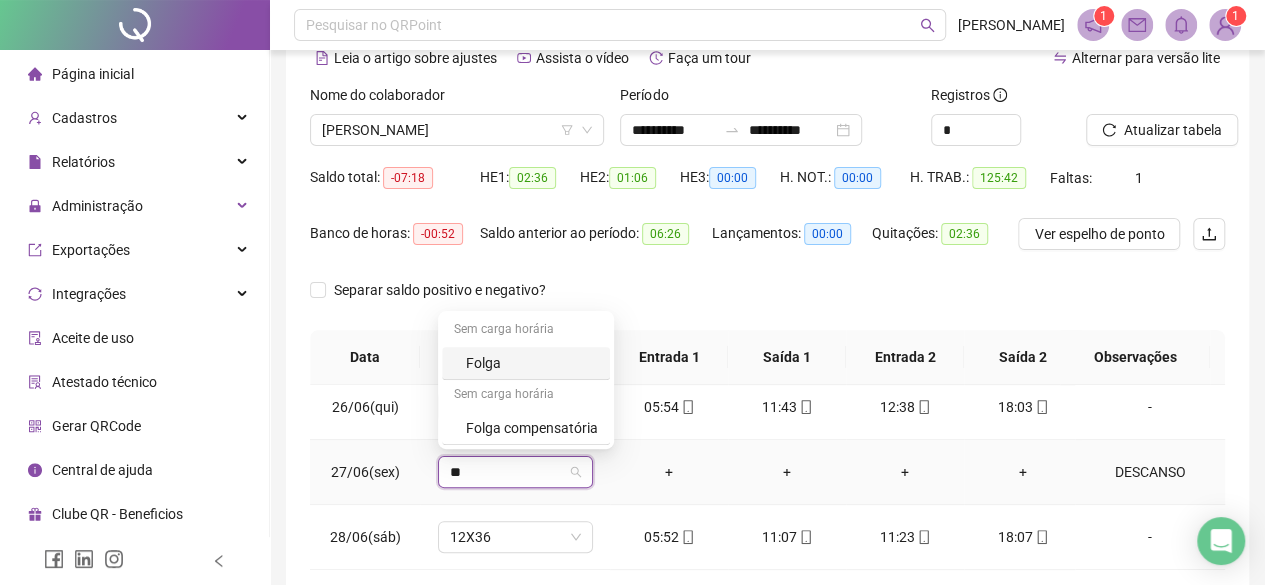 type on "***" 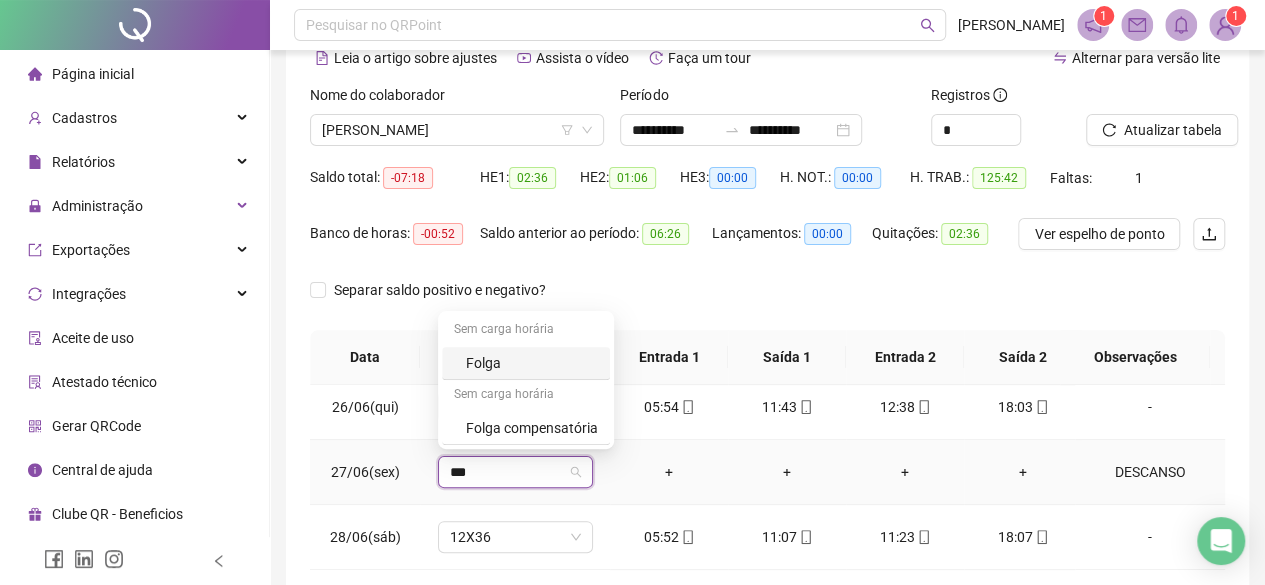 click on "Folga" at bounding box center (532, 363) 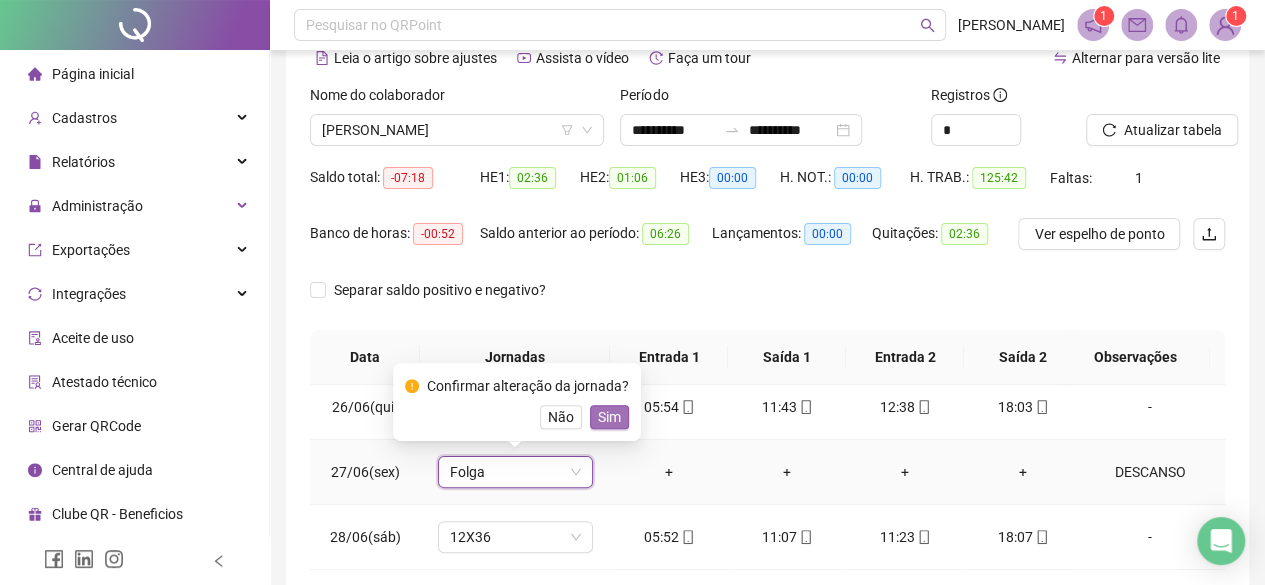click on "Sim" at bounding box center [609, 417] 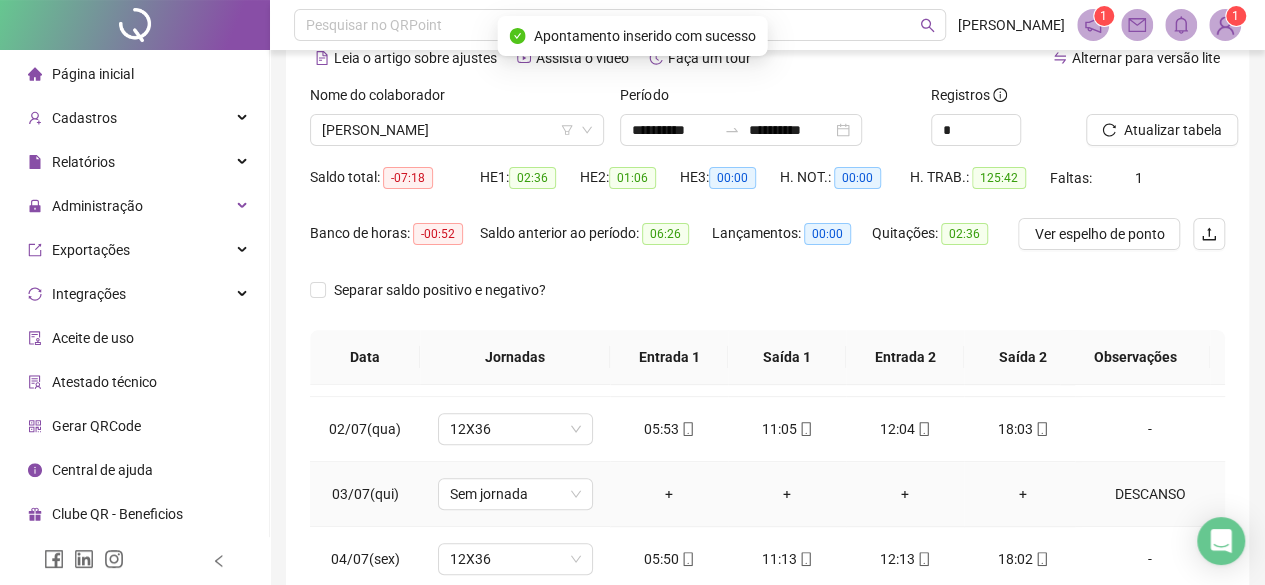 scroll, scrollTop: 800, scrollLeft: 0, axis: vertical 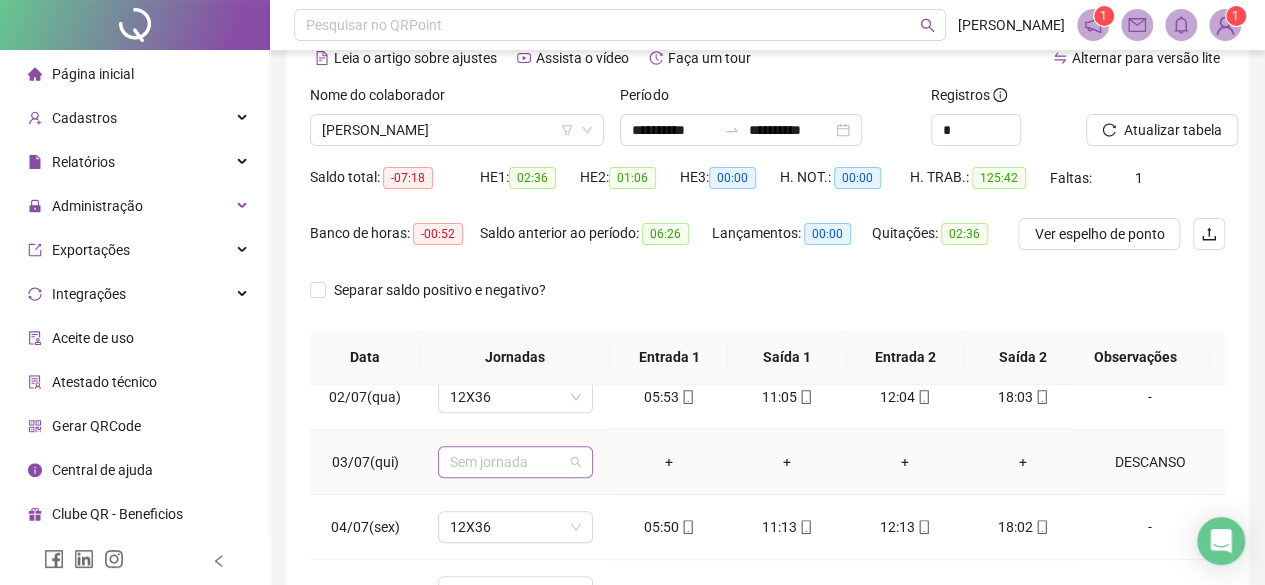click on "Sem jornada" at bounding box center (515, 462) 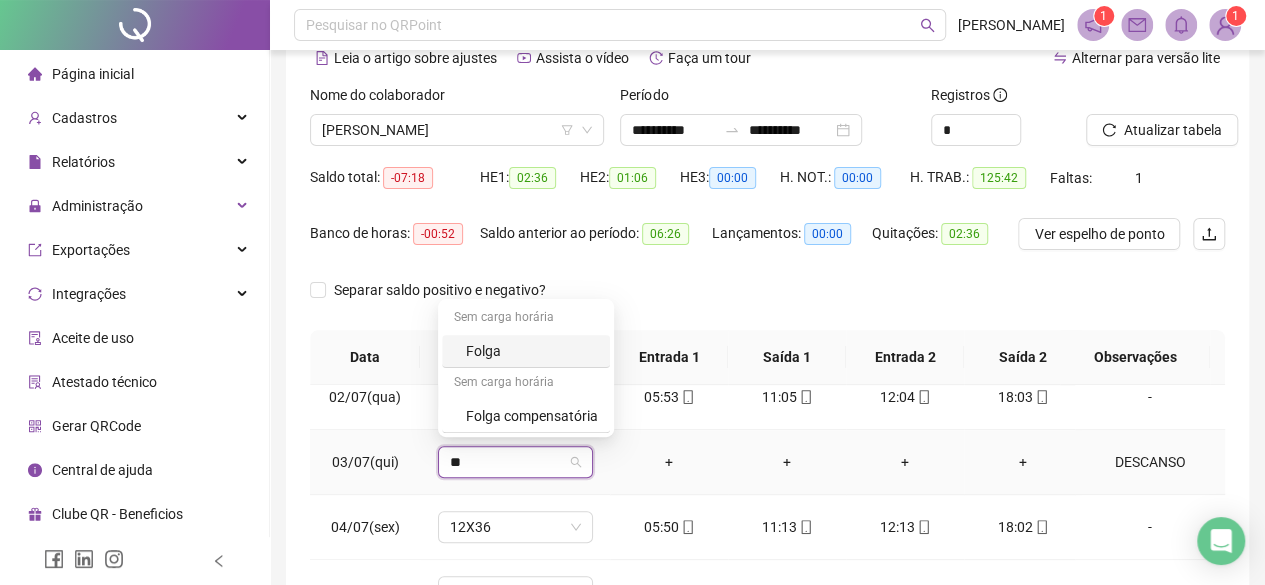type on "***" 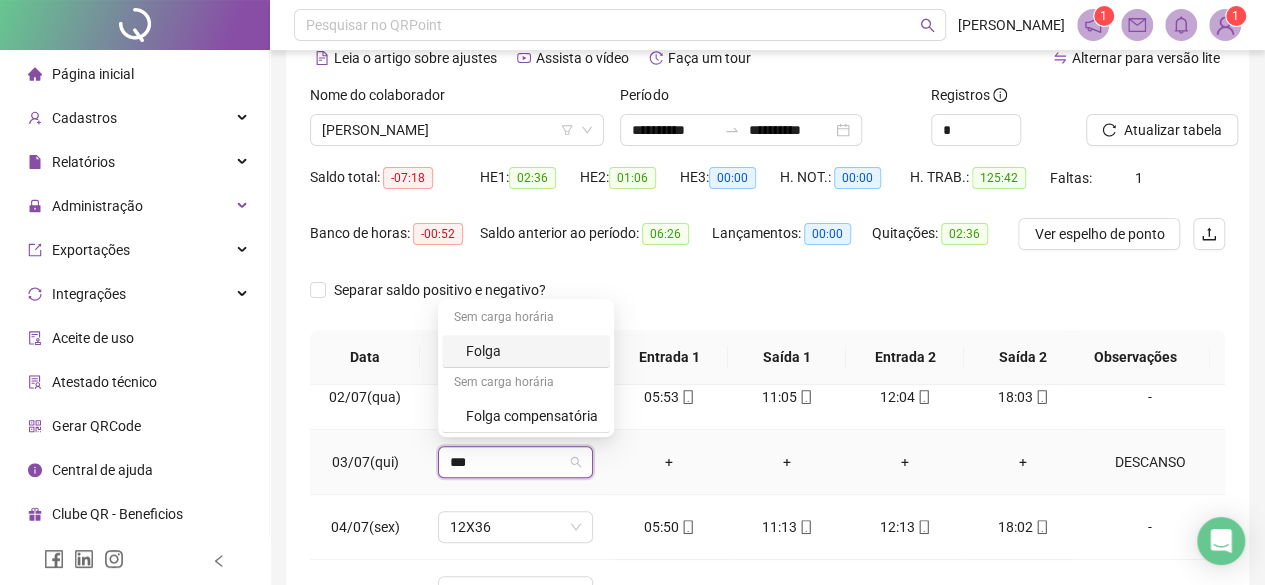 click on "Folga" at bounding box center [532, 351] 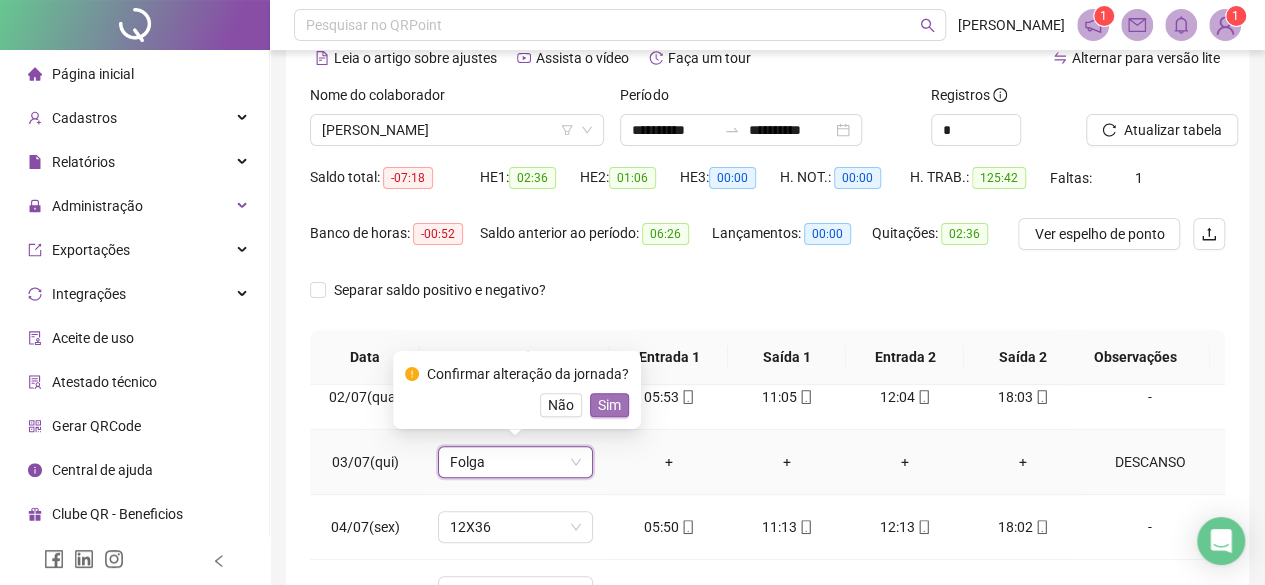 click on "Sim" at bounding box center (609, 405) 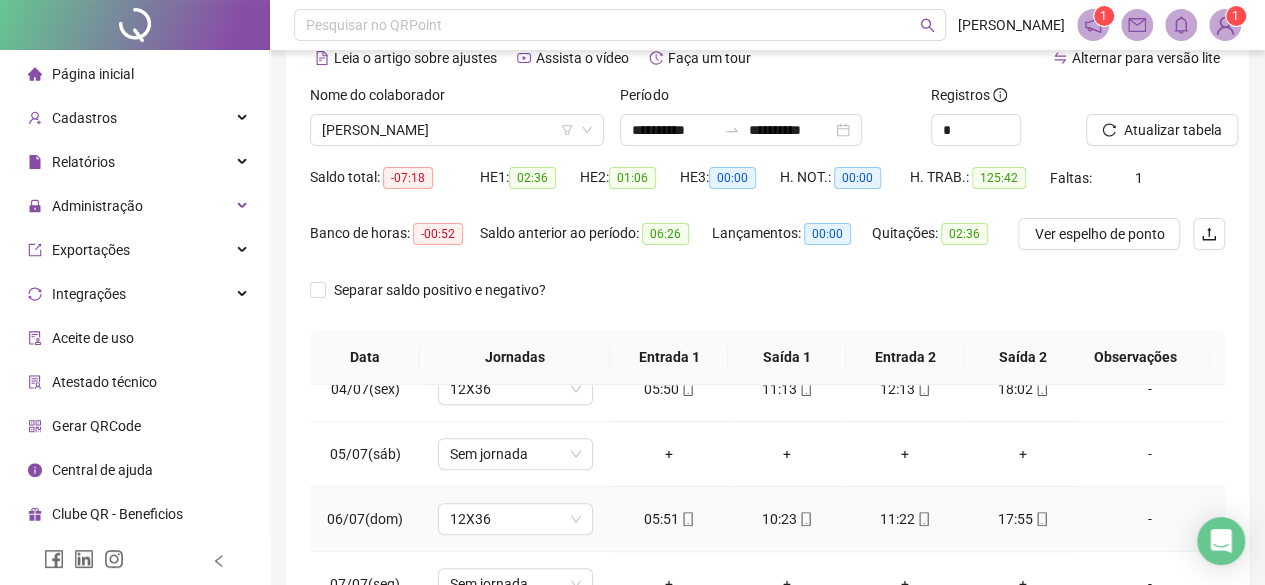 scroll, scrollTop: 846, scrollLeft: 0, axis: vertical 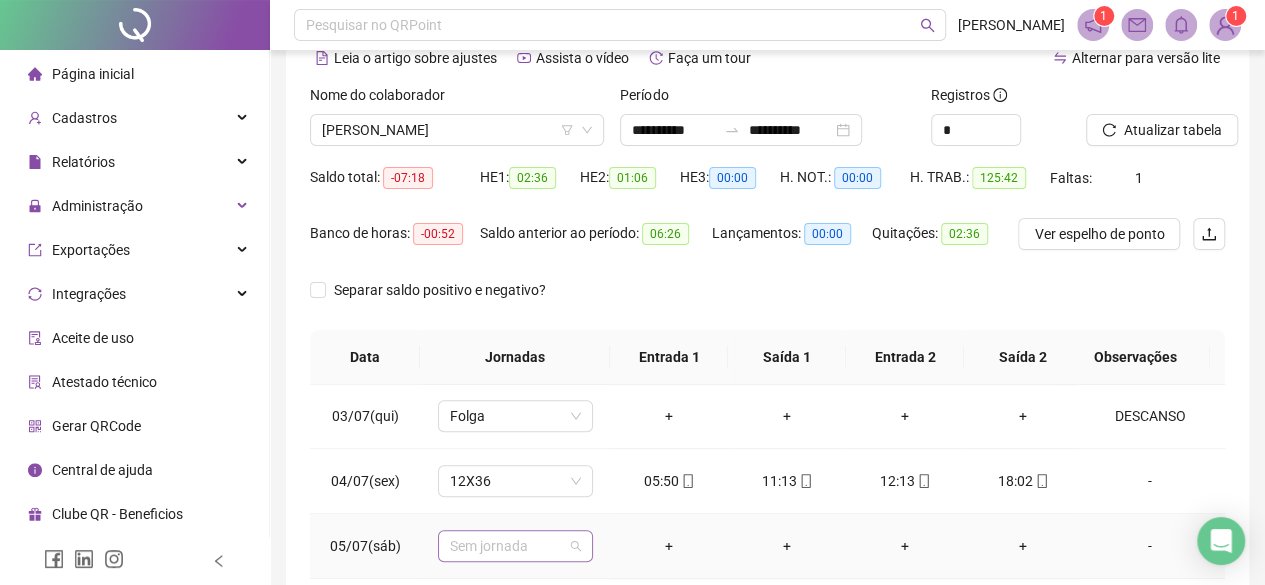 click on "Sem jornada" at bounding box center (515, 546) 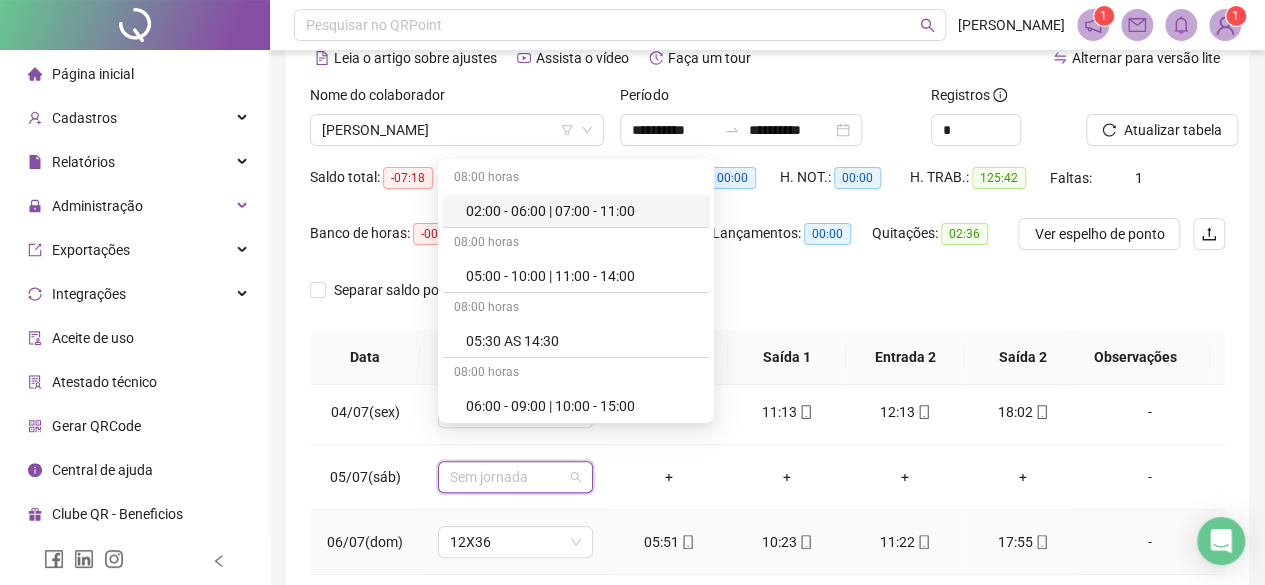 scroll, scrollTop: 946, scrollLeft: 0, axis: vertical 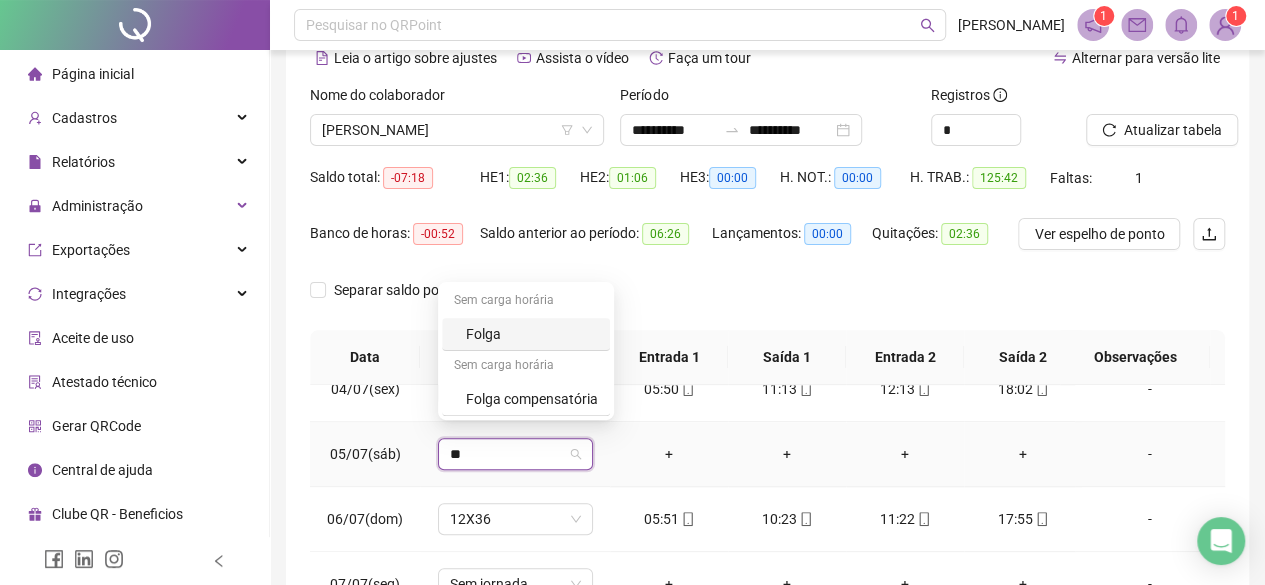 type on "***" 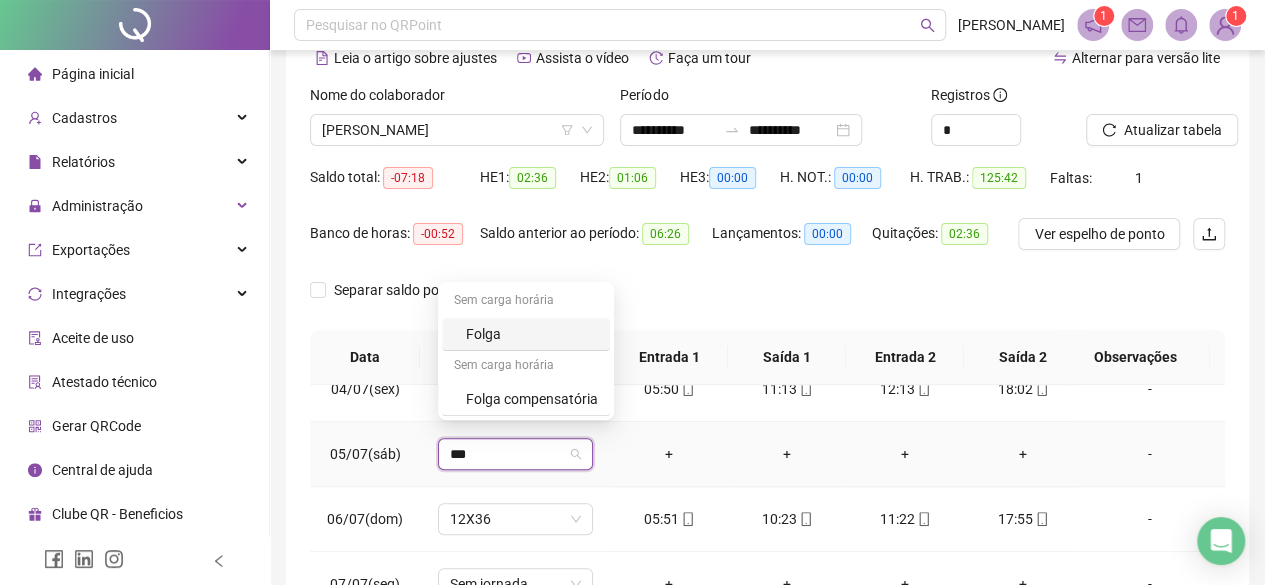 click on "Folga" at bounding box center (532, 334) 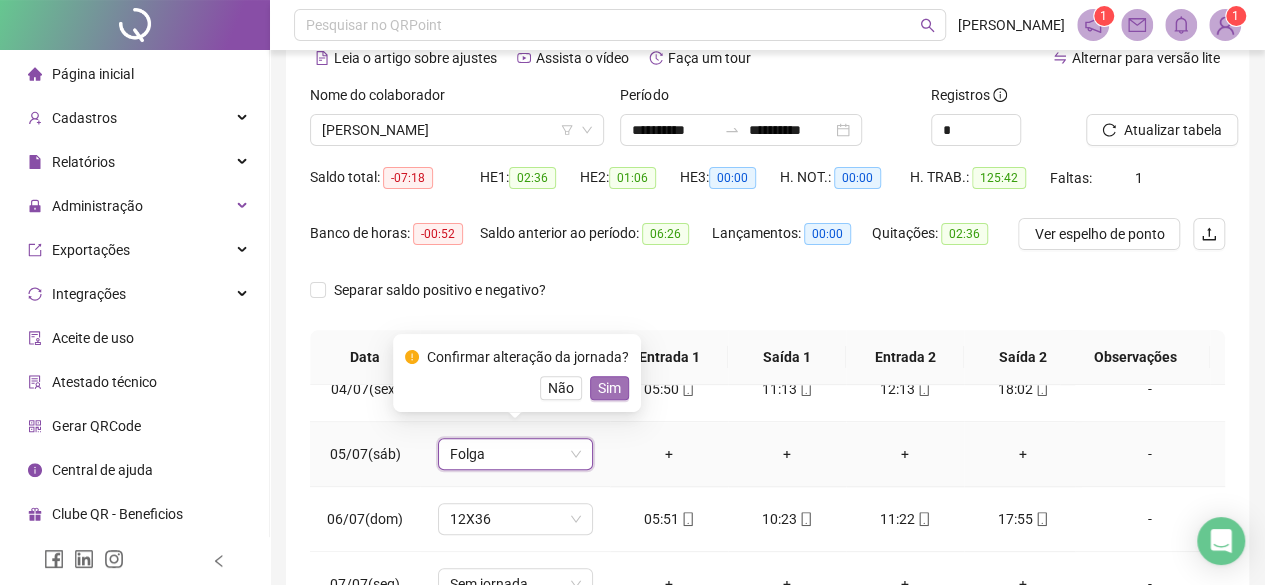 click on "Sim" at bounding box center [609, 388] 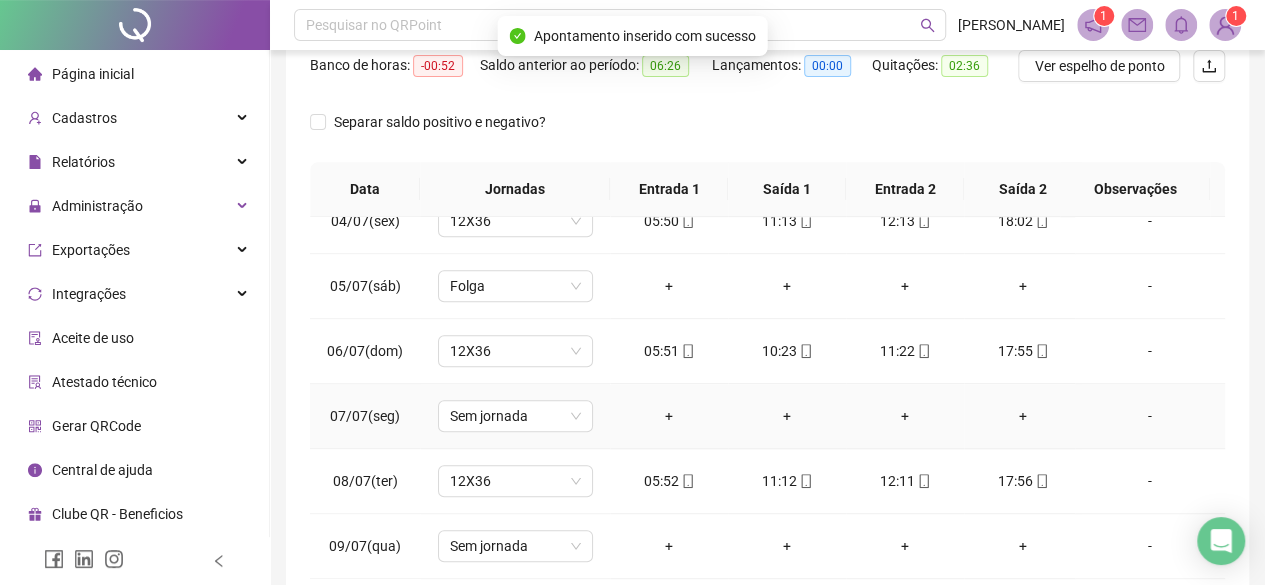 scroll, scrollTop: 300, scrollLeft: 0, axis: vertical 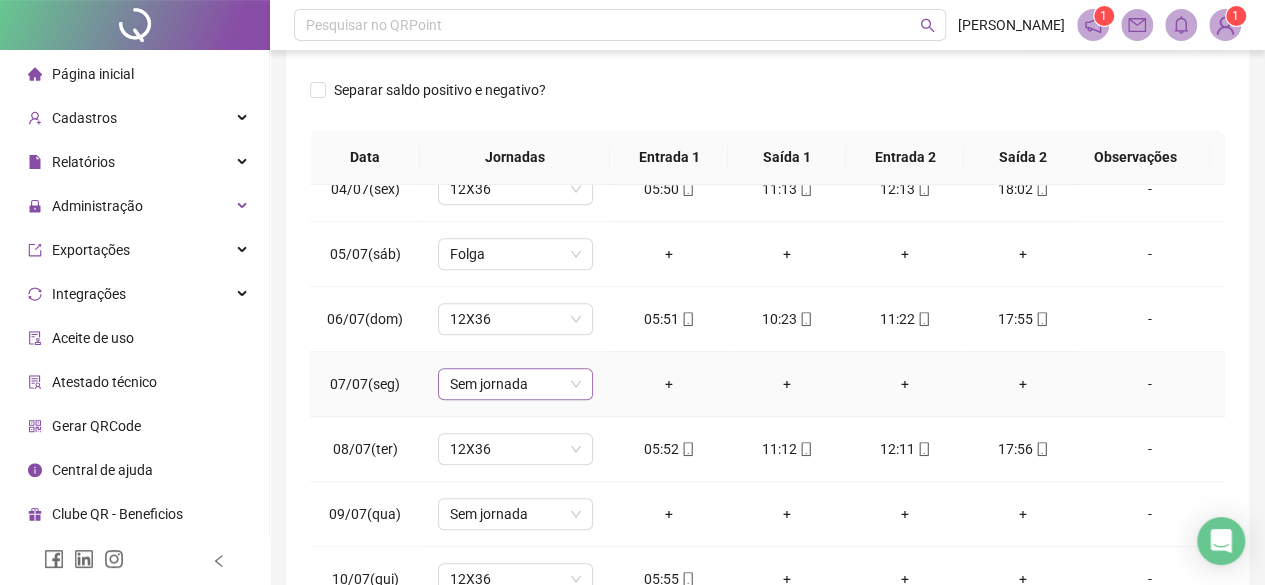 click on "Sem jornada" at bounding box center (515, 384) 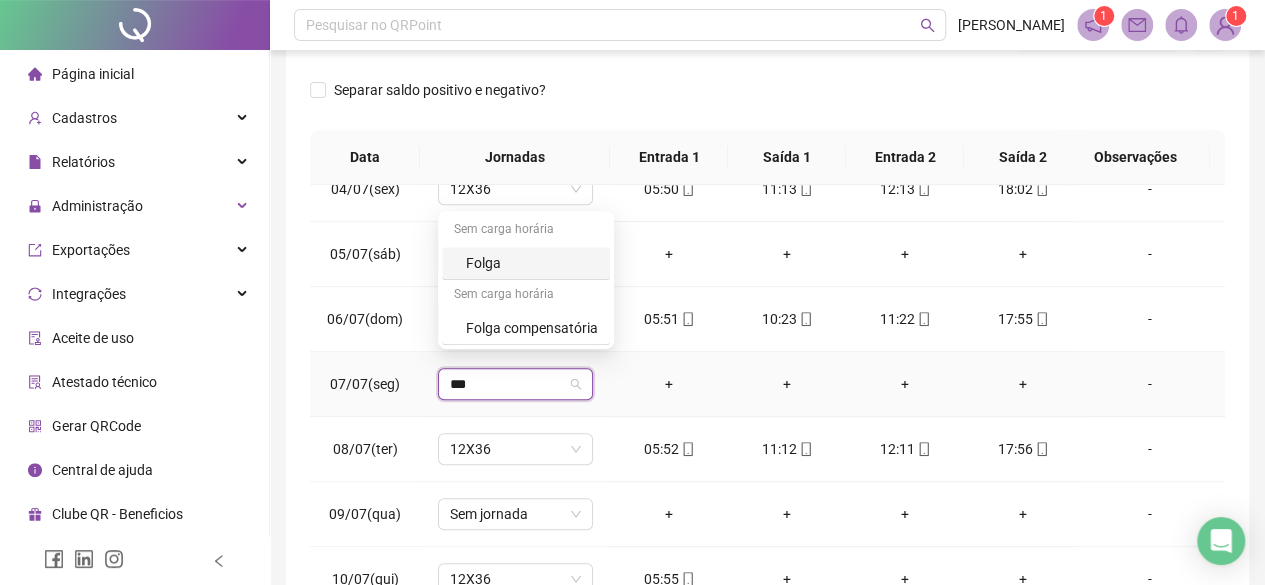 type on "****" 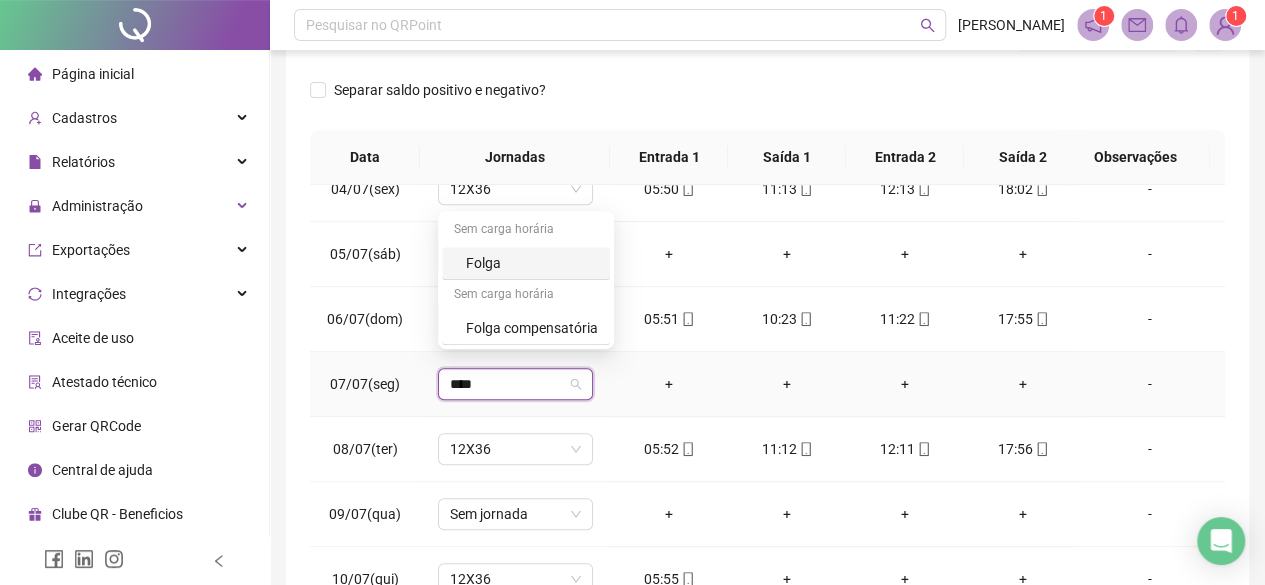 click on "Folga" at bounding box center [532, 263] 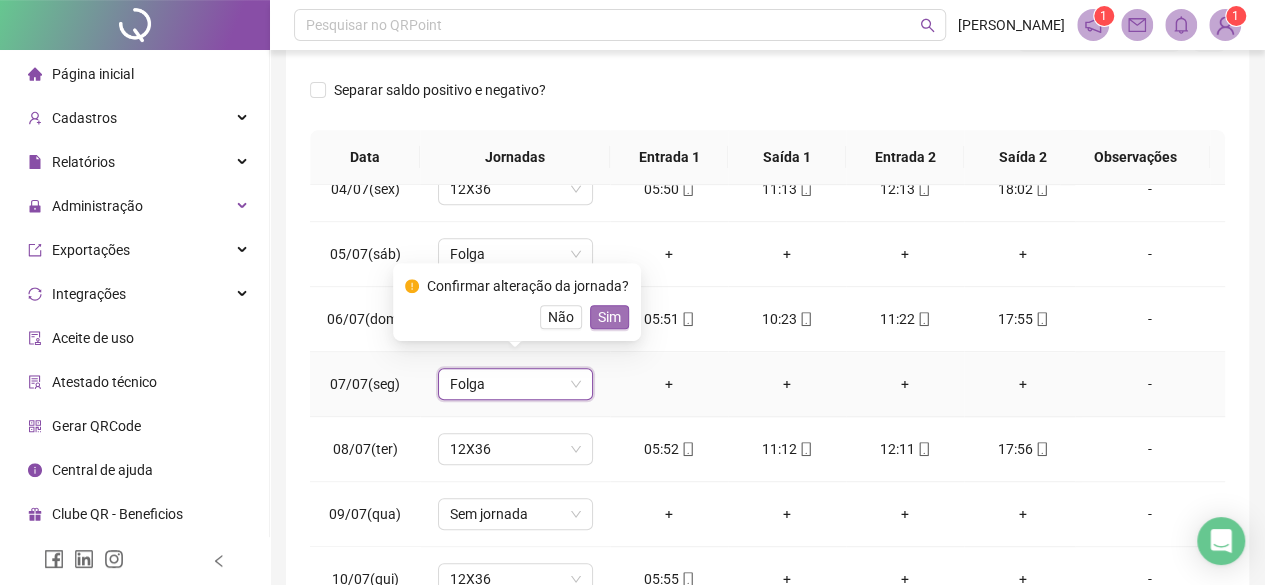 click on "Sim" at bounding box center [609, 317] 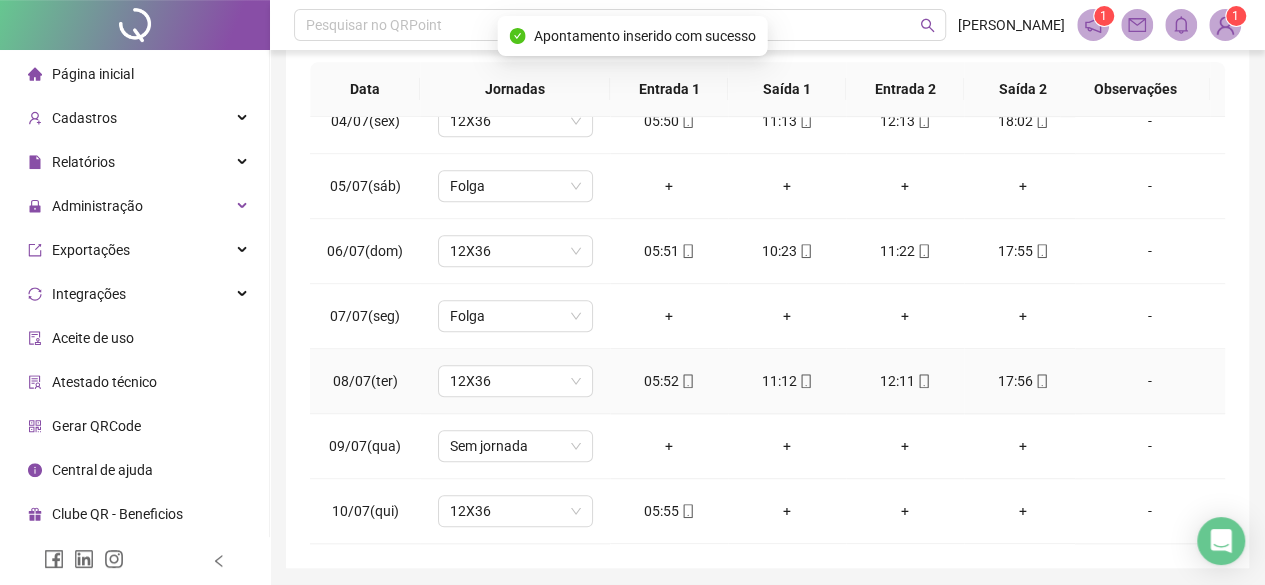scroll, scrollTop: 400, scrollLeft: 0, axis: vertical 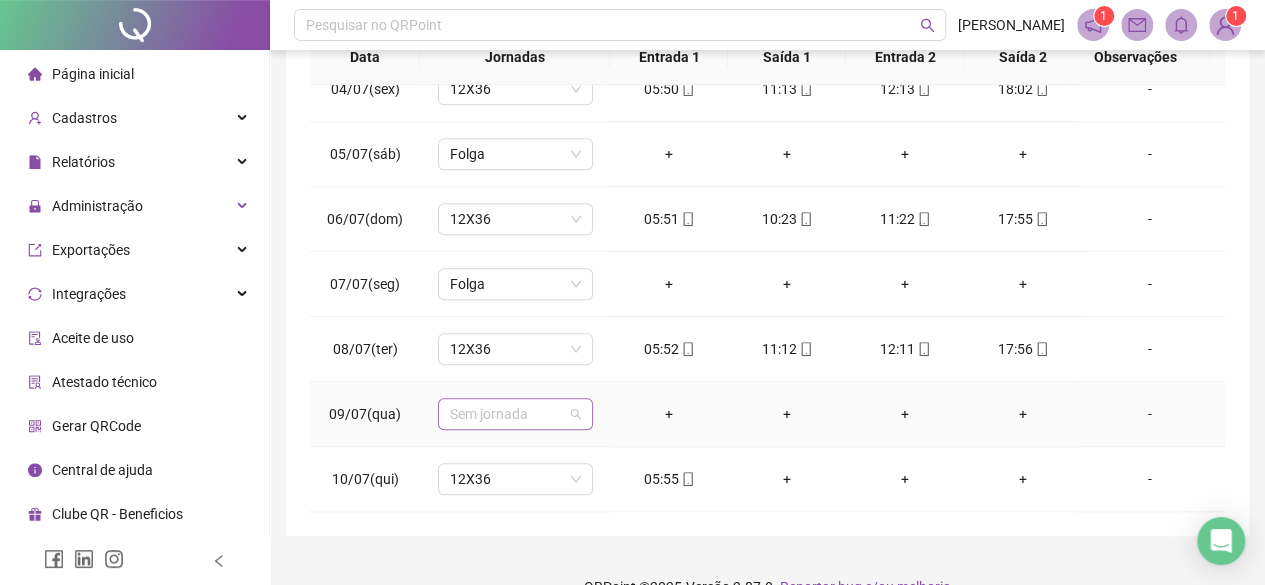 click on "Sem jornada" at bounding box center [515, 414] 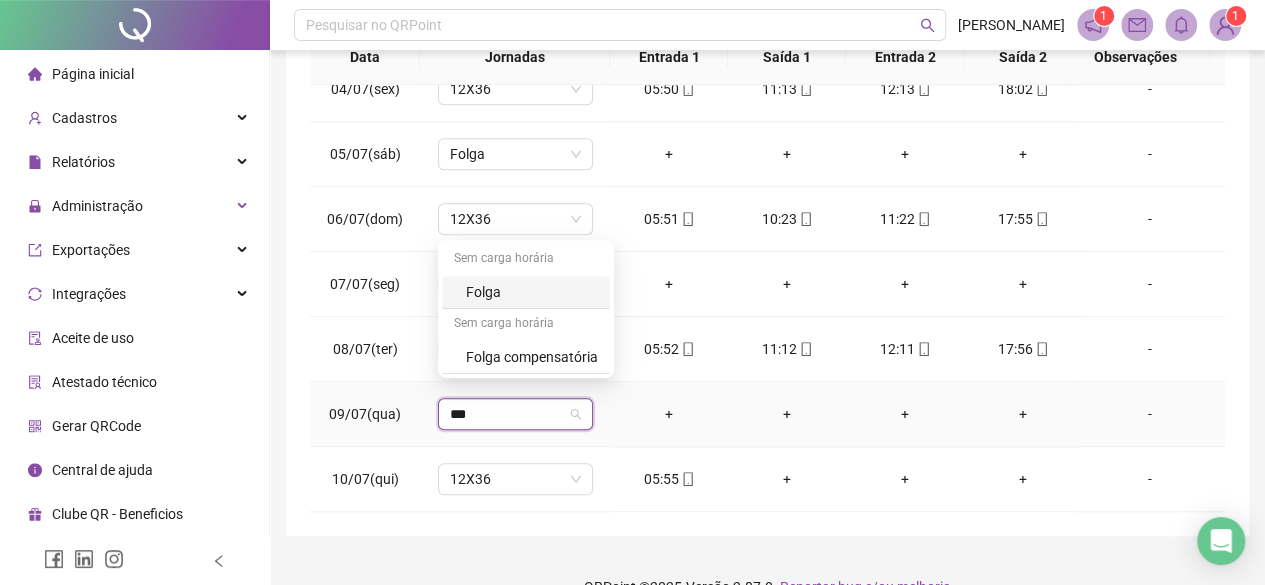 type on "****" 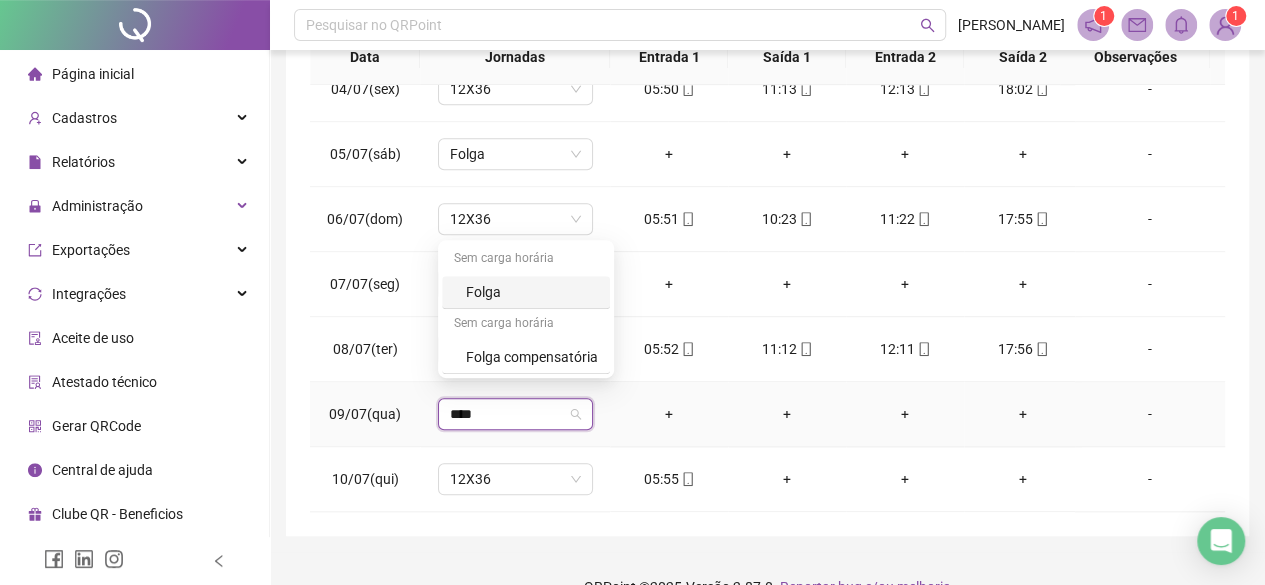 click on "Folga" at bounding box center (526, 292) 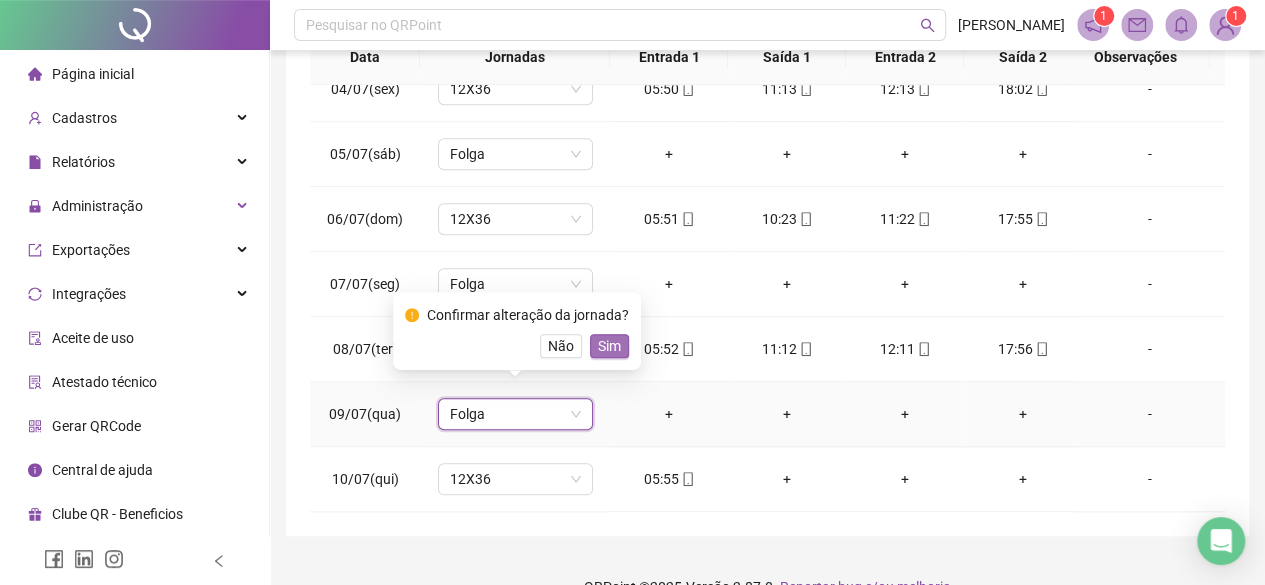 click on "Sim" at bounding box center [609, 346] 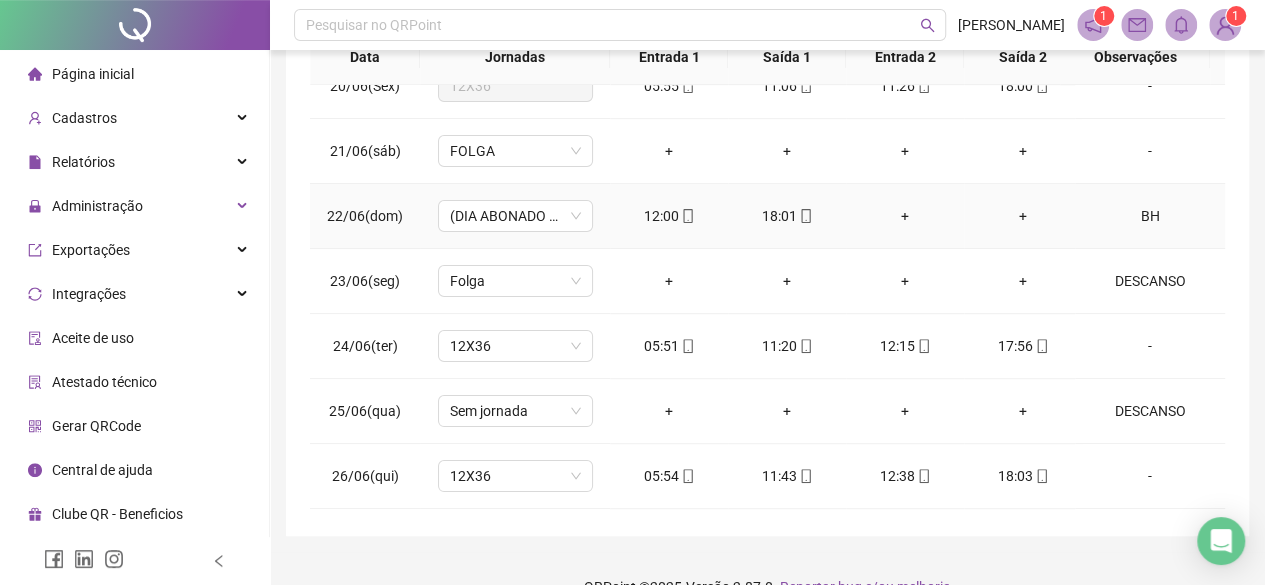 scroll, scrollTop: 0, scrollLeft: 0, axis: both 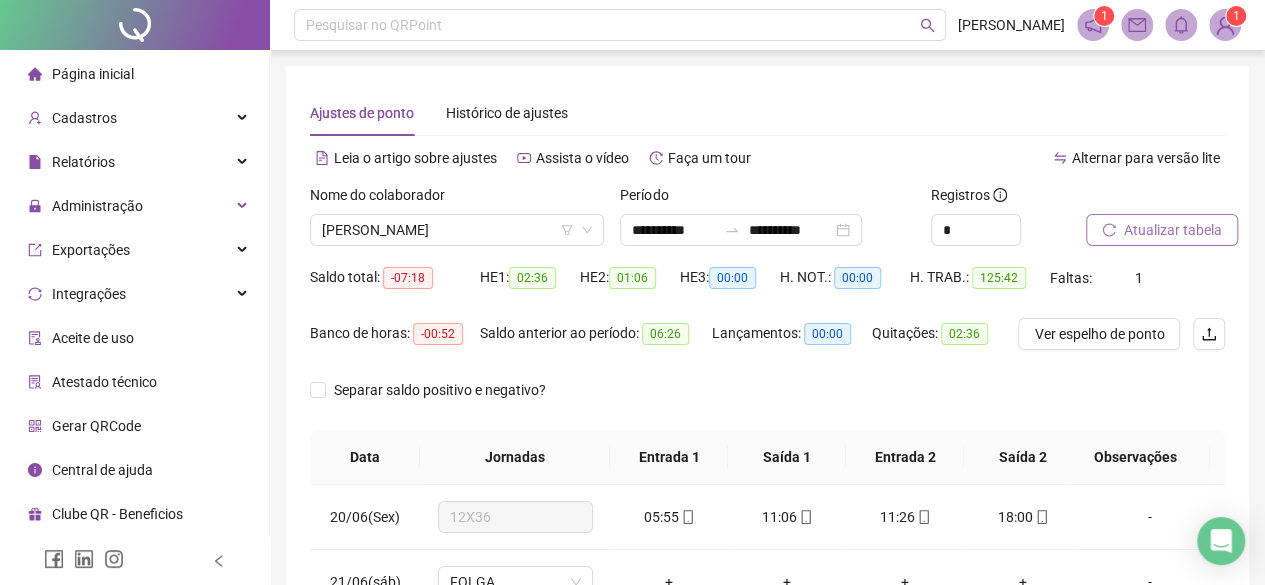 click on "Atualizar tabela" at bounding box center (1173, 230) 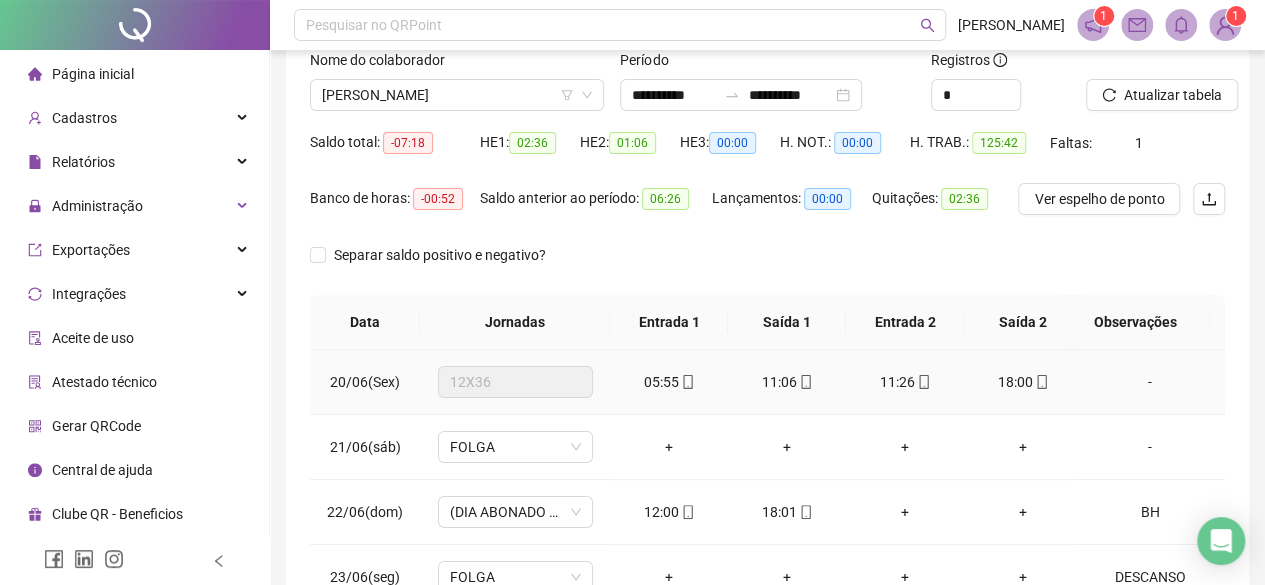scroll, scrollTop: 300, scrollLeft: 0, axis: vertical 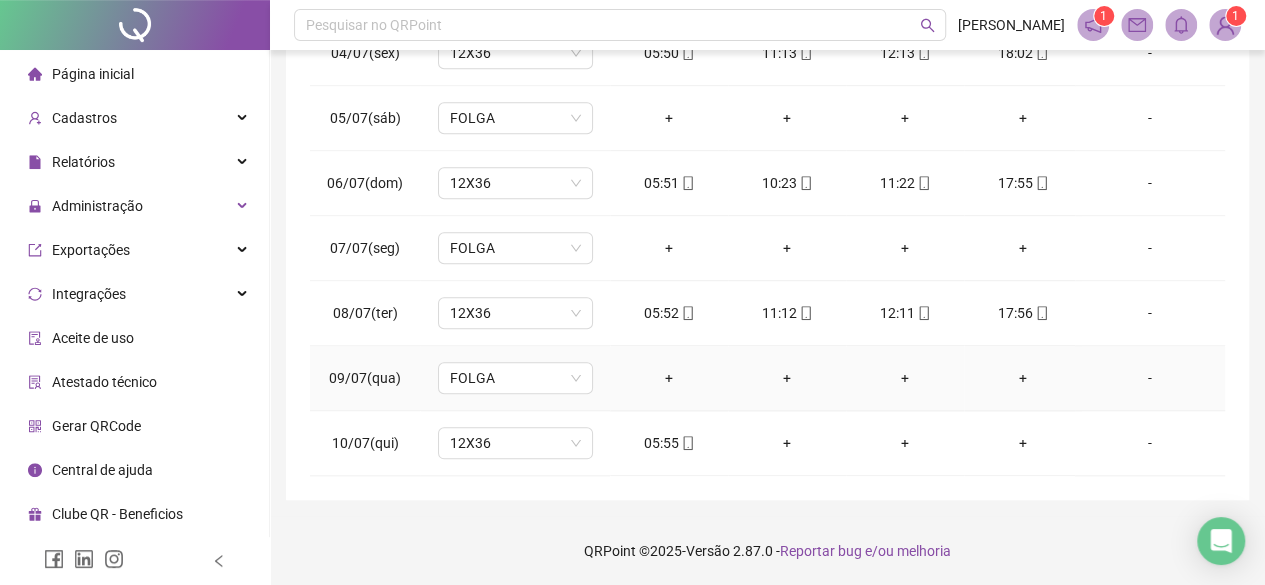 click on "-" at bounding box center [1150, 378] 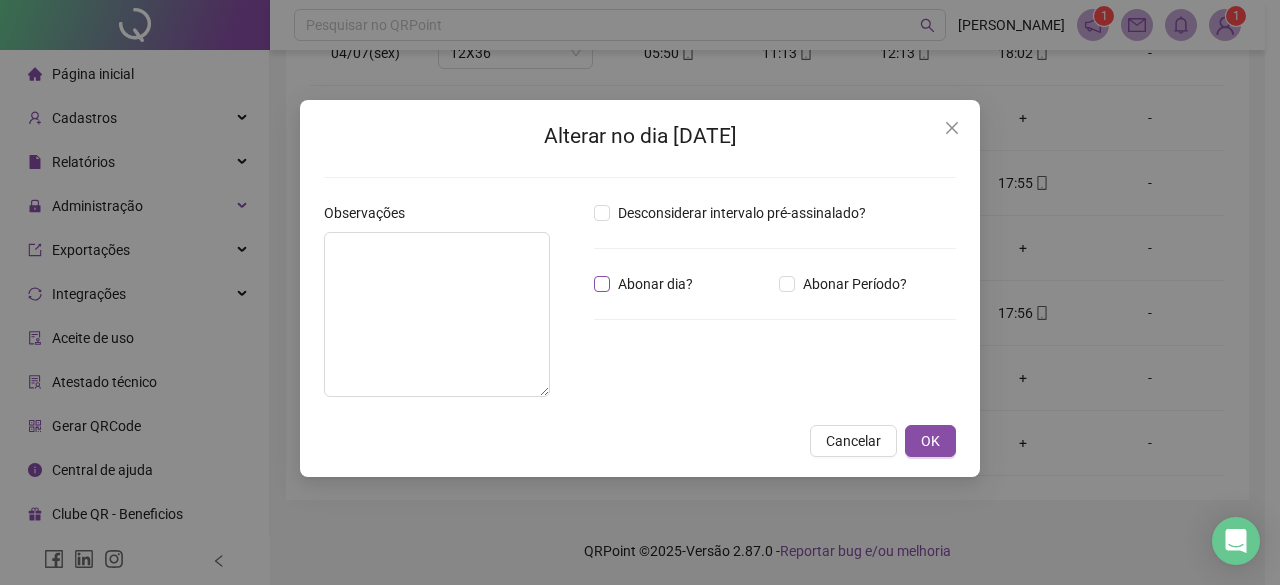 click on "Abonar dia?" at bounding box center [655, 284] 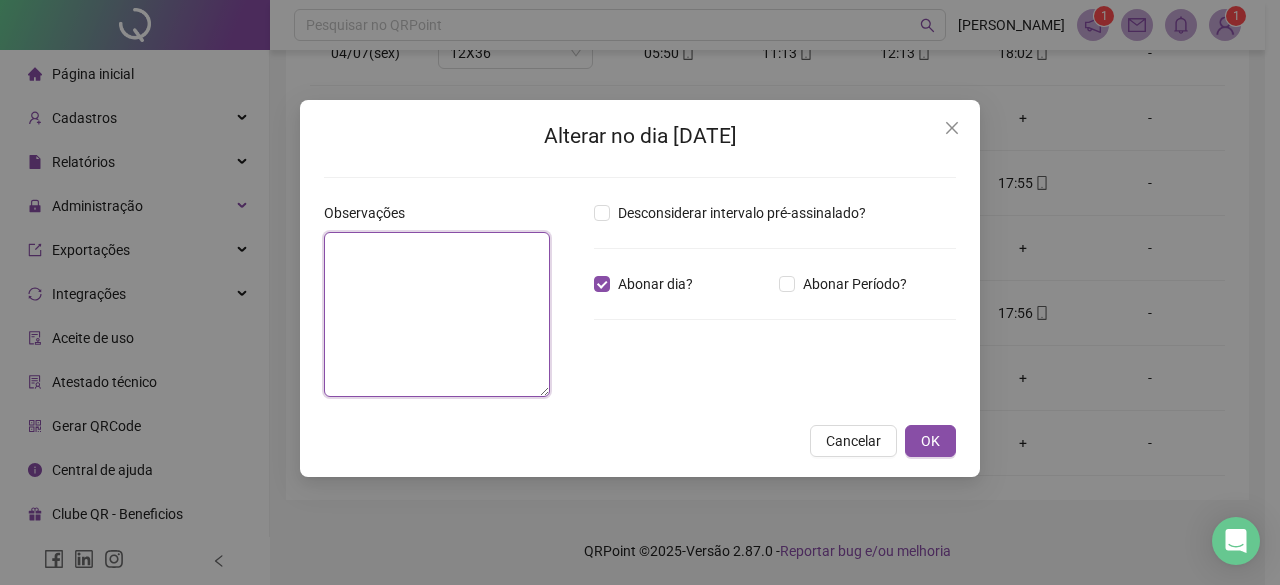 click at bounding box center [437, 314] 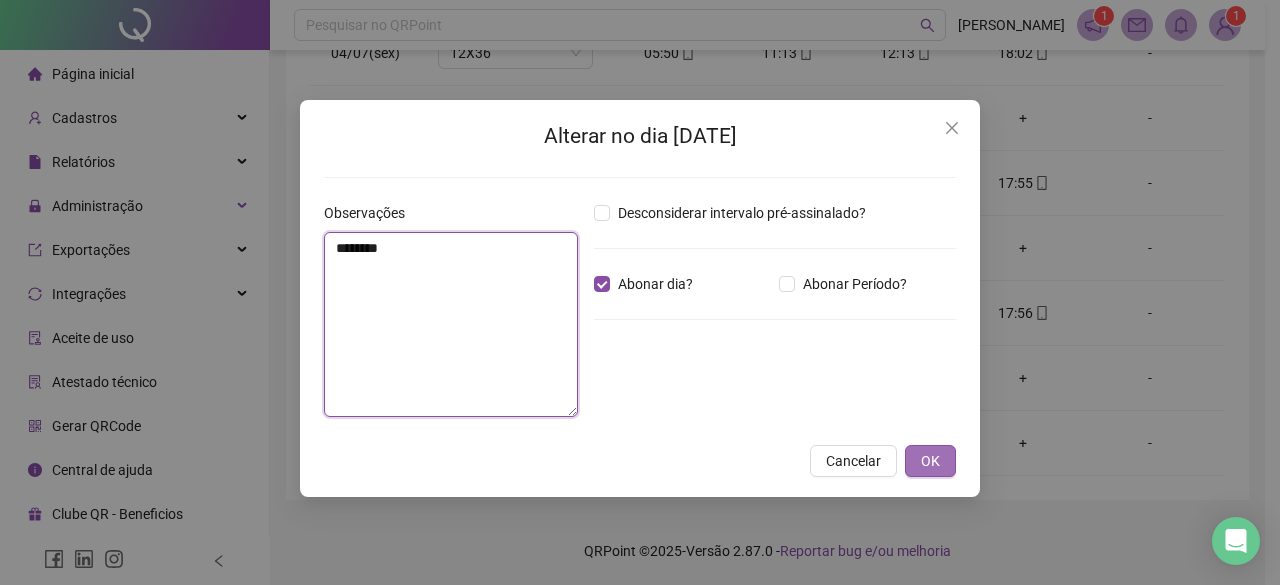type on "********" 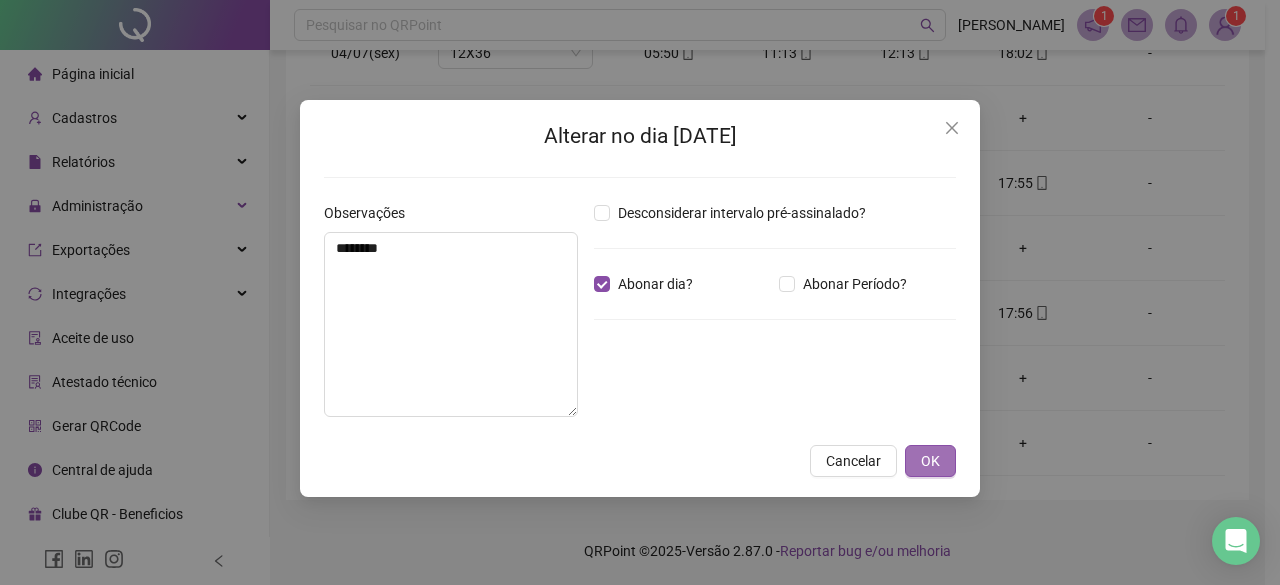 click on "OK" at bounding box center [930, 461] 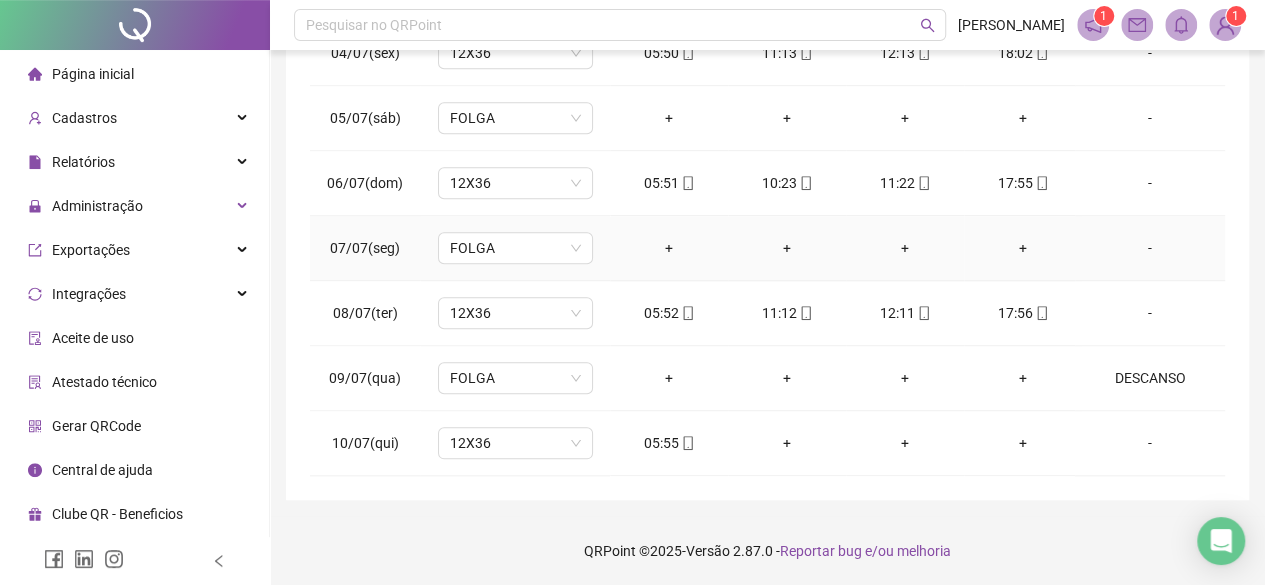 click on "-" at bounding box center (1150, 248) 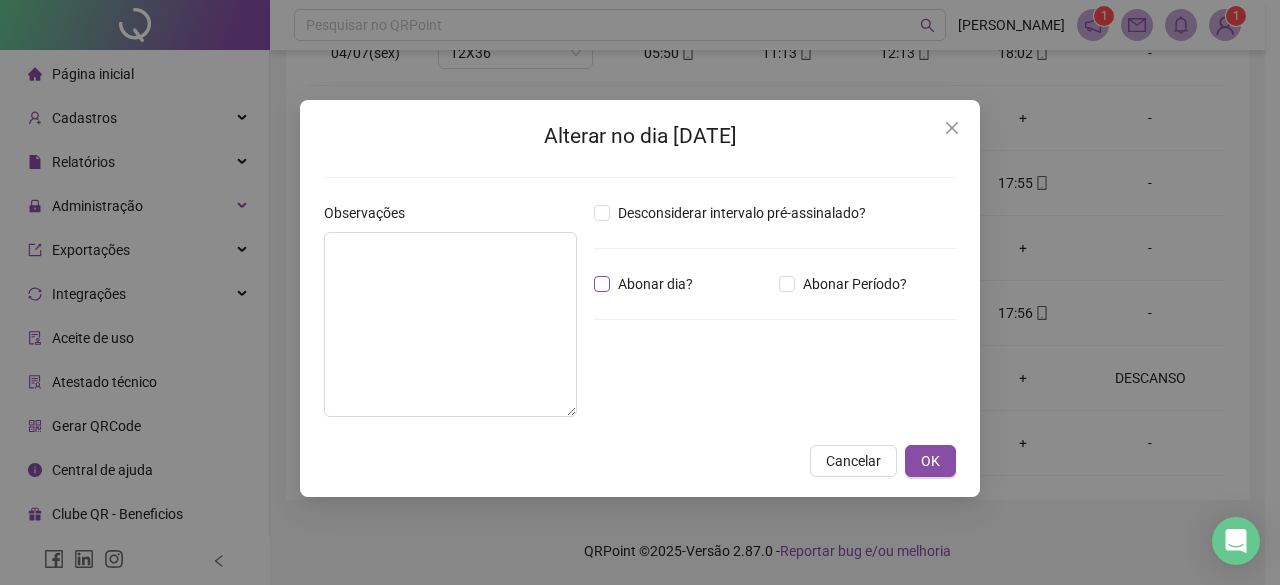 click on "Abonar dia?" at bounding box center (655, 284) 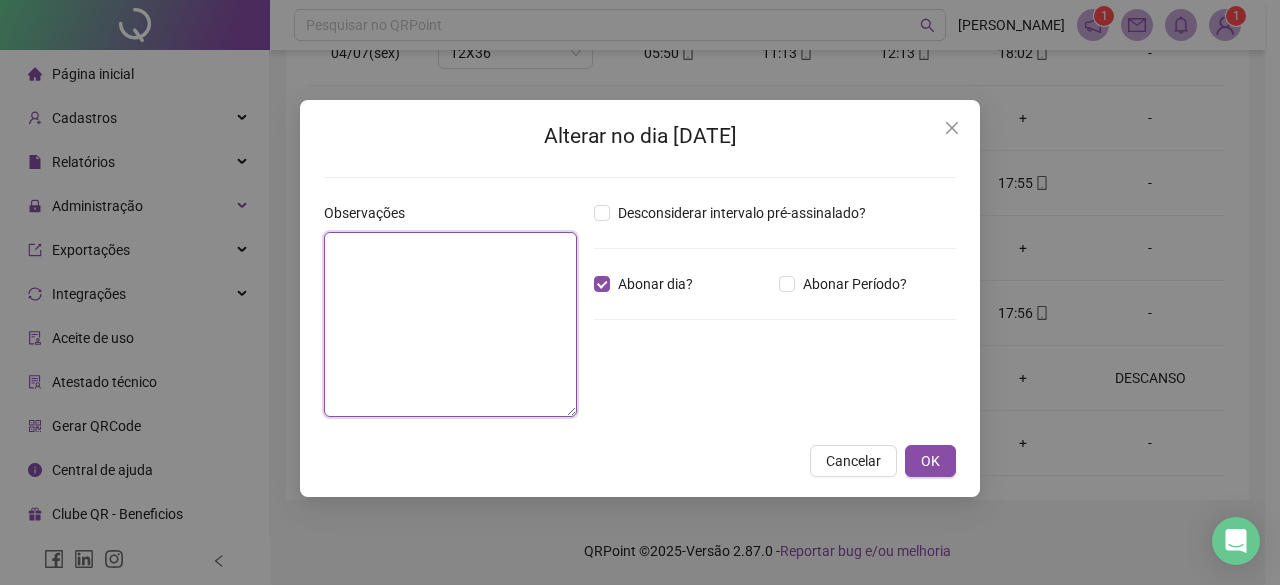 click at bounding box center (450, 324) 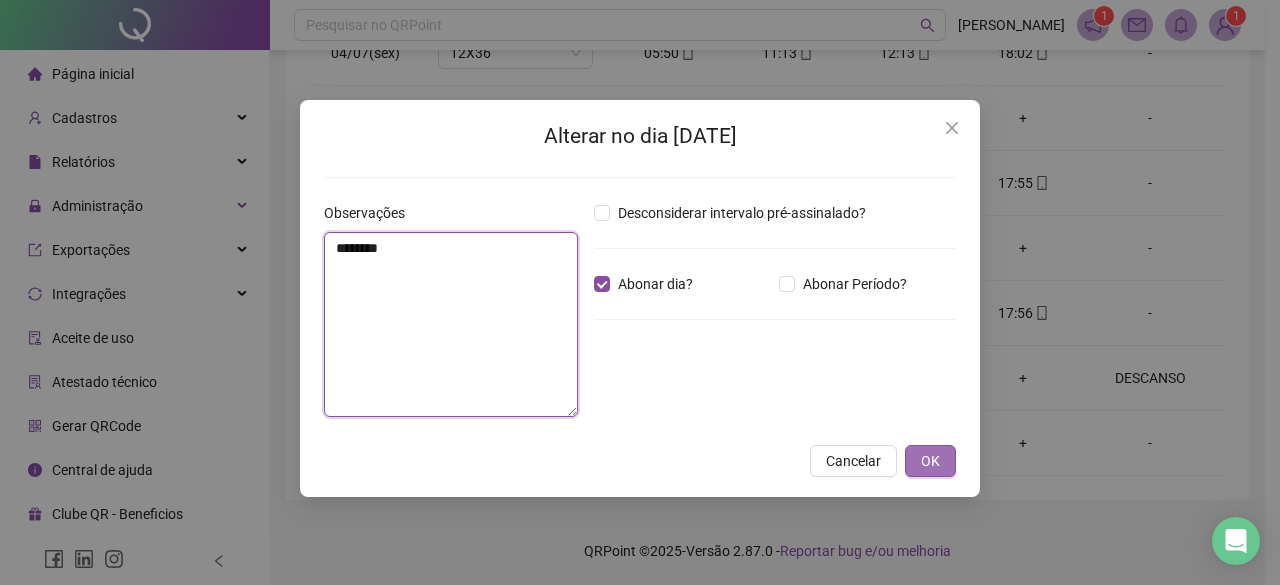 type on "********" 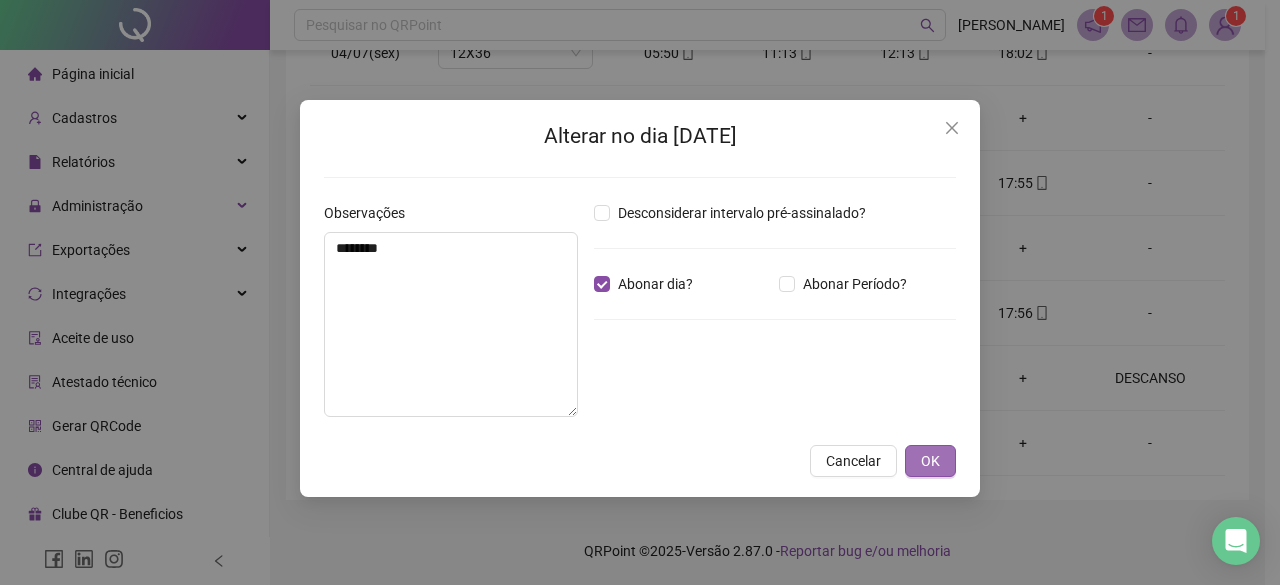 click on "OK" at bounding box center (930, 461) 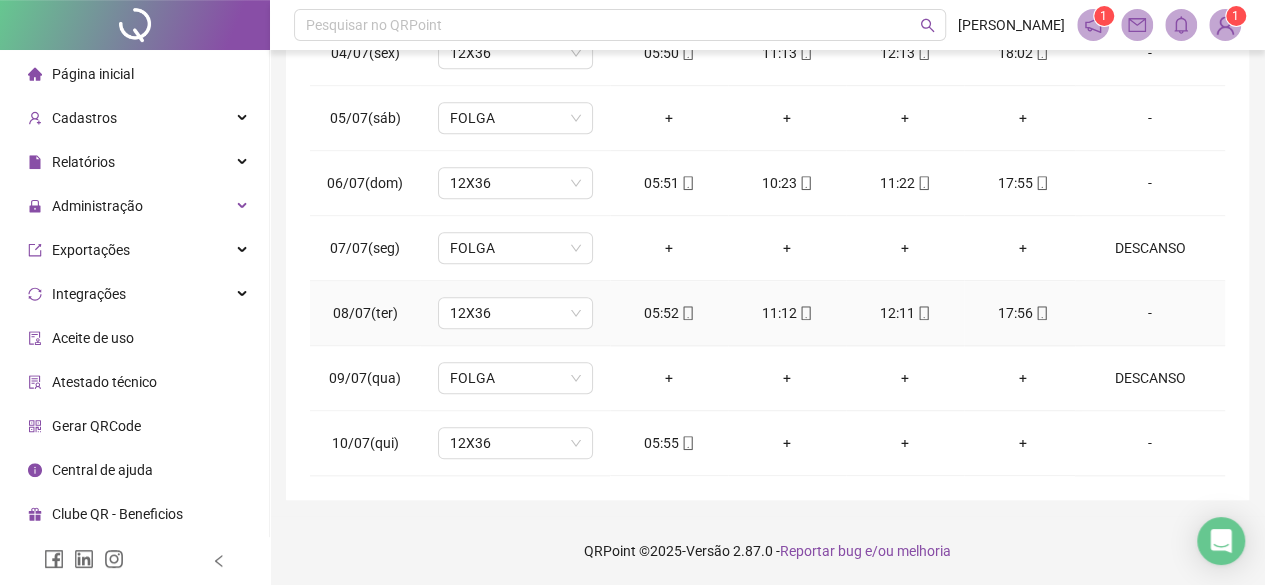 scroll, scrollTop: 846, scrollLeft: 0, axis: vertical 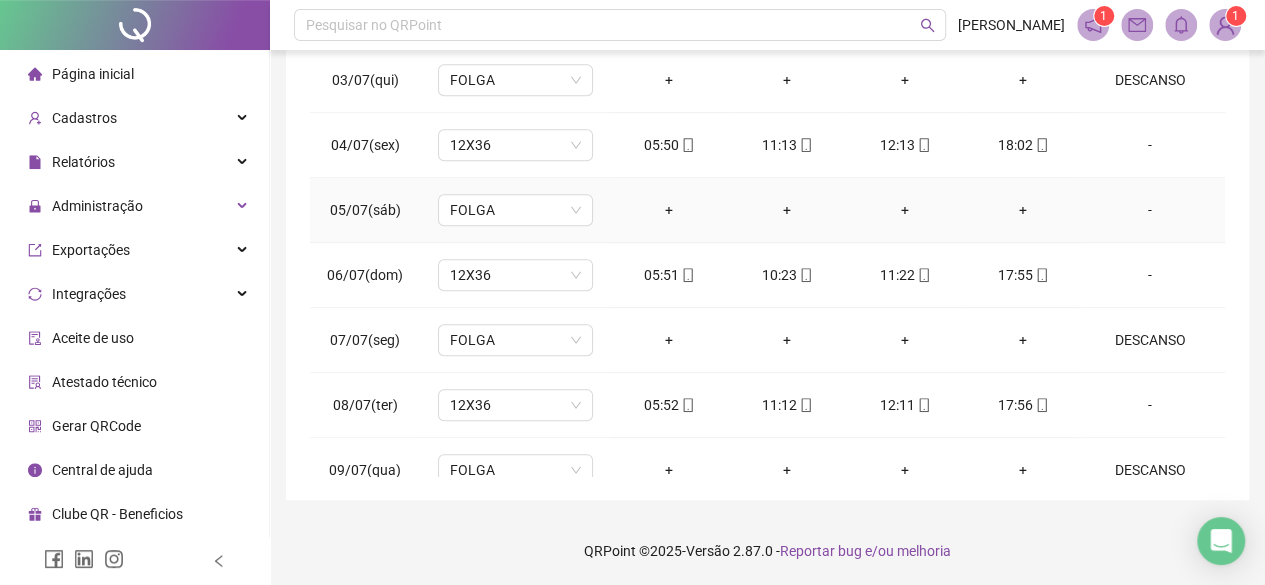 click on "-" at bounding box center [1150, 210] 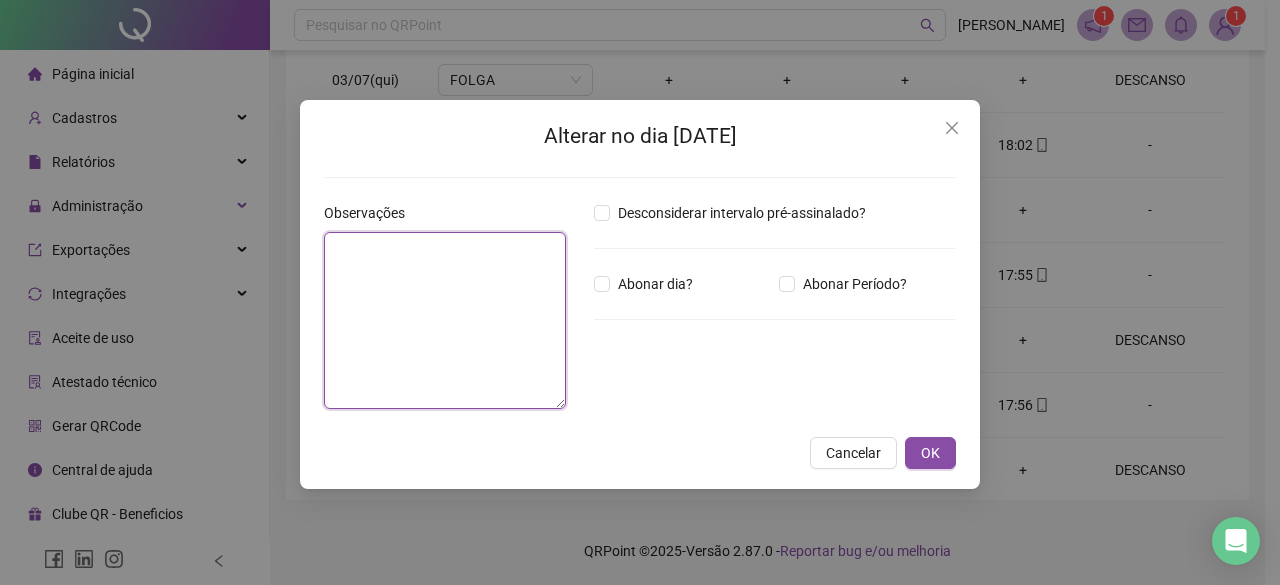 click at bounding box center [445, 320] 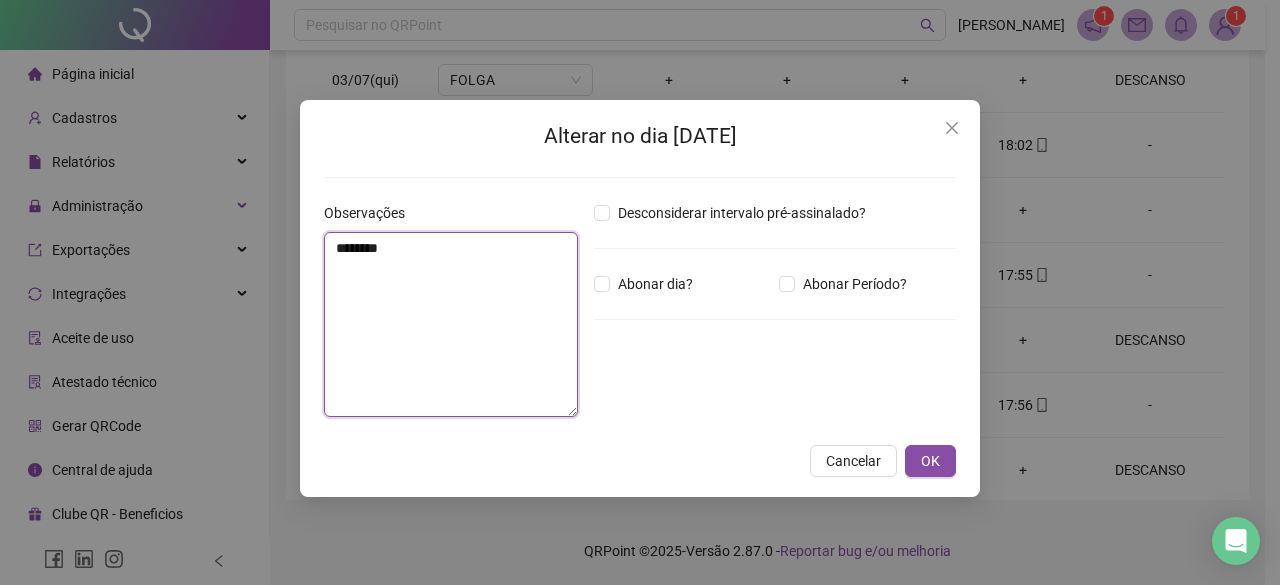 drag, startPoint x: 450, startPoint y: 257, endPoint x: 4, endPoint y: 161, distance: 456.21487 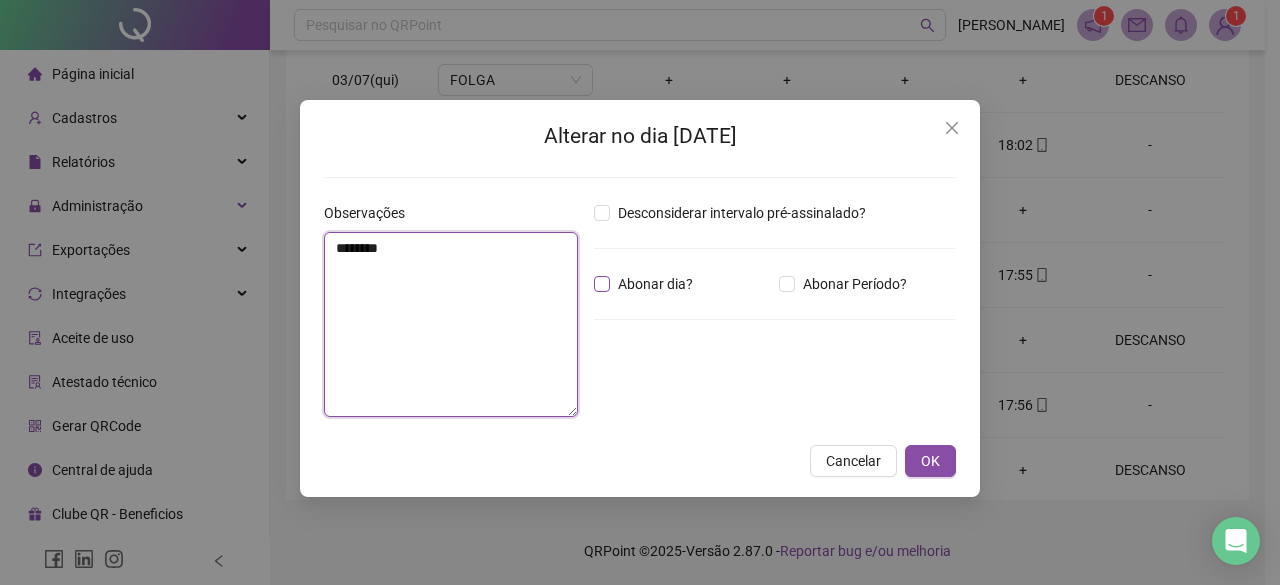 type on "********" 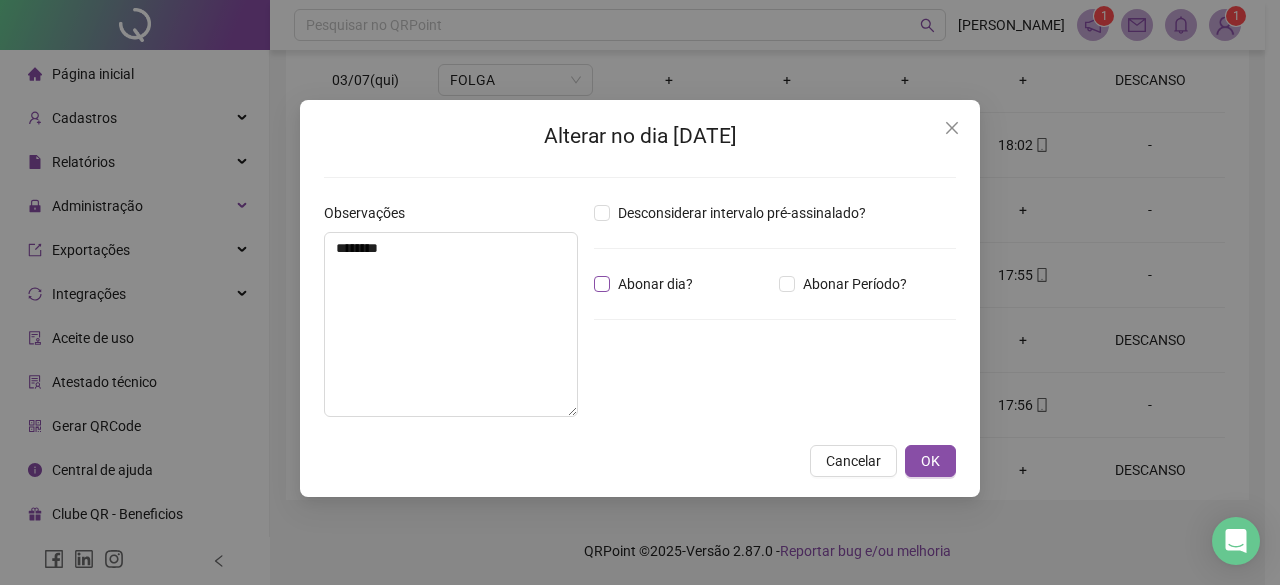 click on "Abonar dia?" at bounding box center (655, 284) 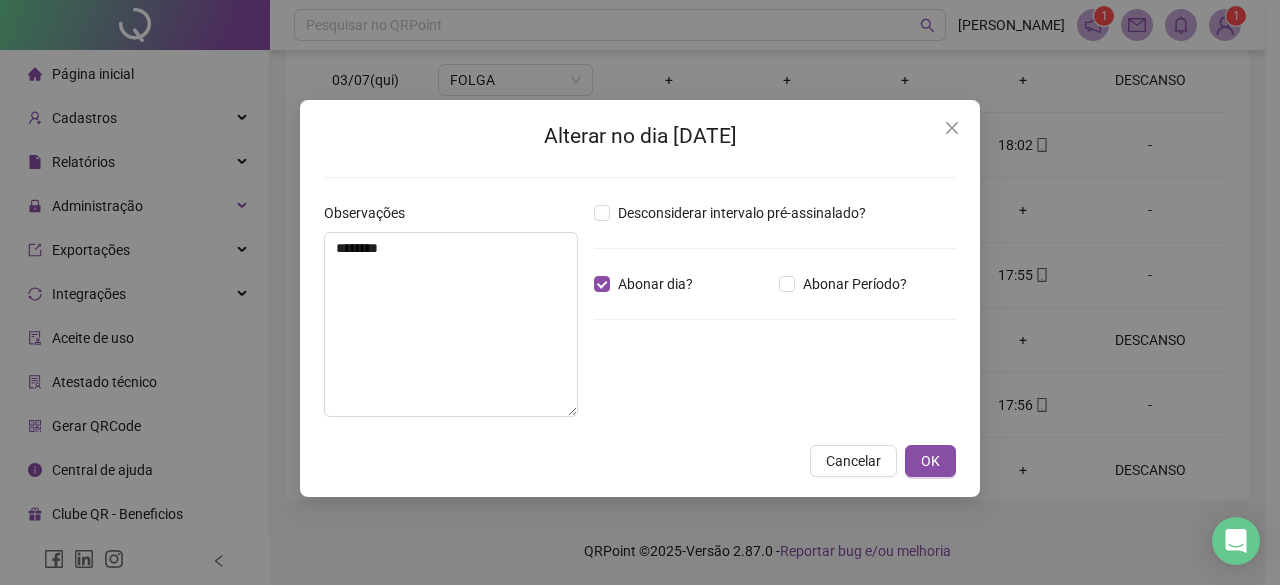 click on "Alterar no dia   [DATE] Observações ******** Desconsiderar intervalo pré-assinalado? Abonar dia? Abonar Período? Horas a abonar ***** Aplicar regime de compensação Cancelar OK" at bounding box center [640, 298] 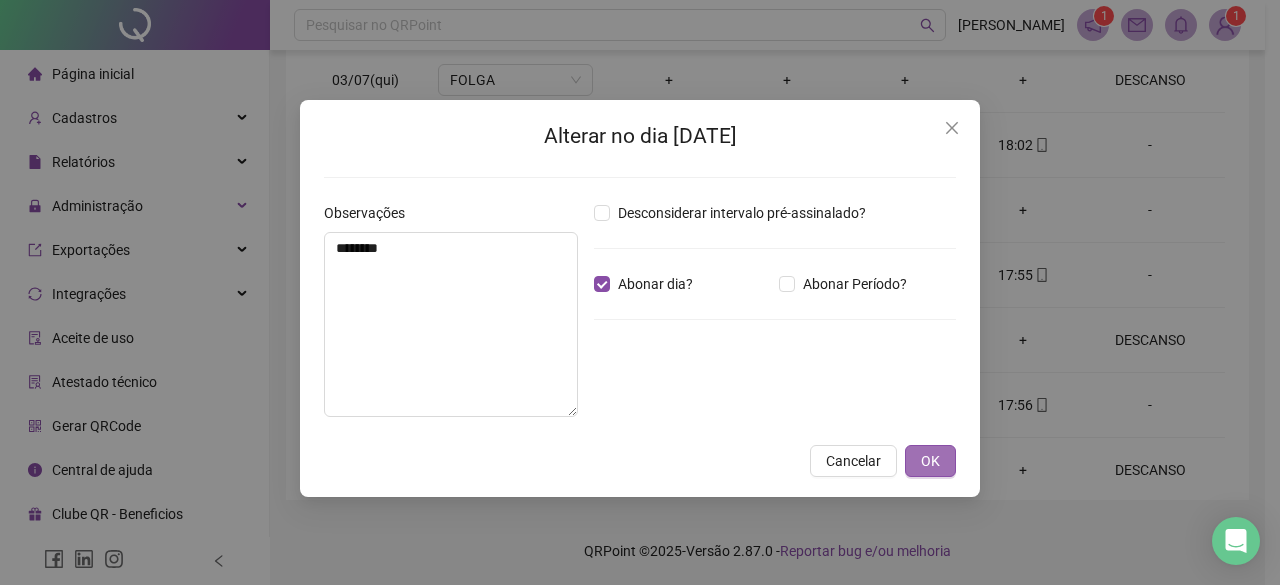 click on "OK" at bounding box center (930, 461) 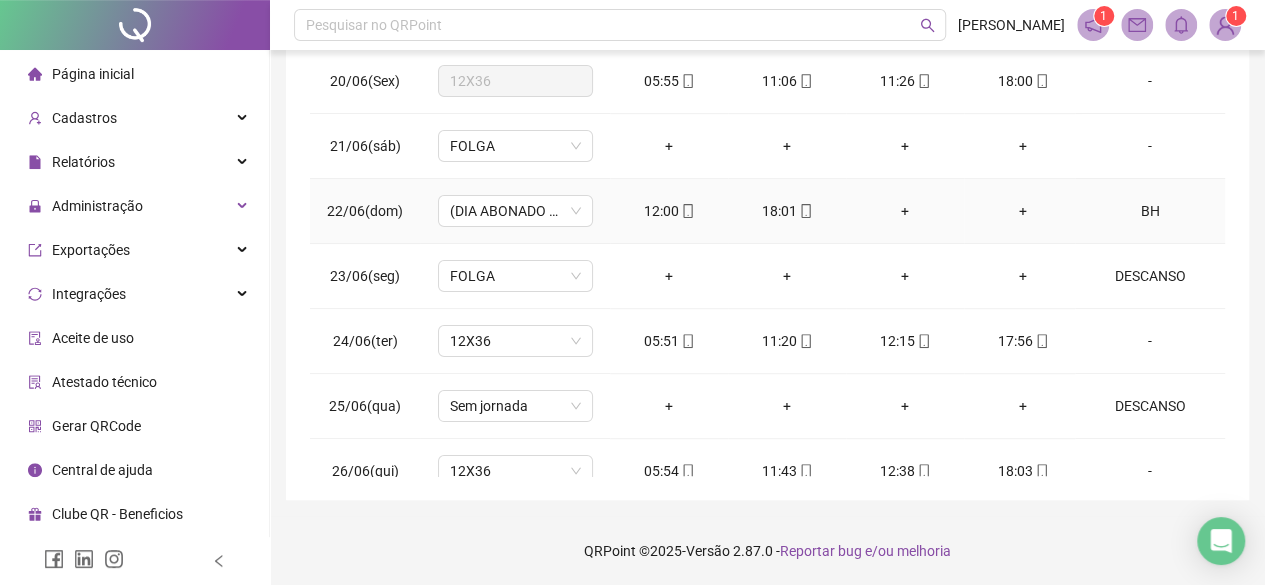 scroll, scrollTop: 0, scrollLeft: 0, axis: both 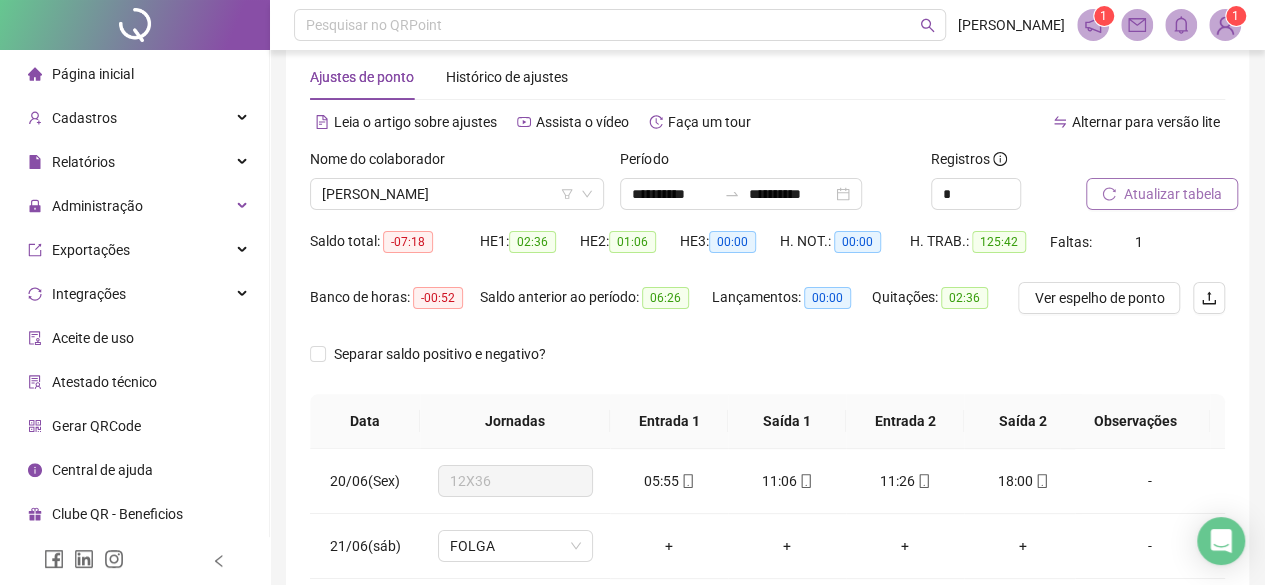 click on "Atualizar tabela" at bounding box center (1173, 194) 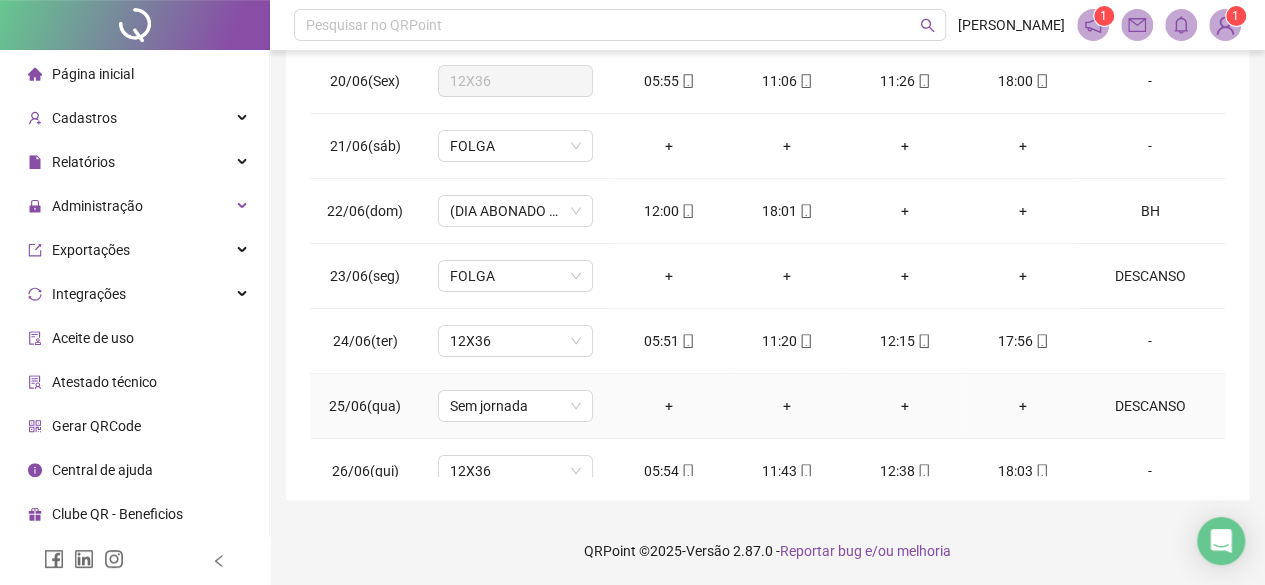 scroll, scrollTop: 436, scrollLeft: 0, axis: vertical 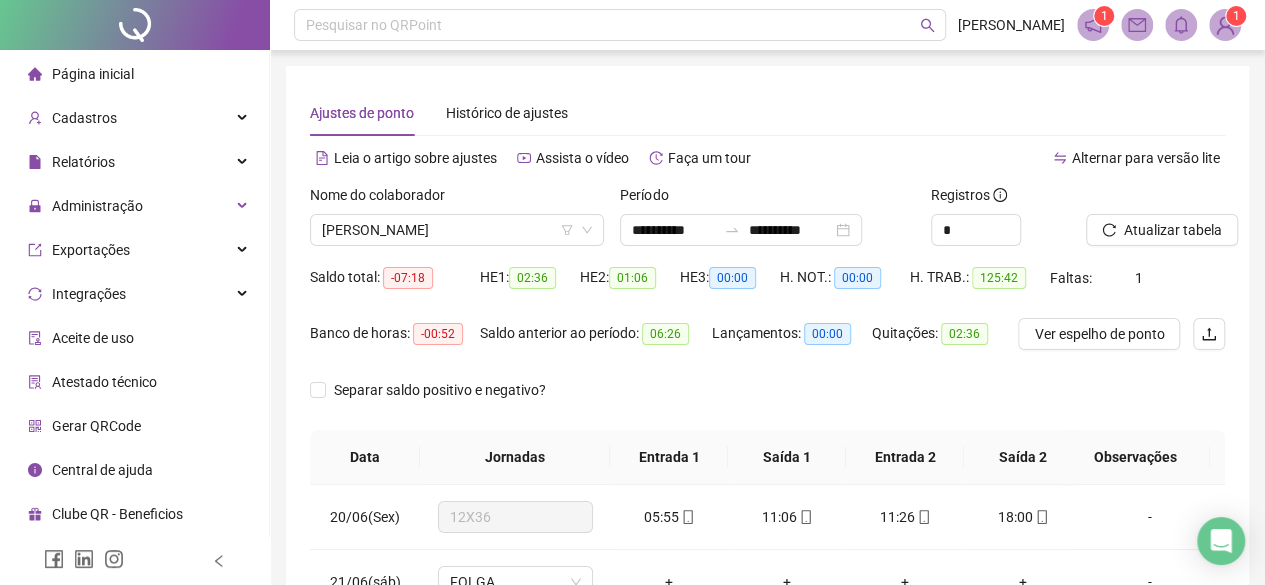 click on "Saldo total:   -07:18" at bounding box center [395, 278] 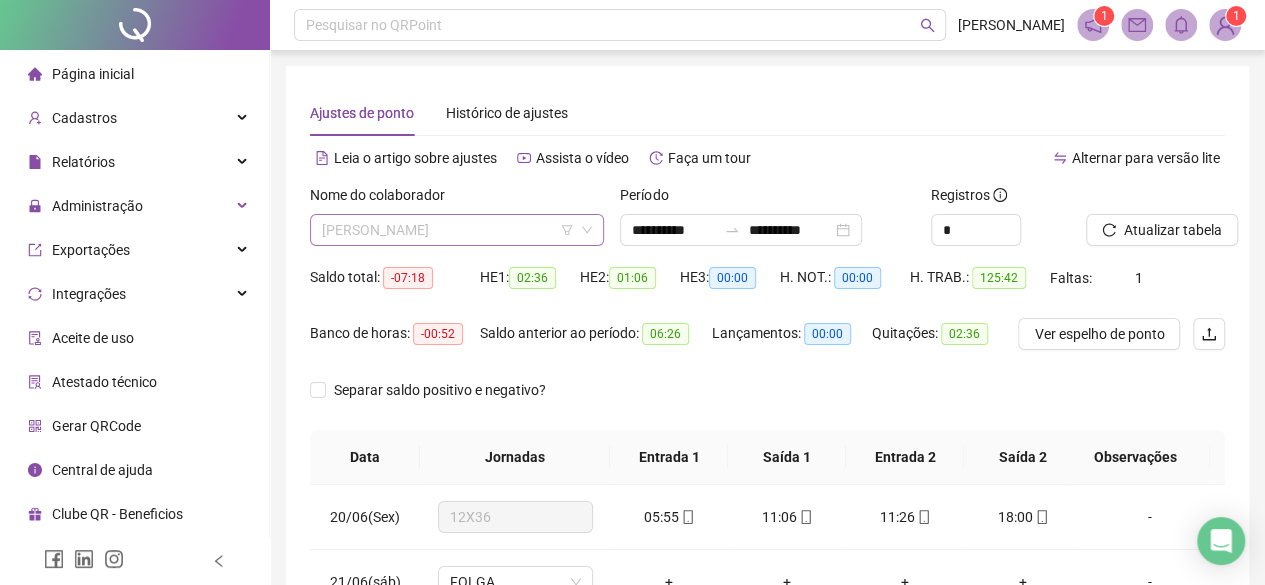 click on "[PERSON_NAME]" at bounding box center [457, 230] 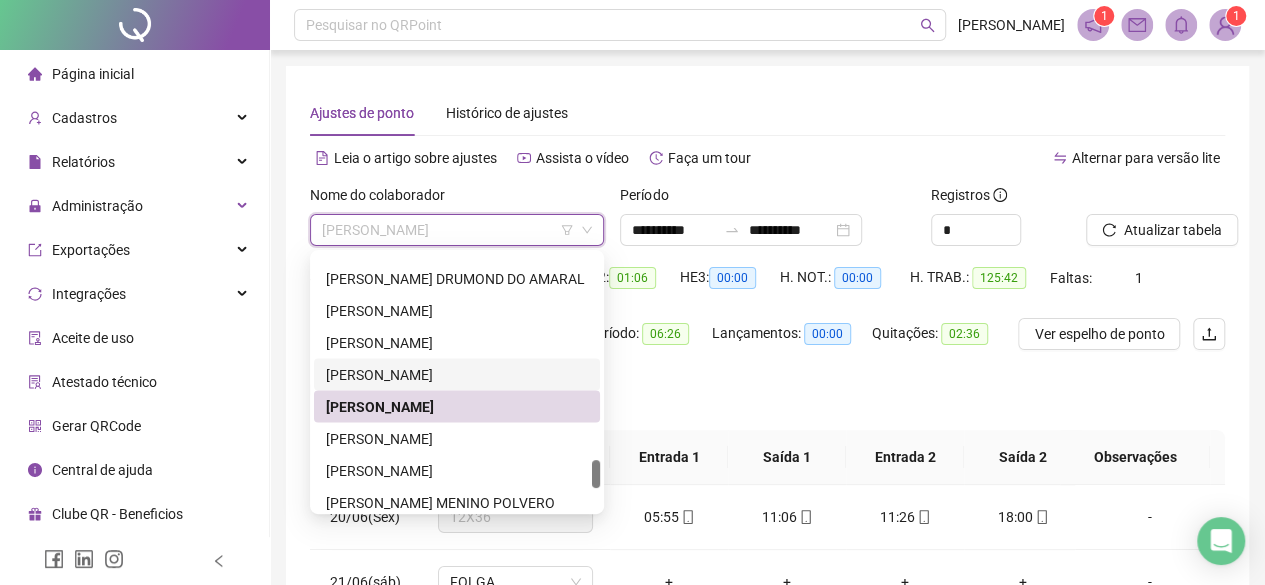click on "[PERSON_NAME]" at bounding box center [457, 374] 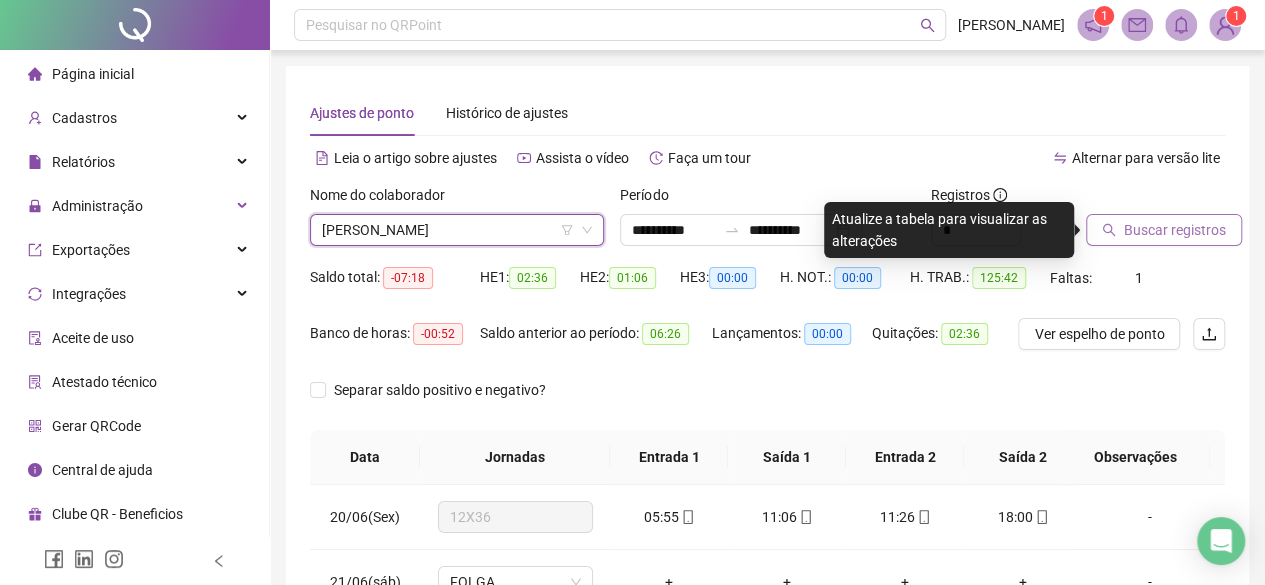 click on "Buscar registros" at bounding box center (1175, 230) 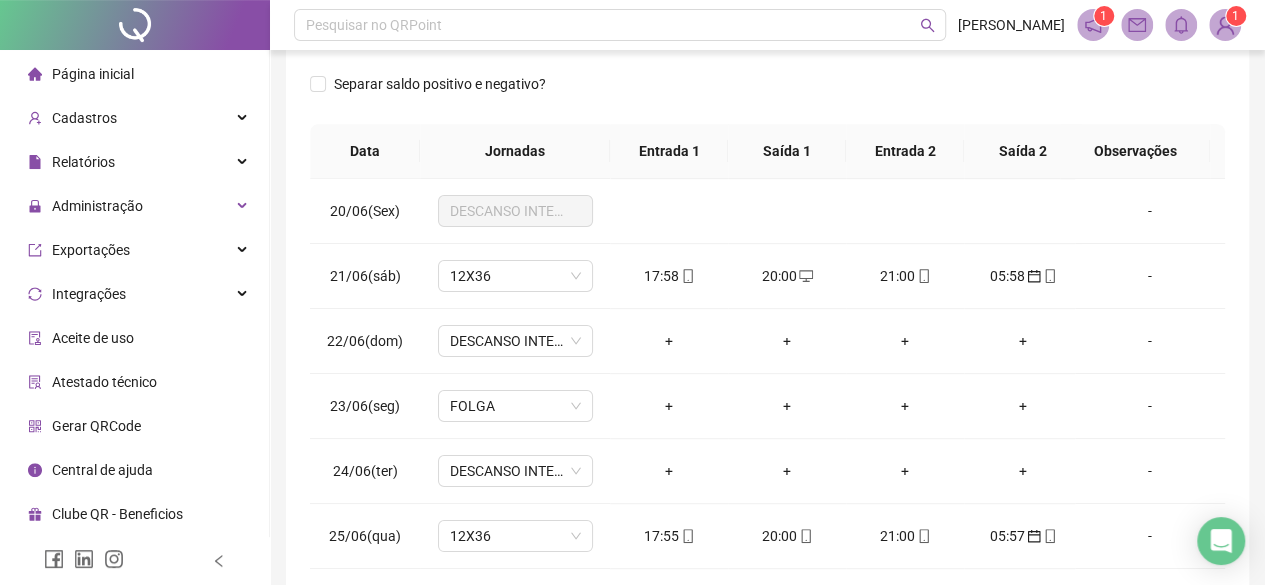 scroll, scrollTop: 400, scrollLeft: 0, axis: vertical 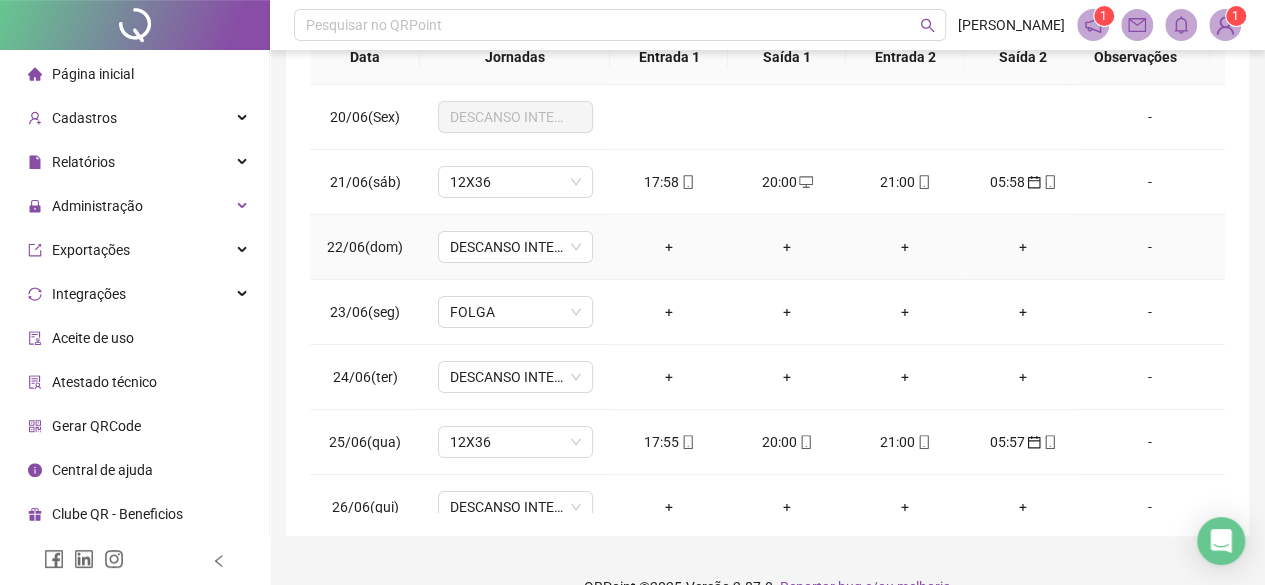 type 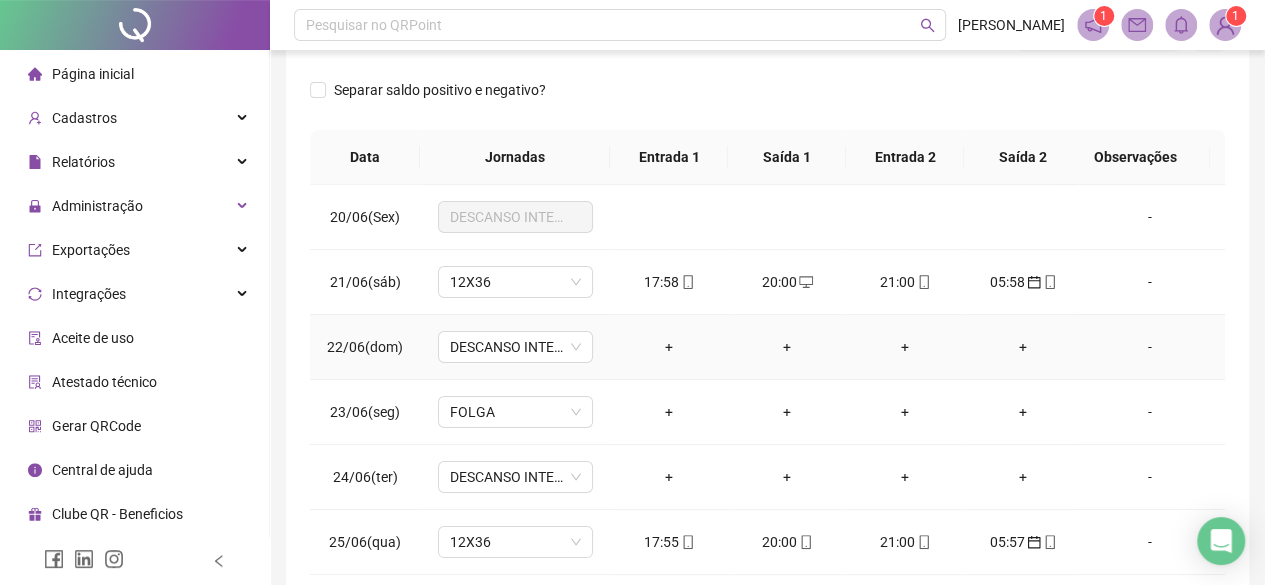 scroll, scrollTop: 100, scrollLeft: 0, axis: vertical 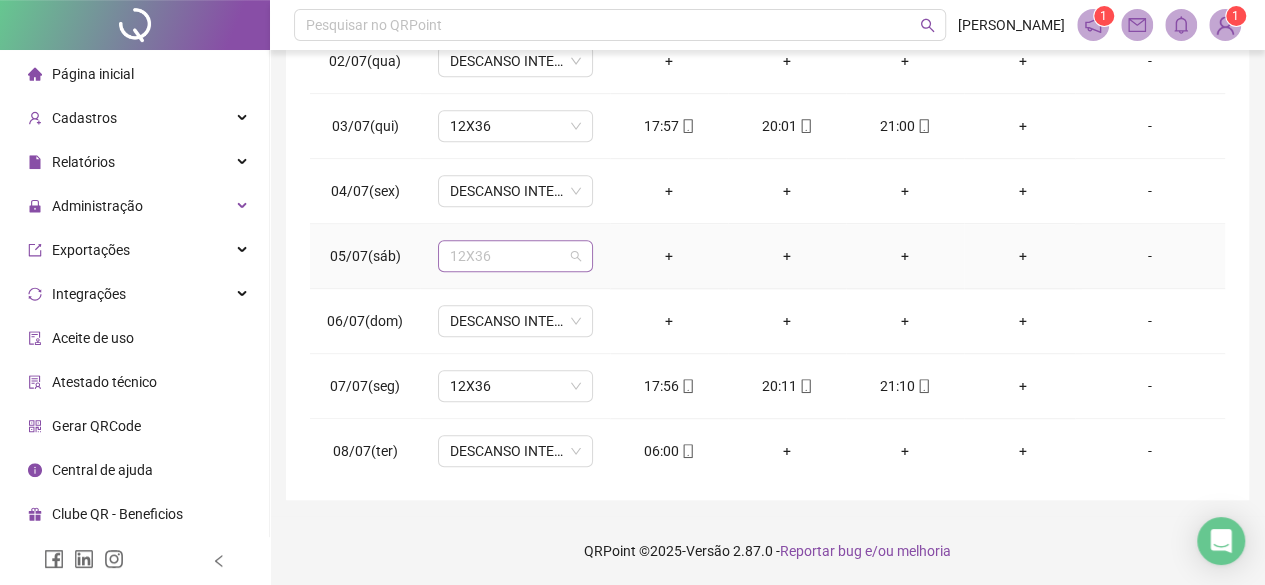 click on "12X36" at bounding box center [515, 256] 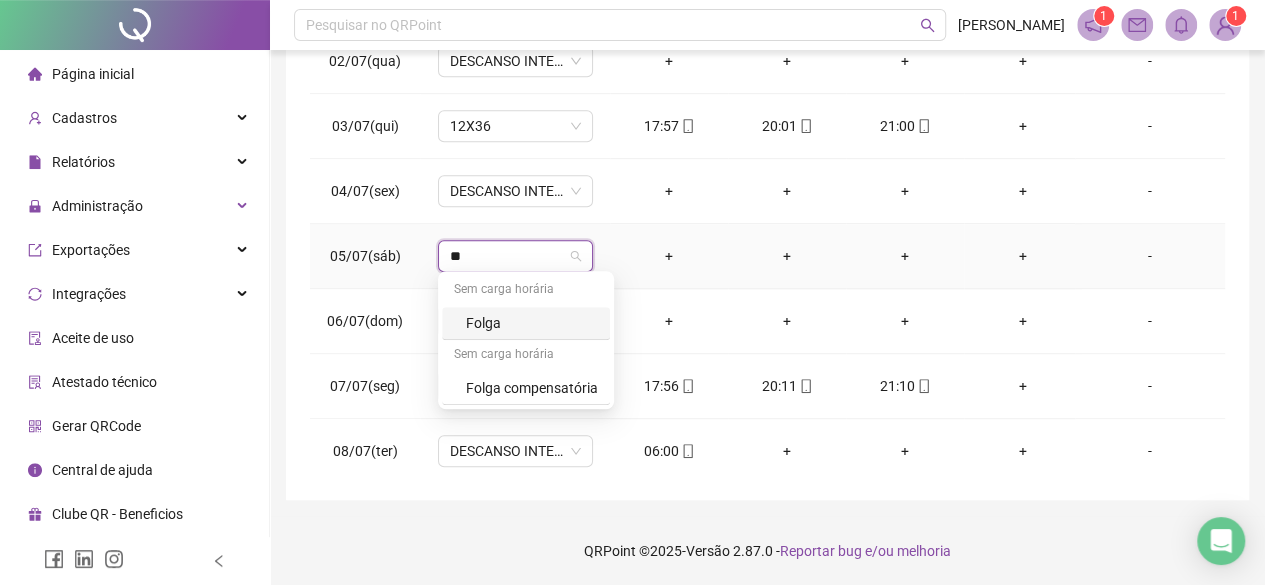 type on "***" 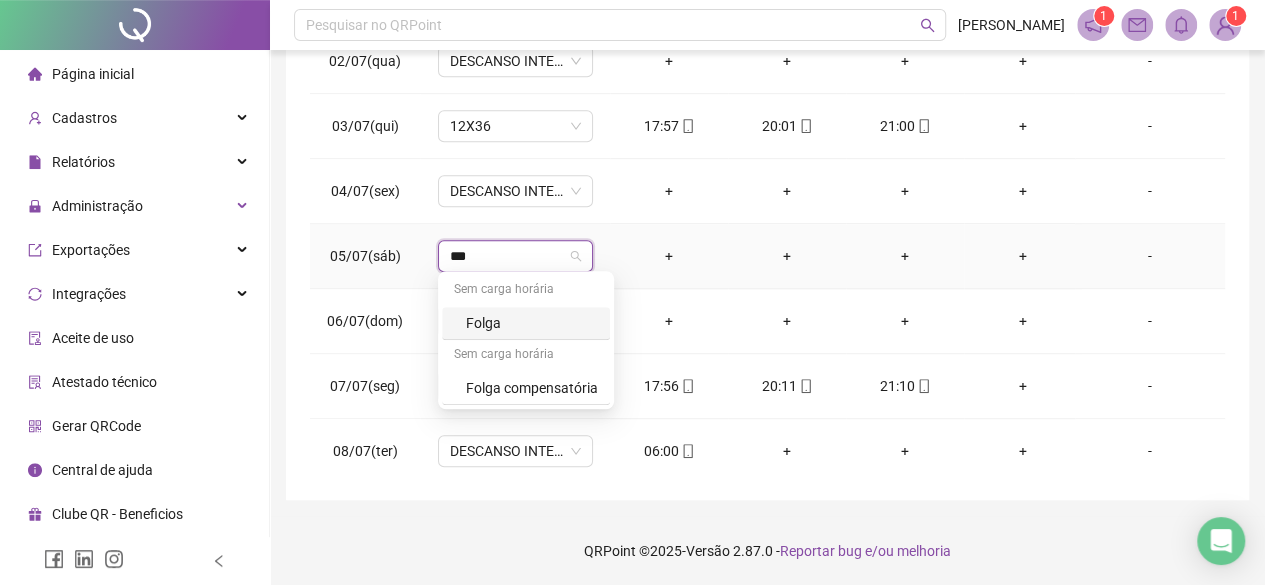 click on "Folga" at bounding box center (532, 323) 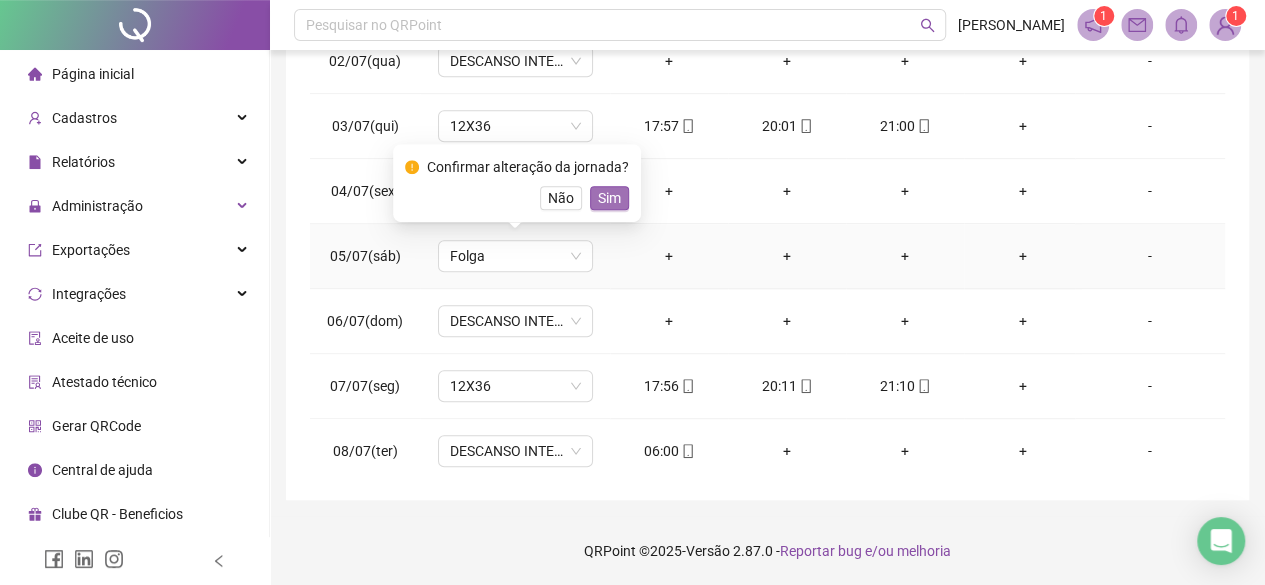 click on "Sim" at bounding box center (609, 198) 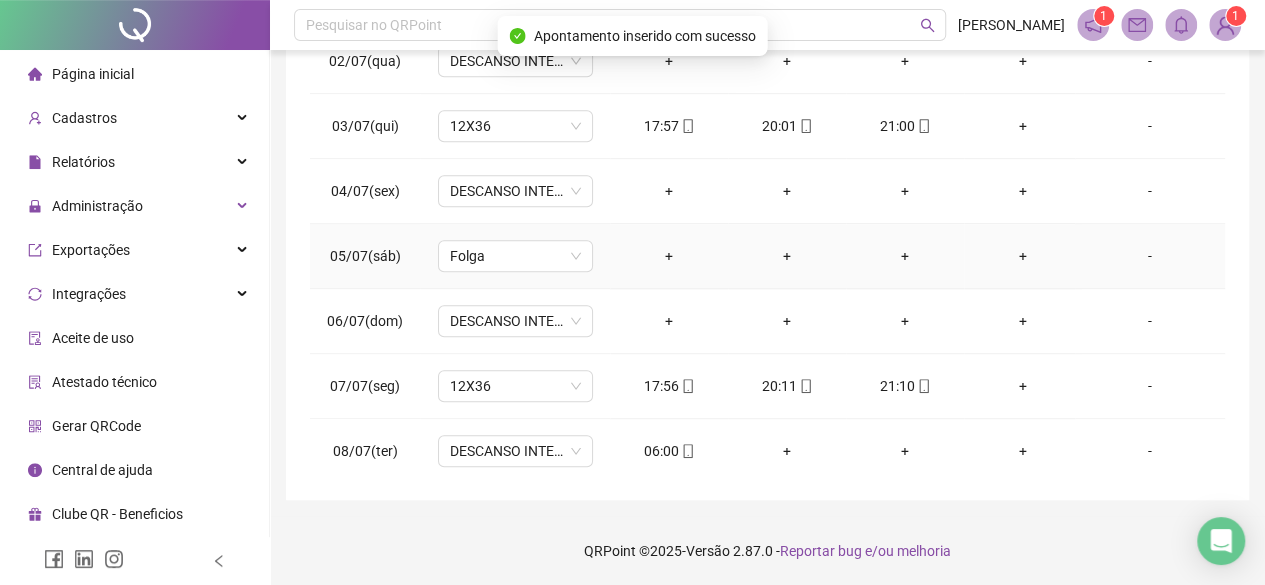 click on "-" at bounding box center [1150, 256] 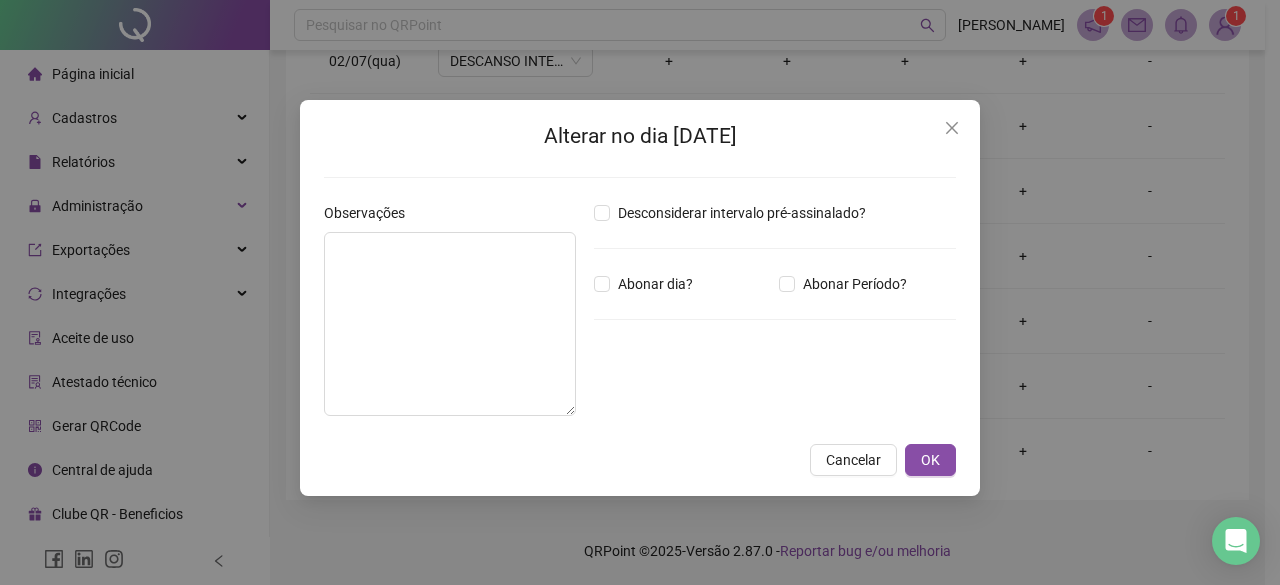 click on "Desconsiderar intervalo pré-assinalado? Abonar dia? Abonar Período? Horas a abonar ***** Aplicar regime de compensação" at bounding box center [775, 317] 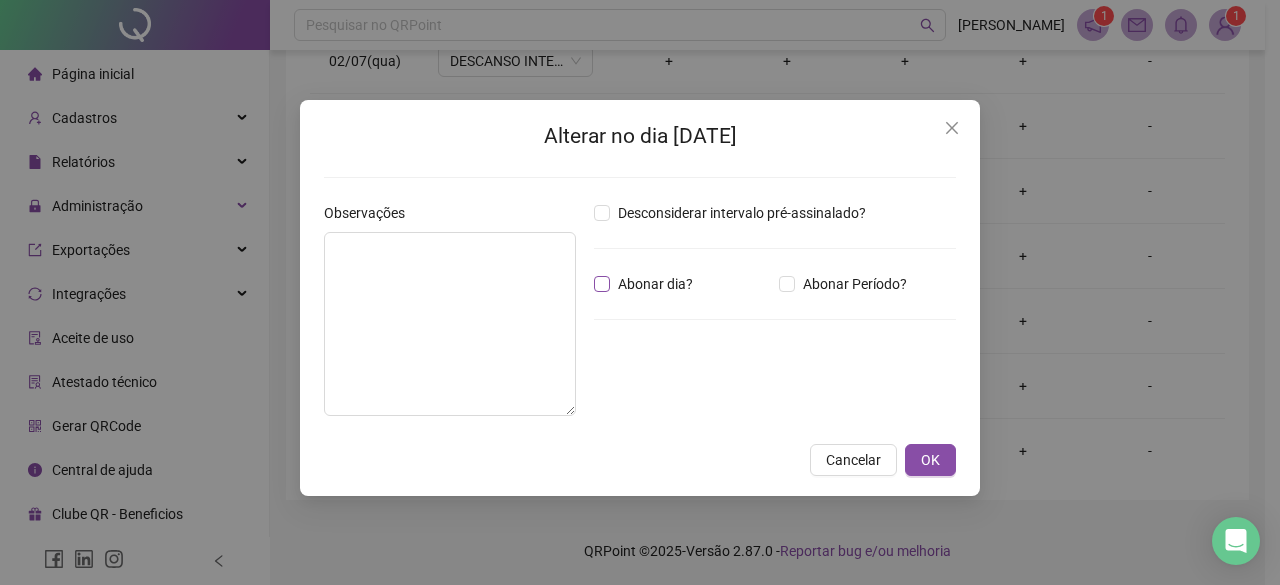 click on "Abonar dia?" at bounding box center [655, 284] 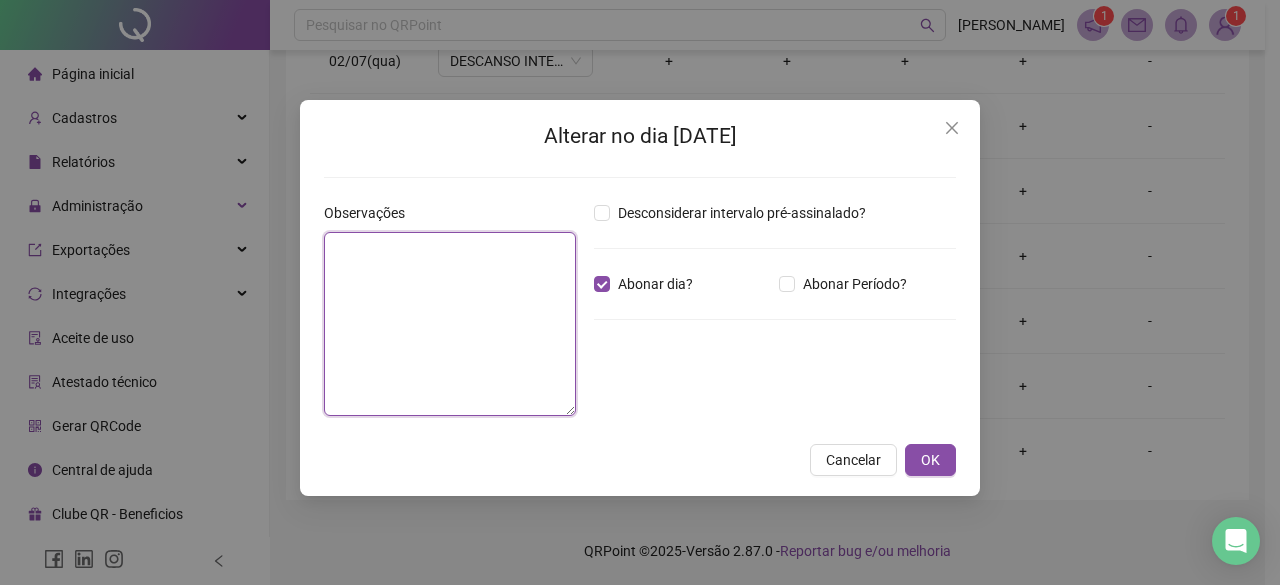 click at bounding box center (450, 324) 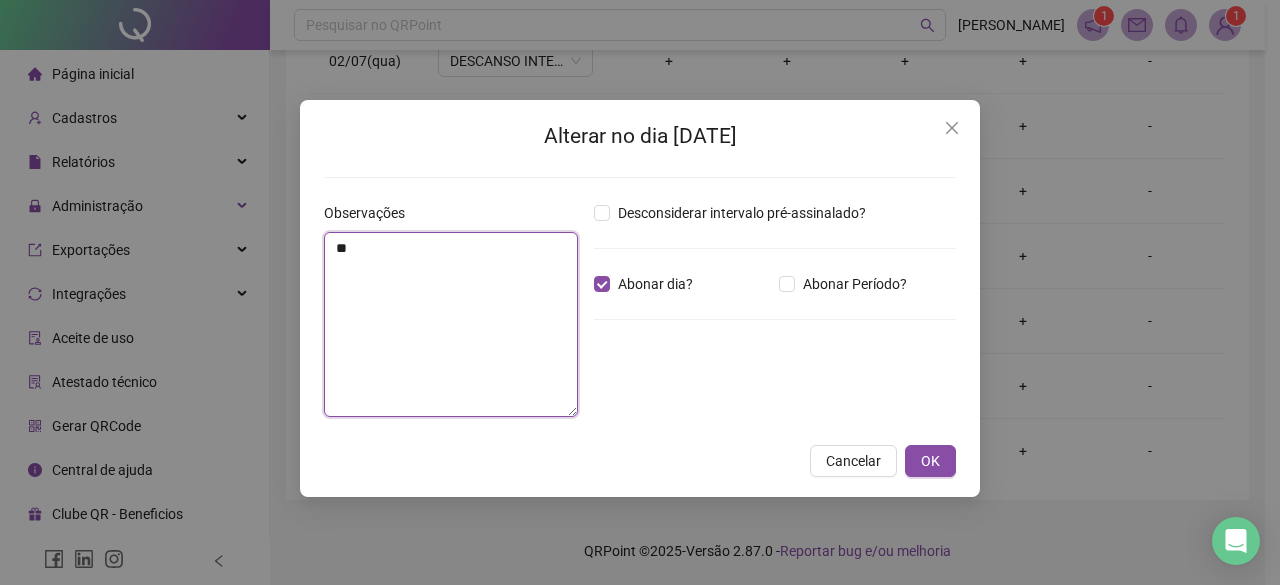 type on "*" 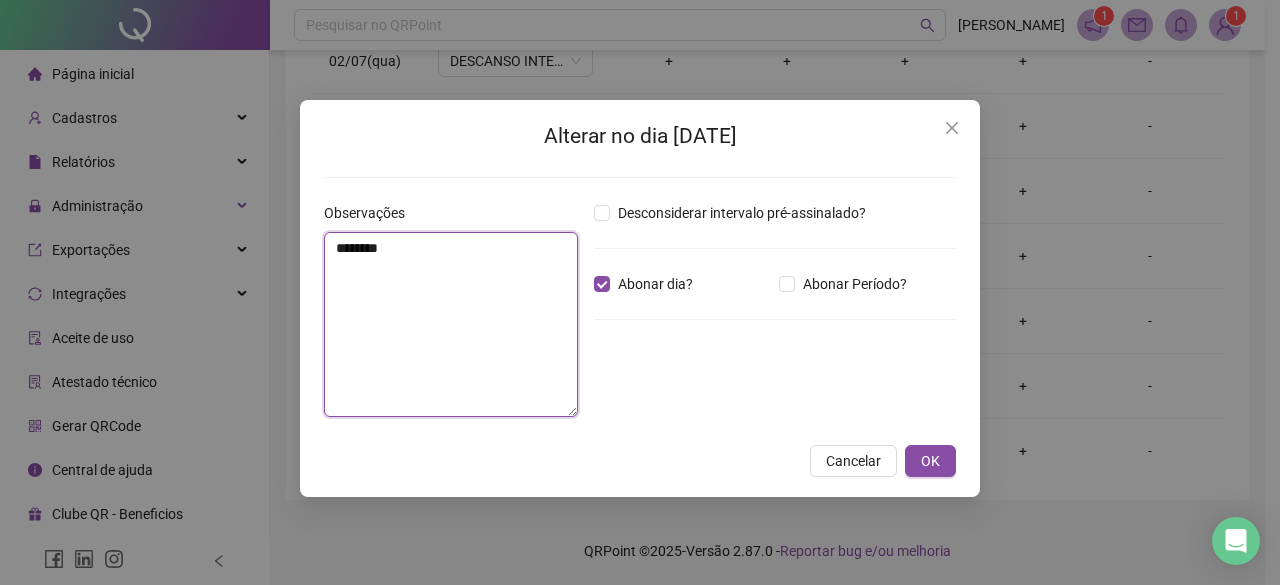 type on "********" 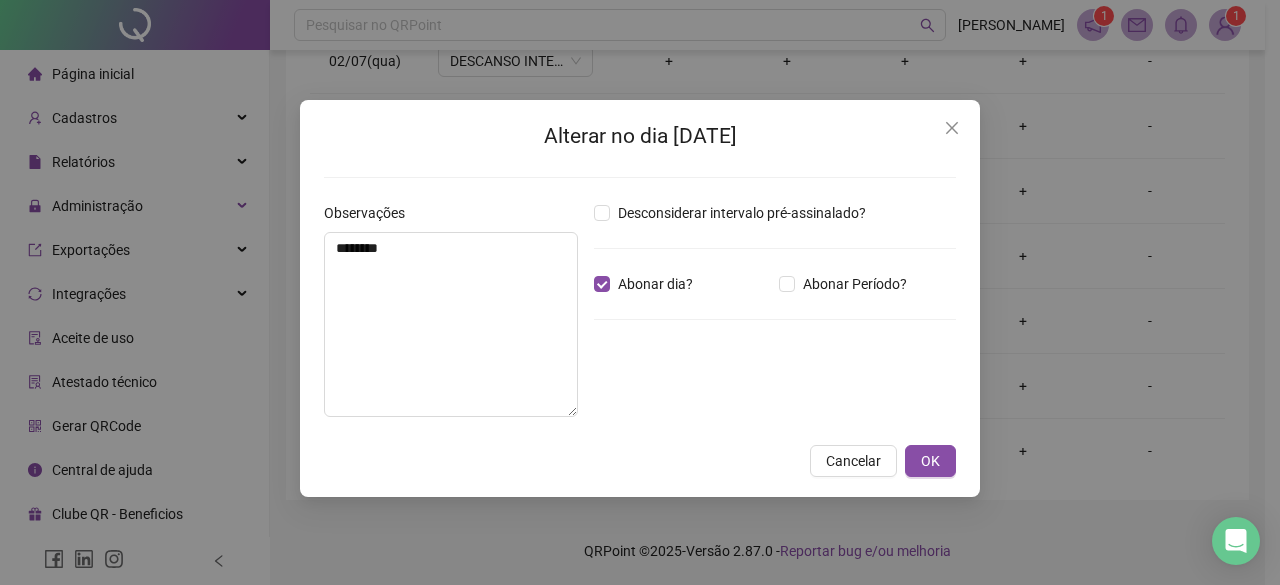 click on "Alterar no dia   [DATE] Observações ******** Desconsiderar intervalo pré-assinalado? Abonar dia? Abonar Período? Horas a abonar ***** Aplicar regime de compensação Cancelar OK" at bounding box center [640, 298] 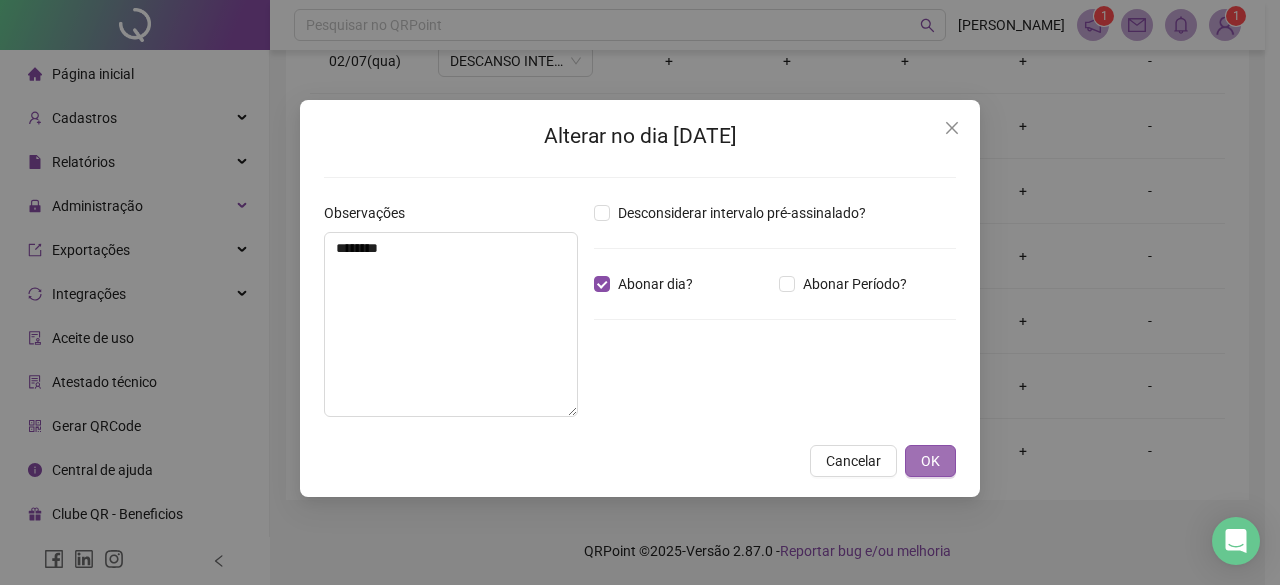 click on "OK" at bounding box center (930, 461) 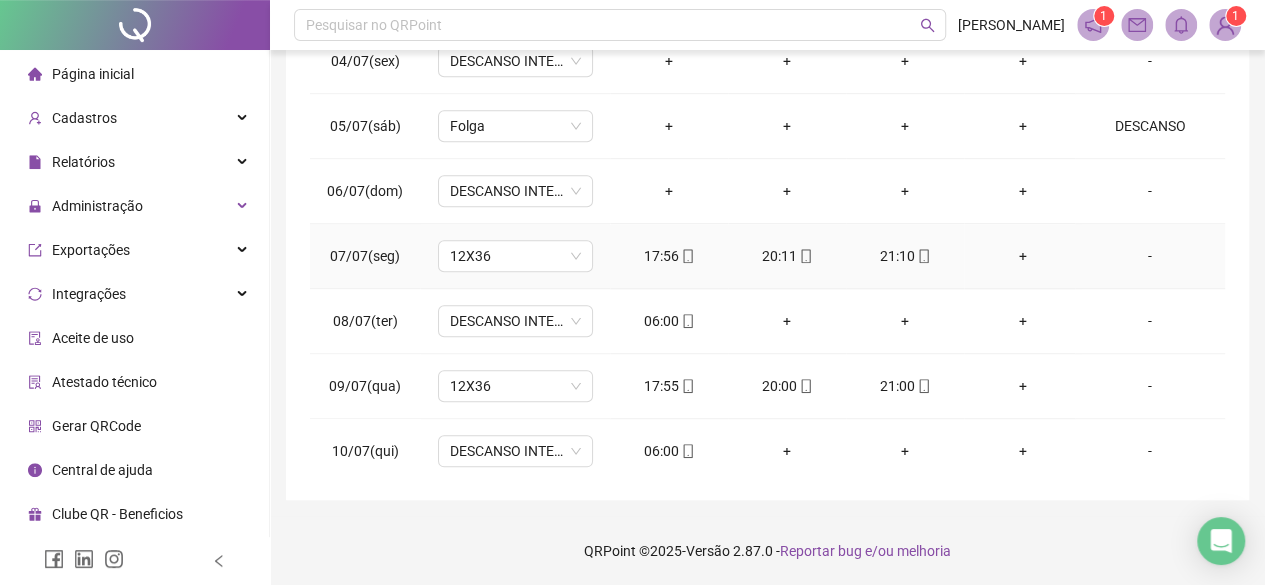 scroll, scrollTop: 946, scrollLeft: 0, axis: vertical 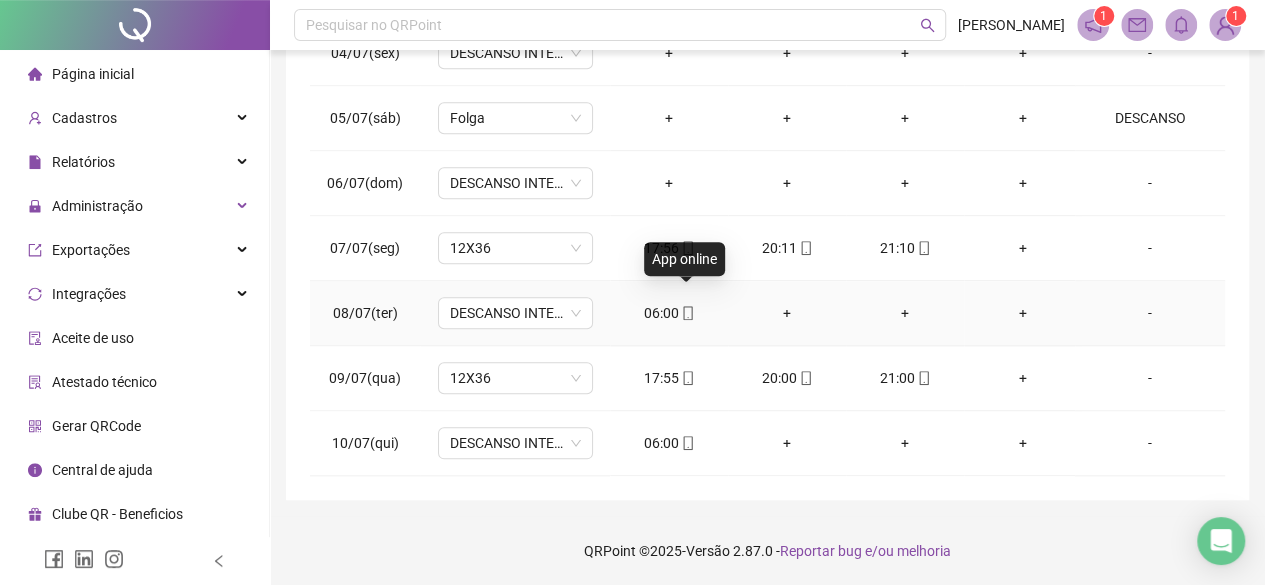 click on "06:00" at bounding box center [669, 313] 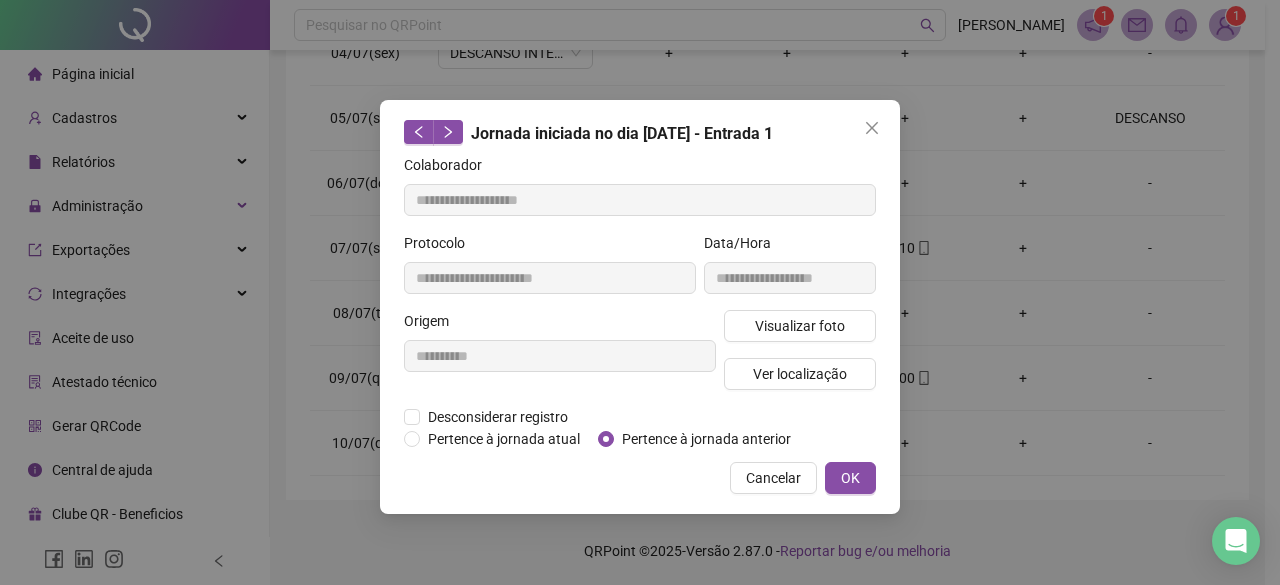 type on "**********" 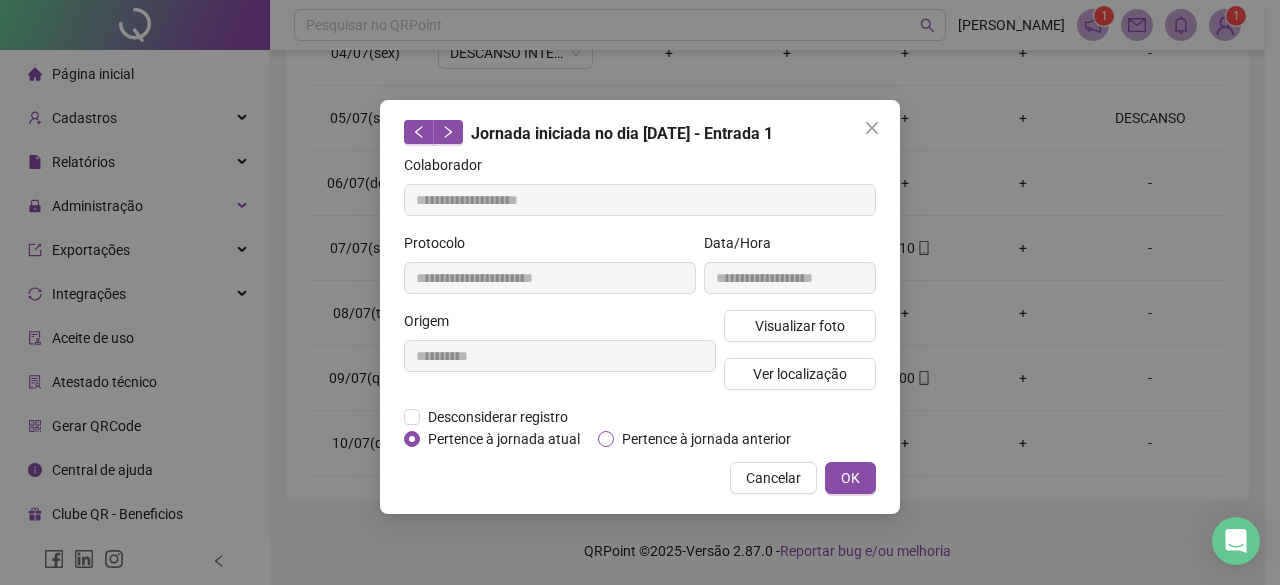 click on "Pertence à jornada anterior" at bounding box center [706, 439] 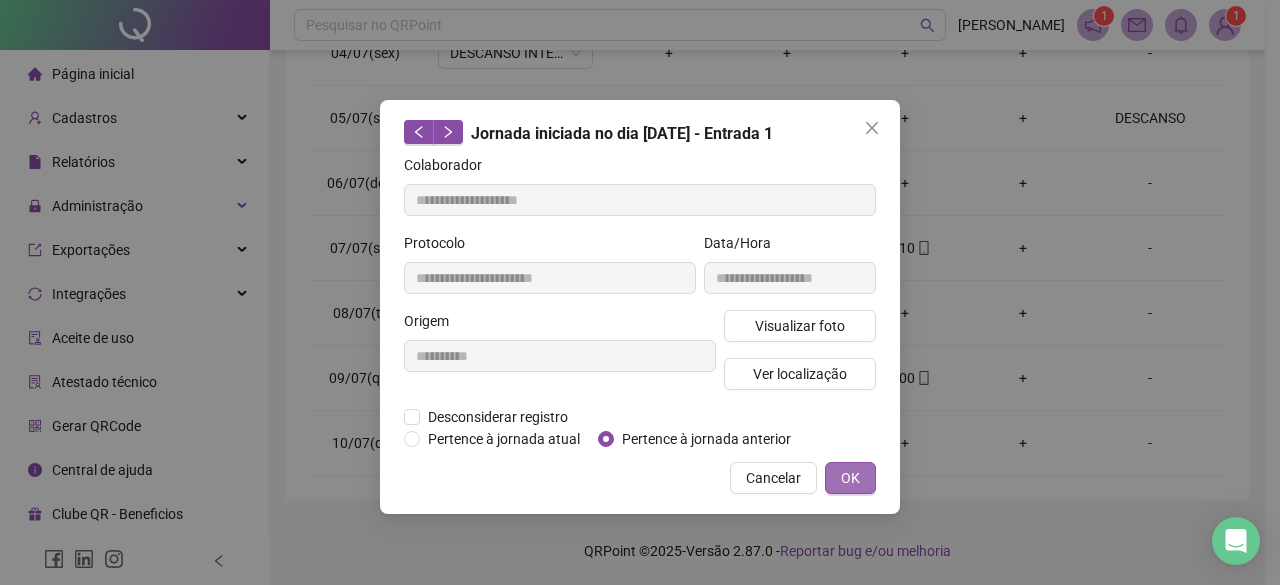 click on "OK" at bounding box center (850, 478) 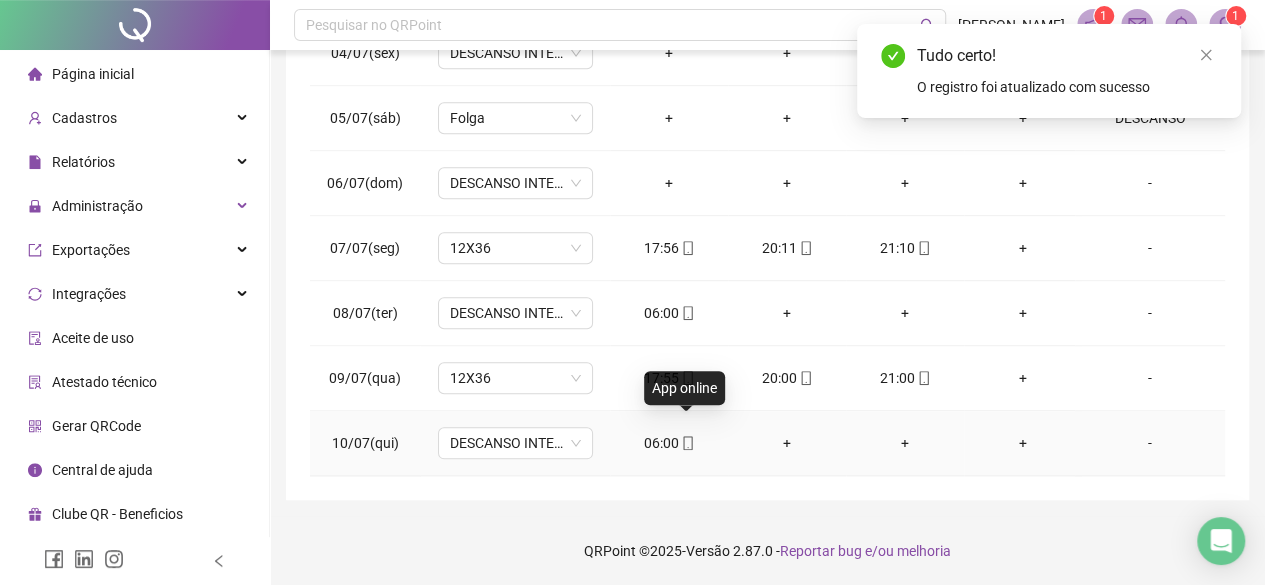 click on "06:00" at bounding box center (669, 443) 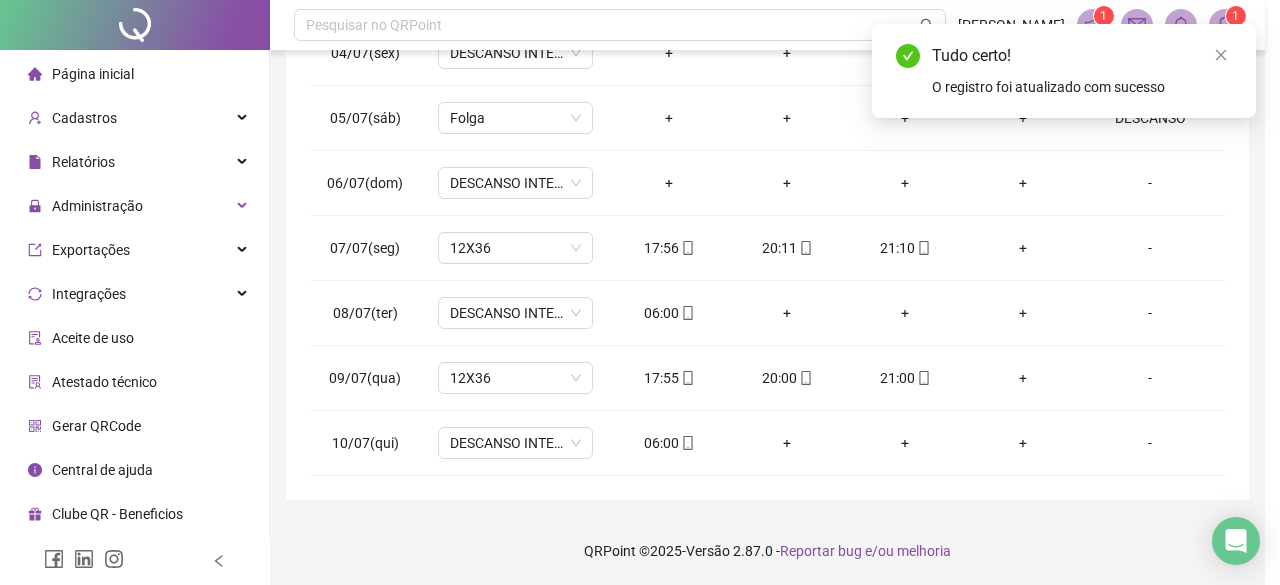 type on "**********" 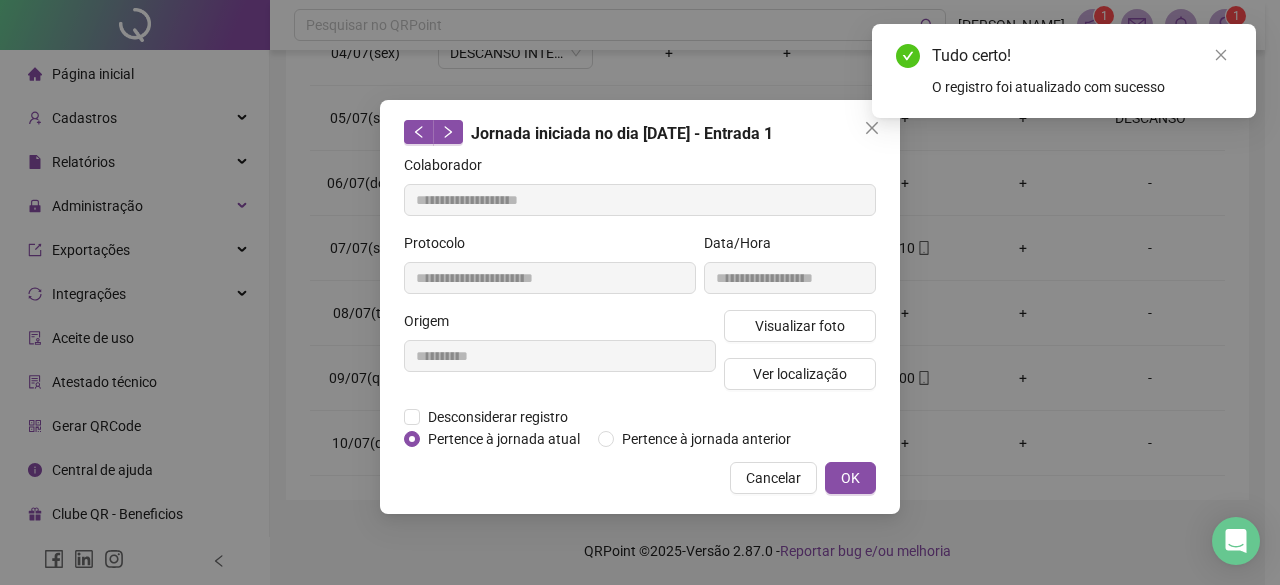 click on "Desconsiderar registro Pertence ao lanche" at bounding box center (640, 417) 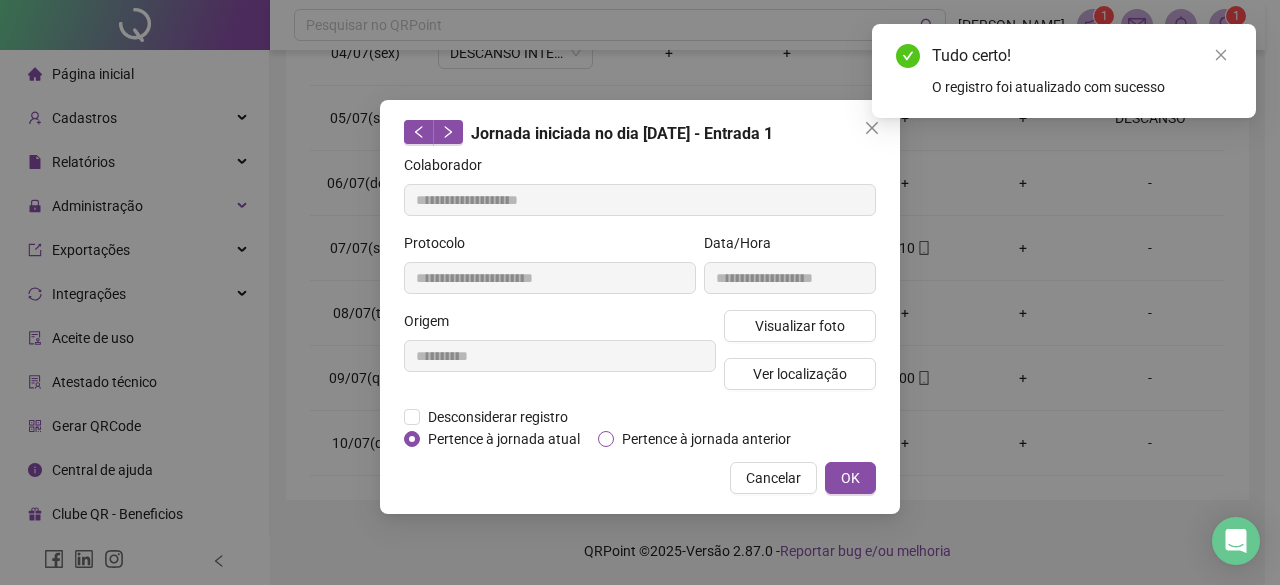 click on "Pertence à jornada anterior" at bounding box center [706, 439] 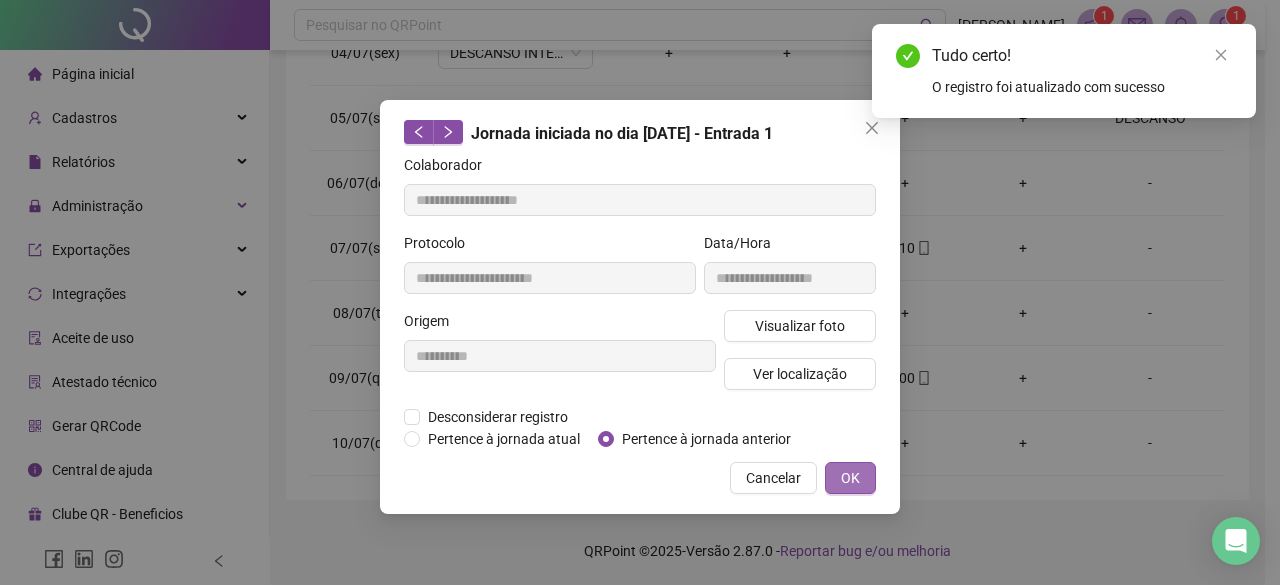 click on "OK" at bounding box center (850, 478) 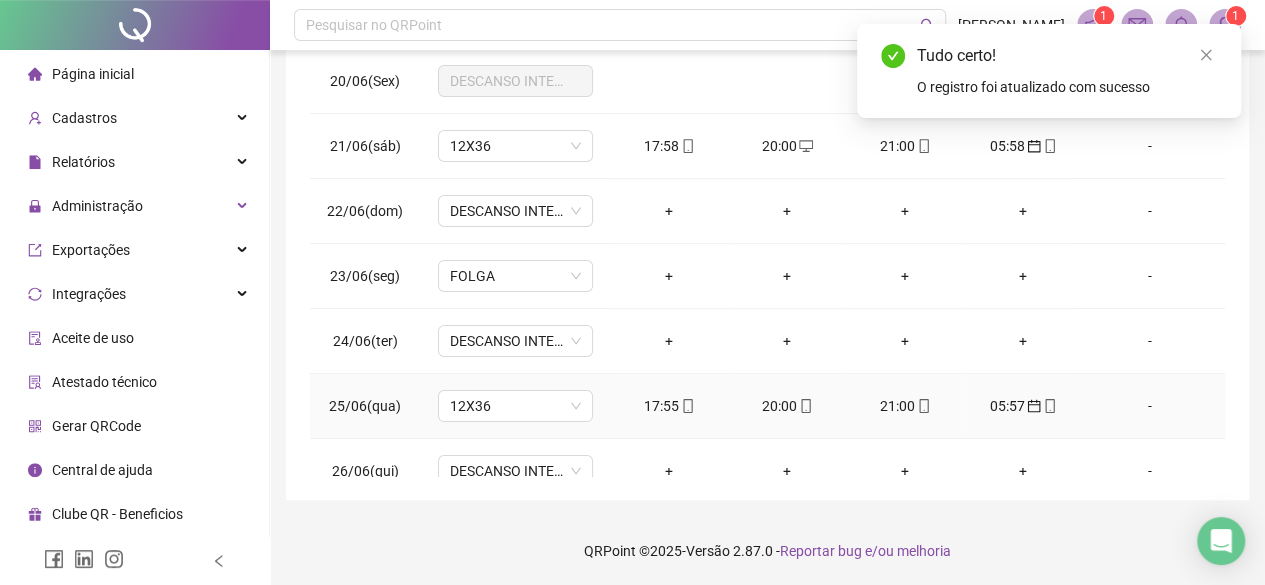 scroll, scrollTop: 0, scrollLeft: 0, axis: both 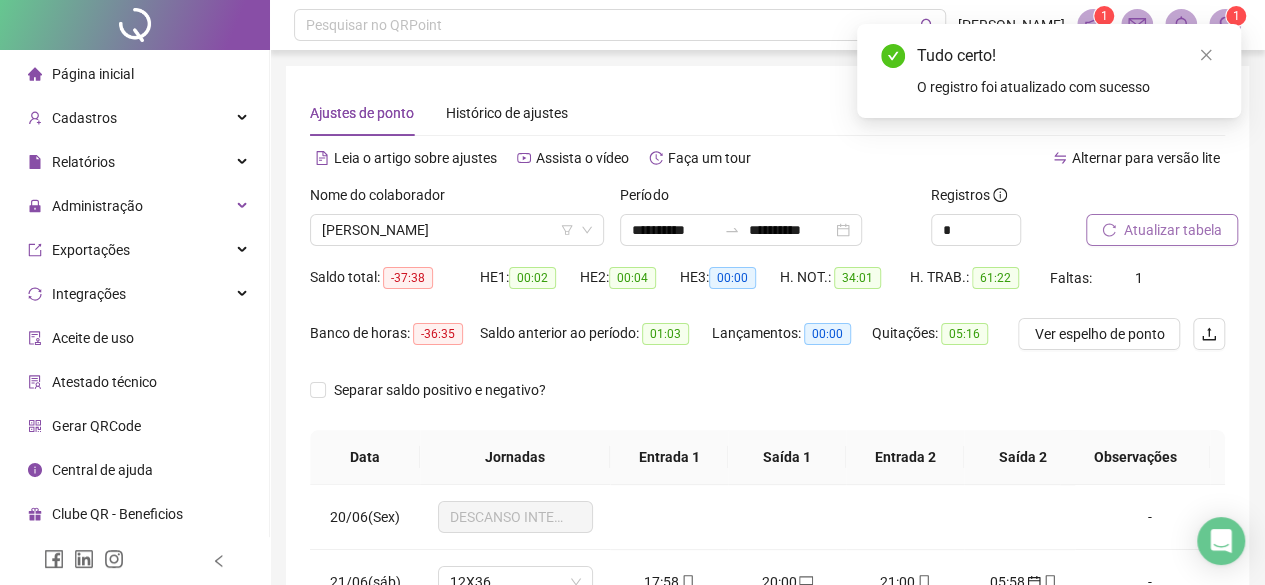 click on "Atualizar tabela" at bounding box center (1173, 230) 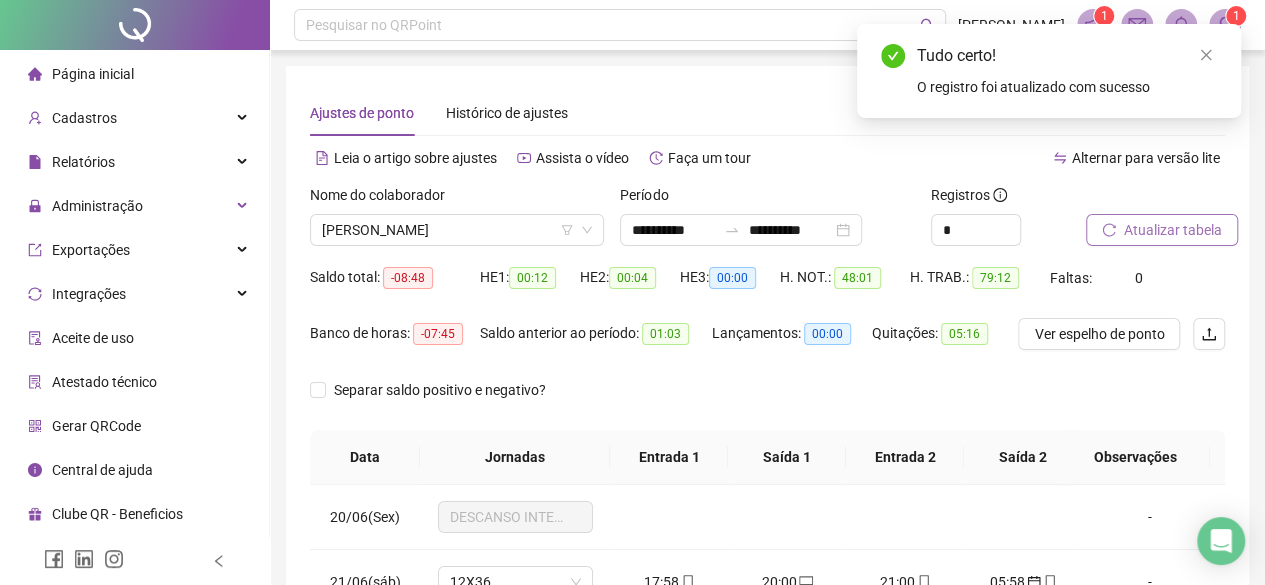 click on "Atualizar tabela" at bounding box center (1173, 230) 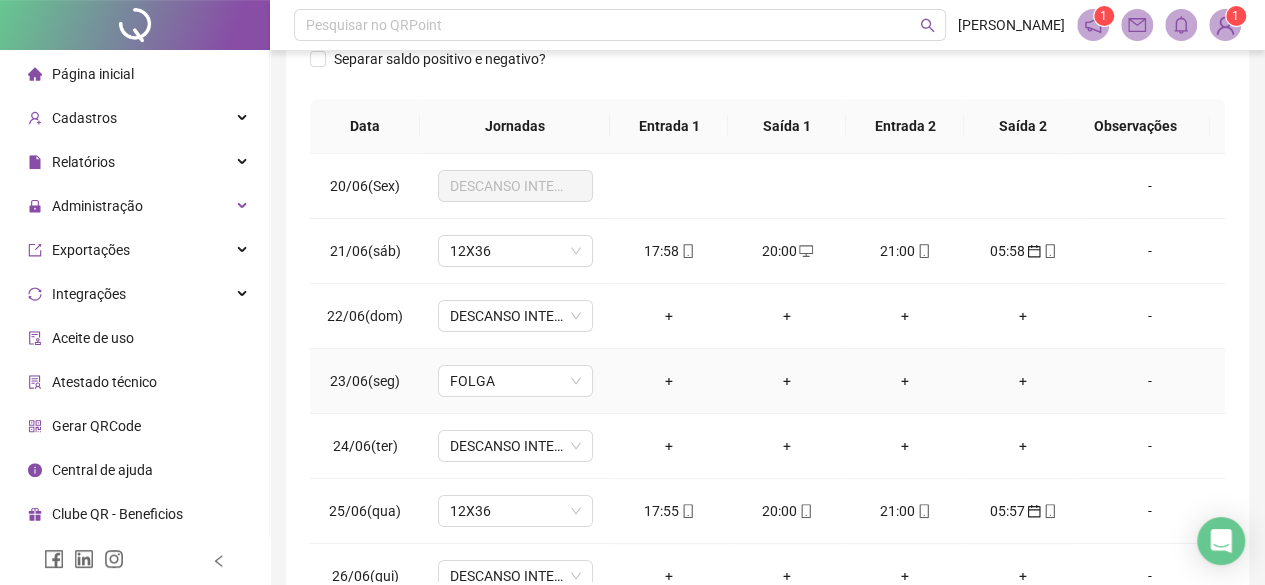 scroll, scrollTop: 300, scrollLeft: 0, axis: vertical 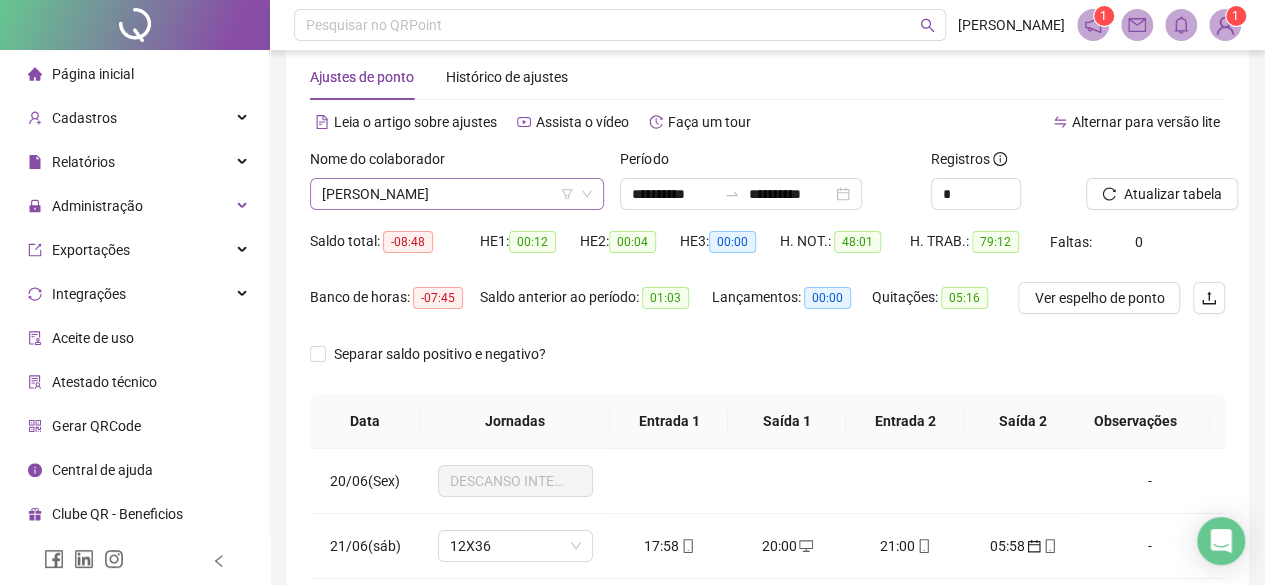 click 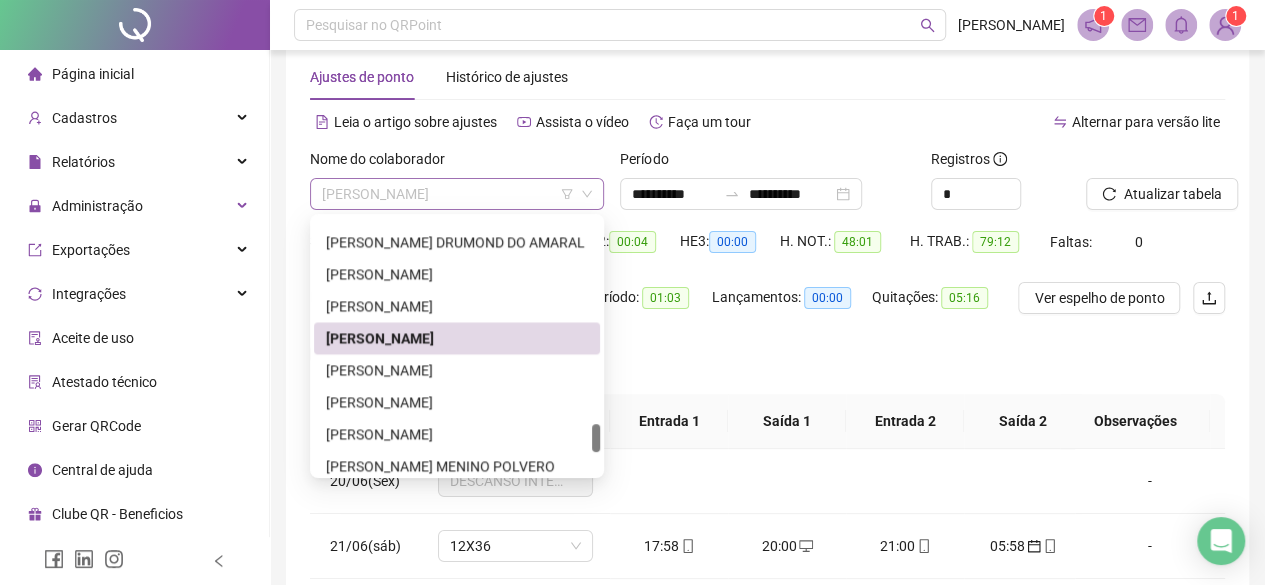 click on "[PERSON_NAME]" at bounding box center [457, 194] 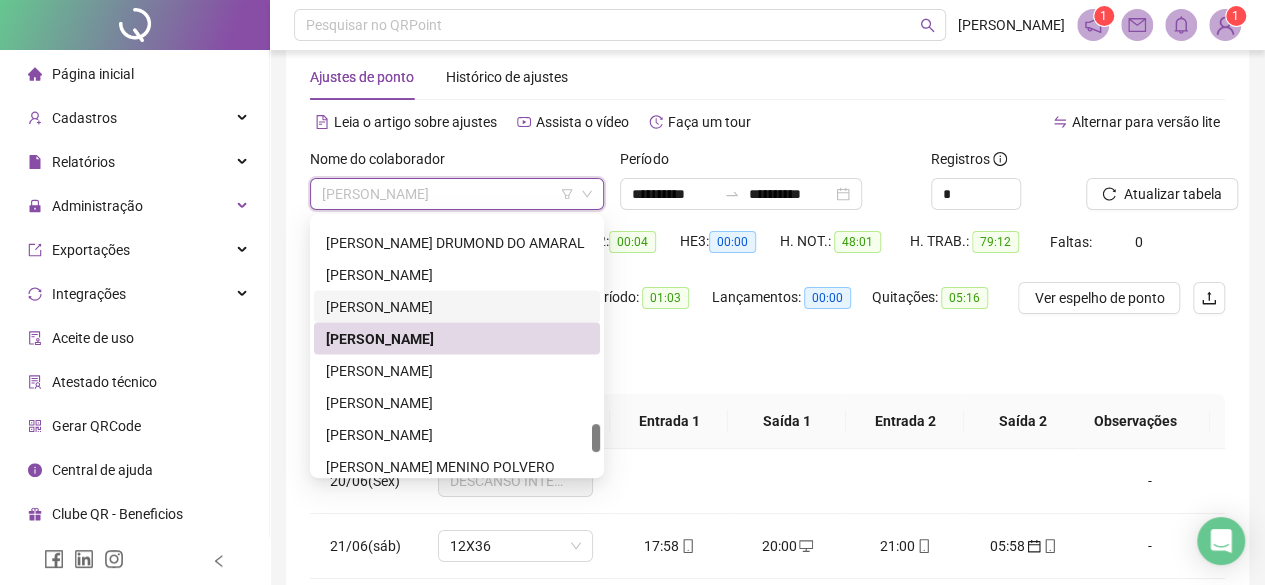 click on "[PERSON_NAME]" at bounding box center [457, 306] 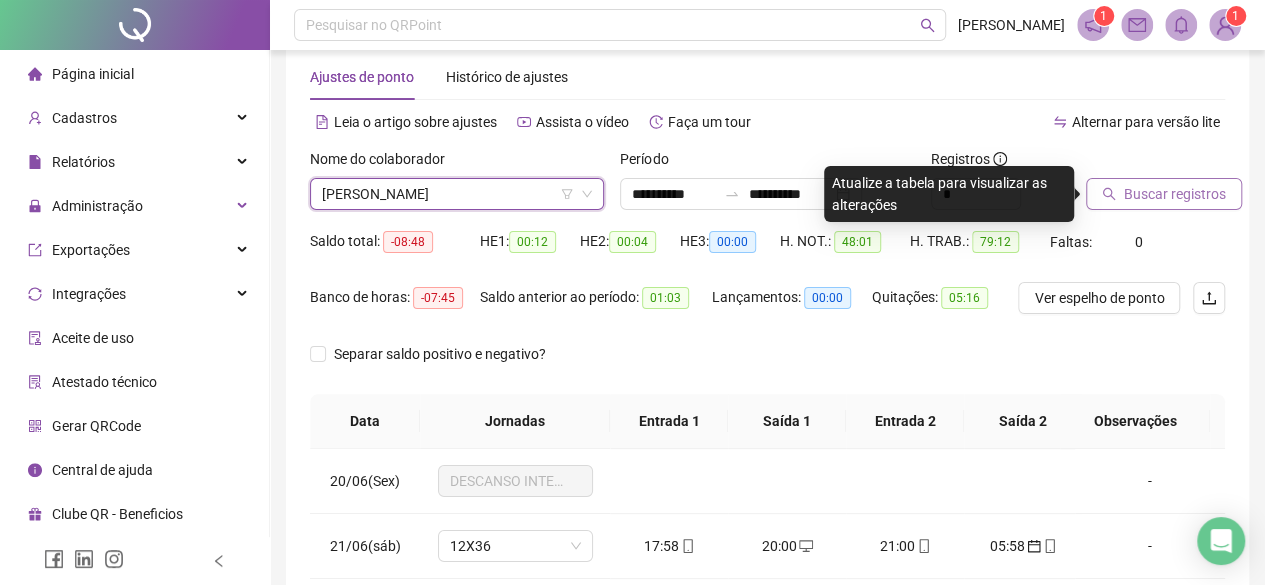 click on "Buscar registros" at bounding box center (1175, 194) 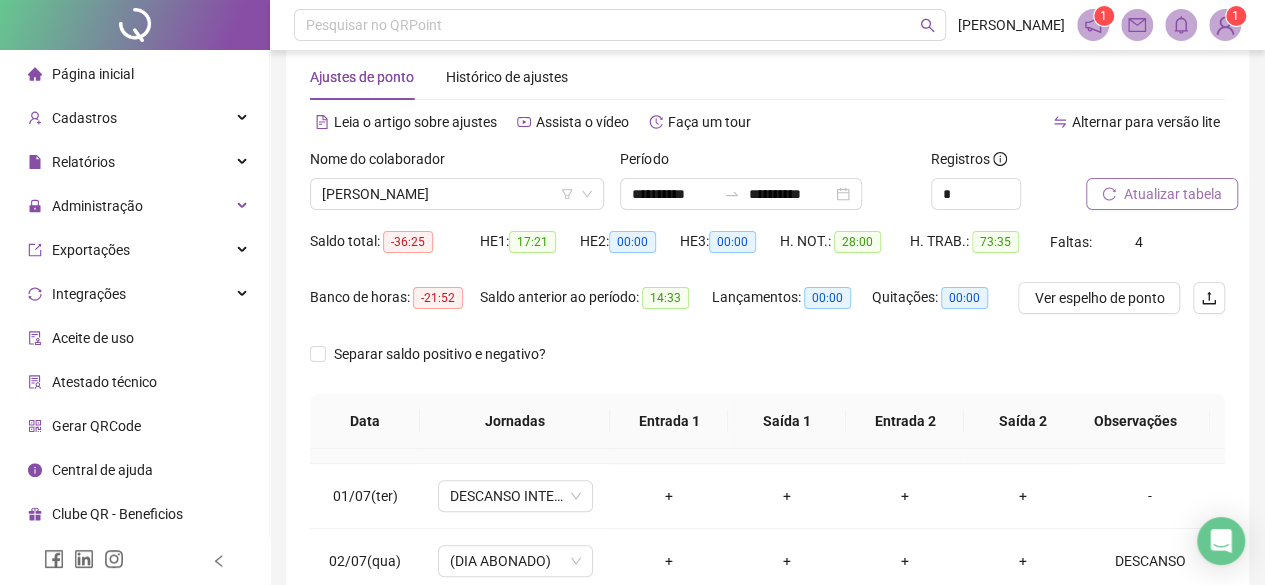 scroll, scrollTop: 600, scrollLeft: 0, axis: vertical 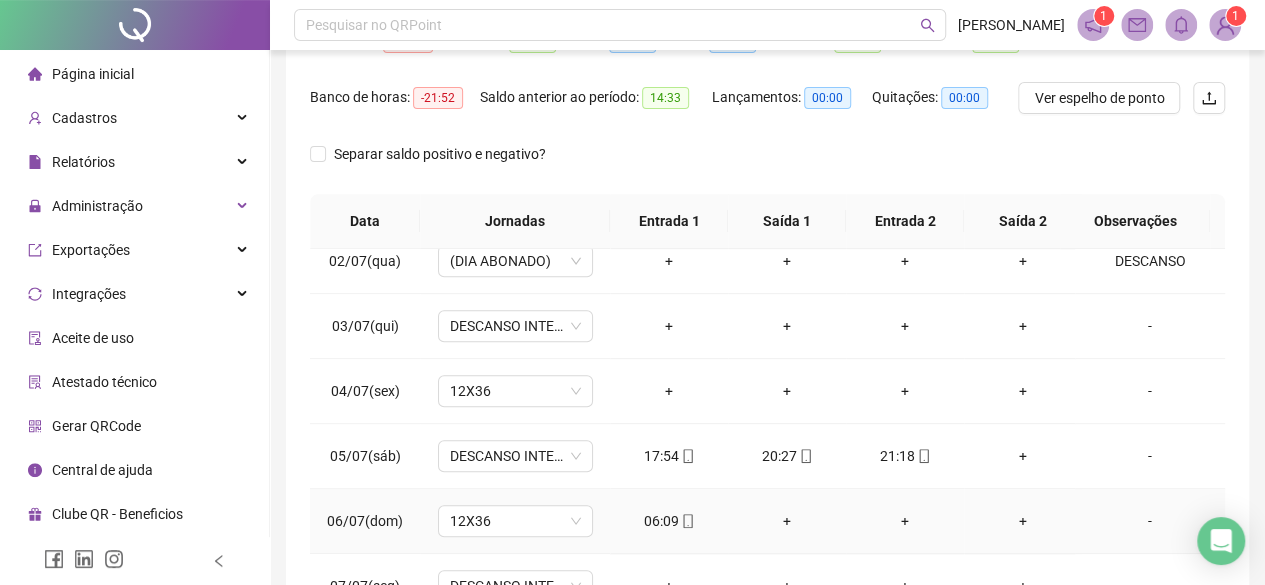 click on "06:09" at bounding box center [669, 521] 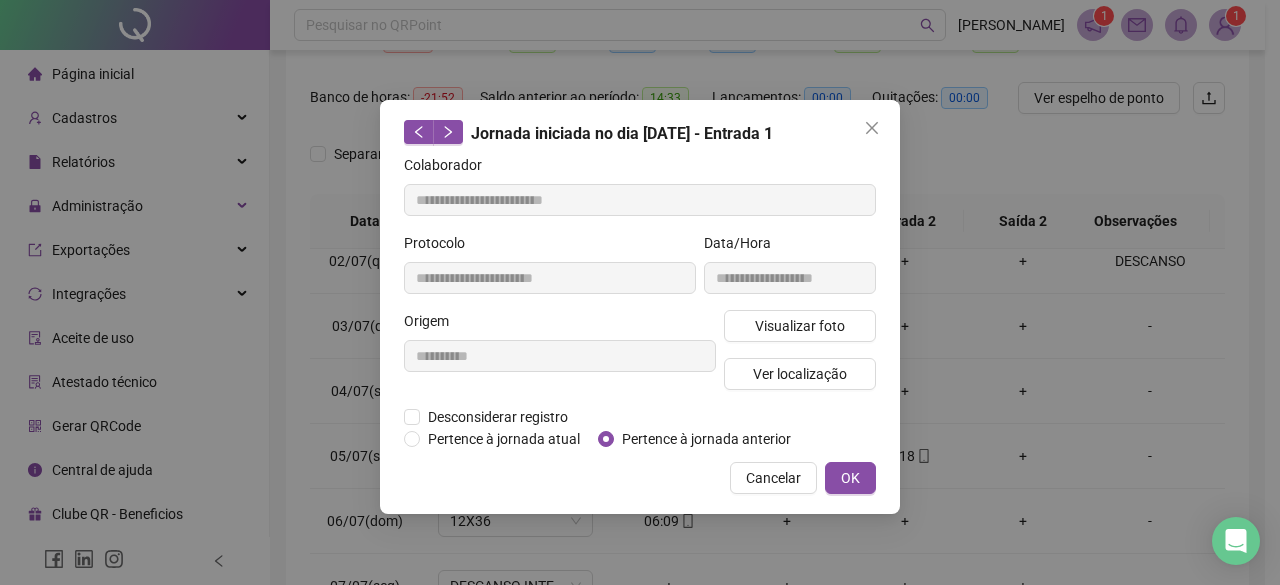 type on "**********" 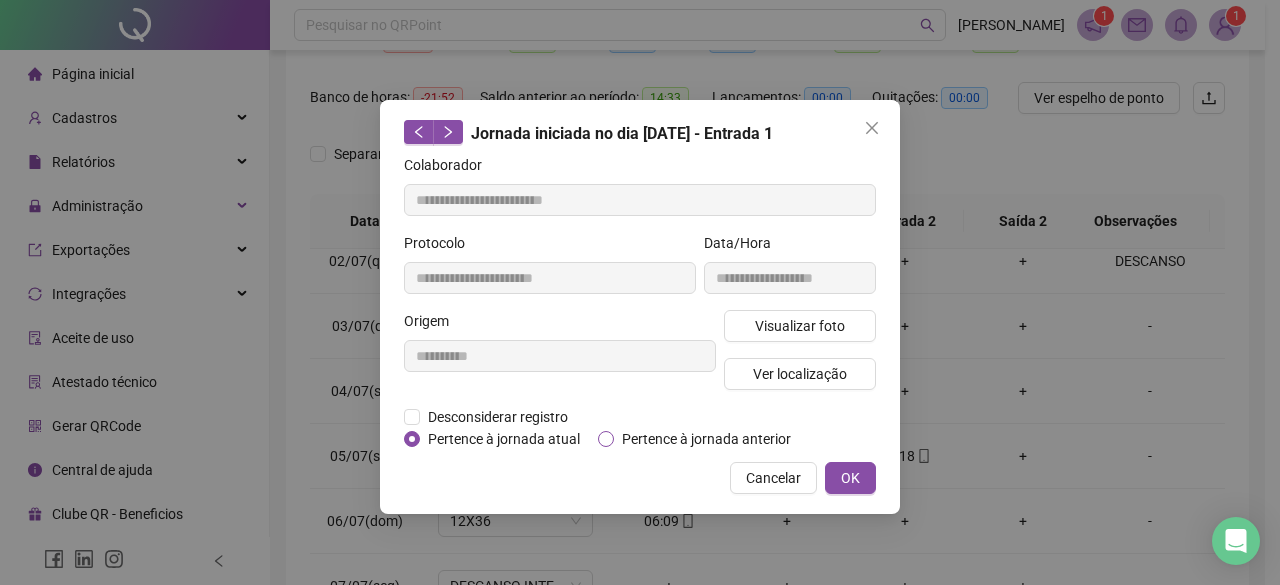 click on "Pertence à jornada anterior" at bounding box center [706, 439] 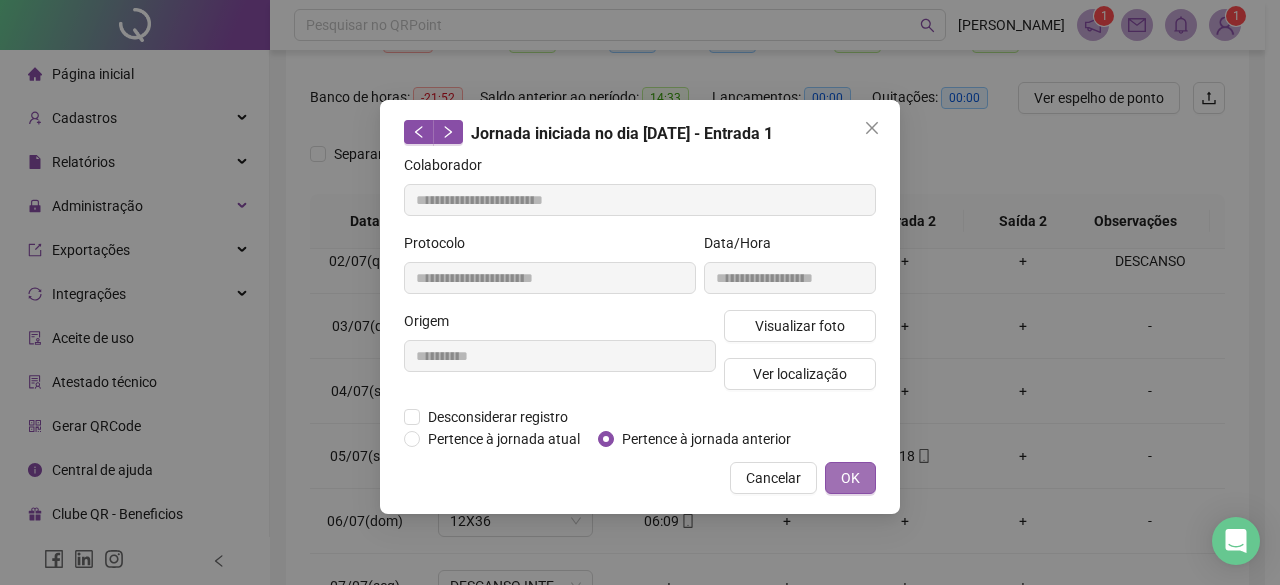 click on "OK" at bounding box center [850, 478] 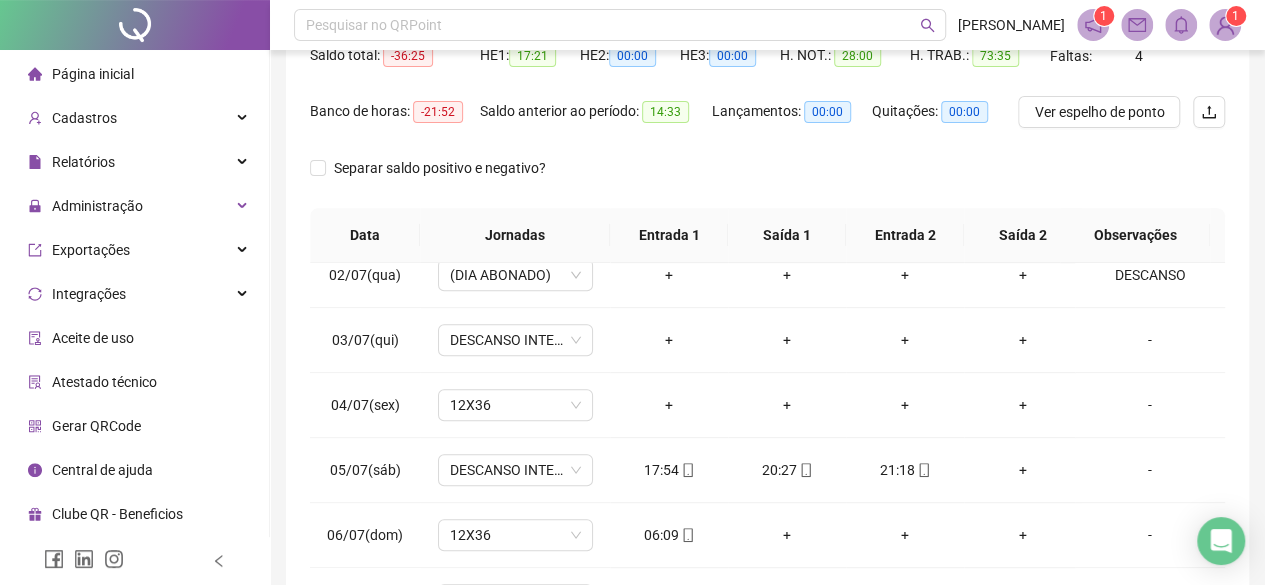 scroll, scrollTop: 0, scrollLeft: 0, axis: both 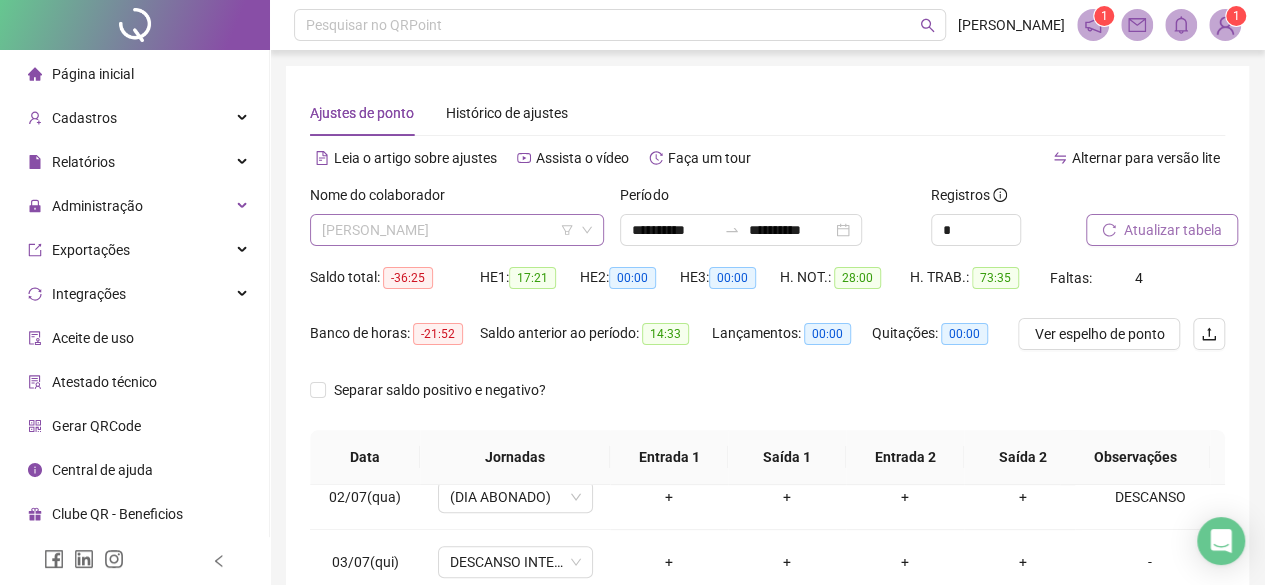 click on "[PERSON_NAME]" at bounding box center [457, 230] 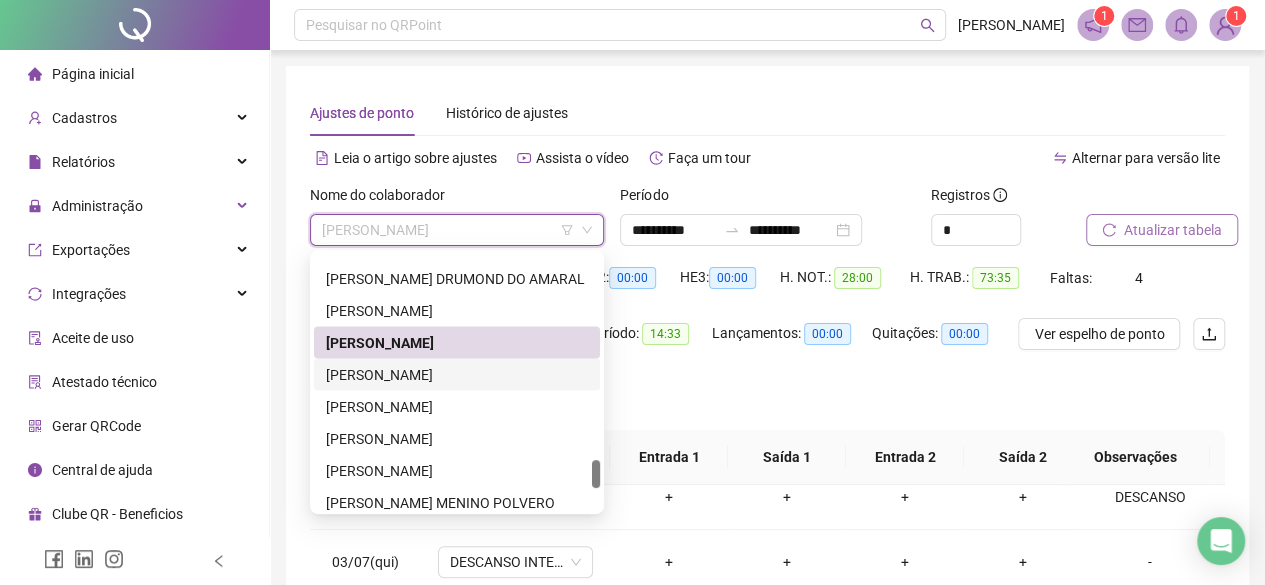 click on "[PERSON_NAME]" at bounding box center [457, 374] 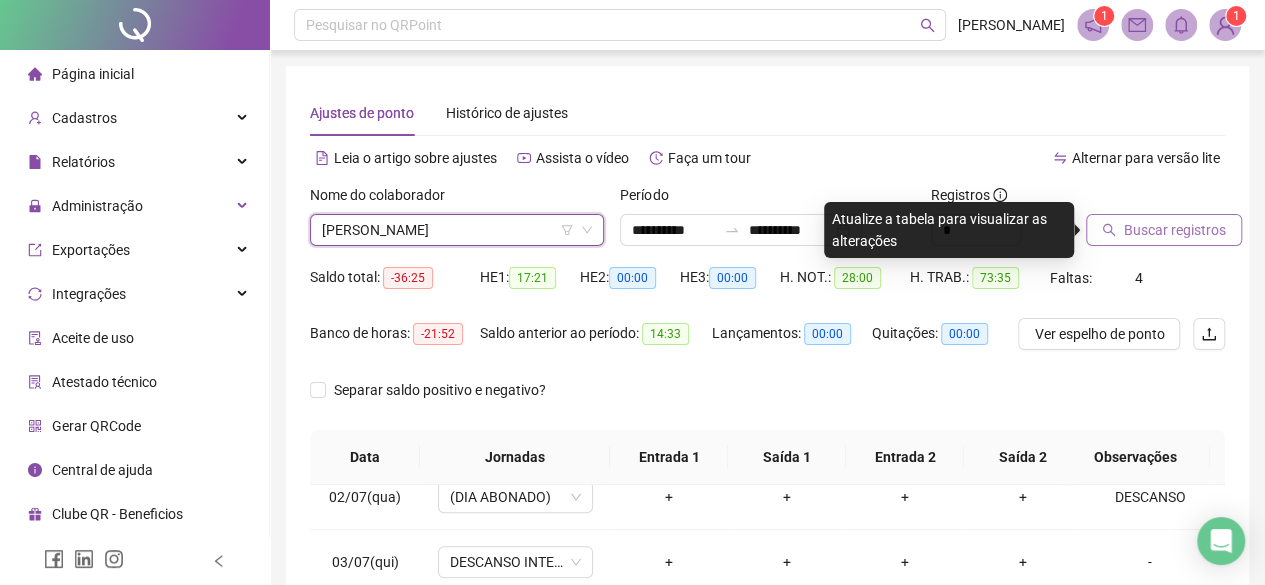 click on "Buscar registros" at bounding box center [1164, 230] 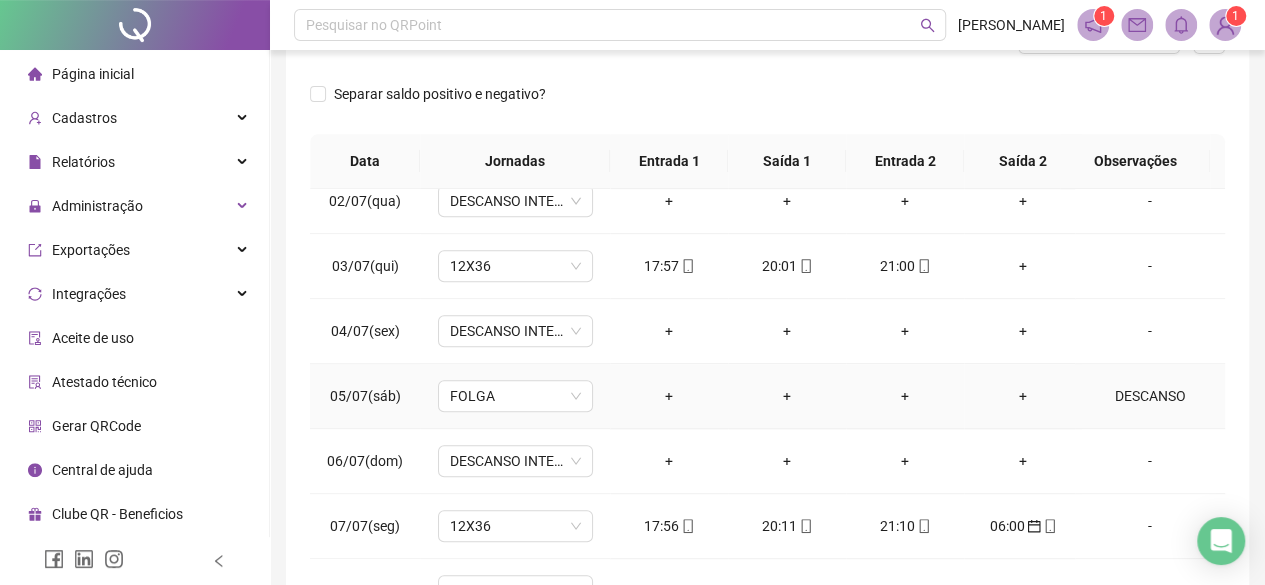 scroll, scrollTop: 300, scrollLeft: 0, axis: vertical 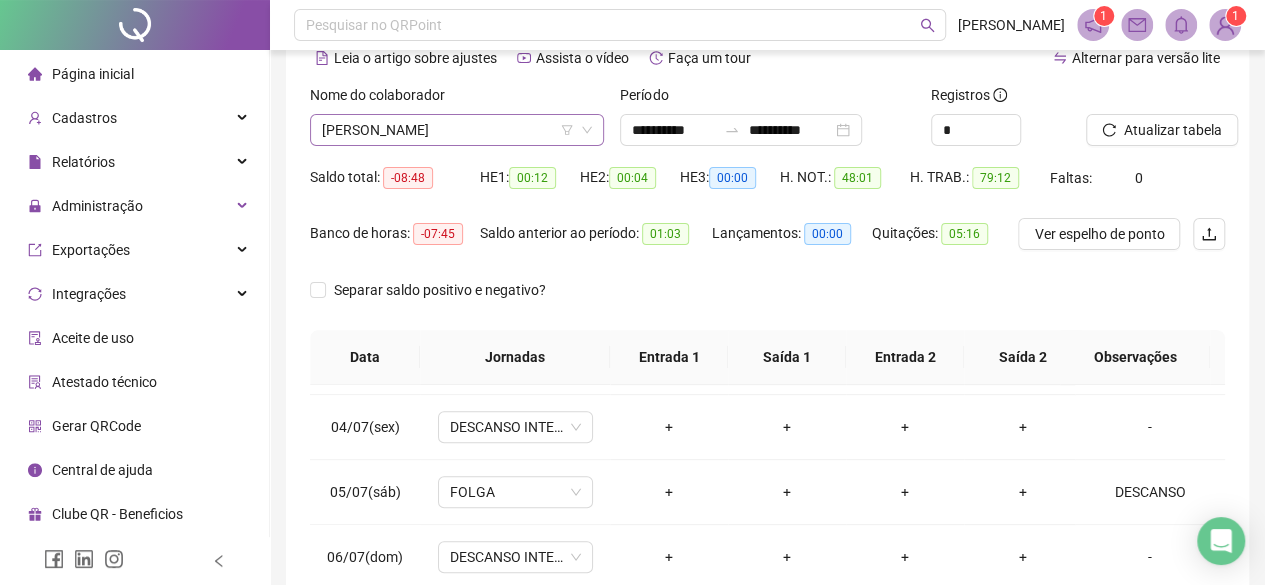 click on "[PERSON_NAME]" at bounding box center (457, 130) 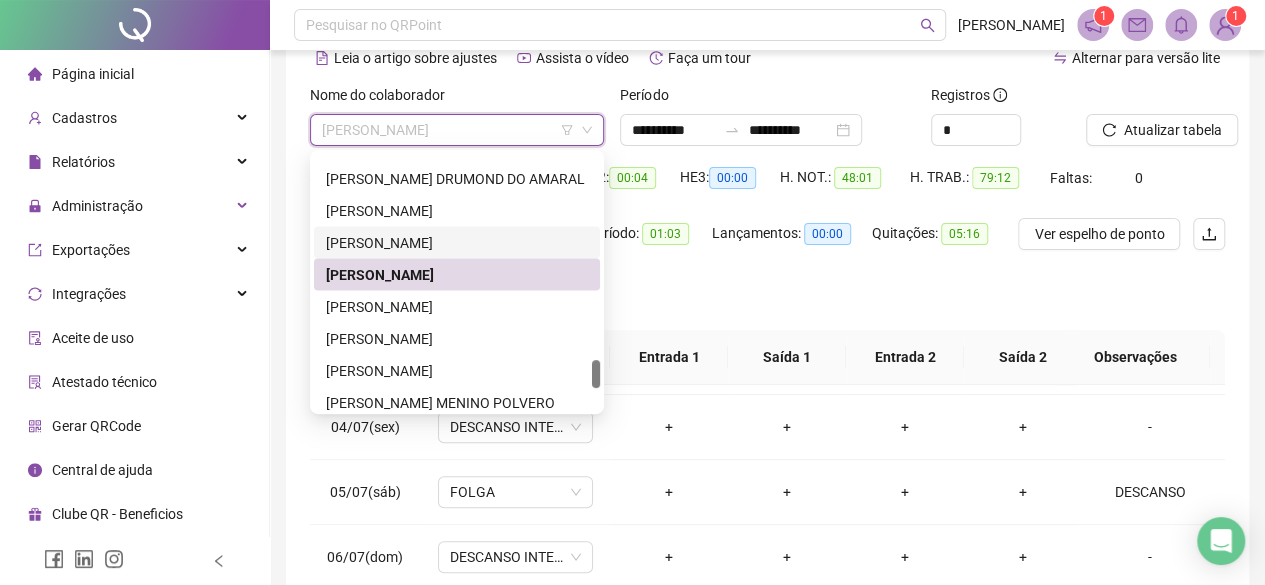 click on "[PERSON_NAME]" at bounding box center [457, 242] 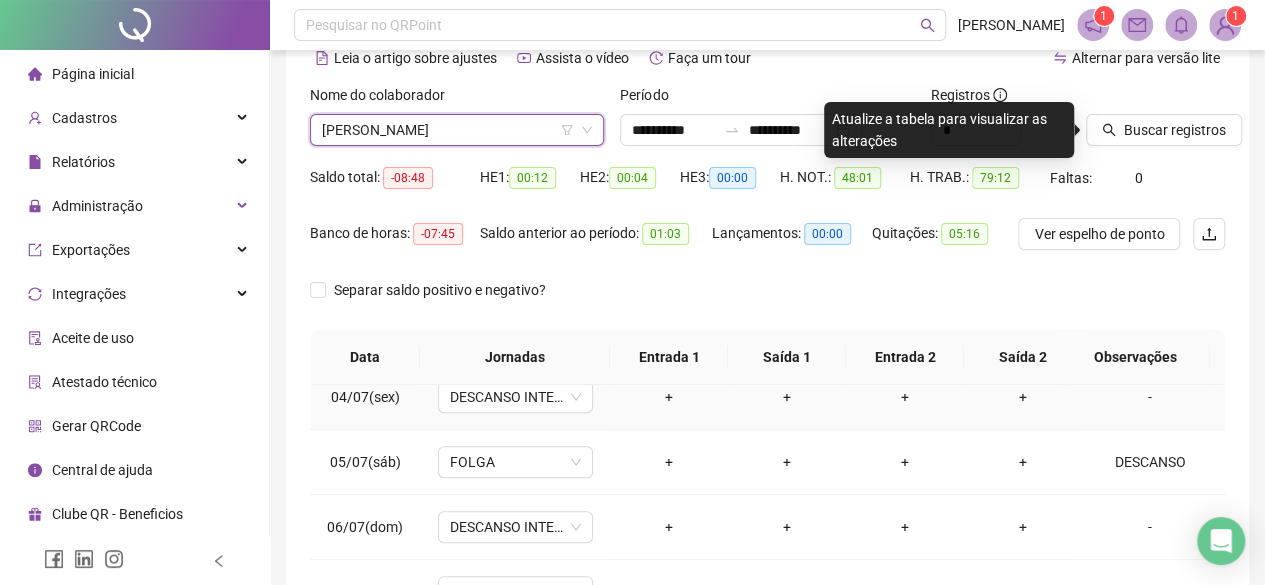 scroll, scrollTop: 946, scrollLeft: 0, axis: vertical 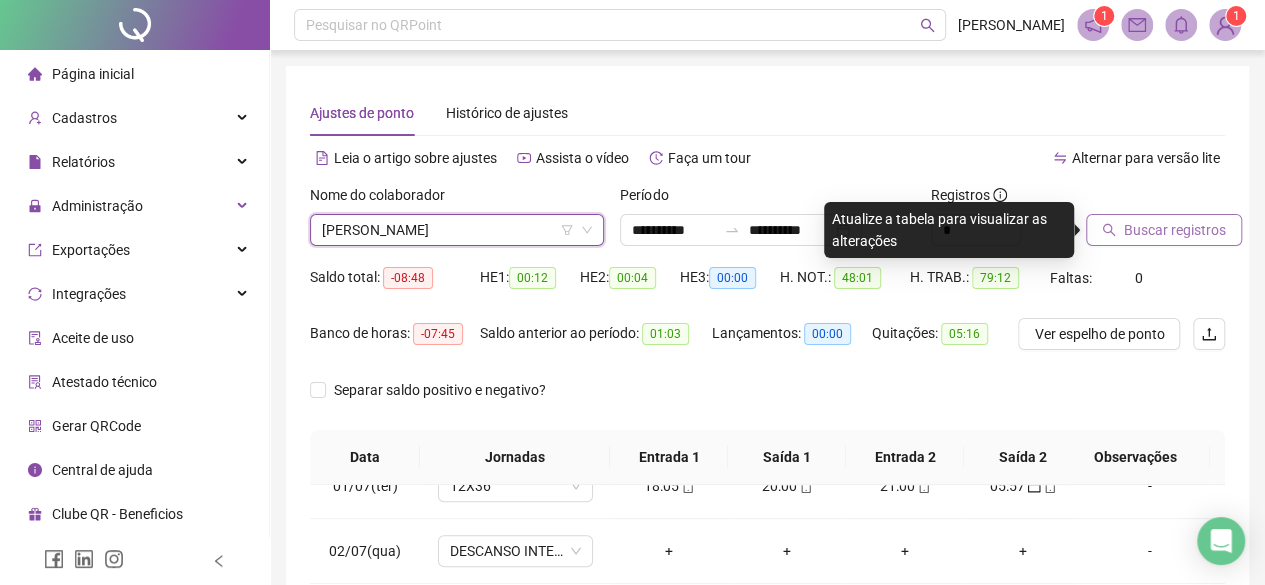 click on "Buscar registros" at bounding box center (1175, 230) 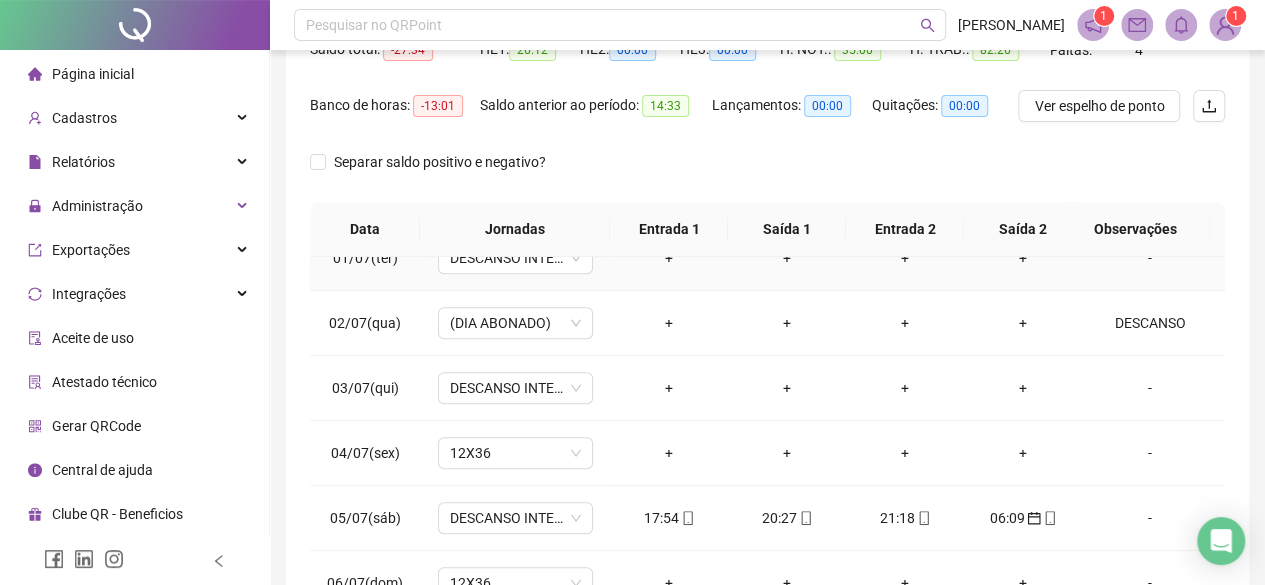 scroll, scrollTop: 400, scrollLeft: 0, axis: vertical 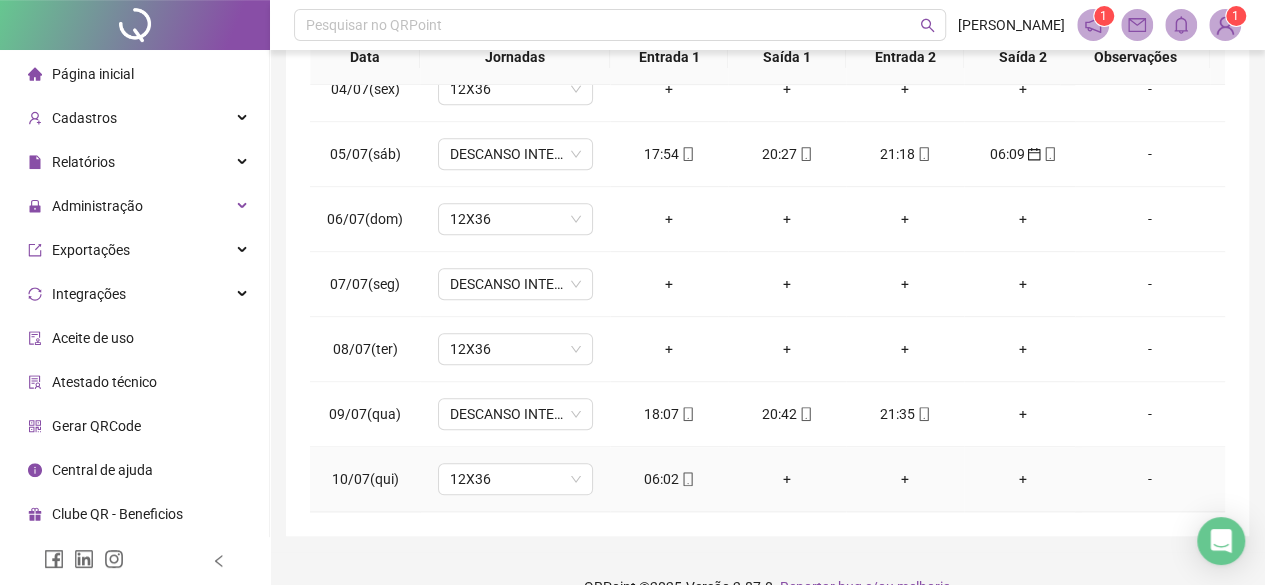 click on "06:02" at bounding box center [669, 479] 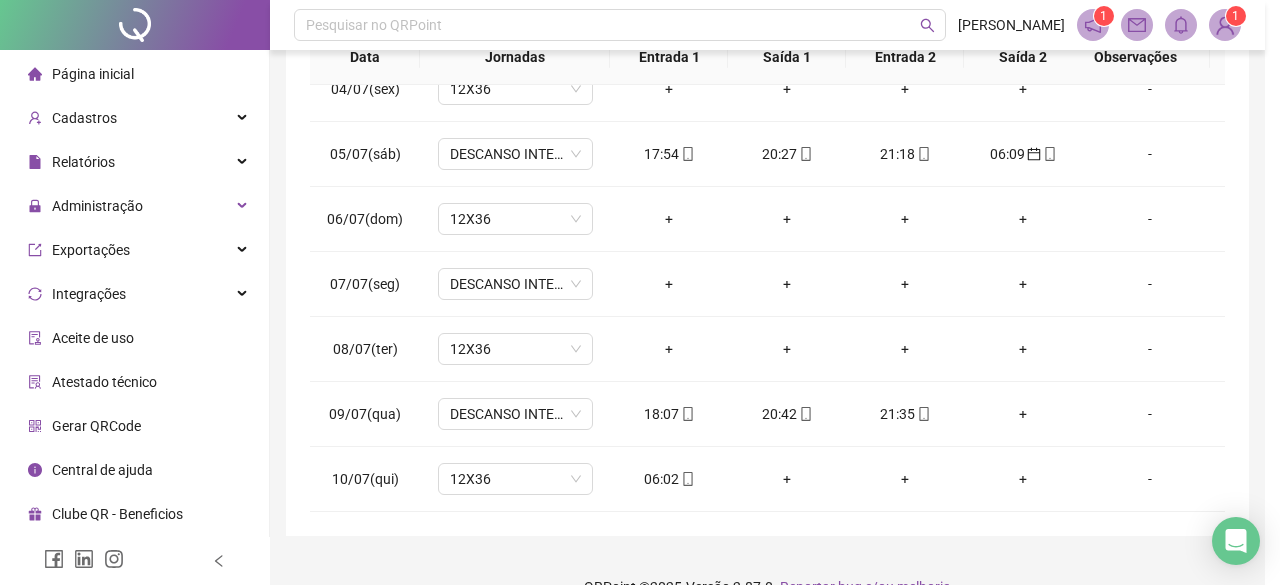 type on "**********" 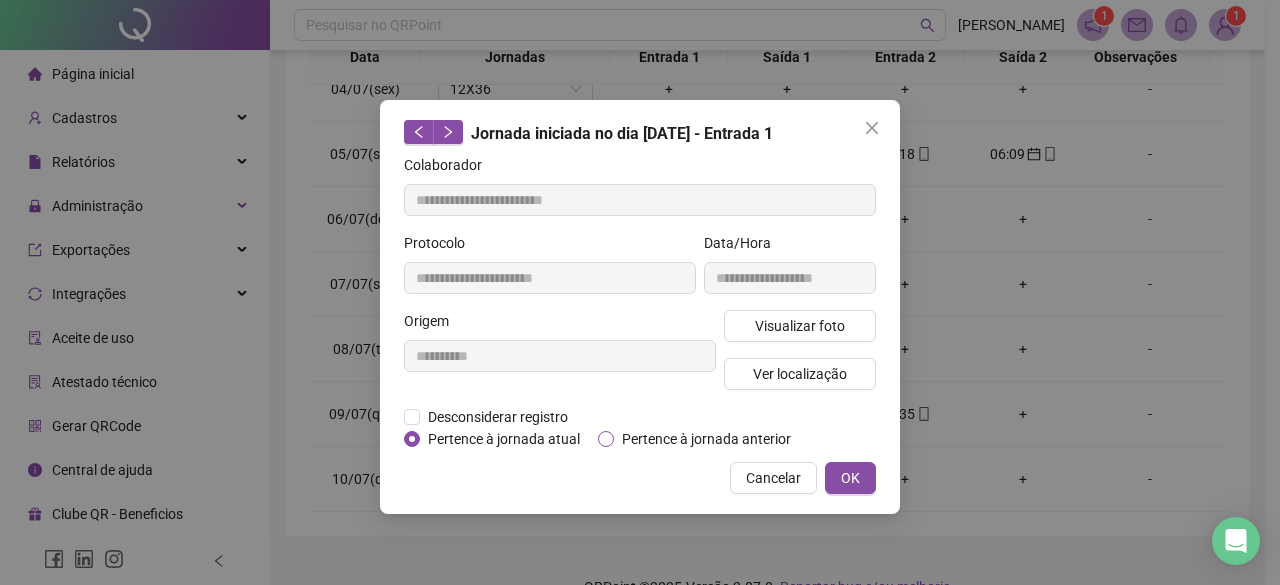 click on "Pertence à jornada anterior" at bounding box center [706, 439] 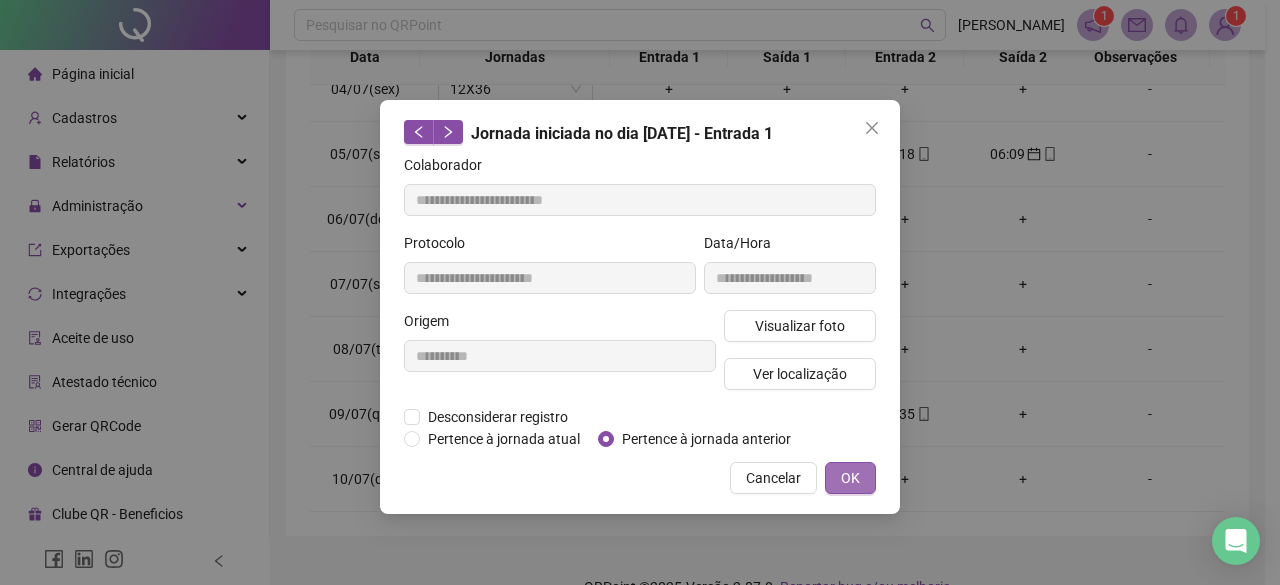 click on "OK" at bounding box center (850, 478) 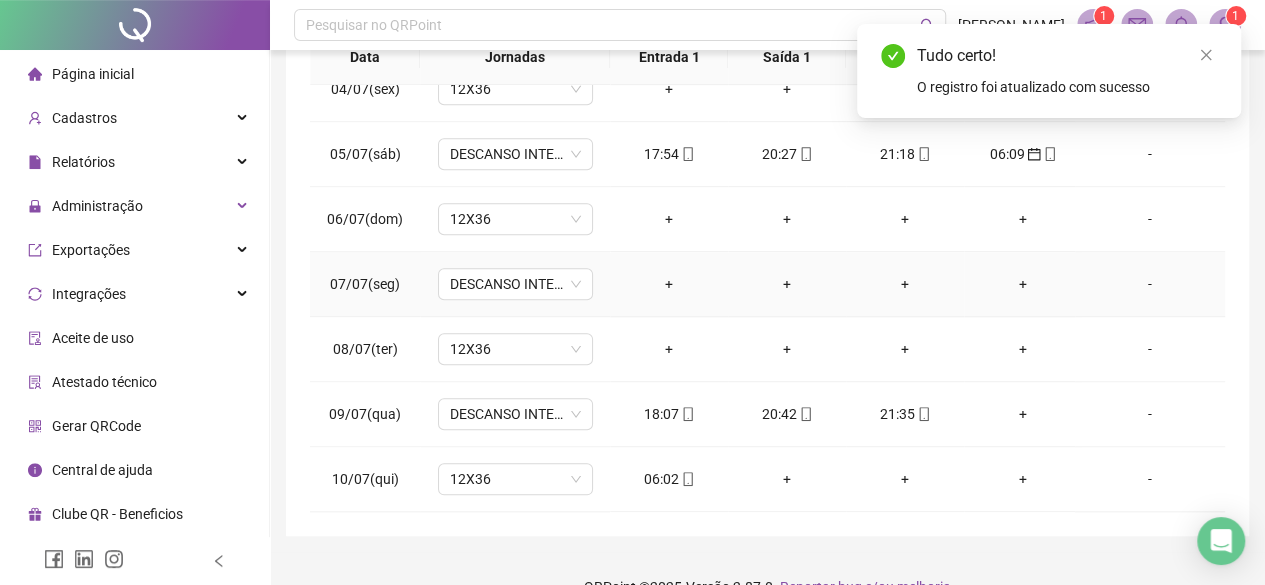 click on "-" at bounding box center (1150, 284) 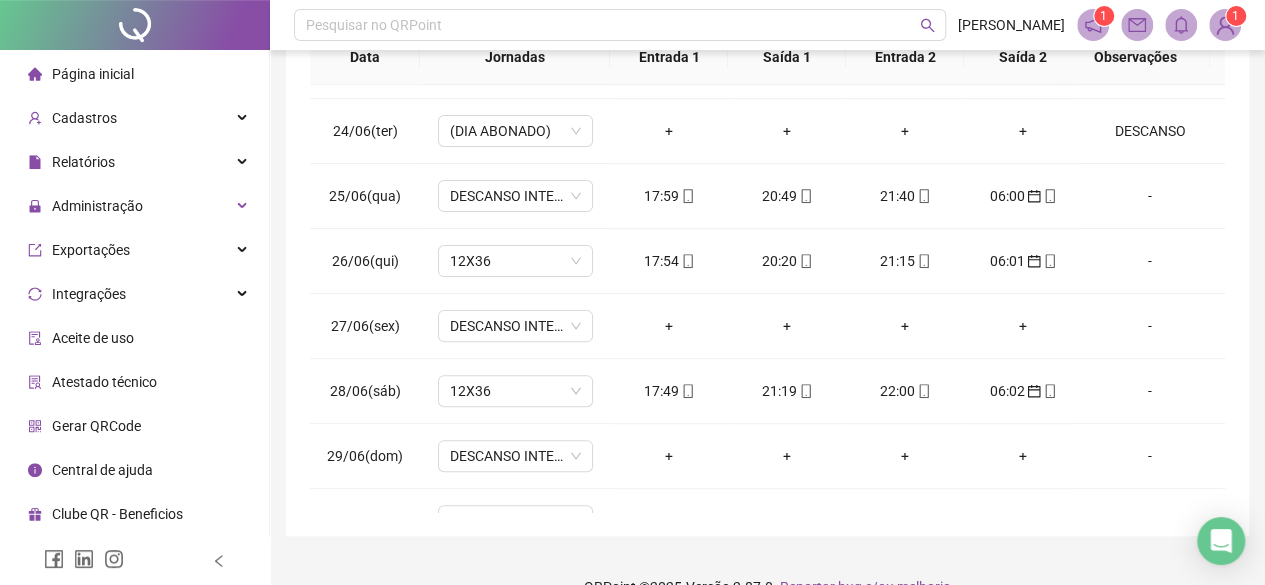 scroll, scrollTop: 0, scrollLeft: 0, axis: both 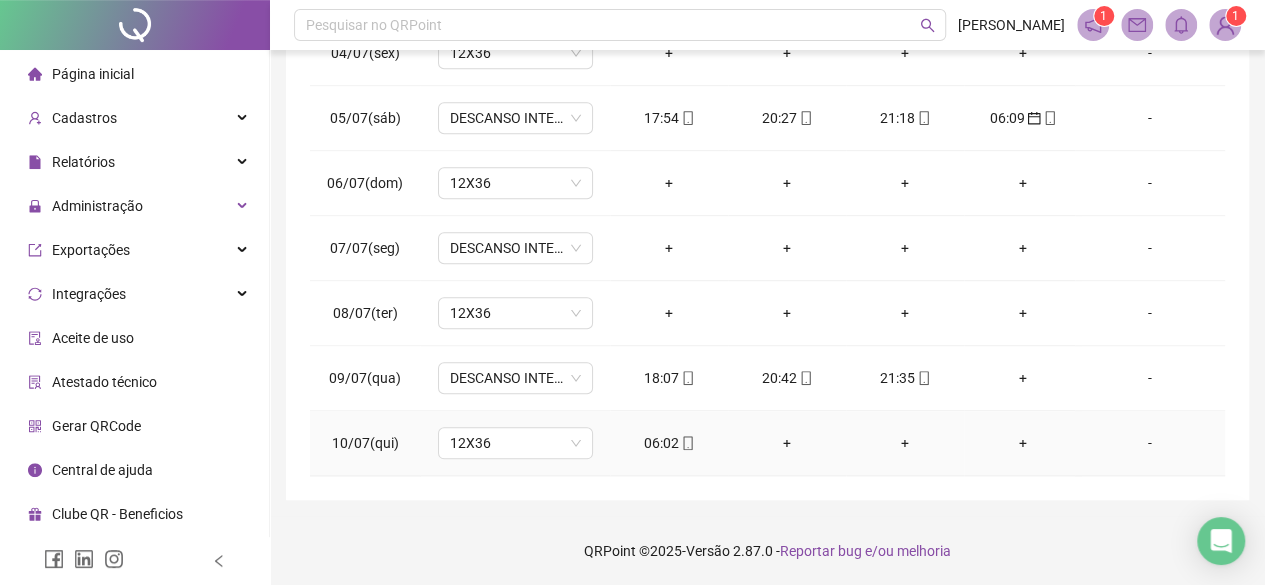 click on "06:02" at bounding box center [669, 443] 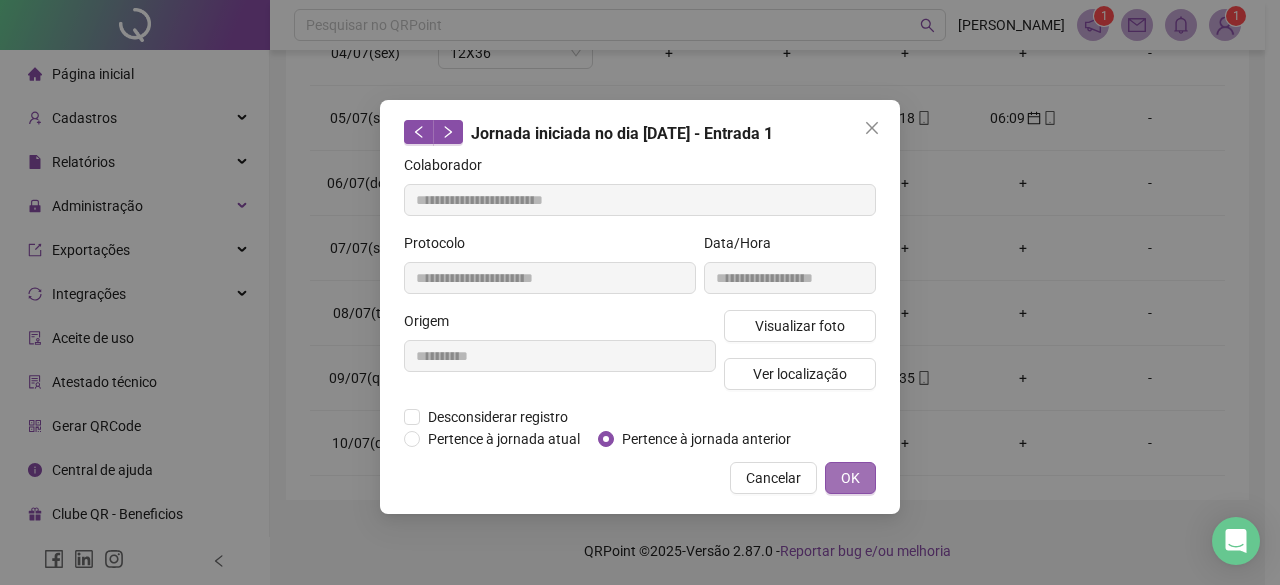 click on "OK" at bounding box center (850, 478) 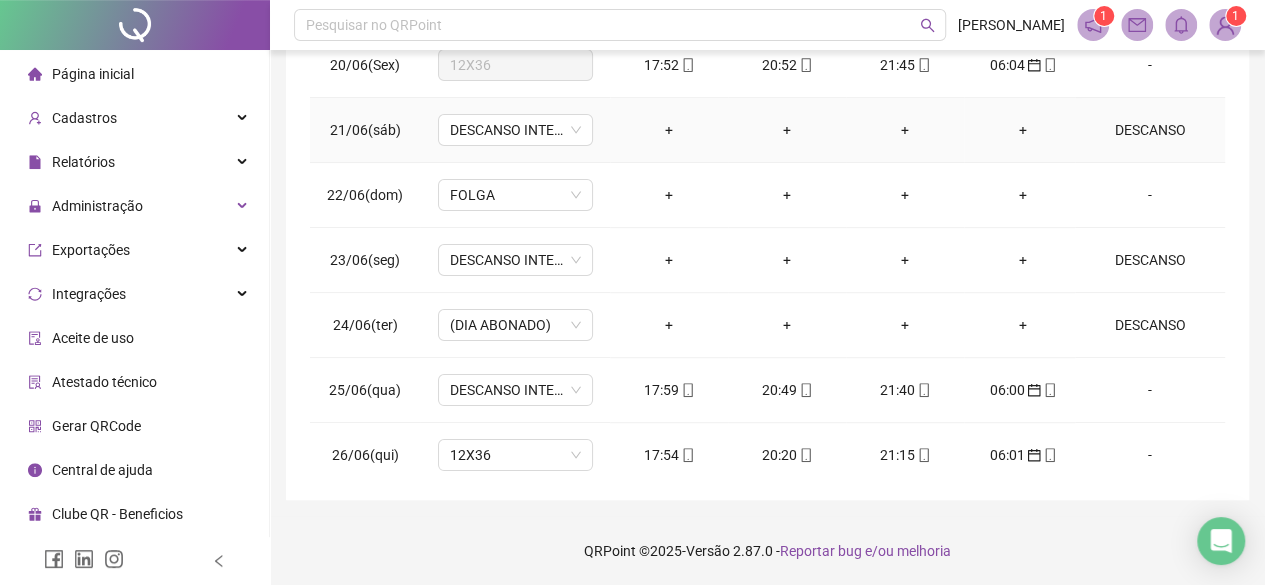 scroll, scrollTop: 0, scrollLeft: 0, axis: both 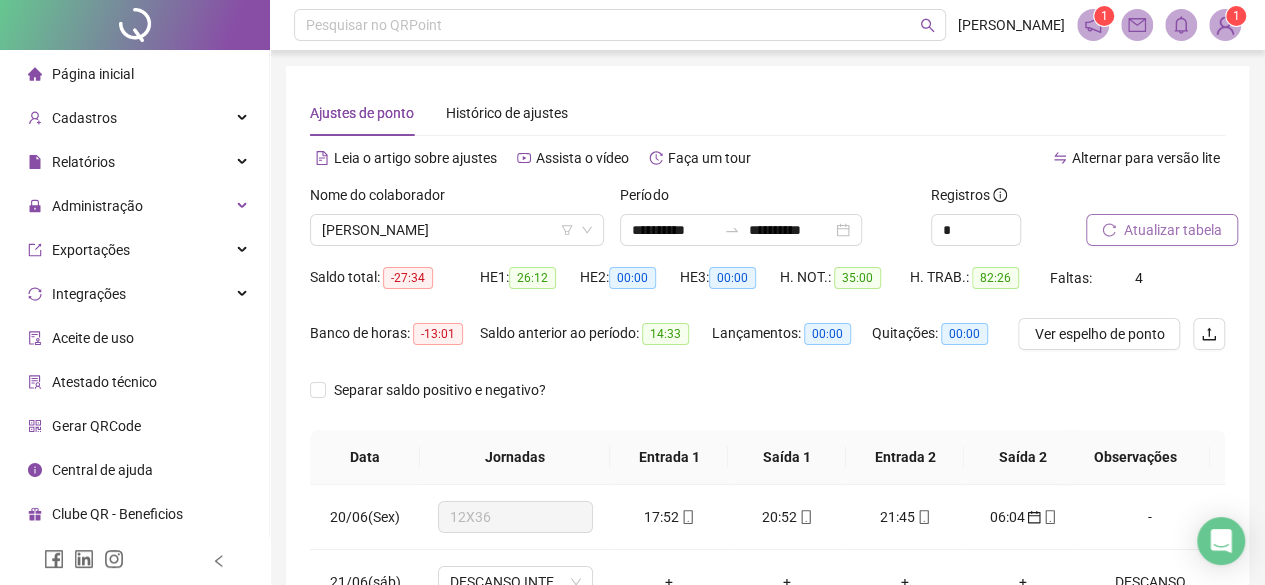 click on "Atualizar tabela" at bounding box center (1173, 230) 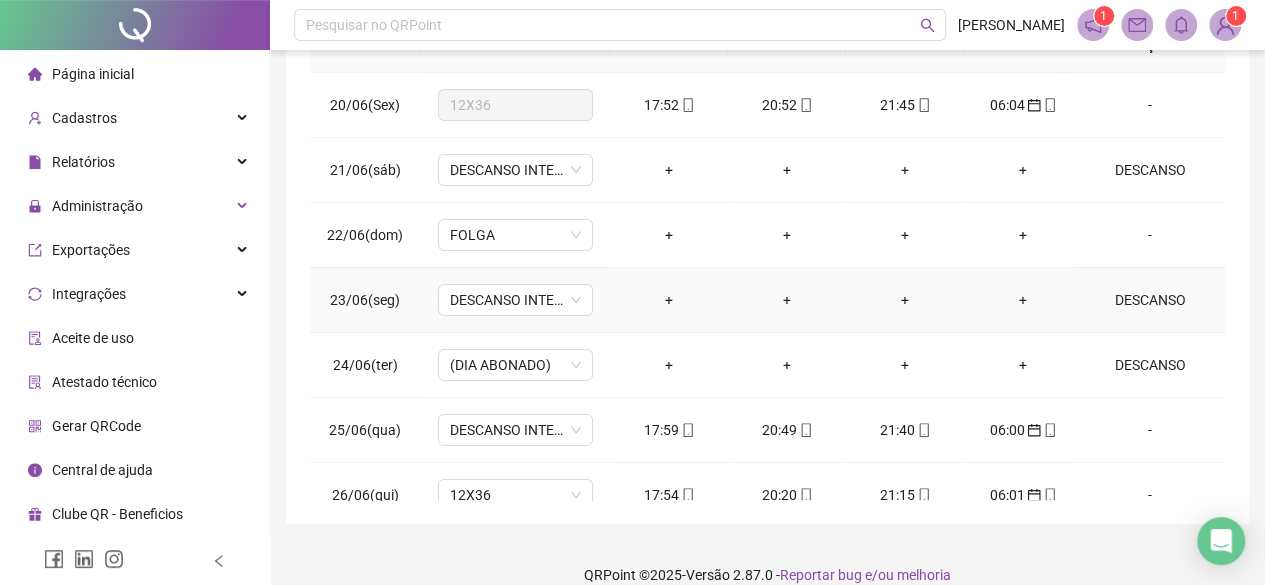 scroll, scrollTop: 436, scrollLeft: 0, axis: vertical 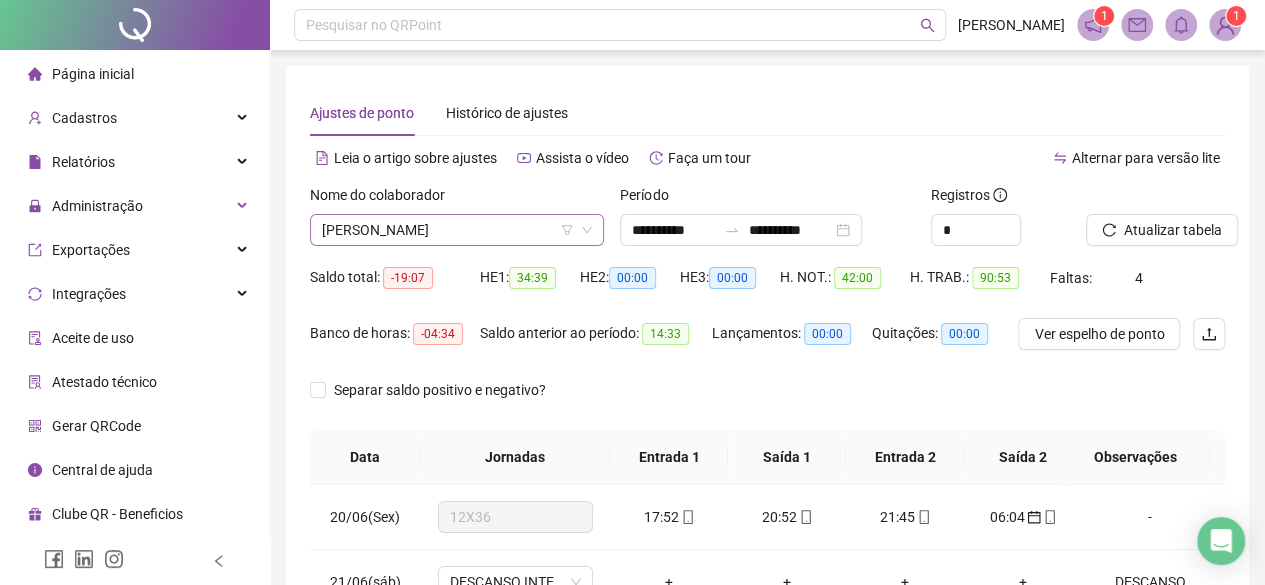 click on "[PERSON_NAME]" at bounding box center (457, 230) 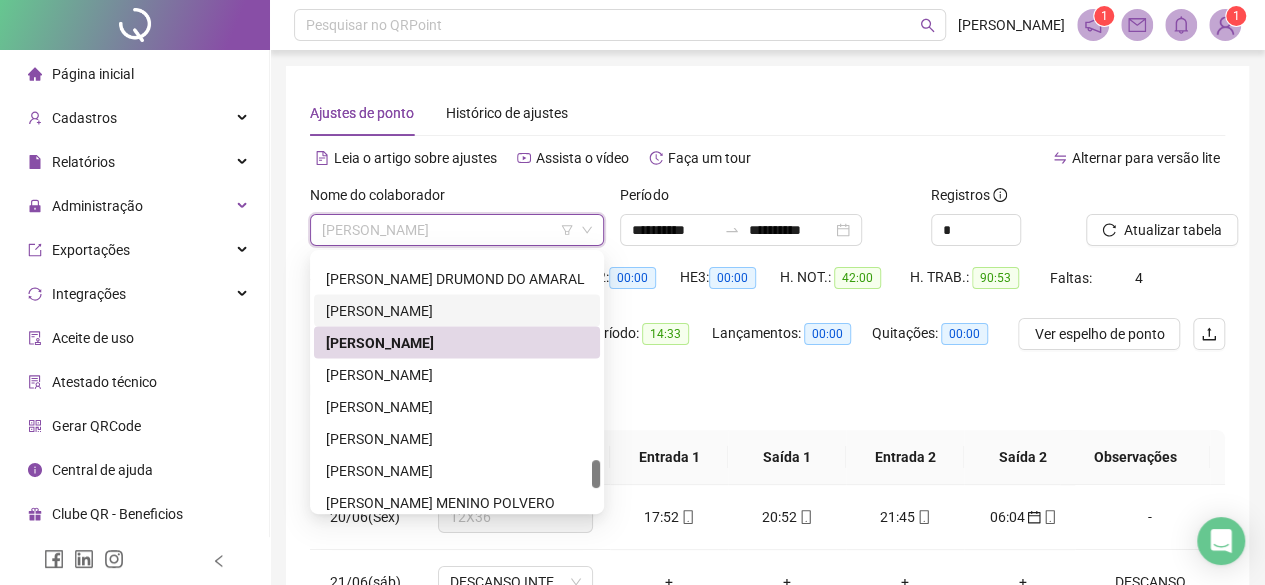 click on "[PERSON_NAME]" at bounding box center (457, 310) 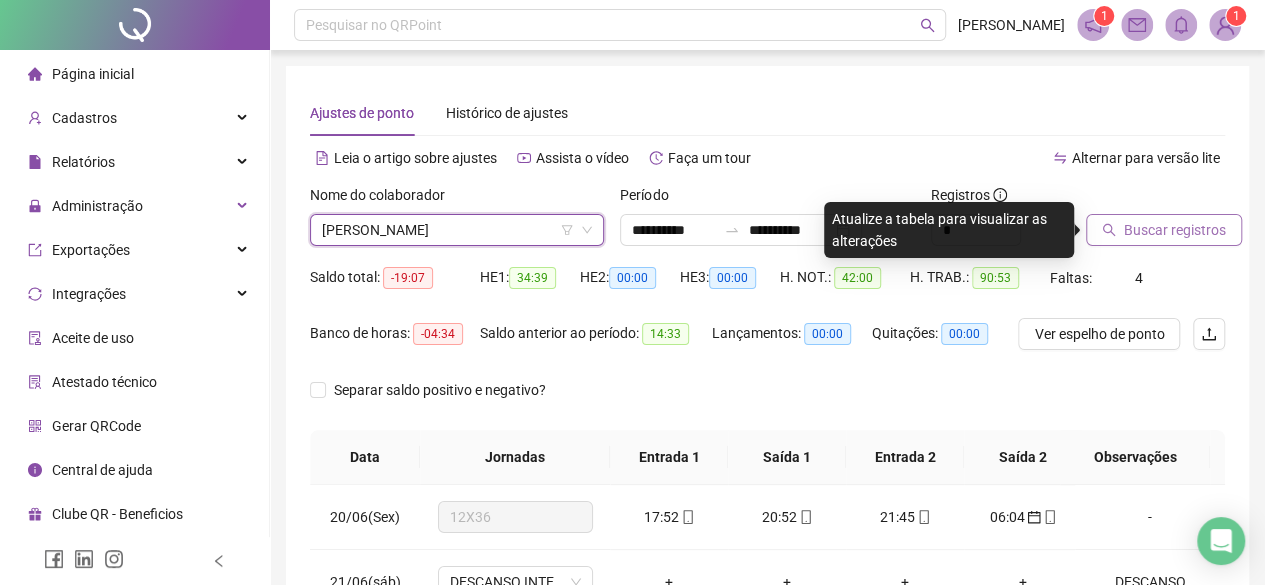 click on "Buscar registros" at bounding box center (1175, 230) 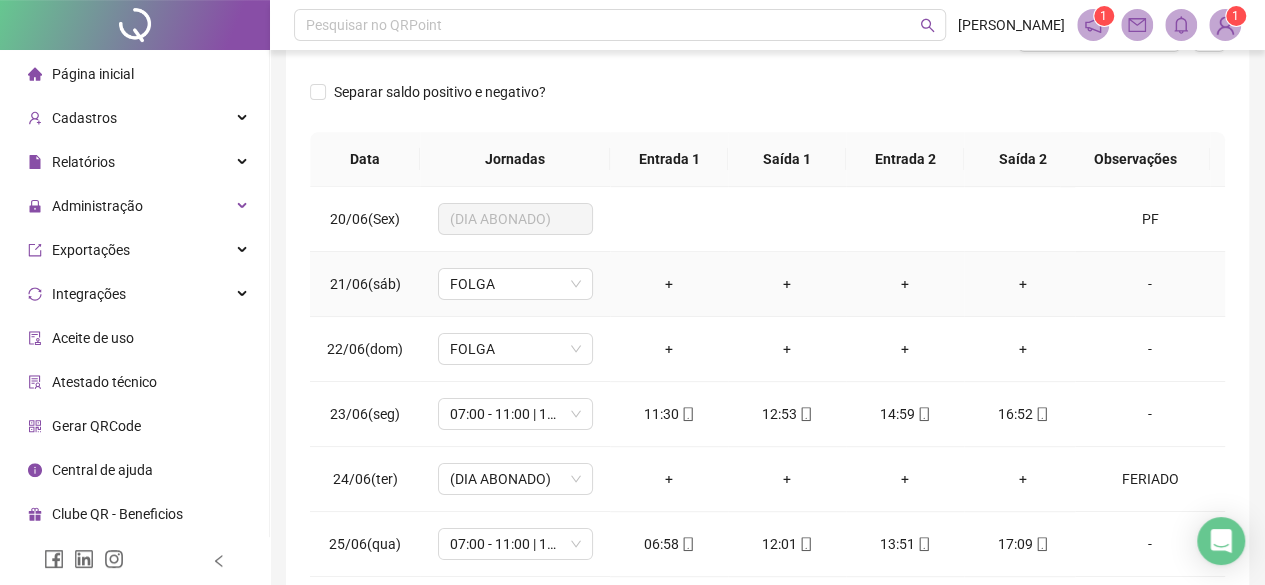 scroll, scrollTop: 300, scrollLeft: 0, axis: vertical 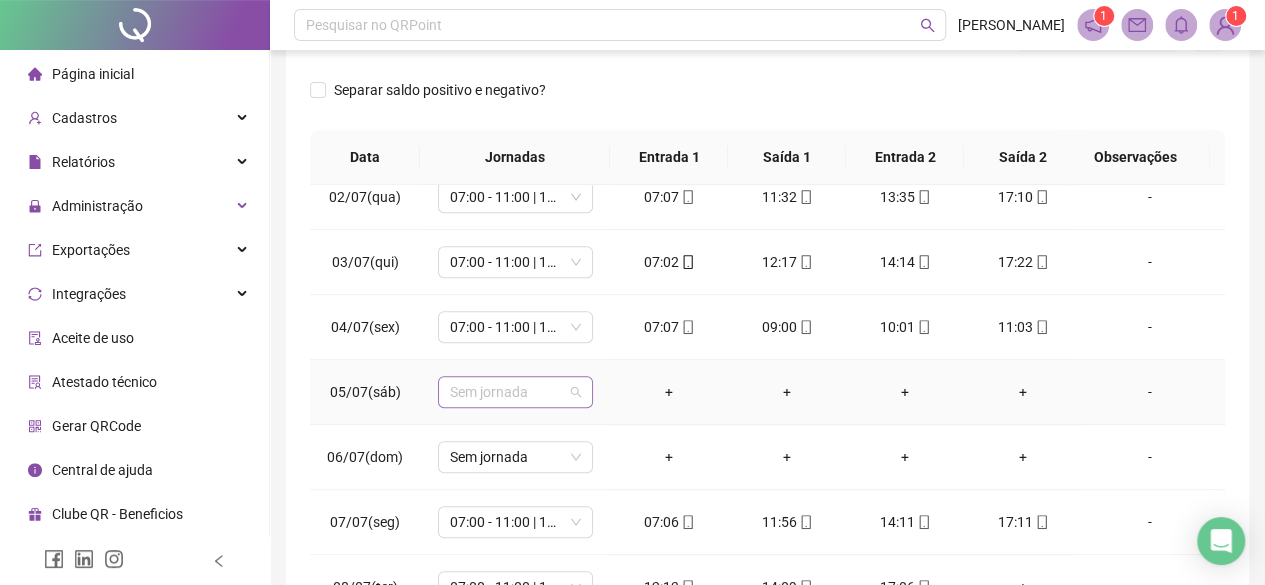 click on "Sem jornada" at bounding box center (515, 392) 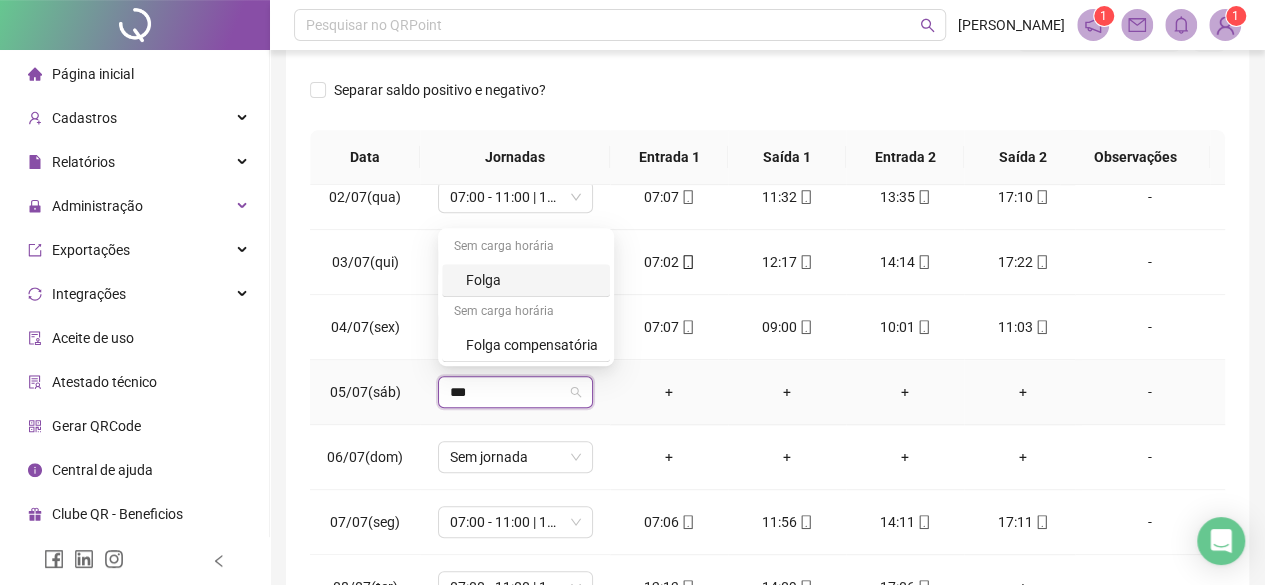 type on "****" 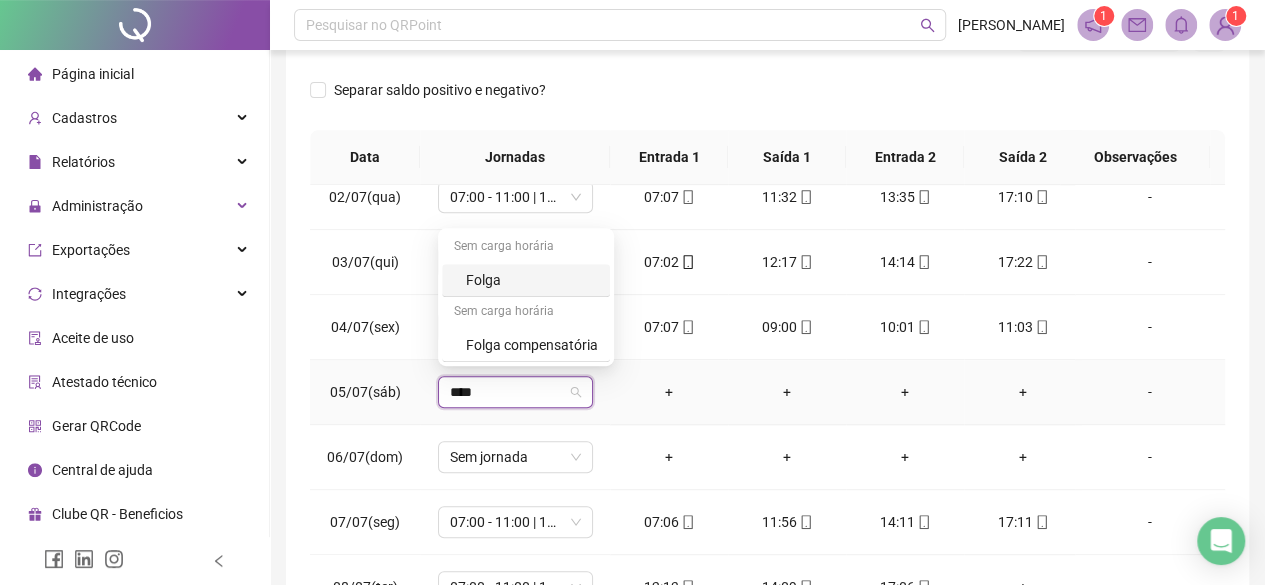 click on "Folga" at bounding box center [532, 280] 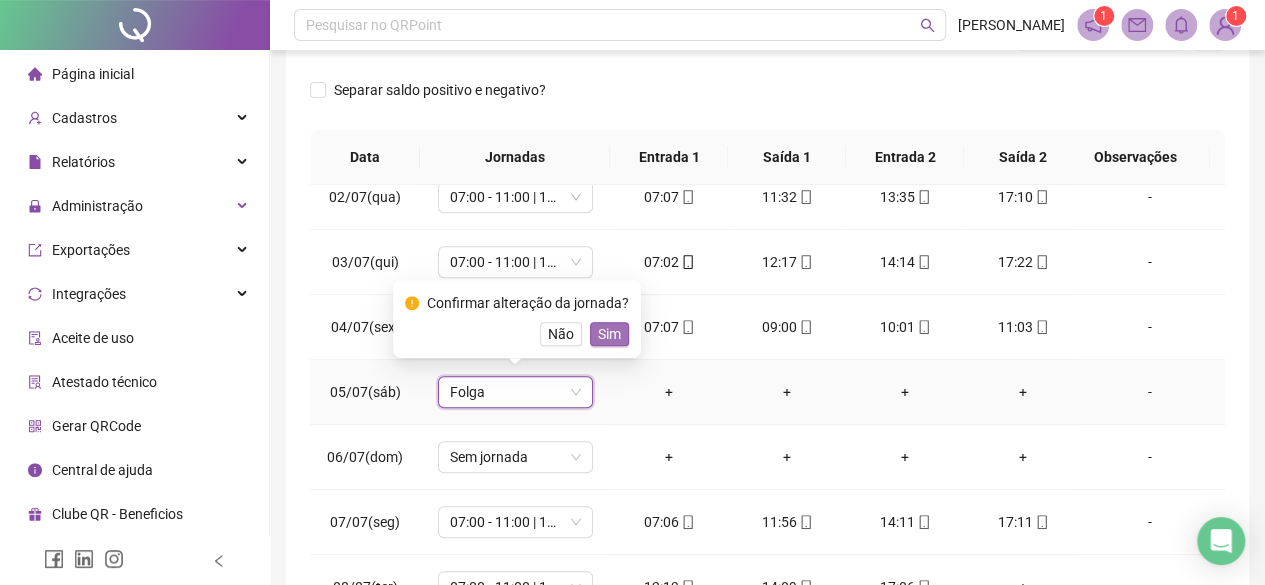 click on "Sim" at bounding box center (609, 334) 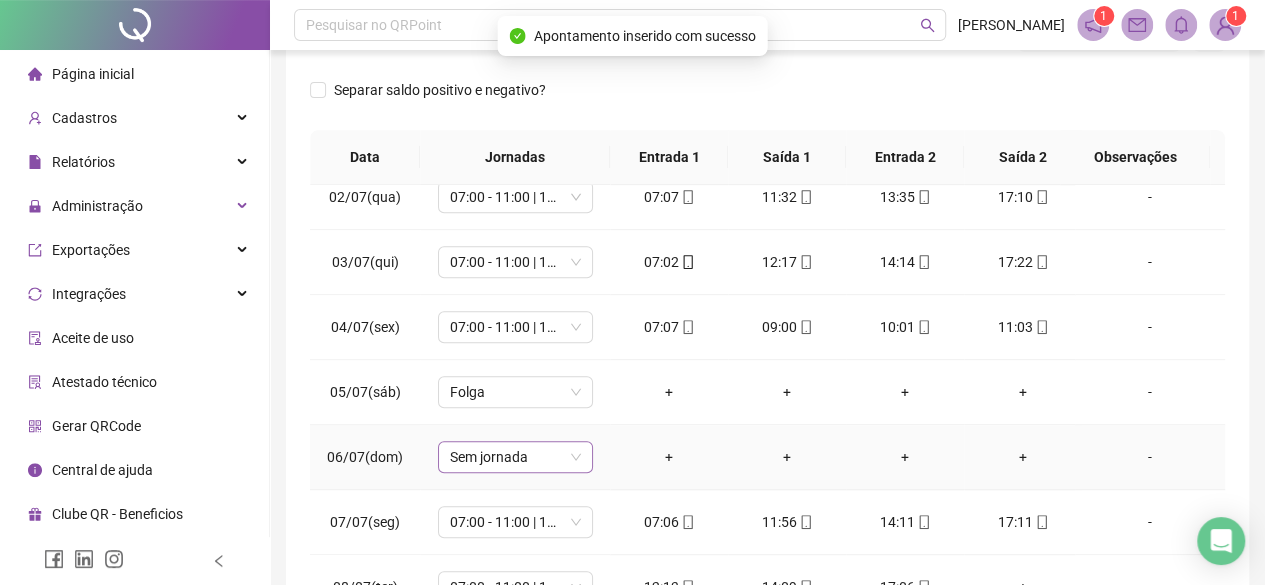 click on "Sem jornada" at bounding box center [515, 457] 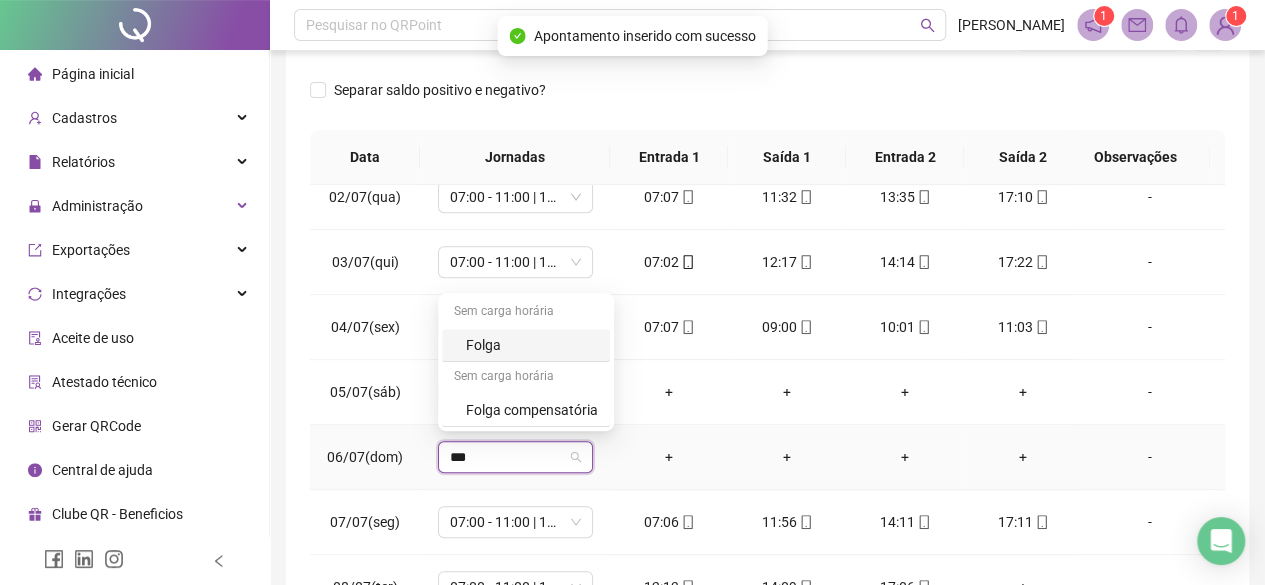 type on "****" 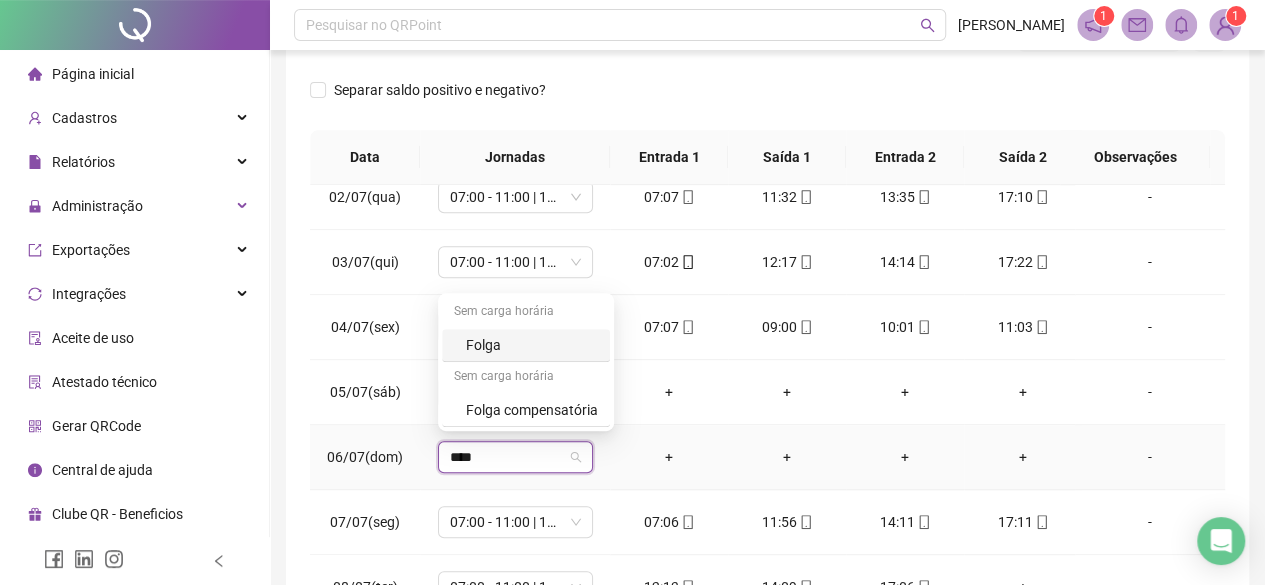click on "Folga" at bounding box center [532, 345] 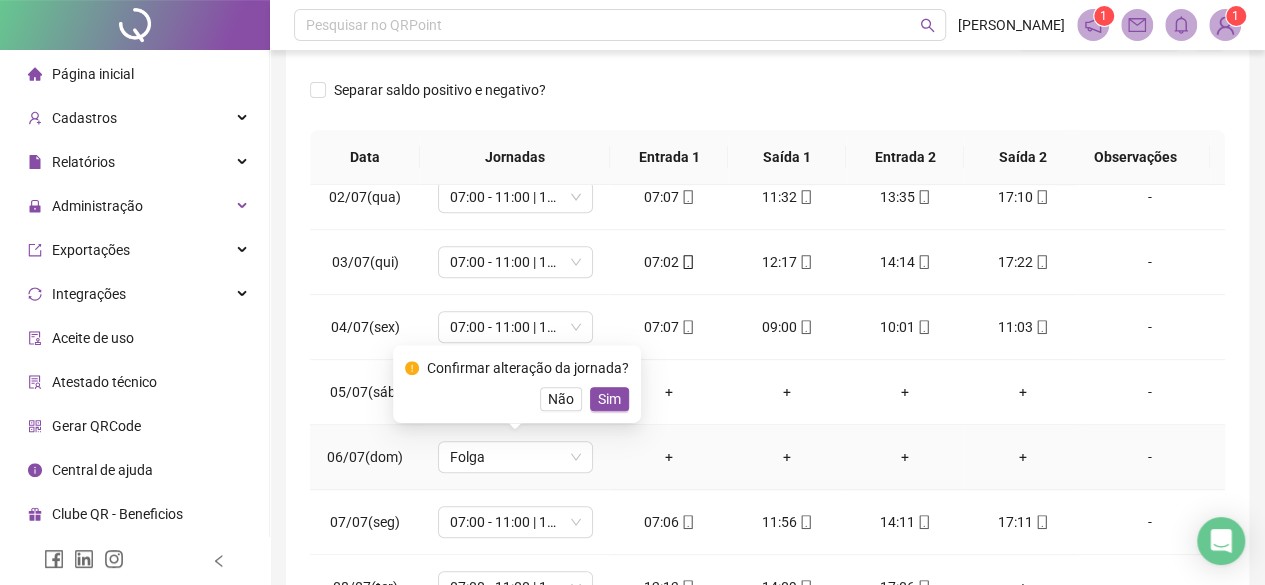 click on "Confirmar alteração da jornada? Não Sim" at bounding box center (517, 384) 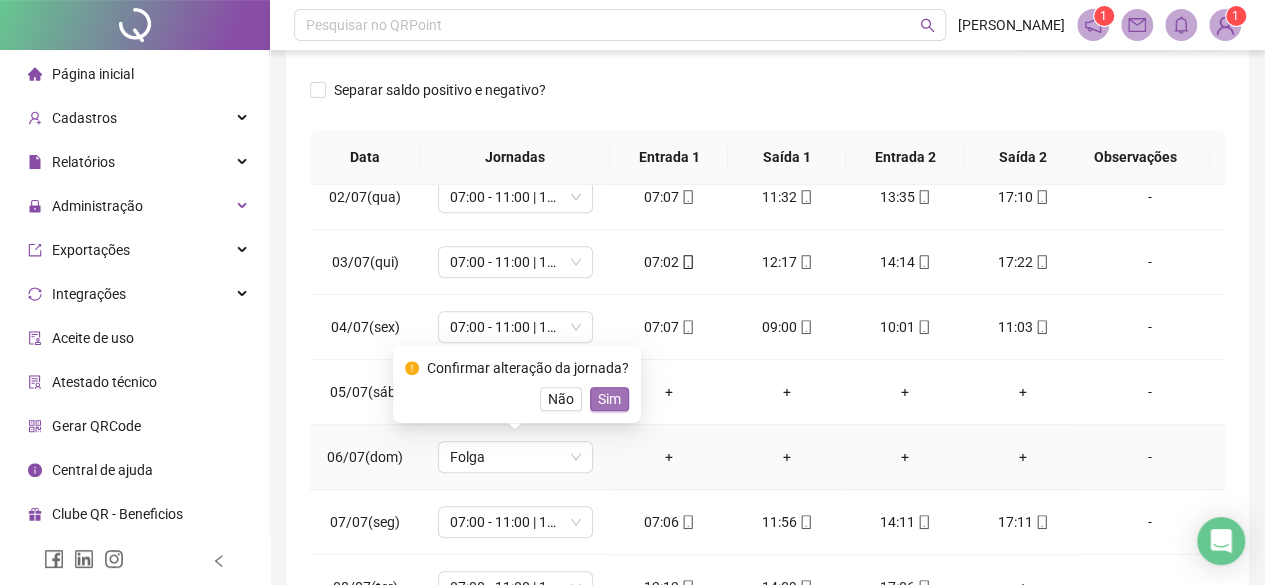 click on "Sim" at bounding box center (609, 399) 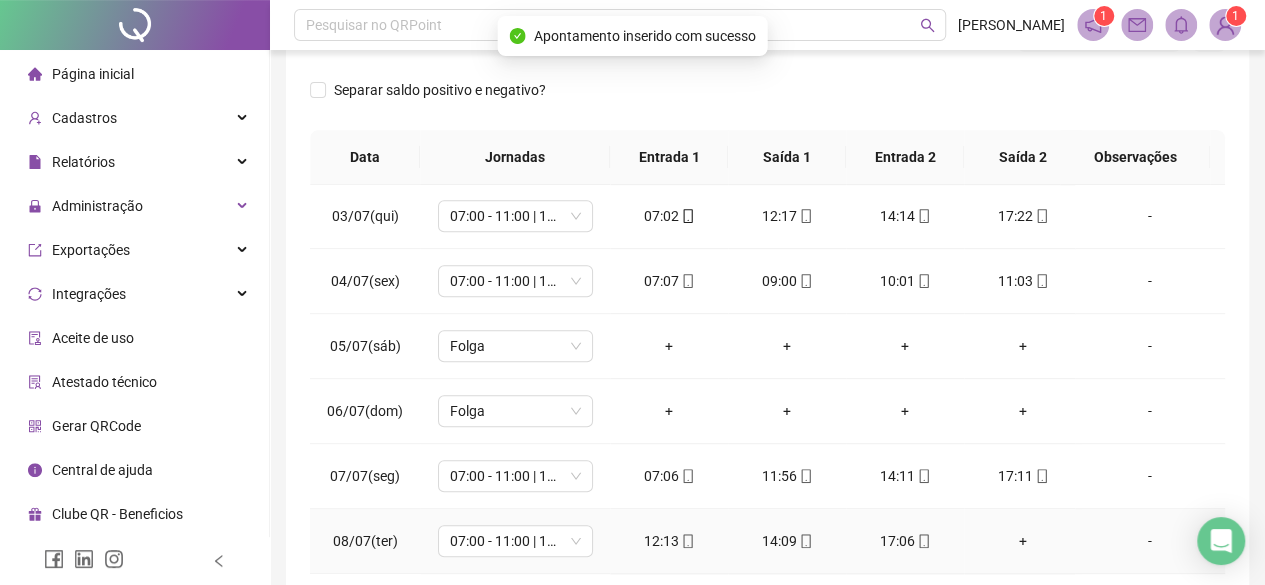 scroll, scrollTop: 946, scrollLeft: 0, axis: vertical 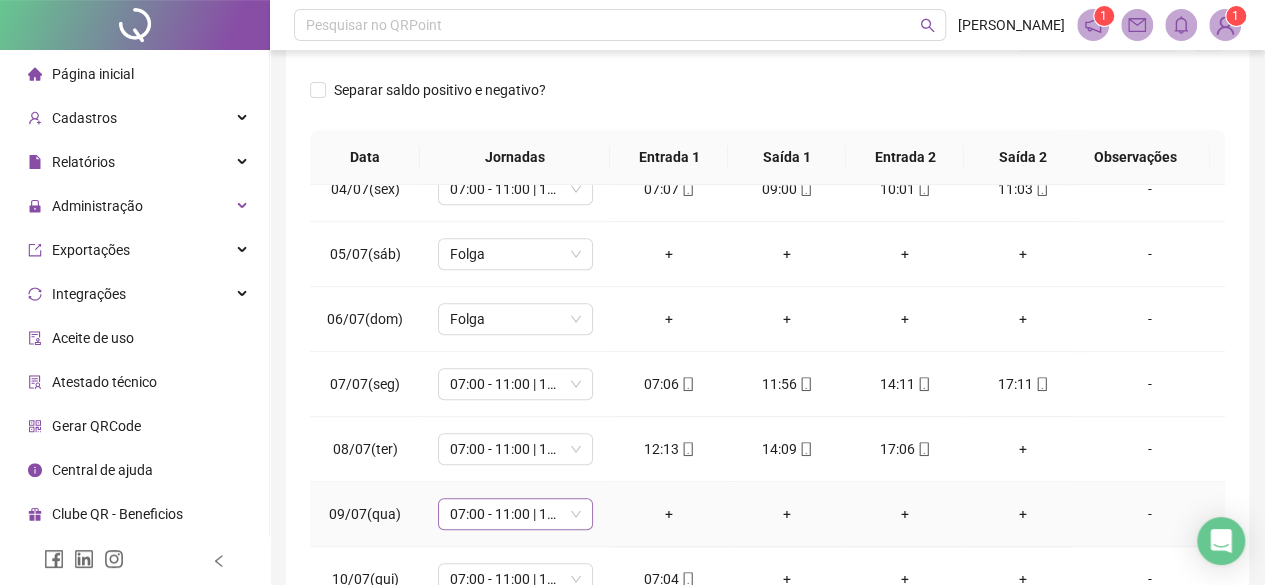 click on "07:00 - 11:00 | 13:00 - 17:00" at bounding box center [515, 514] 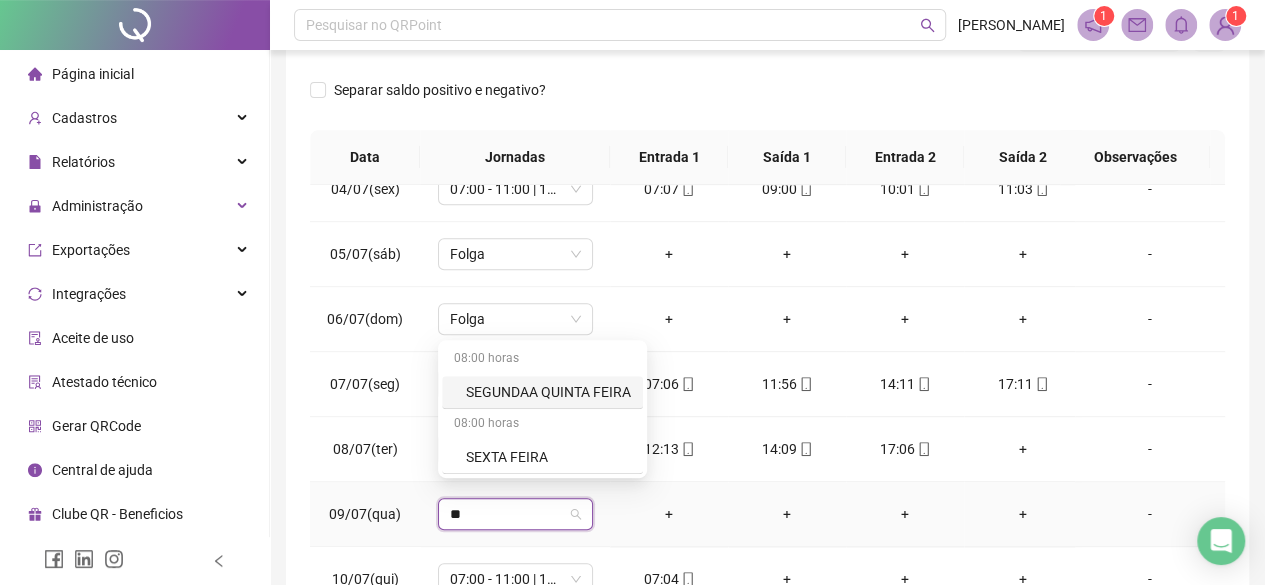 type on "*" 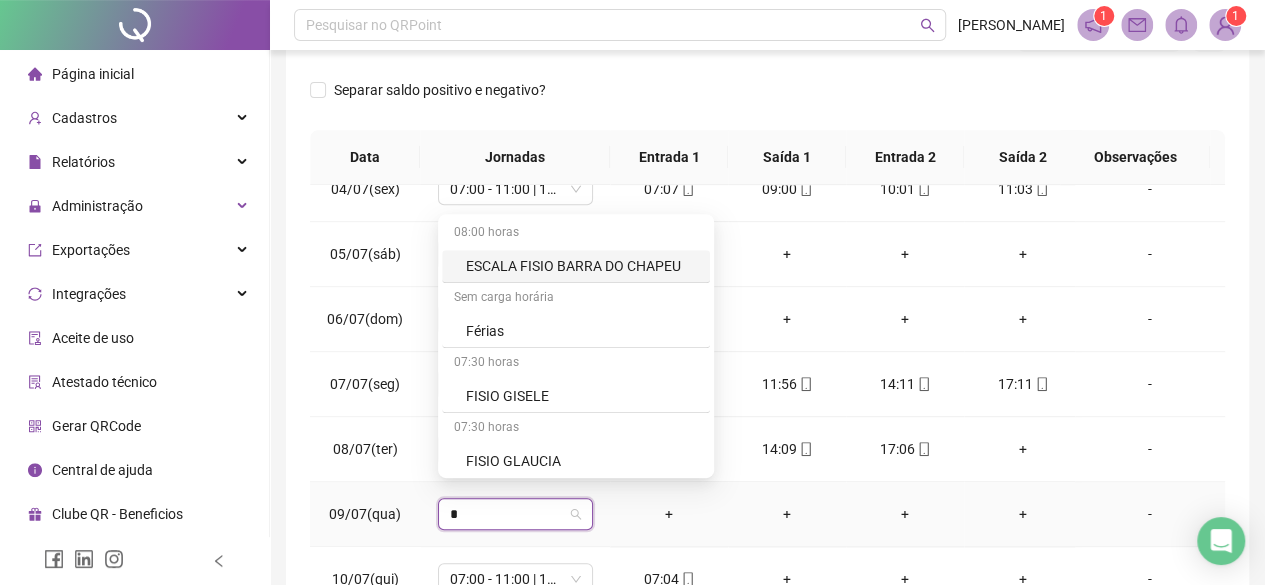 type 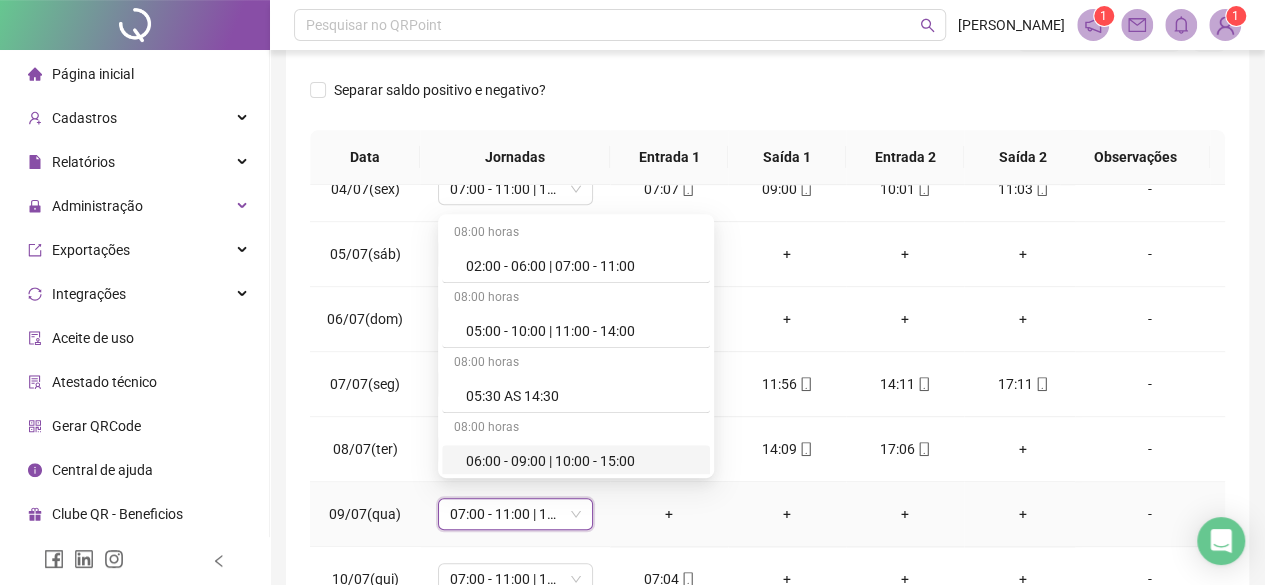 click on "-" at bounding box center [1150, 514] 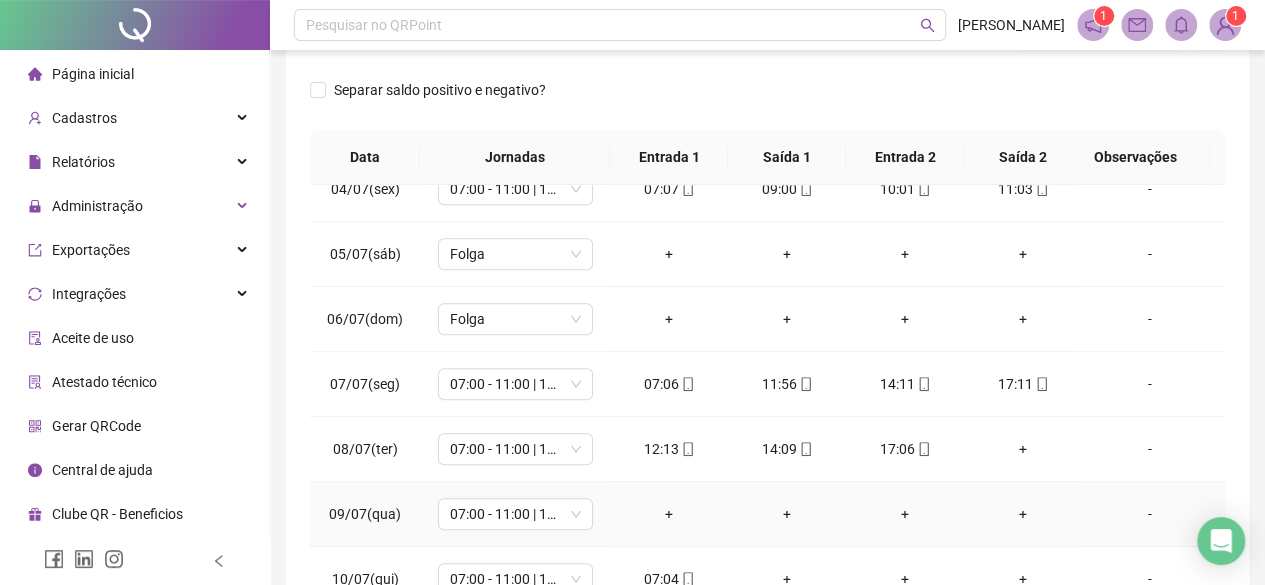 click on "-" at bounding box center (1150, 514) 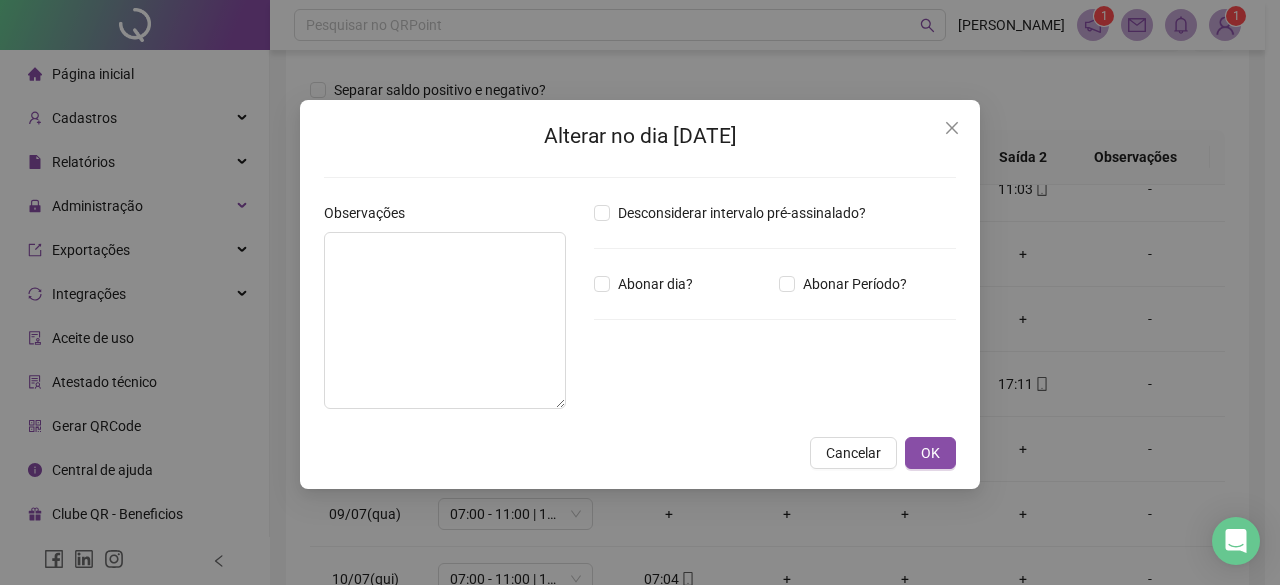 click on "Desconsiderar intervalo pré-assinalado? Abonar dia? Abonar Período? Horas a abonar ***** Aplicar regime de compensação" at bounding box center [775, 313] 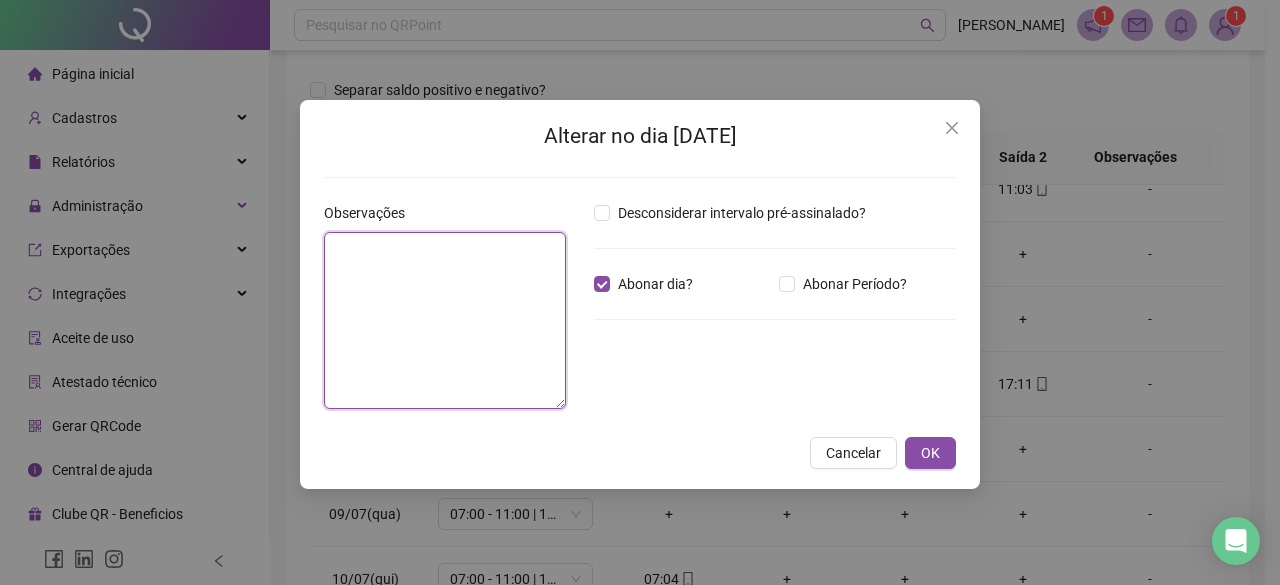click at bounding box center (445, 320) 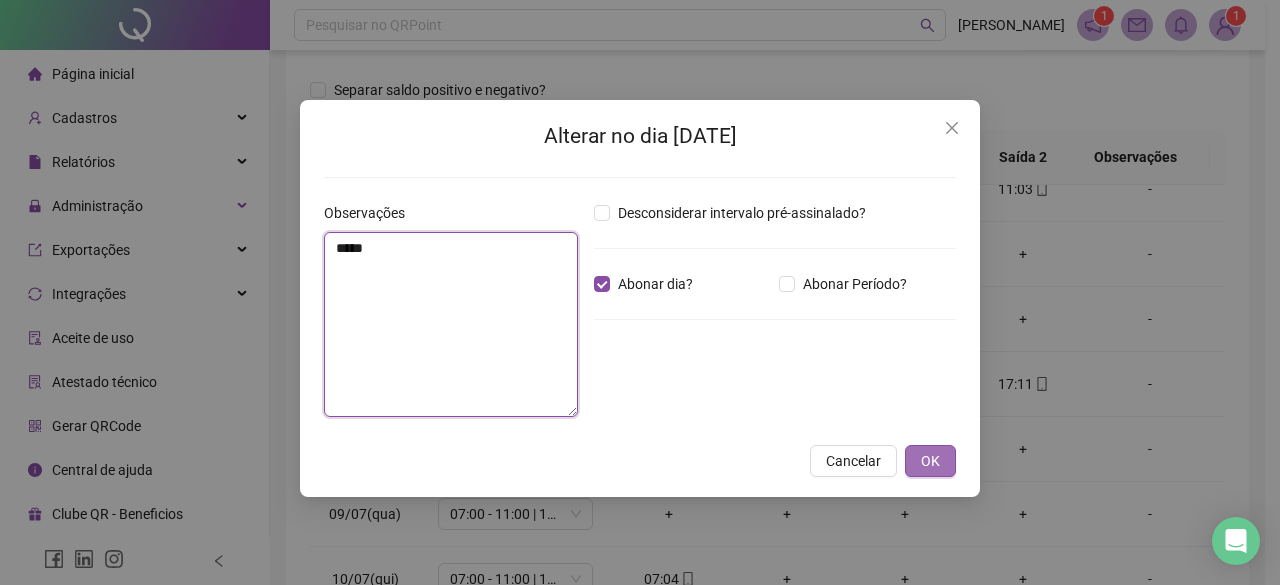type on "*****" 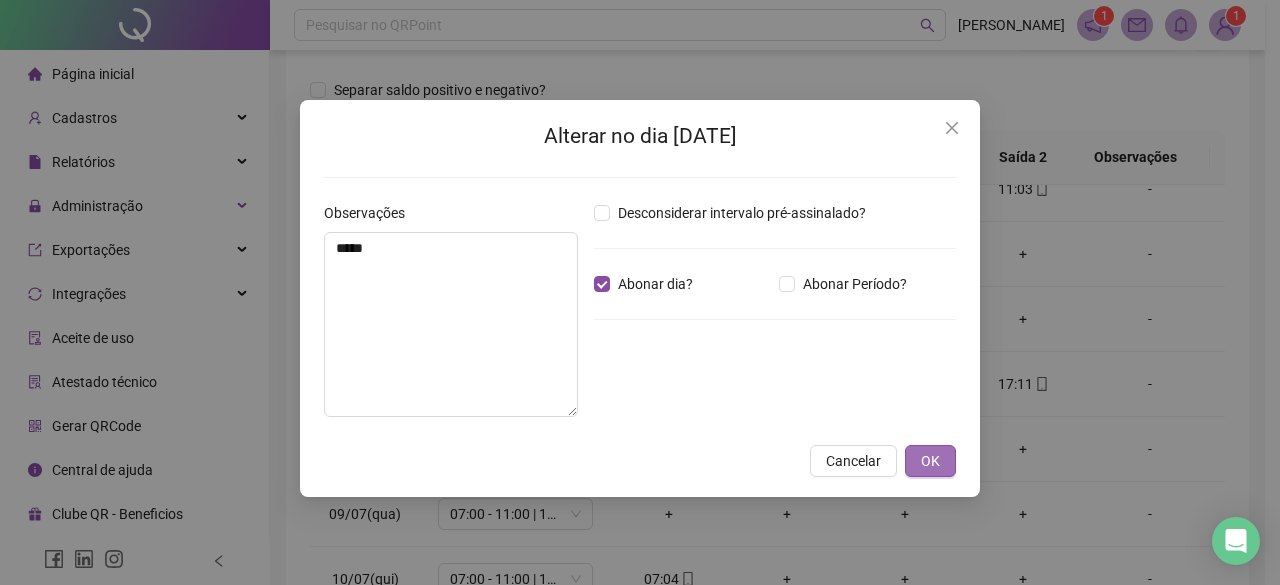 click on "OK" at bounding box center (930, 461) 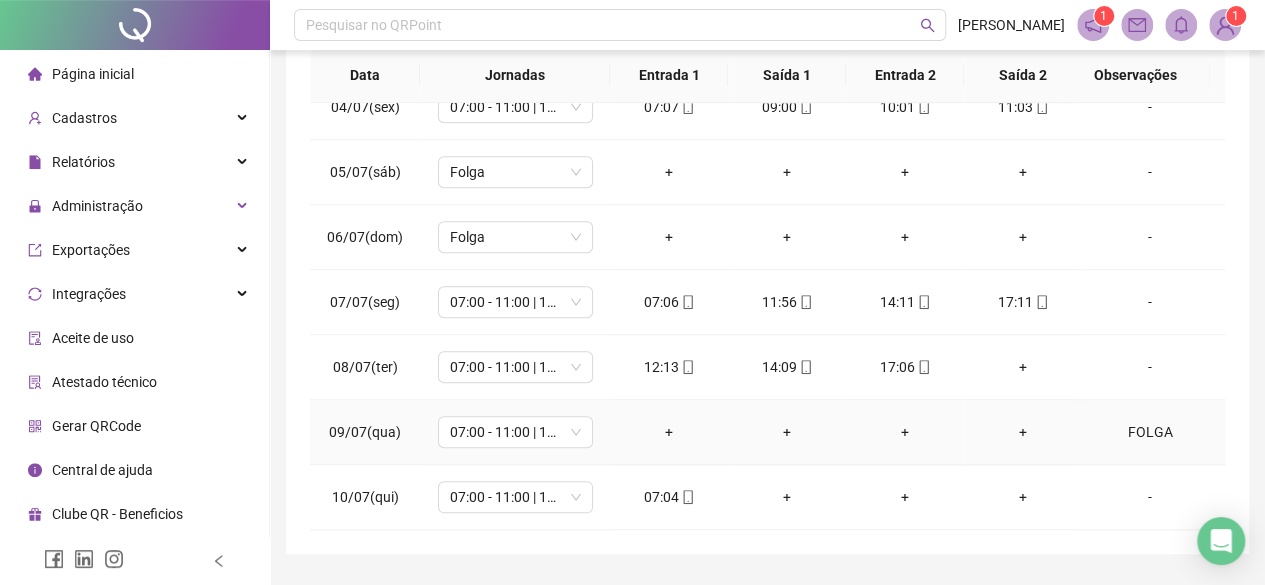 scroll, scrollTop: 436, scrollLeft: 0, axis: vertical 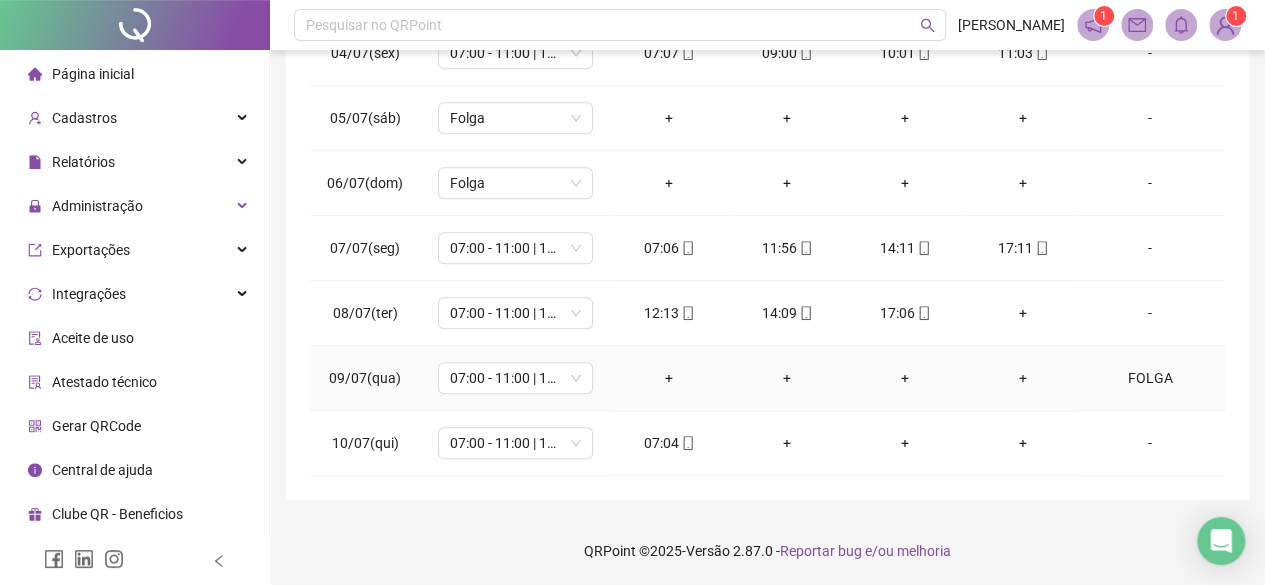 click on "FOLGA" at bounding box center (1150, 378) 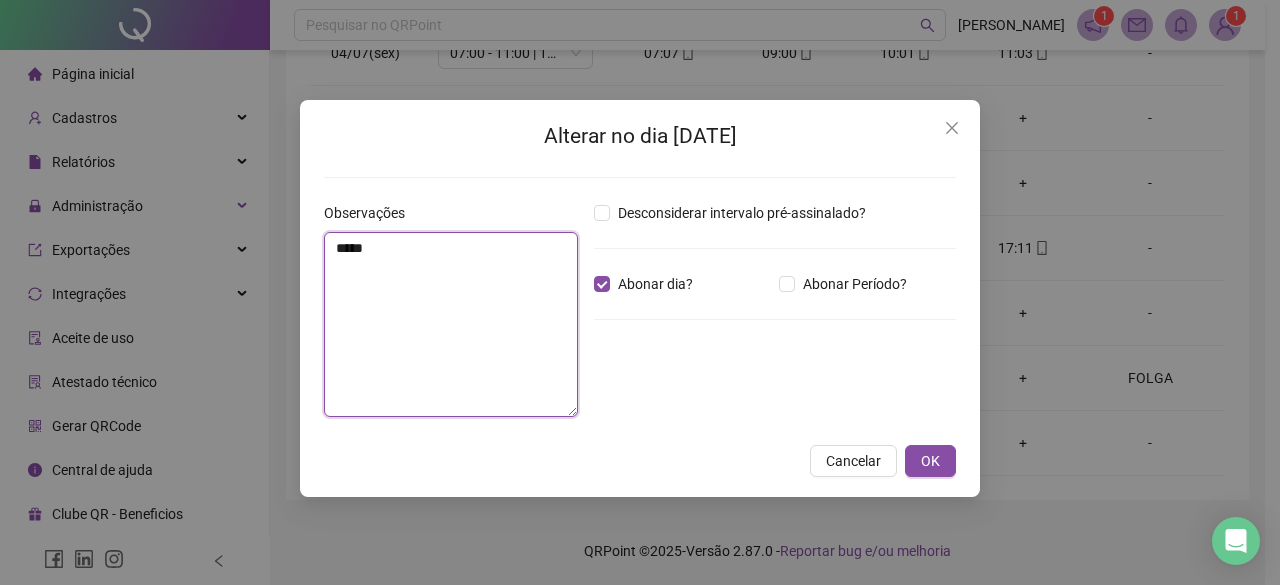drag, startPoint x: 426, startPoint y: 260, endPoint x: 0, endPoint y: 85, distance: 460.54425 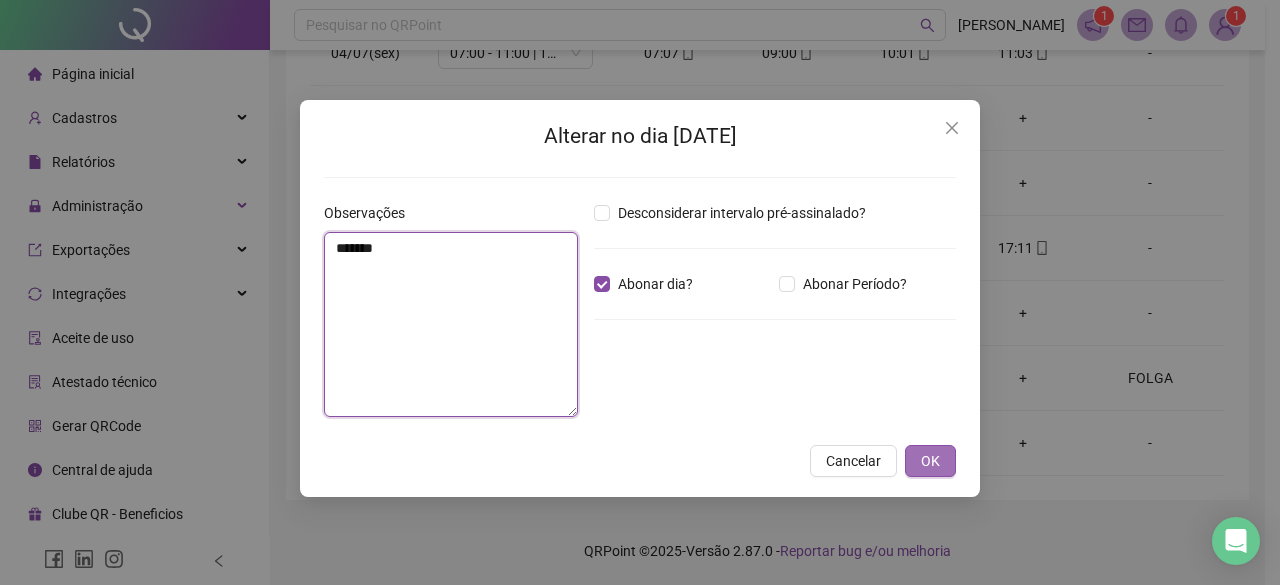 type on "*******" 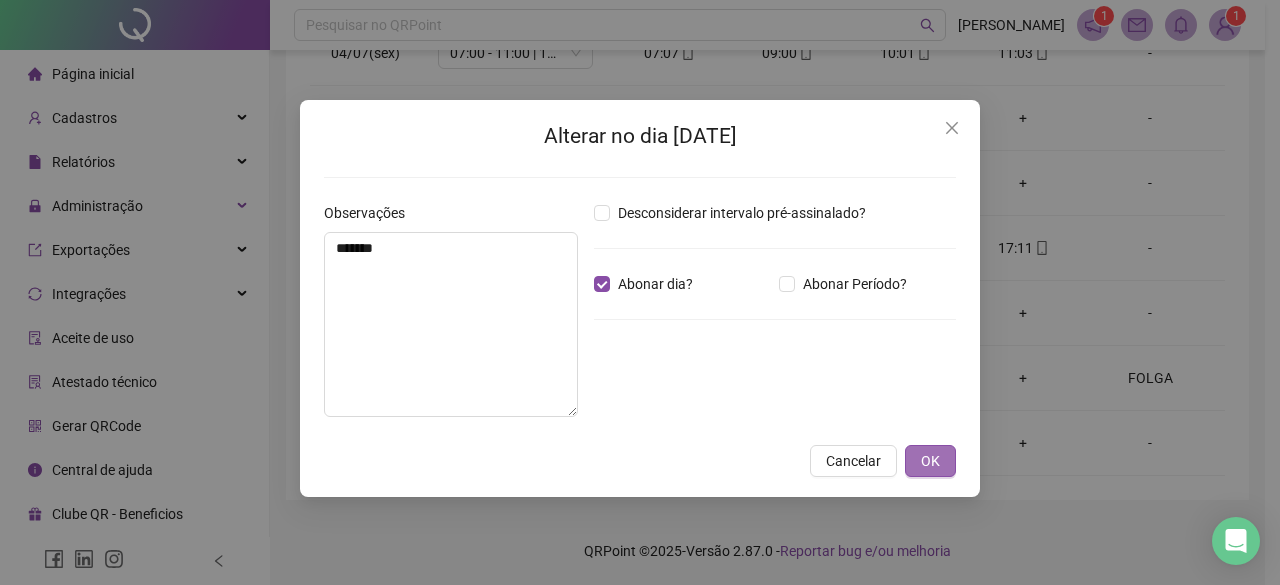 click on "OK" at bounding box center [930, 461] 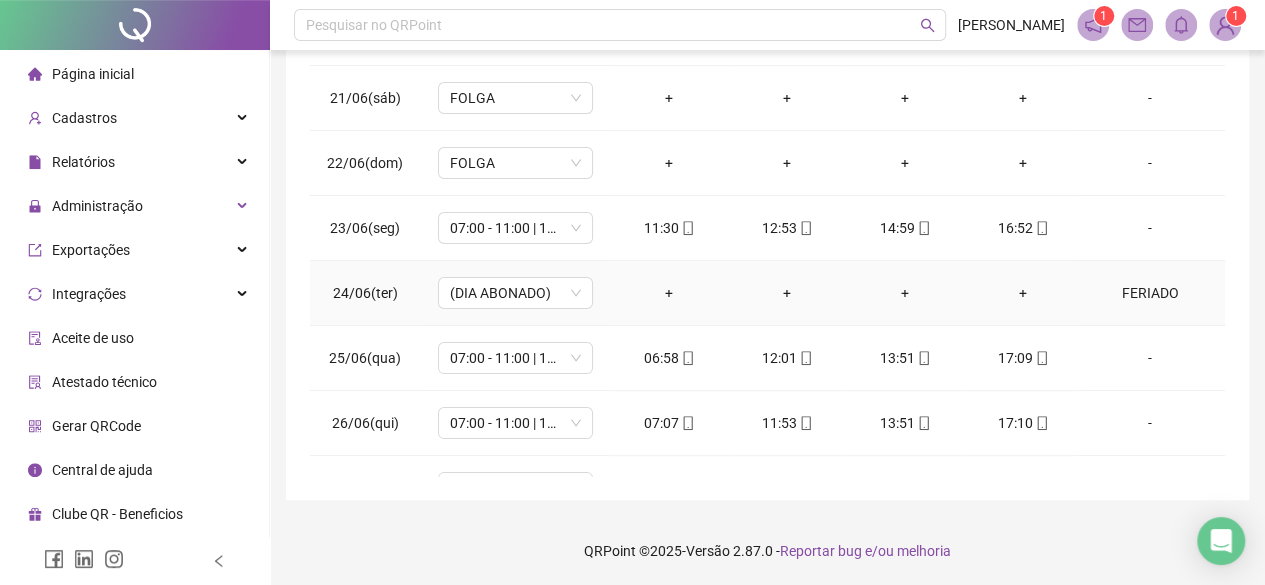 scroll, scrollTop: 46, scrollLeft: 0, axis: vertical 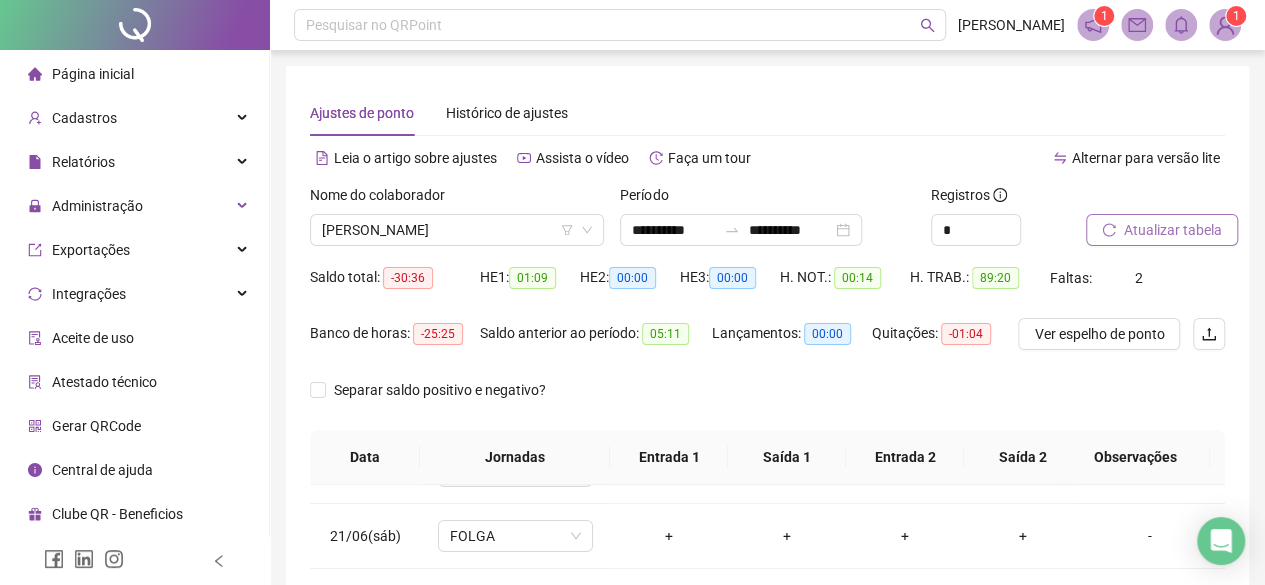 click on "Atualizar tabela" at bounding box center (1162, 230) 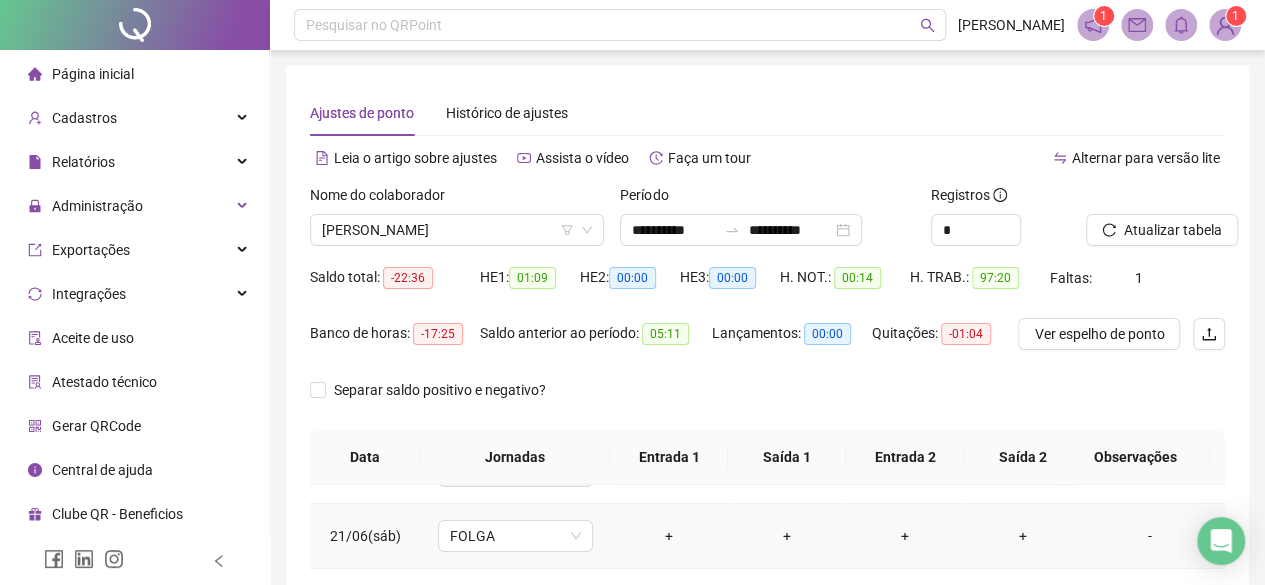 scroll, scrollTop: 436, scrollLeft: 0, axis: vertical 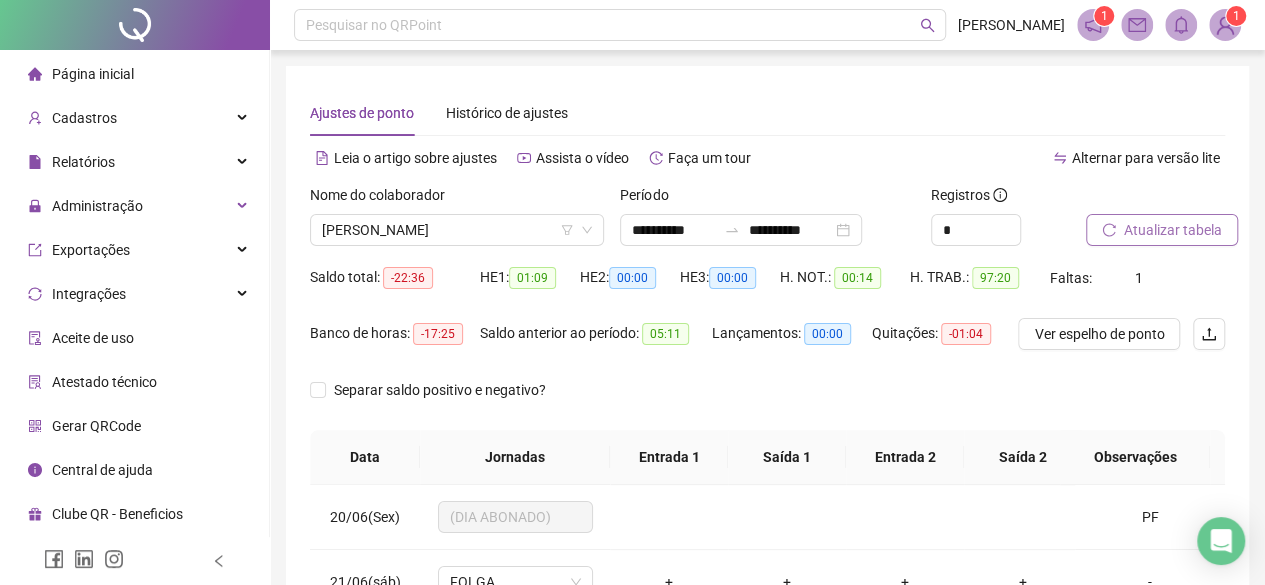 click on "Atualizar tabela" at bounding box center (1173, 230) 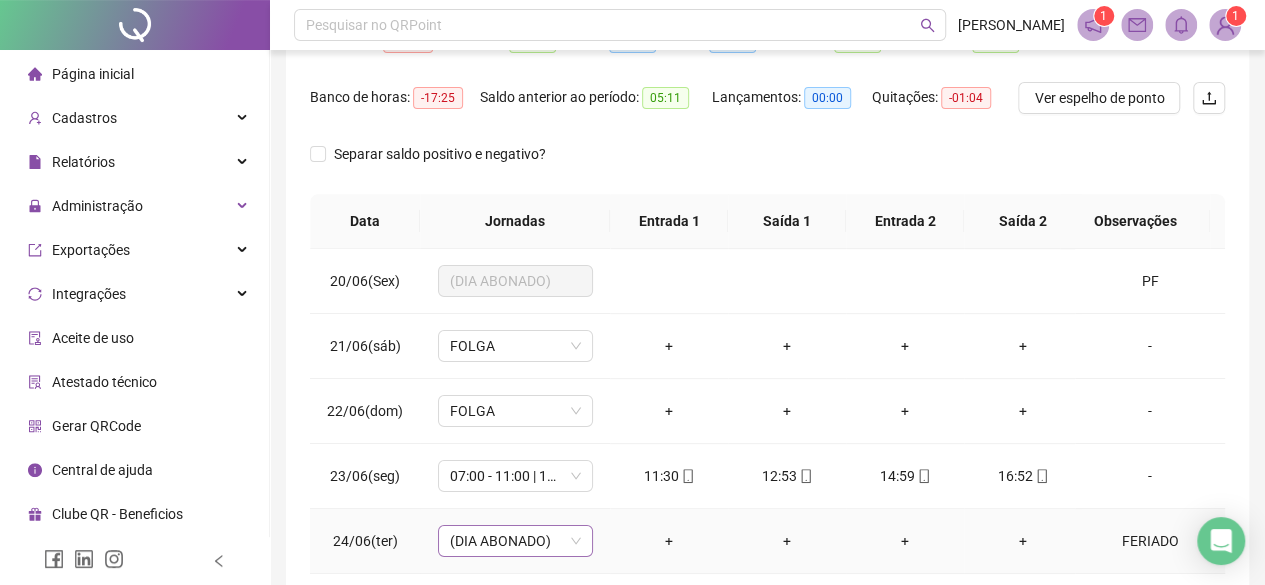 scroll, scrollTop: 300, scrollLeft: 0, axis: vertical 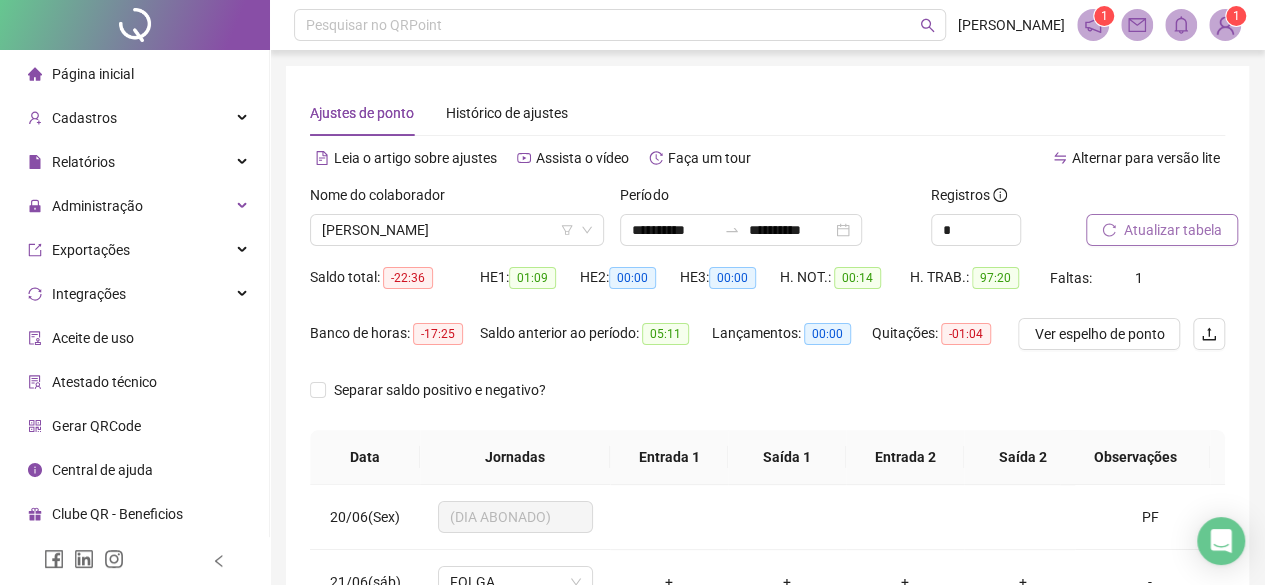 click at bounding box center (1130, 199) 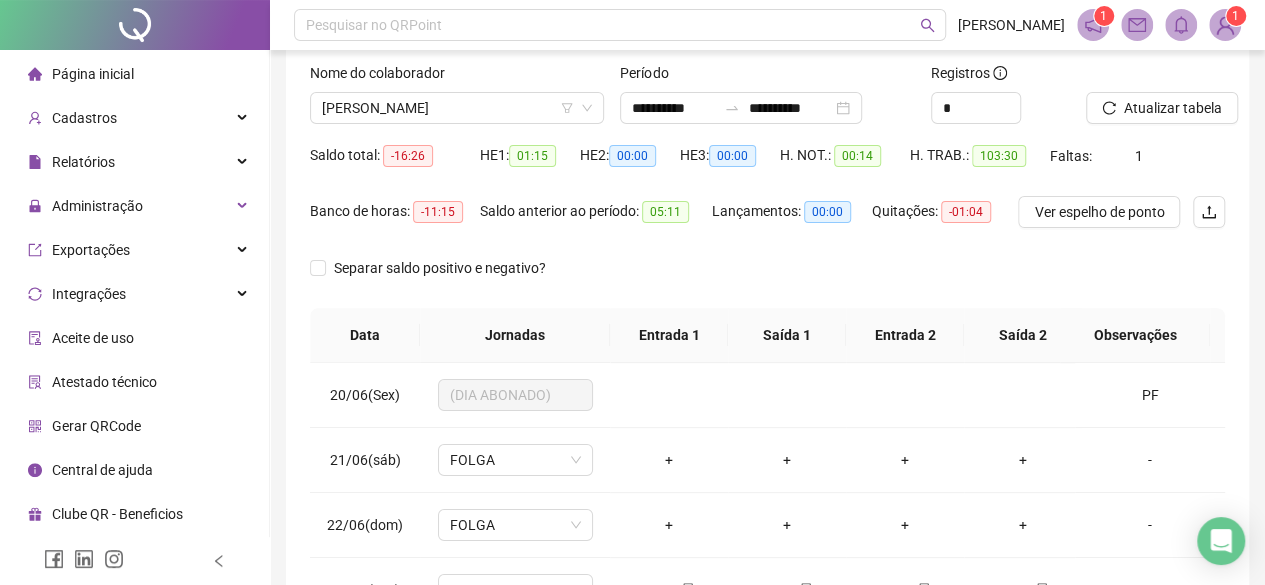 scroll, scrollTop: 236, scrollLeft: 0, axis: vertical 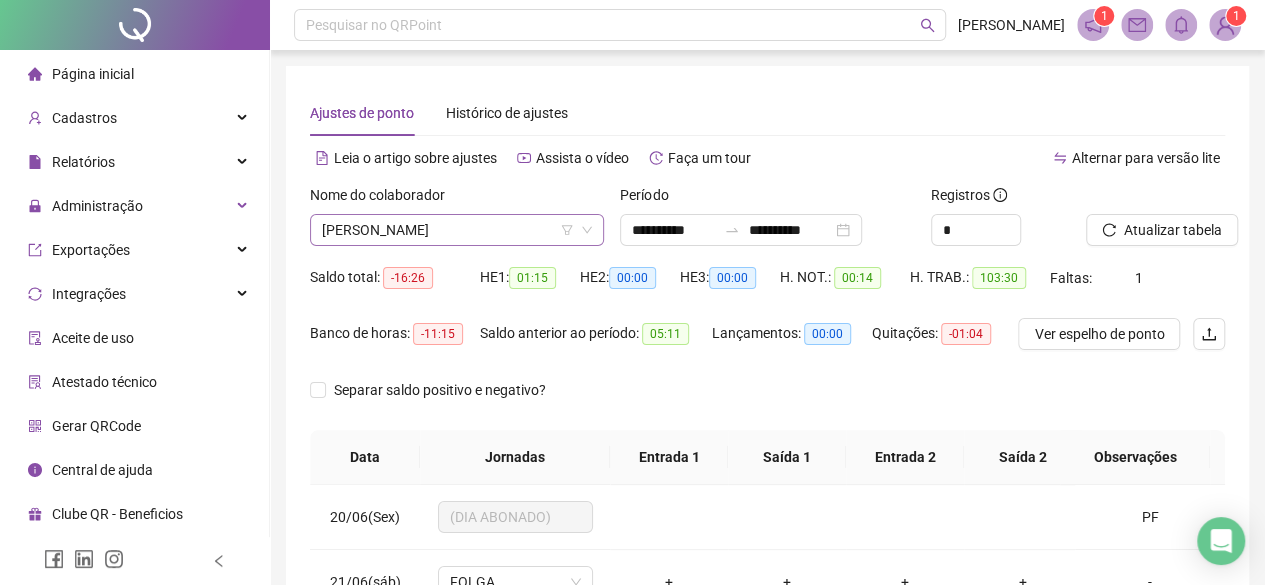 click on "[PERSON_NAME]" at bounding box center (457, 230) 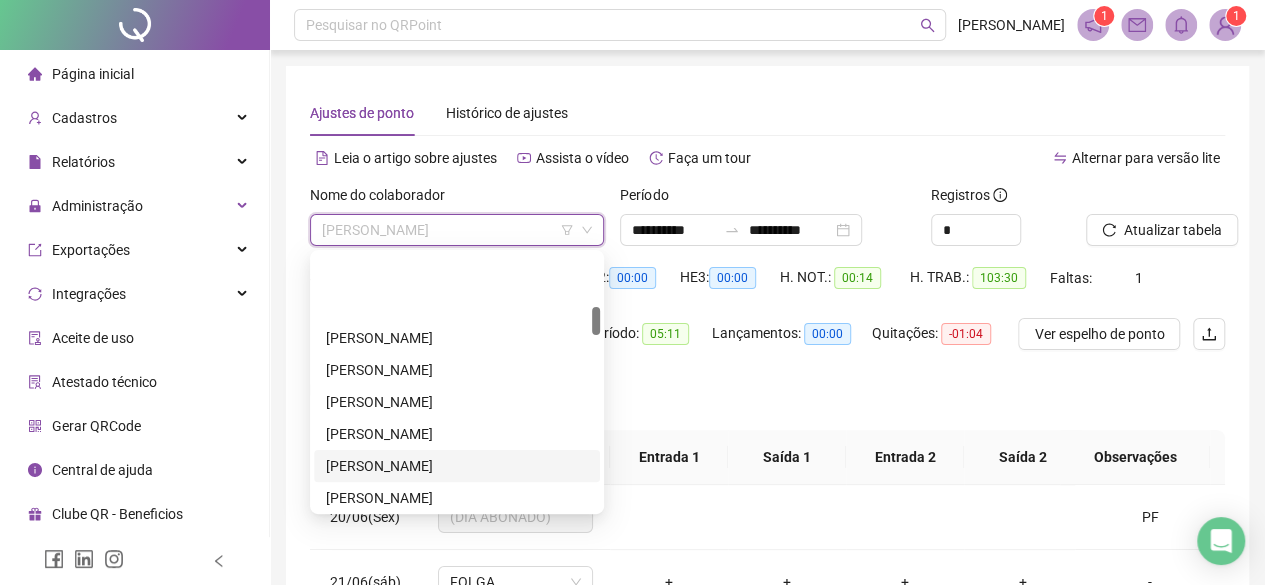 scroll, scrollTop: 480, scrollLeft: 0, axis: vertical 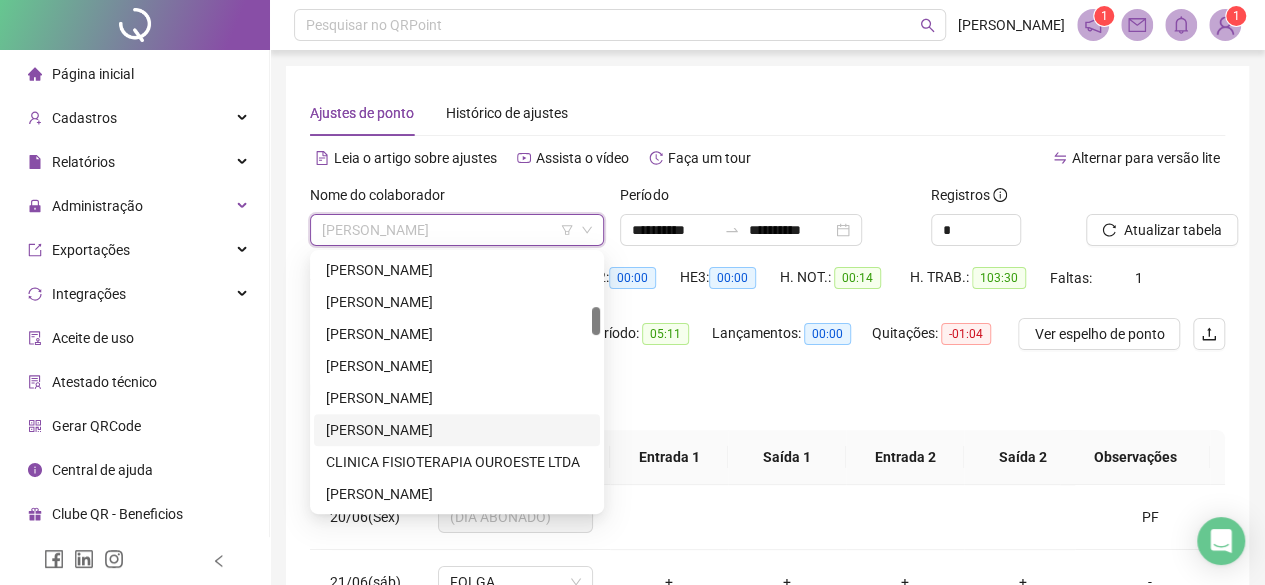 click on "[PERSON_NAME]" at bounding box center (457, 430) 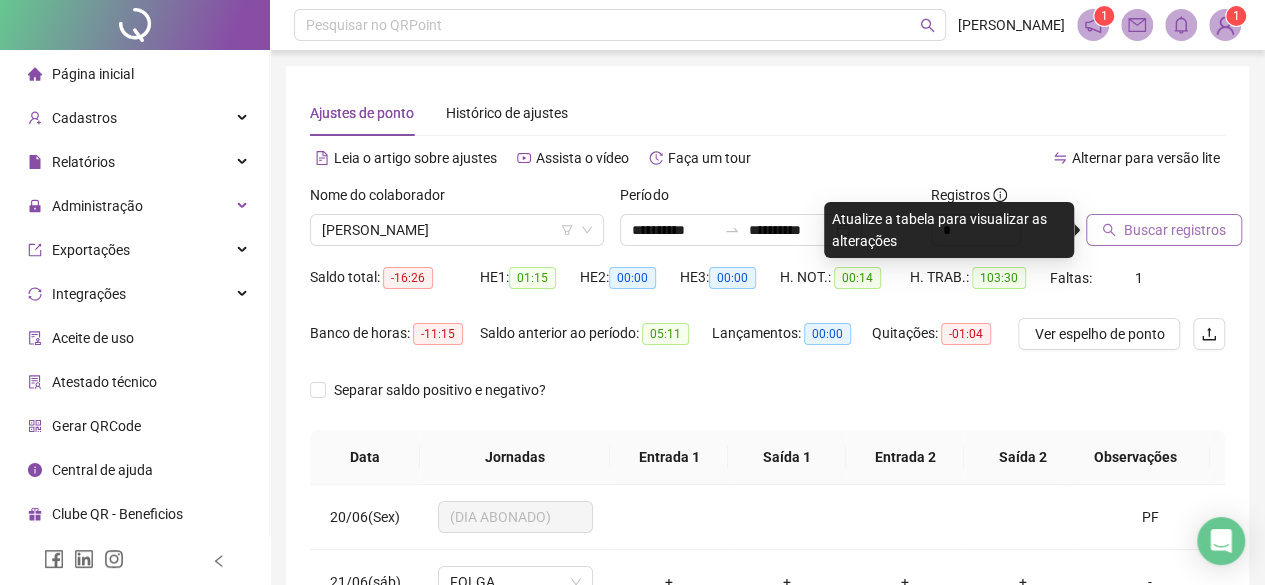 click on "Buscar registros" at bounding box center [1175, 230] 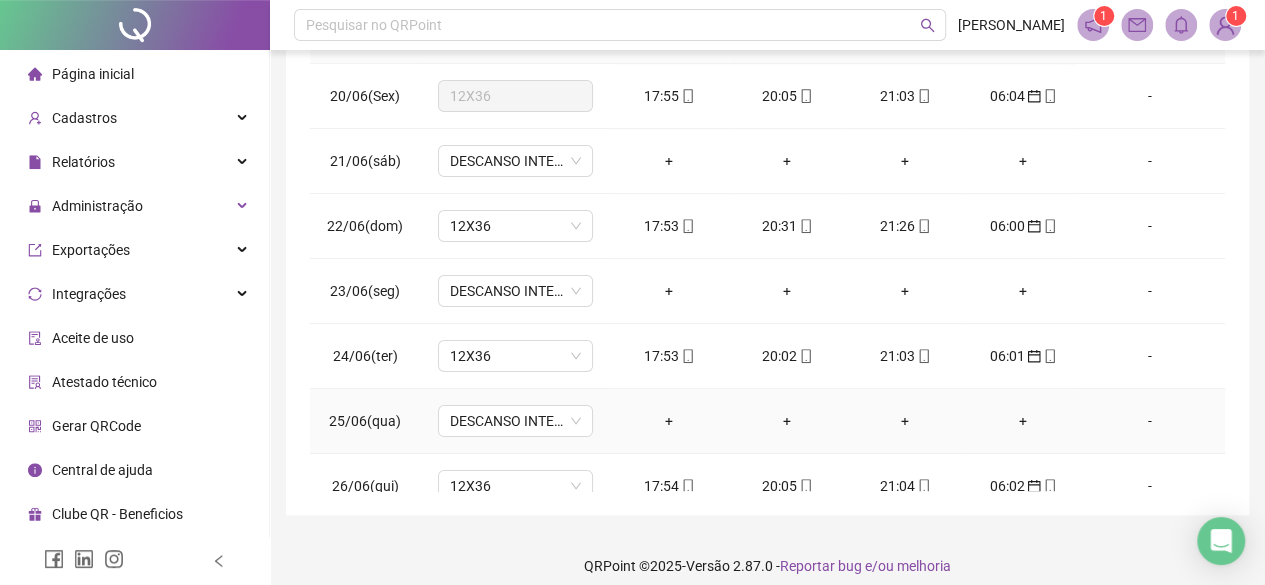 scroll, scrollTop: 436, scrollLeft: 0, axis: vertical 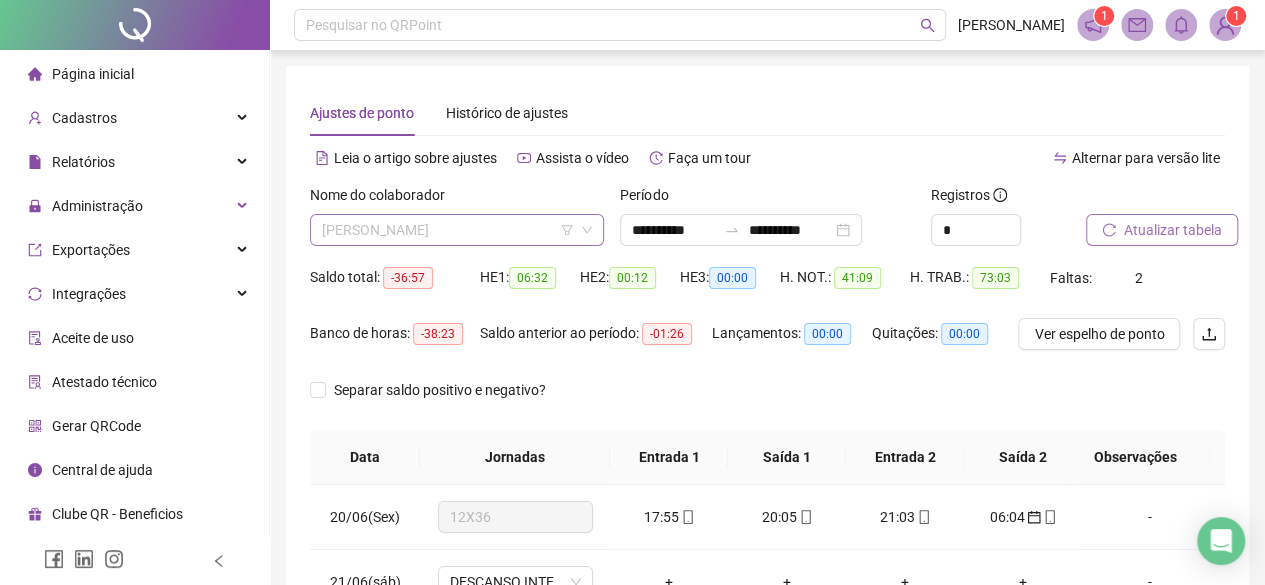 click on "[PERSON_NAME]" at bounding box center (457, 230) 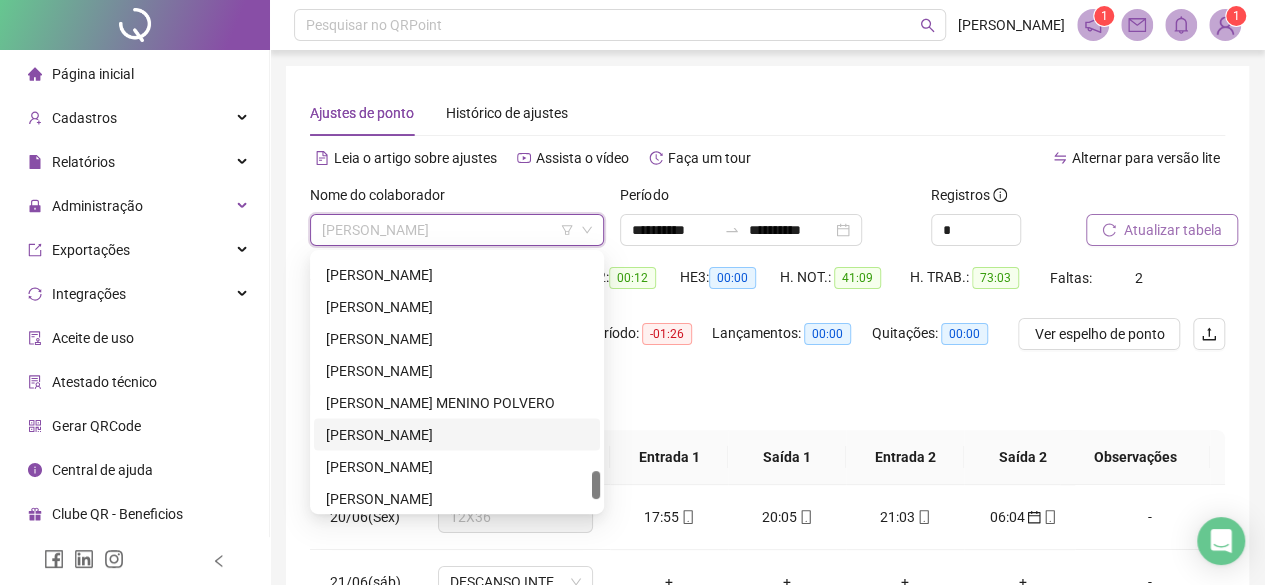 scroll, scrollTop: 2080, scrollLeft: 0, axis: vertical 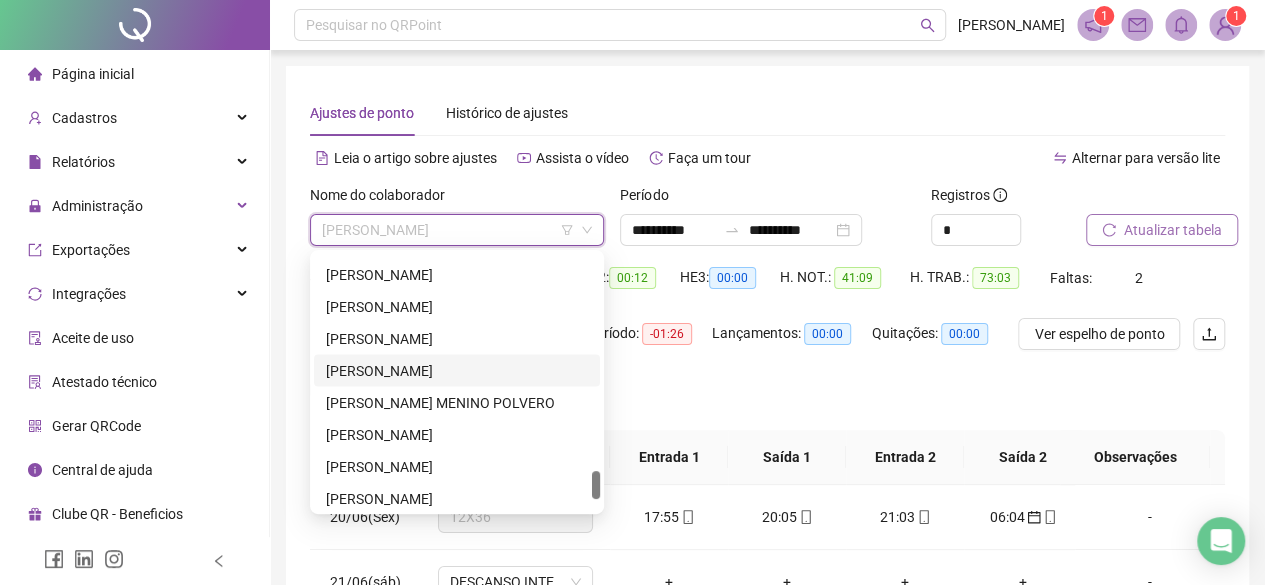 click on "[PERSON_NAME]" at bounding box center [457, 370] 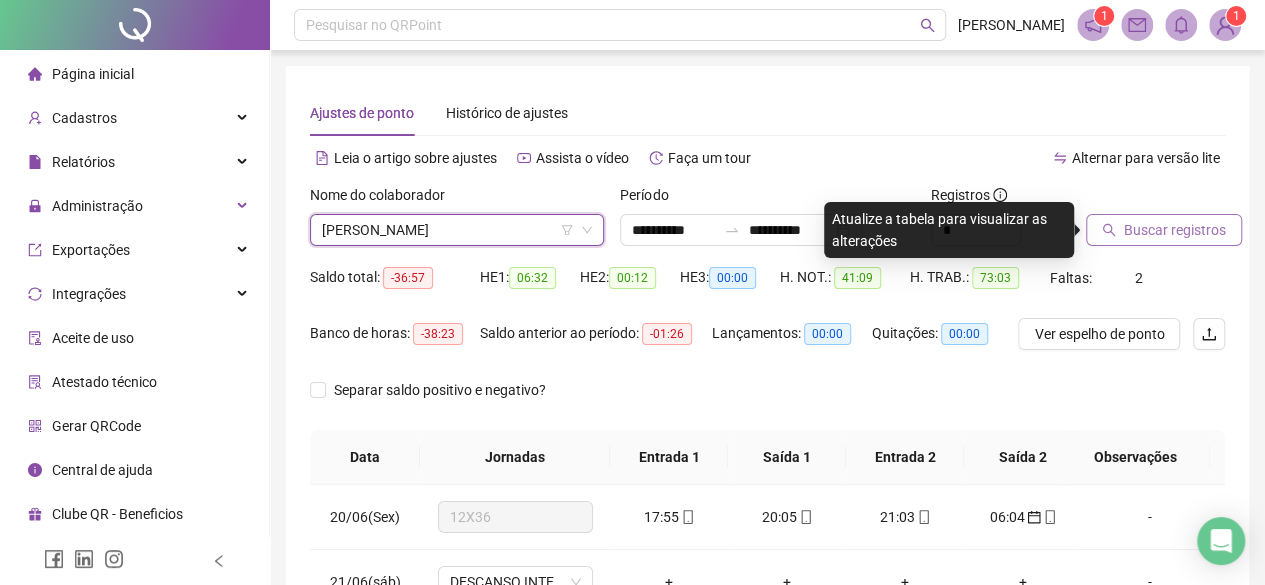click on "Buscar registros" at bounding box center [1175, 230] 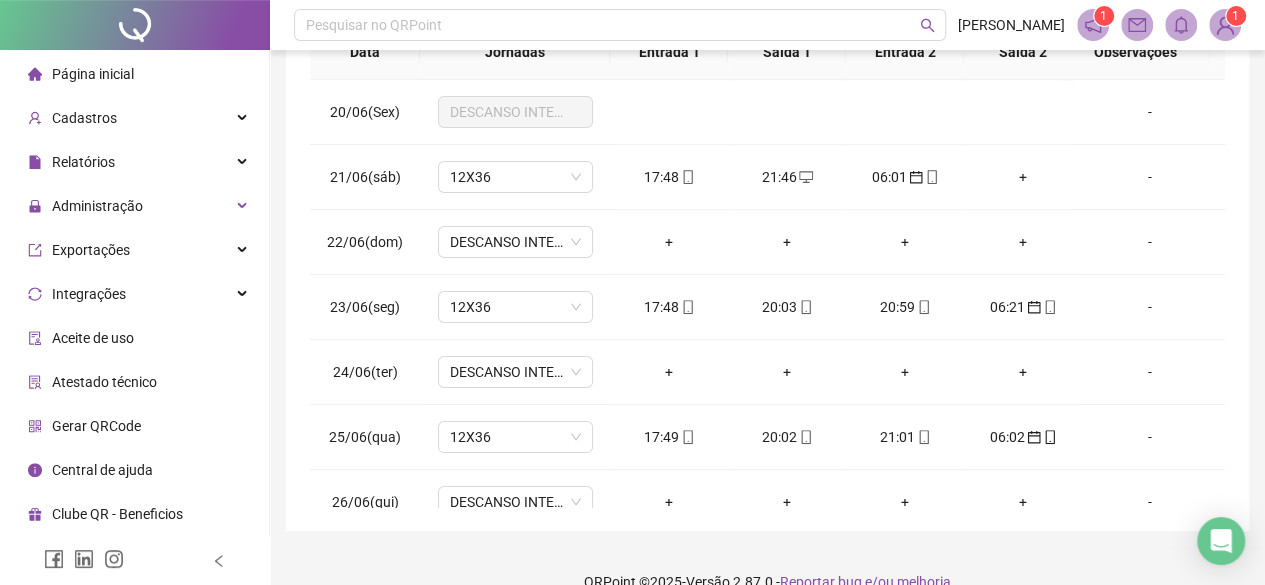 scroll, scrollTop: 436, scrollLeft: 0, axis: vertical 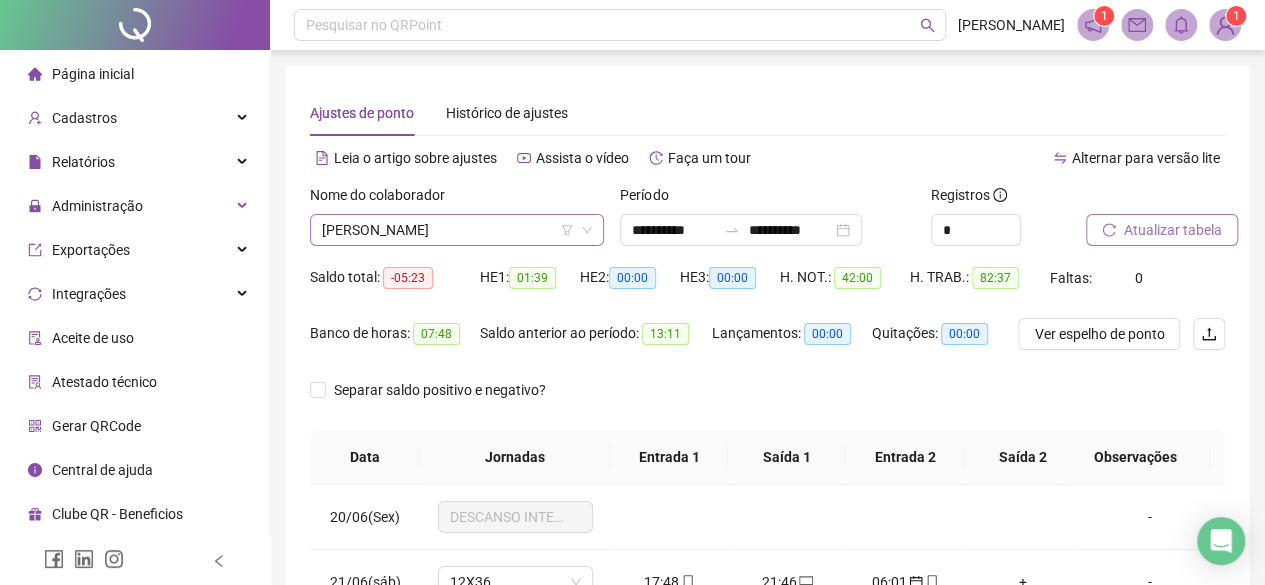 click on "[PERSON_NAME]" at bounding box center (457, 230) 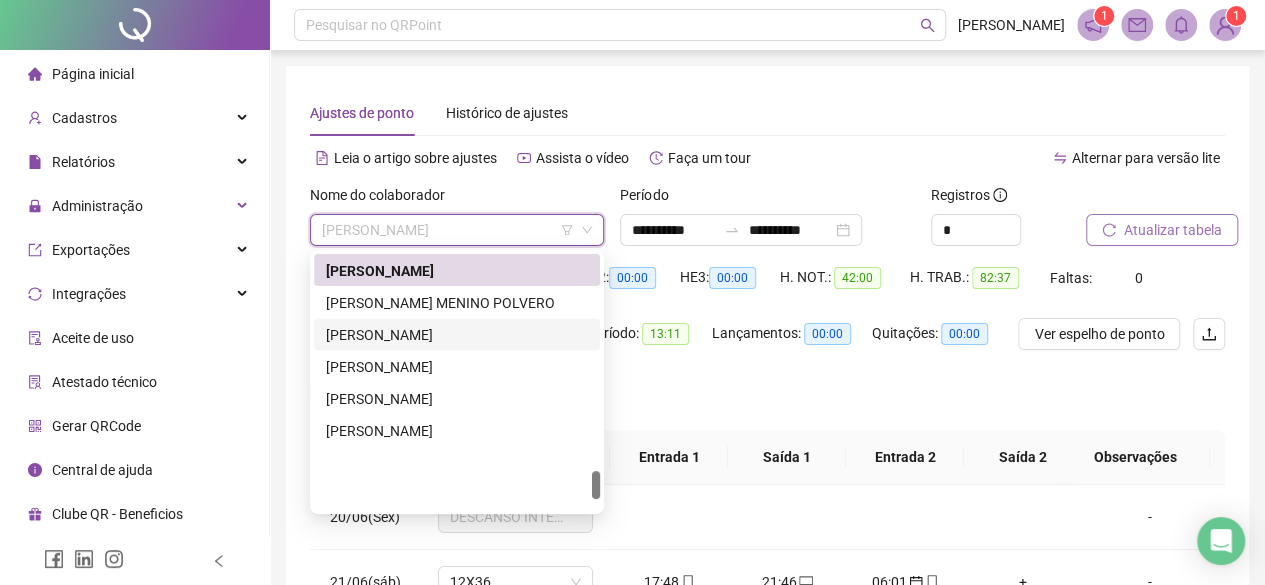 scroll, scrollTop: 1880, scrollLeft: 0, axis: vertical 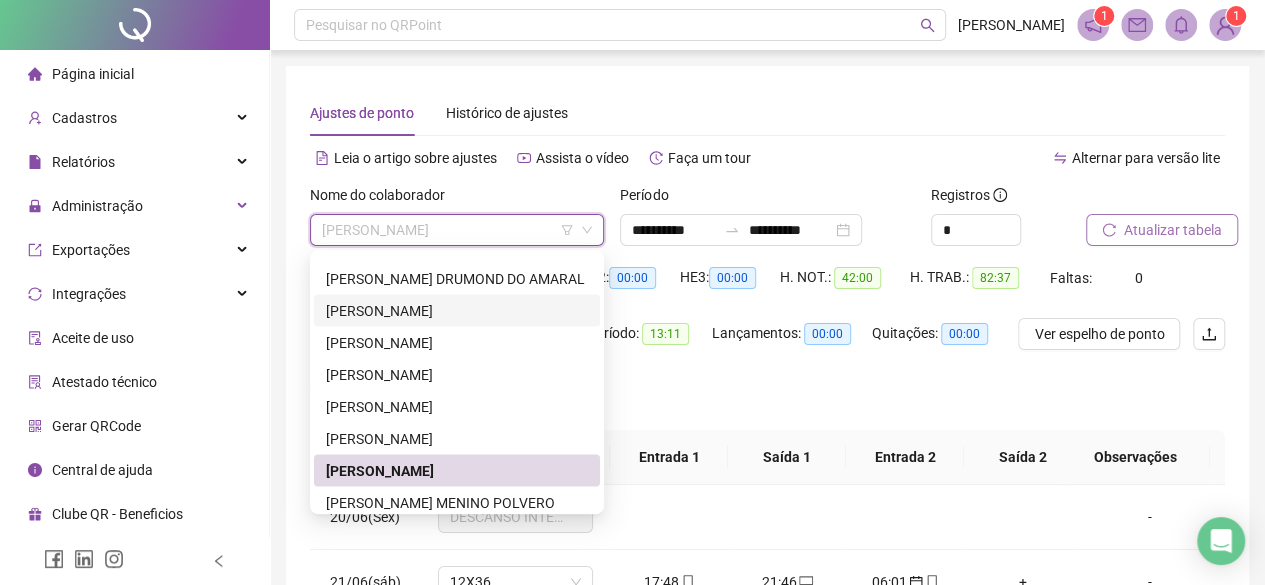 click on "[PERSON_NAME]" at bounding box center (457, 310) 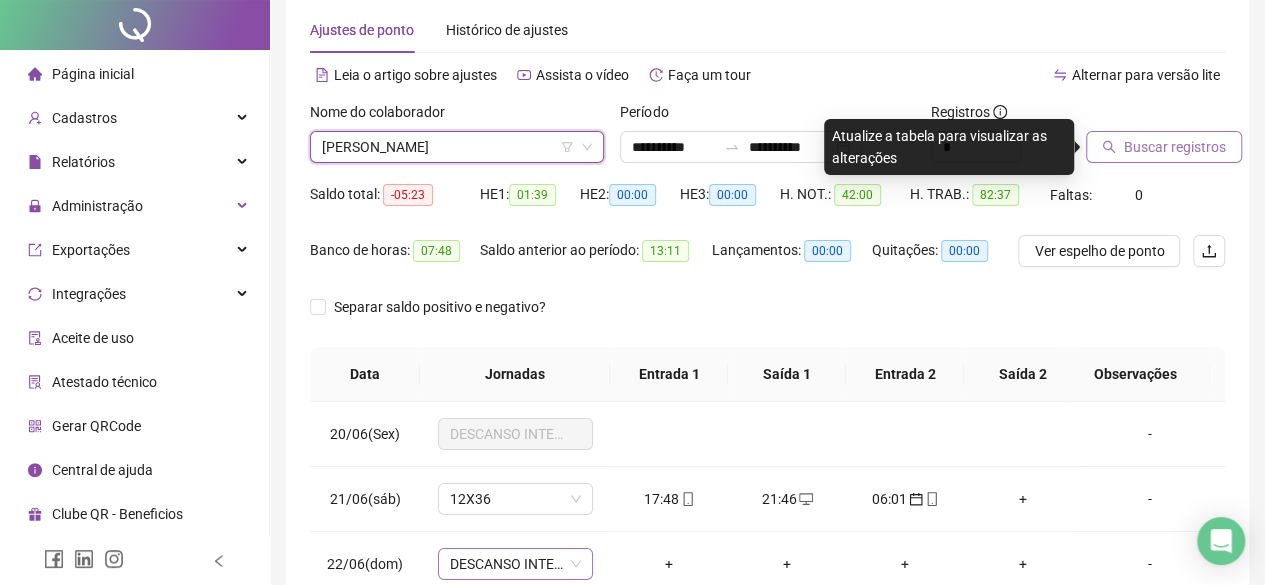 scroll, scrollTop: 200, scrollLeft: 0, axis: vertical 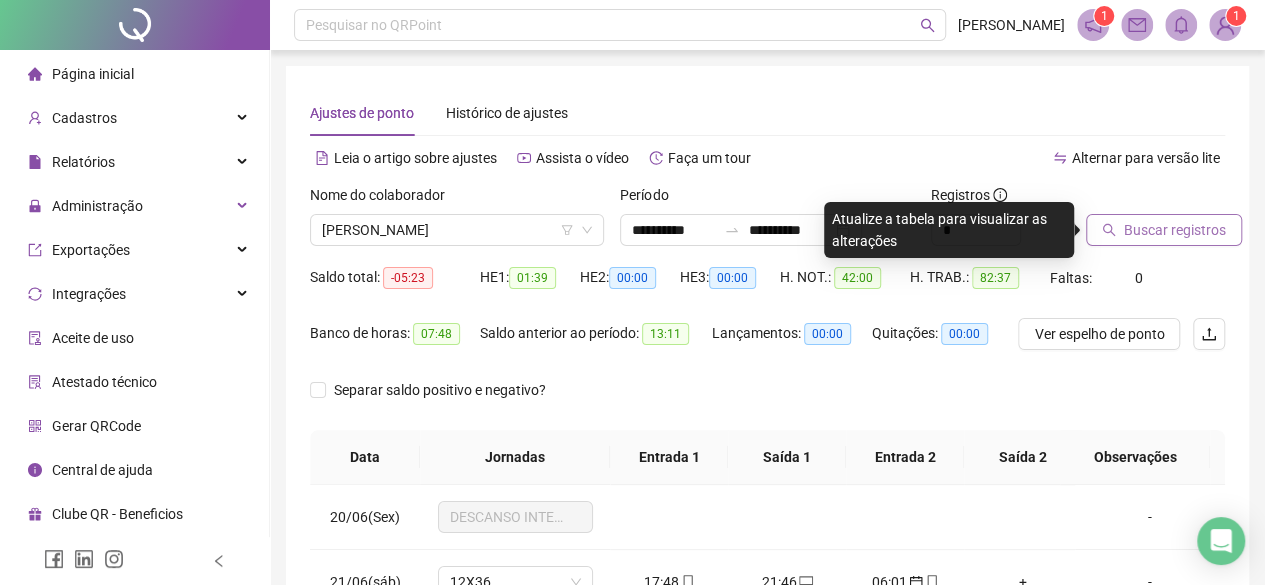 click on "Buscar registros" at bounding box center [1175, 230] 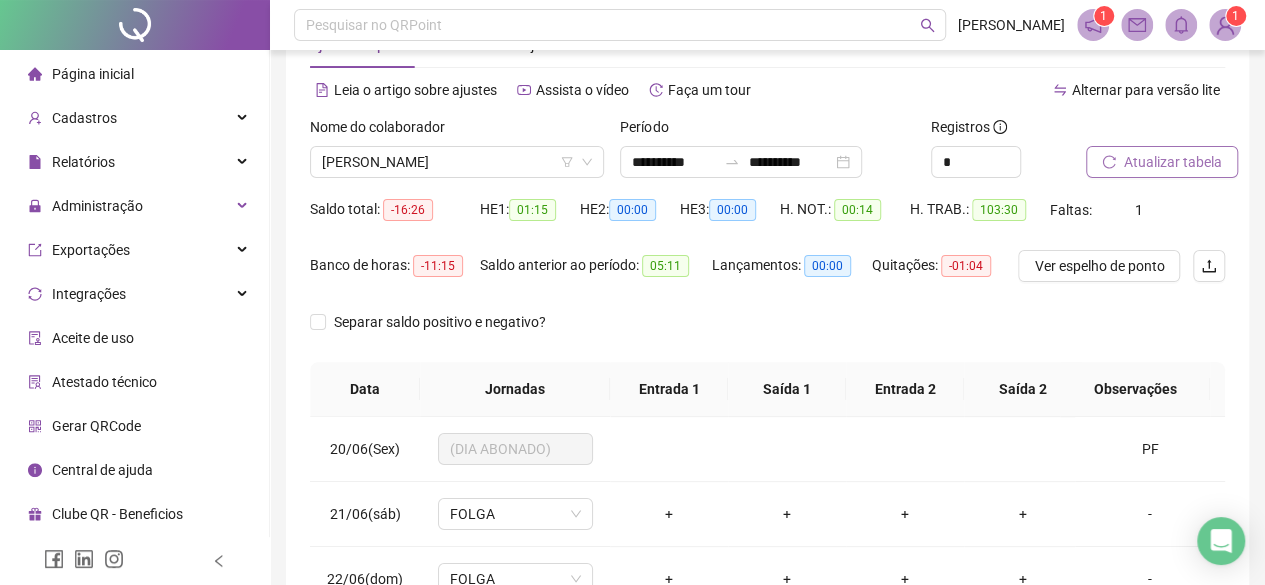 scroll, scrollTop: 300, scrollLeft: 0, axis: vertical 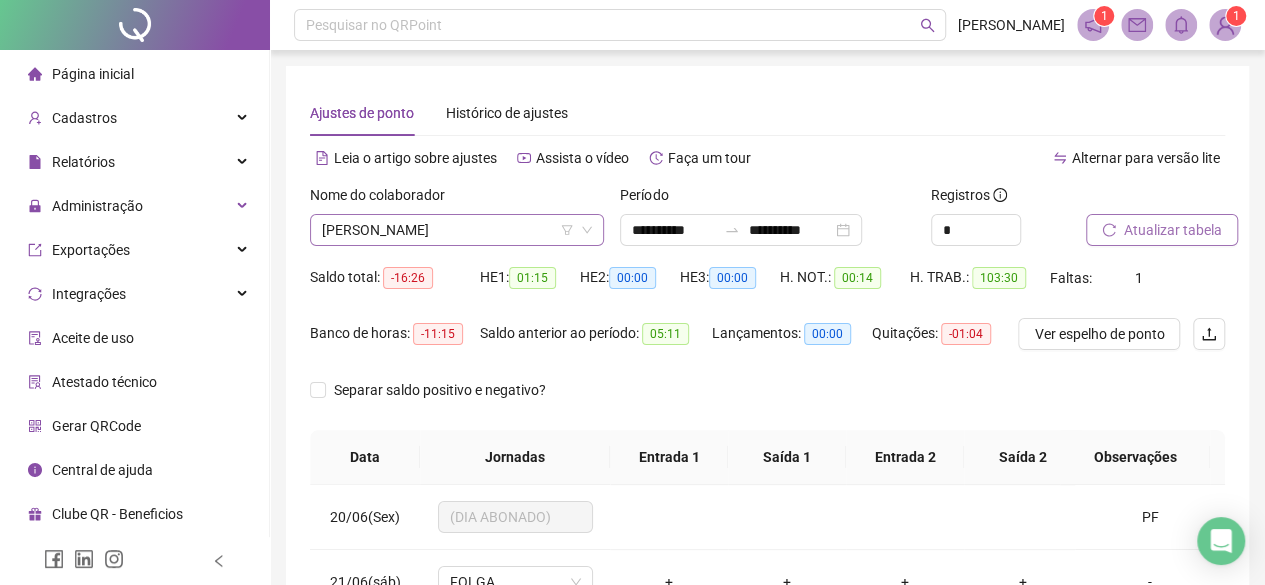 click on "[PERSON_NAME]" at bounding box center [457, 230] 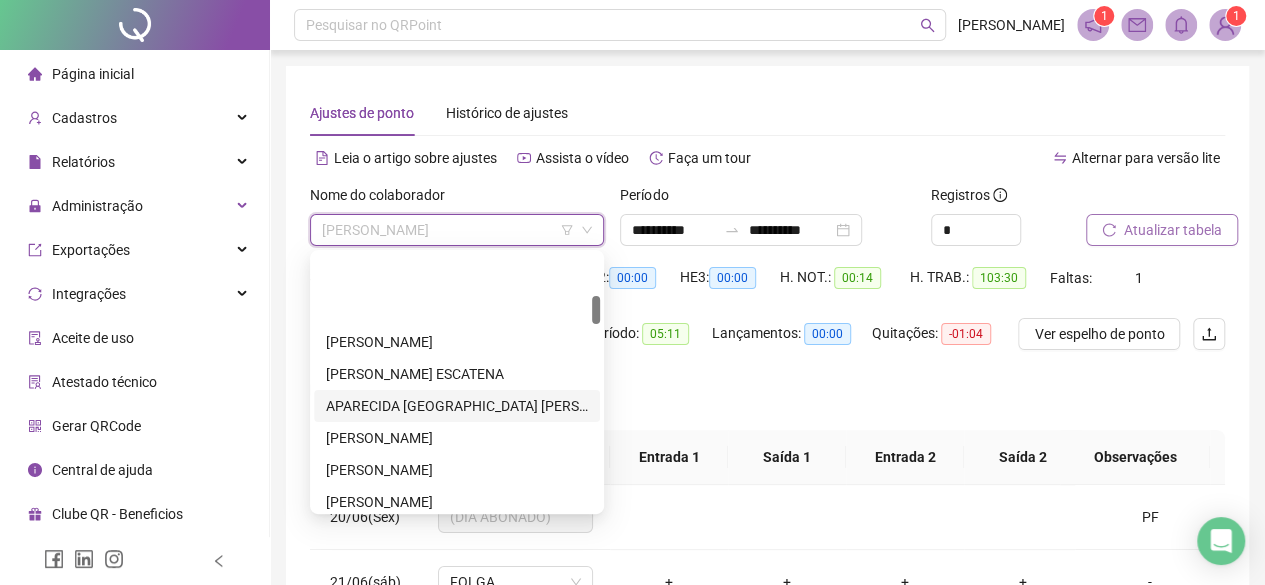 scroll, scrollTop: 180, scrollLeft: 0, axis: vertical 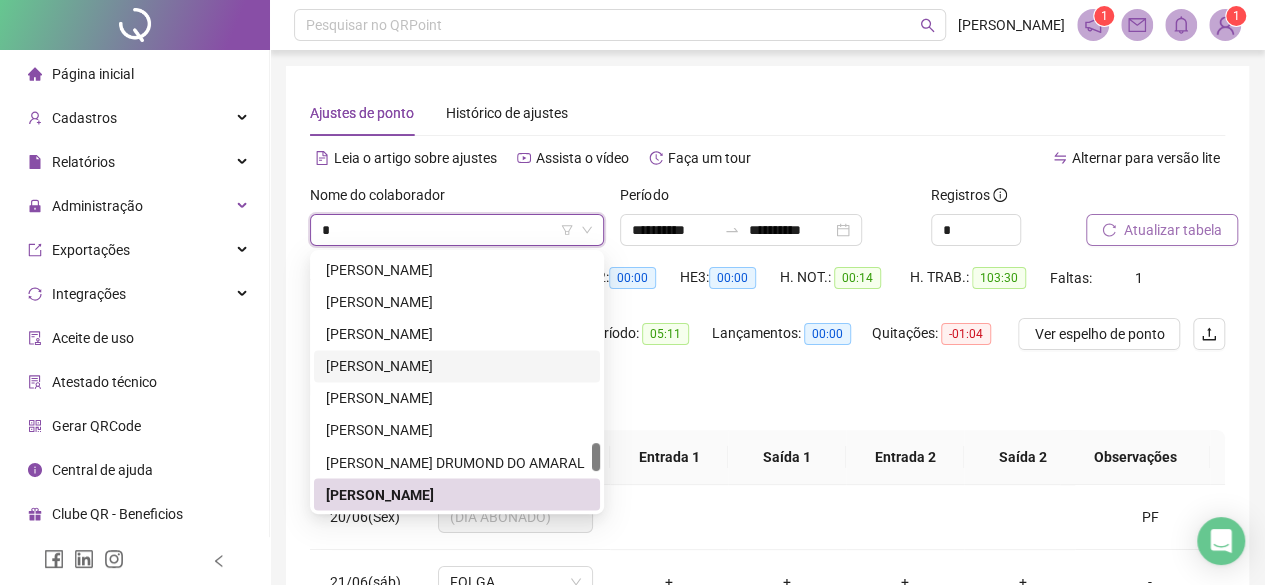 type on "**" 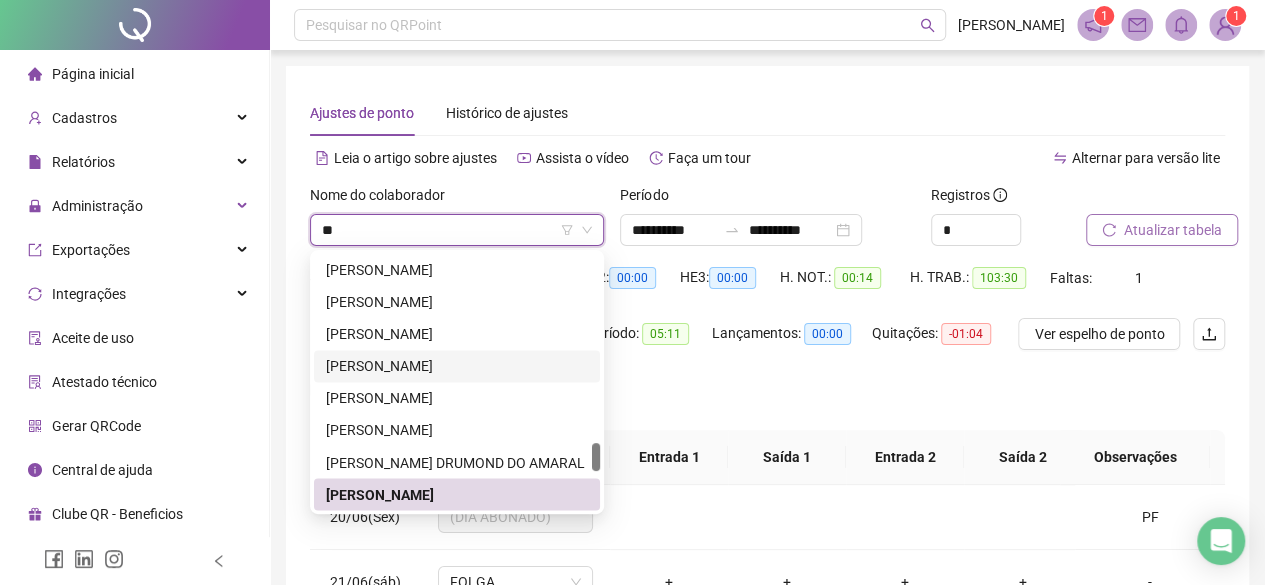 scroll, scrollTop: 32, scrollLeft: 0, axis: vertical 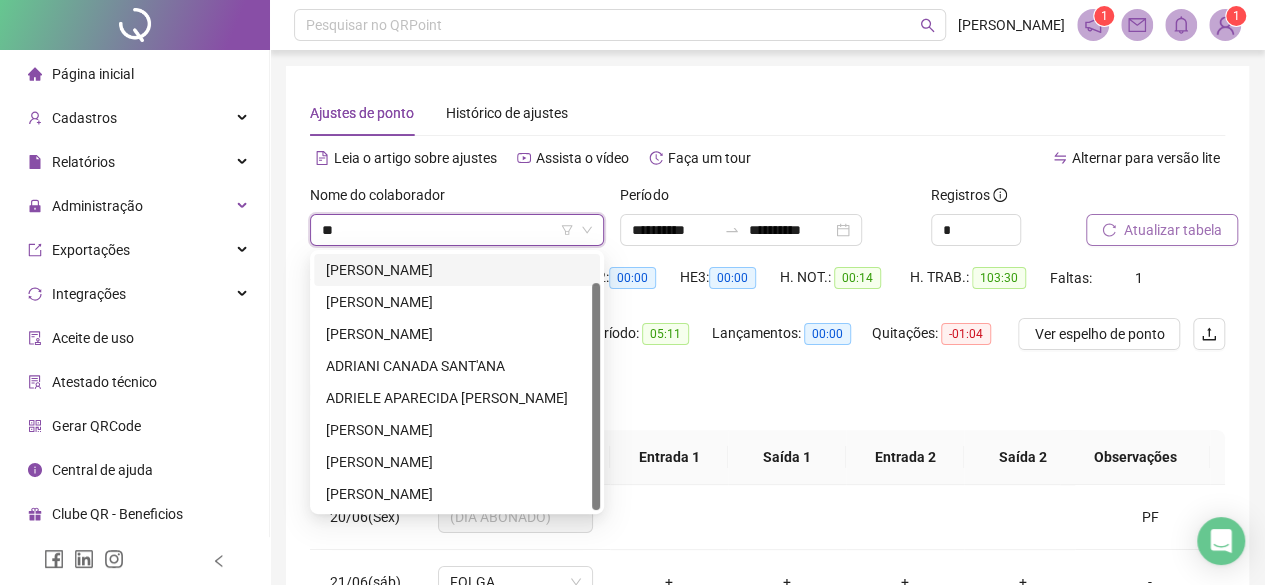 click on "[PERSON_NAME]" at bounding box center (457, 270) 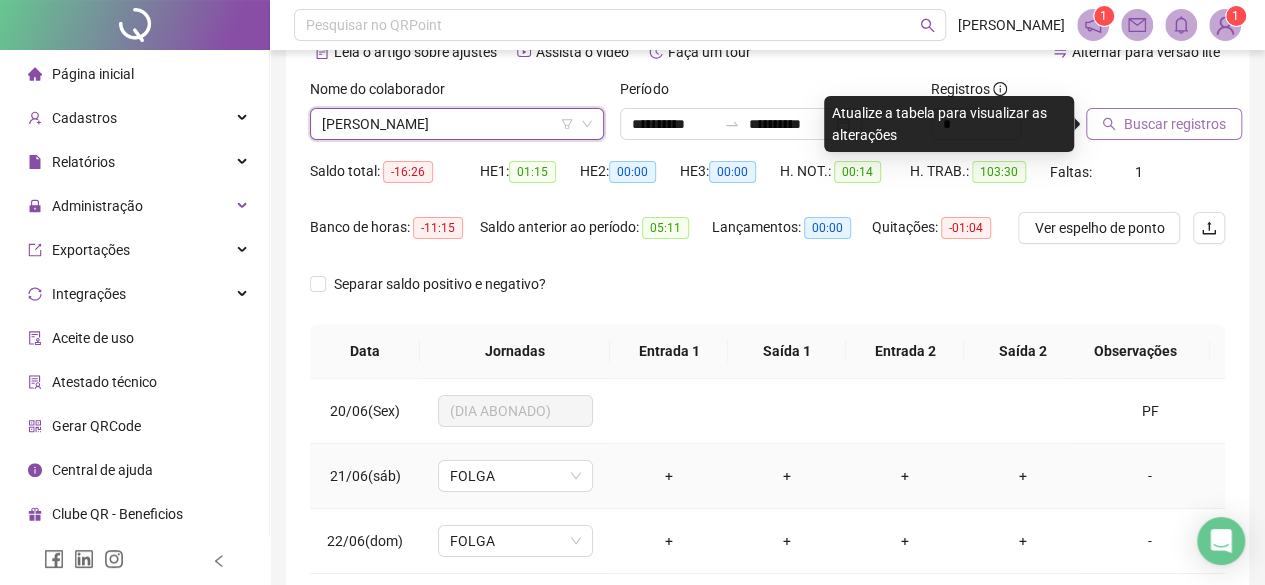 scroll, scrollTop: 200, scrollLeft: 0, axis: vertical 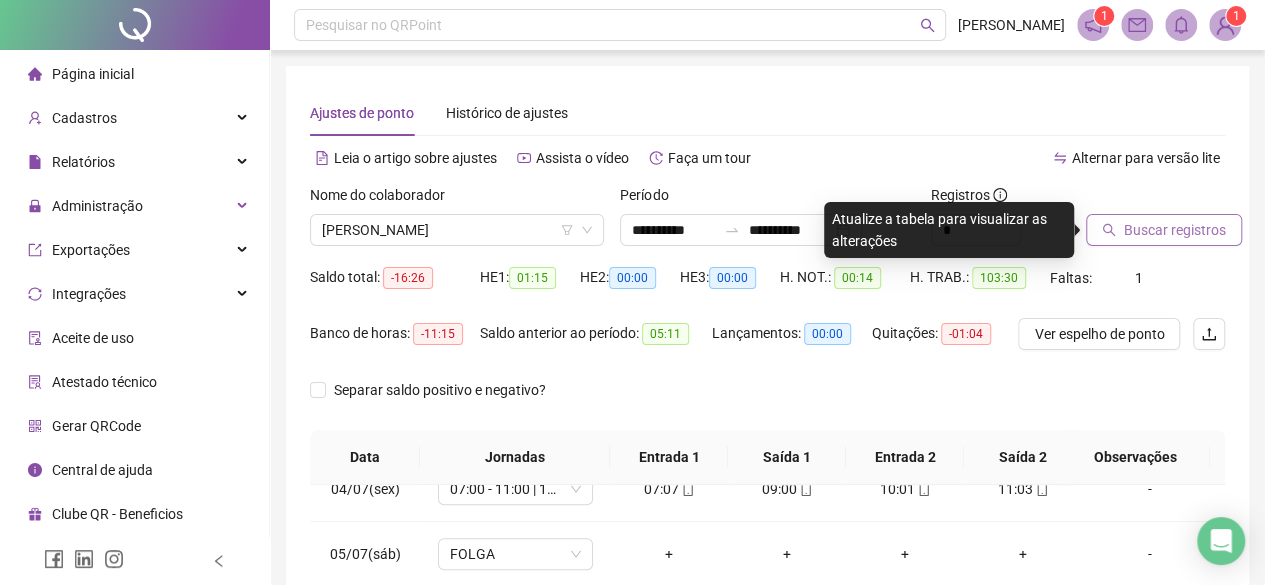 click on "Buscar registros" at bounding box center [1175, 230] 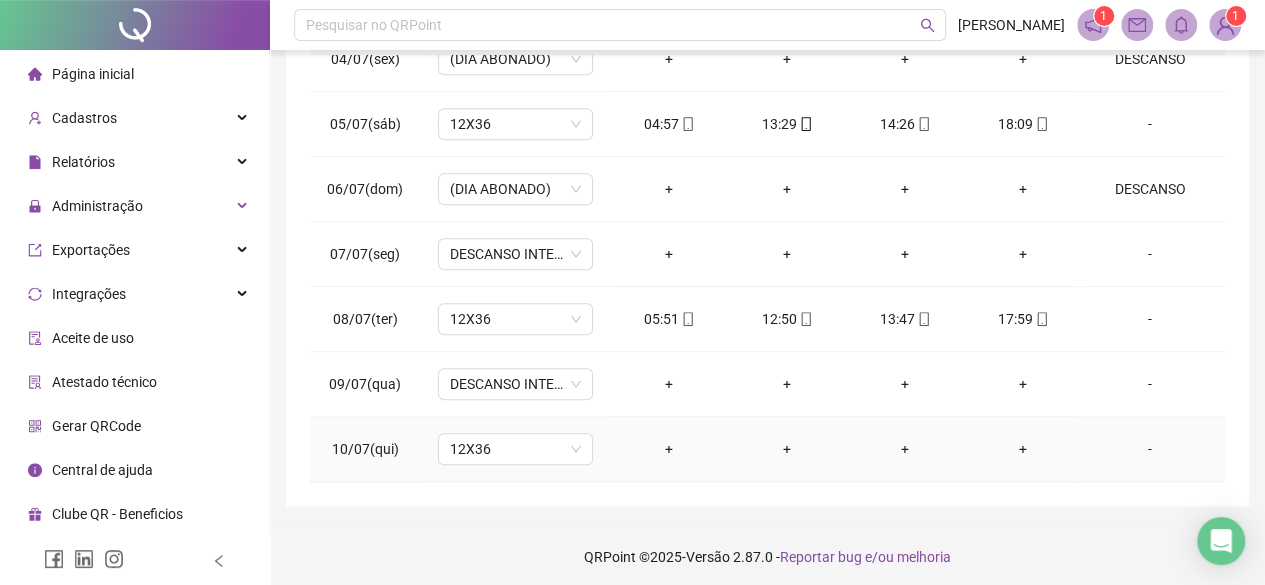 scroll, scrollTop: 436, scrollLeft: 0, axis: vertical 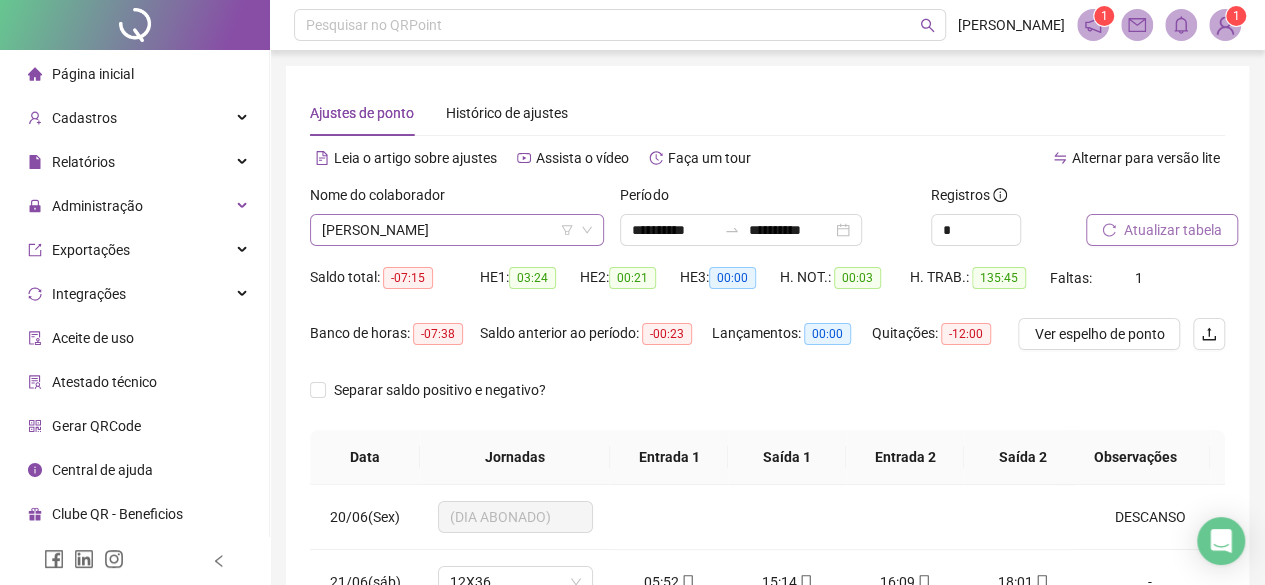 click on "[PERSON_NAME]" at bounding box center (457, 230) 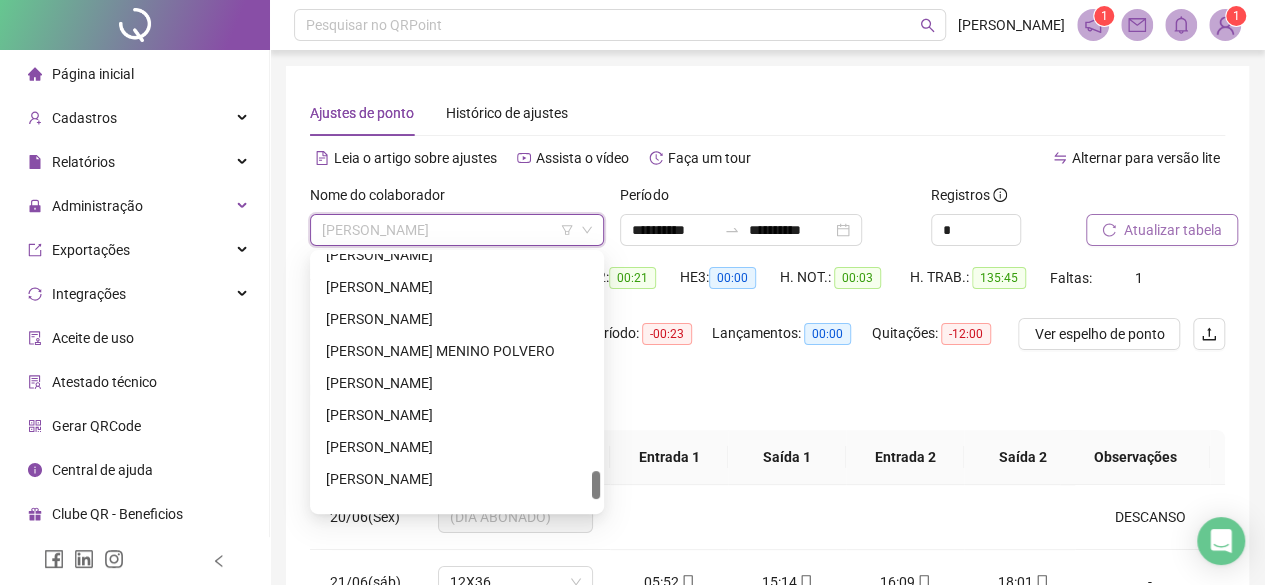 scroll, scrollTop: 2080, scrollLeft: 0, axis: vertical 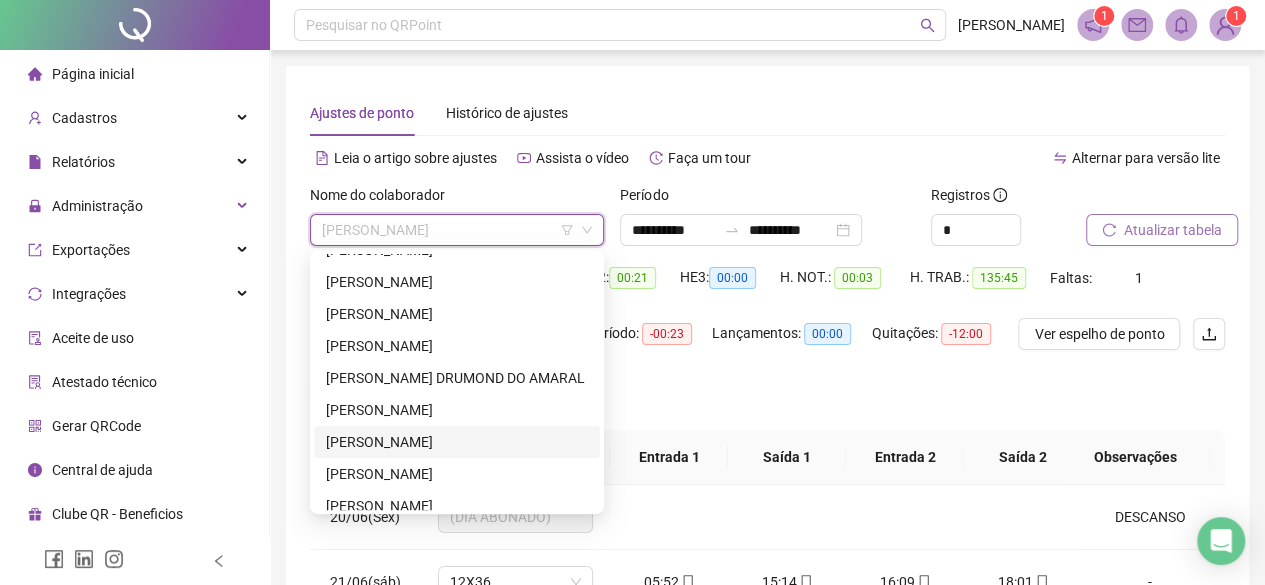 click on "[PERSON_NAME]" at bounding box center (457, 442) 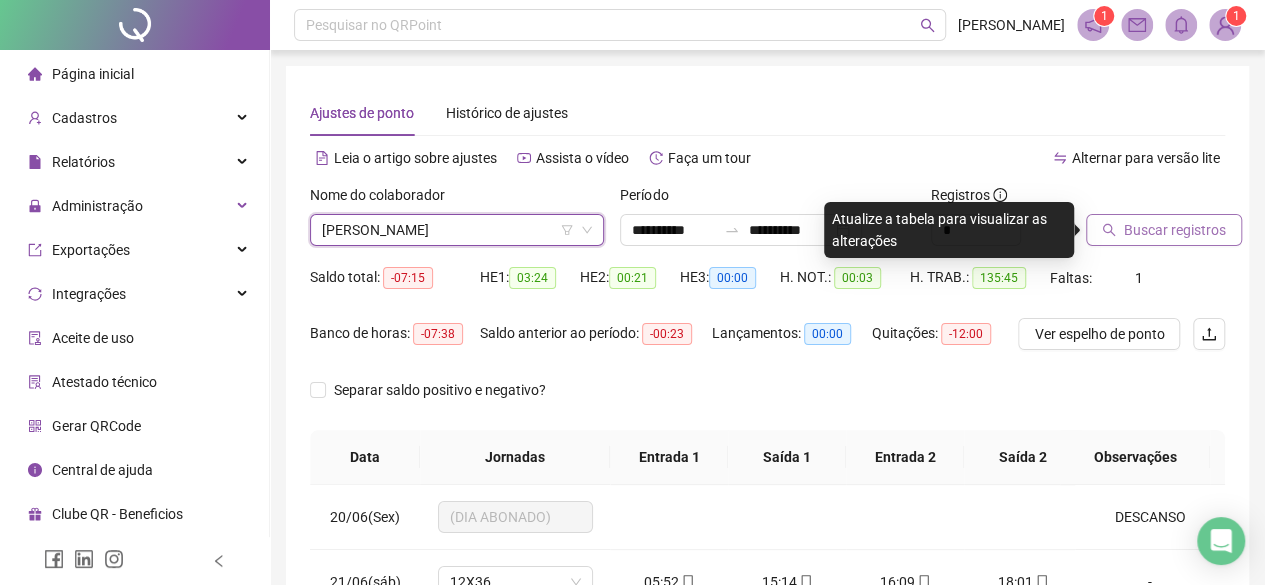 click on "Buscar registros" at bounding box center (1164, 230) 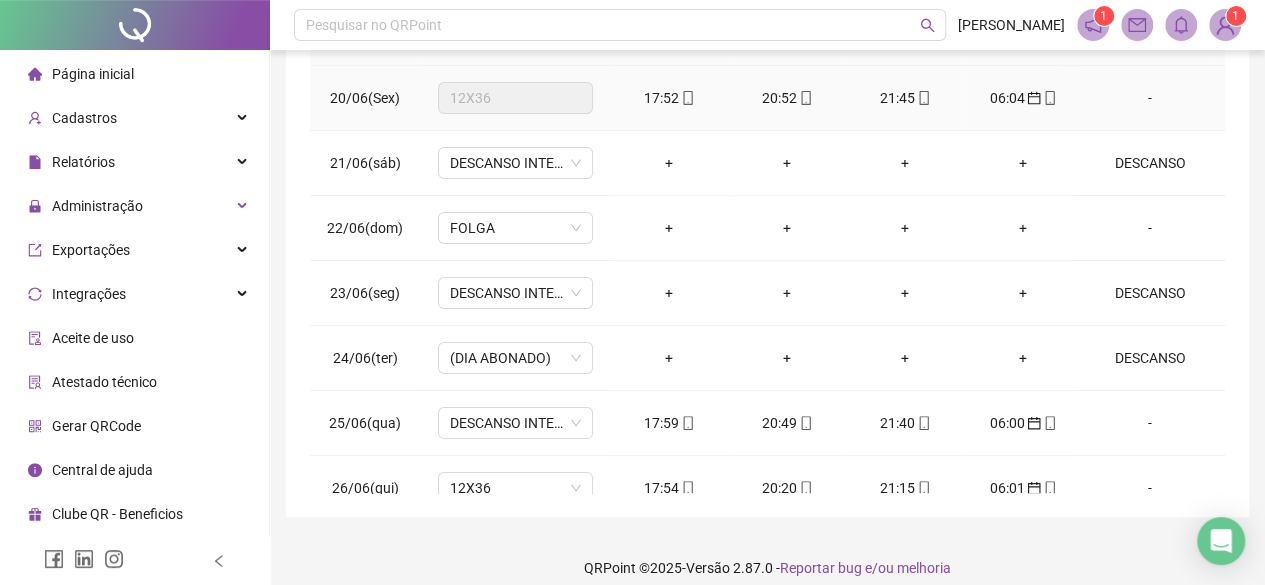 scroll, scrollTop: 436, scrollLeft: 0, axis: vertical 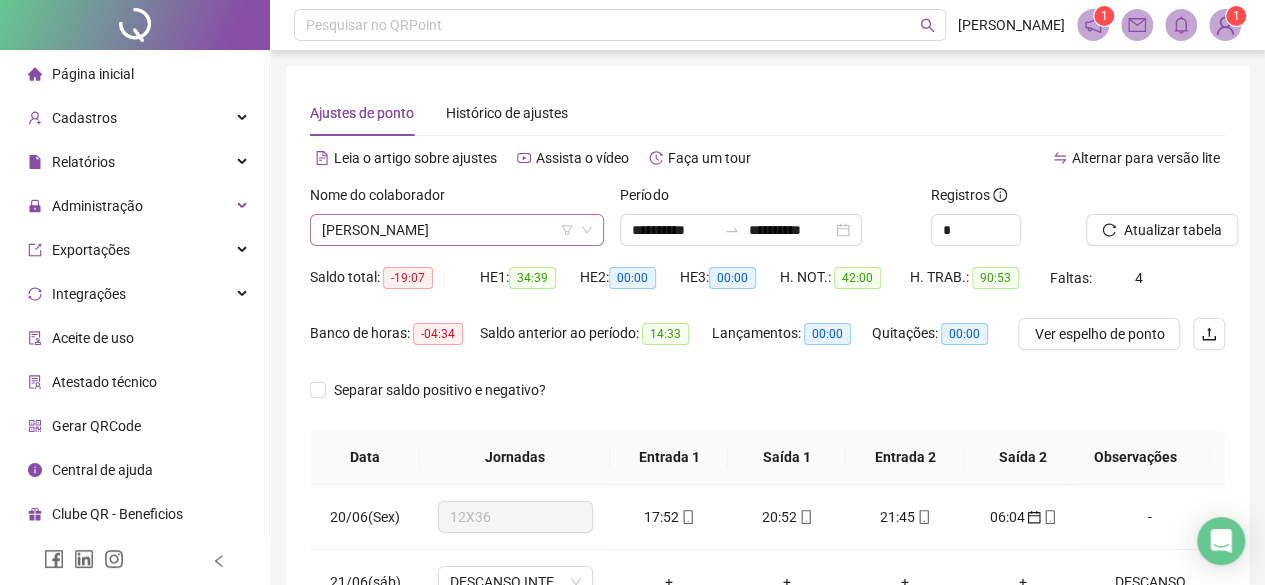 click on "[PERSON_NAME]" at bounding box center (457, 230) 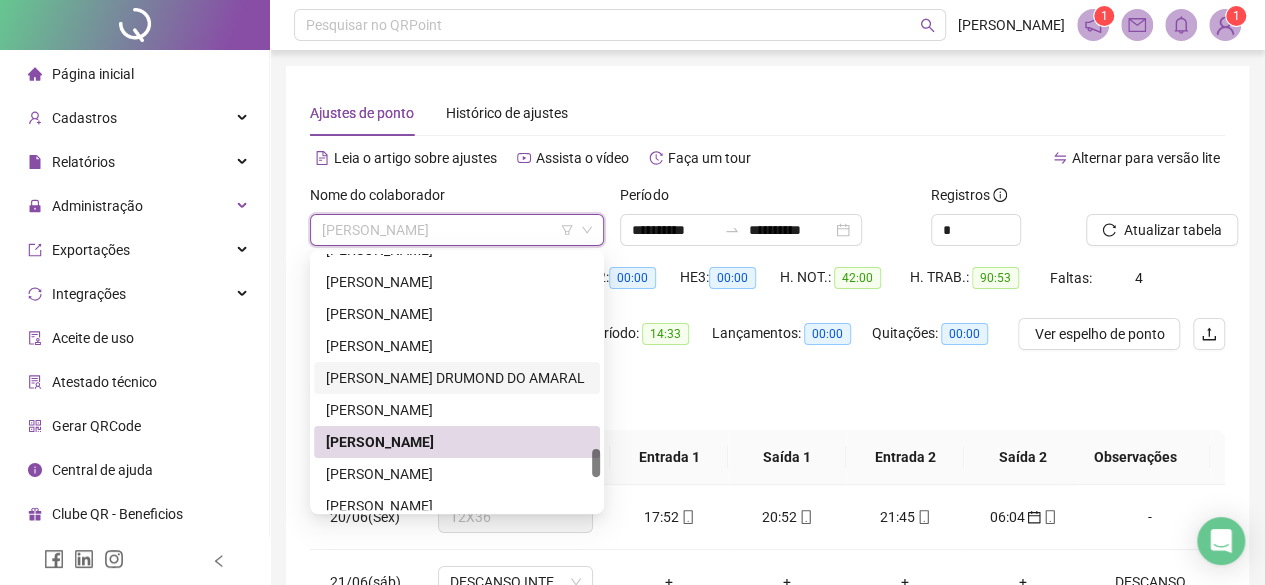 drag, startPoint x: 424, startPoint y: 406, endPoint x: 426, endPoint y: 386, distance: 20.09975 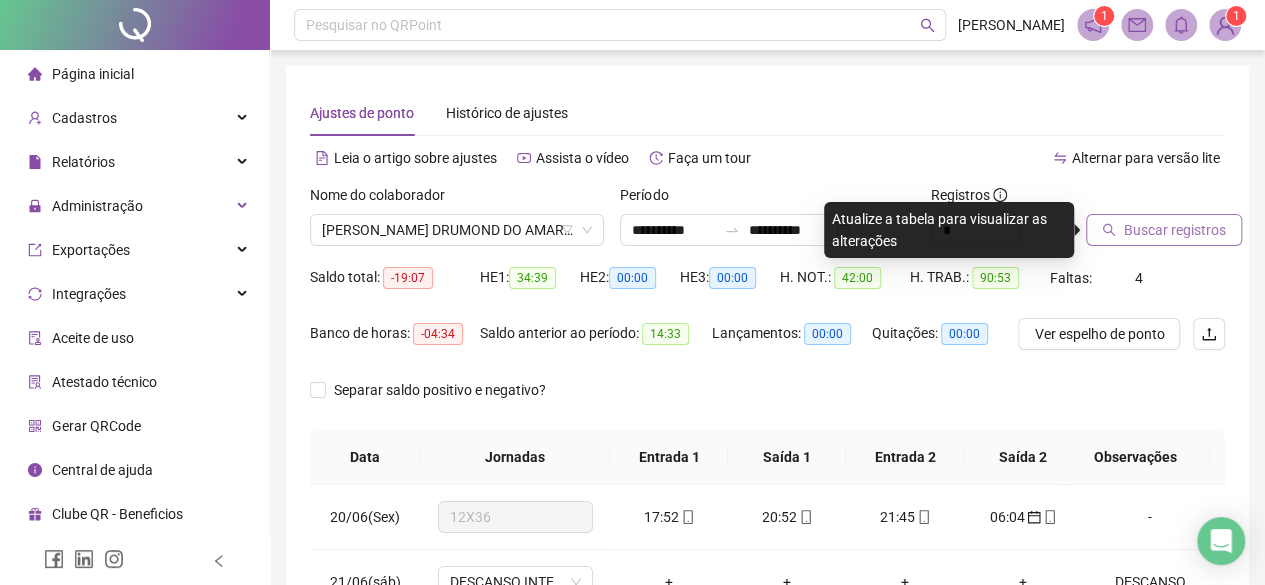 click on "Buscar registros" at bounding box center (1175, 230) 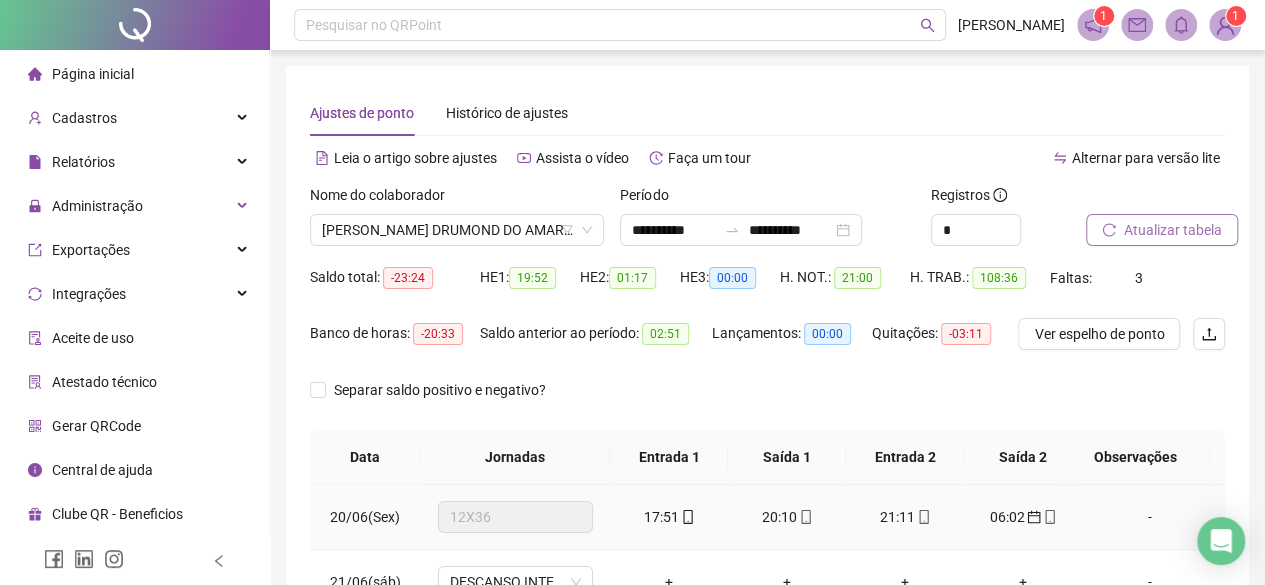 scroll, scrollTop: 400, scrollLeft: 0, axis: vertical 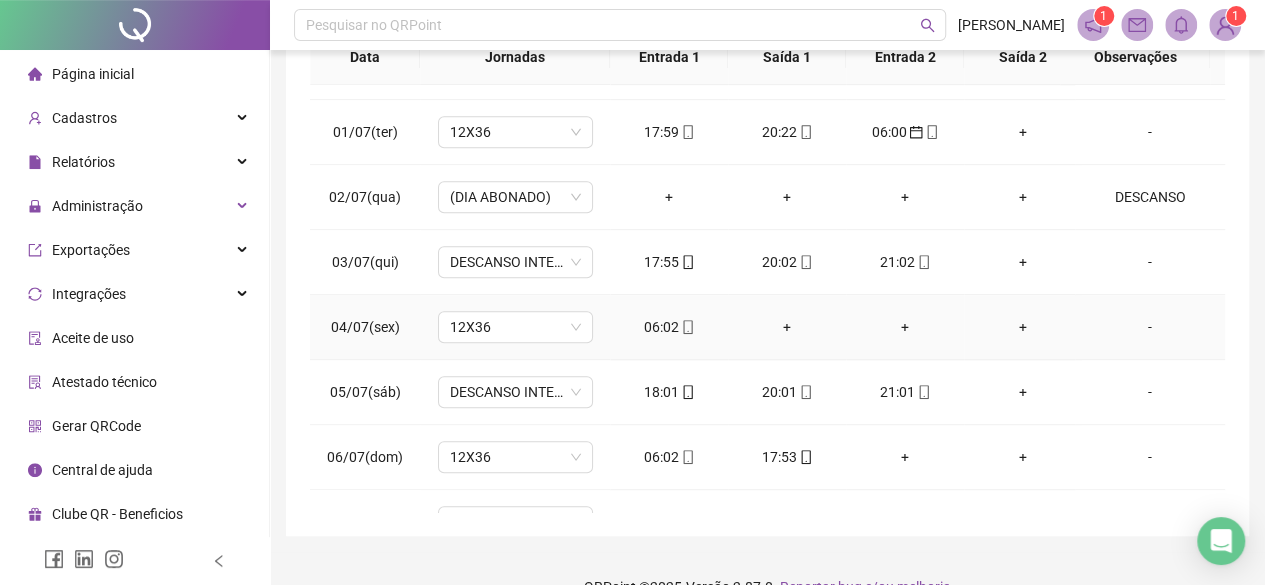 click on "06:02" at bounding box center [669, 327] 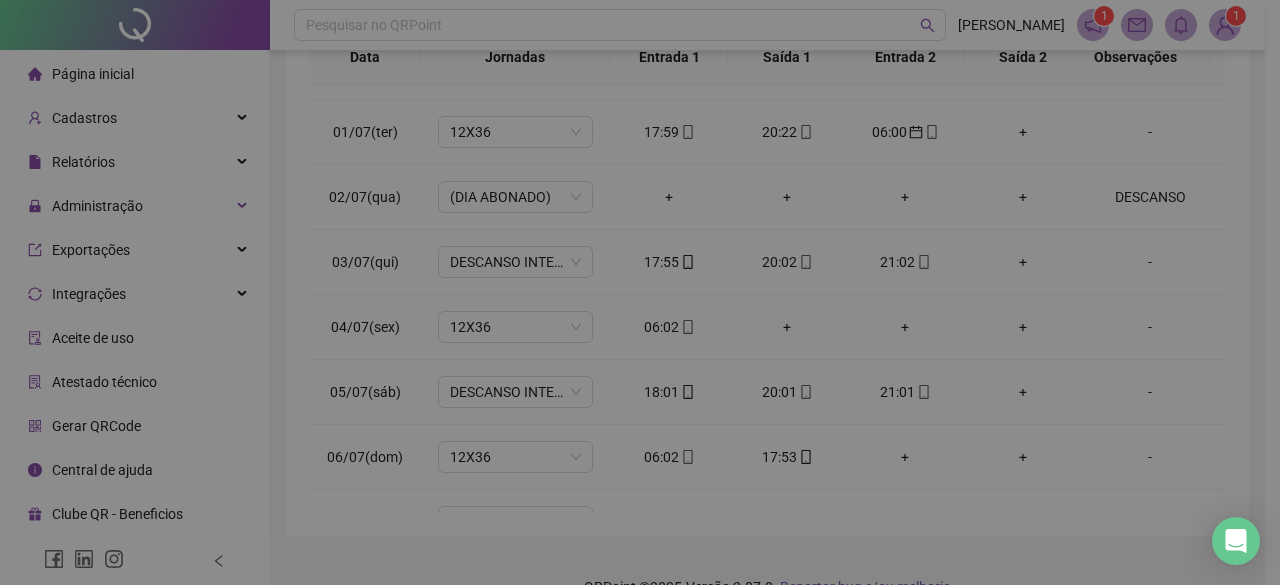 type on "**********" 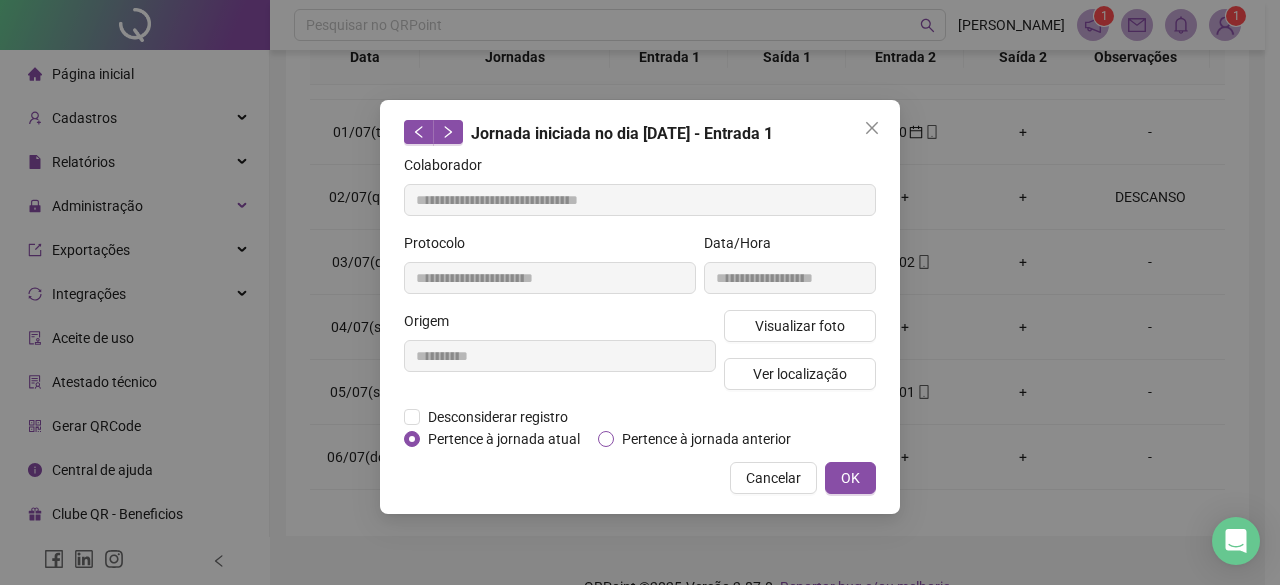 click on "Pertence à jornada anterior" at bounding box center [706, 439] 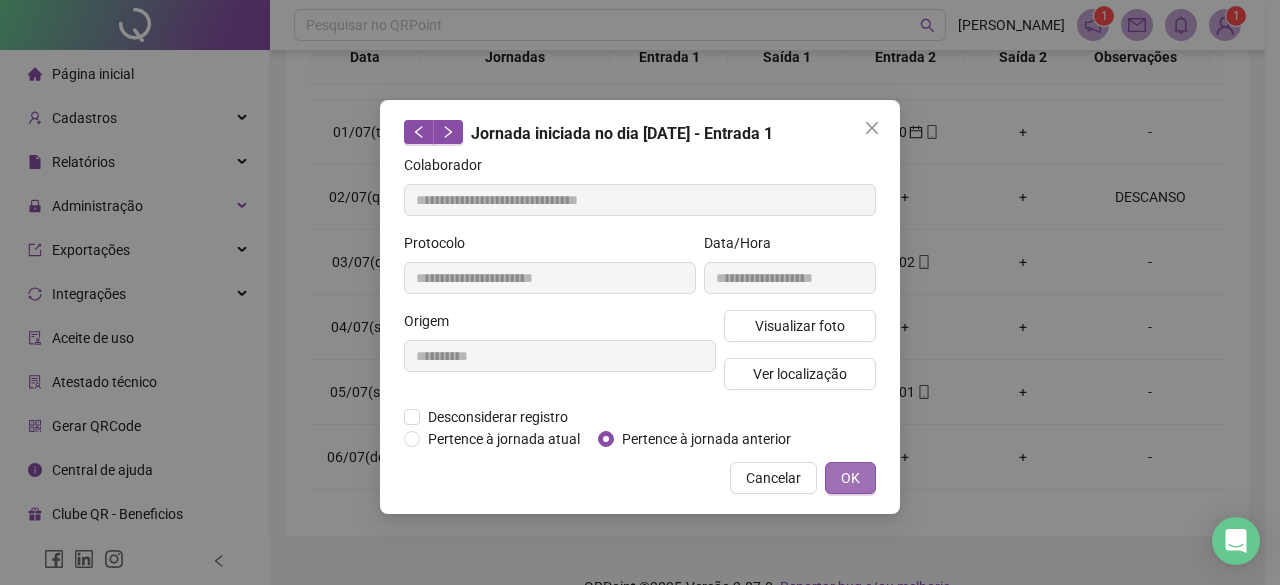 click on "OK" at bounding box center [850, 478] 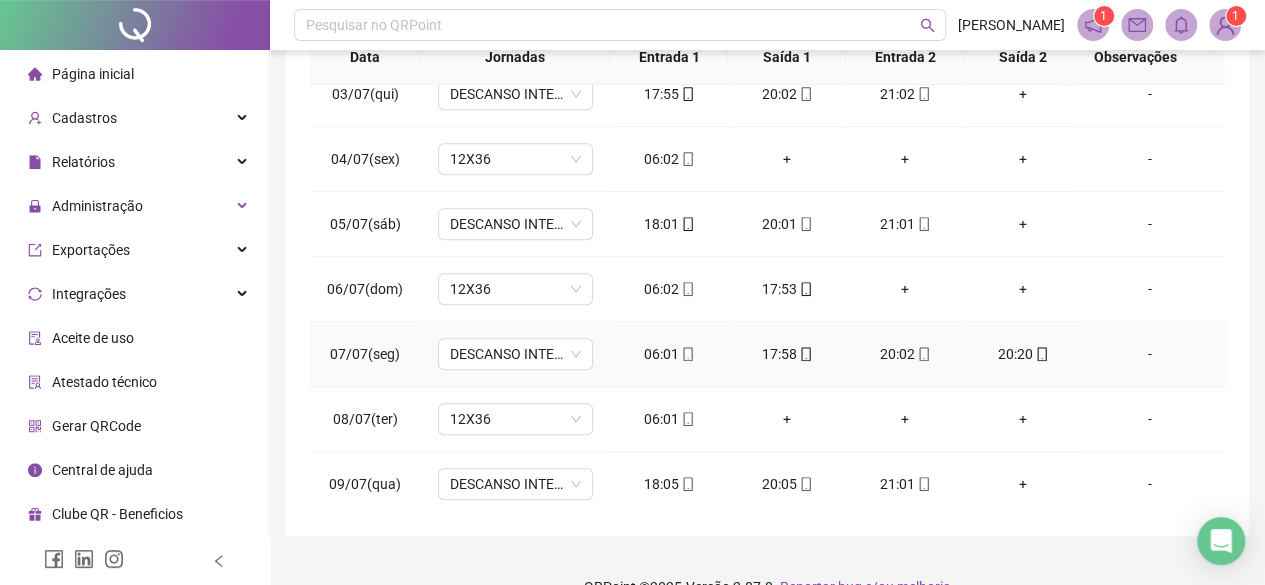 scroll, scrollTop: 900, scrollLeft: 0, axis: vertical 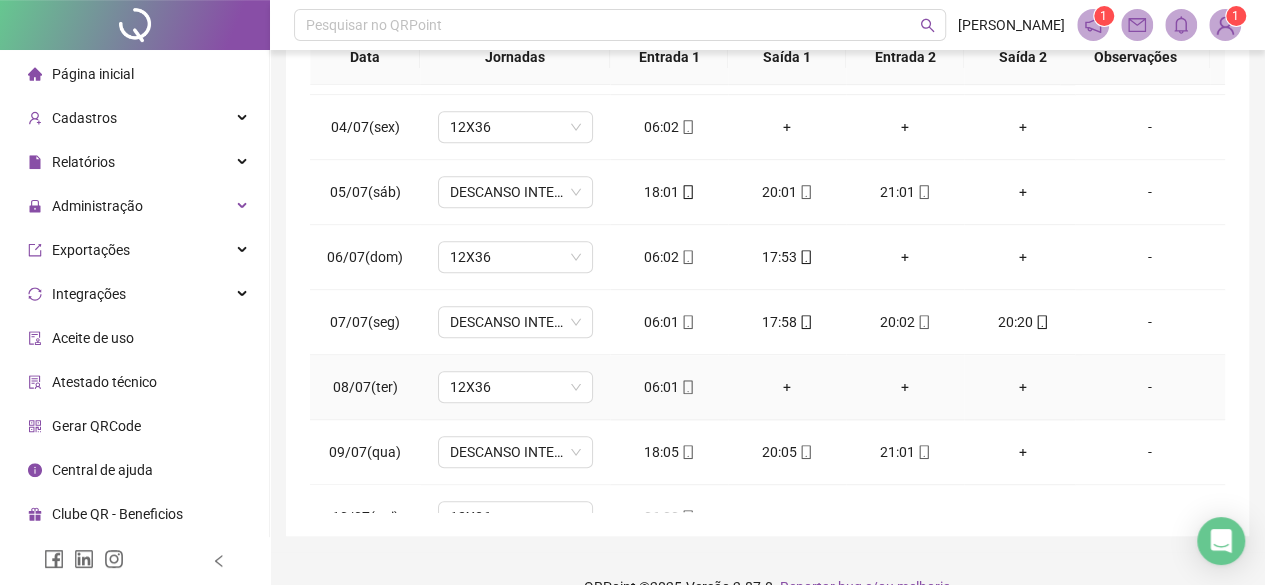 click on "06:01" at bounding box center (669, 387) 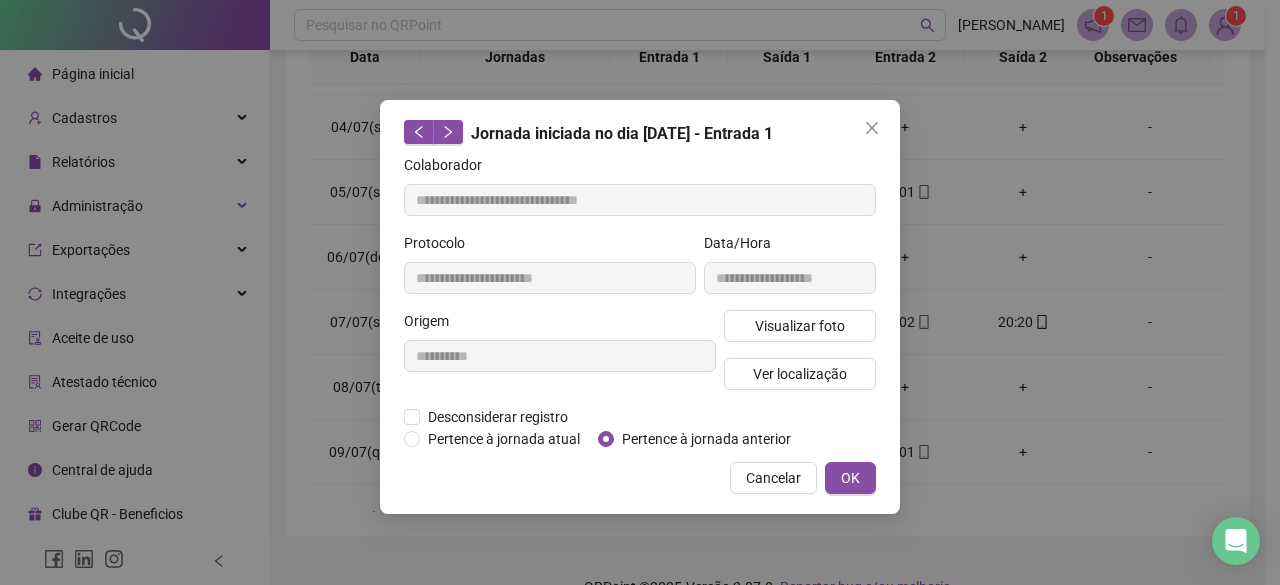 type on "**********" 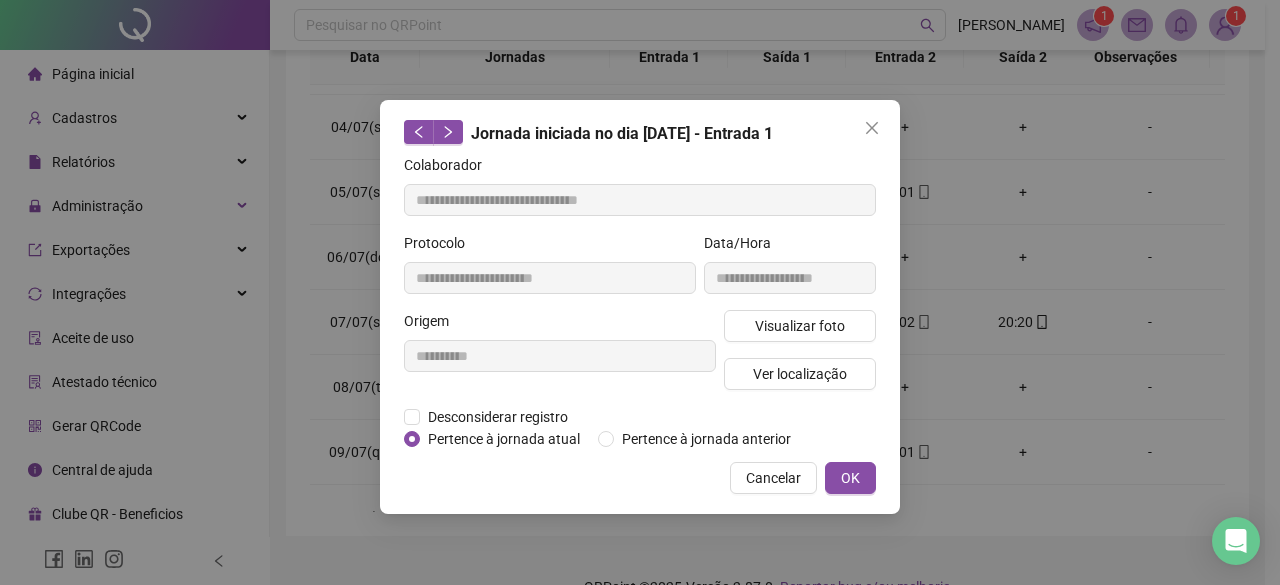 click on "Desconsiderar registro Pertence ao lanche" at bounding box center (640, 417) 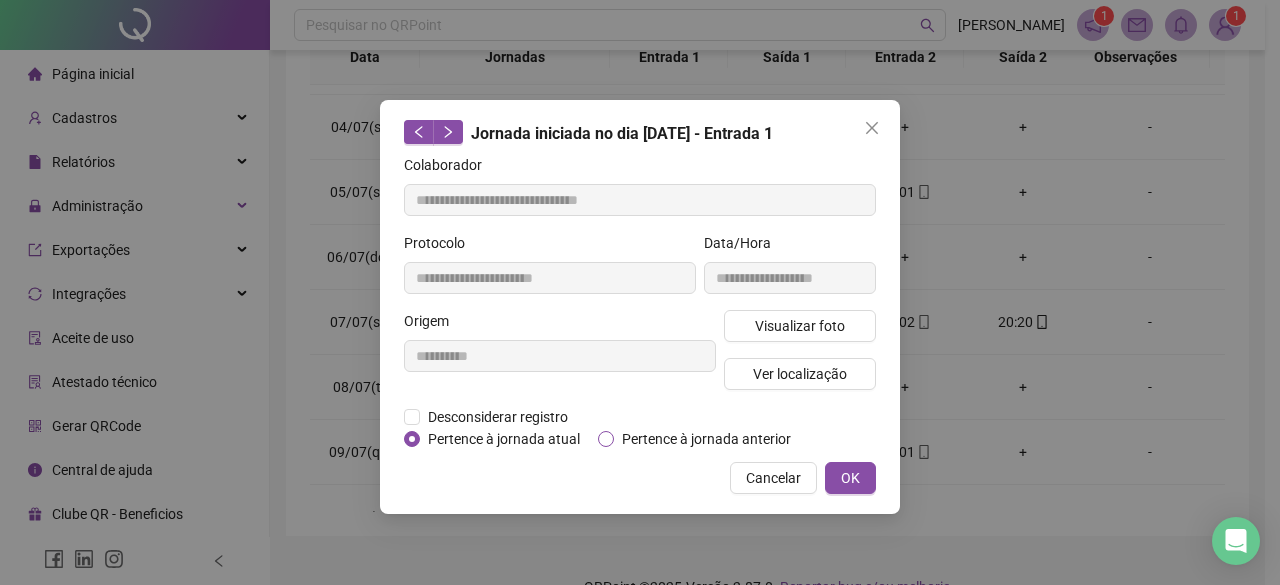 click on "Pertence à jornada anterior" at bounding box center [706, 439] 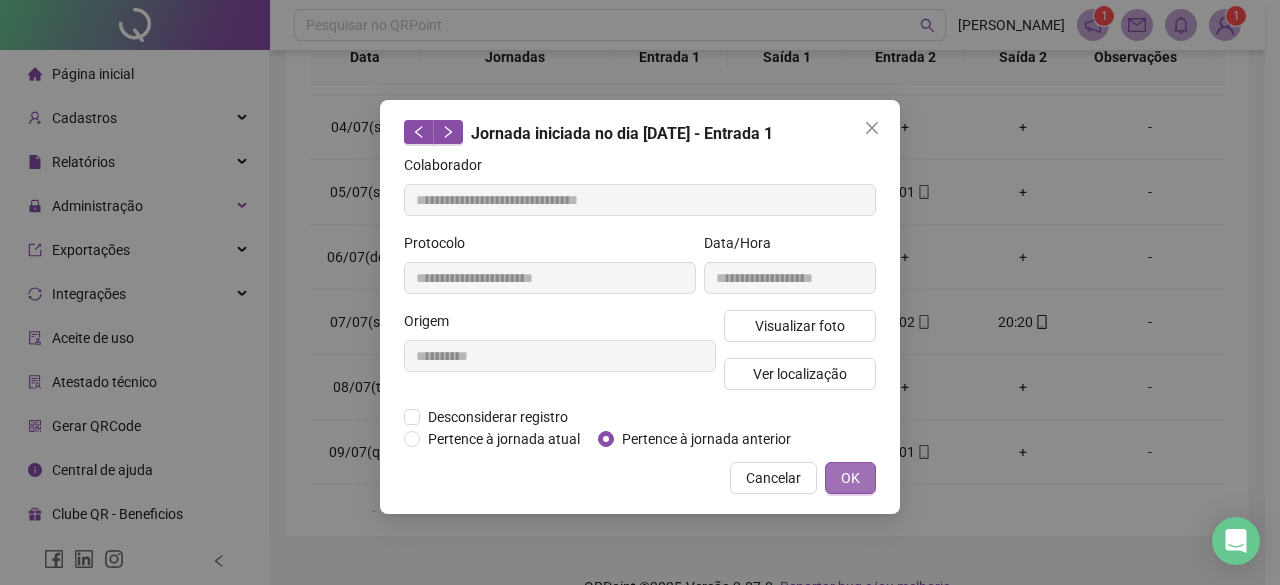 click on "OK" at bounding box center [850, 478] 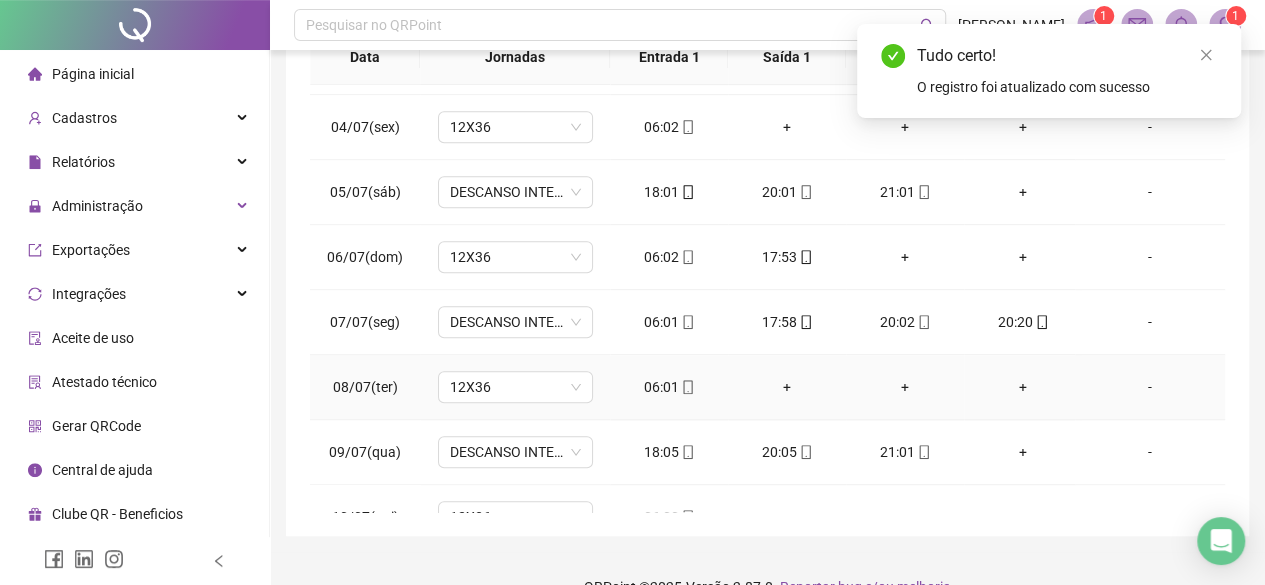 scroll, scrollTop: 946, scrollLeft: 0, axis: vertical 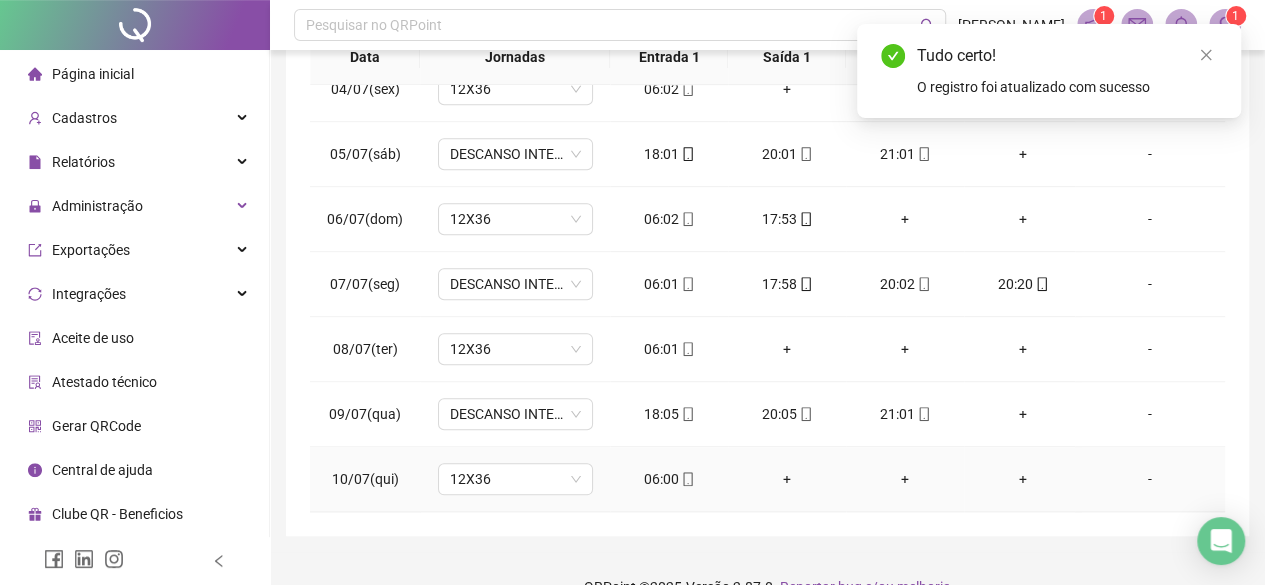 click on "06:00" at bounding box center (669, 479) 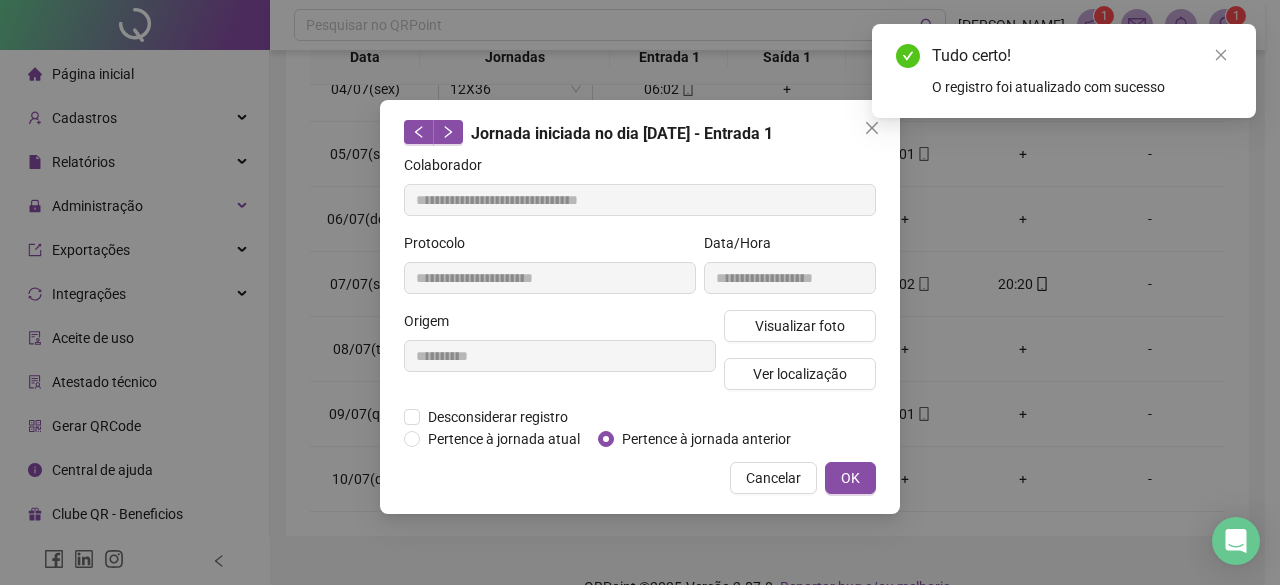 type on "**********" 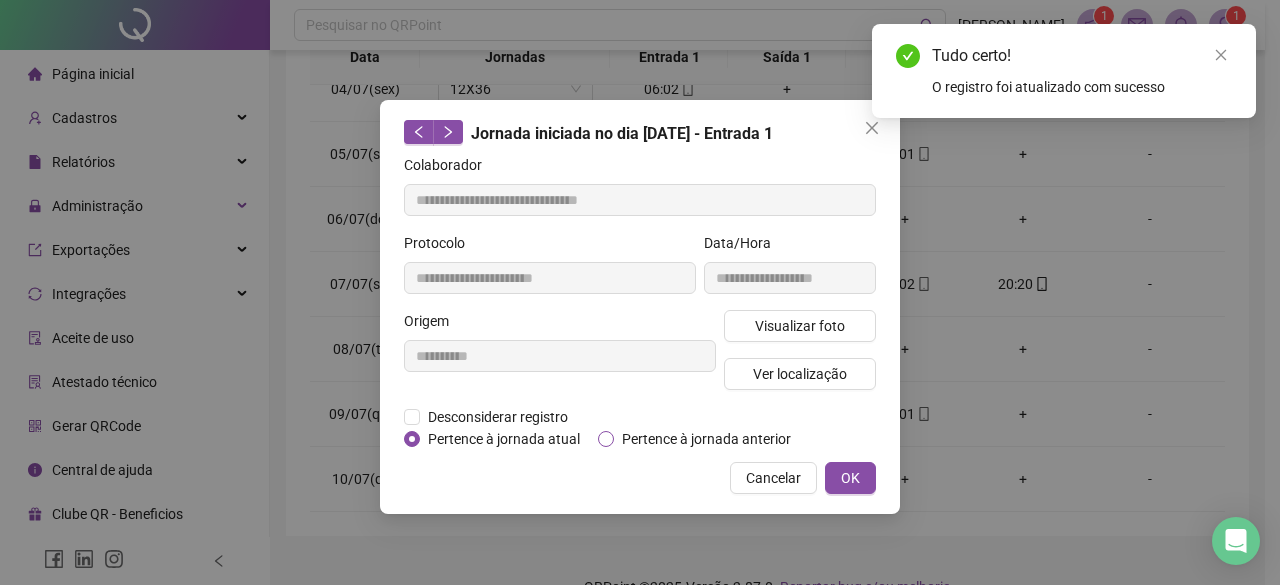 click on "Pertence à jornada anterior" at bounding box center (706, 439) 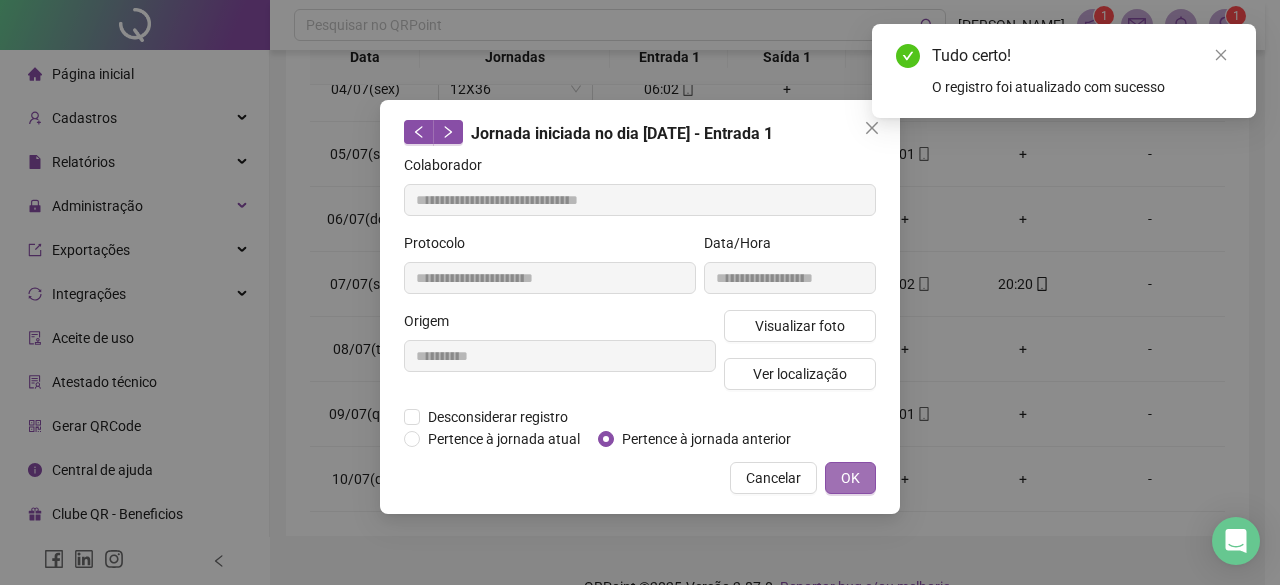 click on "OK" at bounding box center [850, 478] 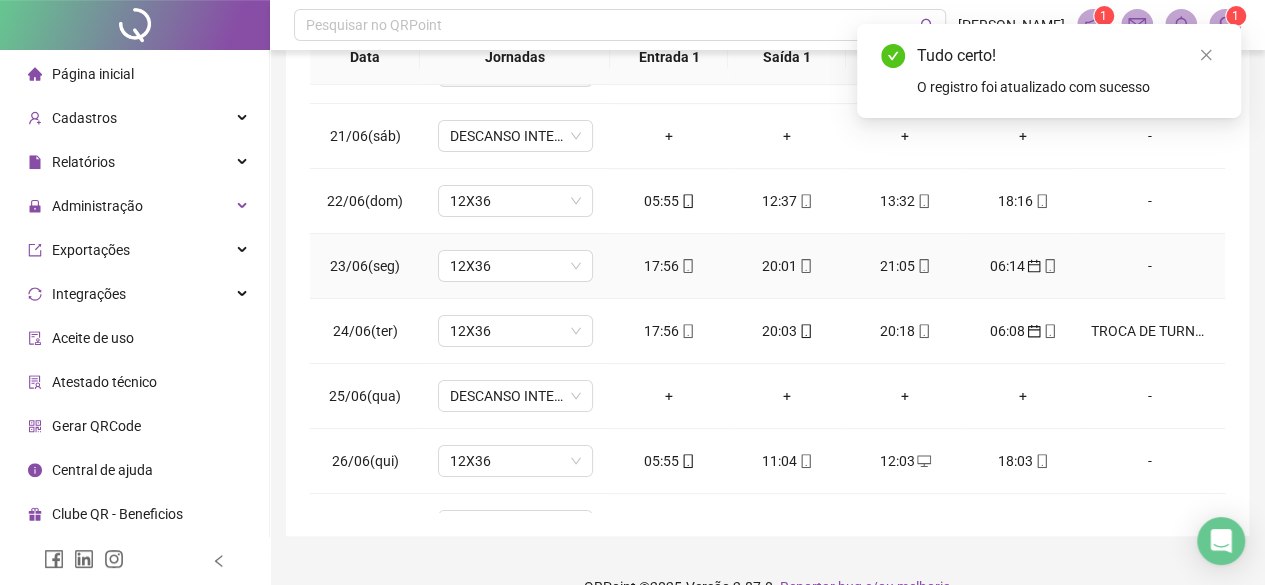 scroll, scrollTop: 0, scrollLeft: 0, axis: both 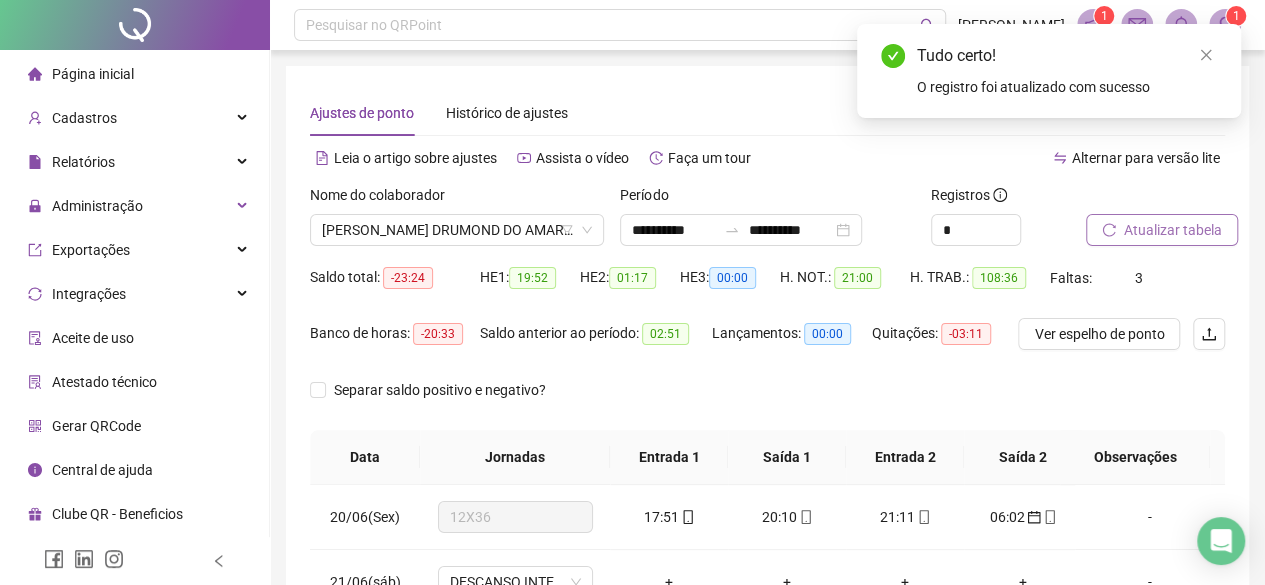 click on "Atualizar tabela" at bounding box center (1173, 230) 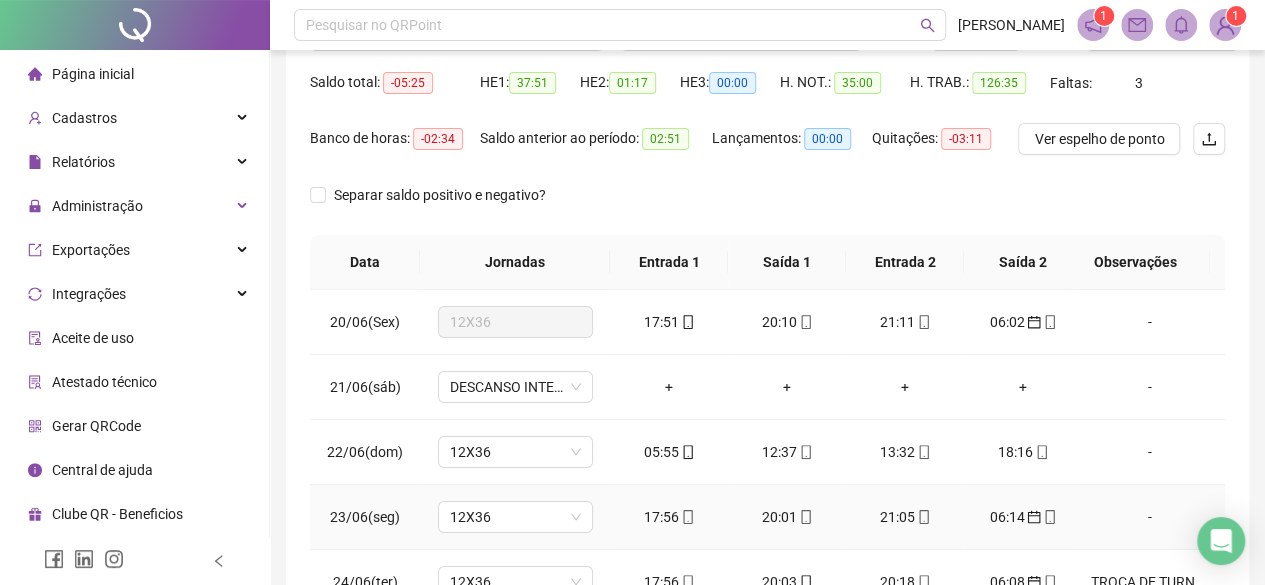 scroll, scrollTop: 300, scrollLeft: 0, axis: vertical 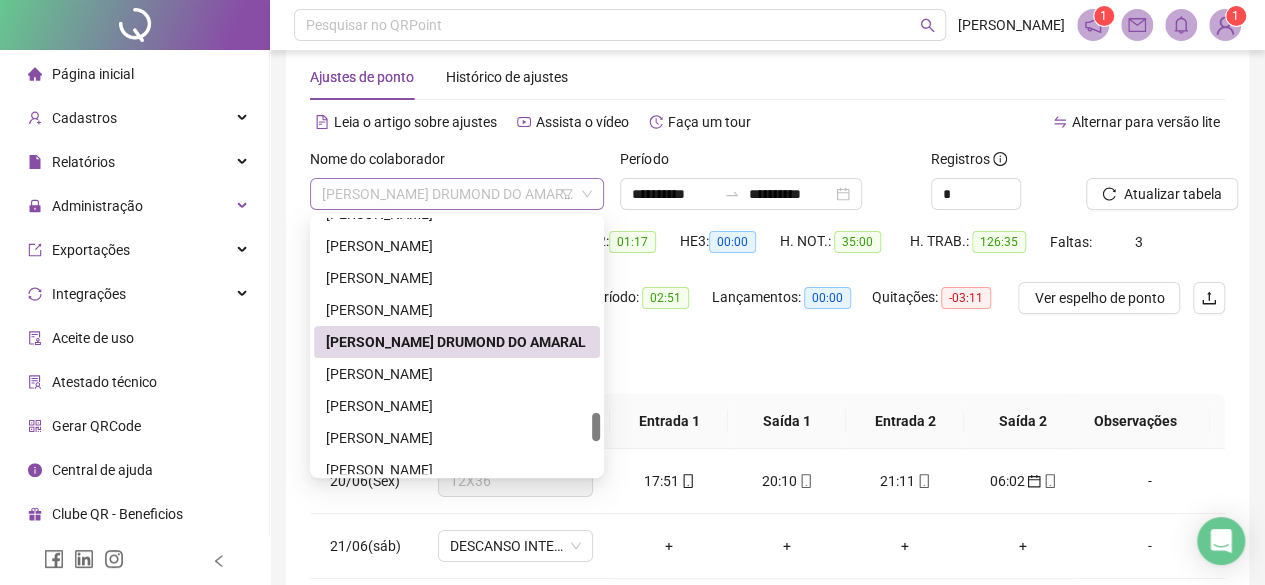 click on "[PERSON_NAME] DRUMOND DO AMARAL" at bounding box center (457, 194) 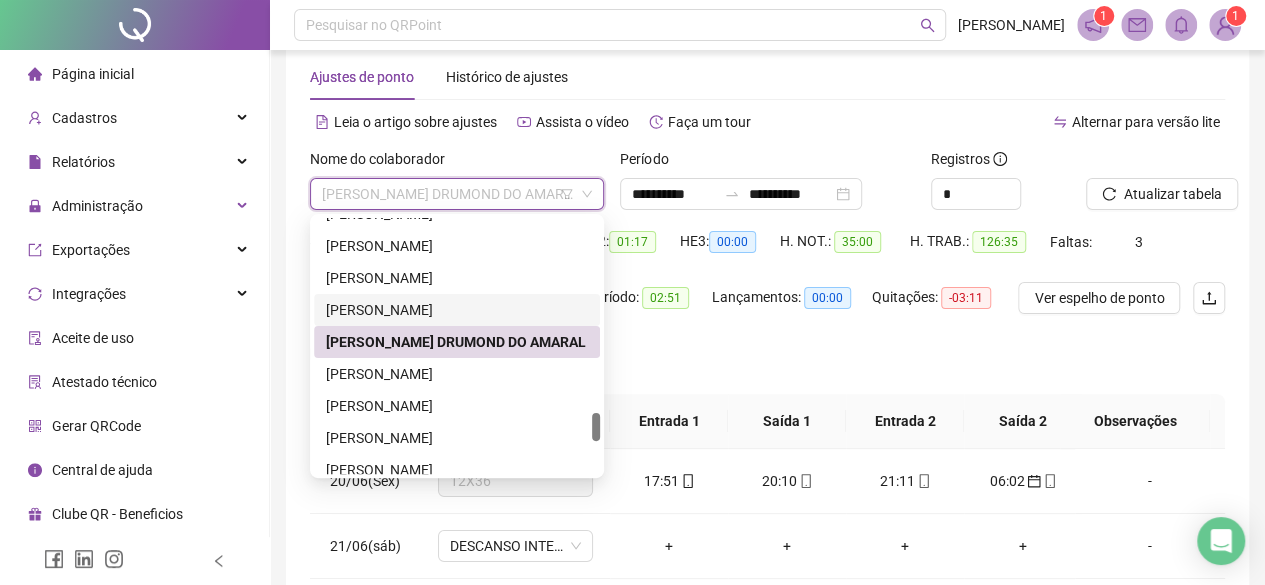 click on "[PERSON_NAME]" at bounding box center (457, 310) 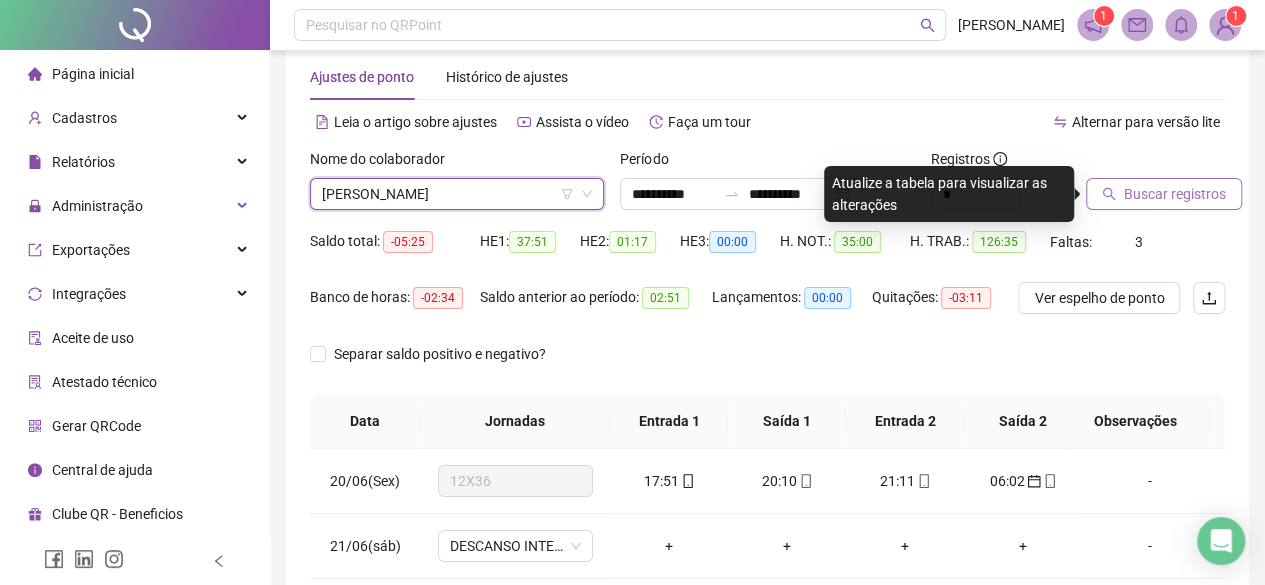 click on "Buscar registros" at bounding box center (1175, 194) 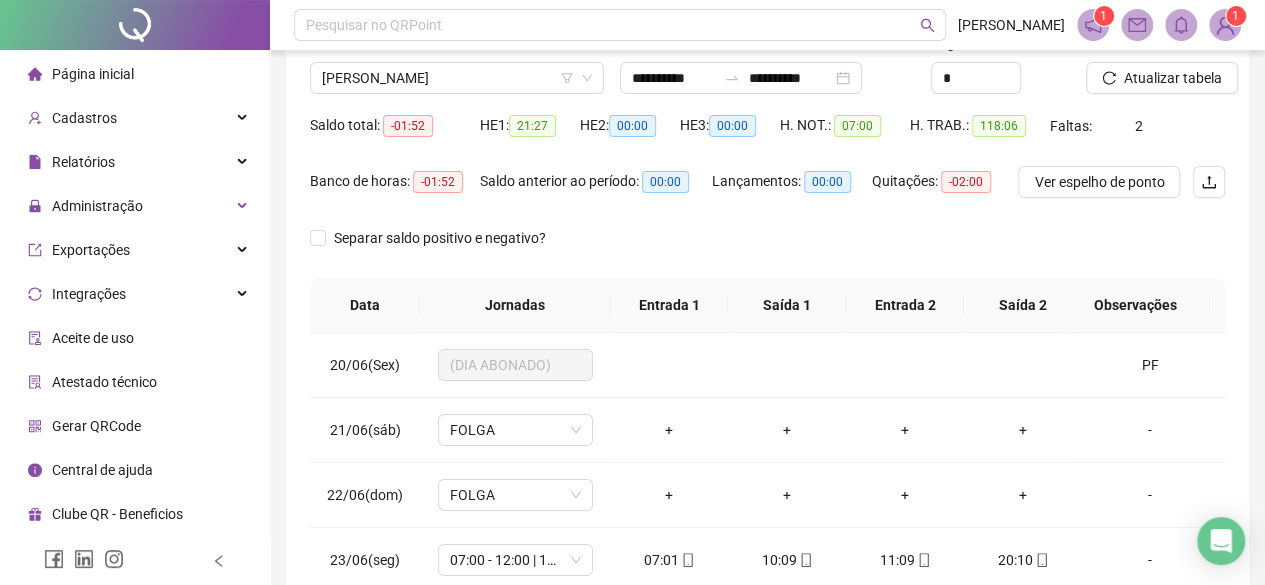 scroll, scrollTop: 300, scrollLeft: 0, axis: vertical 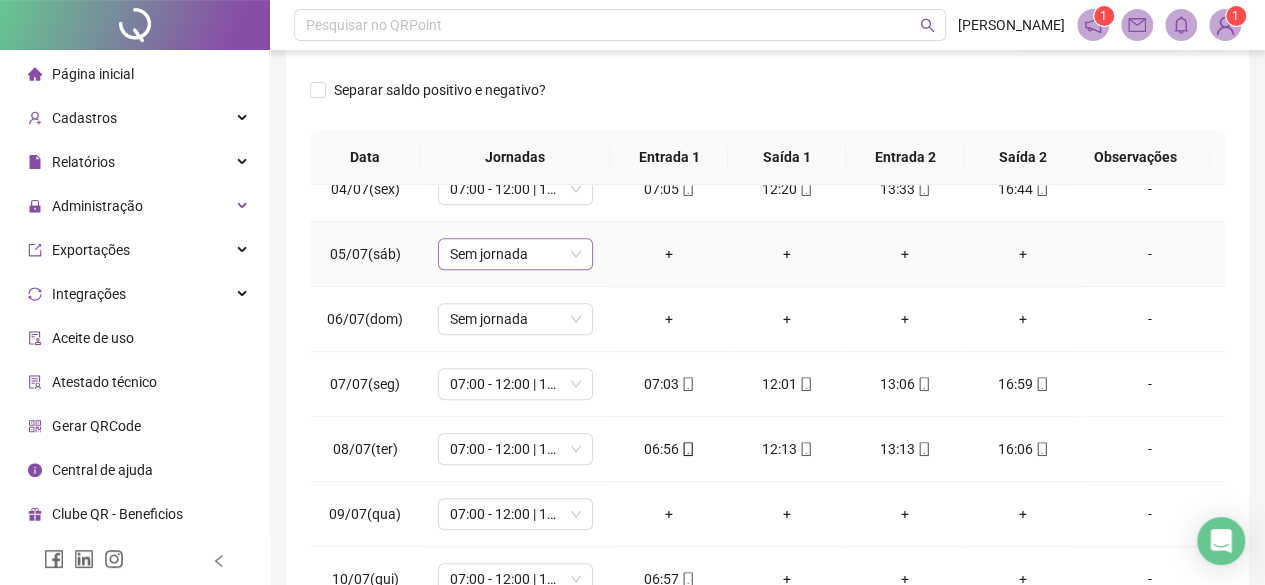 click on "Sem jornada" at bounding box center [515, 254] 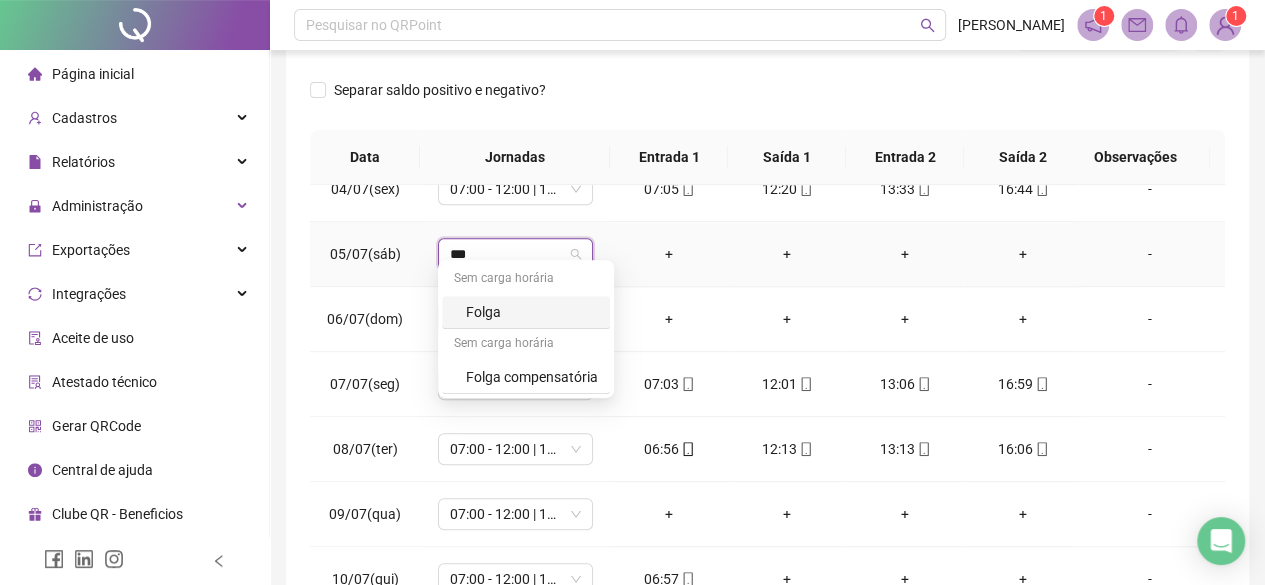 type on "****" 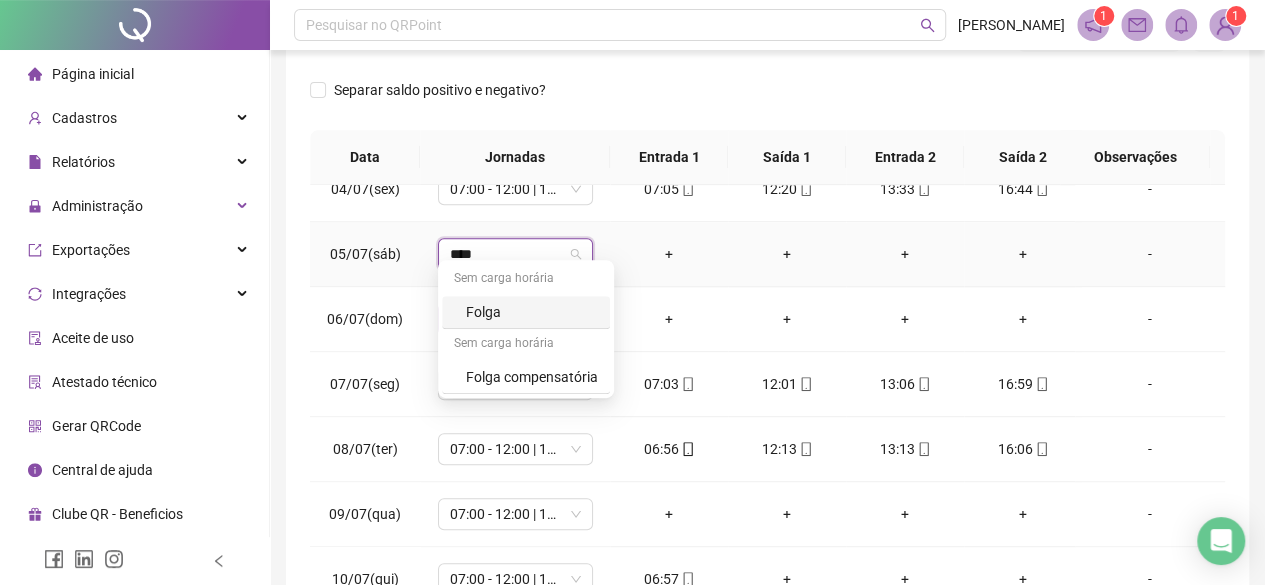 click on "Folga" at bounding box center (532, 312) 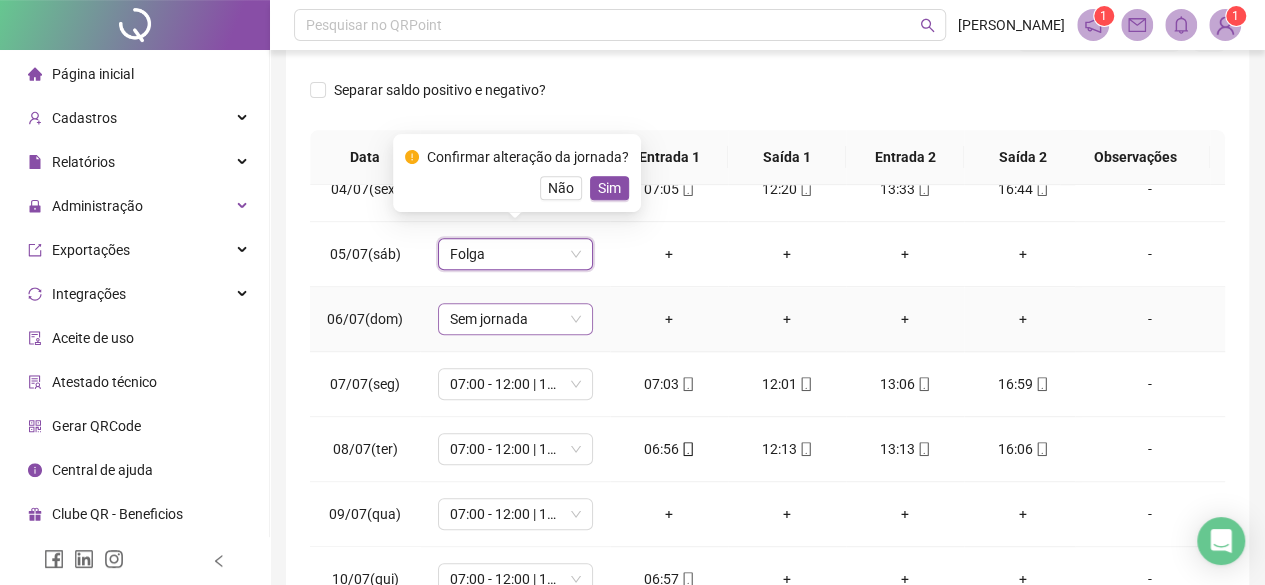 click on "Sem jornada" at bounding box center [515, 319] 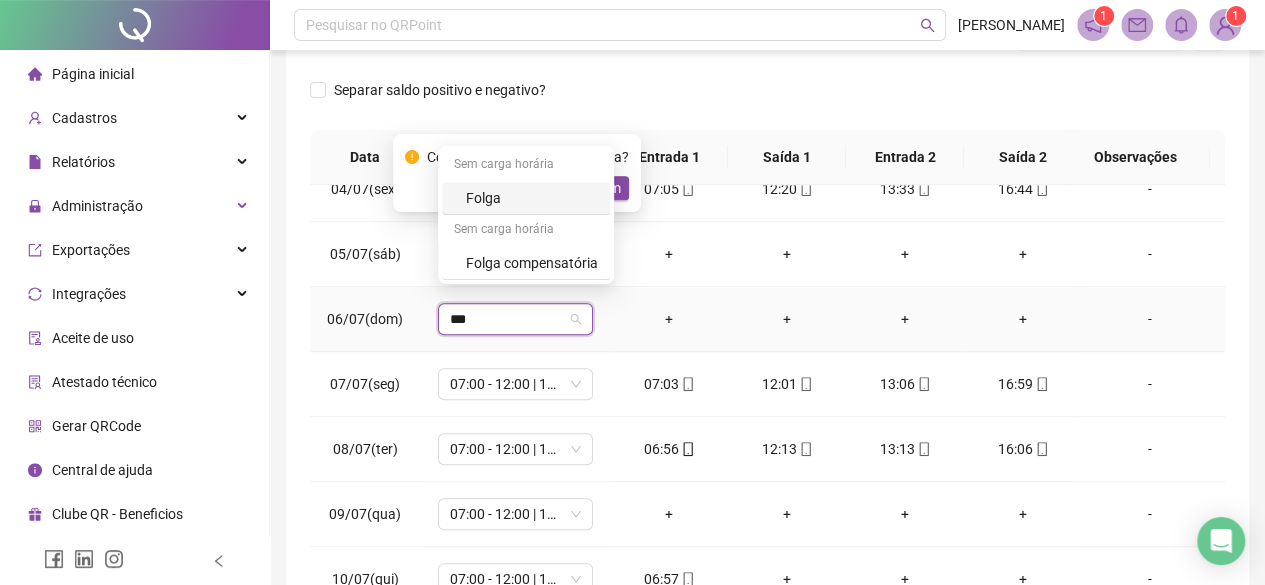 type on "****" 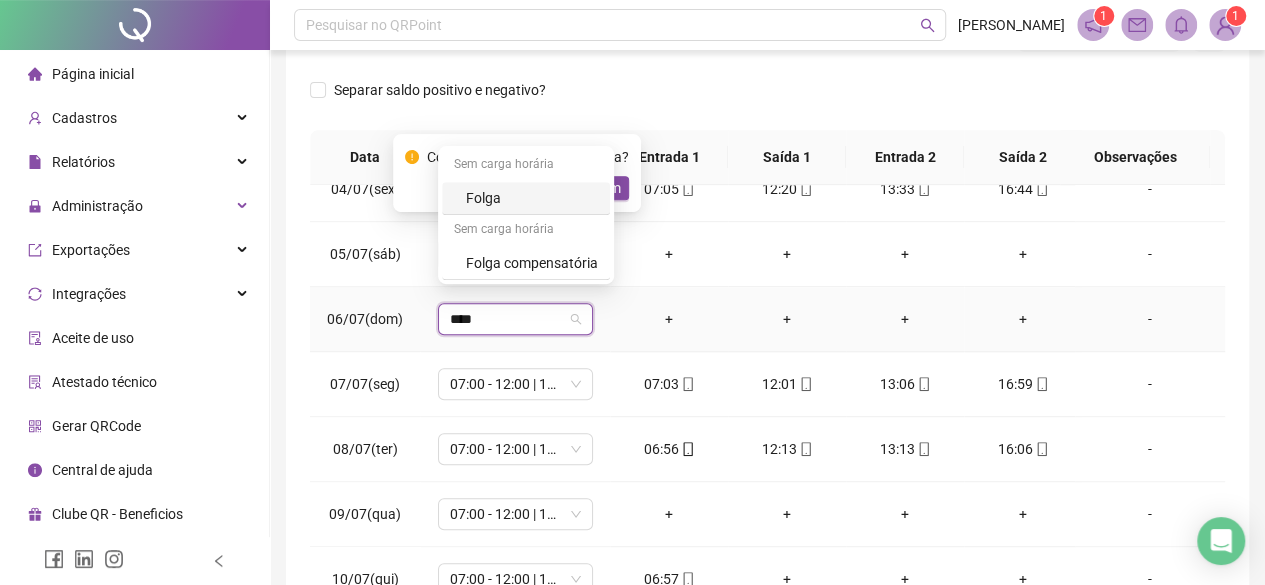 click on "Folga" at bounding box center (526, 198) 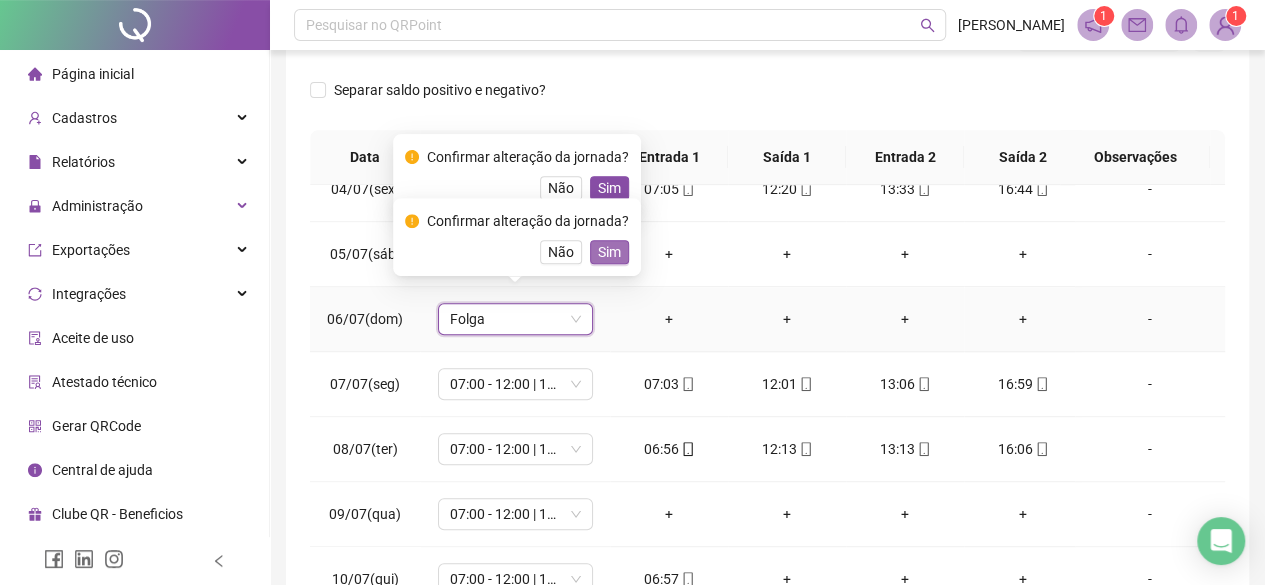 click on "Sim" at bounding box center (609, 252) 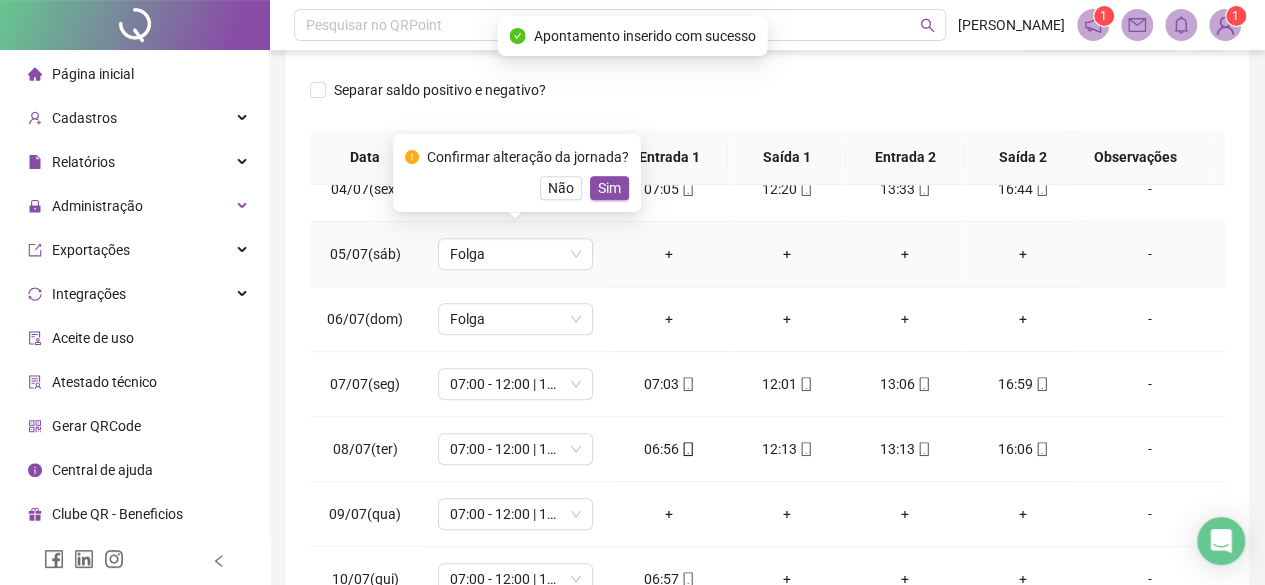 click on "Sim" at bounding box center (609, 188) 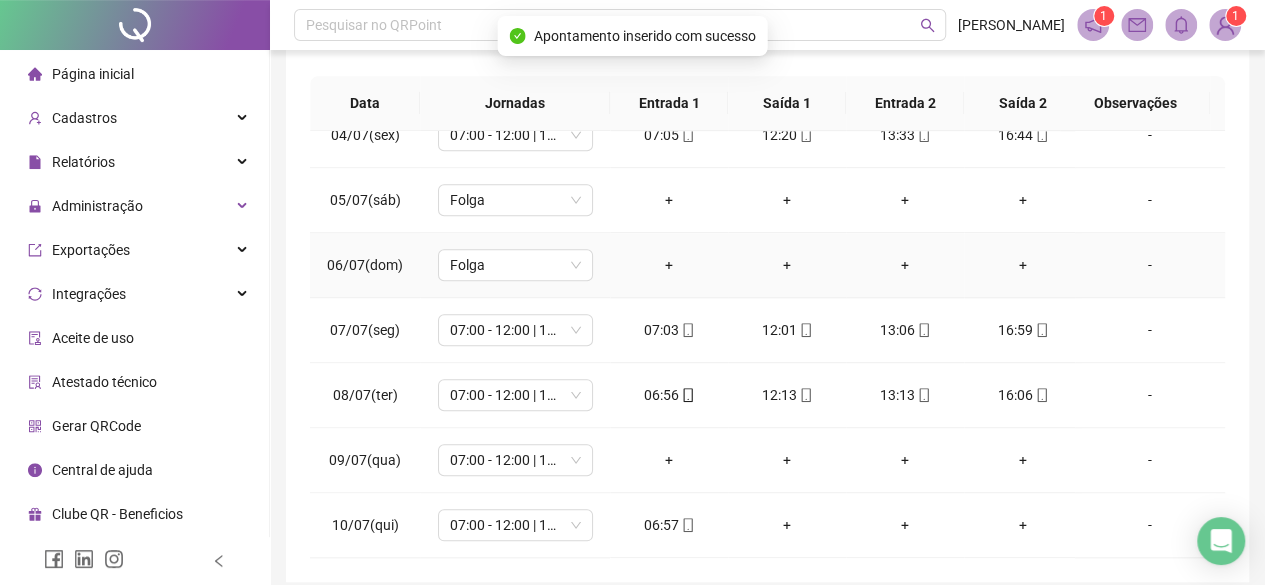 scroll, scrollTop: 436, scrollLeft: 0, axis: vertical 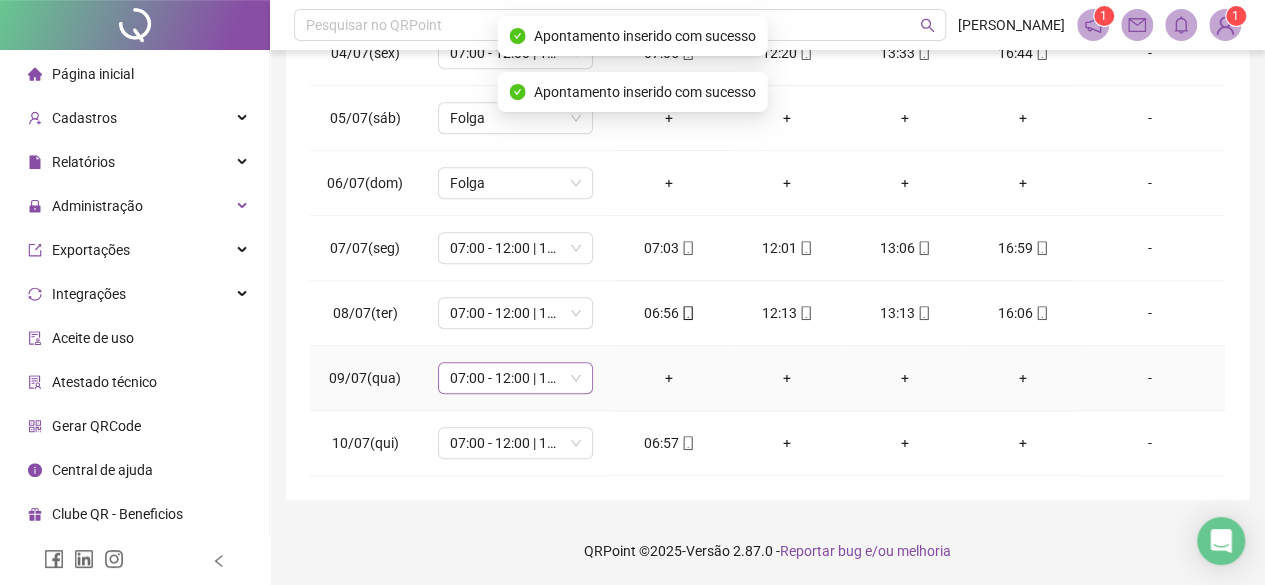 click on "07:00 - 12:00 | 13:00 - 16:00" at bounding box center [515, 378] 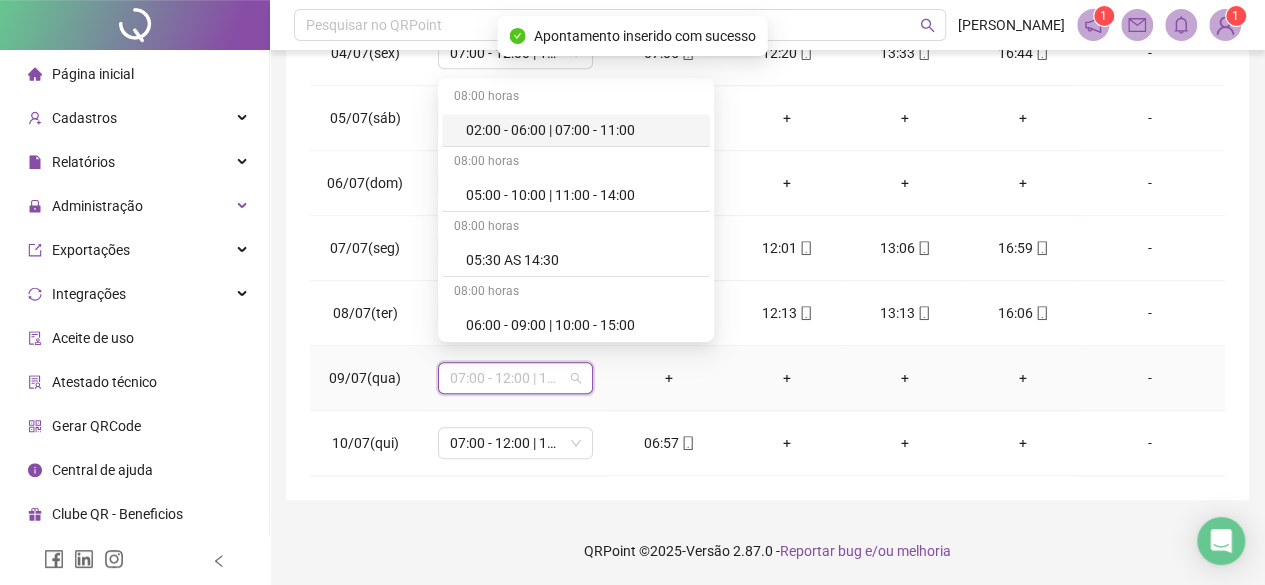 click on "-" at bounding box center (1150, 378) 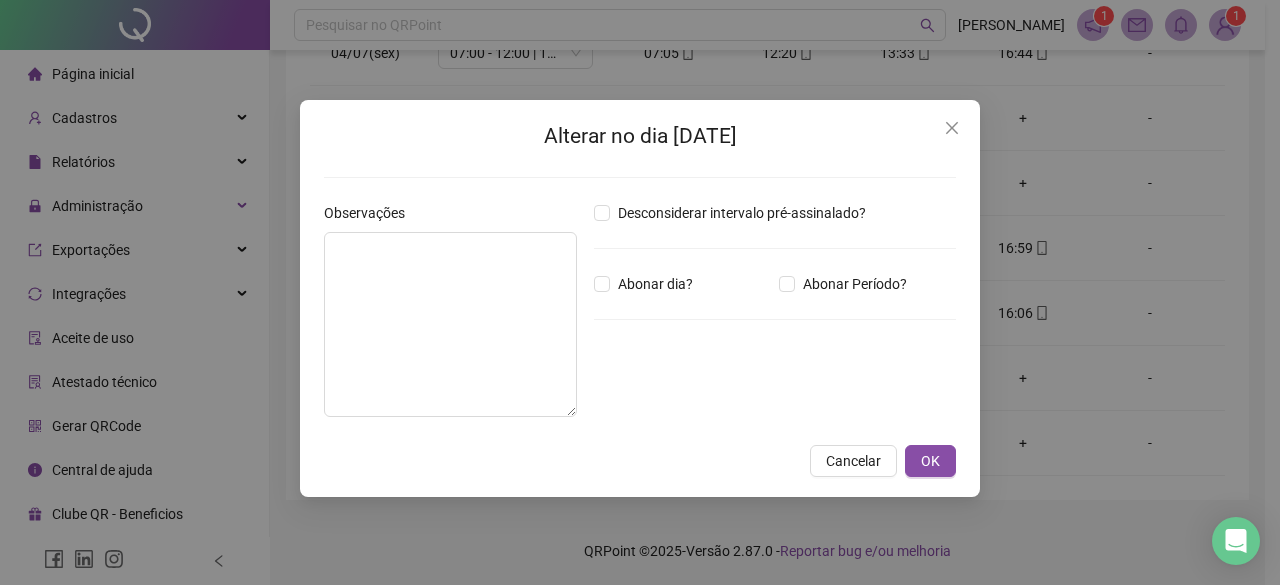 click on "Desconsiderar intervalo pré-assinalado? Abonar dia? Abonar Período? Horas a abonar ***** Aplicar regime de compensação" at bounding box center (775, 317) 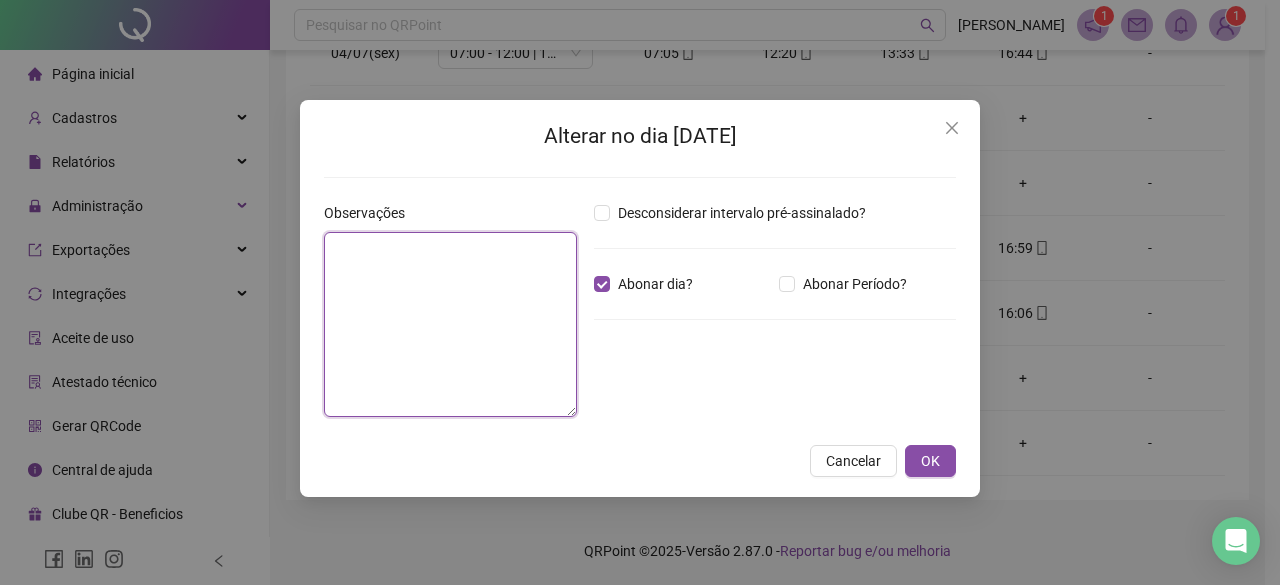 click at bounding box center (450, 324) 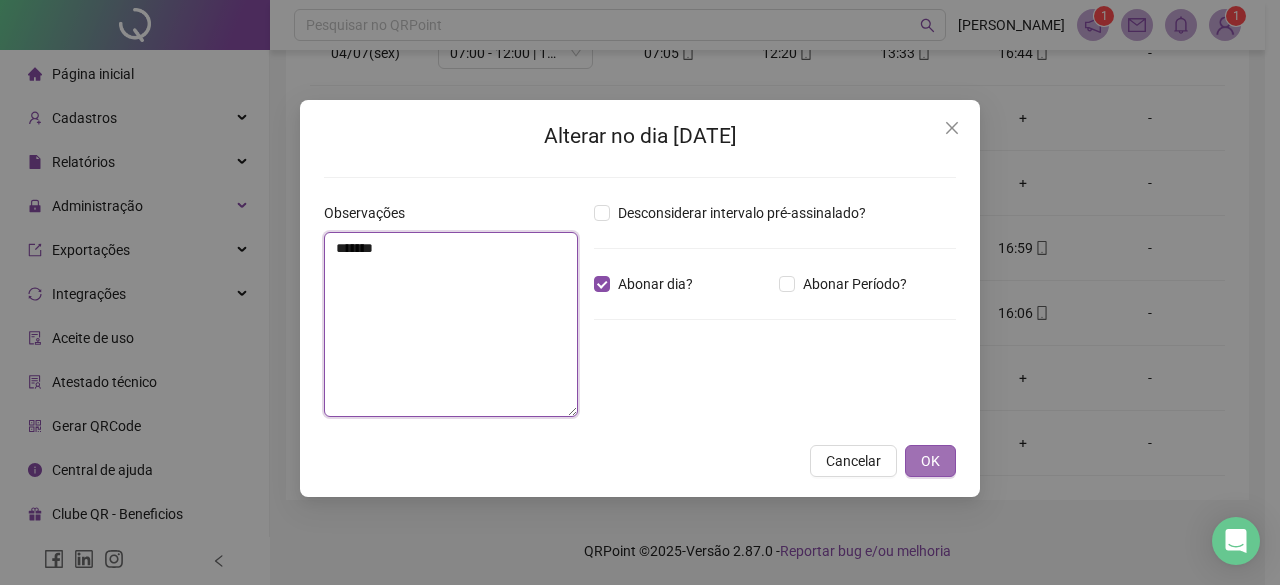 type on "*******" 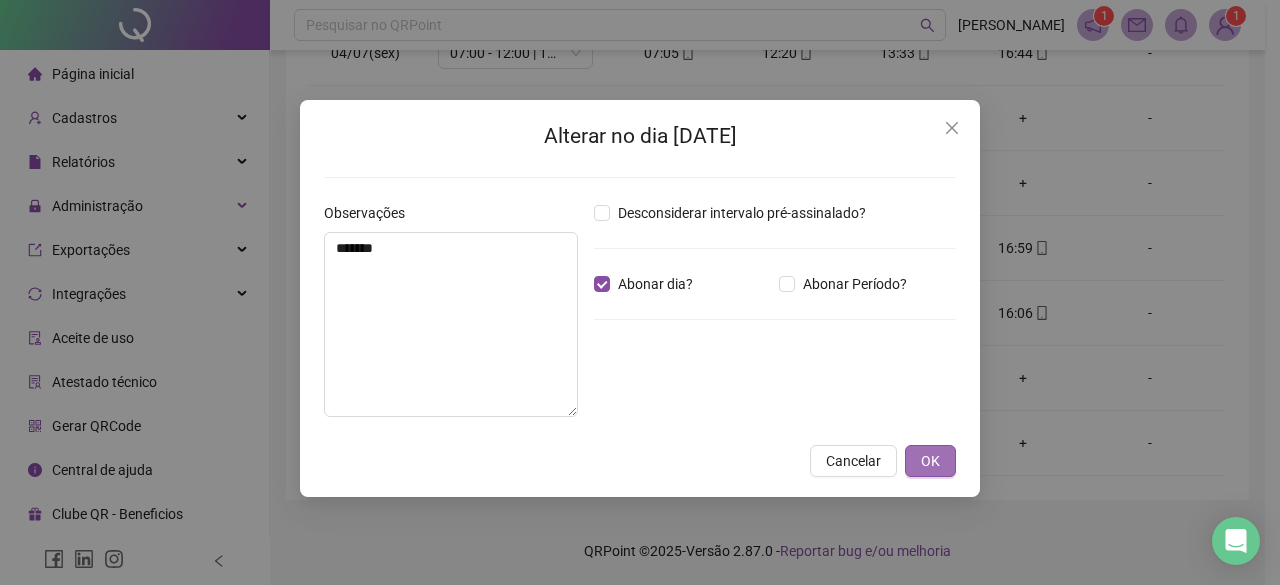 click on "OK" at bounding box center (930, 461) 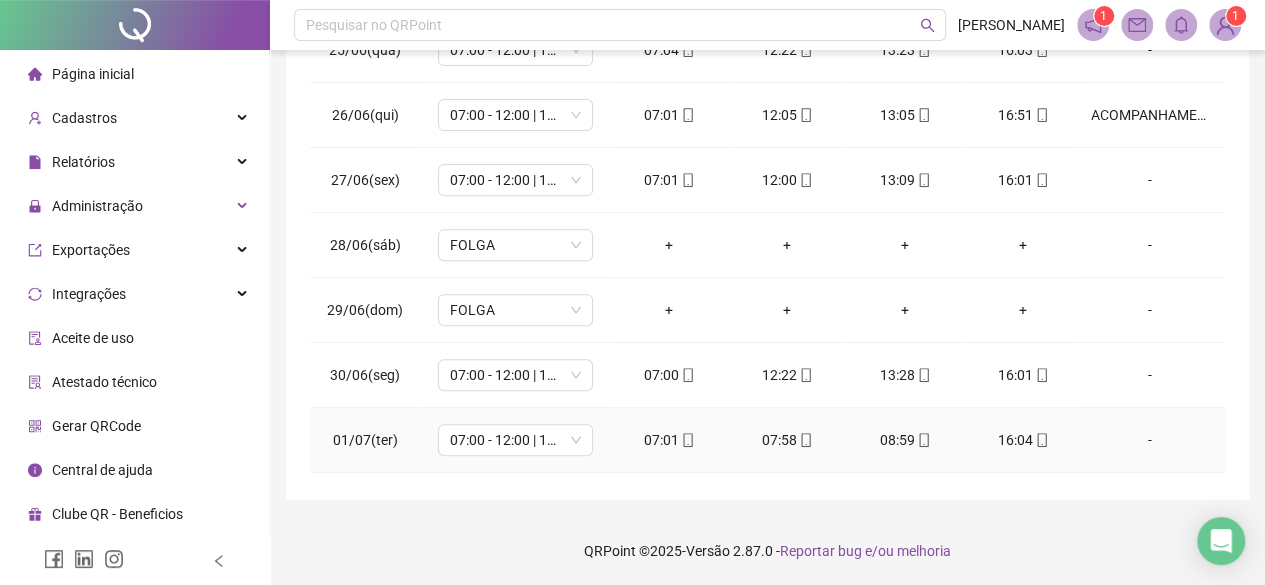 scroll, scrollTop: 346, scrollLeft: 0, axis: vertical 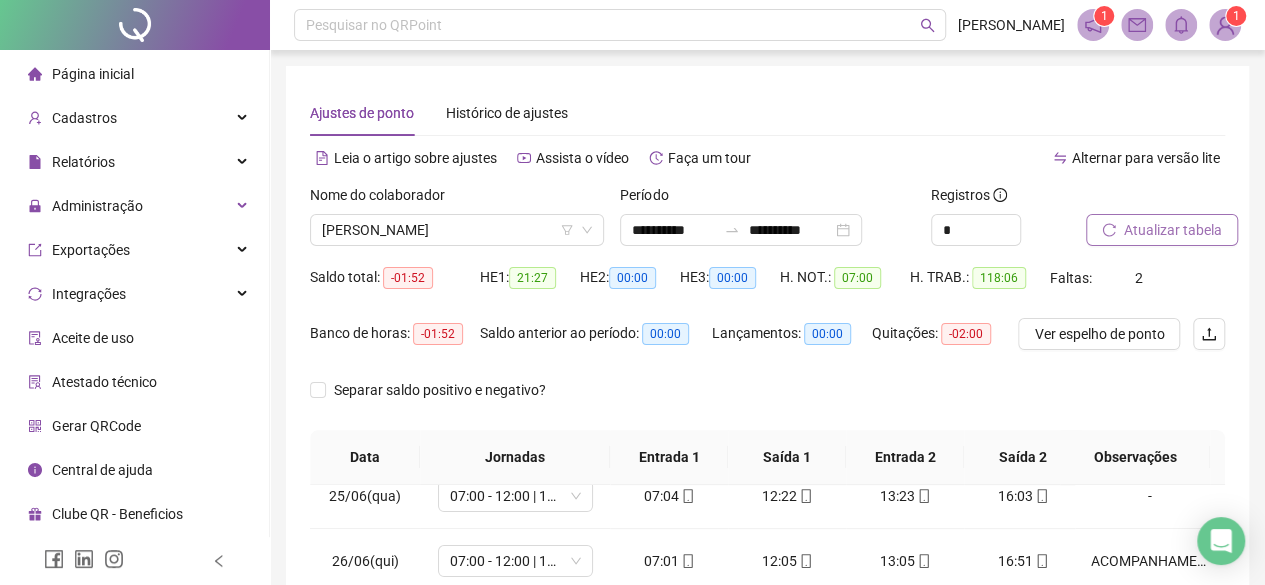 click on "Atualizar tabela" at bounding box center [1173, 230] 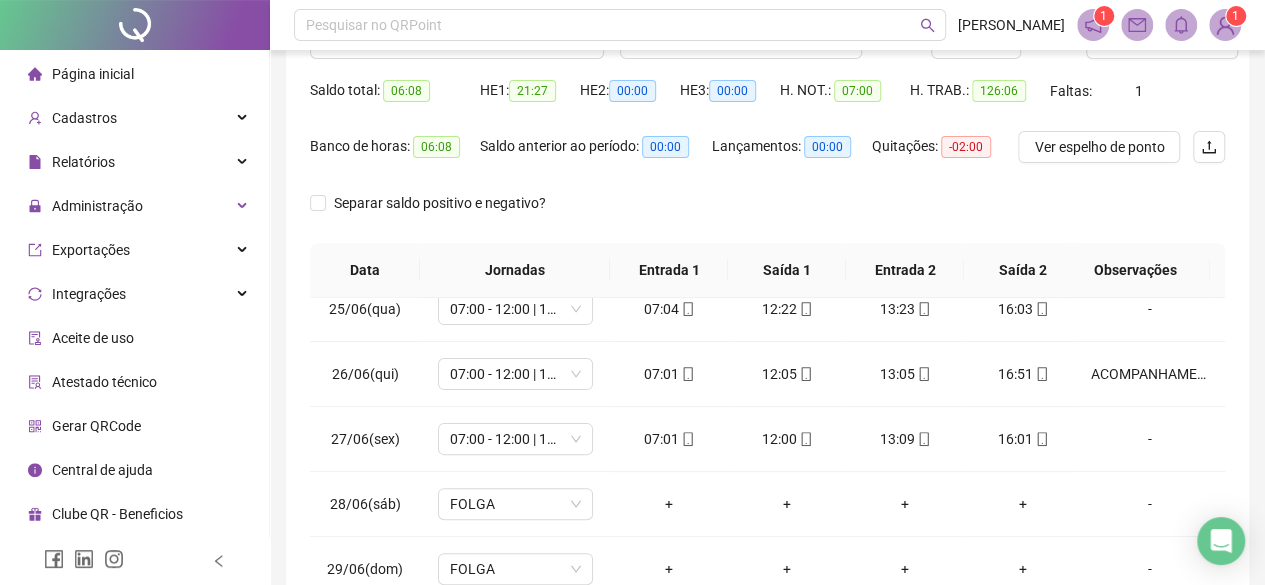 scroll, scrollTop: 300, scrollLeft: 0, axis: vertical 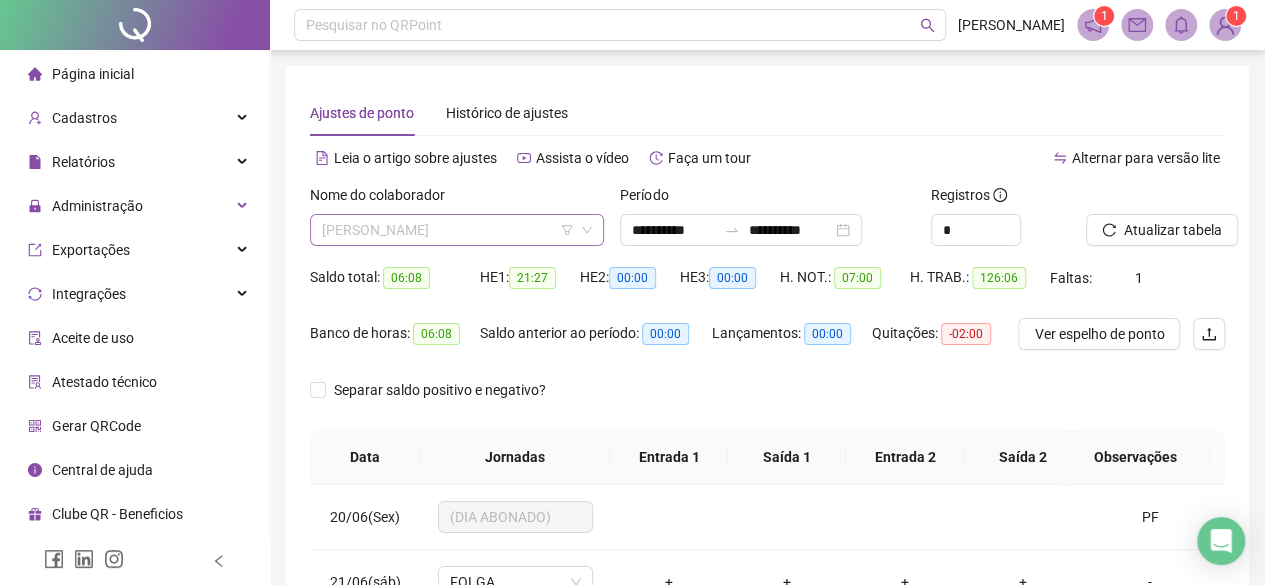 click on "[PERSON_NAME]" at bounding box center [457, 230] 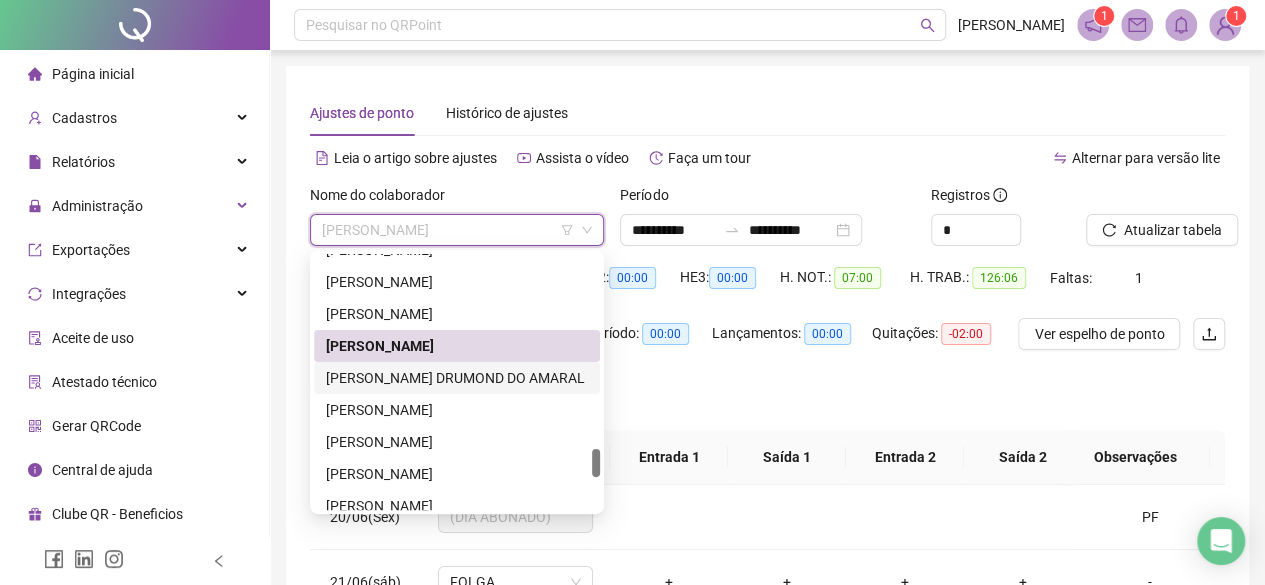 click on "[PERSON_NAME] DRUMOND DO AMARAL" at bounding box center [457, 378] 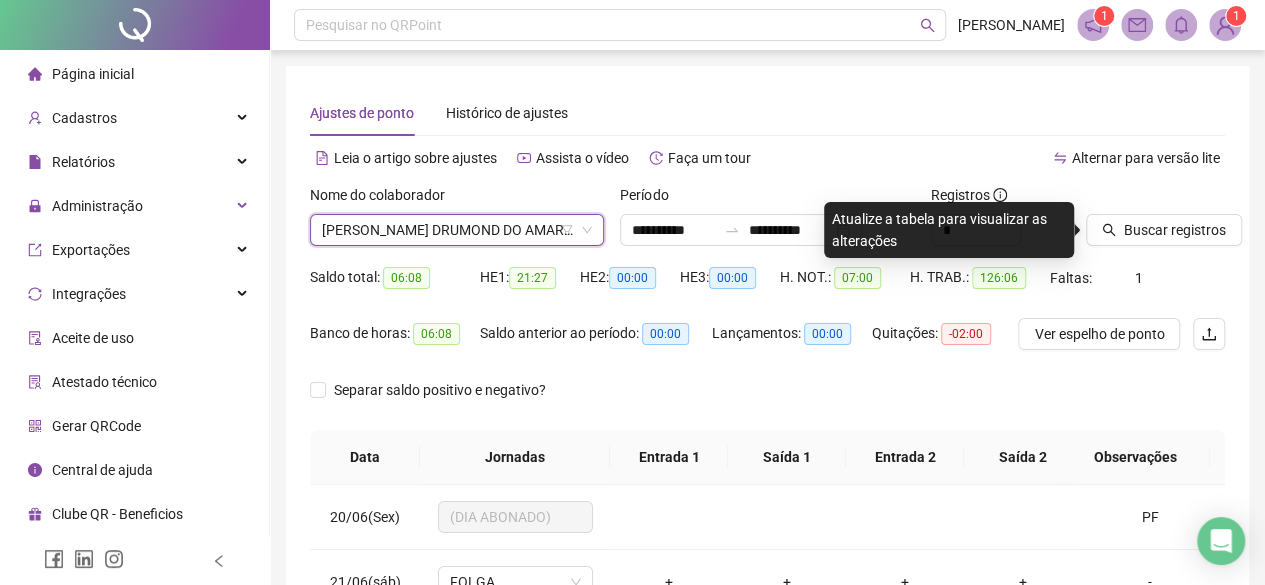 click on "[PERSON_NAME] DRUMOND DO AMARAL" at bounding box center [457, 230] 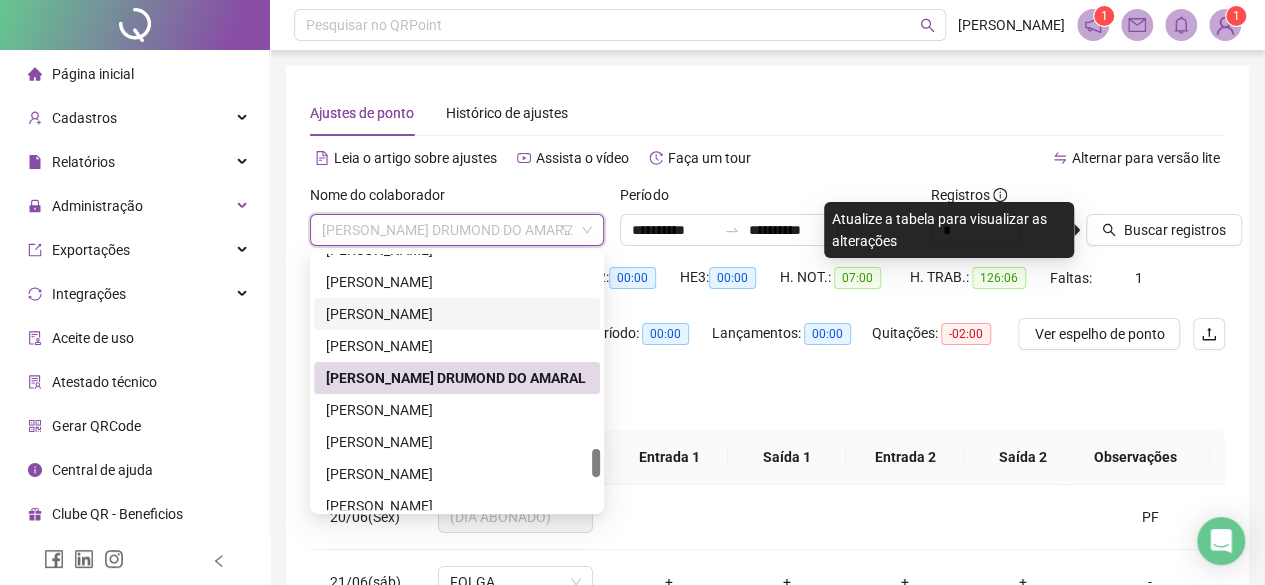click on "[PERSON_NAME]" at bounding box center (457, 314) 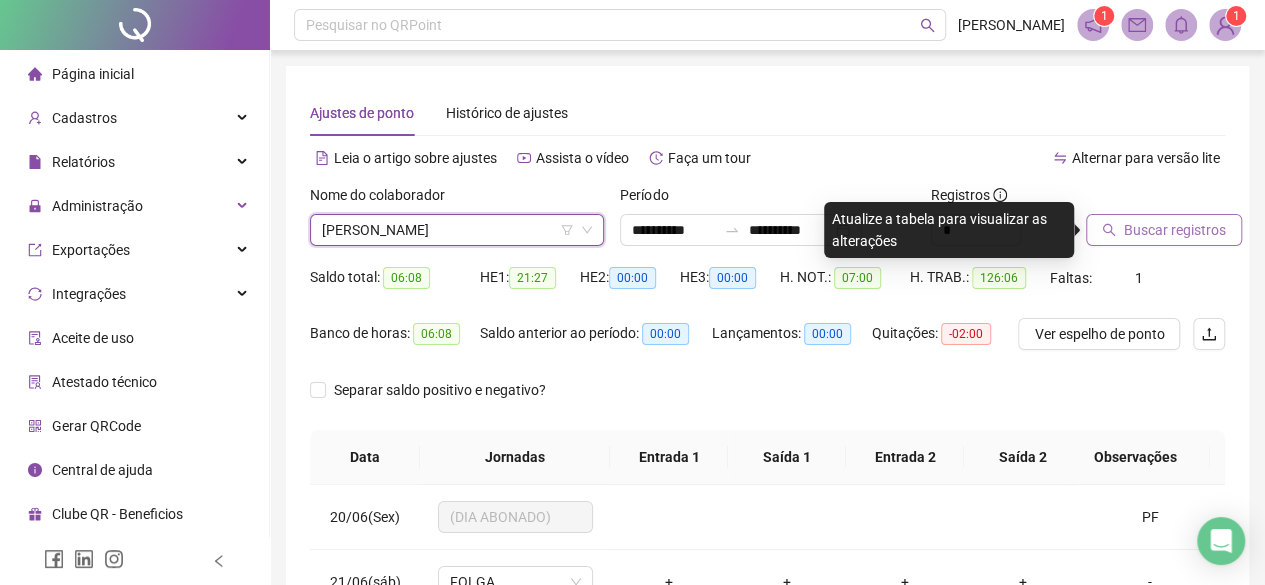 click on "Buscar registros" at bounding box center [1175, 230] 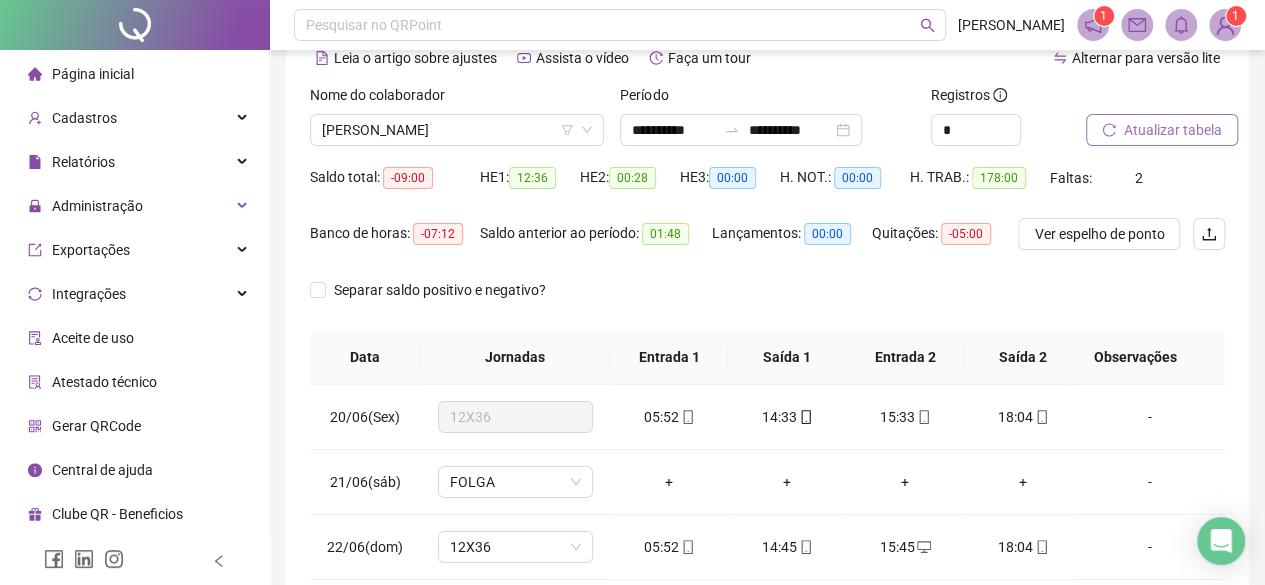 scroll, scrollTop: 300, scrollLeft: 0, axis: vertical 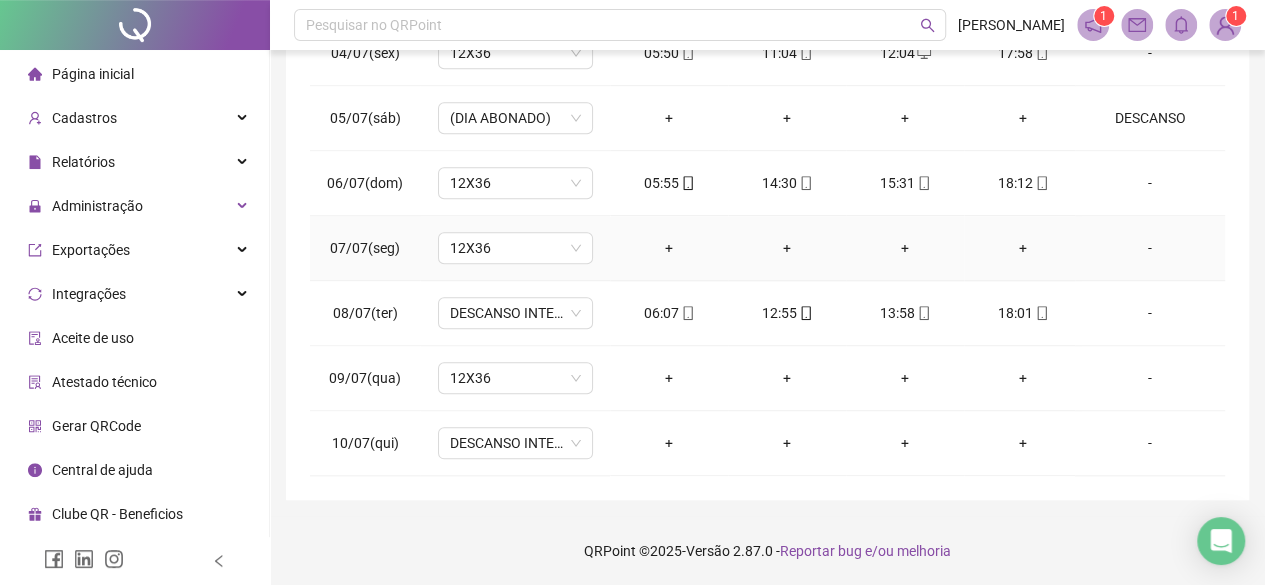 click on "-" at bounding box center [1150, 248] 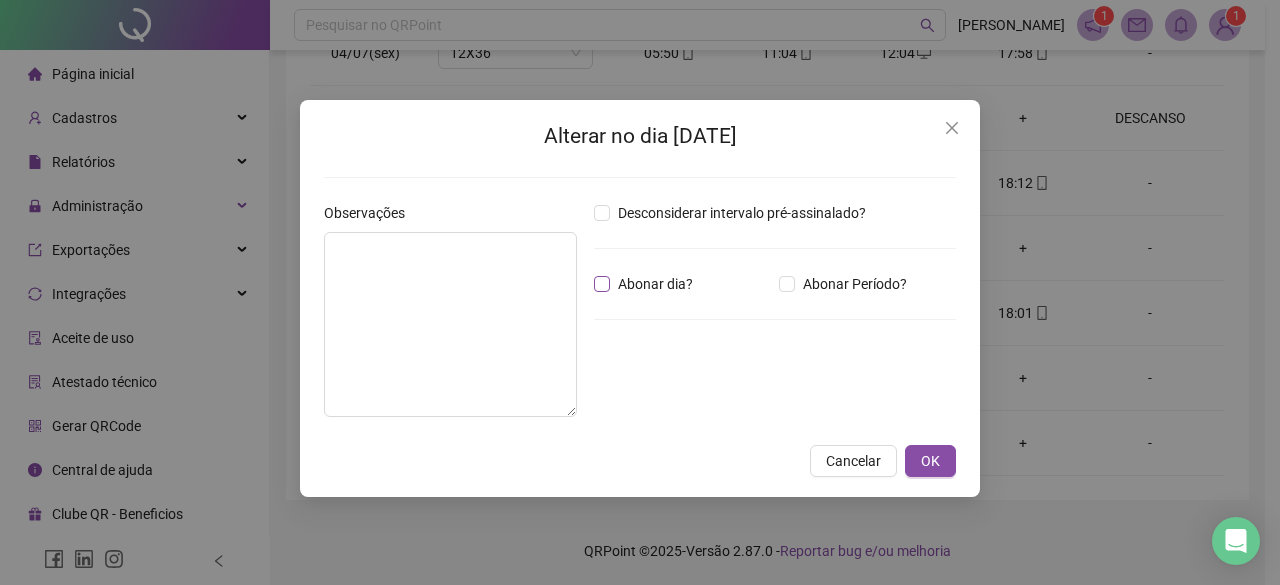 click on "Abonar dia?" at bounding box center (655, 284) 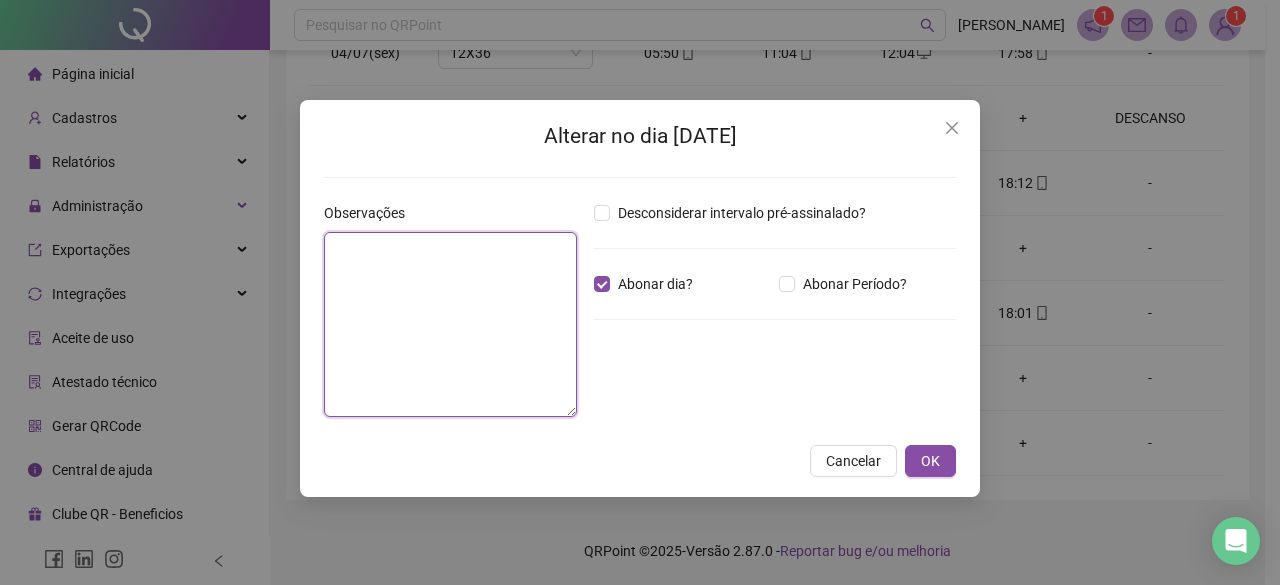 click at bounding box center (450, 324) 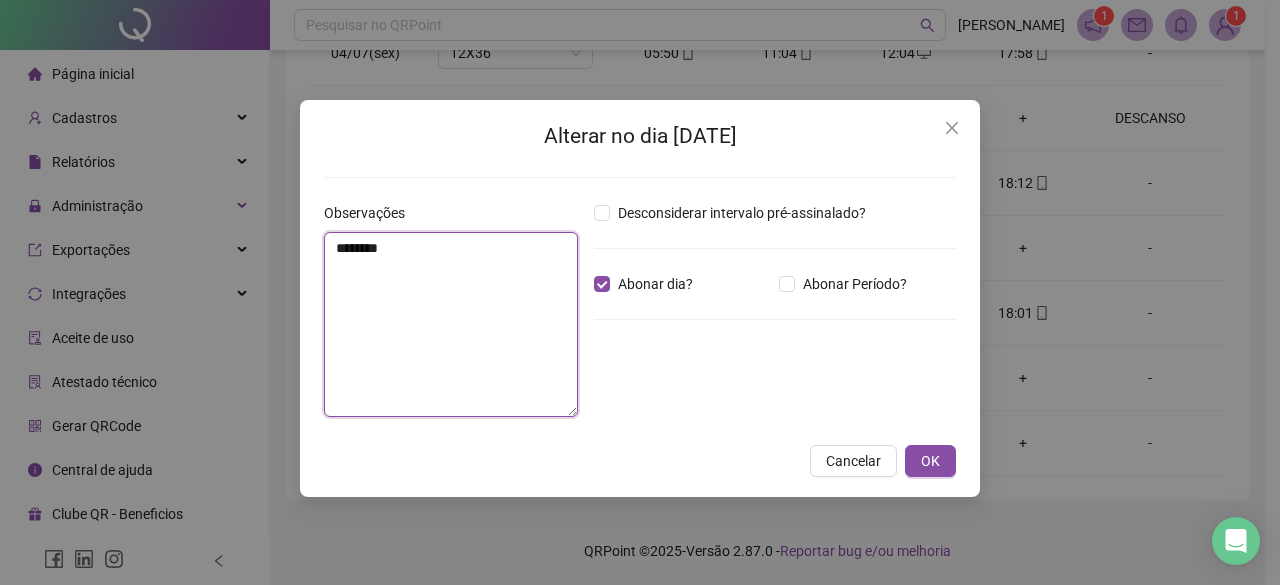 type on "********" 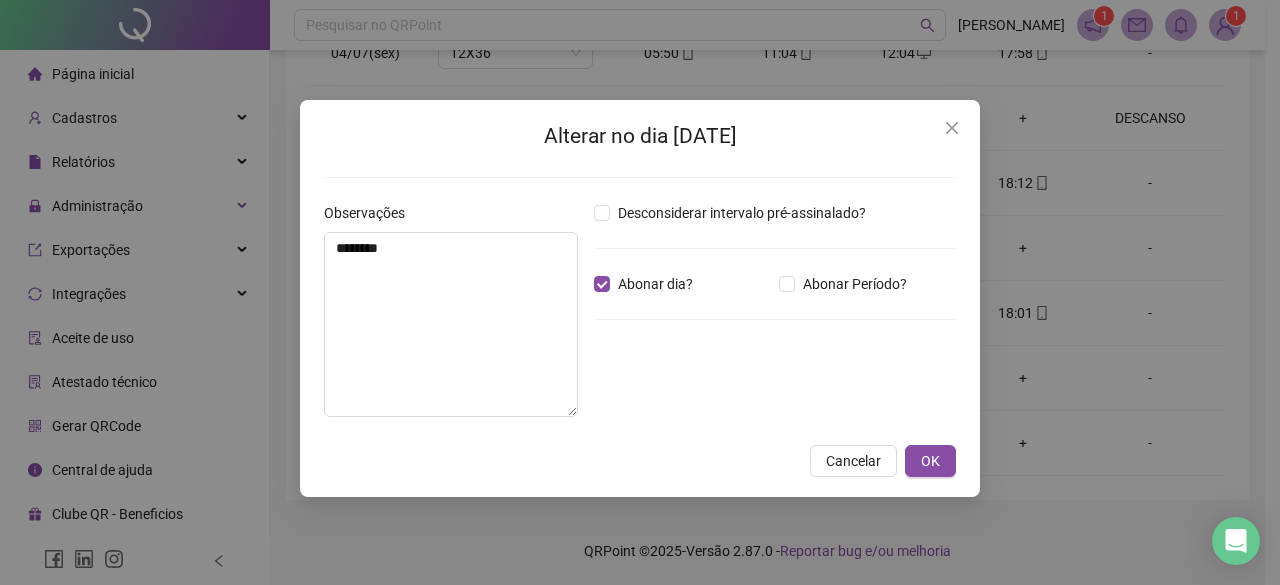 click on "Alterar no dia   [DATE] Observações ******** Desconsiderar intervalo pré-assinalado? Abonar dia? Abonar Período? Horas a abonar ***** Aplicar regime de compensação Cancelar OK" at bounding box center [640, 298] 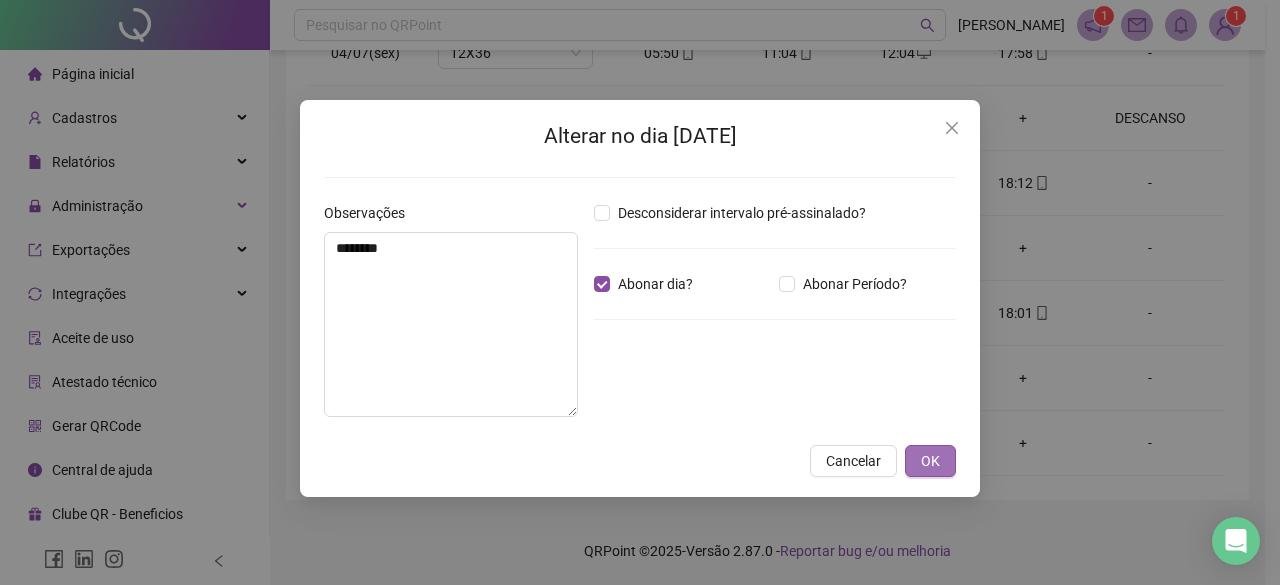 click on "OK" at bounding box center [930, 461] 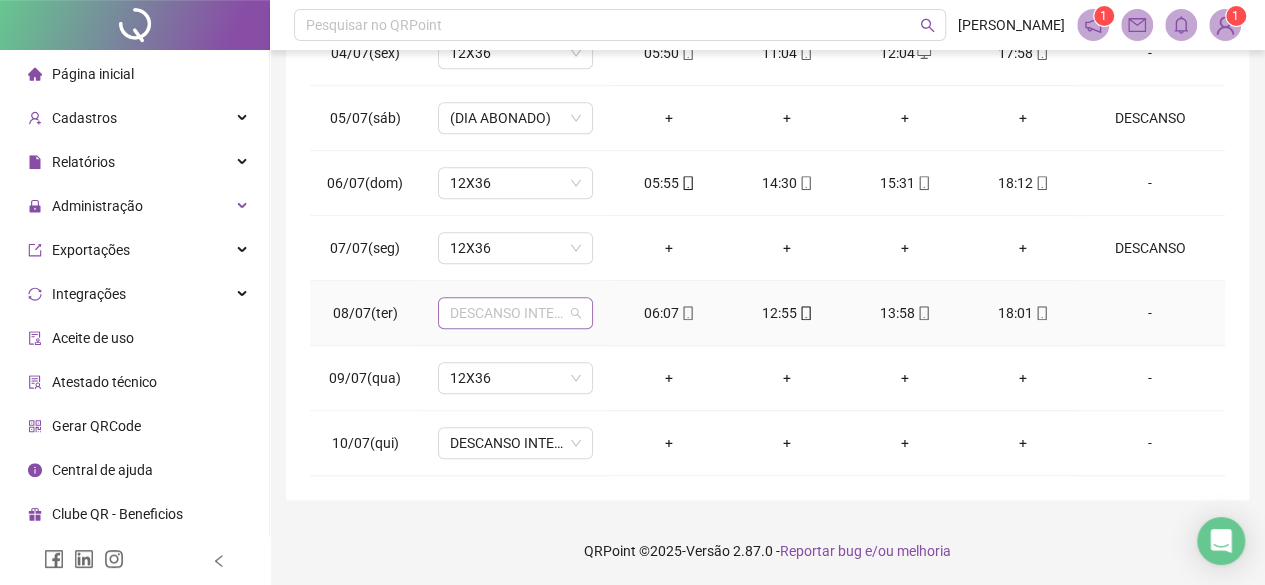 click on "DESCANSO INTER-JORNADA" at bounding box center [515, 313] 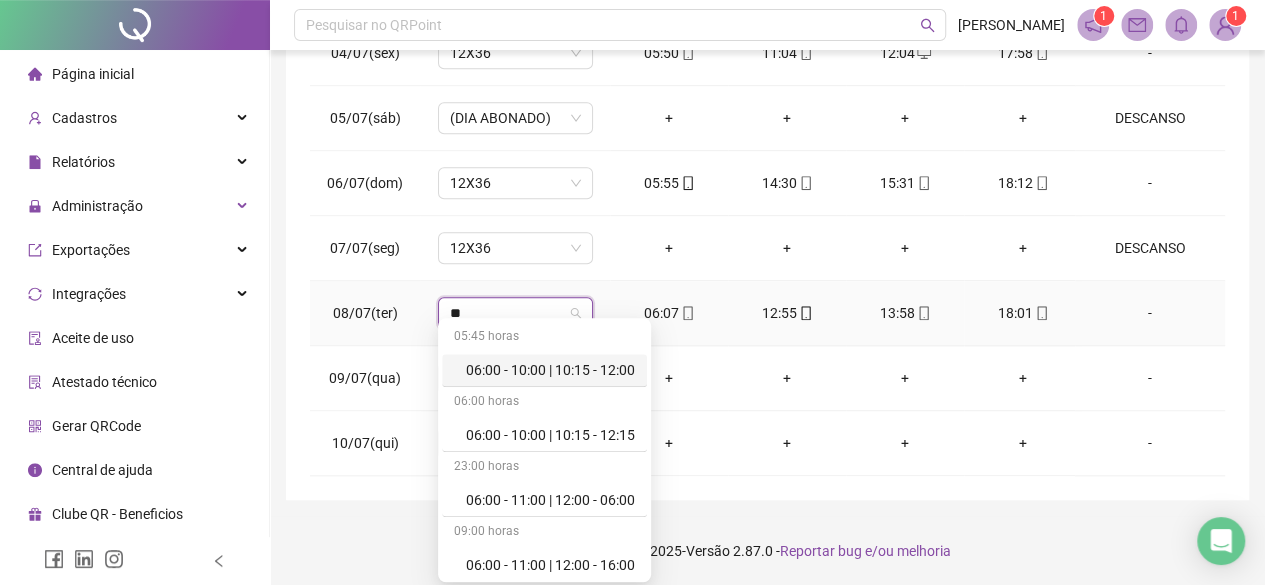 type on "***" 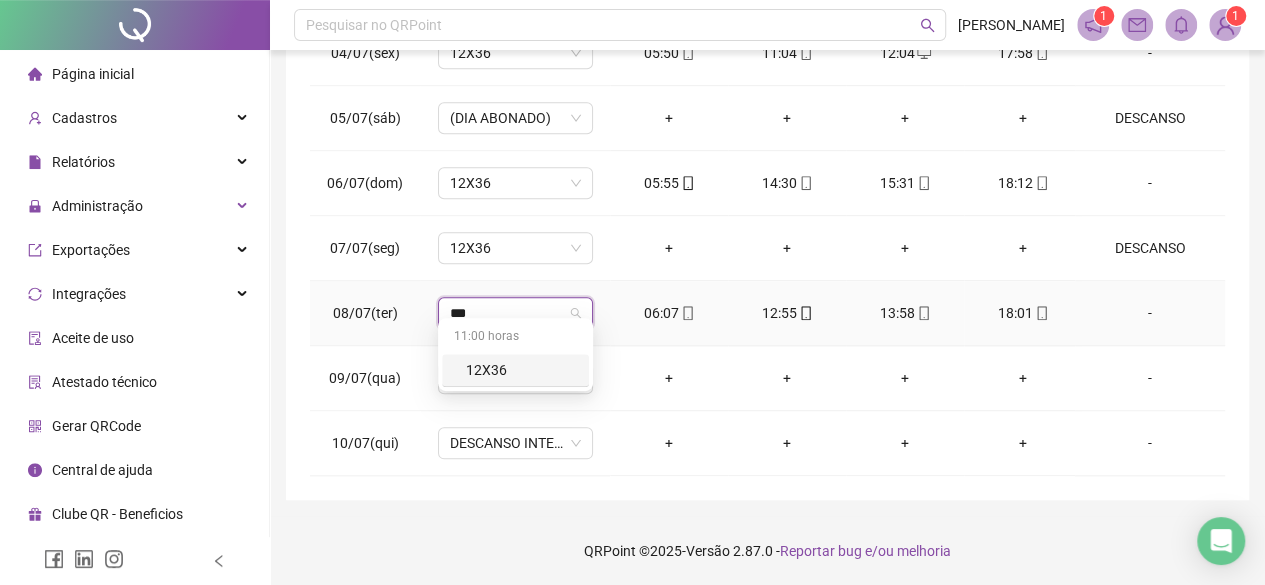 click on "12X36" at bounding box center (521, 370) 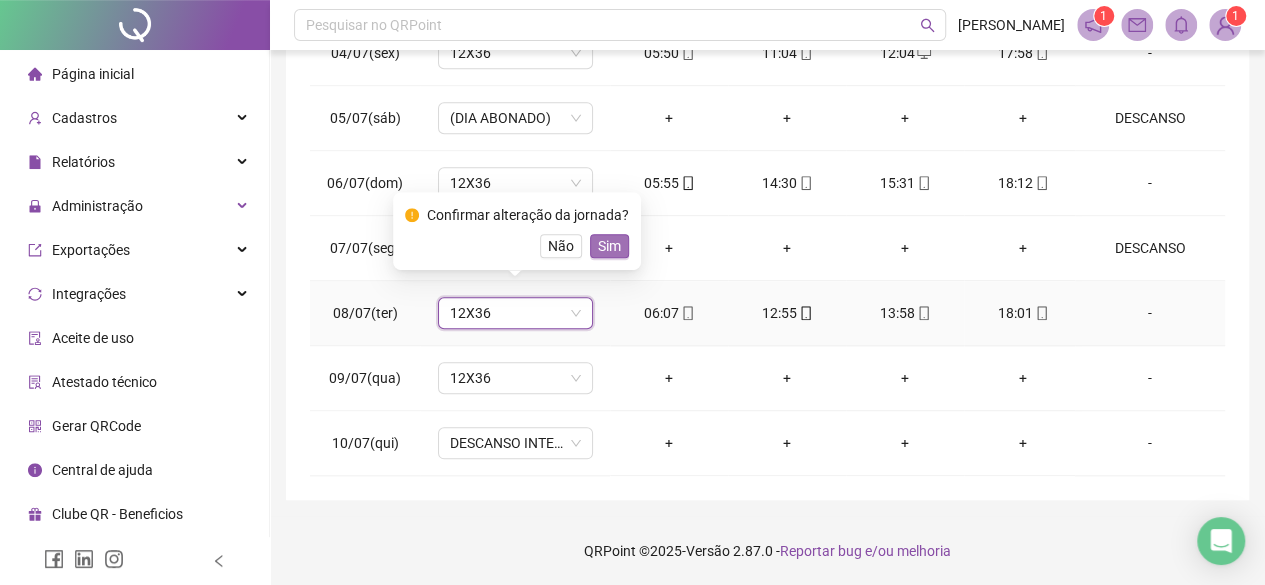 click on "Sim" at bounding box center [609, 246] 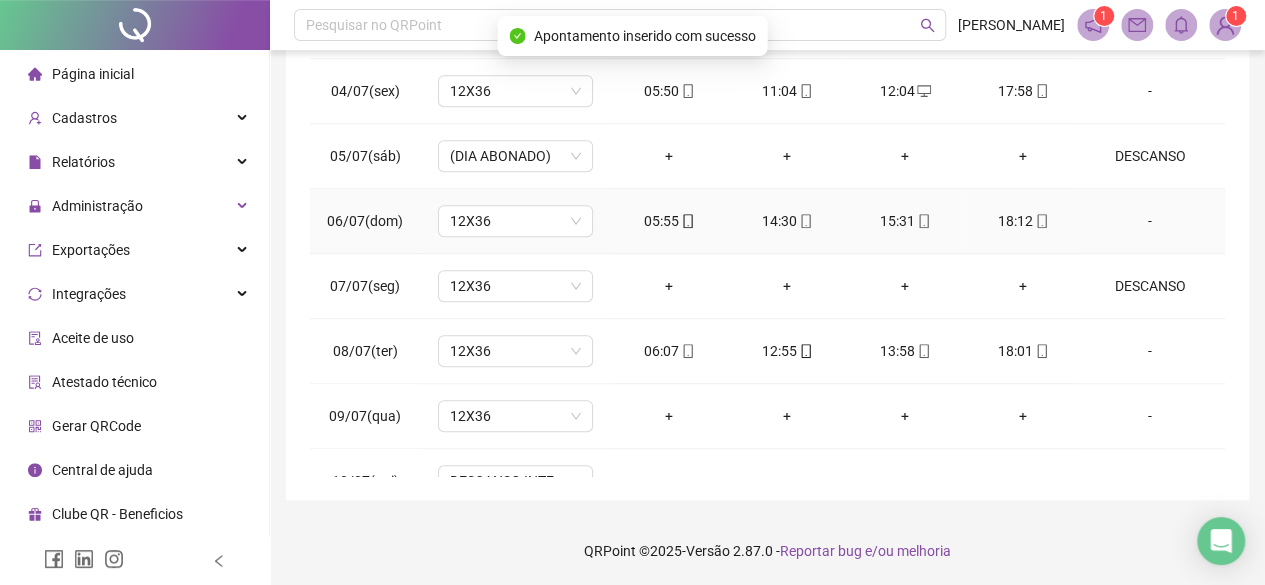 scroll, scrollTop: 946, scrollLeft: 0, axis: vertical 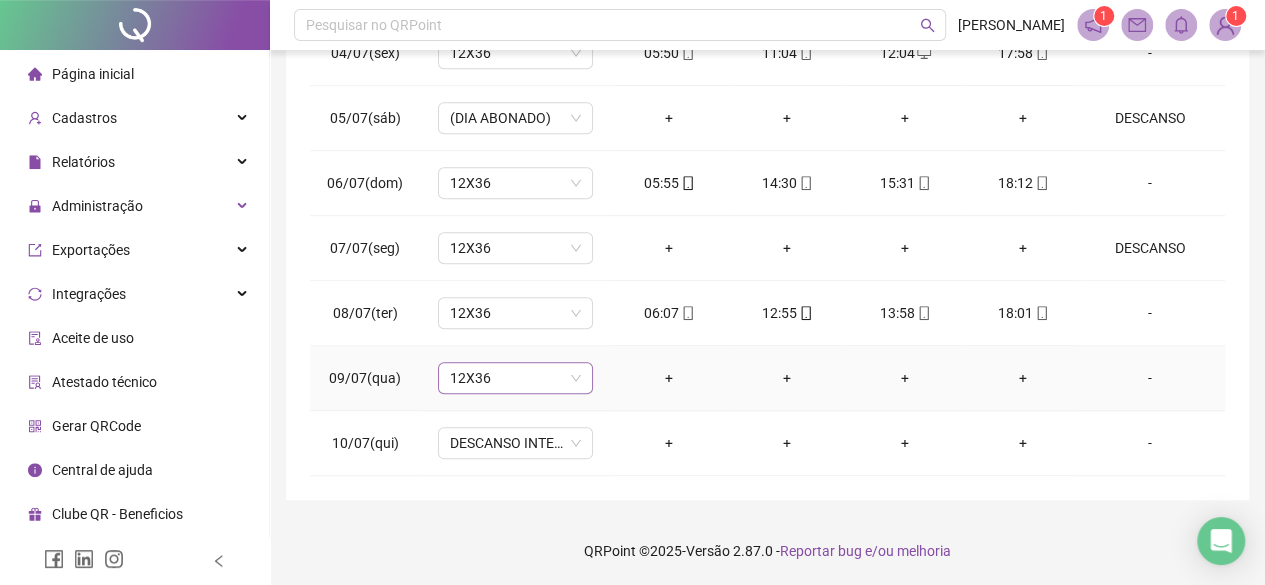 click on "12X36" at bounding box center [515, 378] 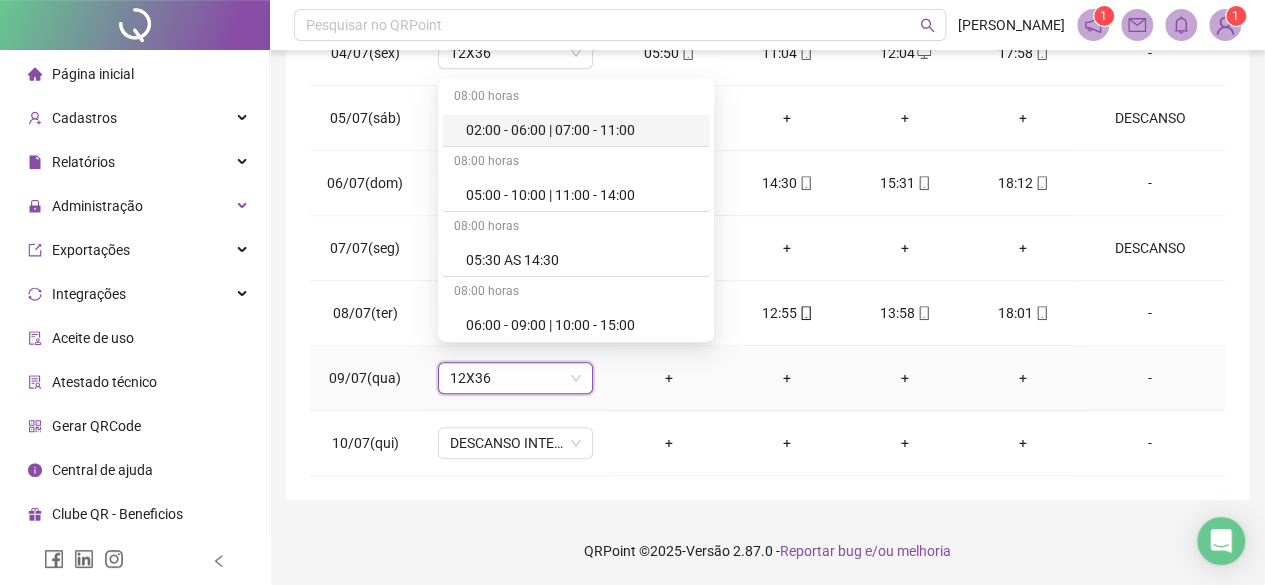 click on "12X36" at bounding box center (515, 378) 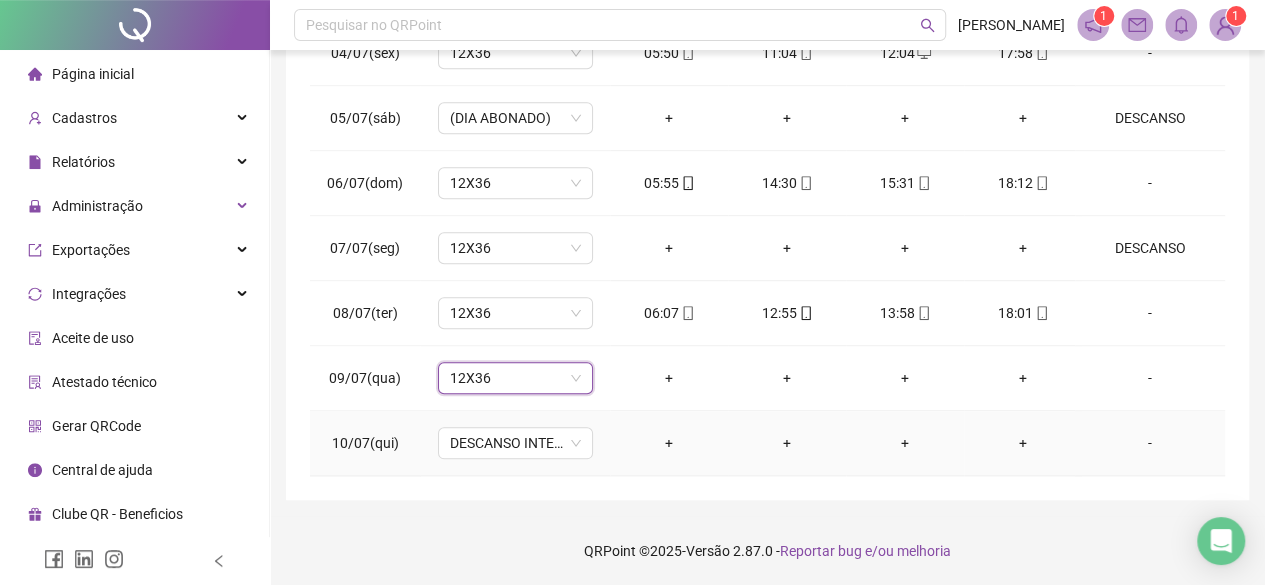 click on "+" at bounding box center [787, 443] 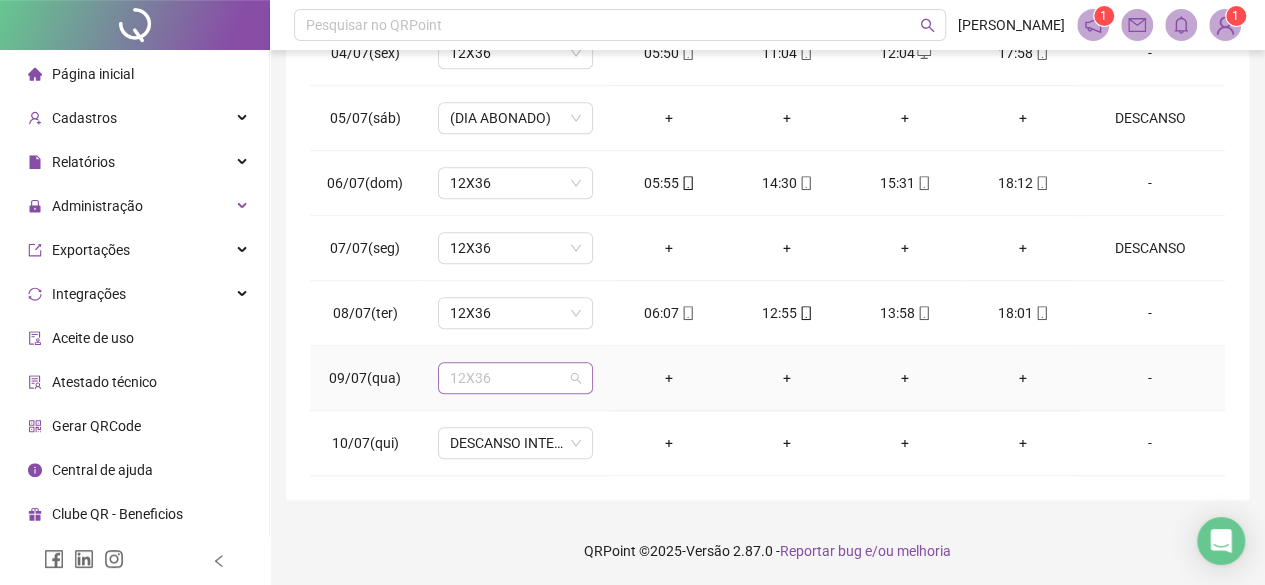 click on "12X36" at bounding box center (515, 378) 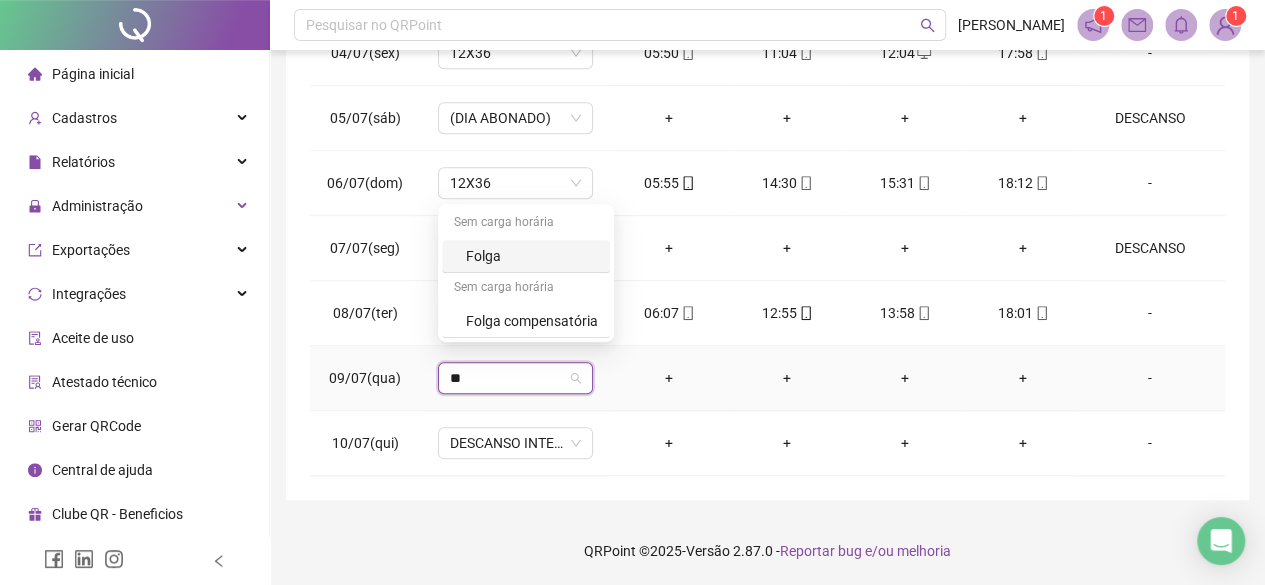 type on "***" 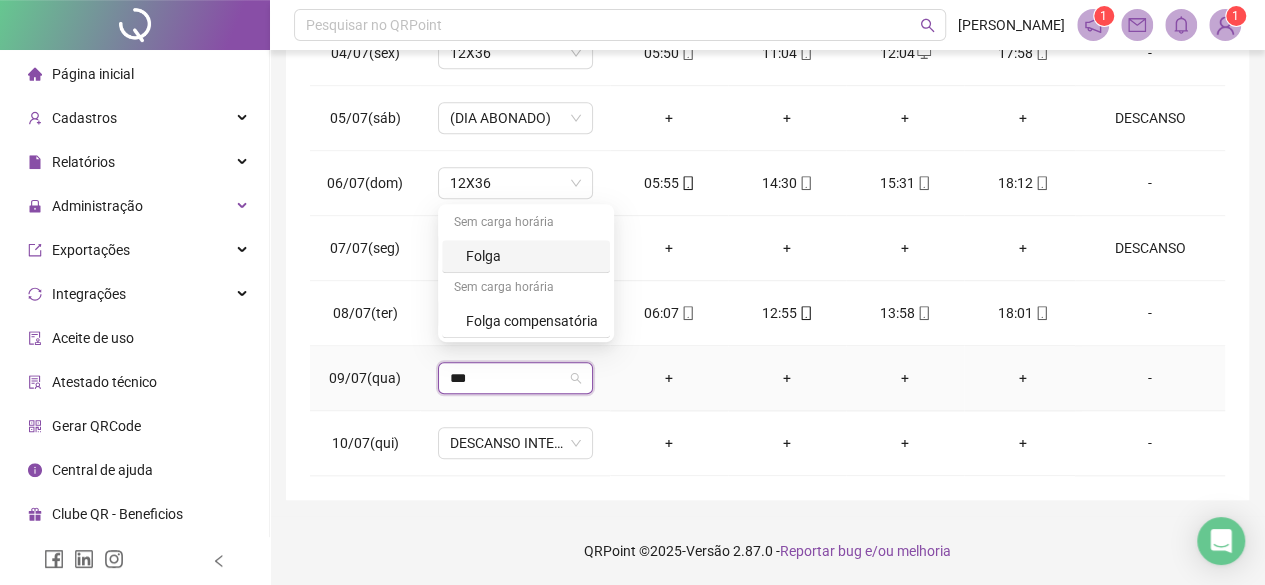 click on "Folga" at bounding box center [532, 256] 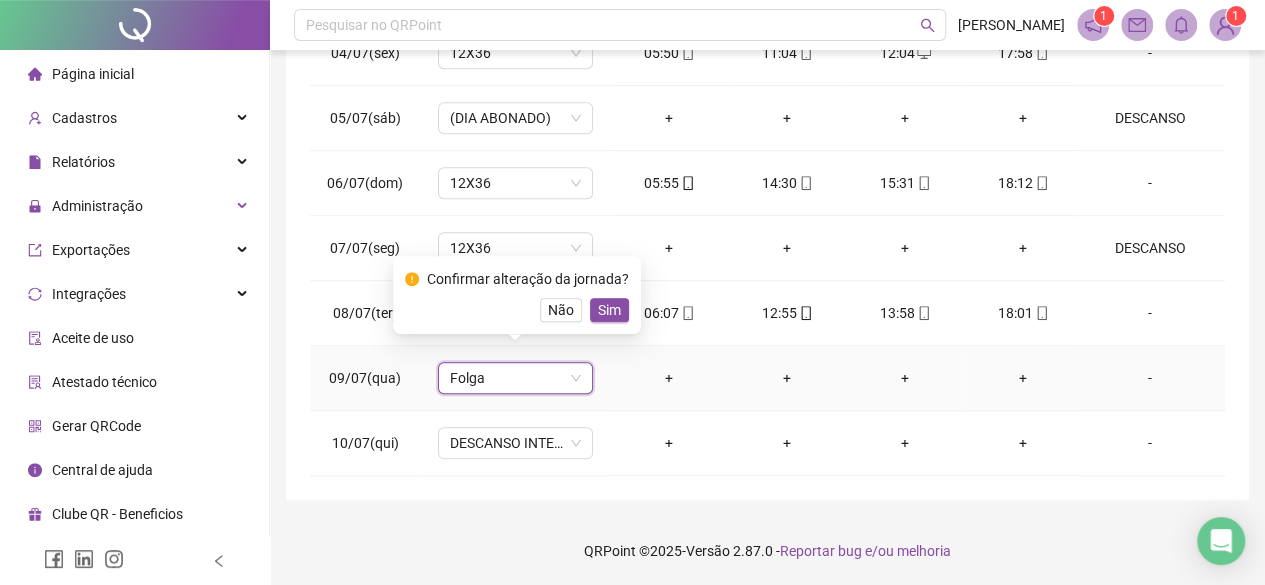 click on "Sim" at bounding box center (609, 310) 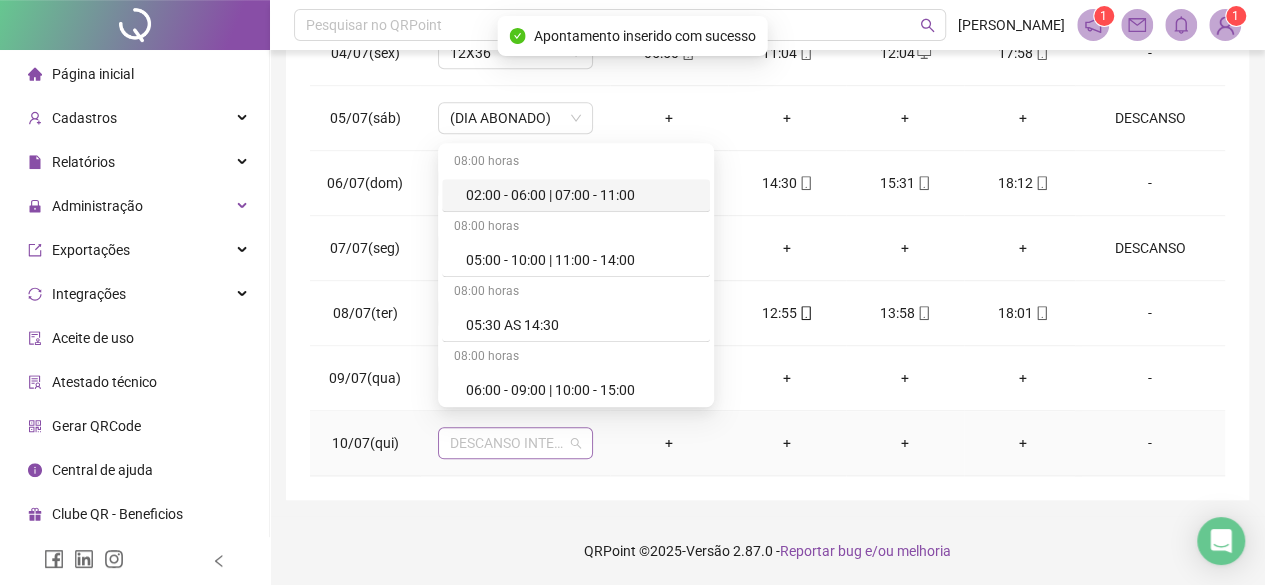 click on "DESCANSO INTER-JORNADA" at bounding box center [515, 443] 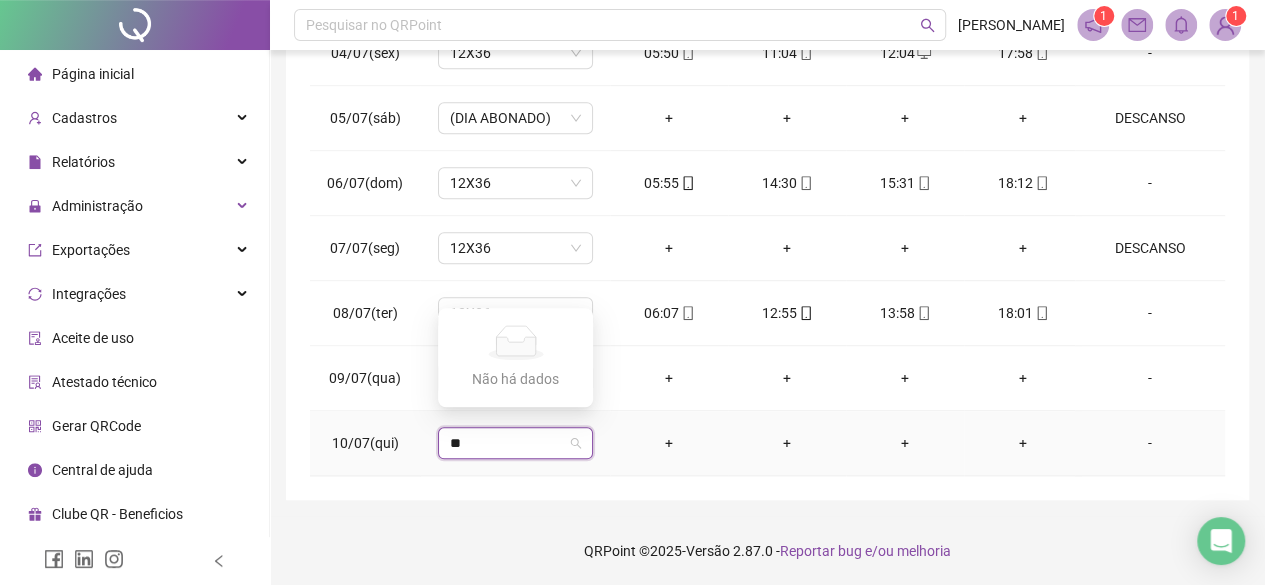 type on "*" 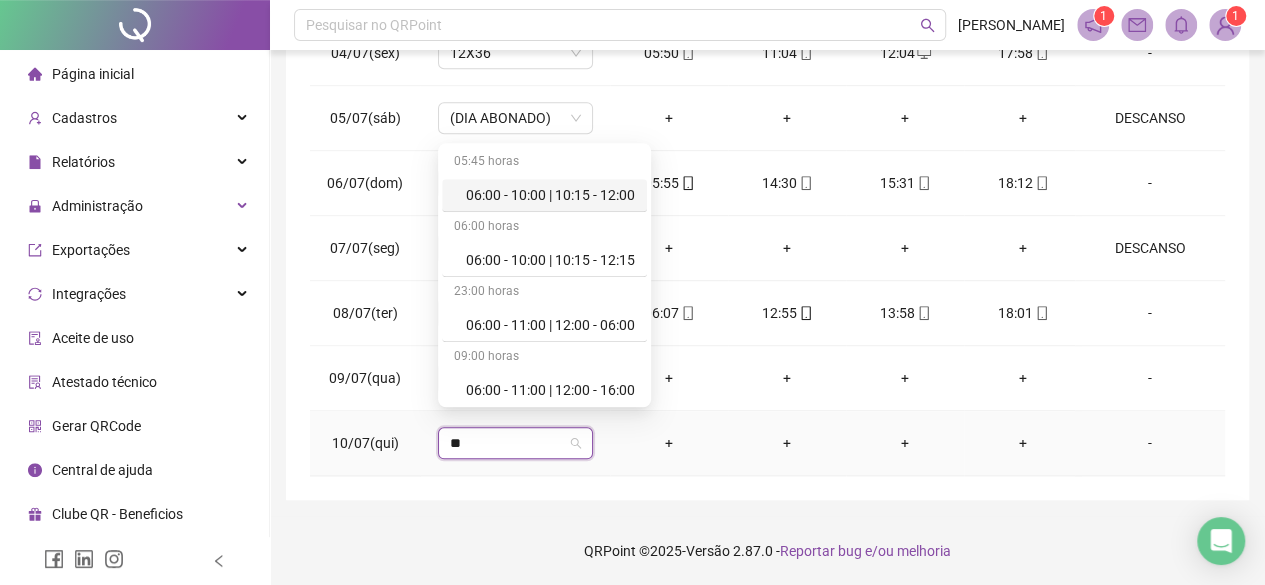 type on "***" 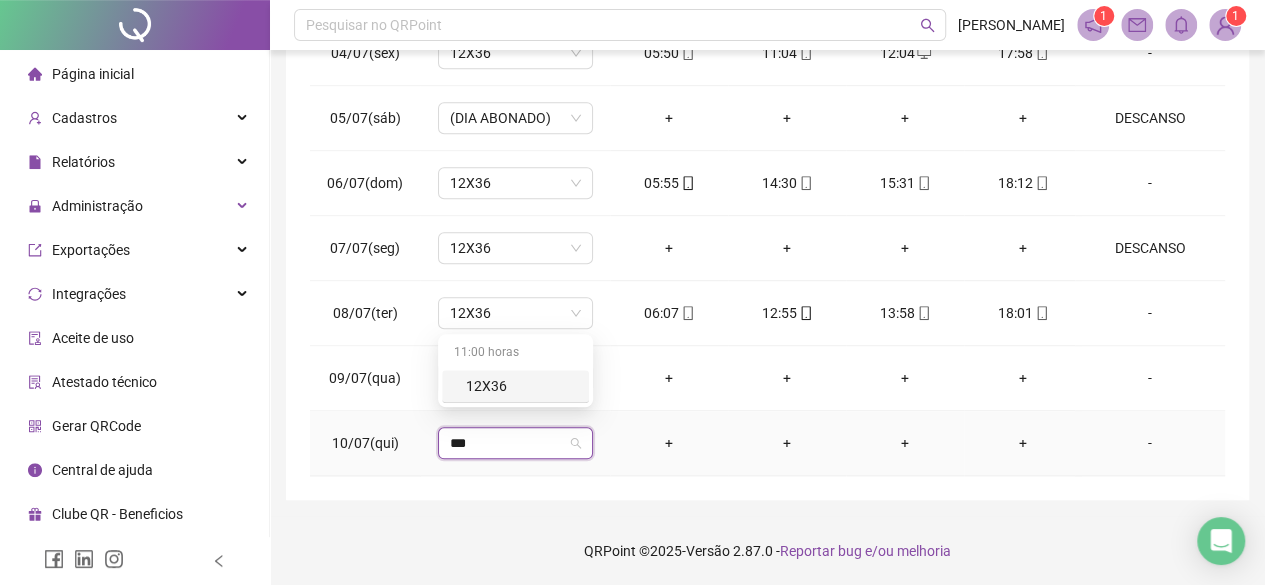 click on "12X36" at bounding box center (521, 386) 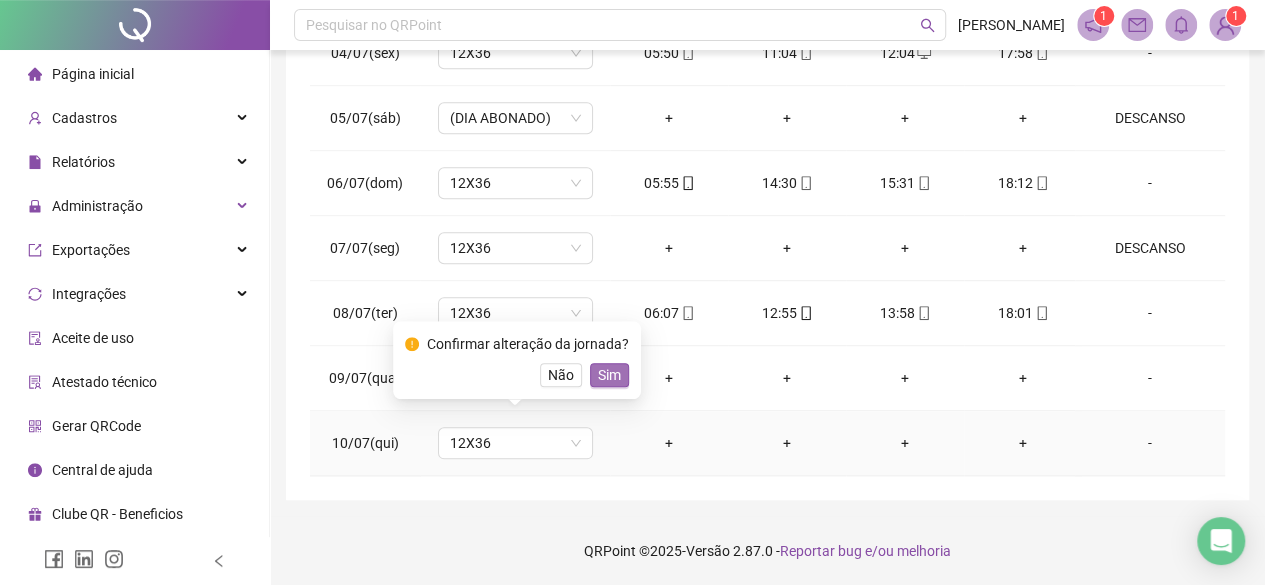 click on "Sim" at bounding box center [609, 375] 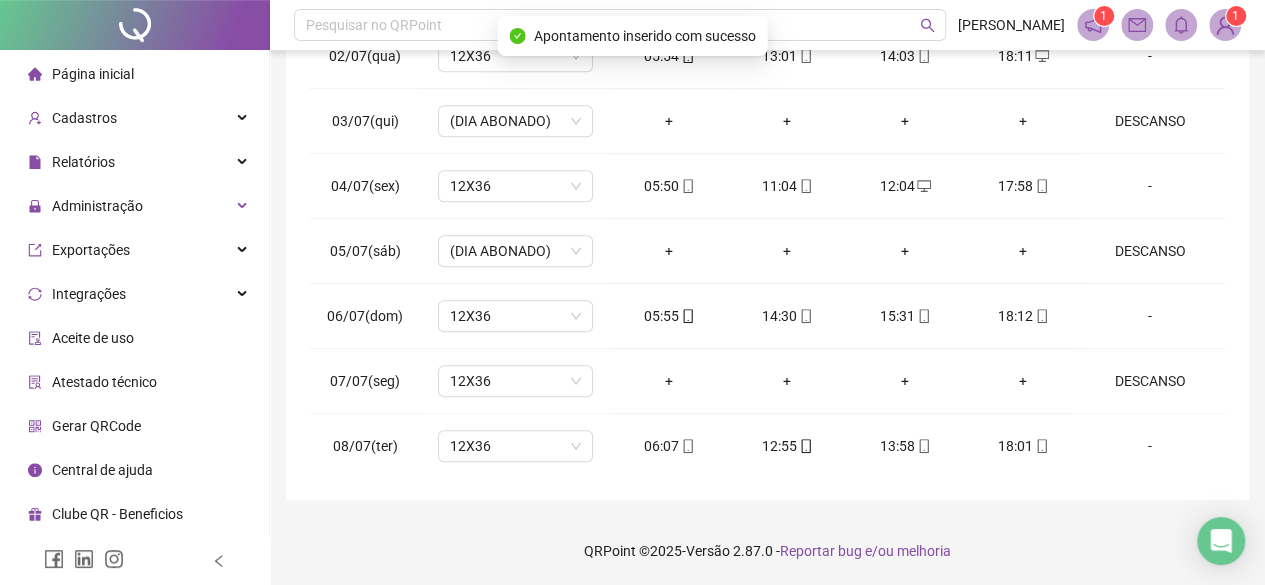scroll, scrollTop: 846, scrollLeft: 0, axis: vertical 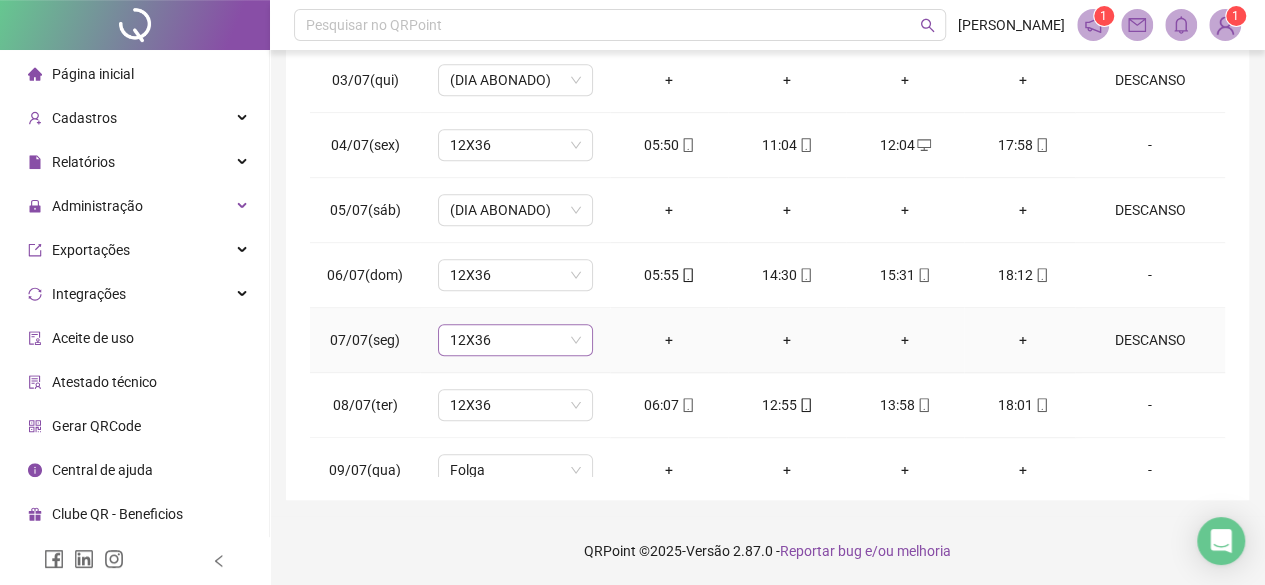 click on "12X36" at bounding box center [515, 340] 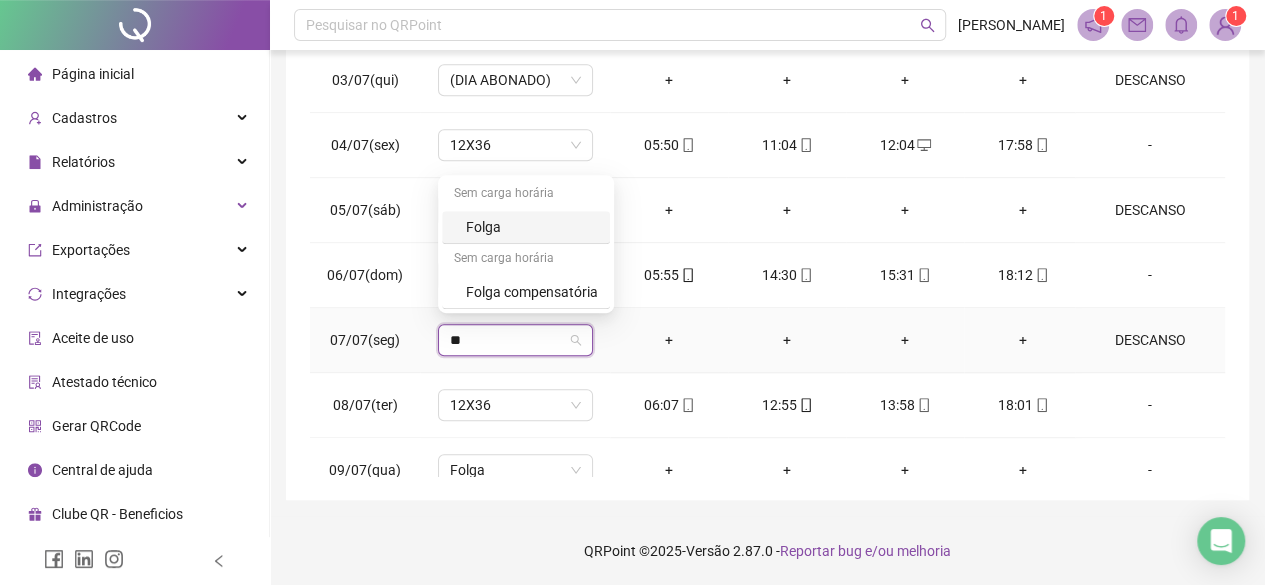 type on "***" 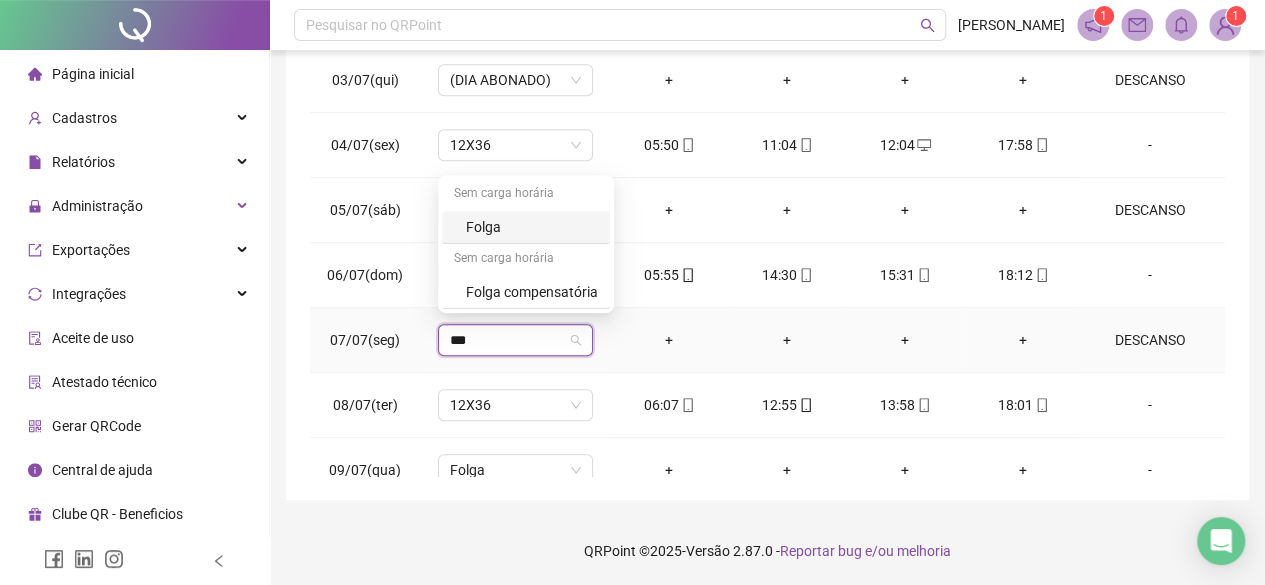 click on "Folga" at bounding box center [532, 227] 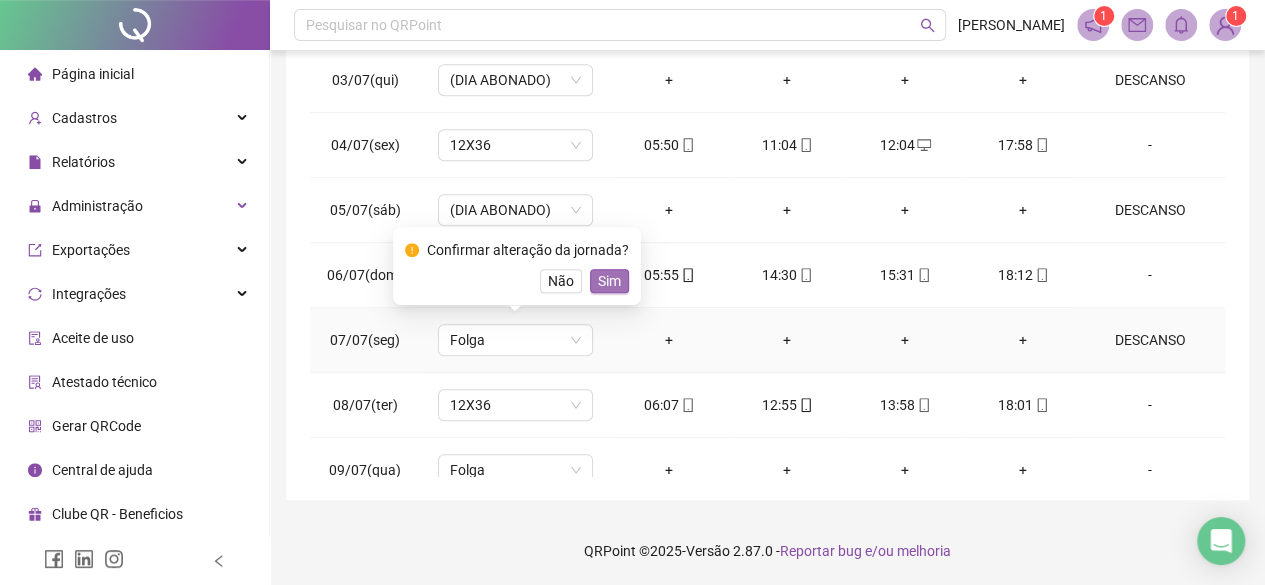 click on "Sim" at bounding box center (609, 281) 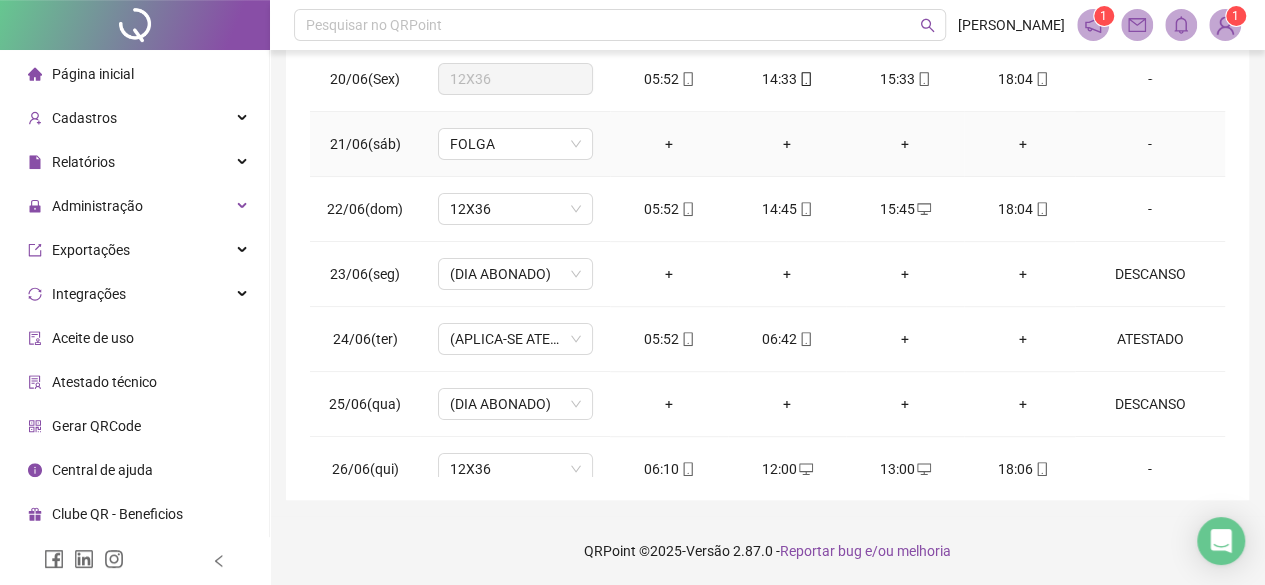 scroll, scrollTop: 0, scrollLeft: 0, axis: both 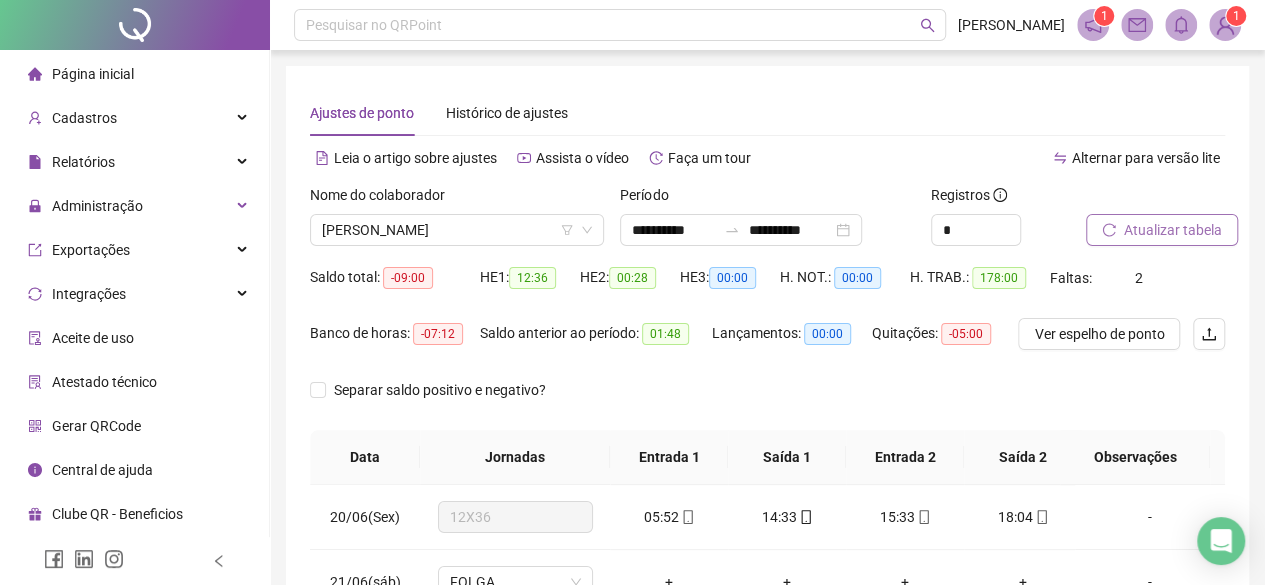 click on "Atualizar tabela" at bounding box center (1173, 230) 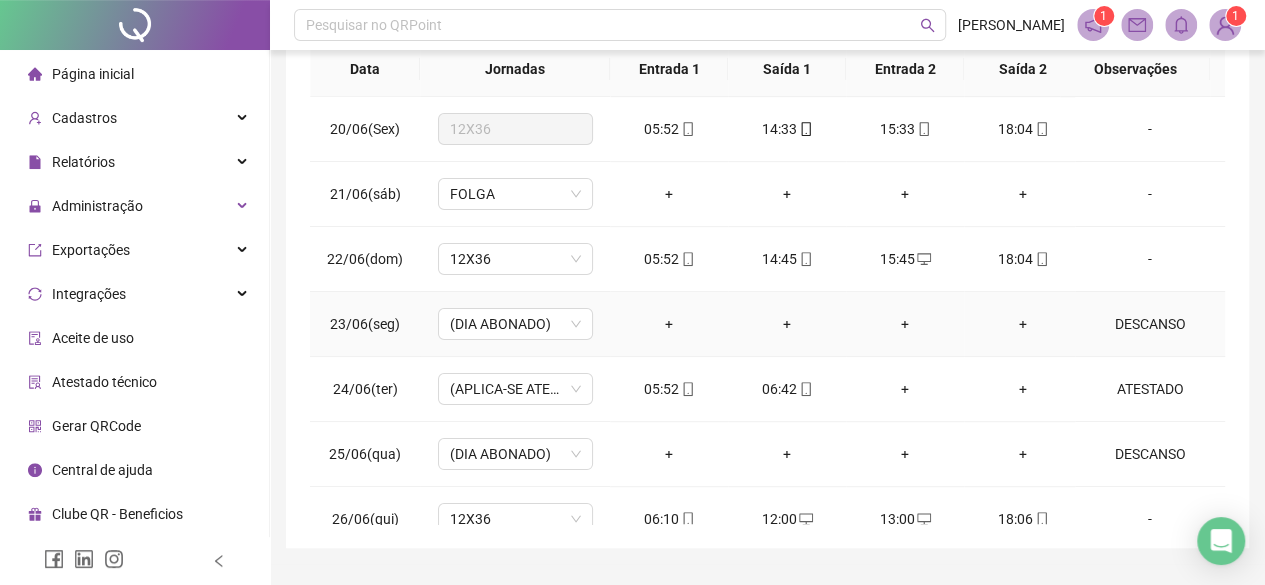 scroll, scrollTop: 400, scrollLeft: 0, axis: vertical 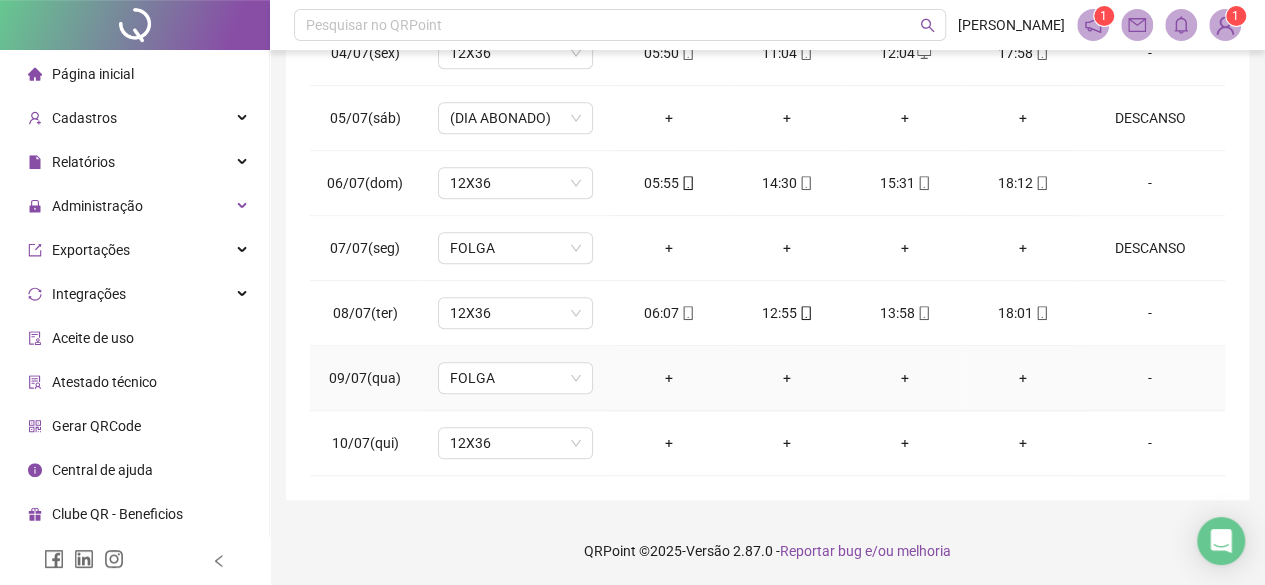 click on "-" at bounding box center (1150, 378) 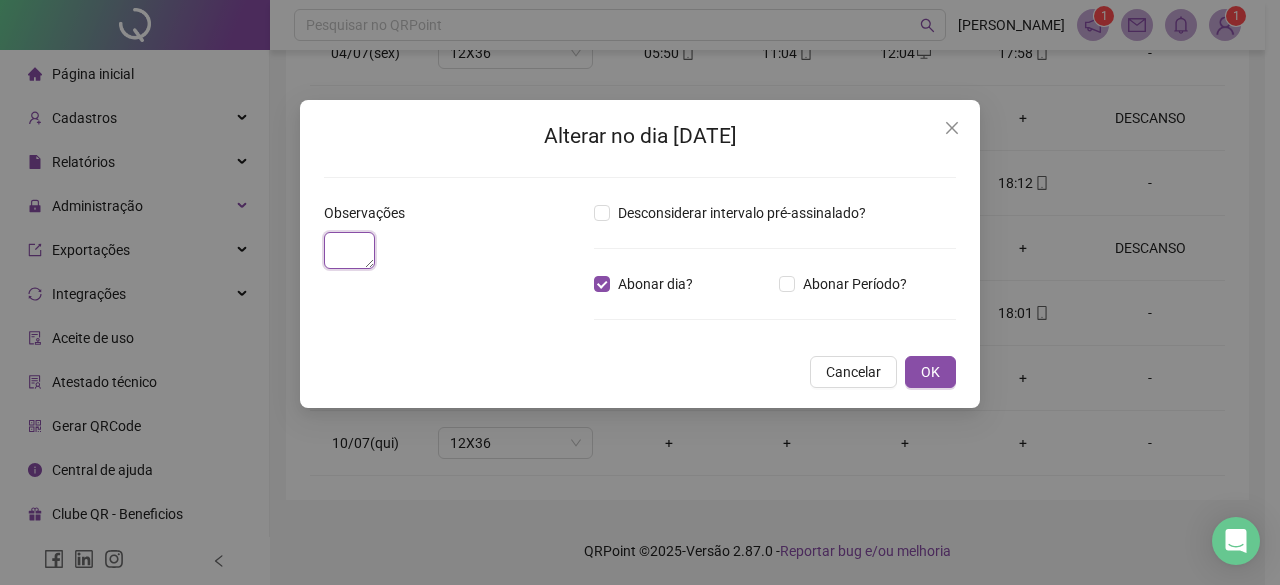 click at bounding box center [349, 250] 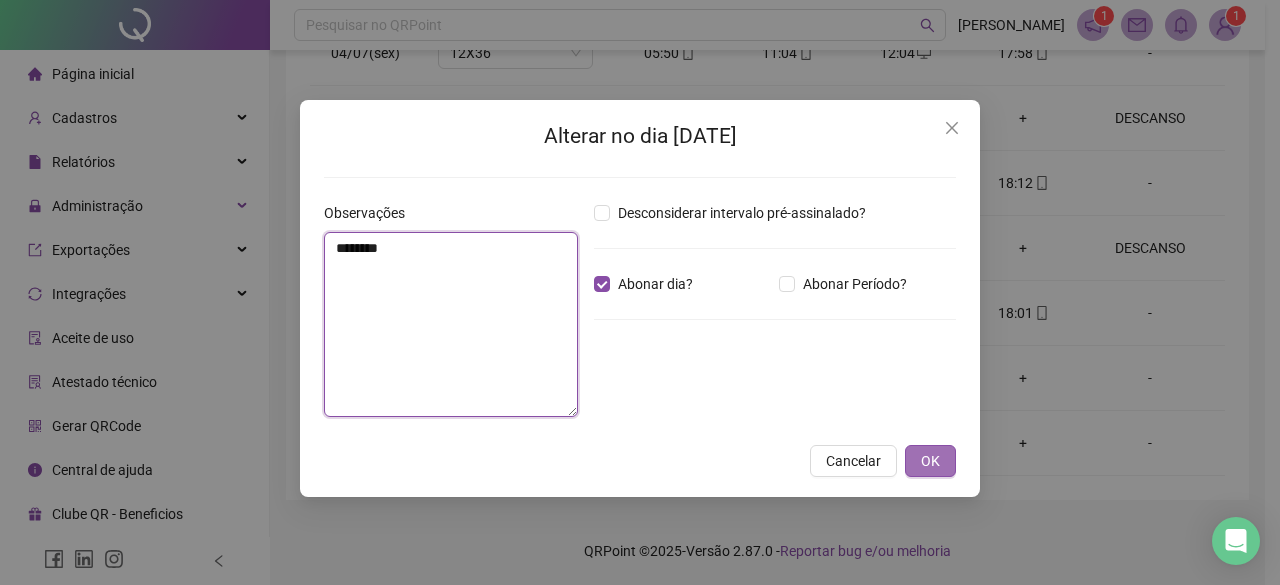 type on "********" 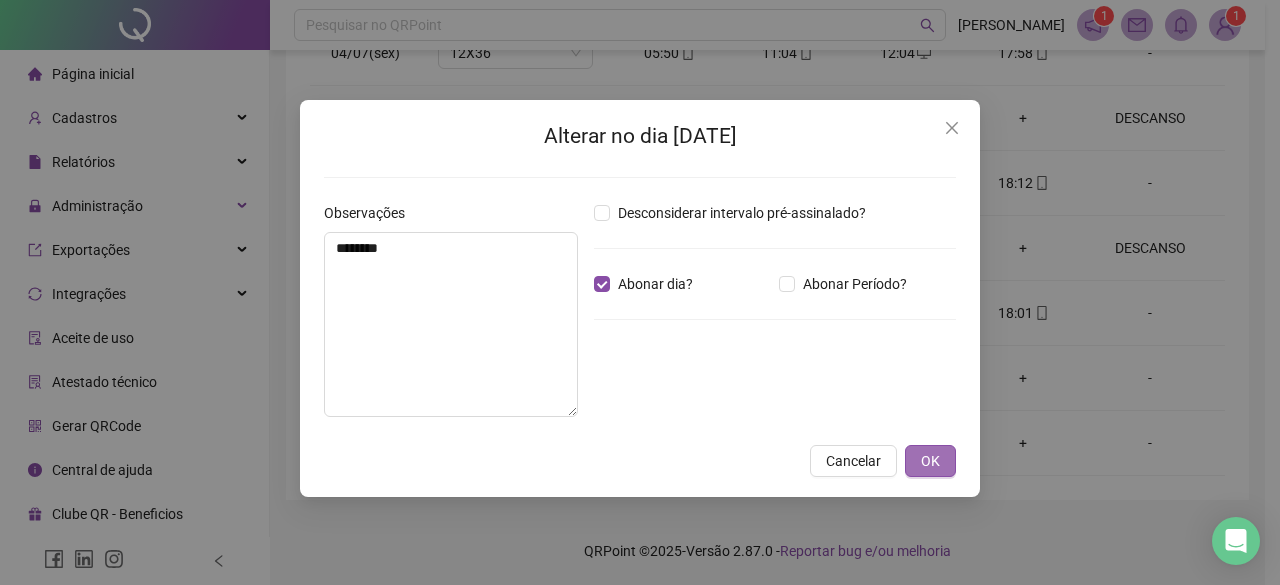 click on "OK" at bounding box center (930, 461) 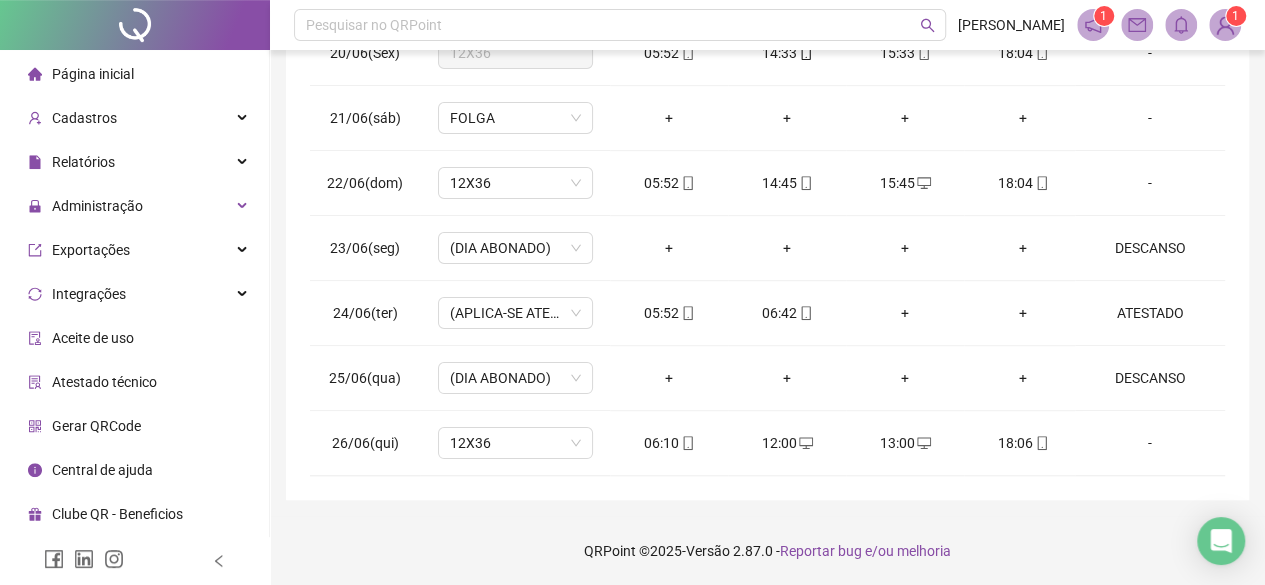 scroll, scrollTop: 0, scrollLeft: 0, axis: both 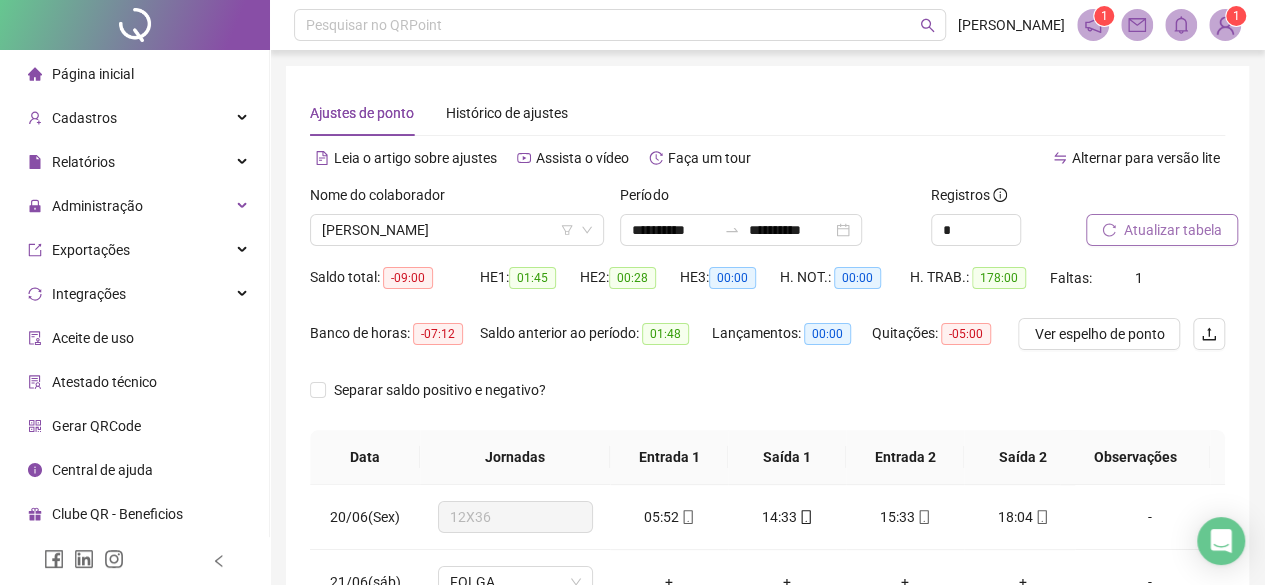 click on "Atualizar tabela" at bounding box center [1162, 230] 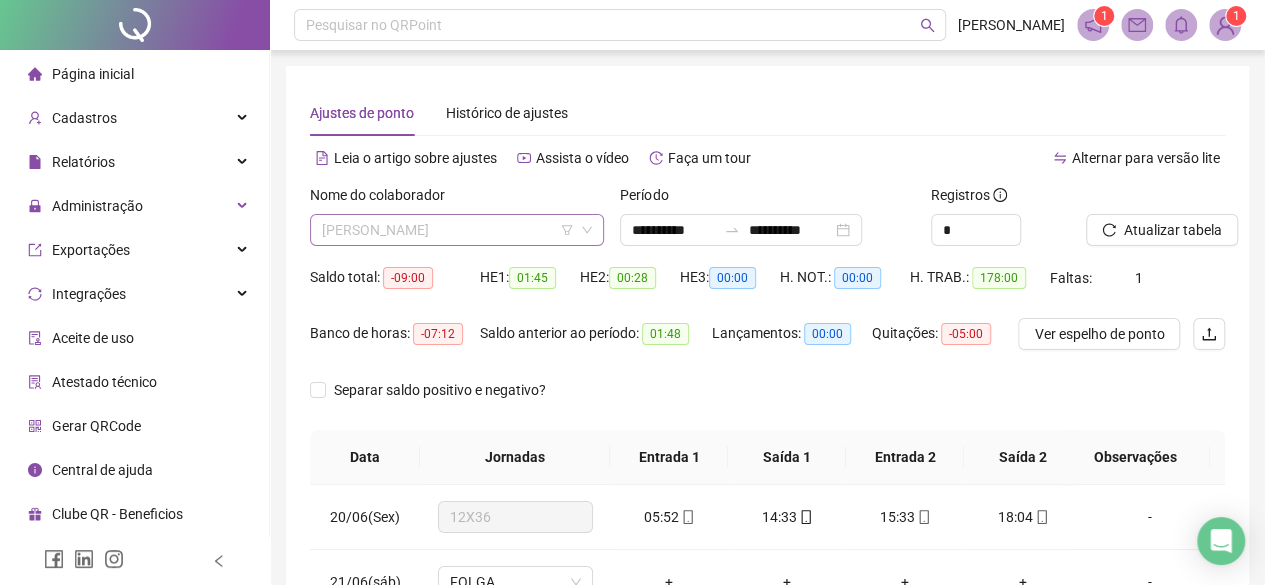 click on "[PERSON_NAME]" at bounding box center [457, 230] 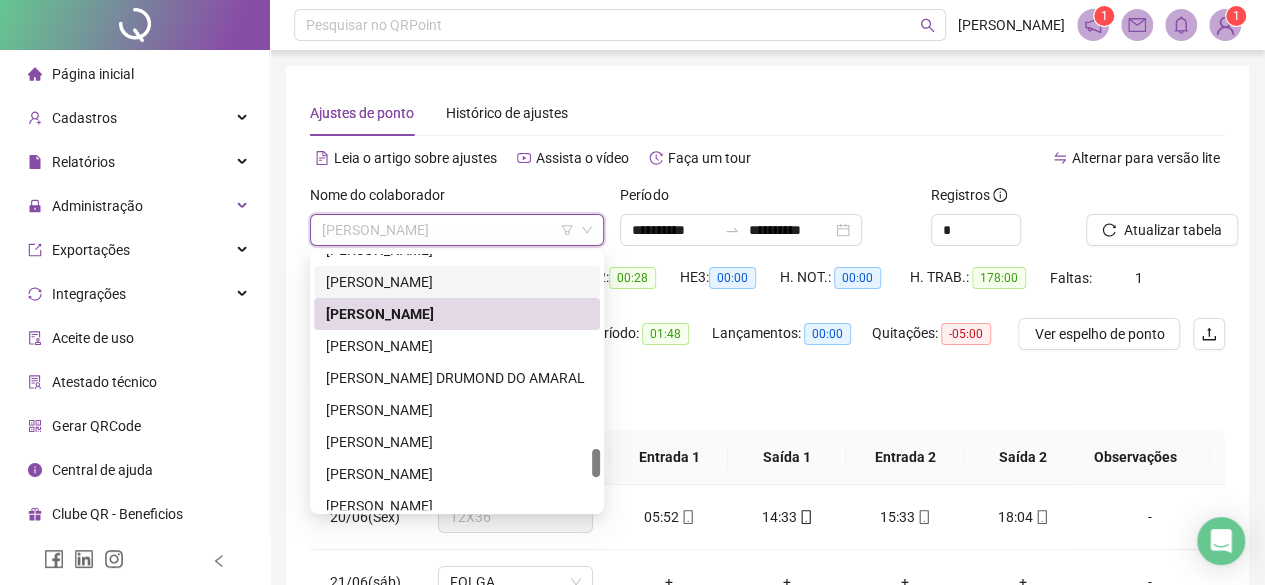 click on "[PERSON_NAME]" at bounding box center [457, 282] 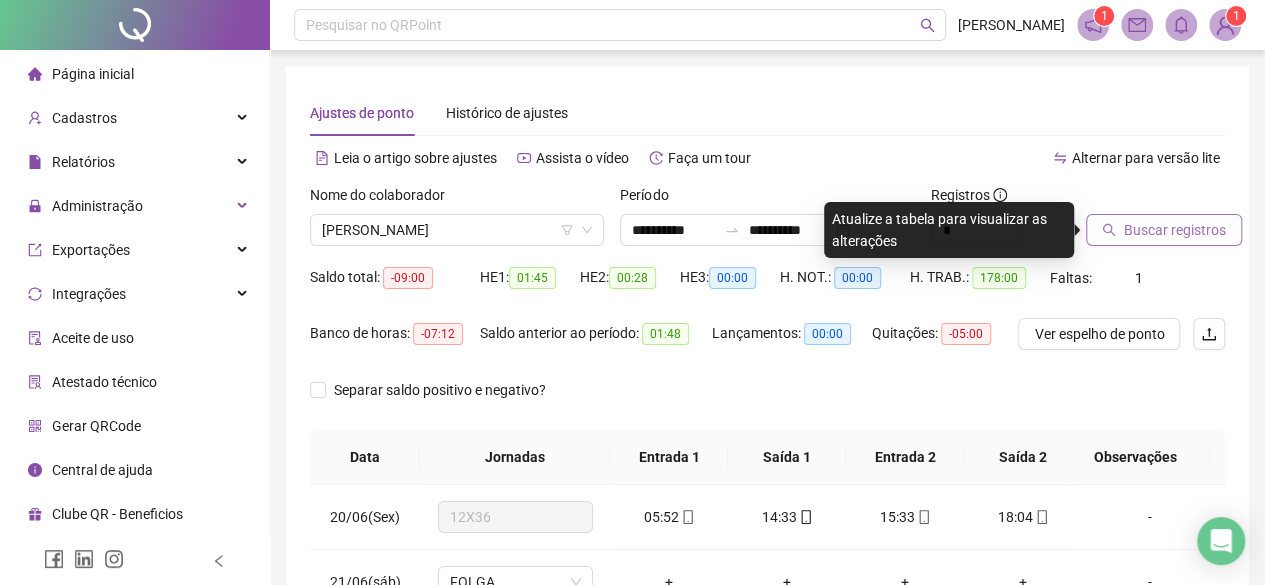click on "Buscar registros" at bounding box center (1175, 230) 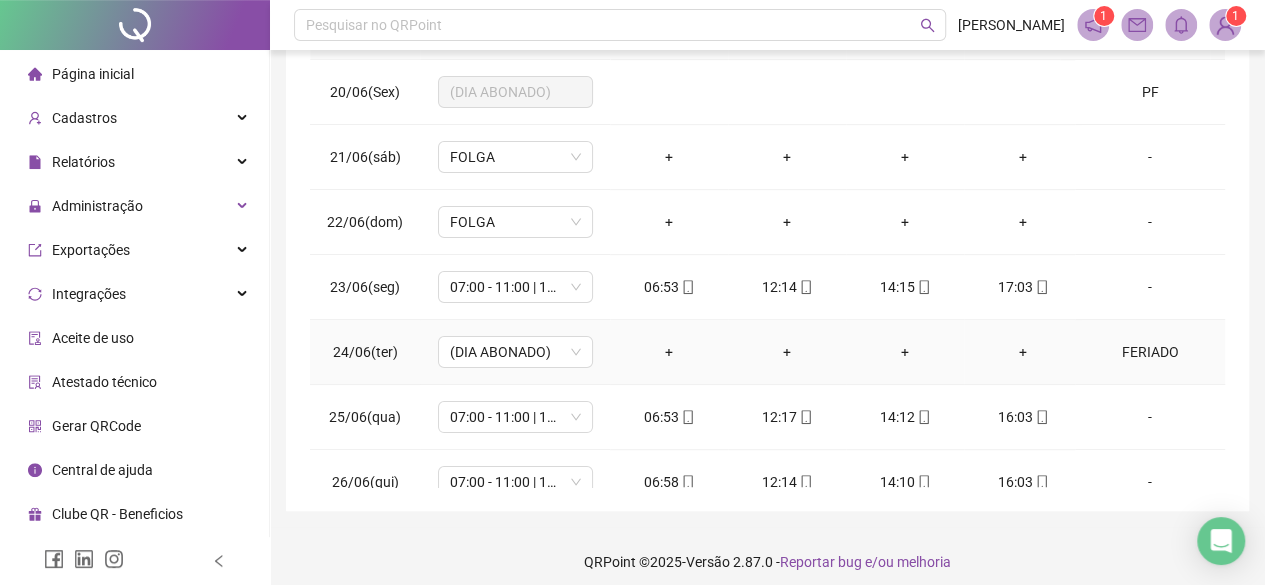 scroll, scrollTop: 436, scrollLeft: 0, axis: vertical 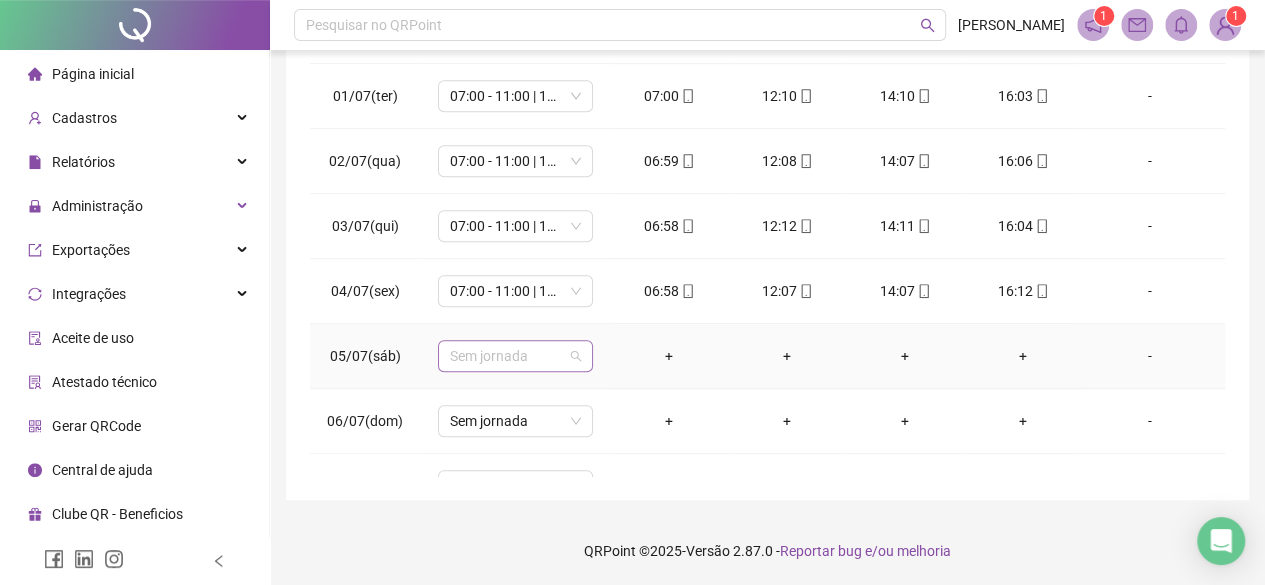 click on "Sem jornada" at bounding box center [515, 356] 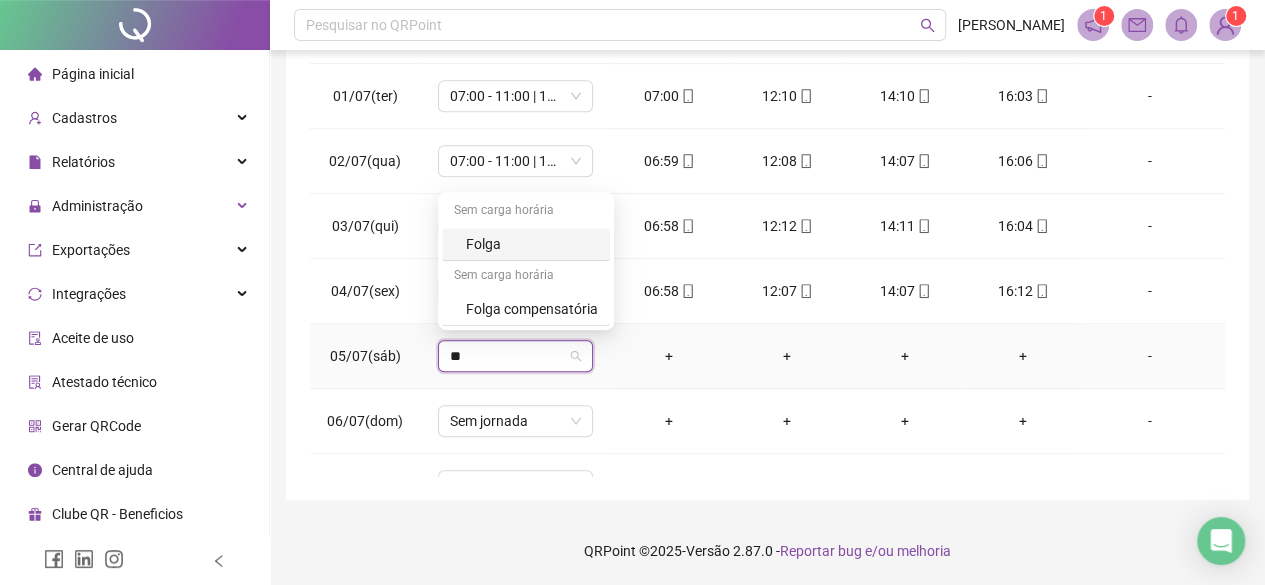 type on "***" 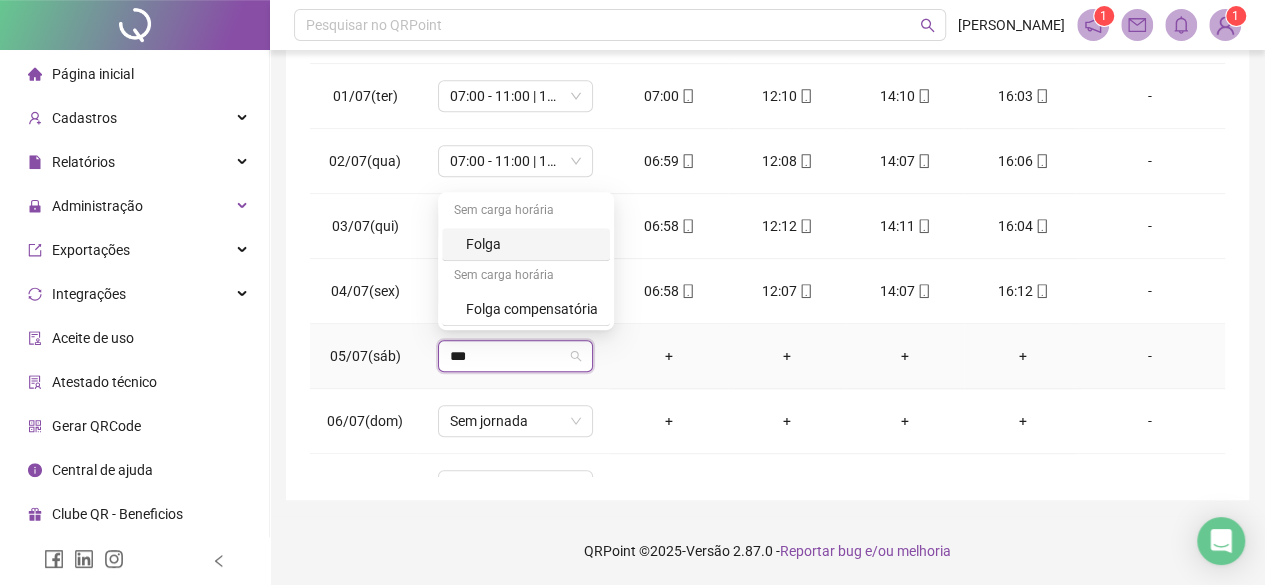 click on "Folga" at bounding box center [532, 244] 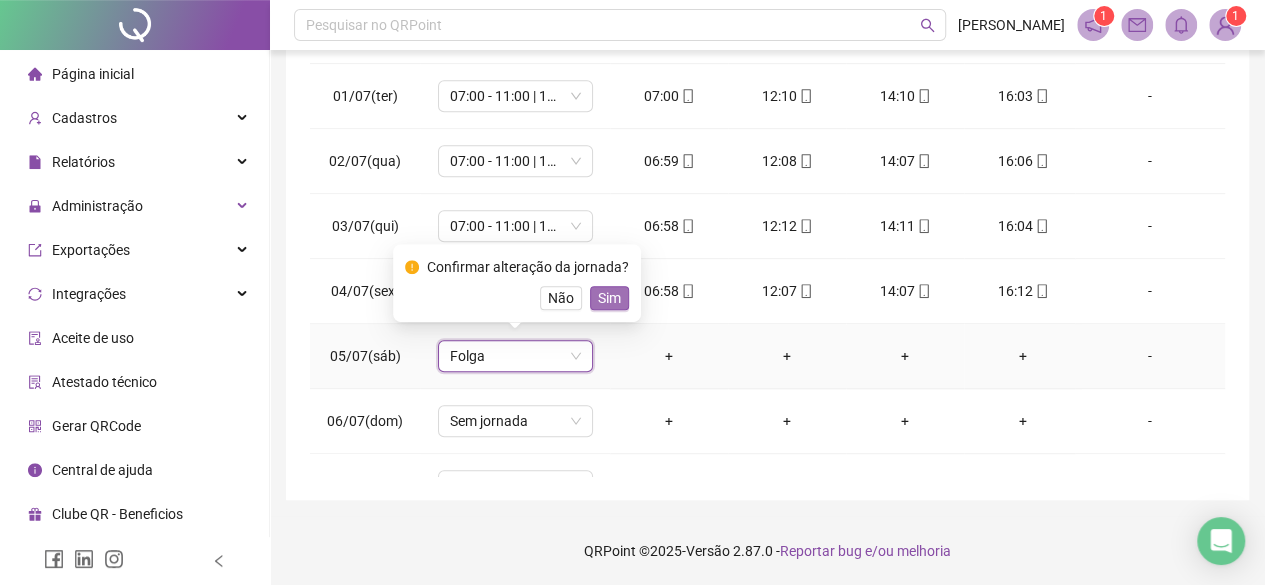 click on "Sim" at bounding box center (609, 298) 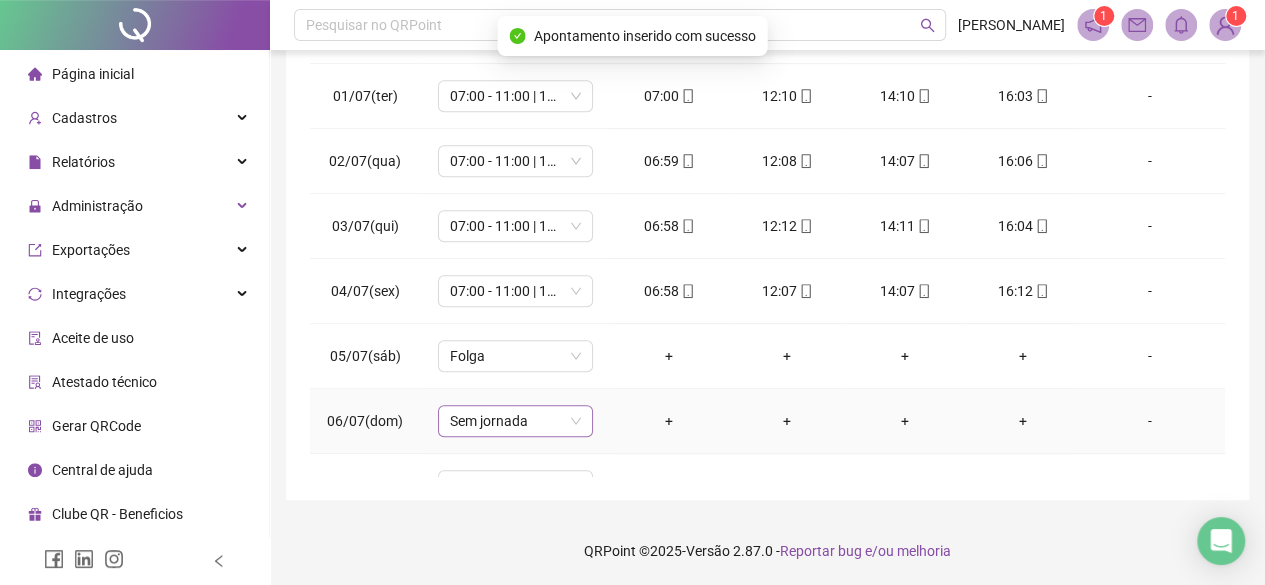 click on "Sem jornada" at bounding box center (515, 421) 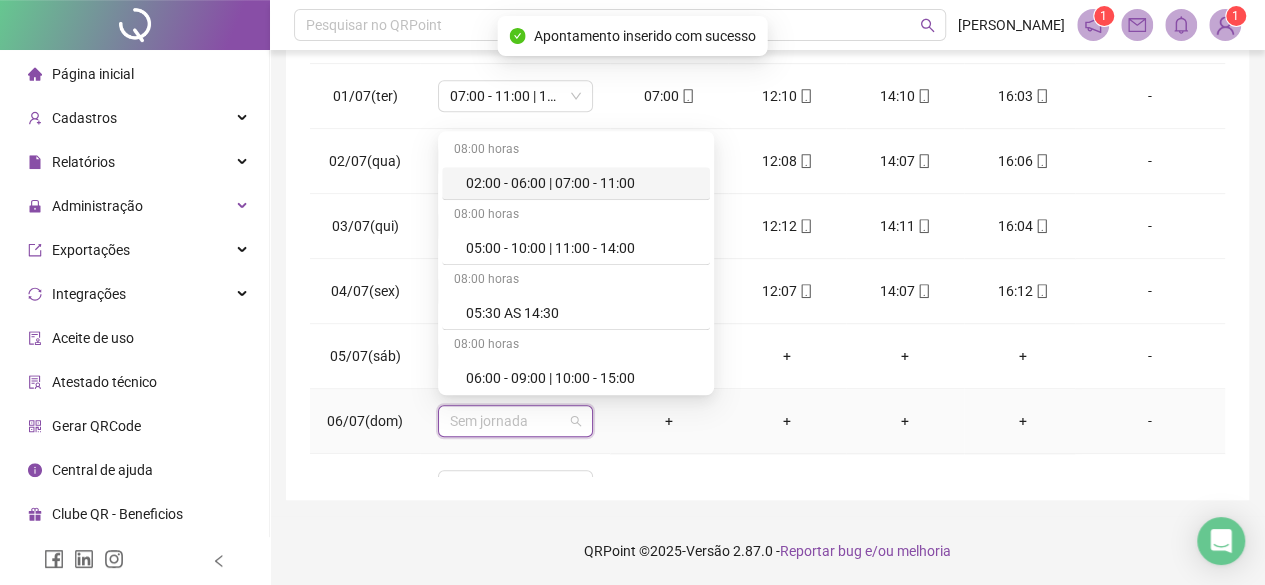 type on "*" 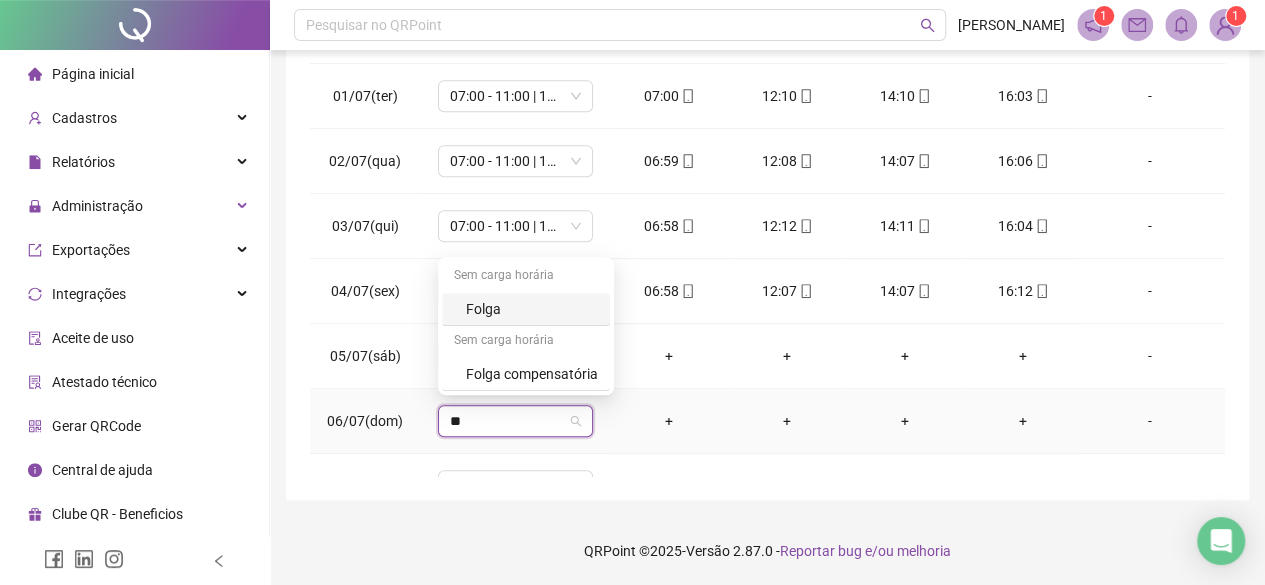 type on "***" 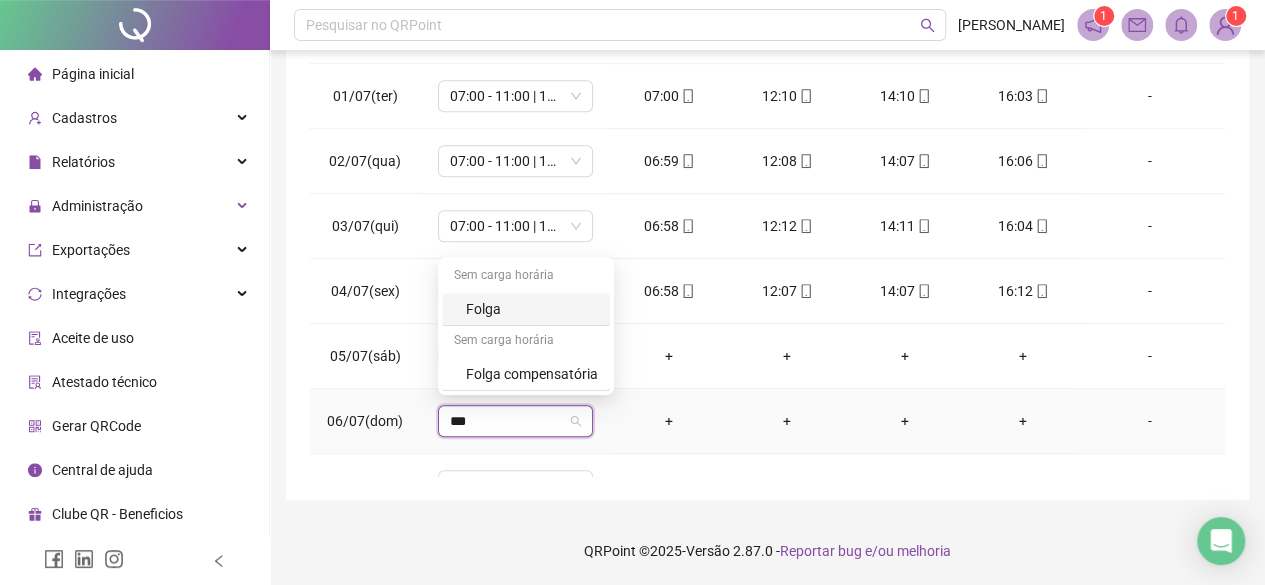 click on "Folga" at bounding box center (532, 309) 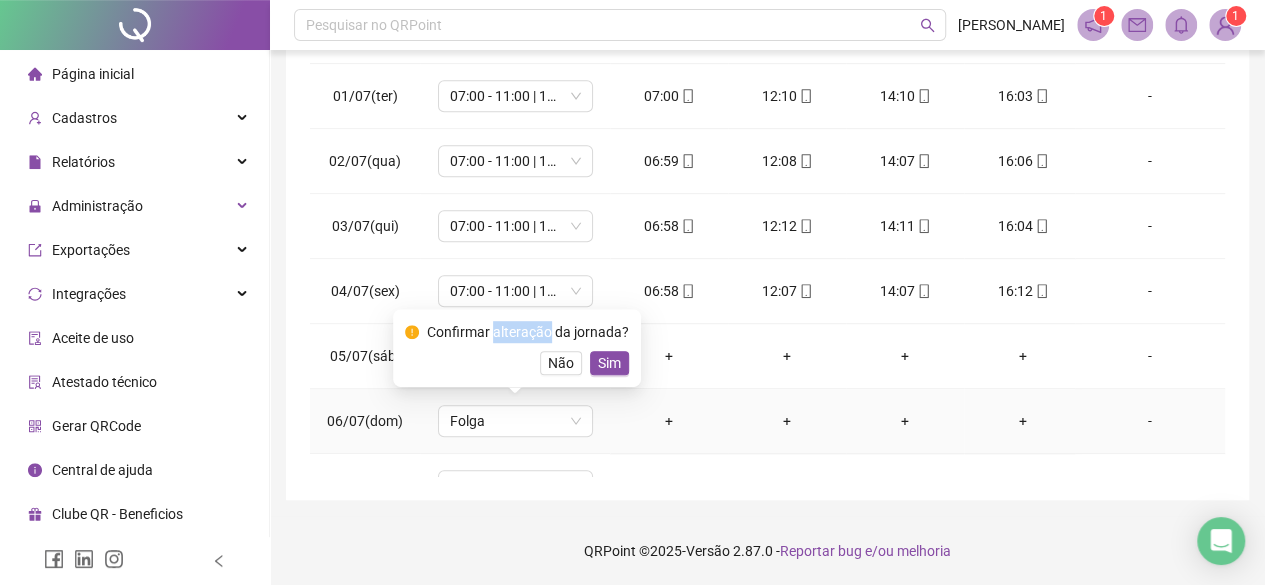 drag, startPoint x: 498, startPoint y: 317, endPoint x: 577, endPoint y: 346, distance: 84.15462 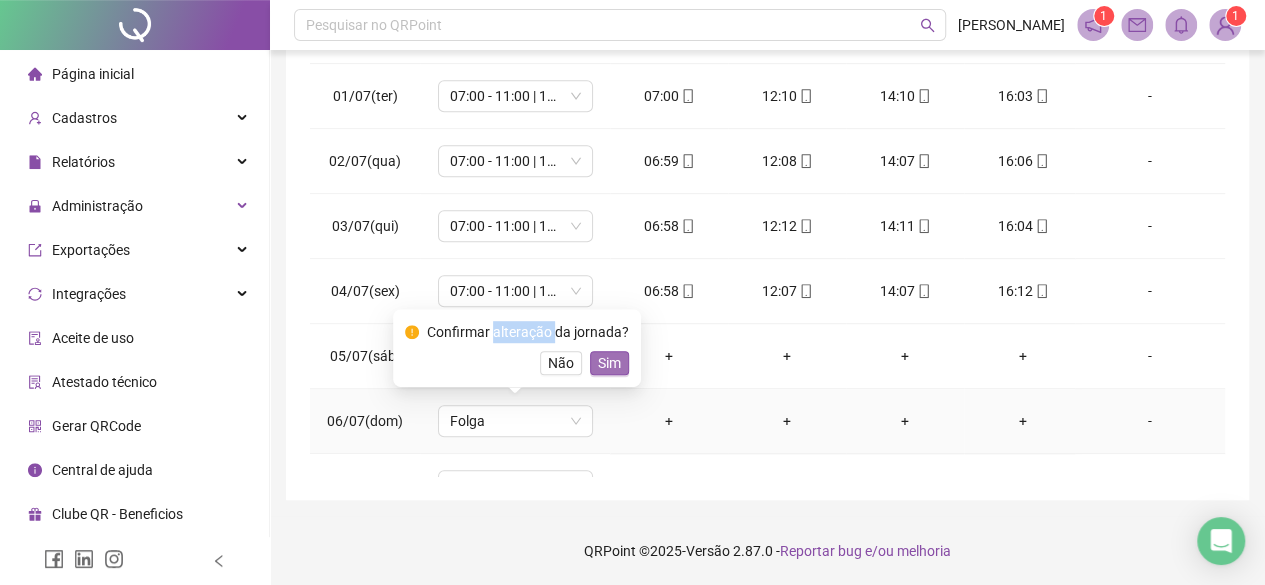 click on "Sim" at bounding box center (609, 363) 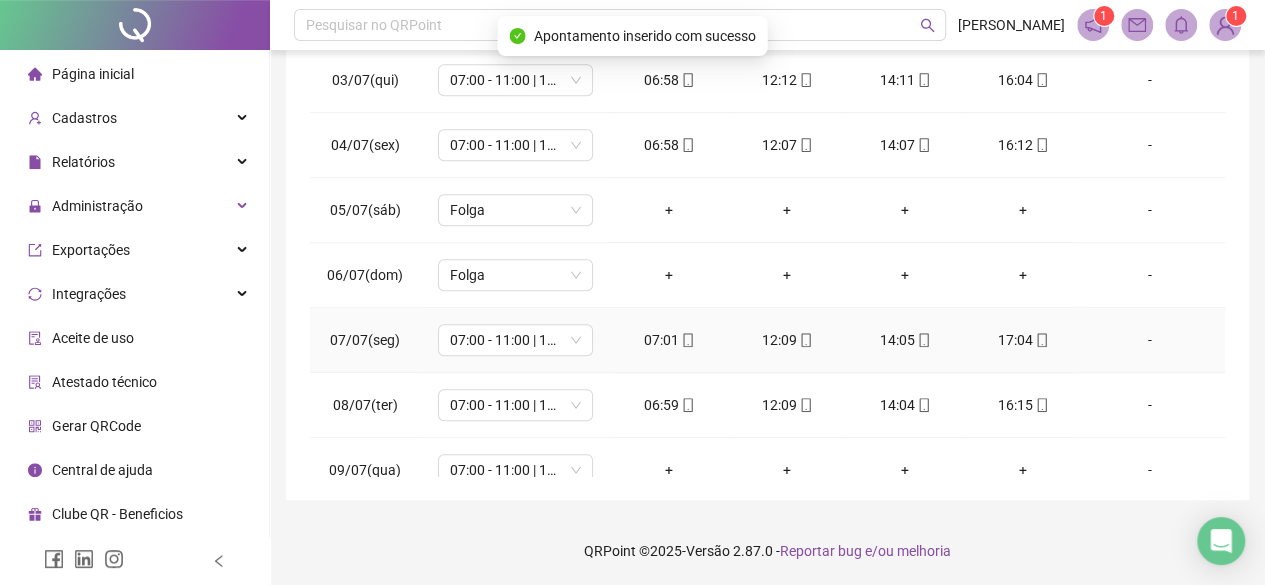 scroll, scrollTop: 946, scrollLeft: 0, axis: vertical 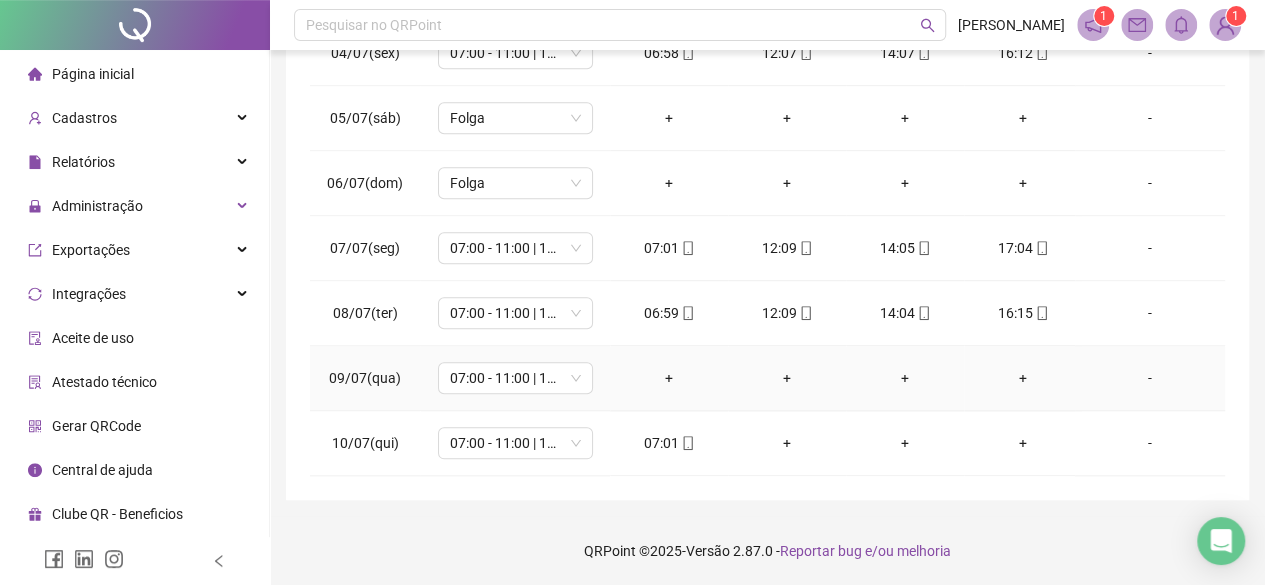 click on "-" at bounding box center (1150, 378) 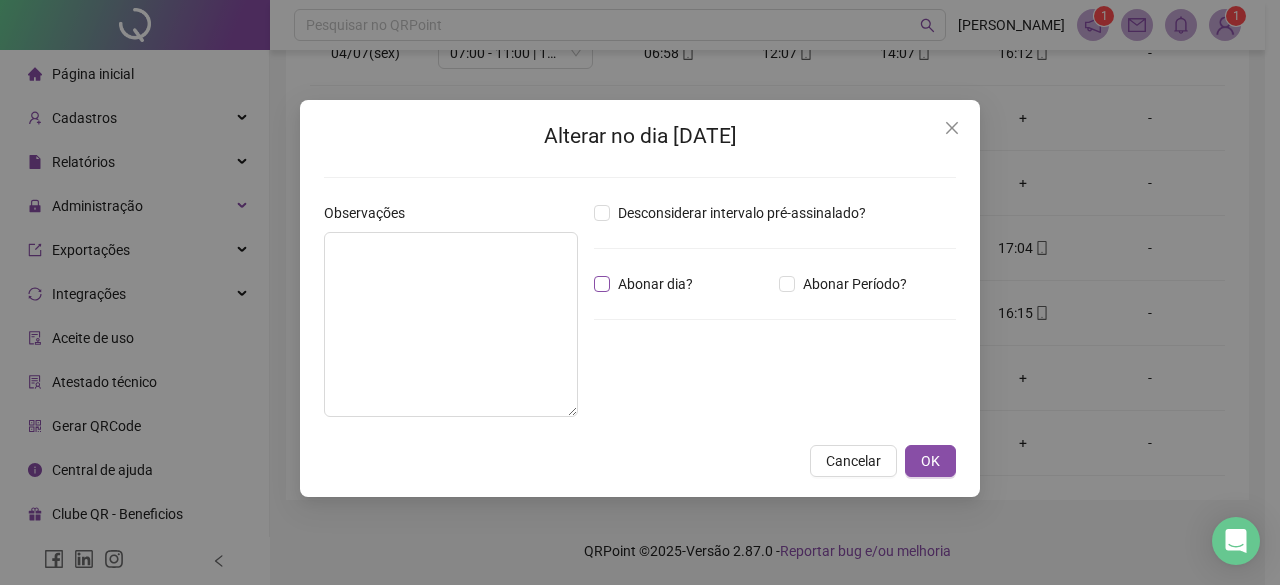 click on "Abonar dia?" at bounding box center (655, 284) 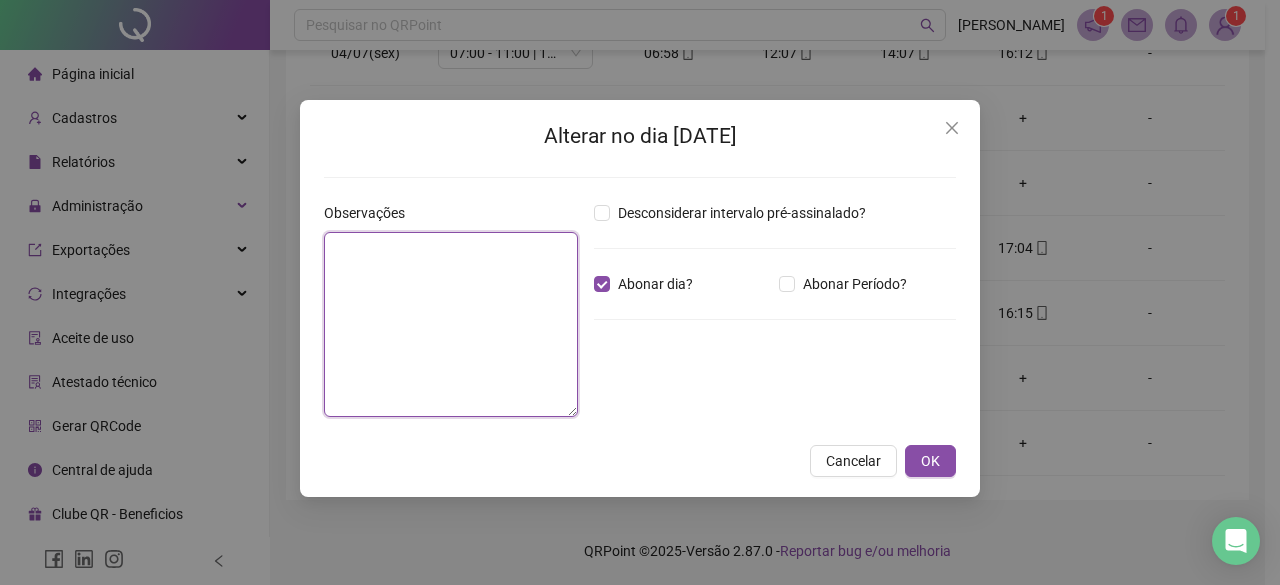 drag, startPoint x: 454, startPoint y: 295, endPoint x: 477, endPoint y: 285, distance: 25.079872 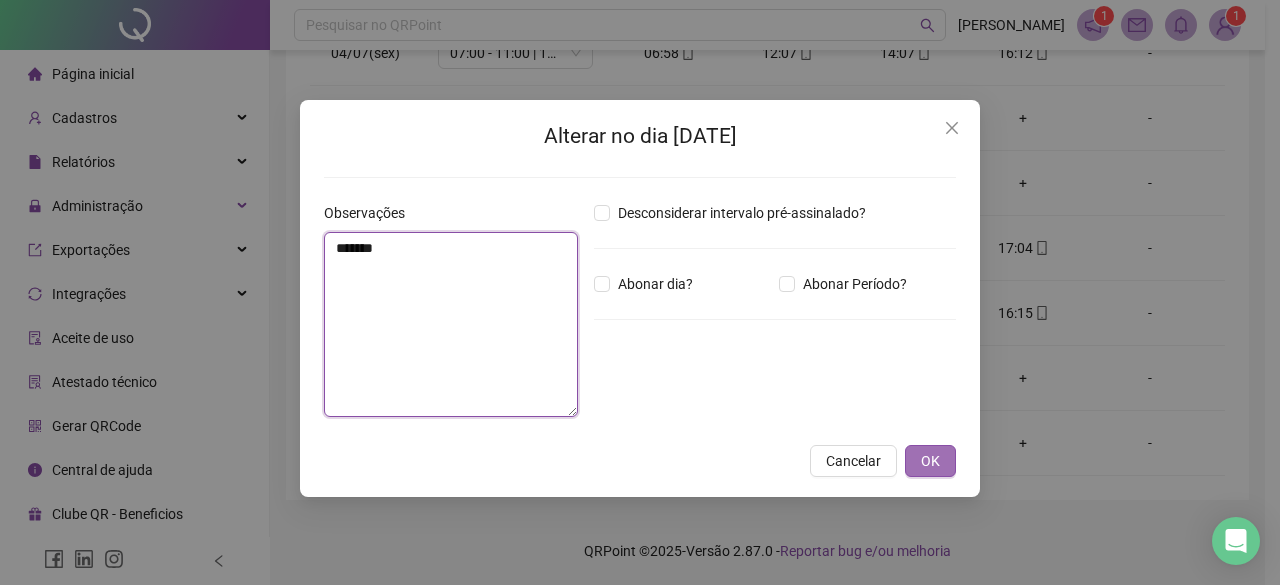 type on "*******" 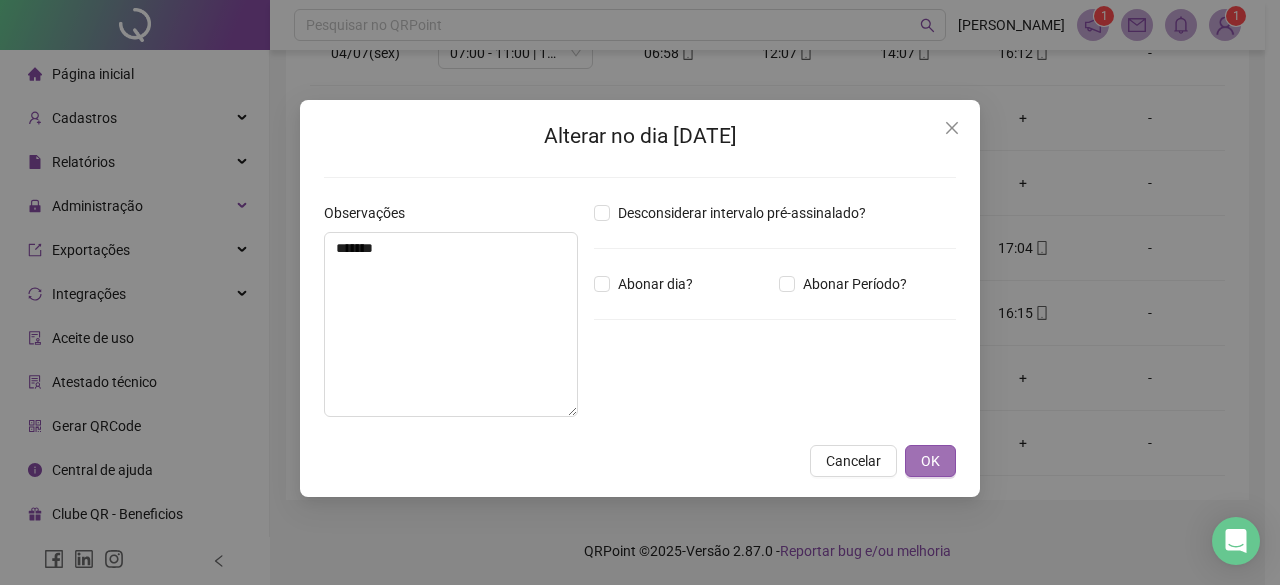 click on "OK" at bounding box center [930, 461] 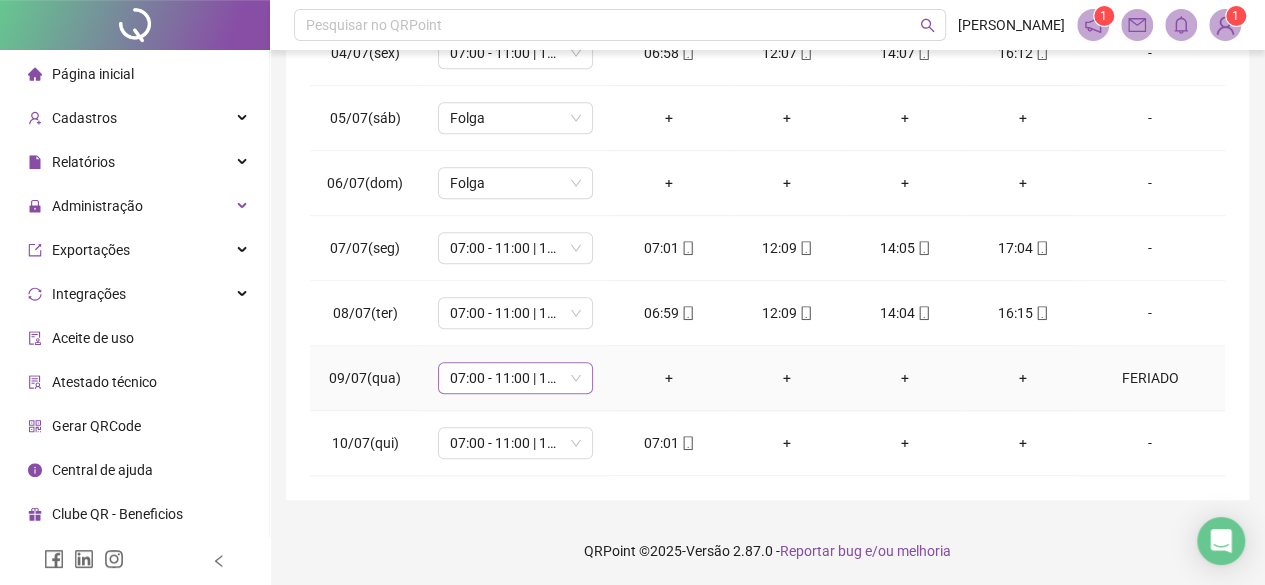 click on "07:00 - 11:00 | 13:00 - 16:00" at bounding box center (515, 378) 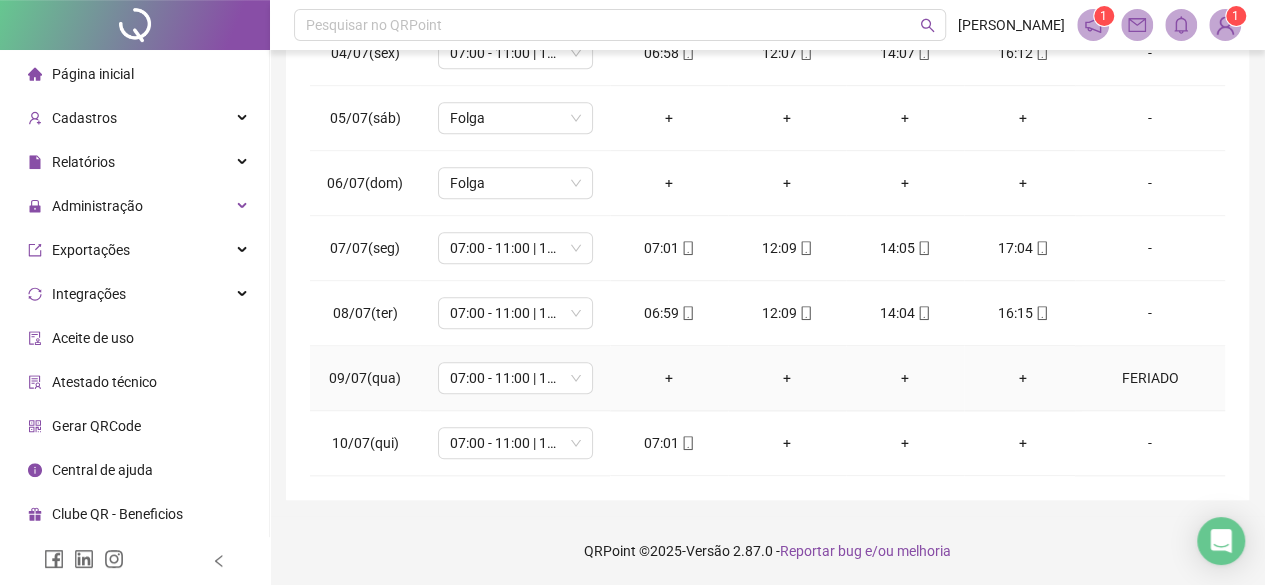 click on "+" at bounding box center [905, 378] 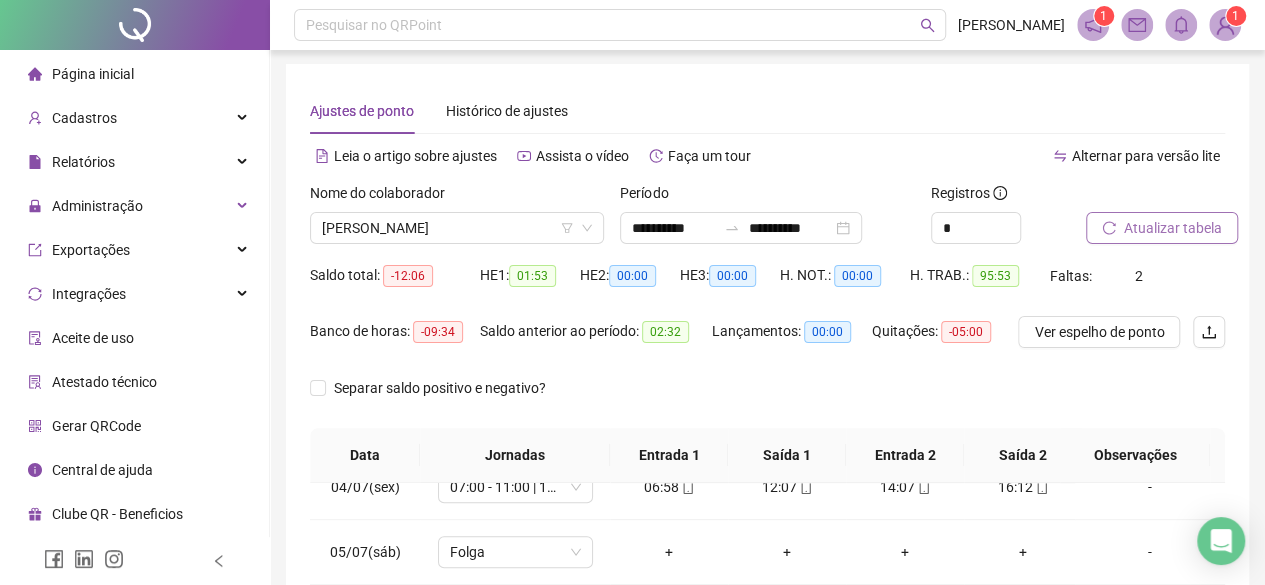scroll, scrollTop: 0, scrollLeft: 0, axis: both 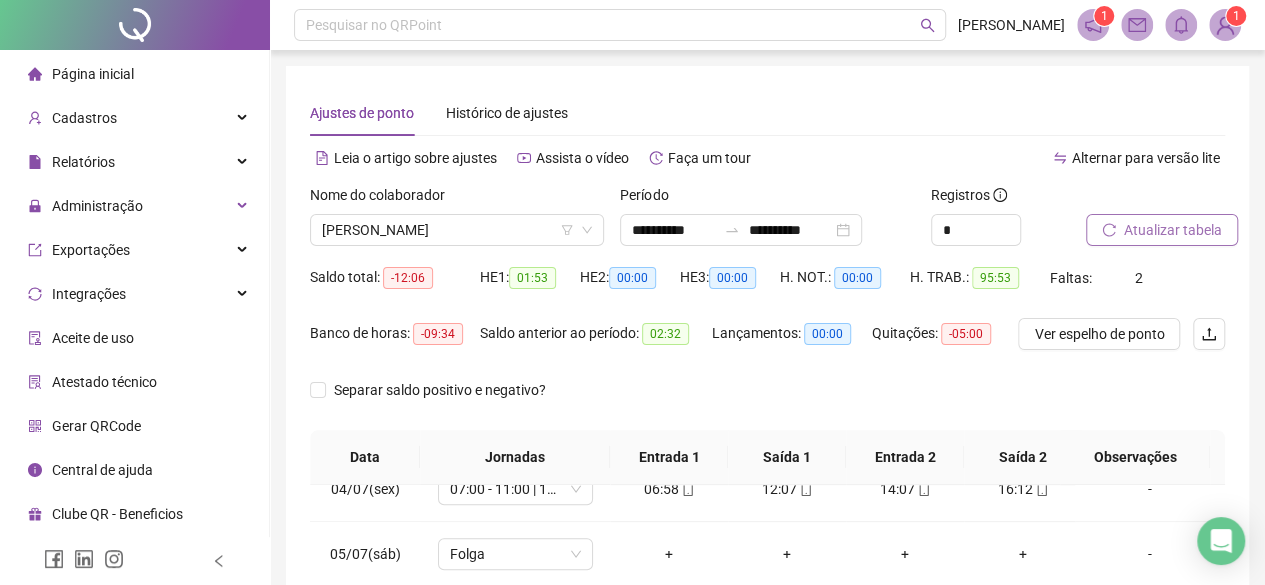 click on "Atualizar tabela" at bounding box center [1173, 230] 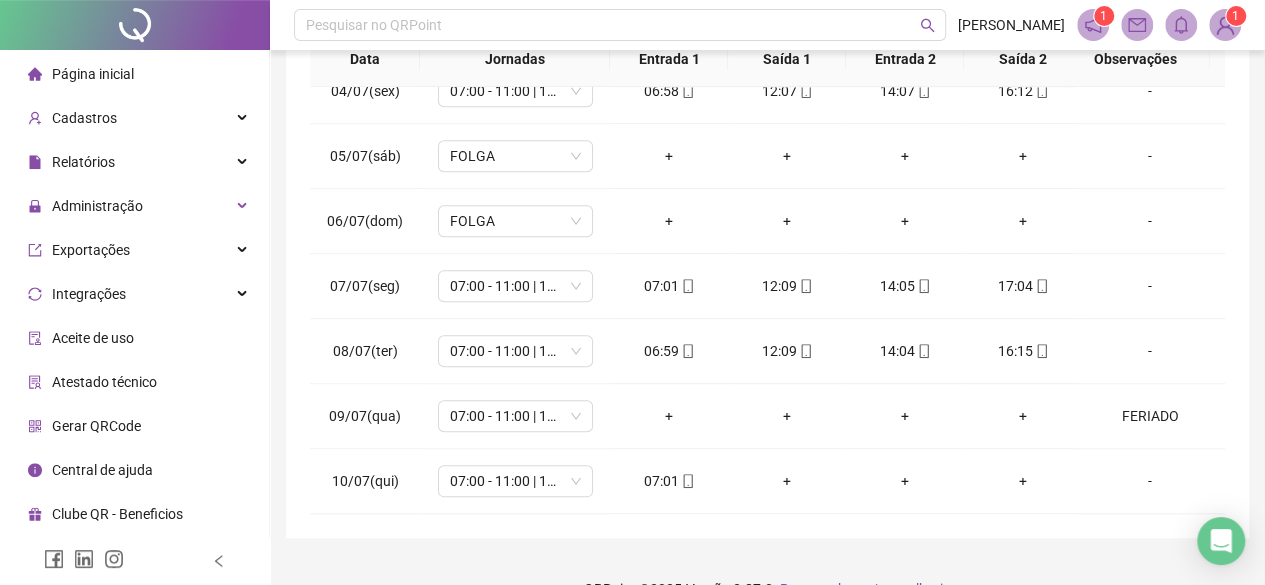 scroll, scrollTop: 436, scrollLeft: 0, axis: vertical 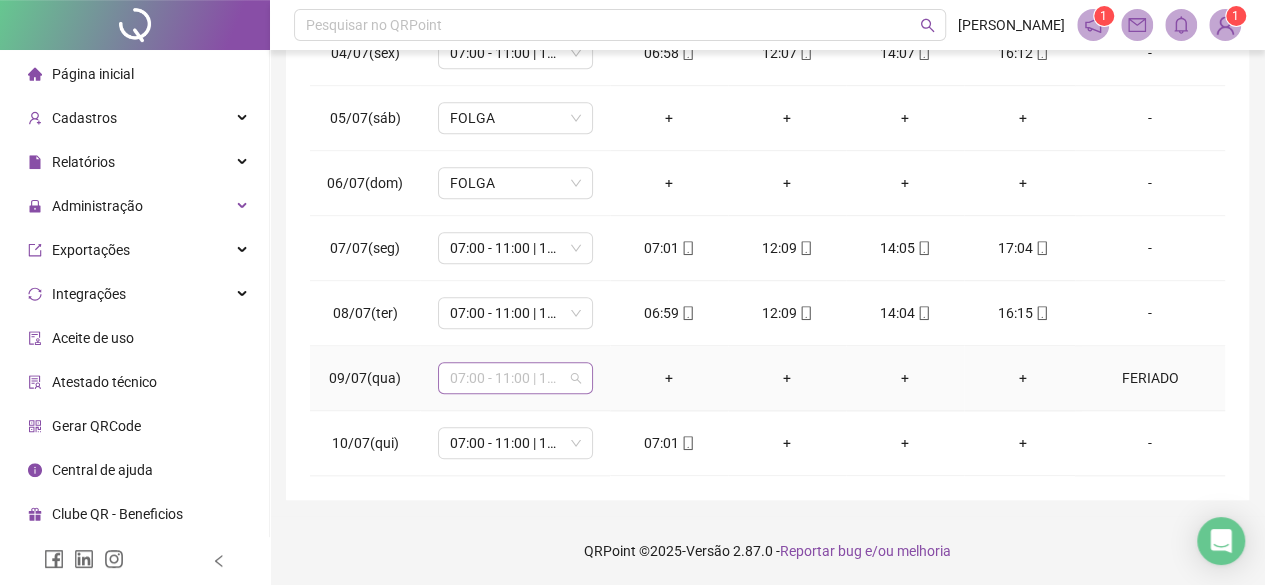 click on "07:00 - 11:00 | 13:00 - 16:00" at bounding box center [515, 378] 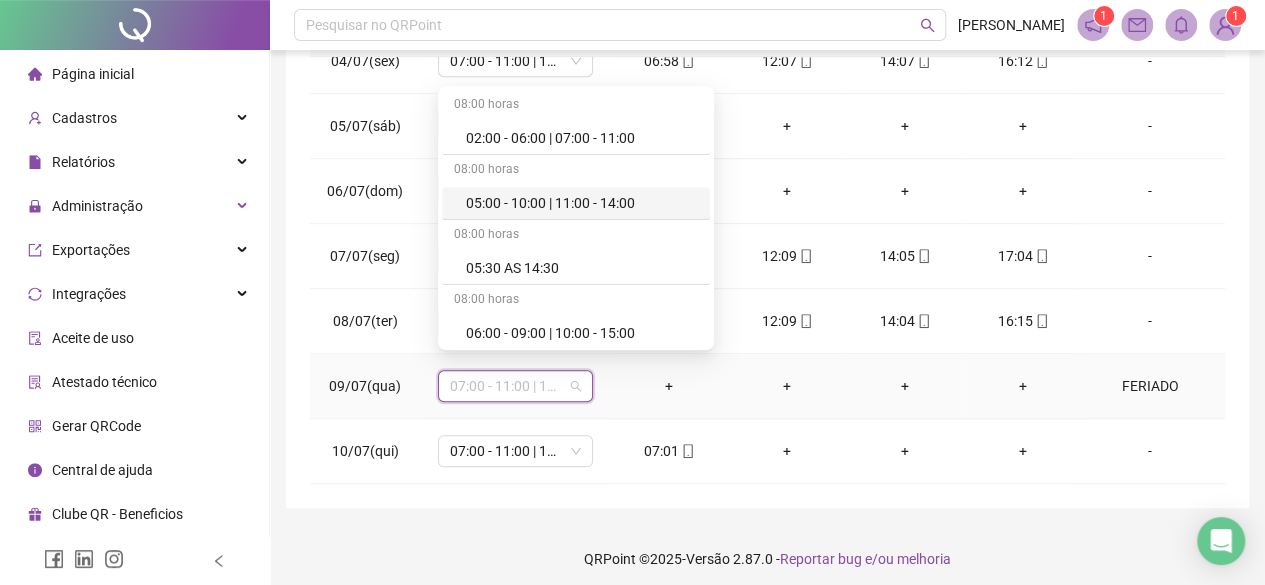 scroll, scrollTop: 436, scrollLeft: 0, axis: vertical 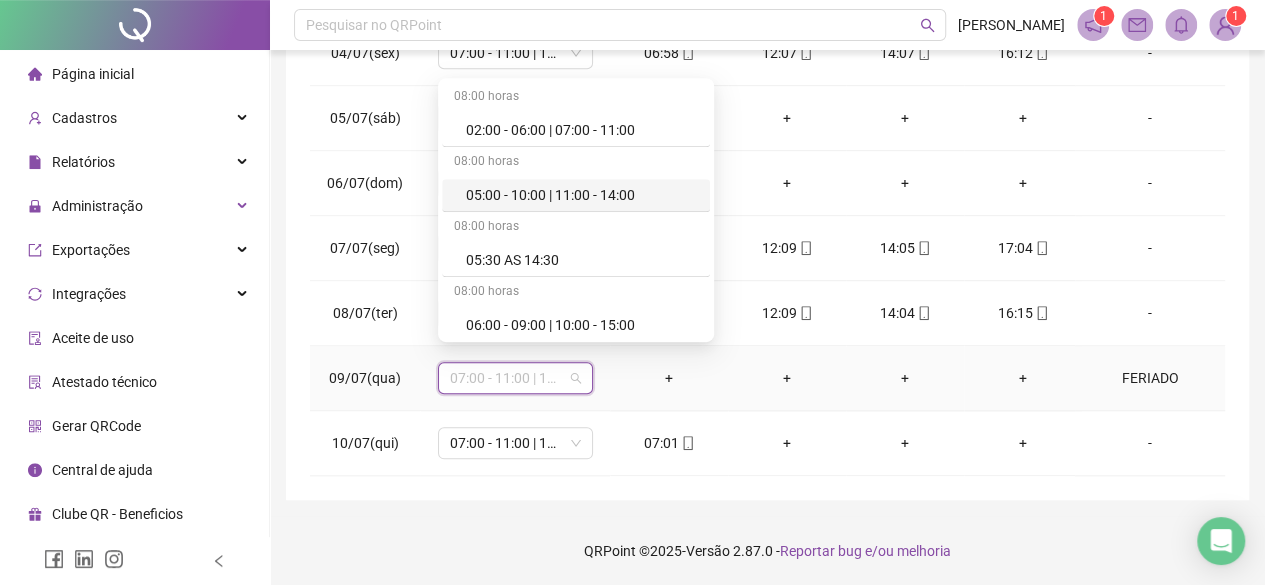 type on "*" 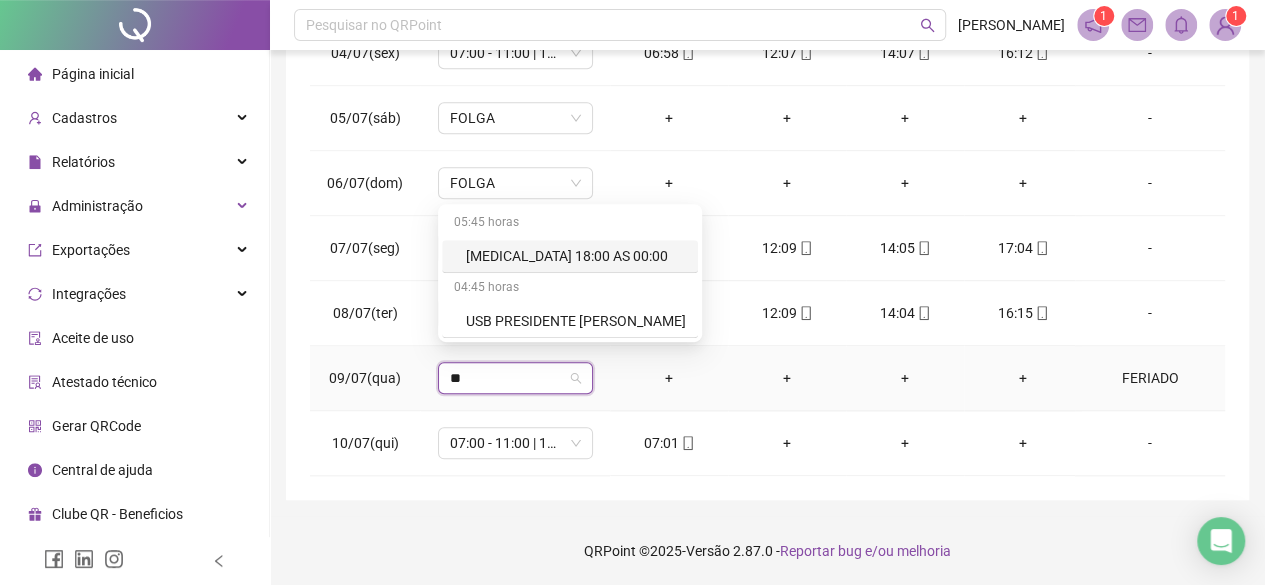 type on "*" 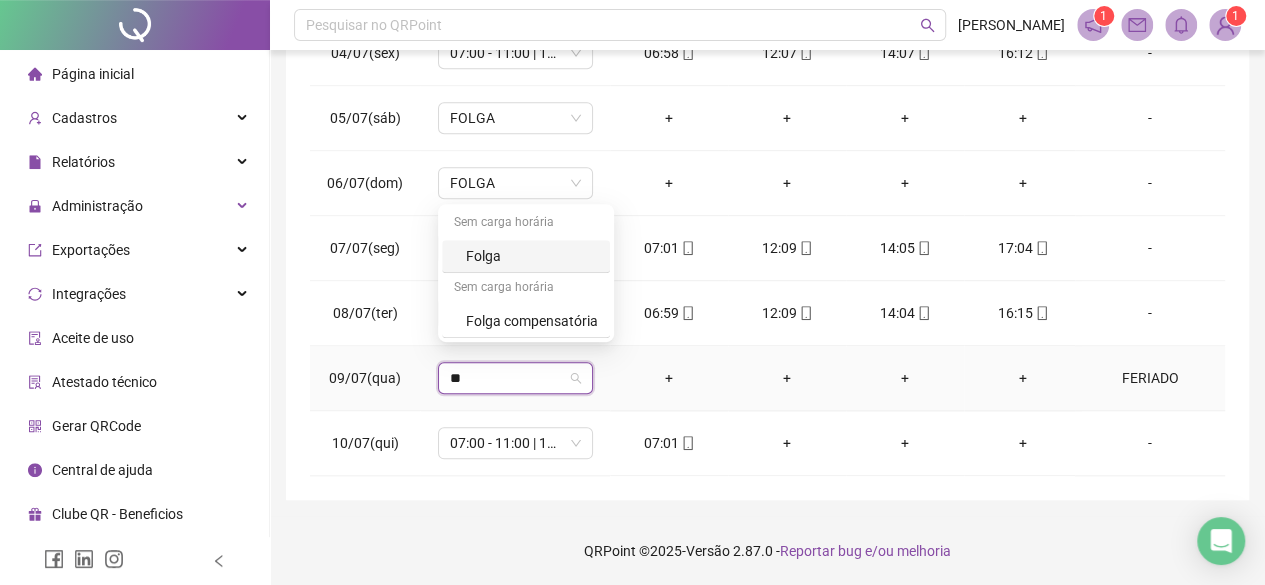 type on "***" 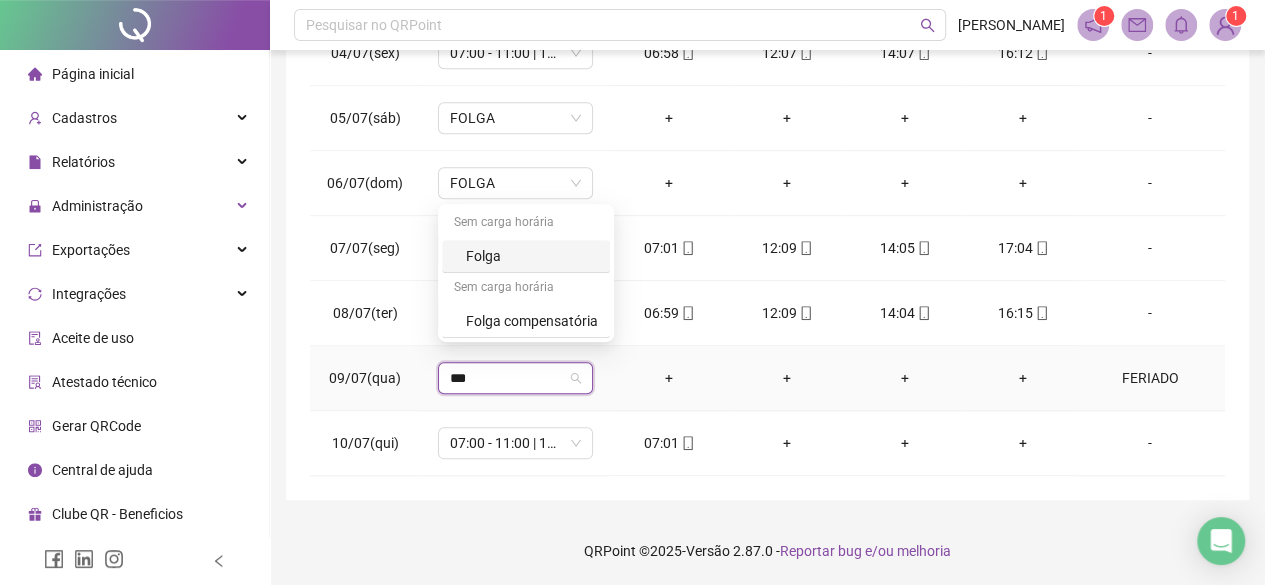 click on "Folga" at bounding box center [532, 256] 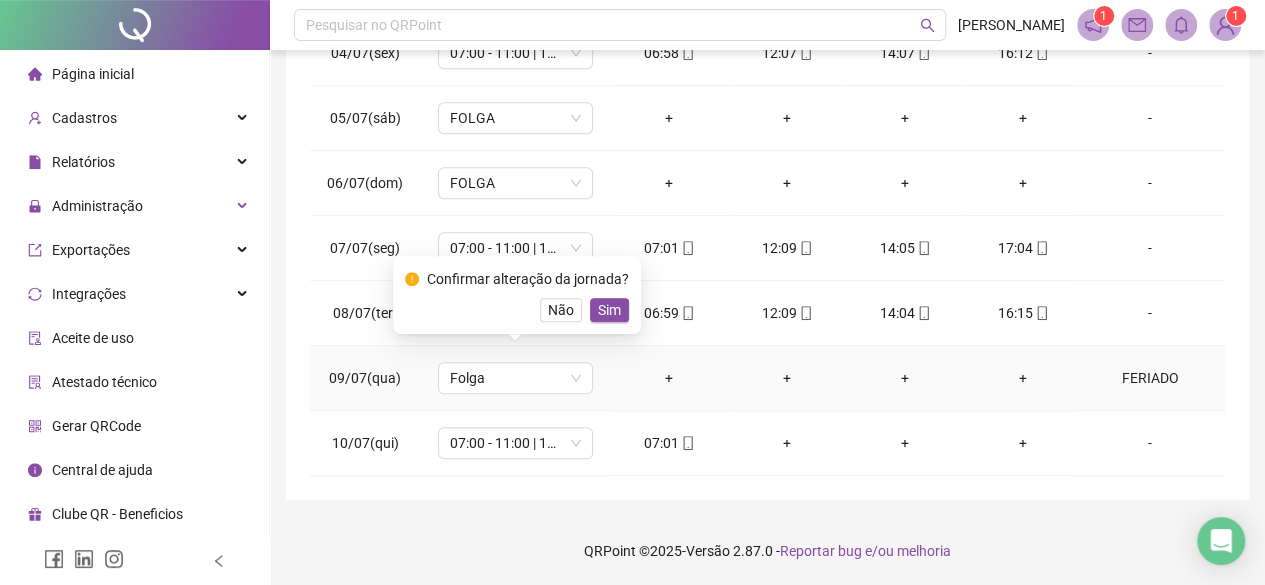 click on "Sim" at bounding box center (609, 310) 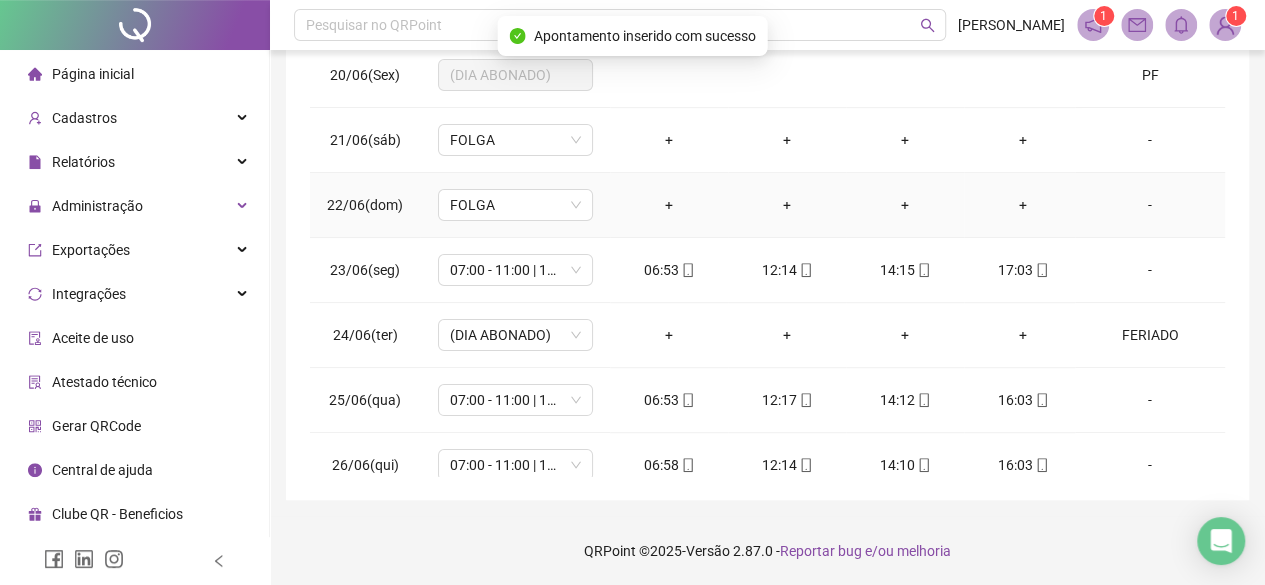 scroll, scrollTop: 0, scrollLeft: 0, axis: both 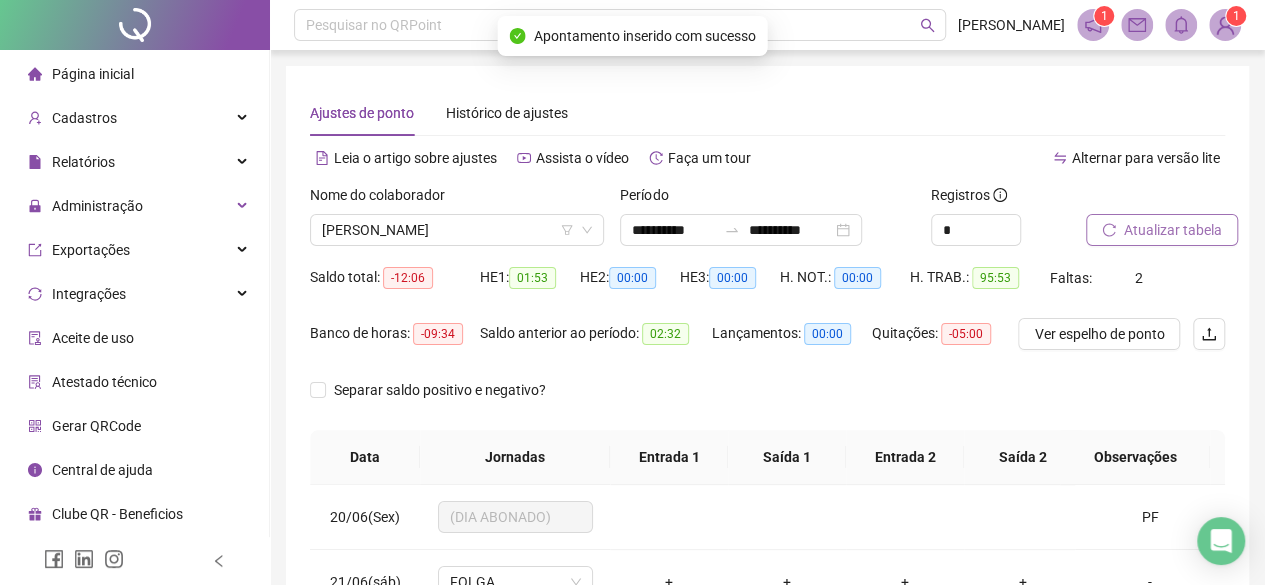 click on "Atualizar tabela" at bounding box center (1162, 230) 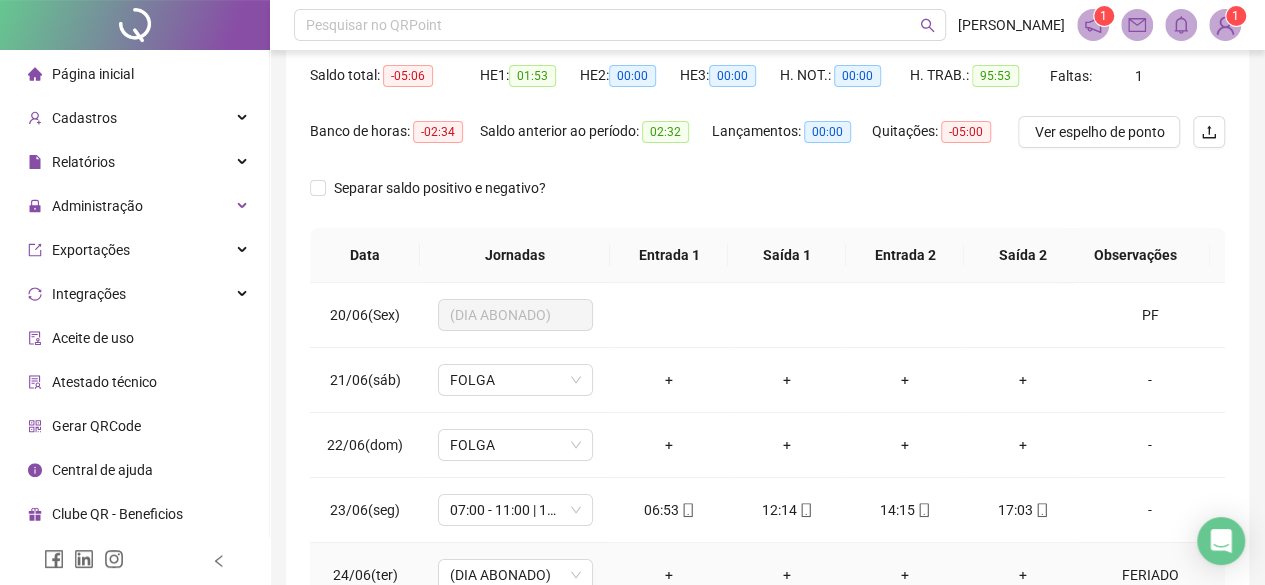scroll, scrollTop: 200, scrollLeft: 0, axis: vertical 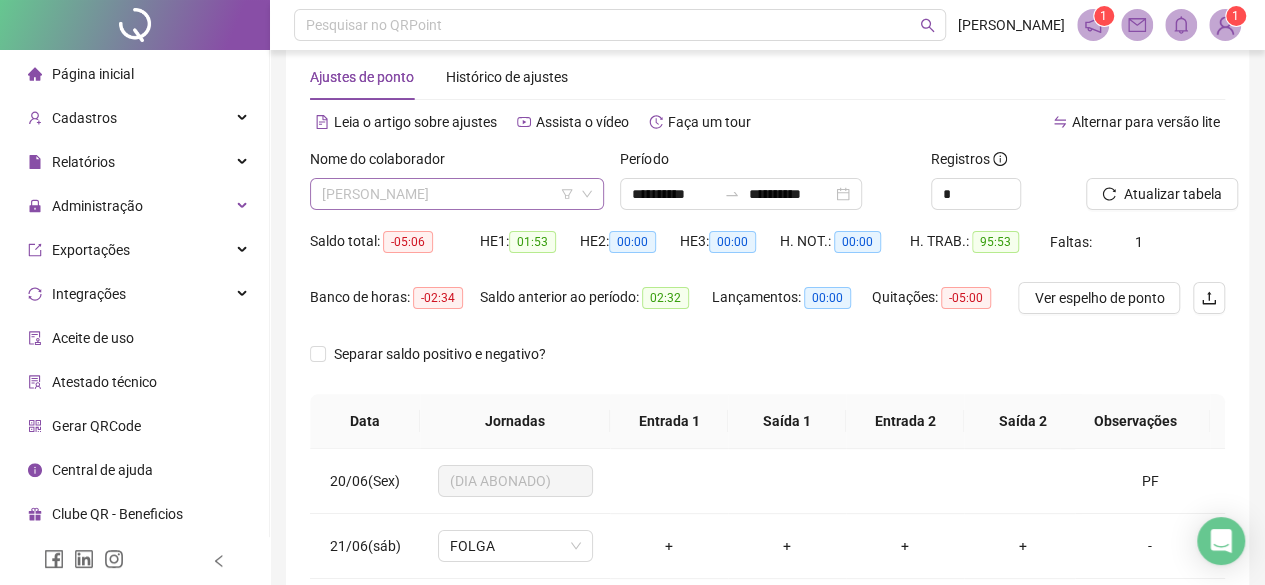 click on "[PERSON_NAME]" at bounding box center (457, 194) 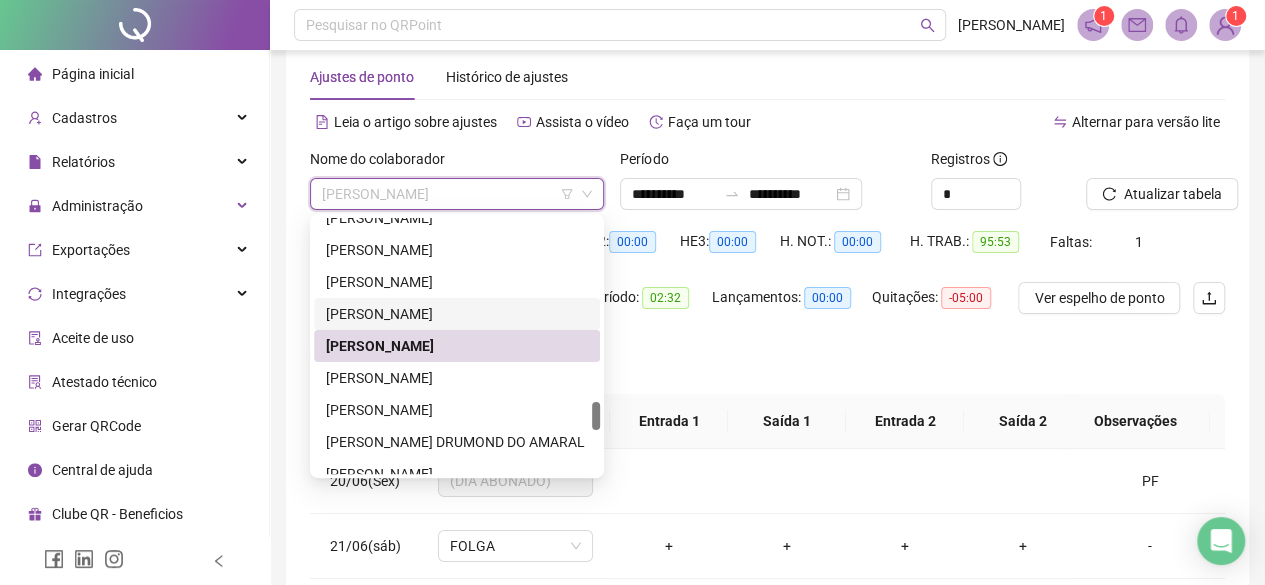 click on "[PERSON_NAME]" at bounding box center (457, 314) 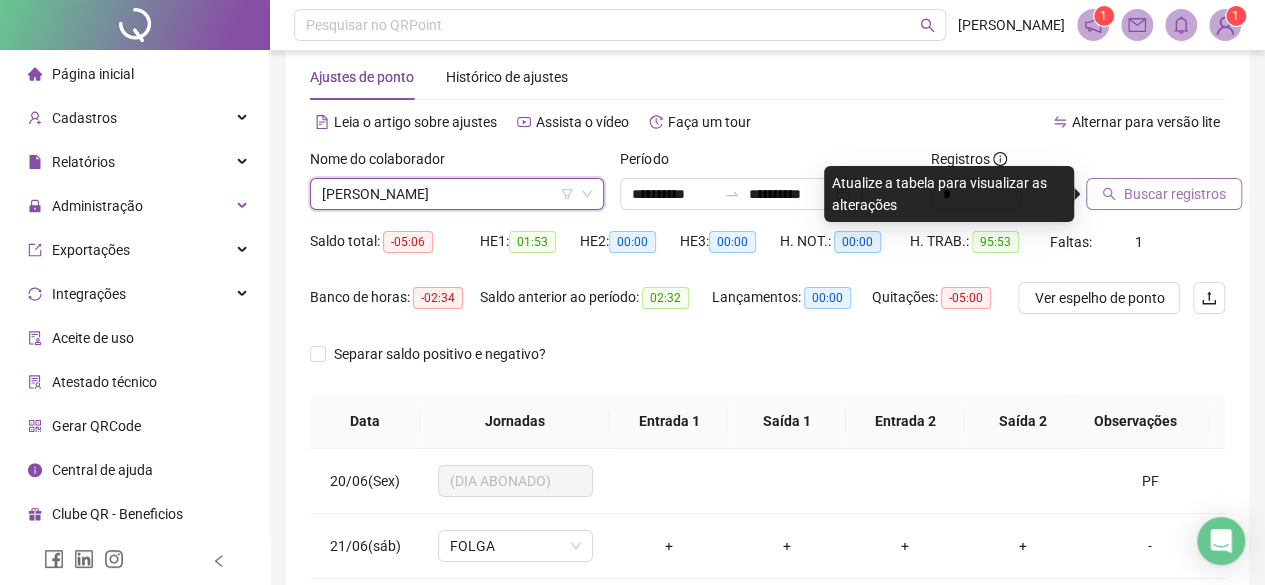 click on "Buscar registros" at bounding box center (1175, 194) 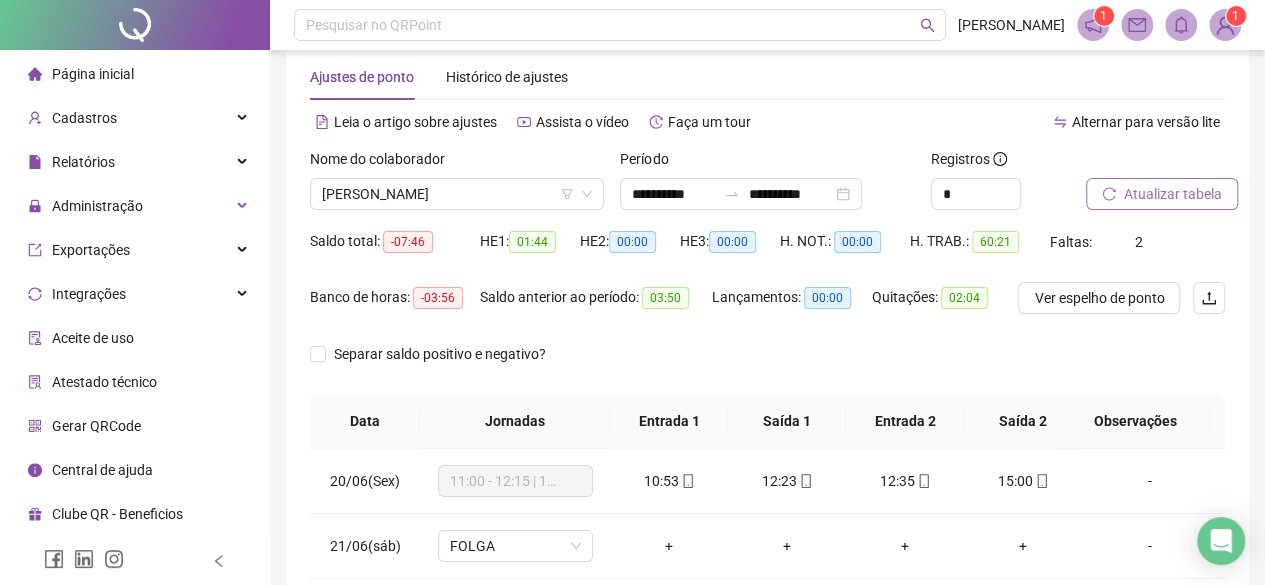 scroll, scrollTop: 336, scrollLeft: 0, axis: vertical 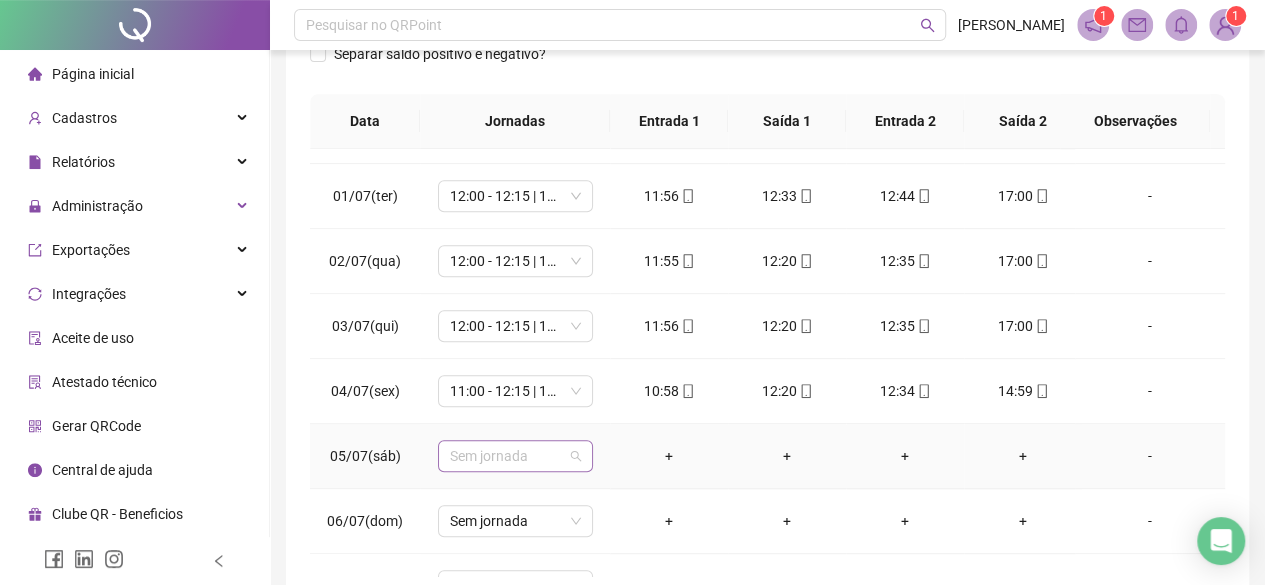 click on "Sem jornada" at bounding box center [515, 456] 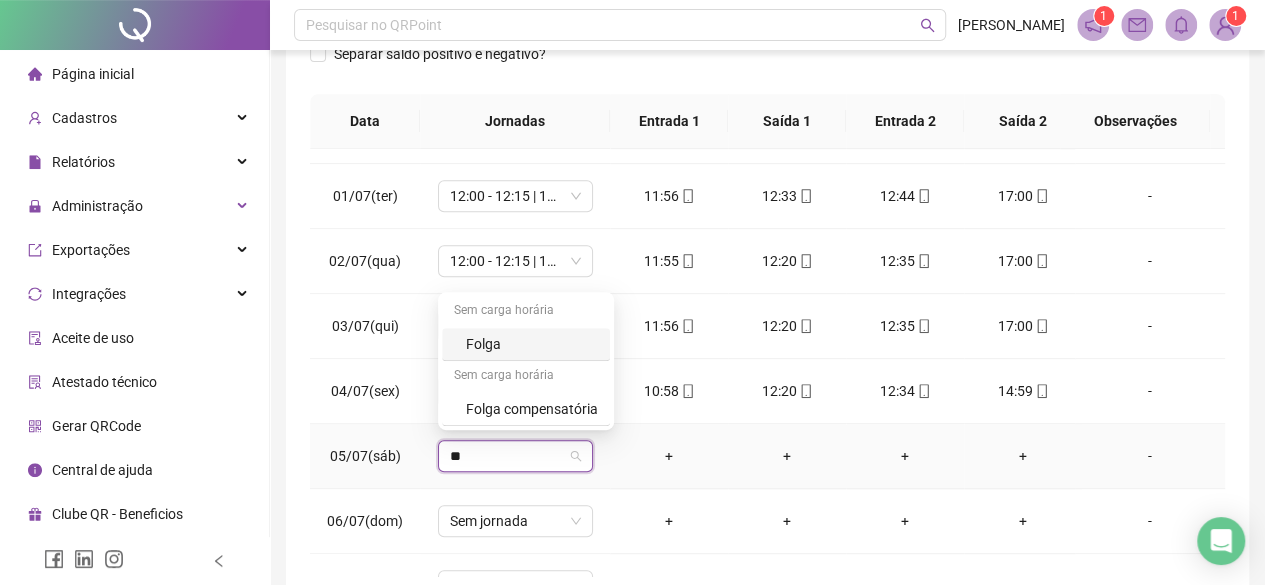 type on "***" 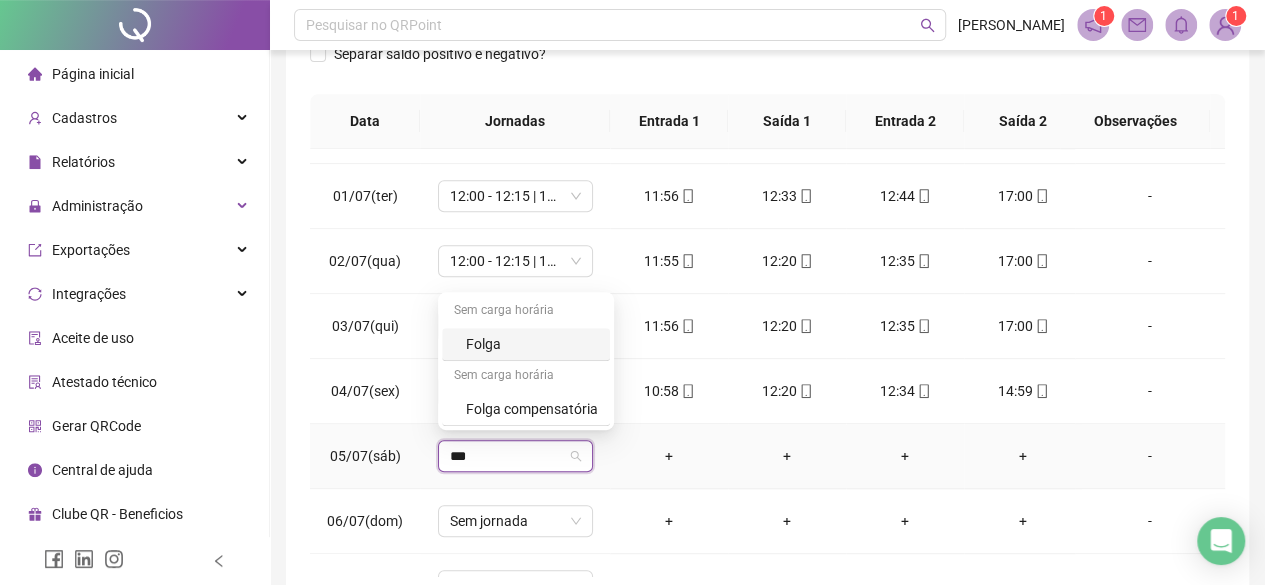 click on "Folga" at bounding box center [532, 344] 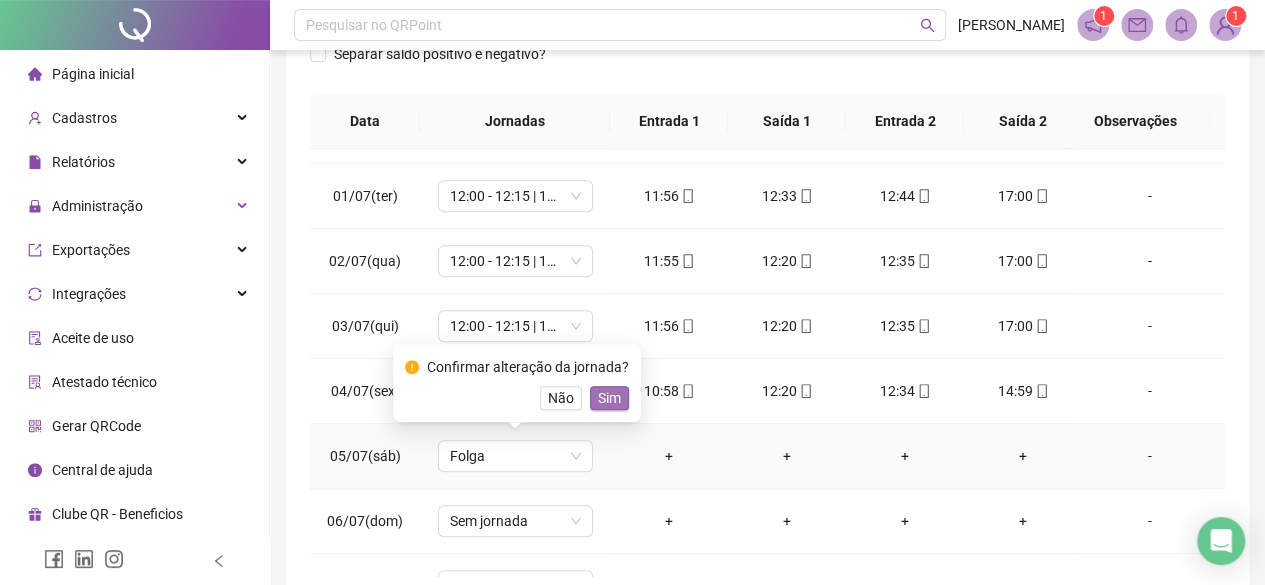 click on "Sim" at bounding box center [609, 398] 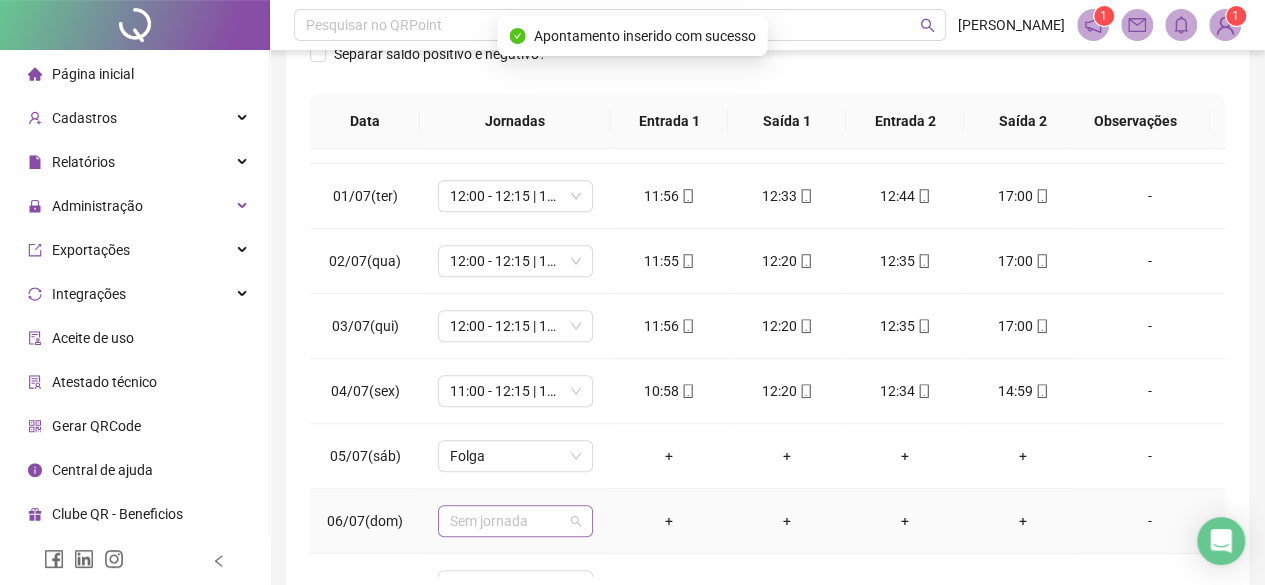 click on "Sem jornada" at bounding box center (515, 521) 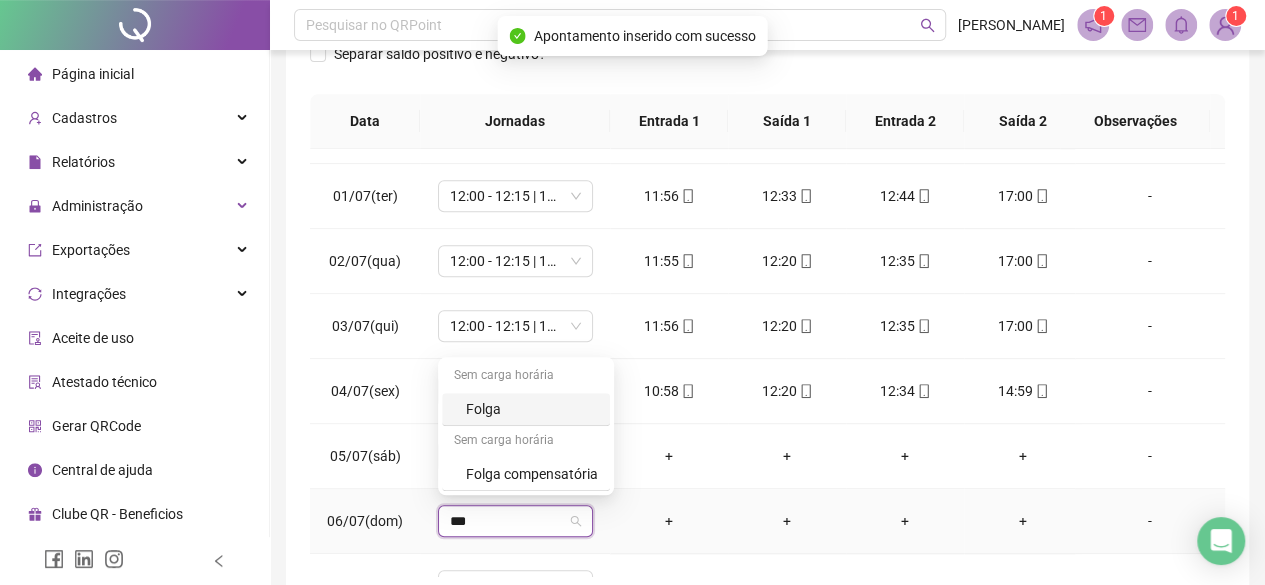 type on "****" 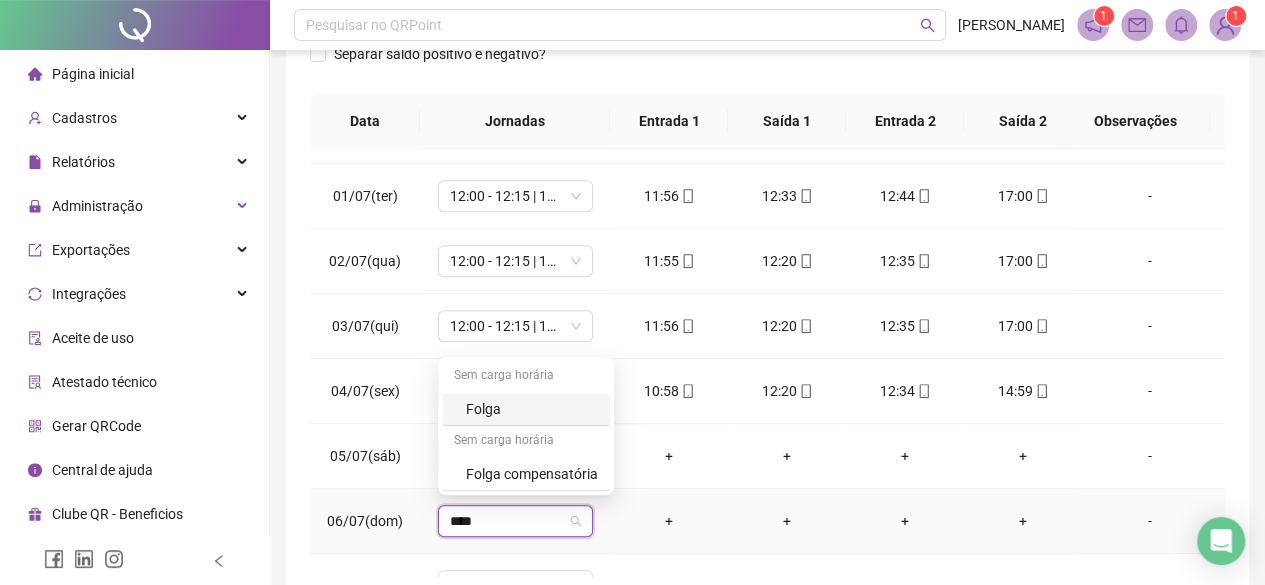 click on "Folga" at bounding box center (532, 409) 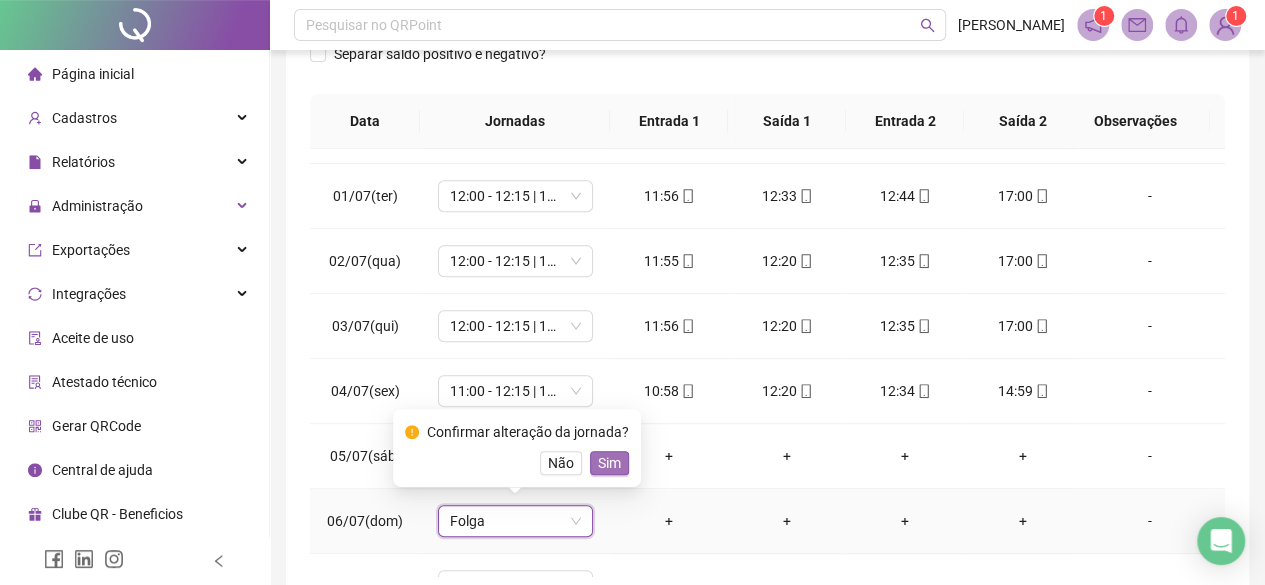 click on "Sim" at bounding box center (609, 463) 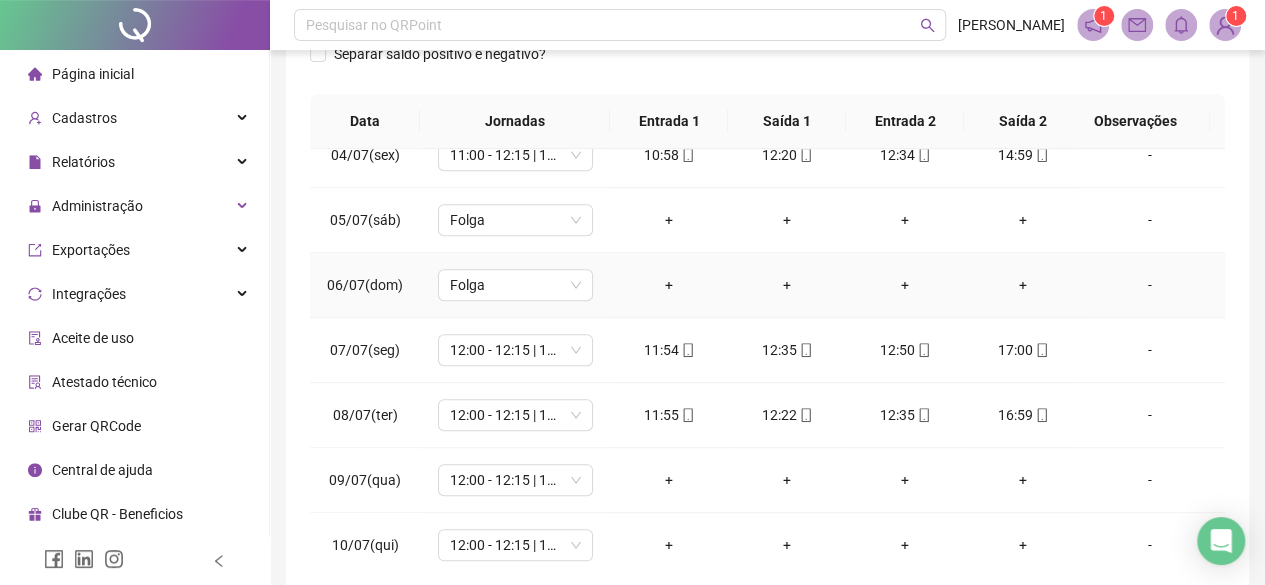 scroll, scrollTop: 946, scrollLeft: 0, axis: vertical 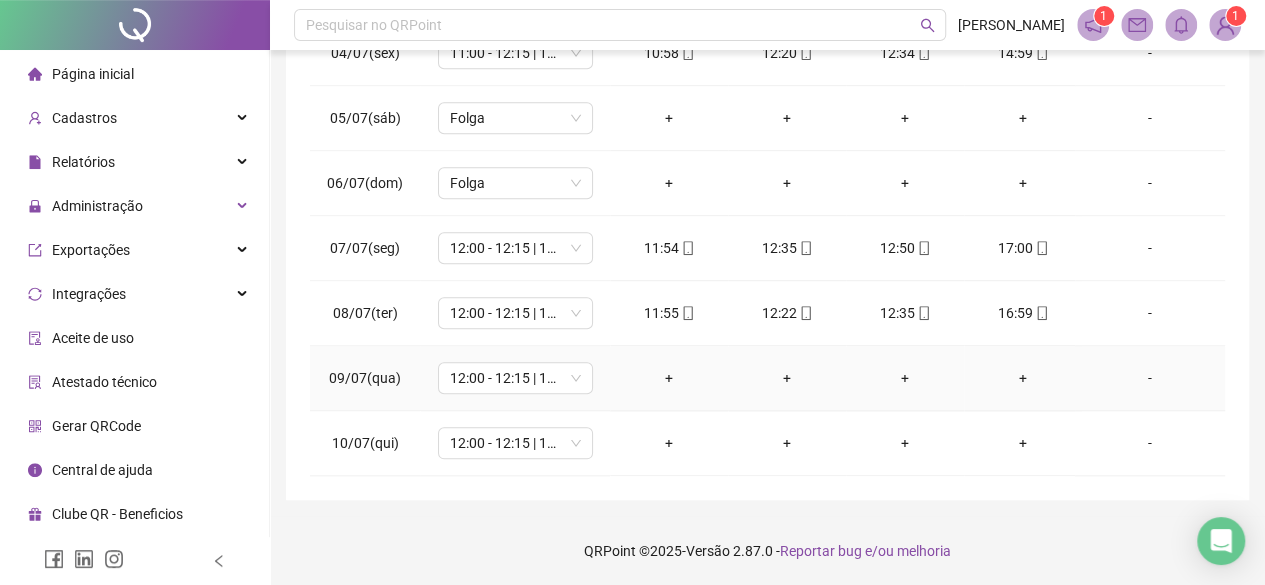 click on "-" at bounding box center (1150, 378) 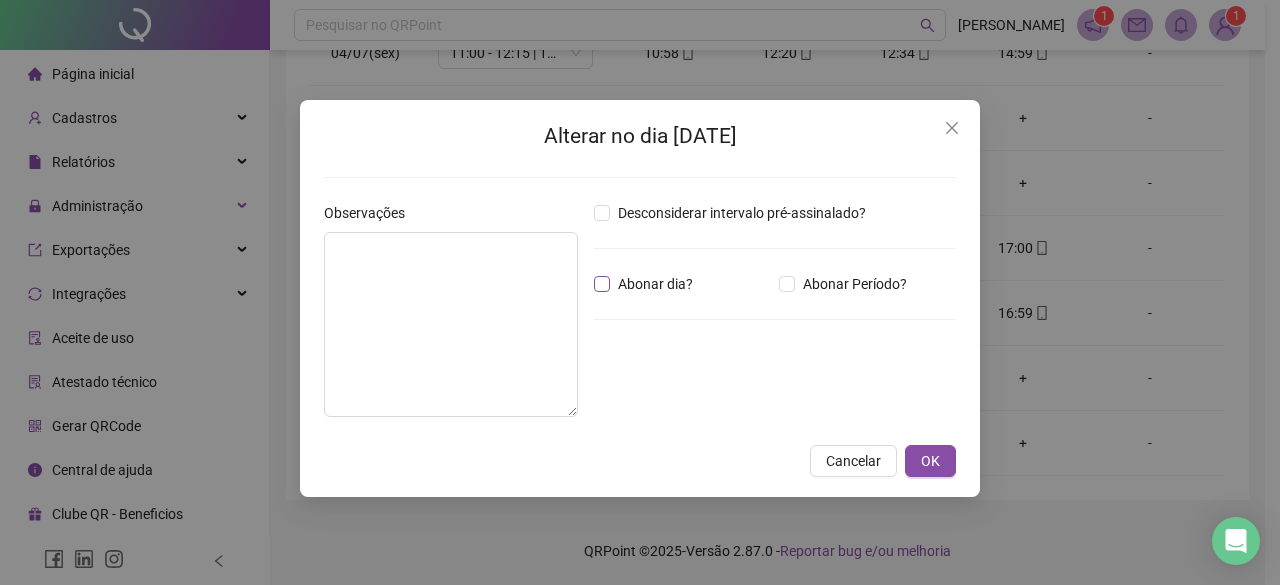 click on "Abonar dia?" at bounding box center [655, 284] 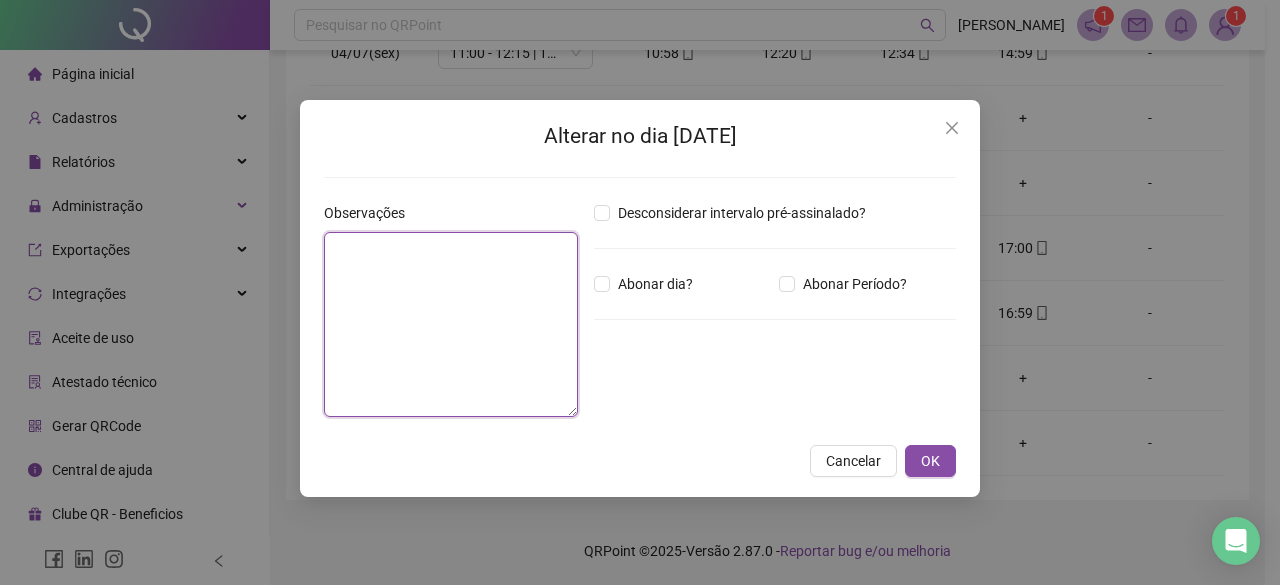 click at bounding box center [451, 324] 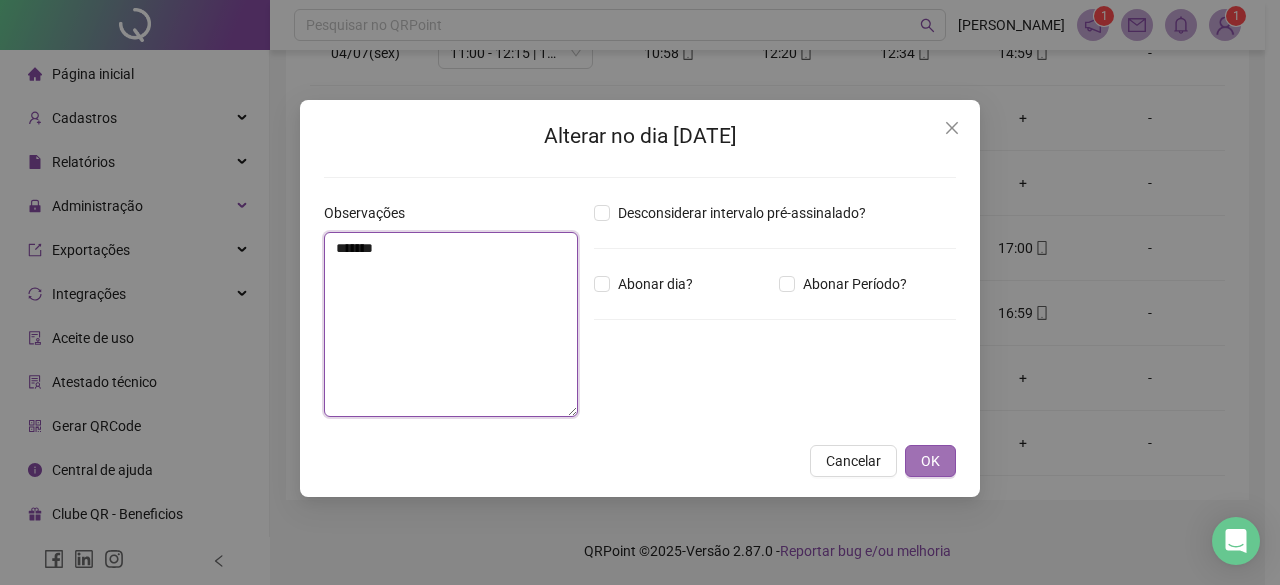 type on "*******" 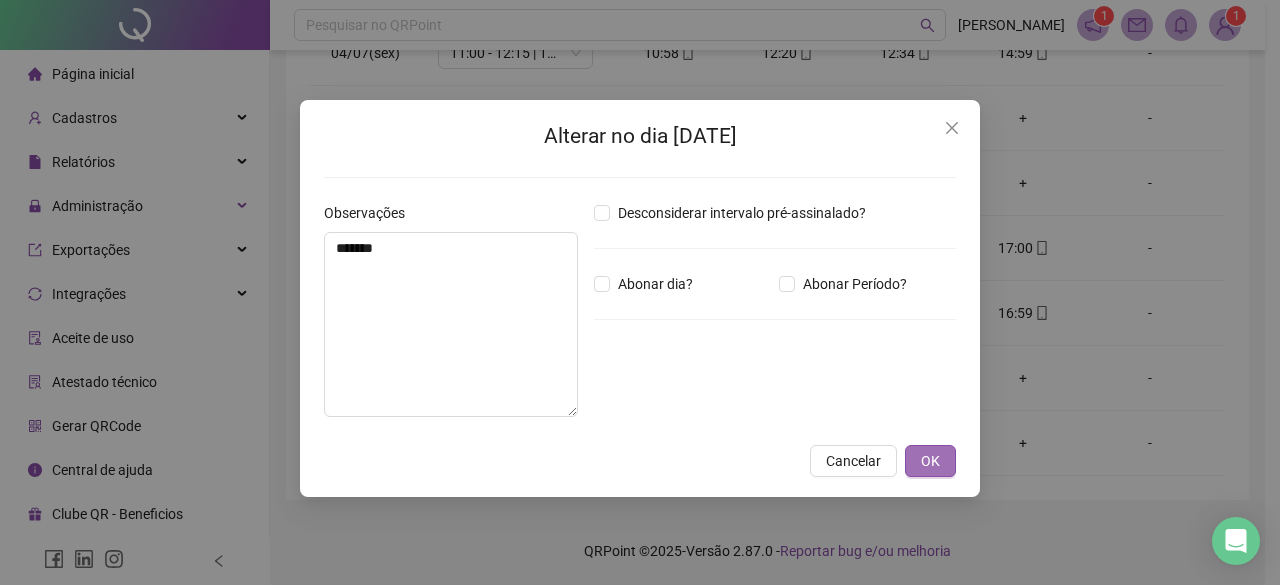 click on "OK" at bounding box center (930, 461) 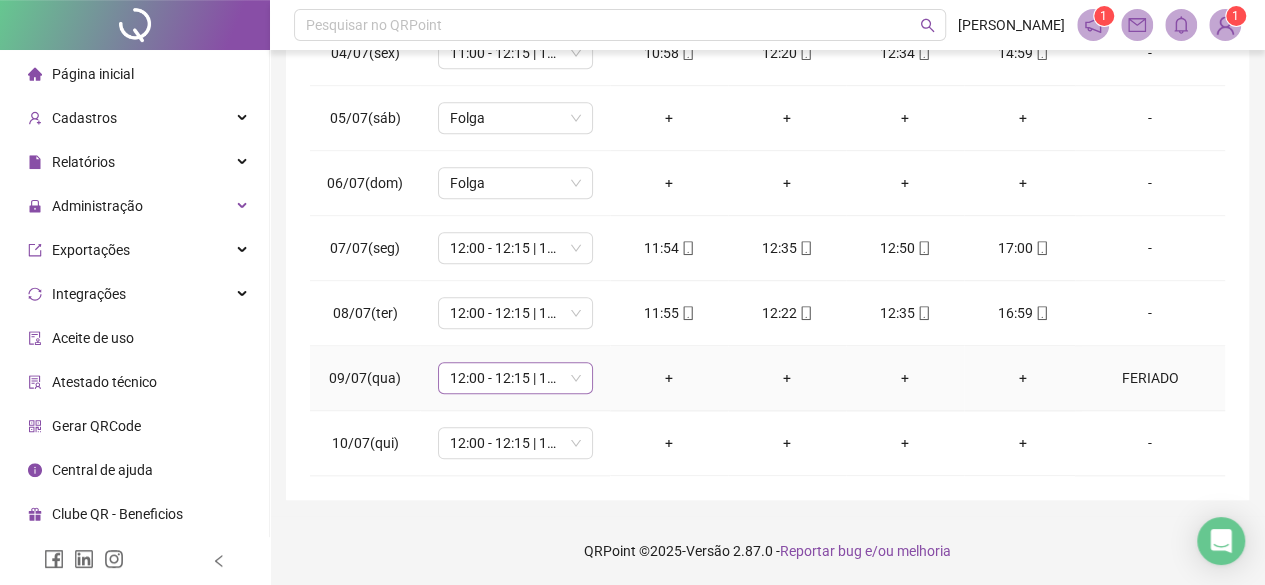 click on "12:00 - 12:15 | 12:30 - 17:00" at bounding box center [515, 378] 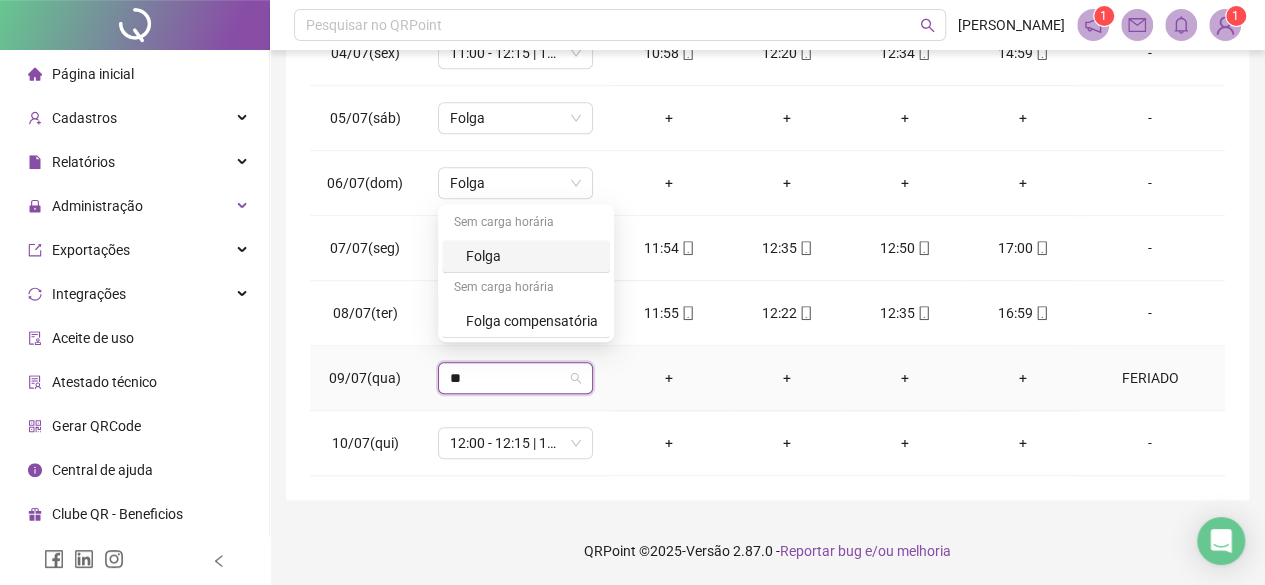 type on "***" 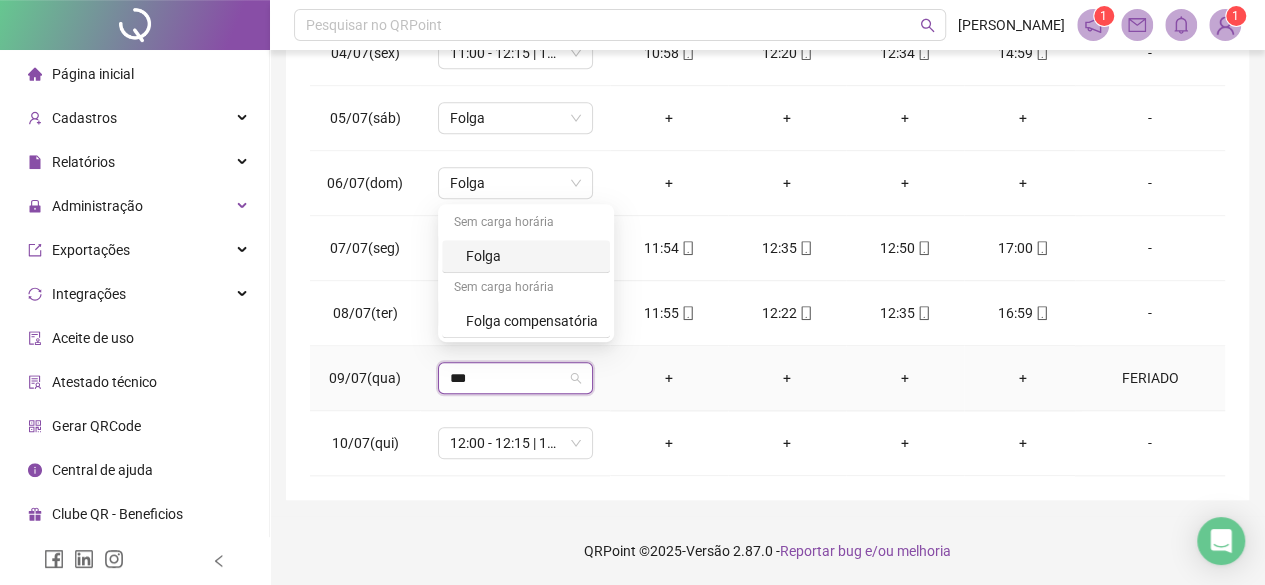 click on "Folga" at bounding box center [526, 256] 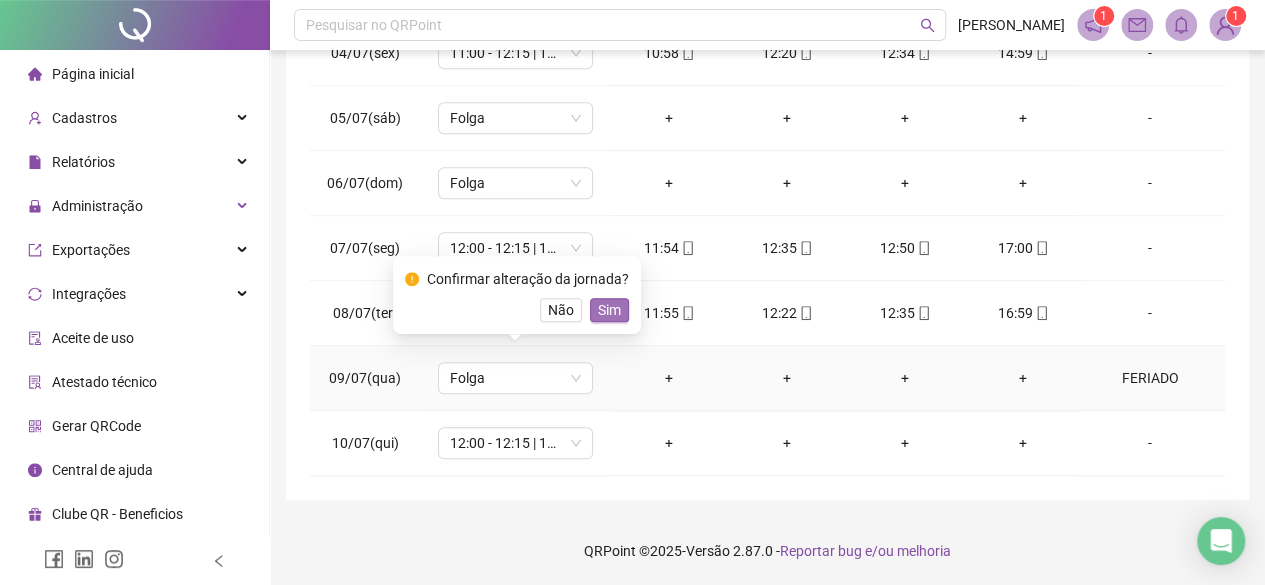 click on "Sim" at bounding box center [609, 310] 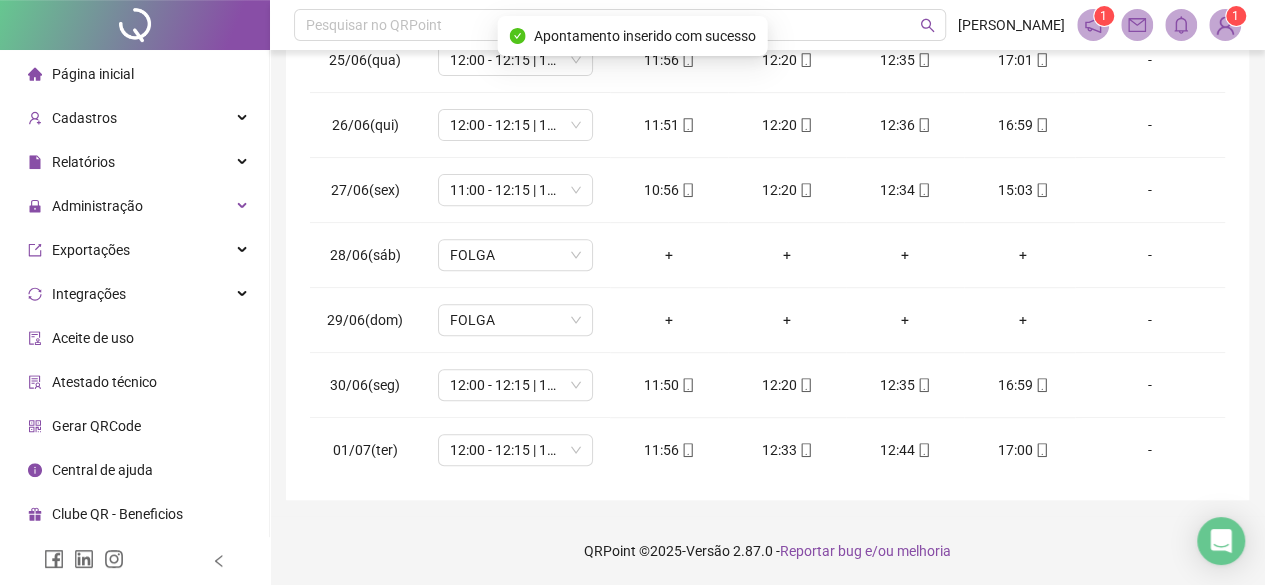 scroll, scrollTop: 0, scrollLeft: 0, axis: both 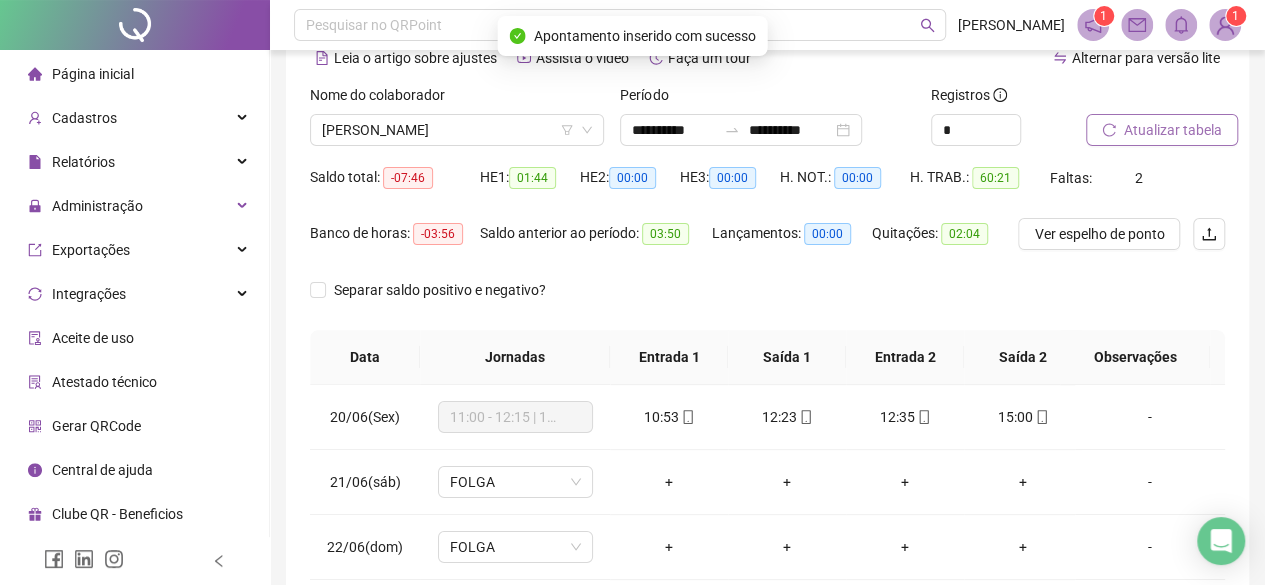 click on "Atualizar tabela" at bounding box center (1162, 130) 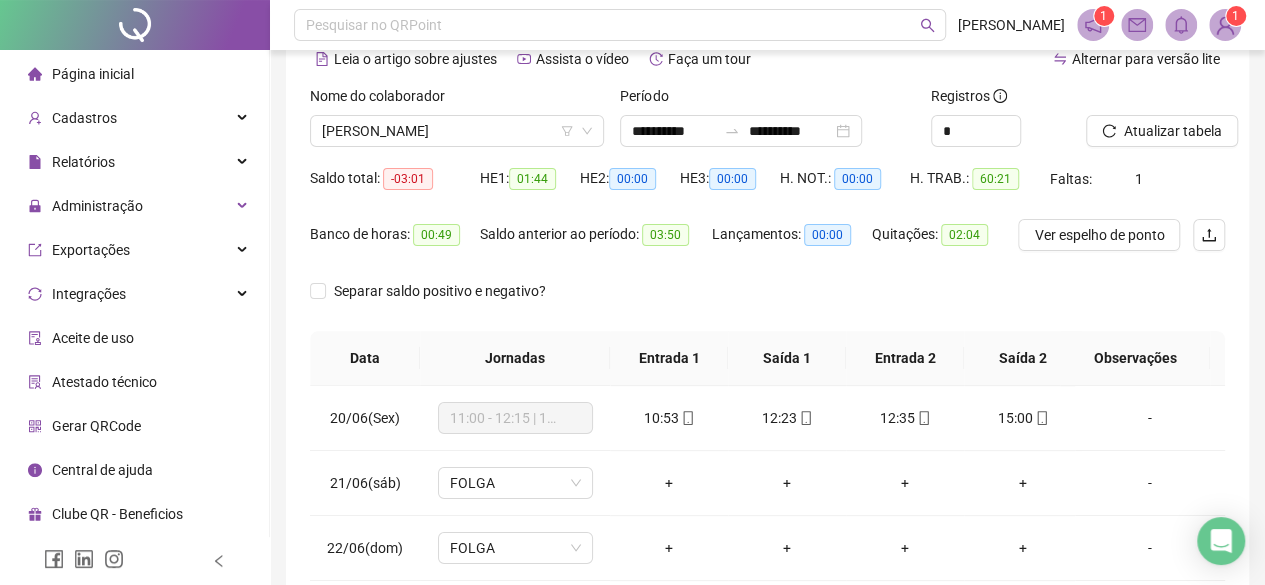scroll, scrollTop: 100, scrollLeft: 0, axis: vertical 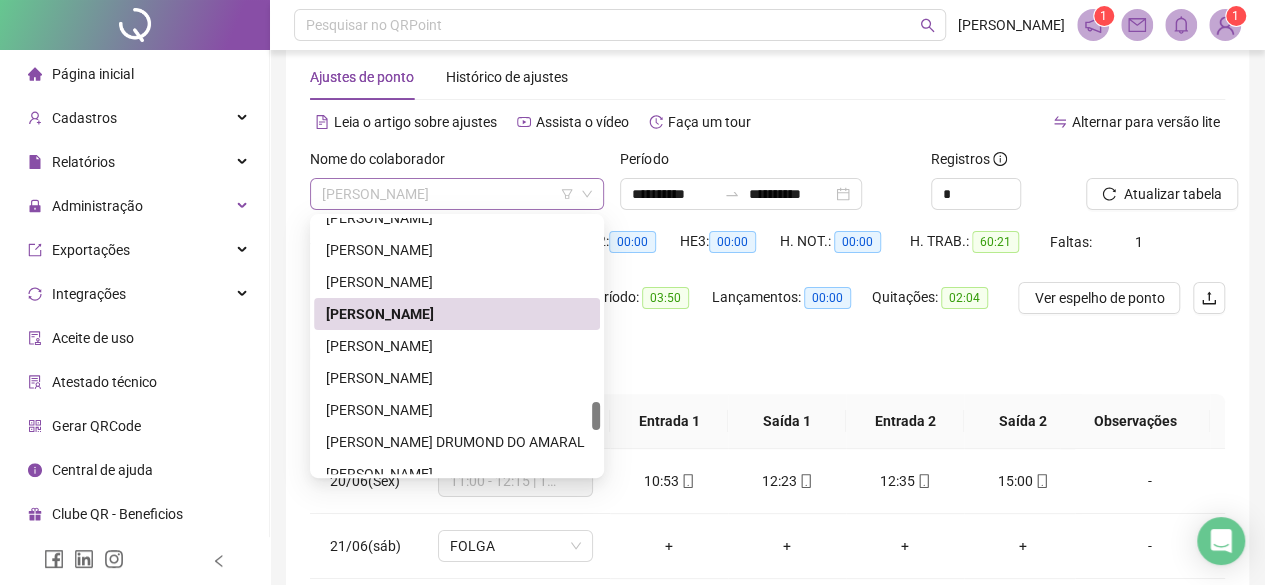 click on "[PERSON_NAME]" at bounding box center [457, 194] 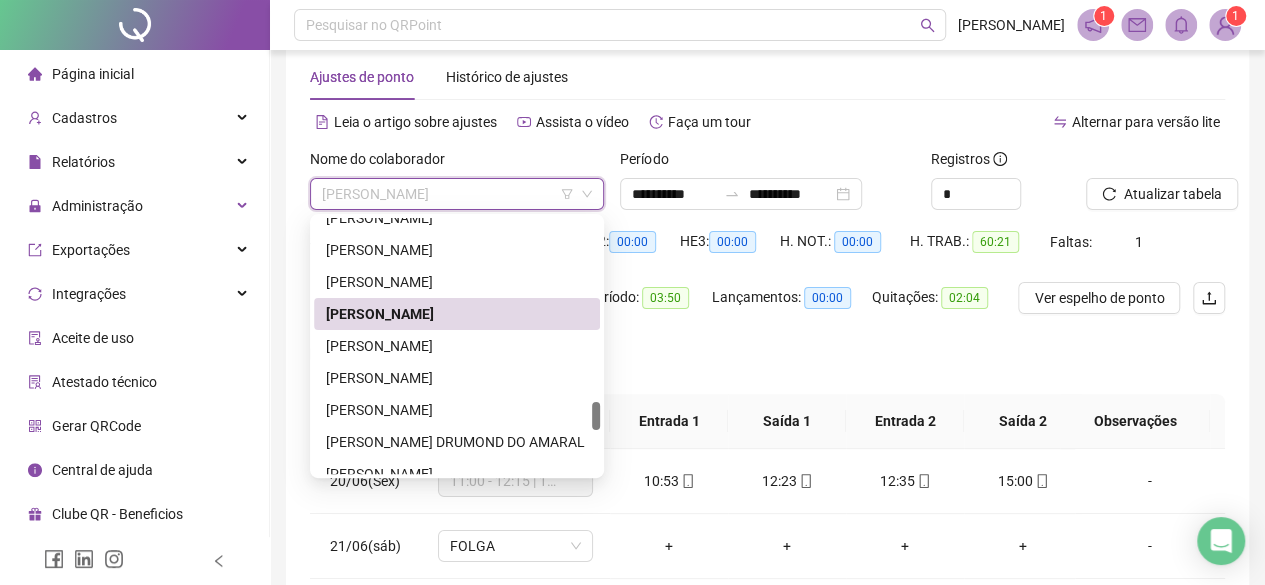 drag, startPoint x: 390, startPoint y: 347, endPoint x: 396, endPoint y: 281, distance: 66.27216 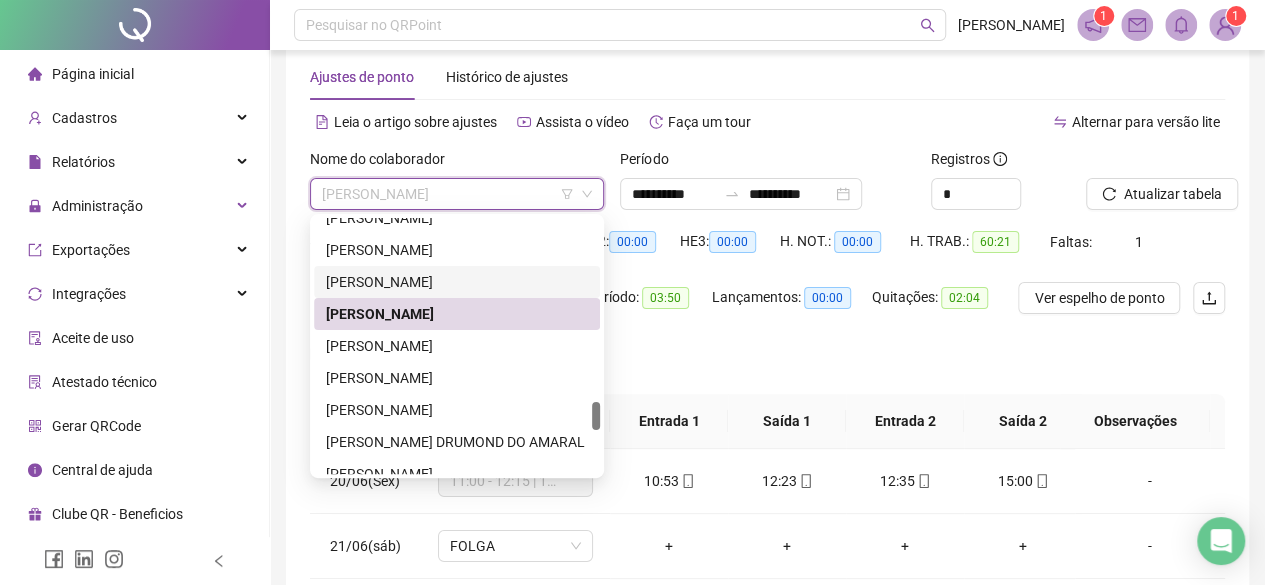 click on "[PERSON_NAME]" at bounding box center (457, 282) 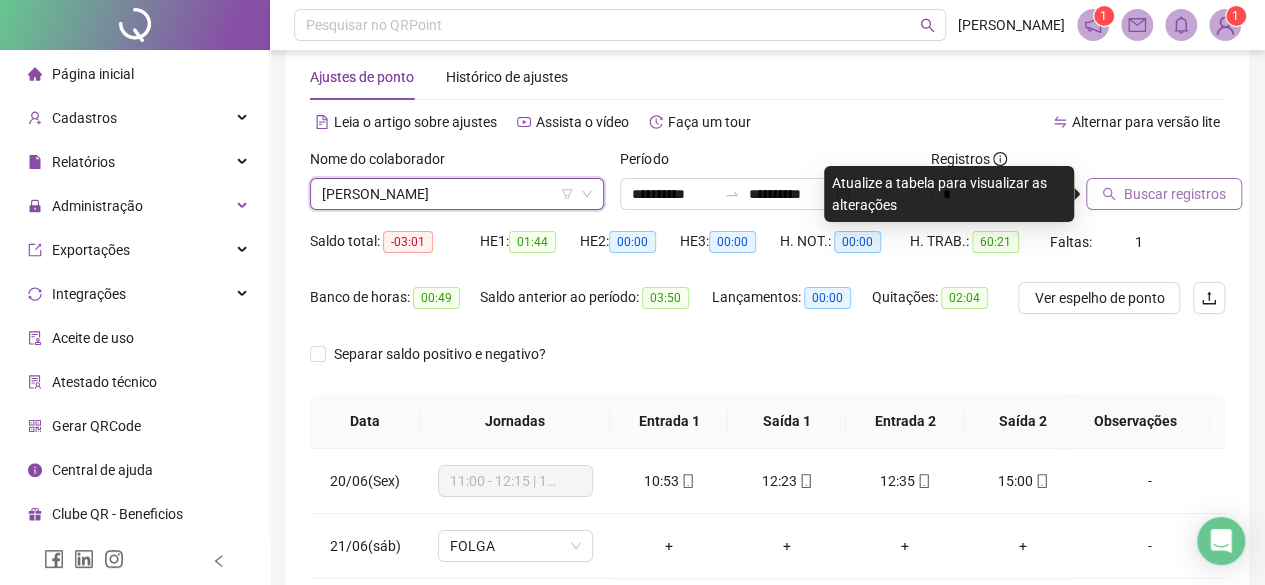 click on "Buscar registros" at bounding box center (1175, 194) 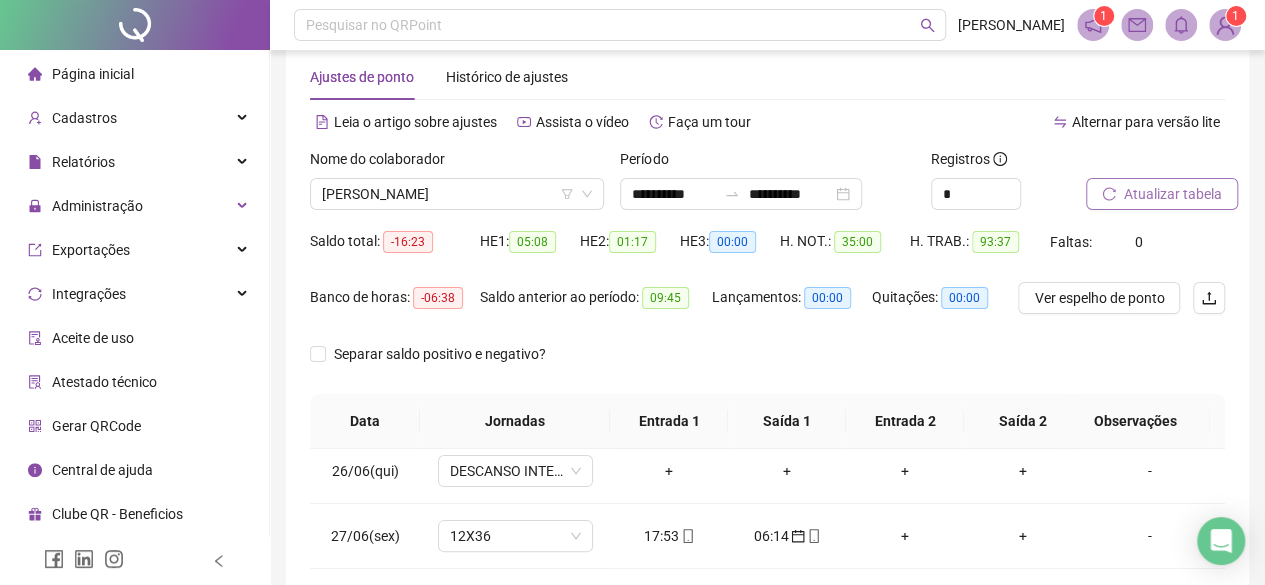 scroll, scrollTop: 500, scrollLeft: 0, axis: vertical 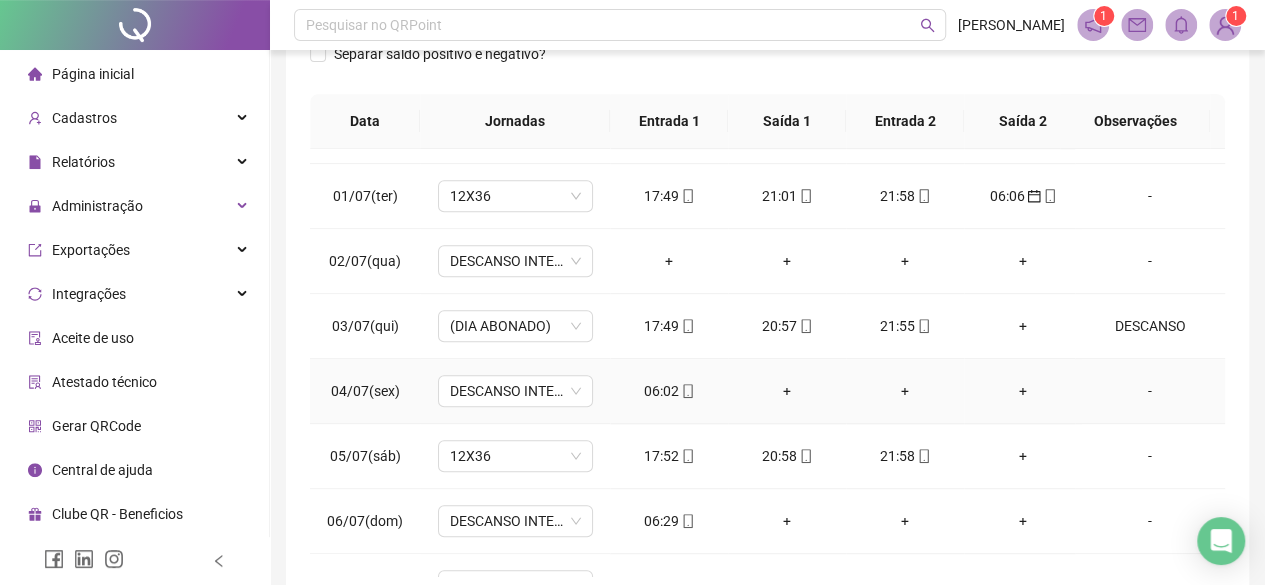 click on "06:02" at bounding box center [669, 391] 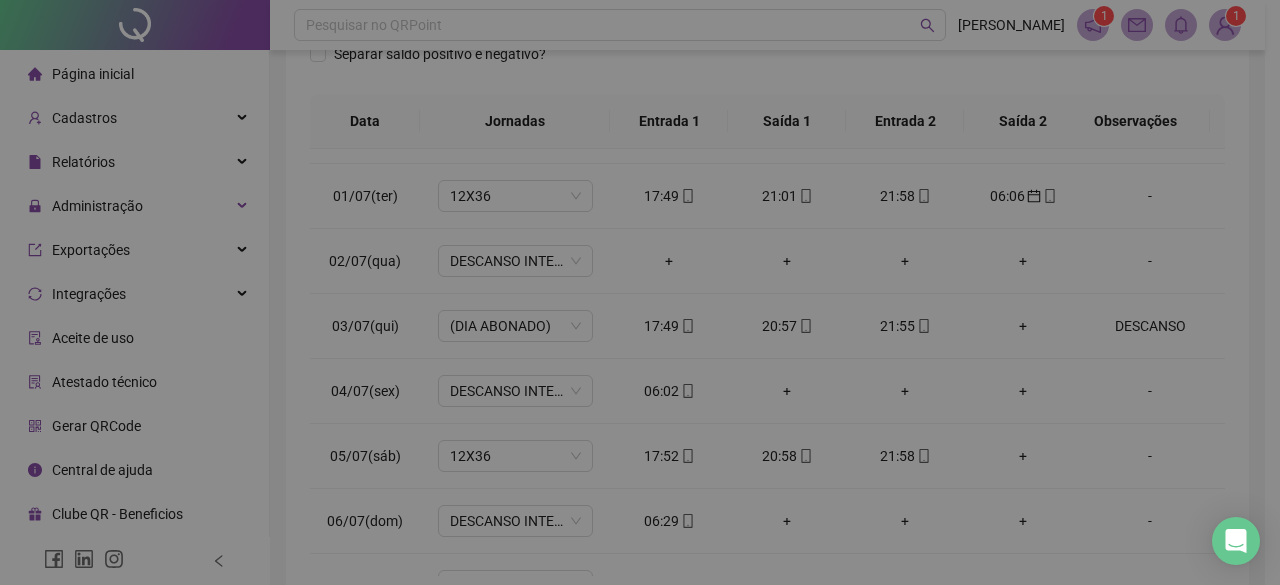 type on "**********" 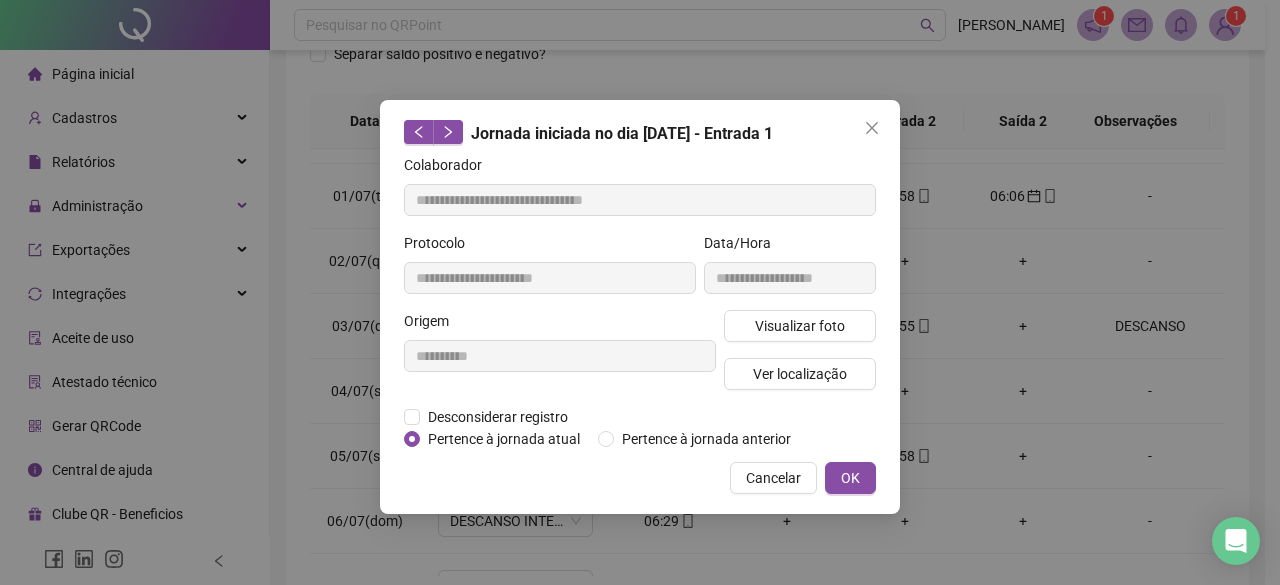 click on "**********" at bounding box center (560, 358) 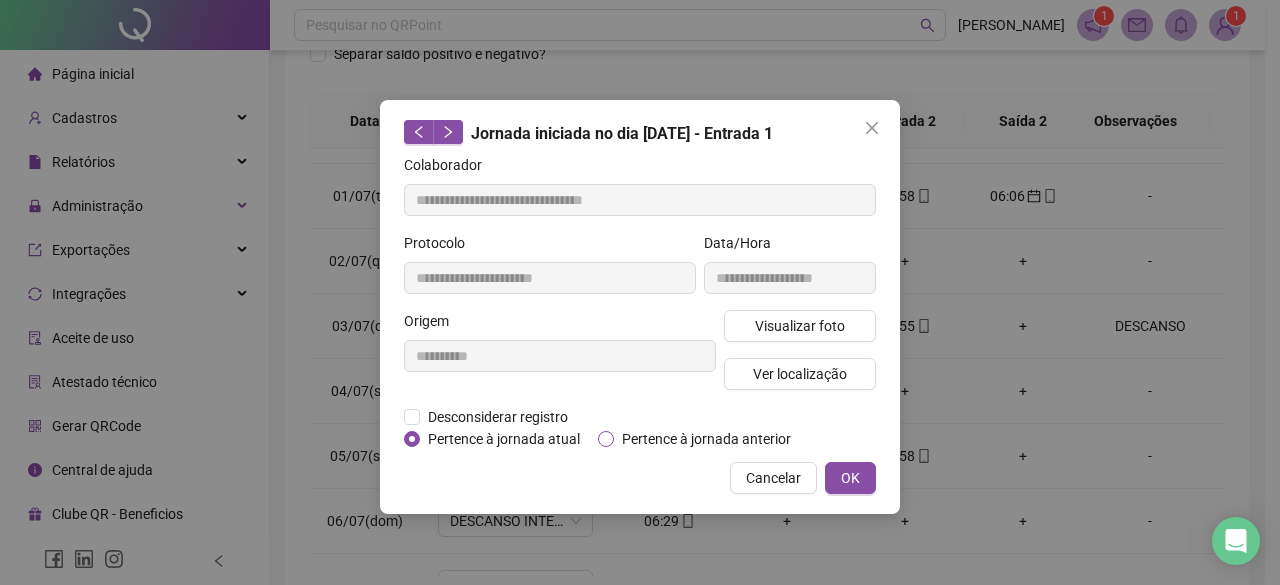 click on "Pertence à jornada anterior" at bounding box center (706, 439) 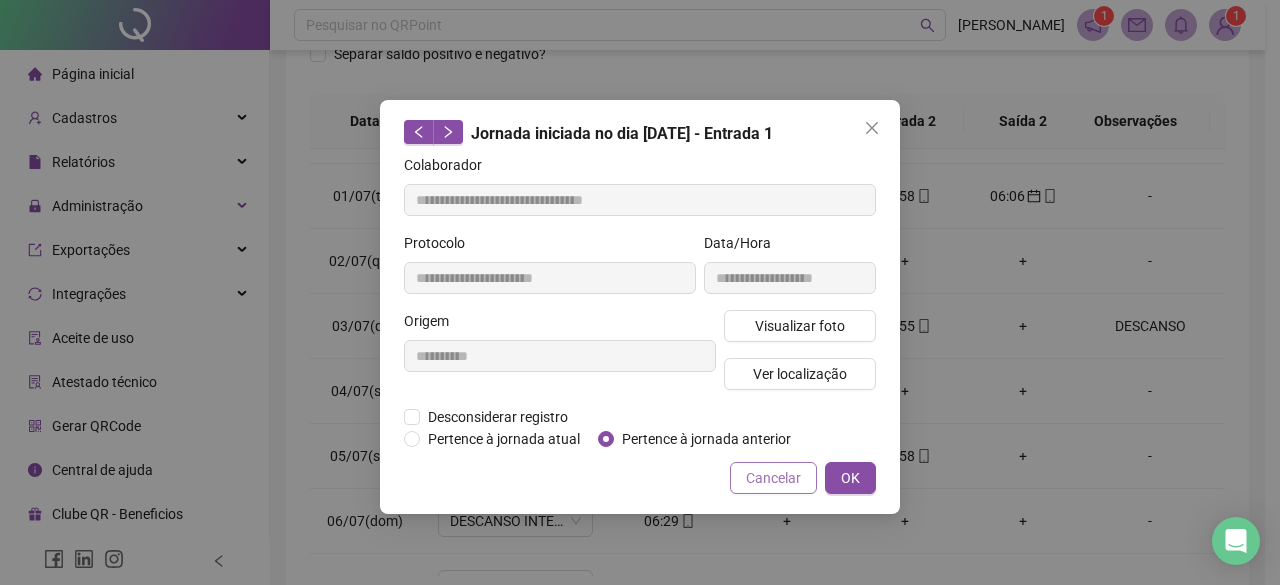 click on "Cancelar" at bounding box center (773, 478) 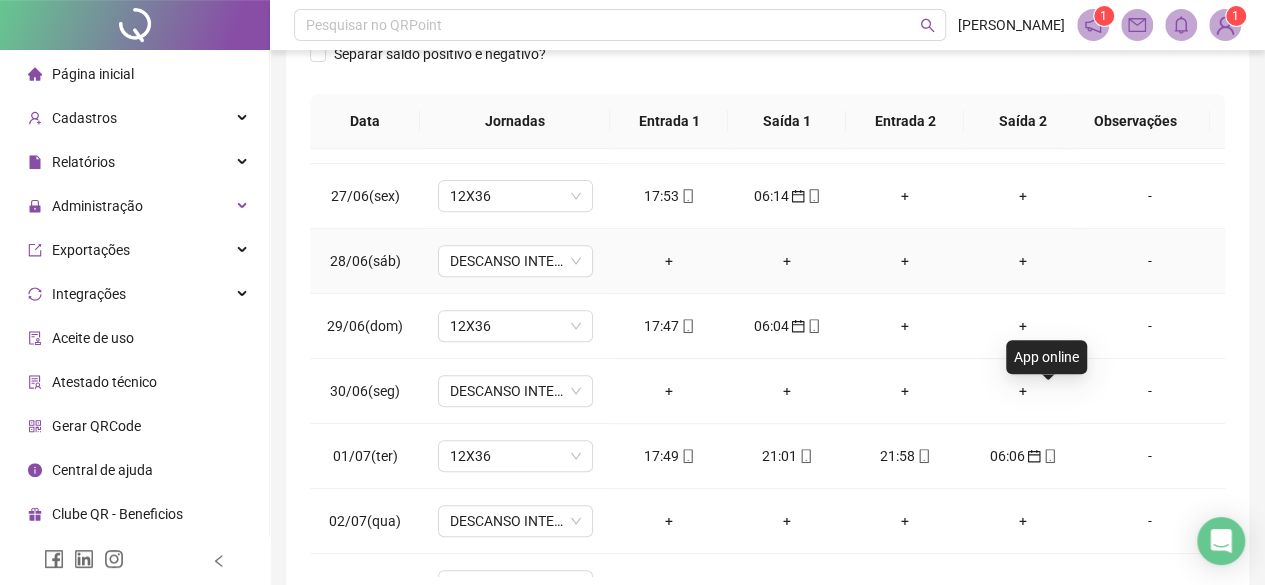 scroll, scrollTop: 200, scrollLeft: 0, axis: vertical 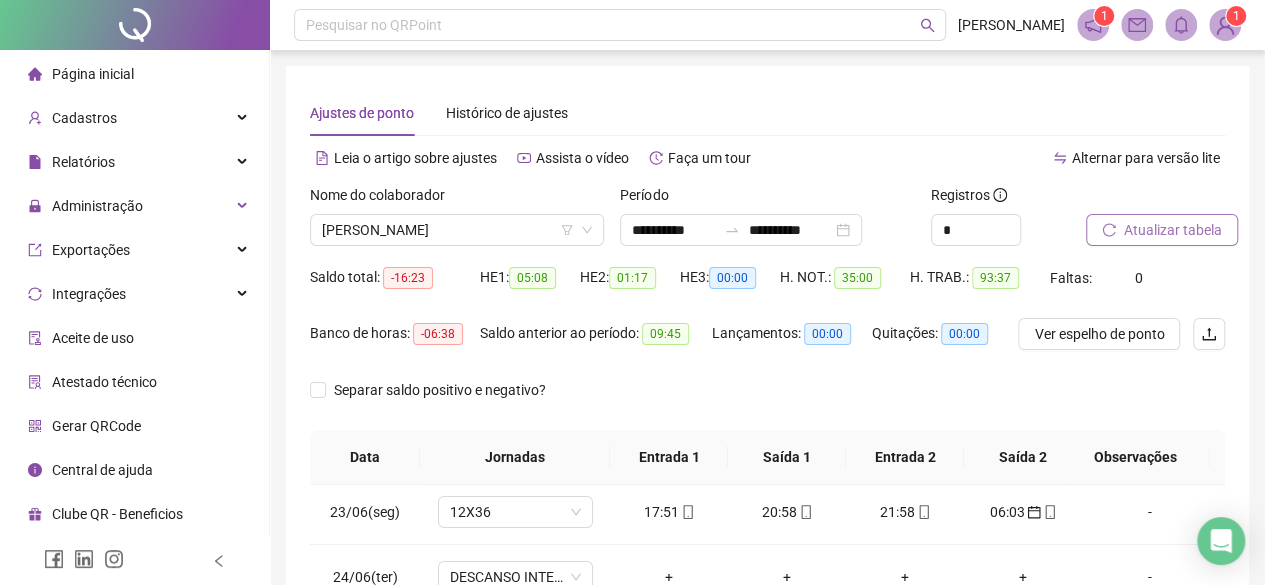 click on "Atualizar tabela" at bounding box center [1173, 230] 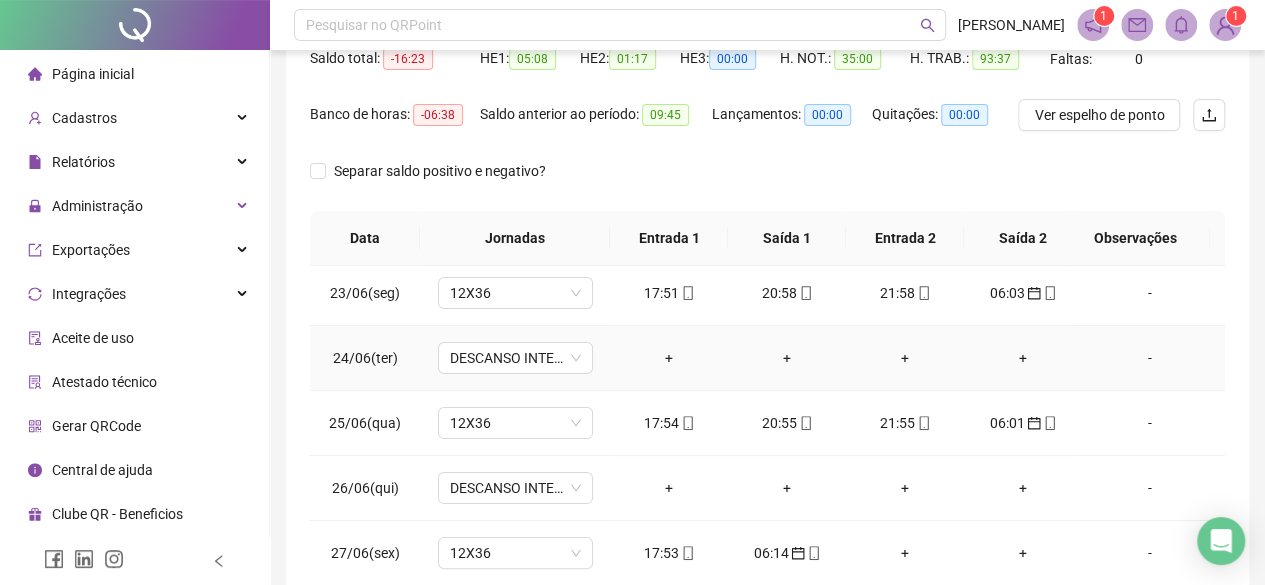 scroll, scrollTop: 436, scrollLeft: 0, axis: vertical 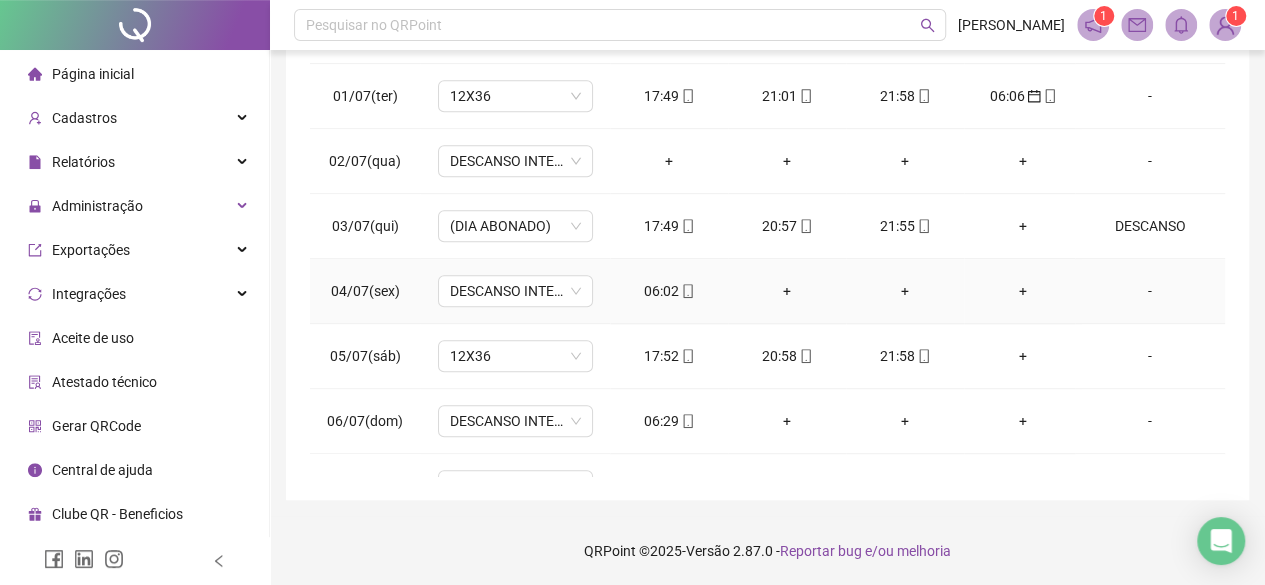 click on "06:02" at bounding box center (669, 291) 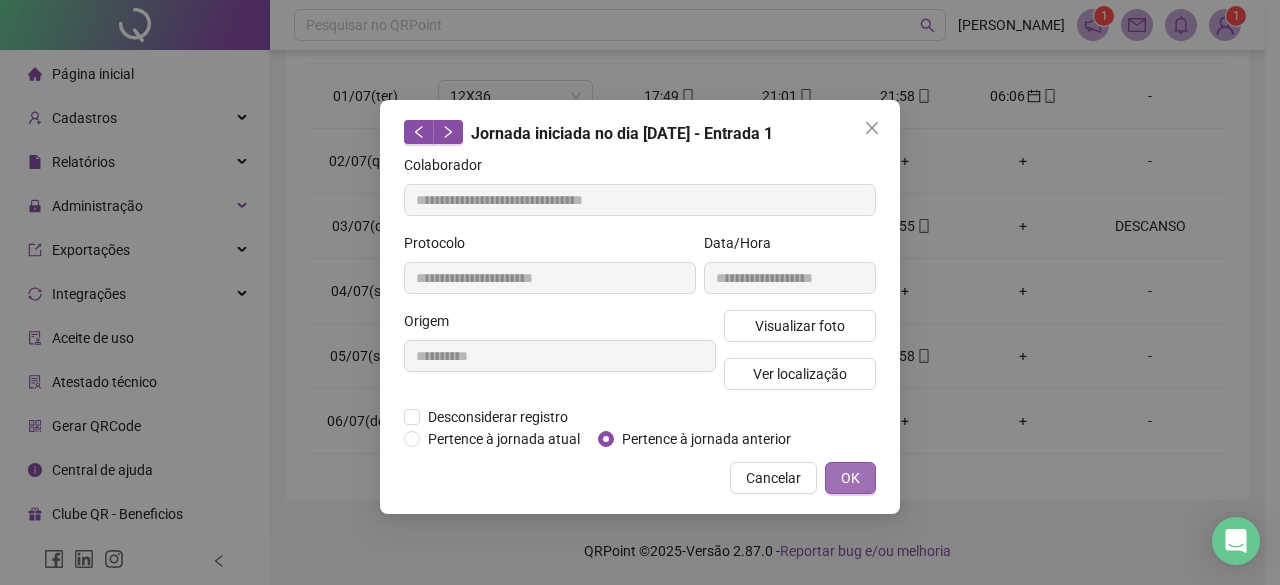 click on "OK" at bounding box center (850, 478) 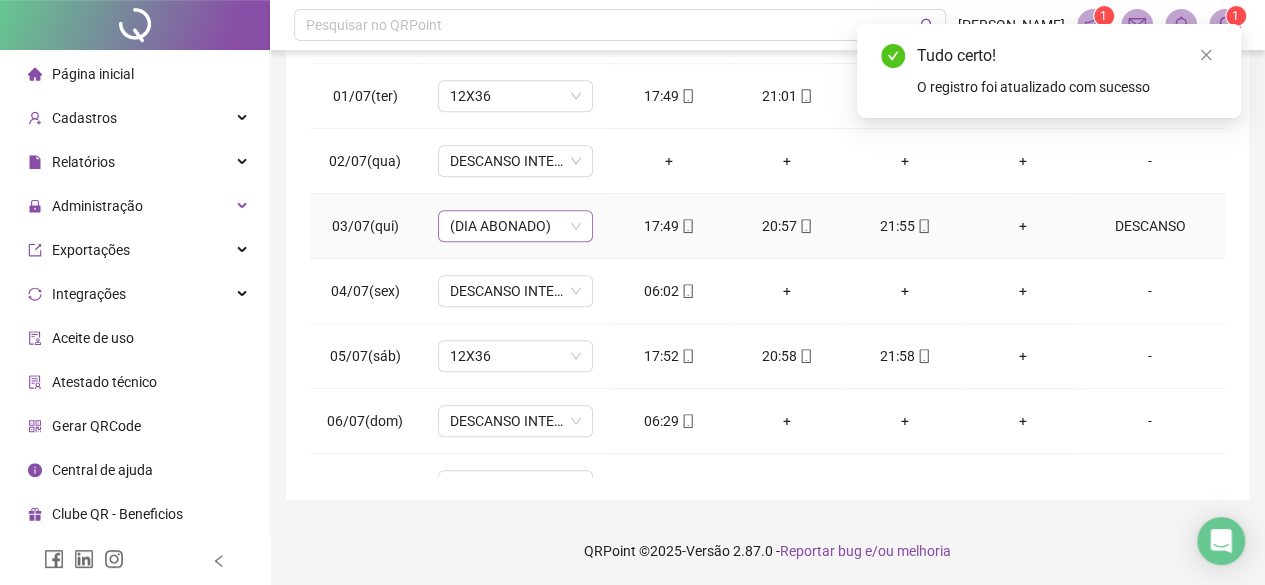 click on "(DIA ABONADO)" at bounding box center [515, 226] 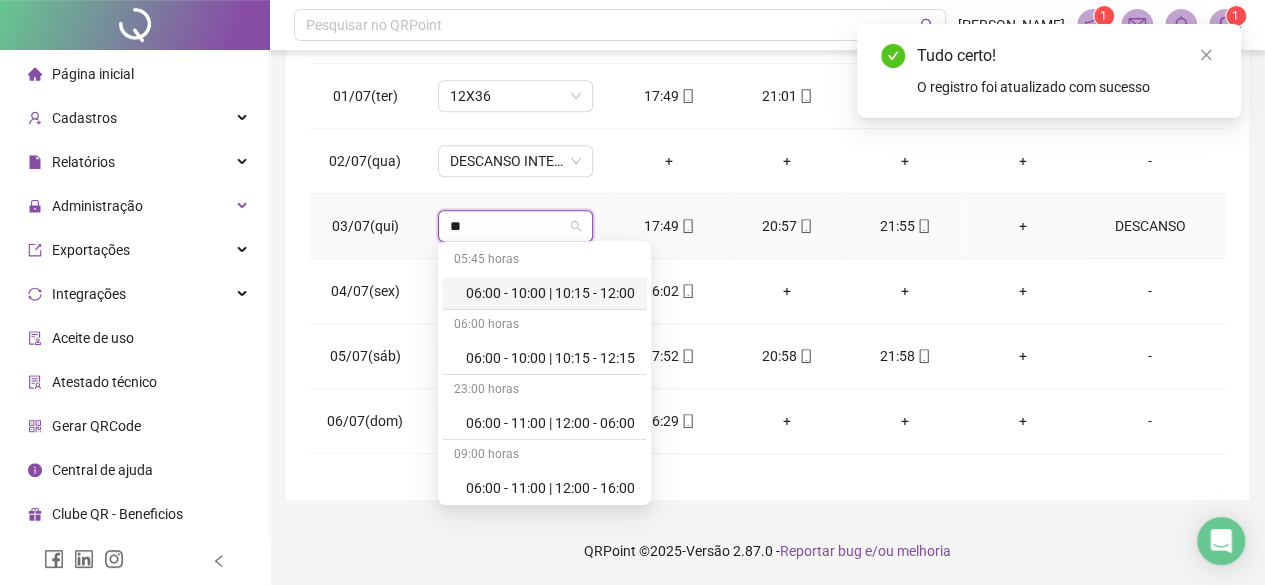 type on "***" 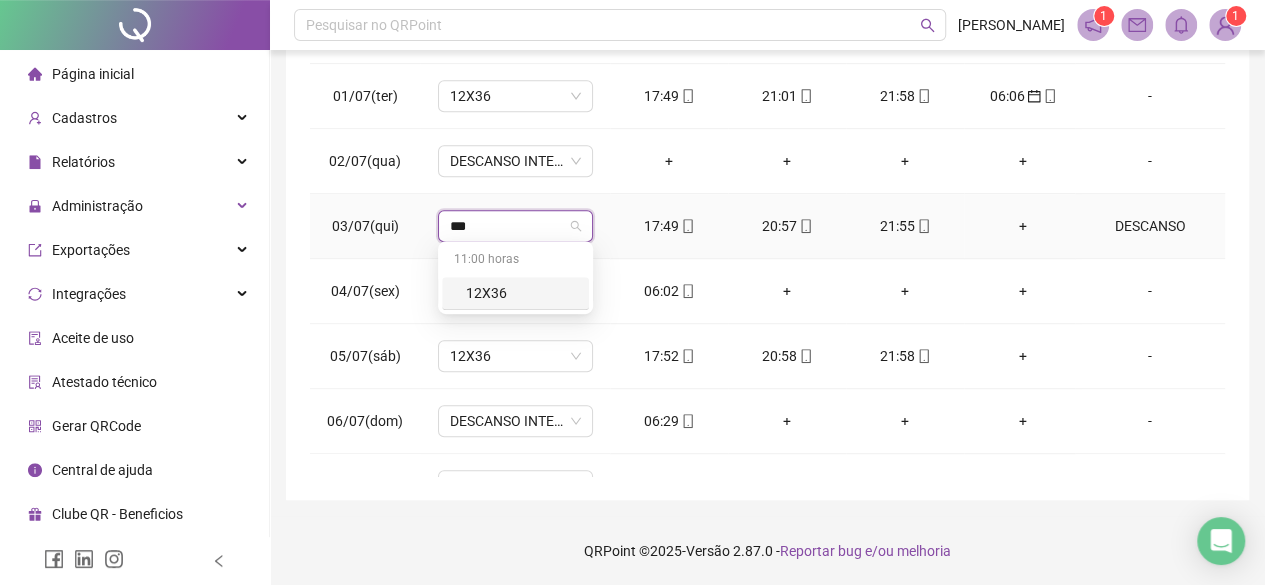 click on "12X36" at bounding box center (521, 293) 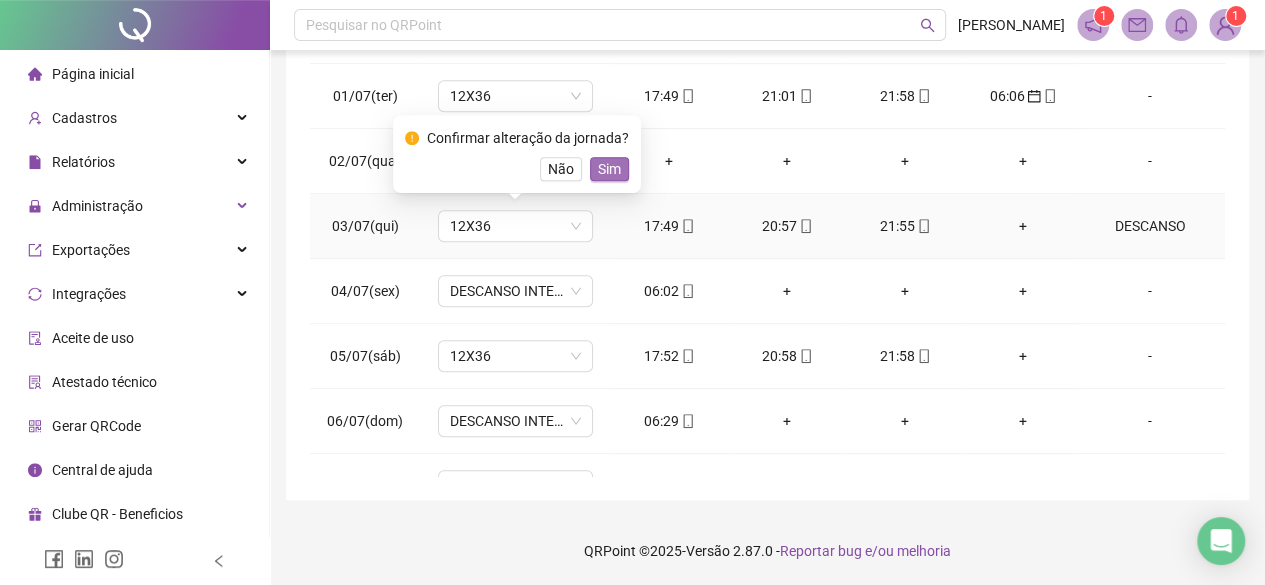 click on "Sim" at bounding box center (609, 169) 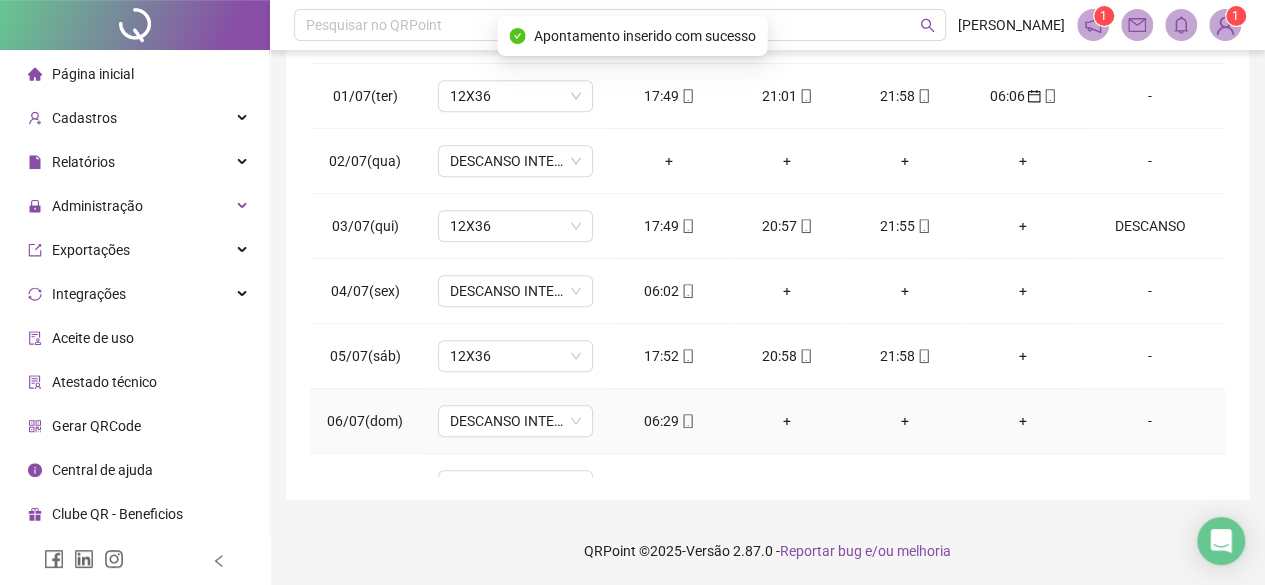 click on "06:29" at bounding box center (669, 421) 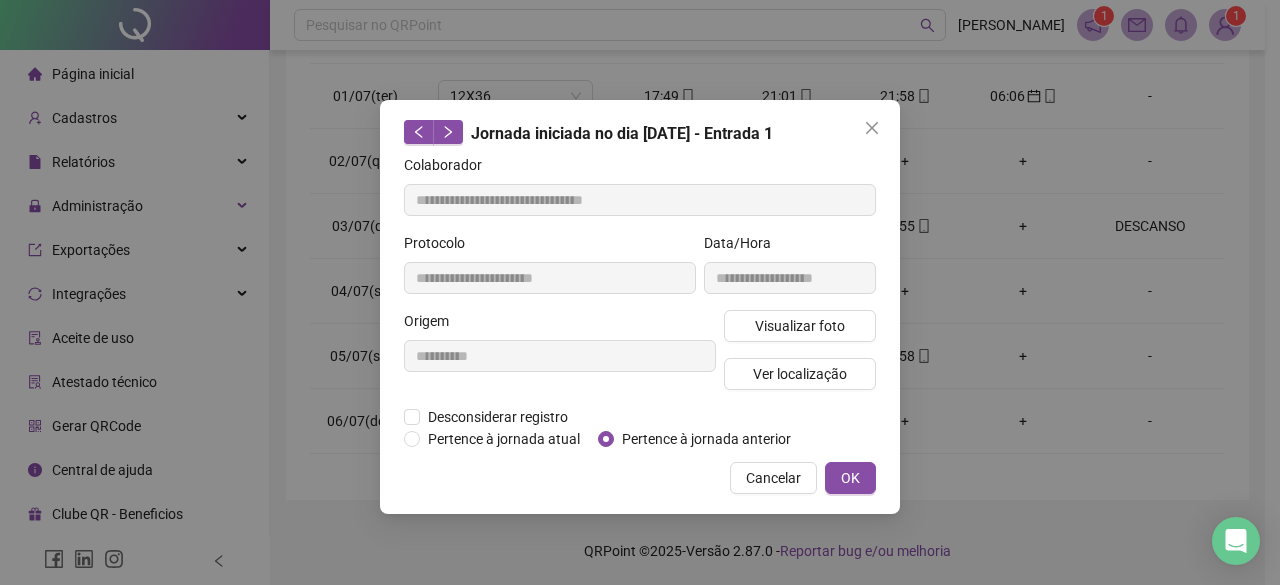 type on "**********" 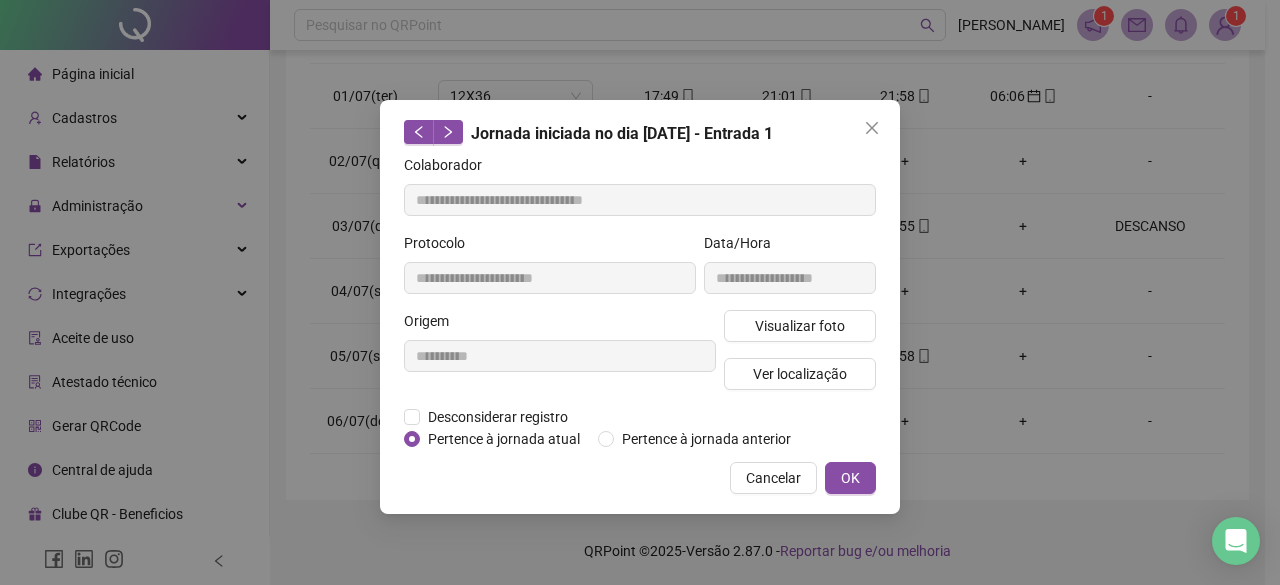 click on "**********" at bounding box center (640, 307) 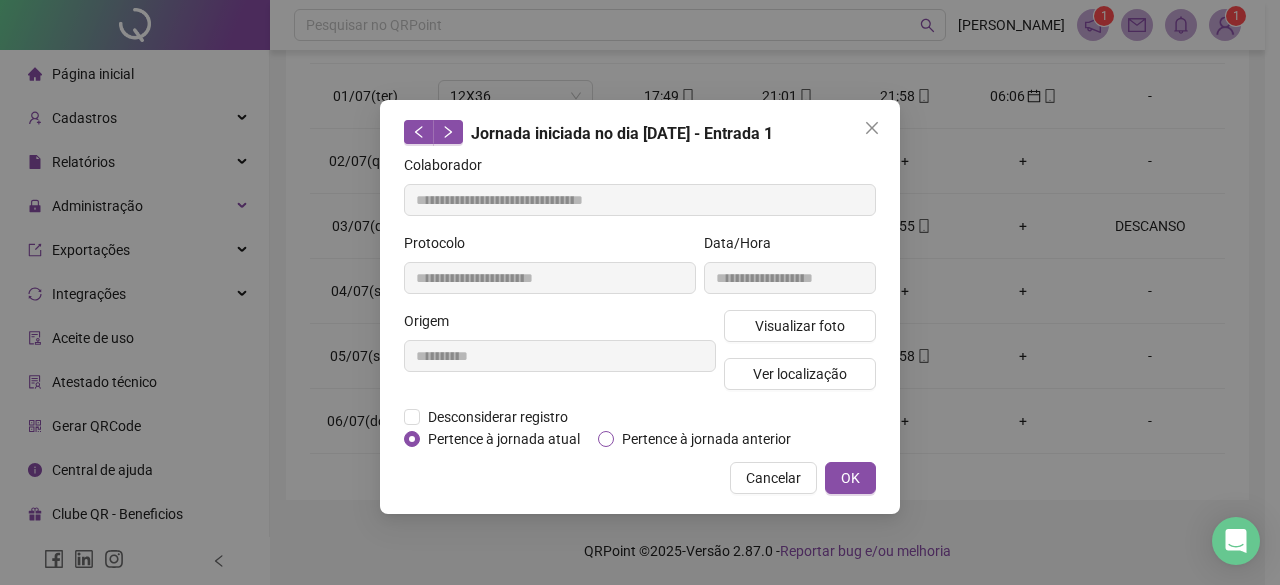 click on "Pertence à jornada anterior" at bounding box center [706, 439] 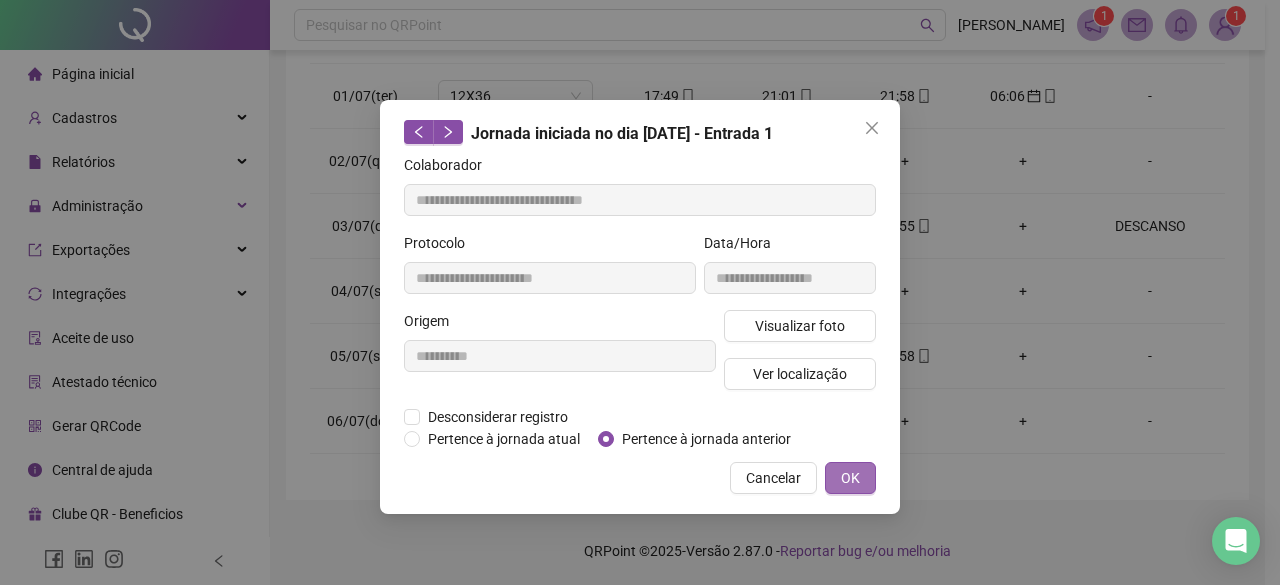 click on "OK" at bounding box center (850, 478) 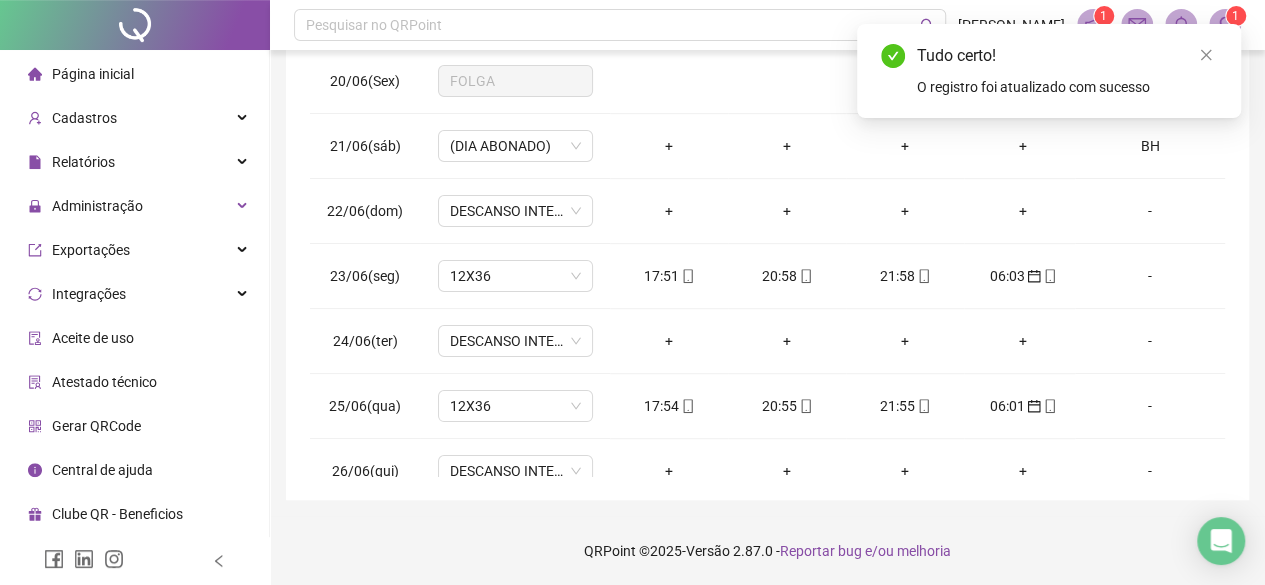 scroll, scrollTop: 0, scrollLeft: 0, axis: both 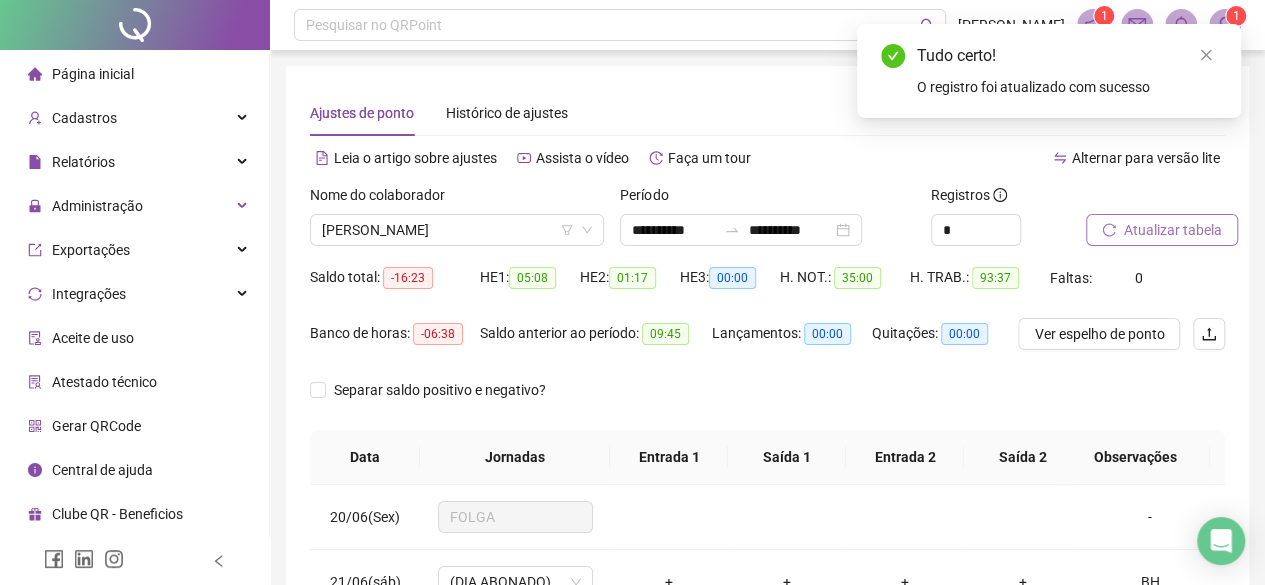 click on "Atualizar tabela" at bounding box center [1173, 230] 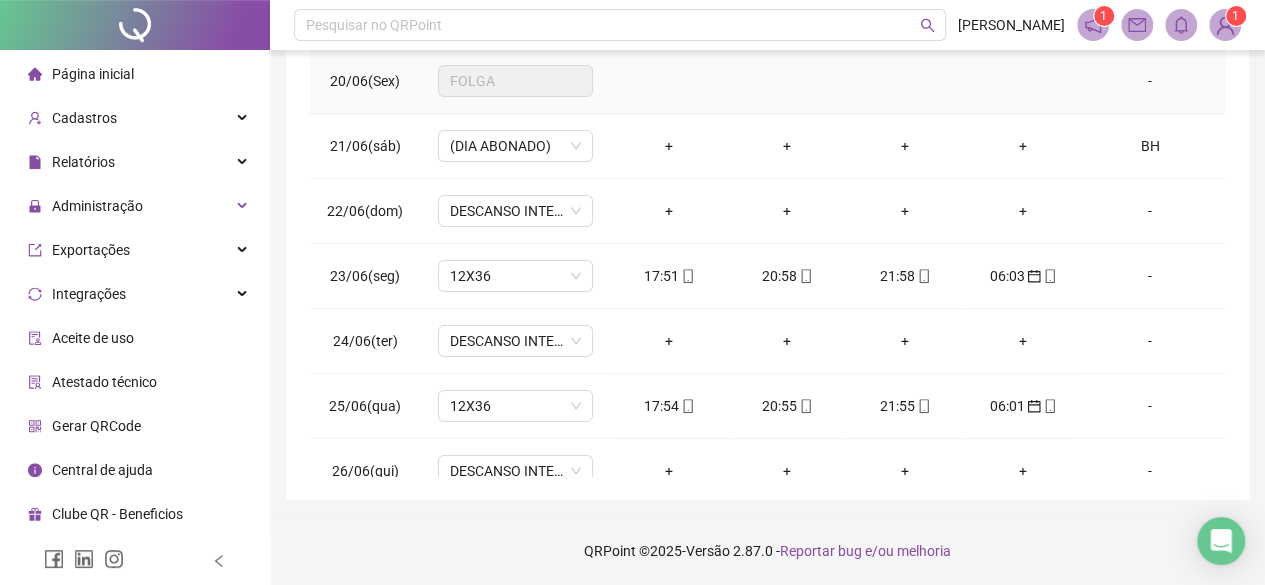 scroll, scrollTop: 436, scrollLeft: 0, axis: vertical 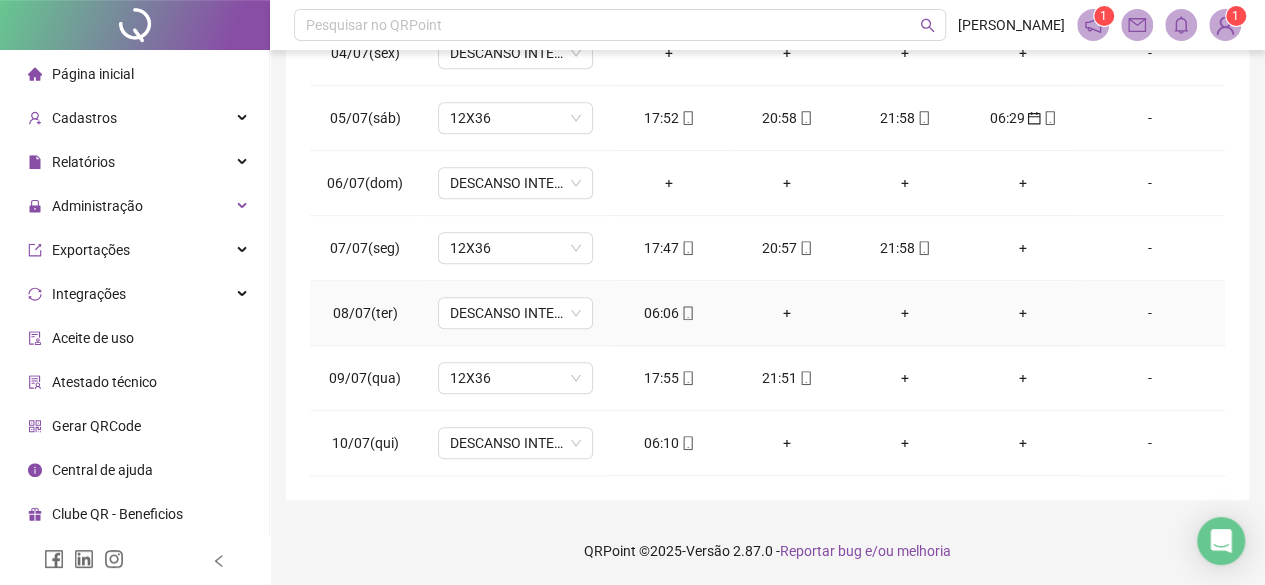 click on "06:06" at bounding box center [669, 313] 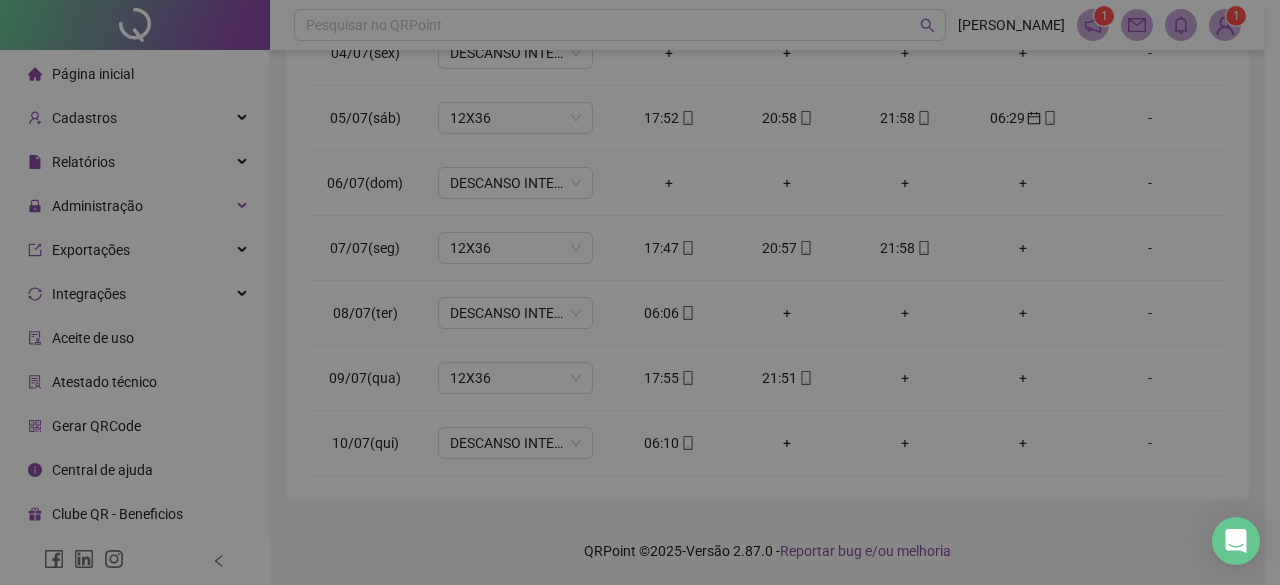 type on "**********" 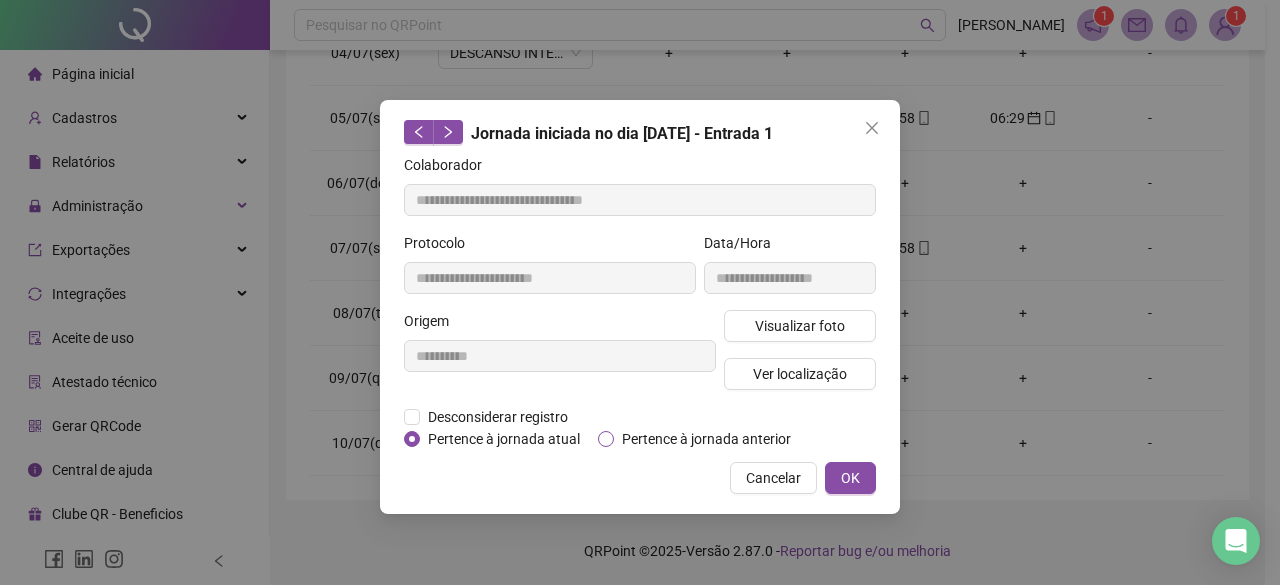 click on "Pertence à jornada anterior" at bounding box center [706, 439] 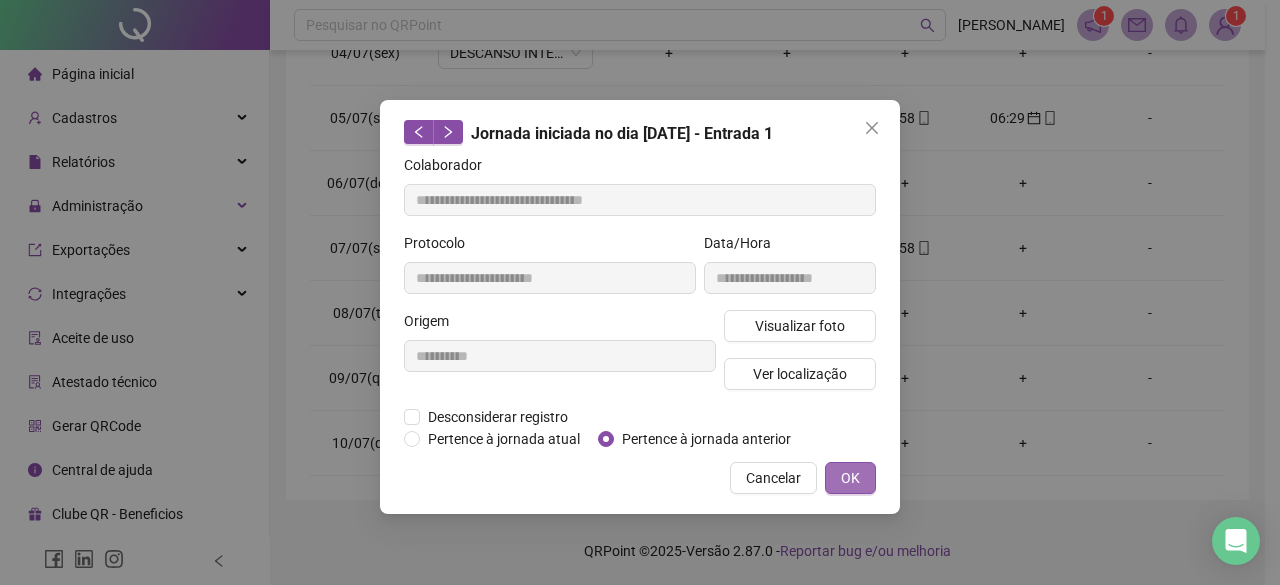 click on "OK" at bounding box center [850, 478] 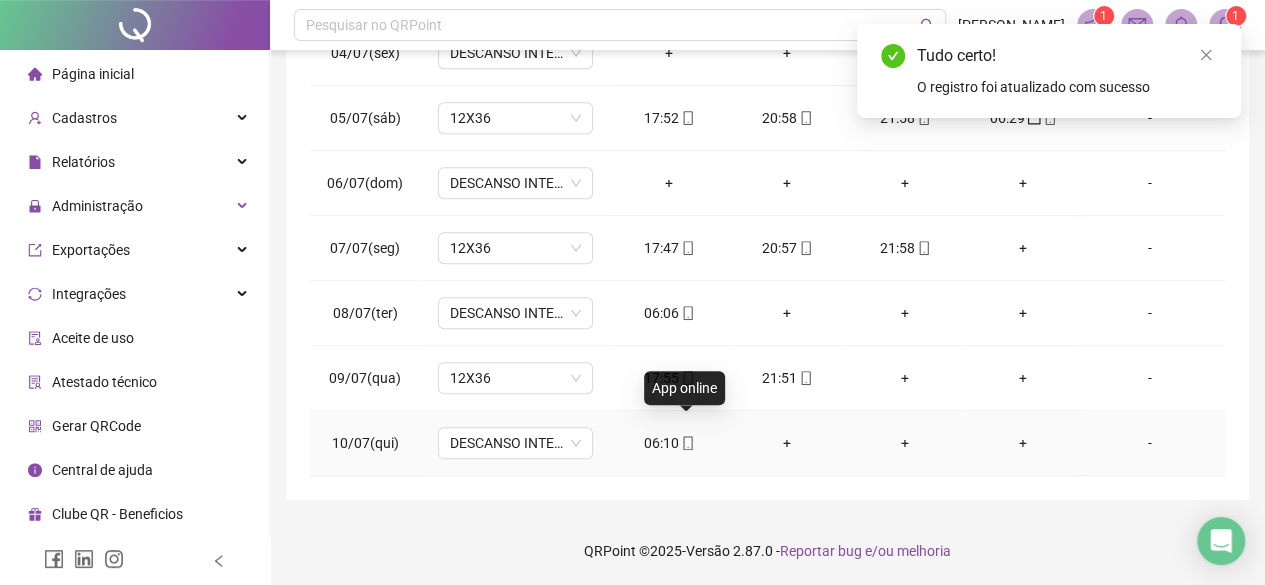 click 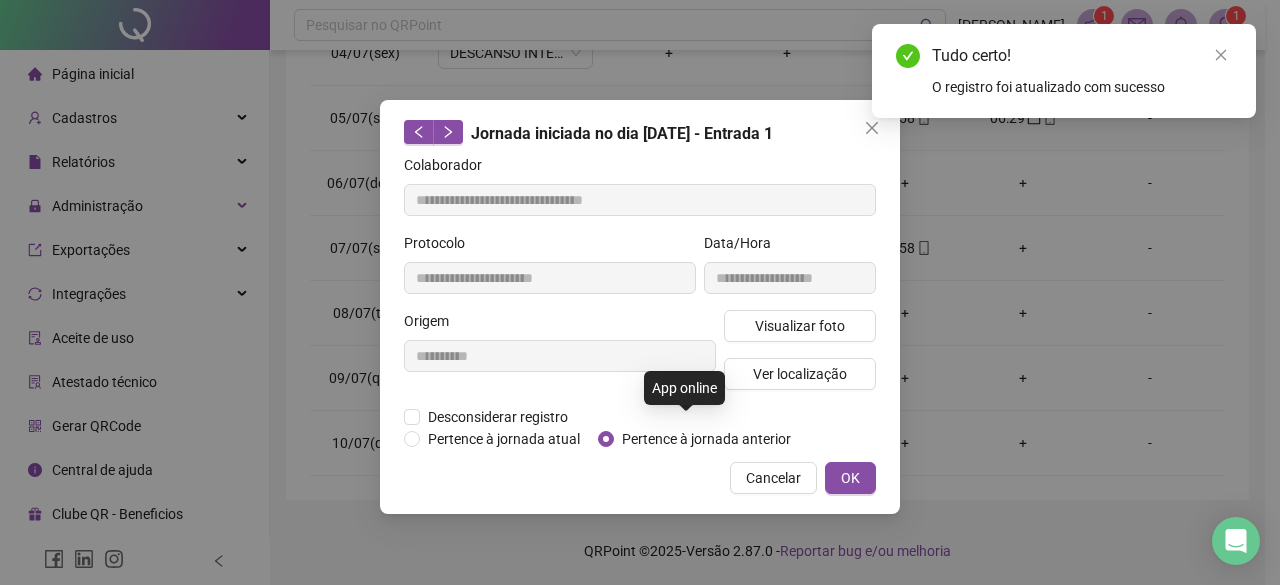 type on "**********" 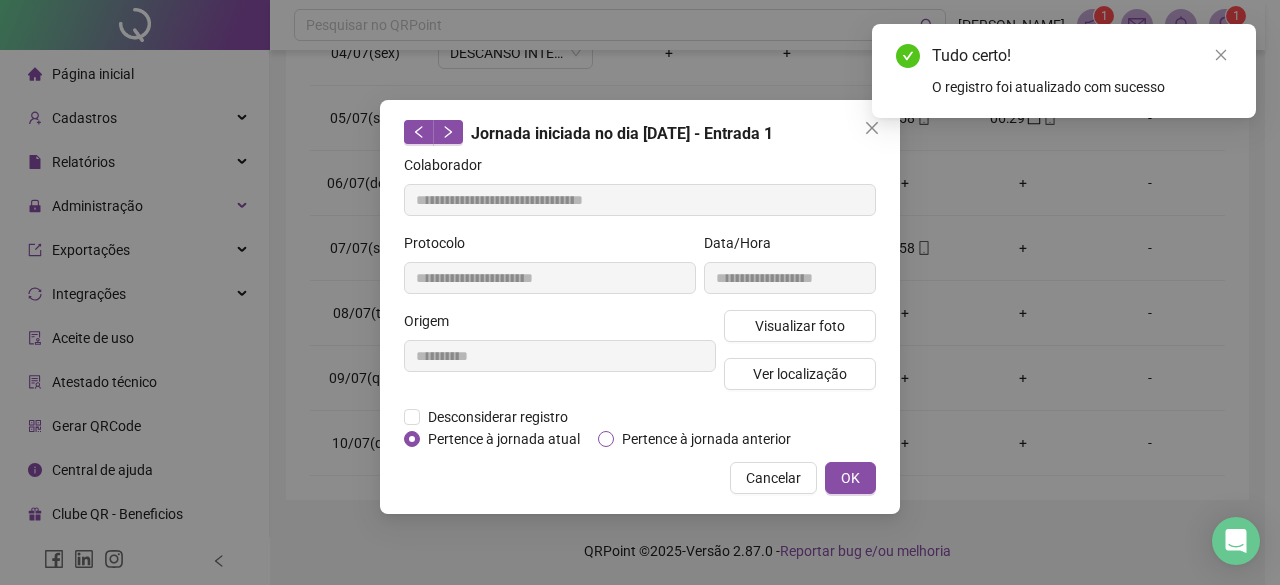 click on "Pertence à jornada anterior" at bounding box center [706, 439] 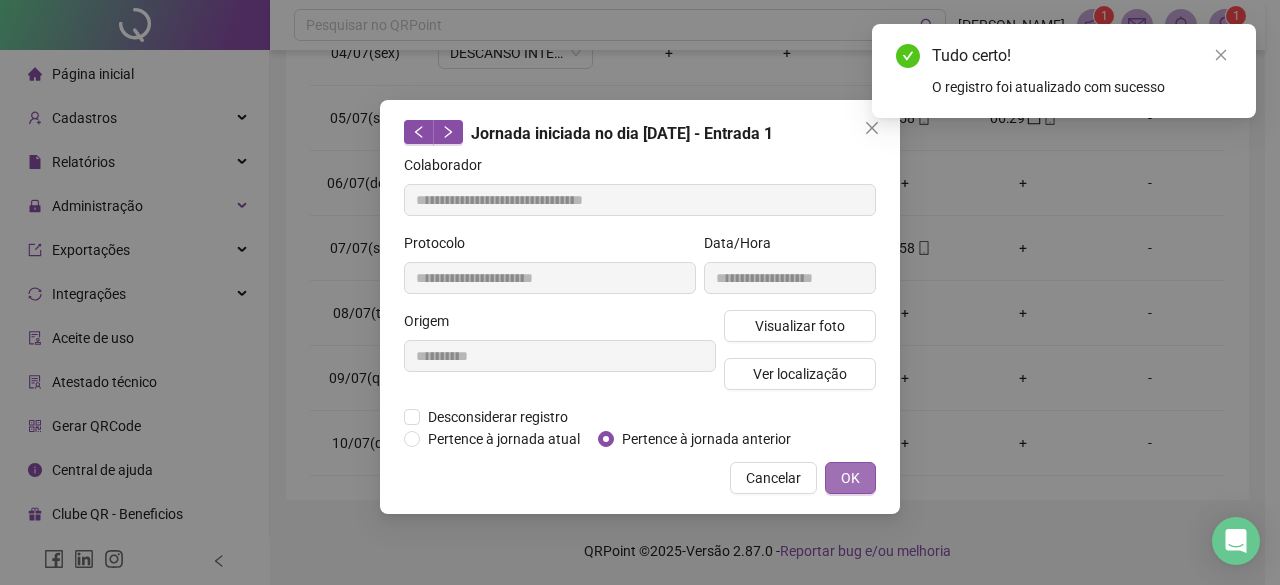 click on "OK" at bounding box center (850, 478) 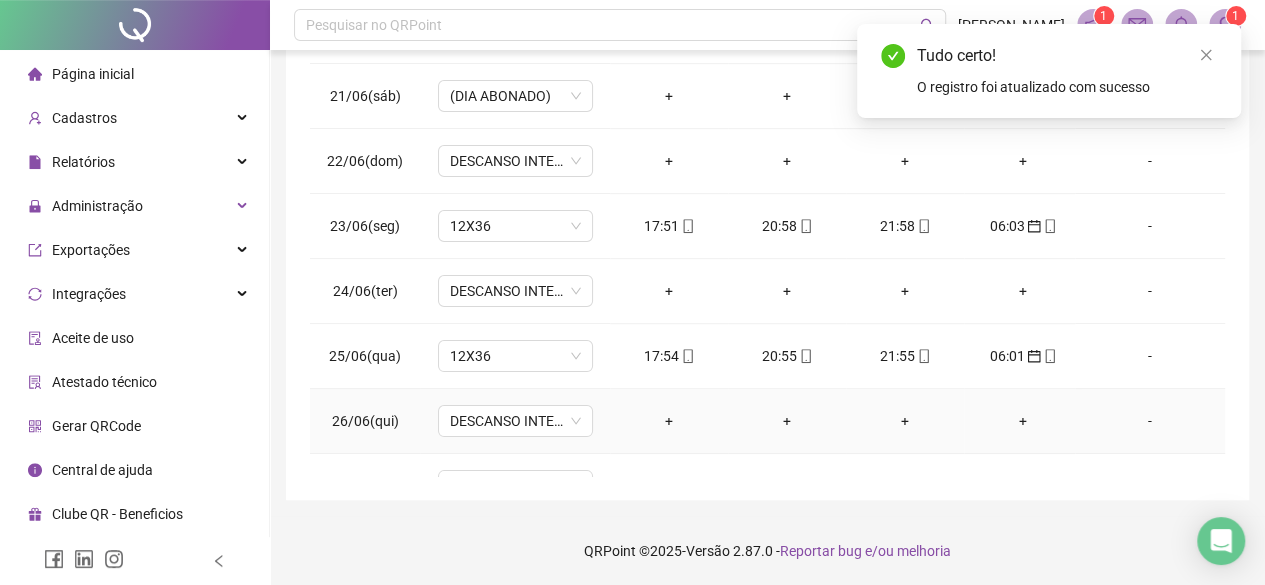 scroll, scrollTop: 0, scrollLeft: 0, axis: both 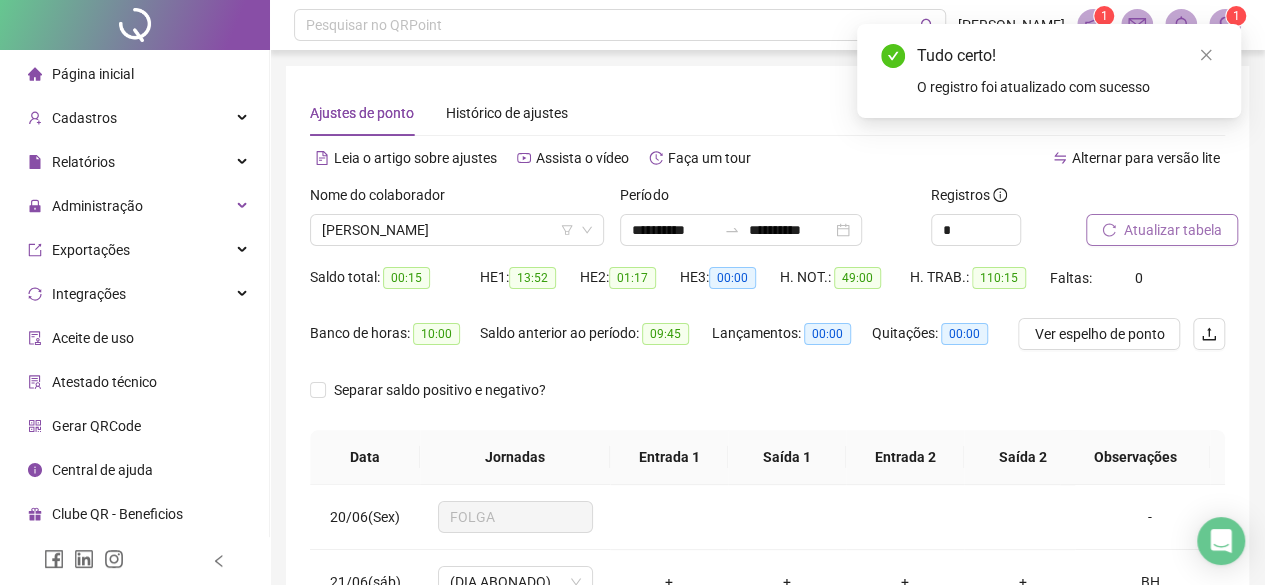 click on "Atualizar tabela" at bounding box center (1162, 230) 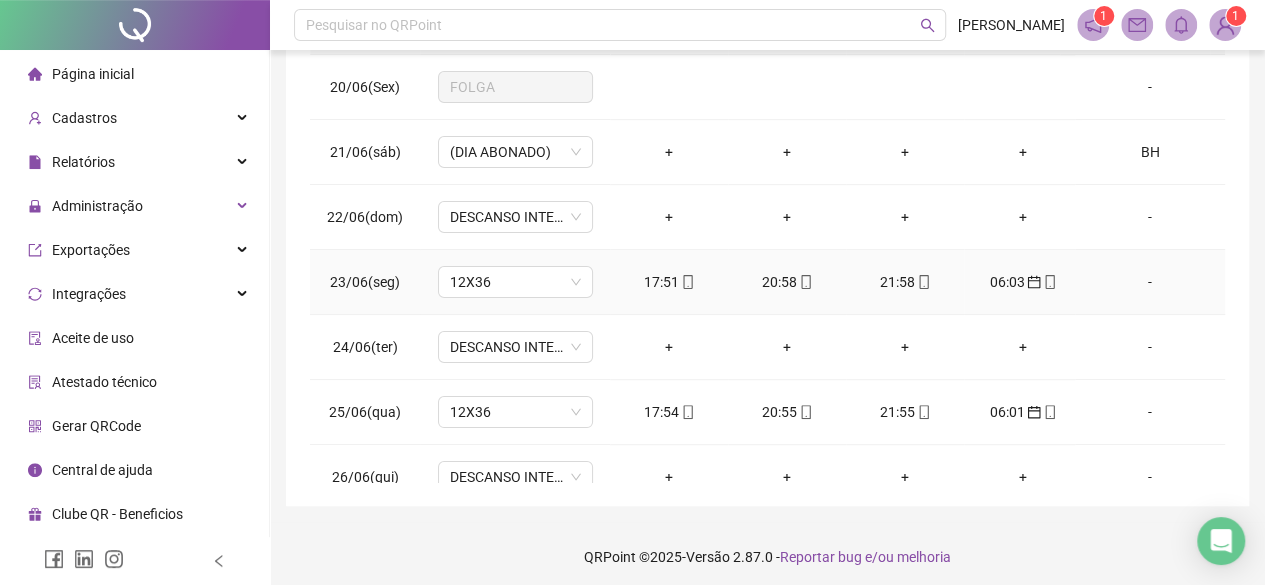 scroll, scrollTop: 436, scrollLeft: 0, axis: vertical 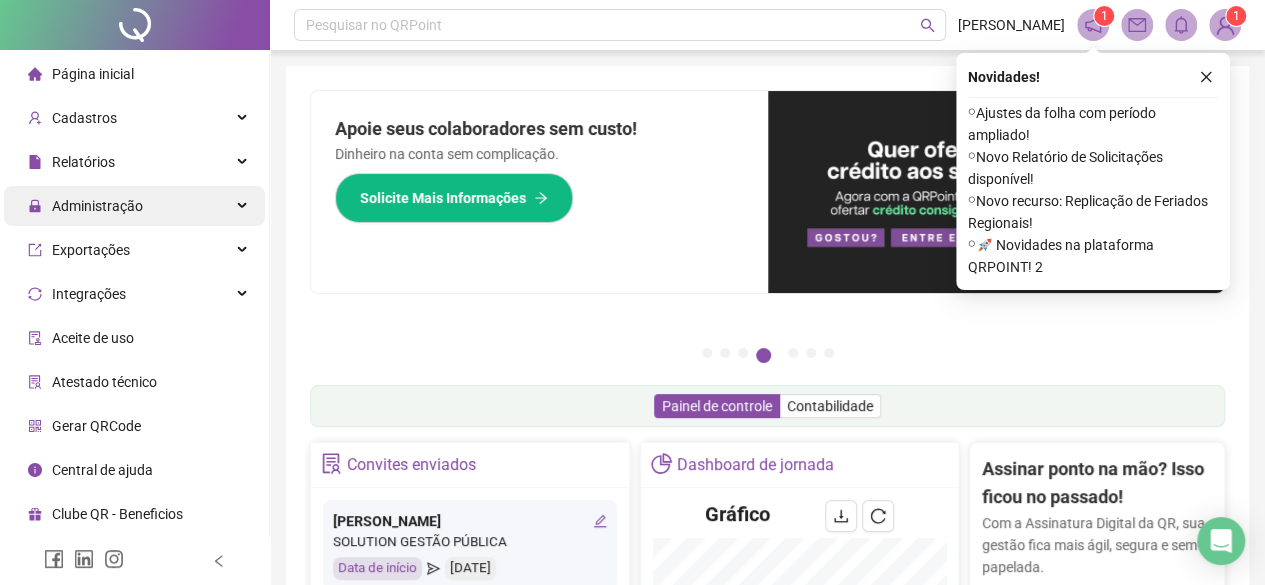 click on "Administração" at bounding box center [97, 206] 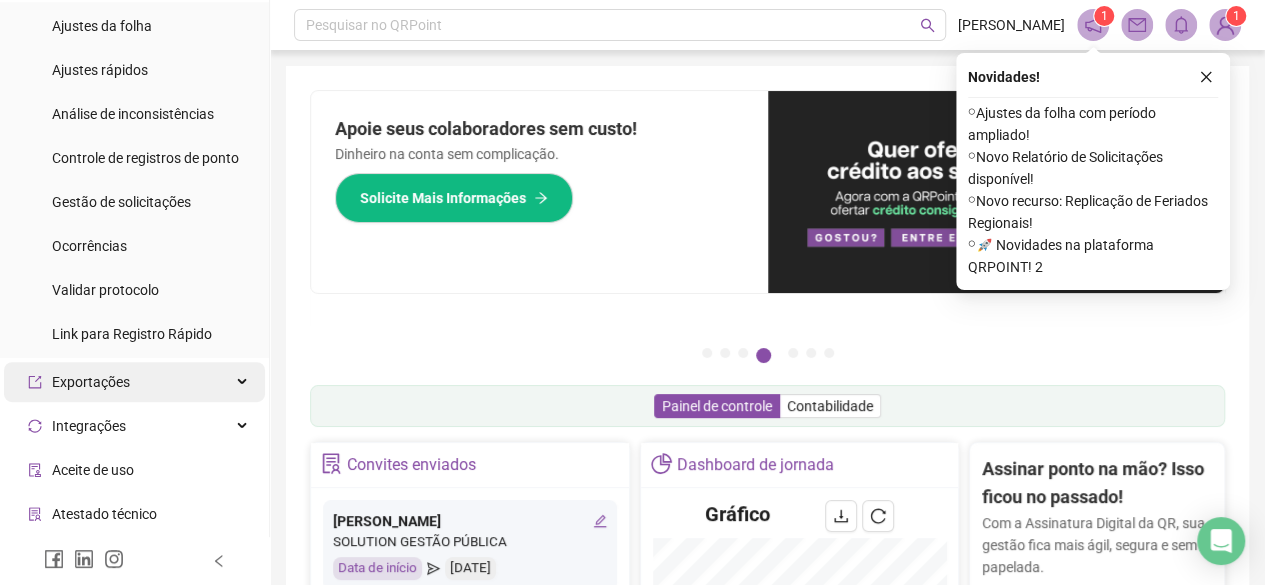 scroll, scrollTop: 312, scrollLeft: 0, axis: vertical 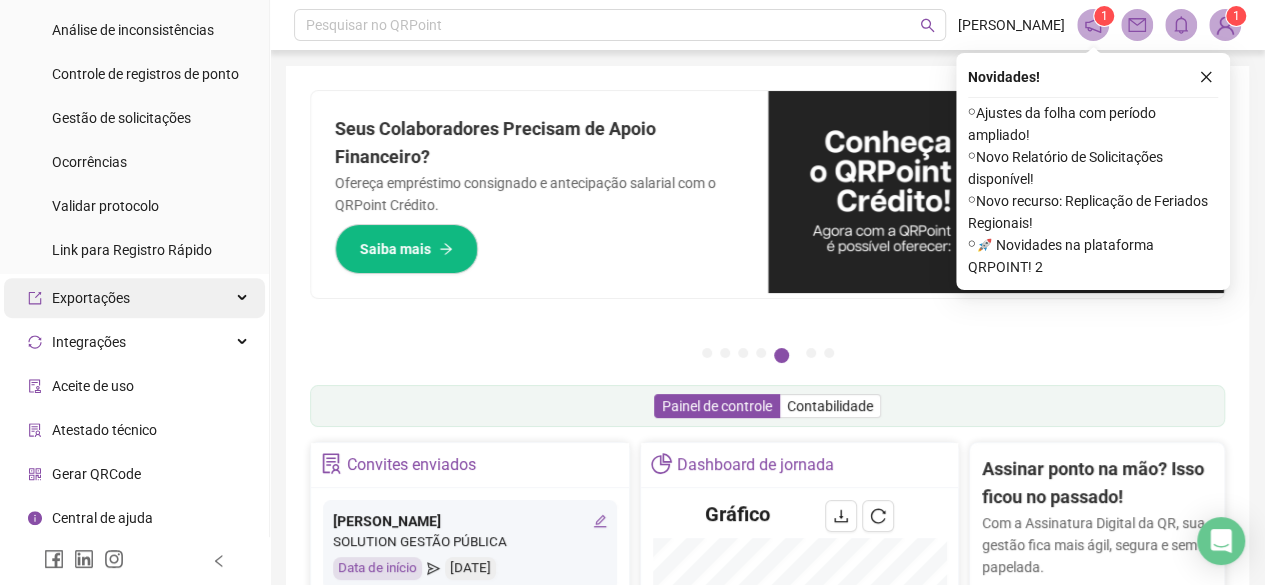 click on "Exportações" at bounding box center (91, 298) 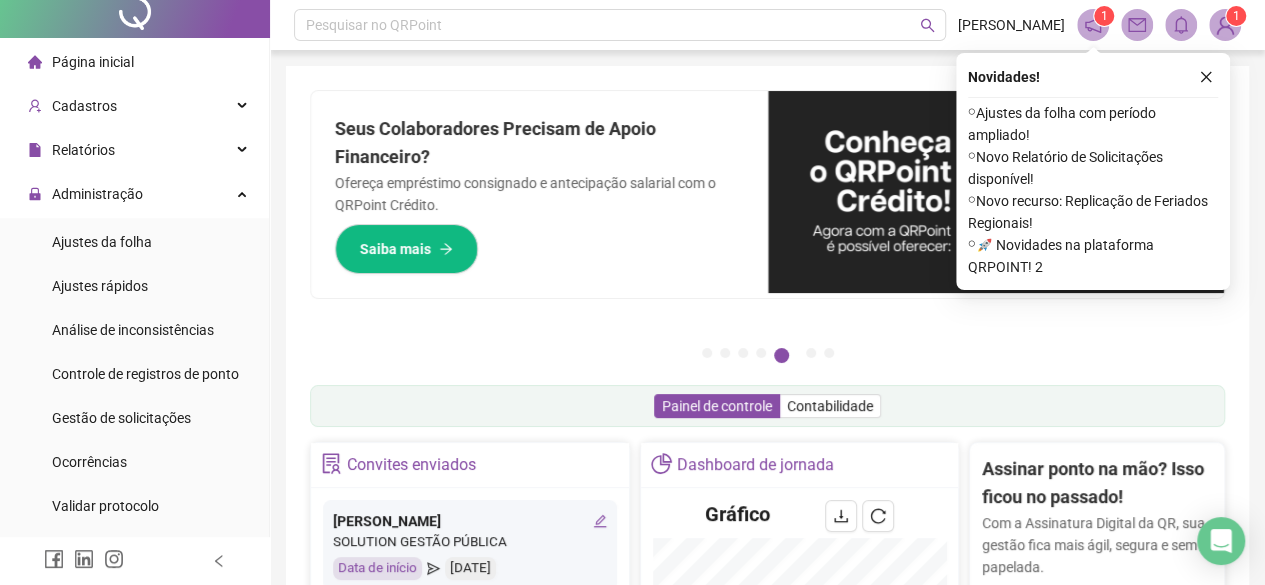 scroll, scrollTop: 0, scrollLeft: 0, axis: both 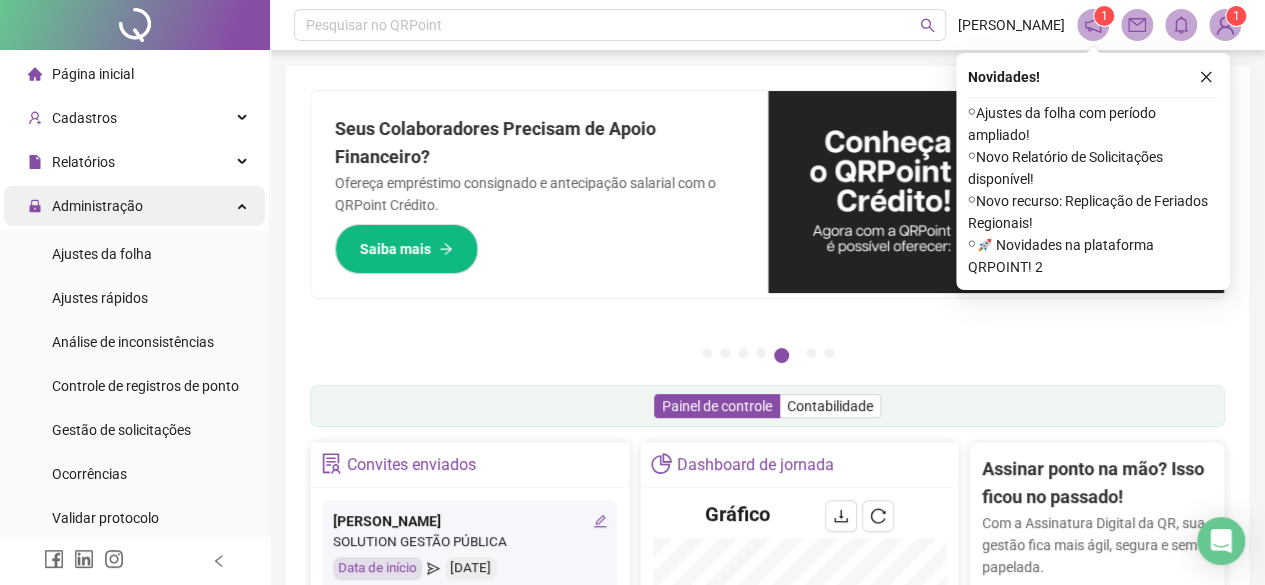 click on "Administração" at bounding box center [97, 206] 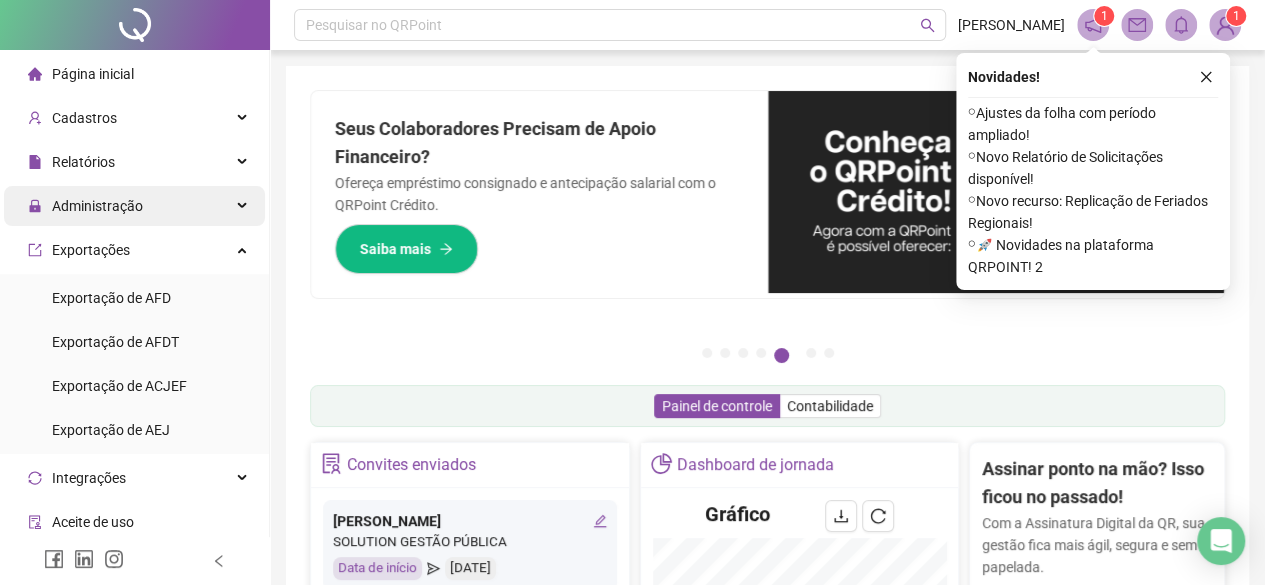 click on "Administração" at bounding box center (97, 206) 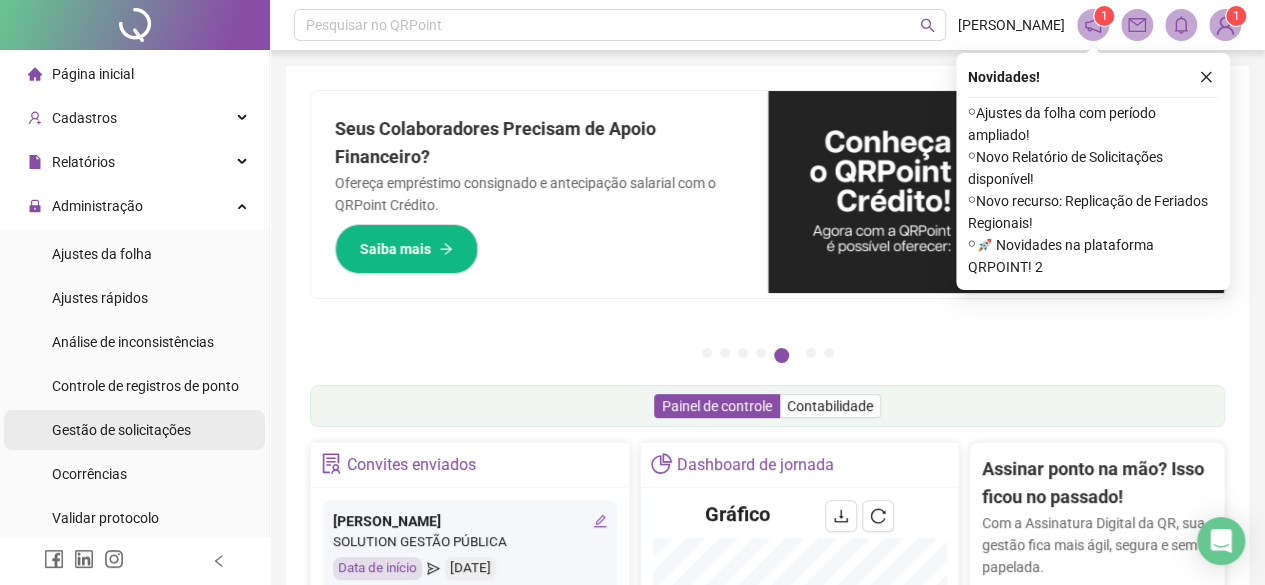 click on "Gestão de solicitações" at bounding box center (121, 430) 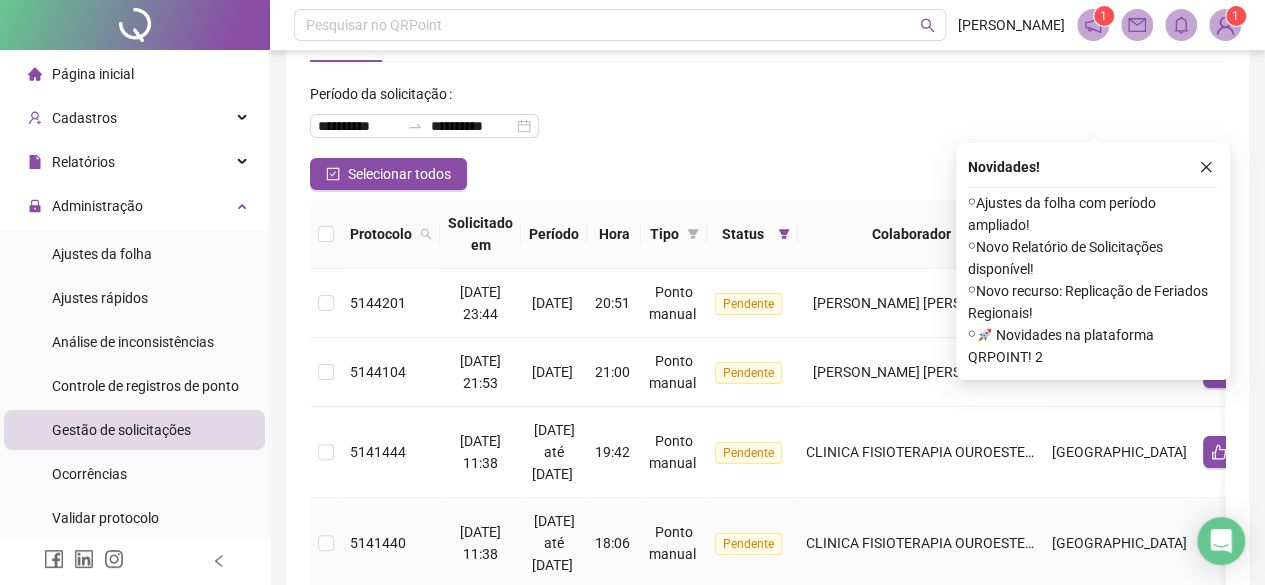 scroll, scrollTop: 200, scrollLeft: 0, axis: vertical 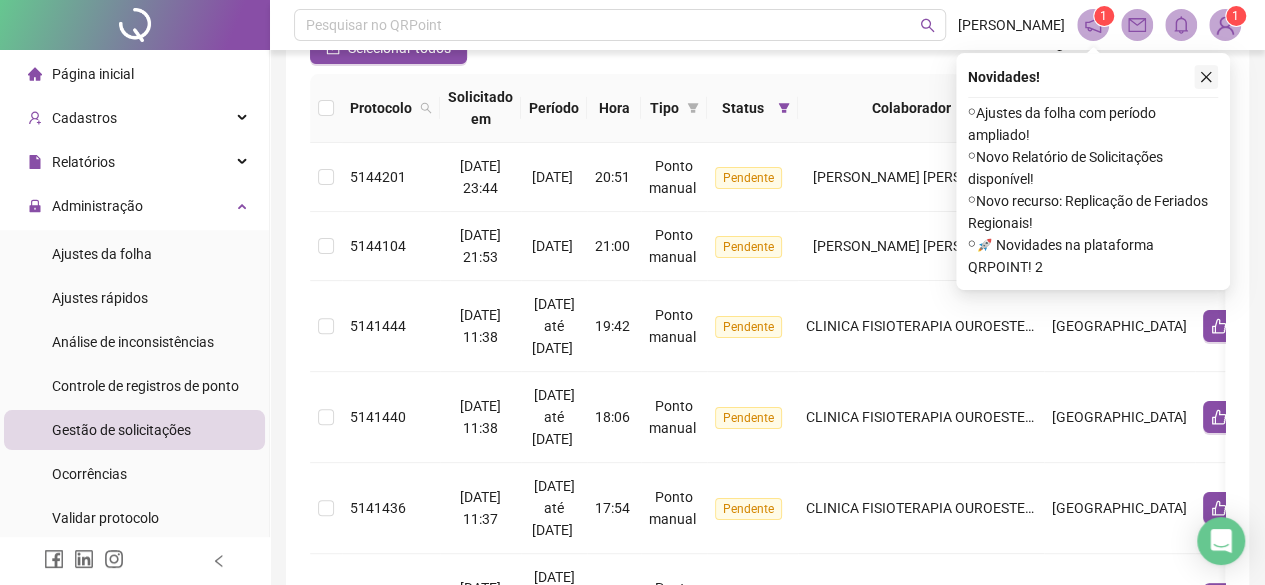 click 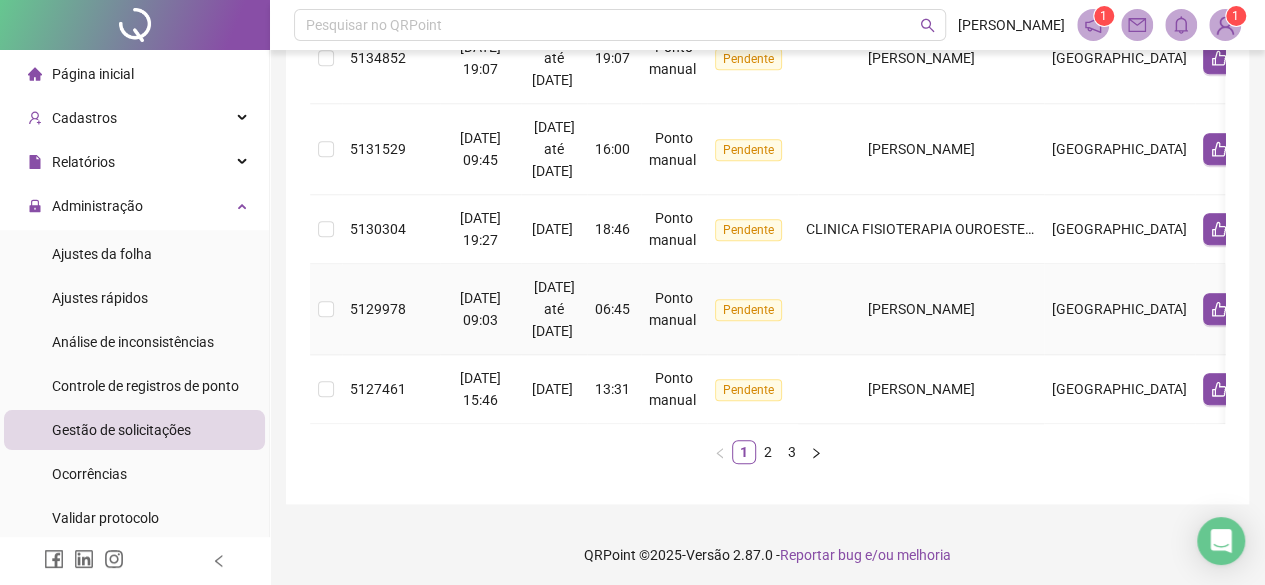 scroll, scrollTop: 916, scrollLeft: 0, axis: vertical 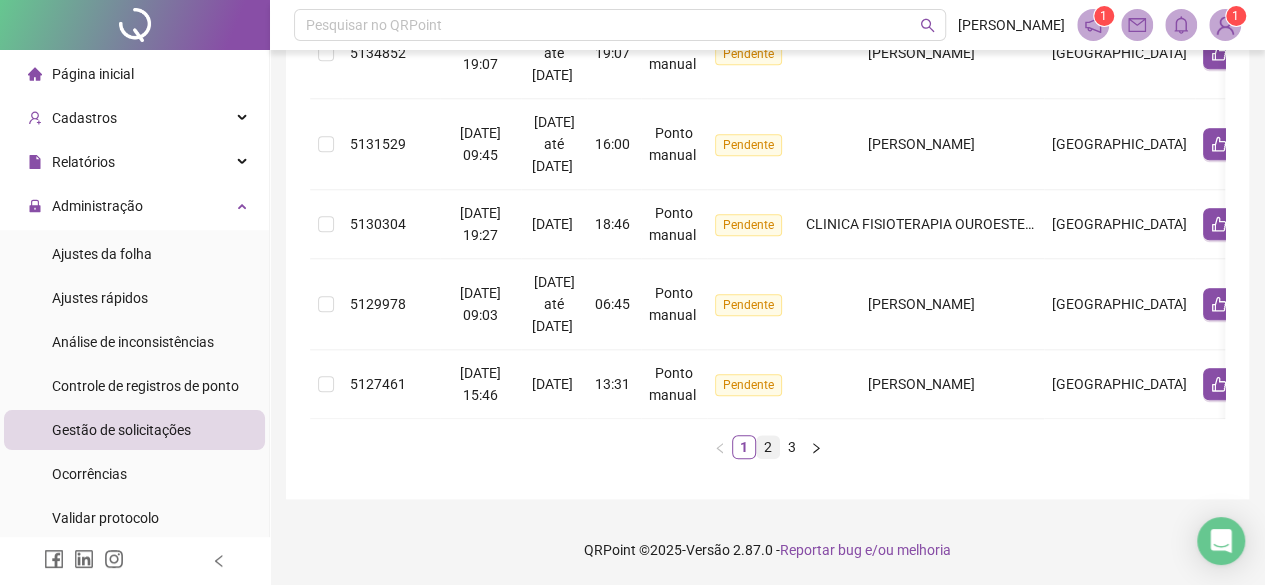 click on "2" at bounding box center (768, 447) 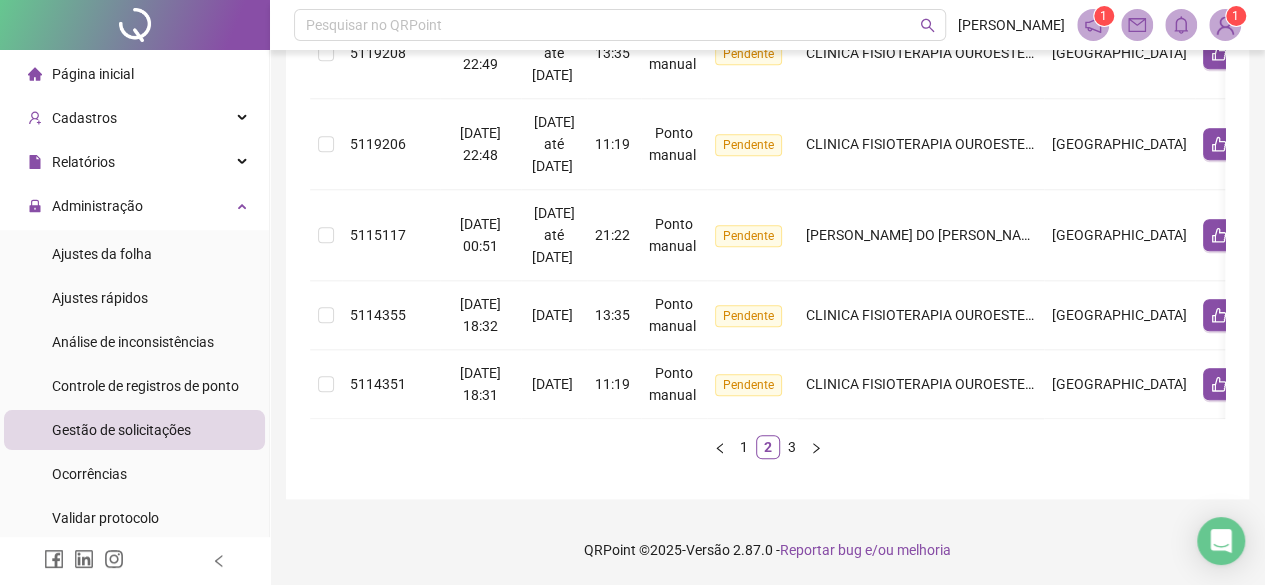 scroll, scrollTop: 960, scrollLeft: 0, axis: vertical 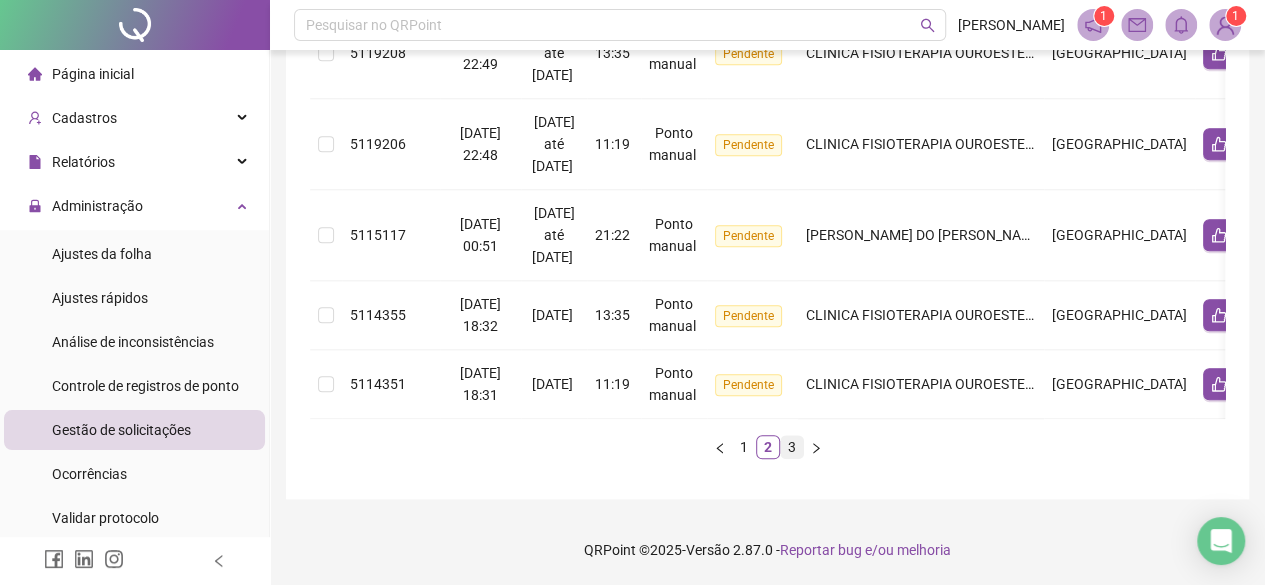 click on "3" at bounding box center (792, 447) 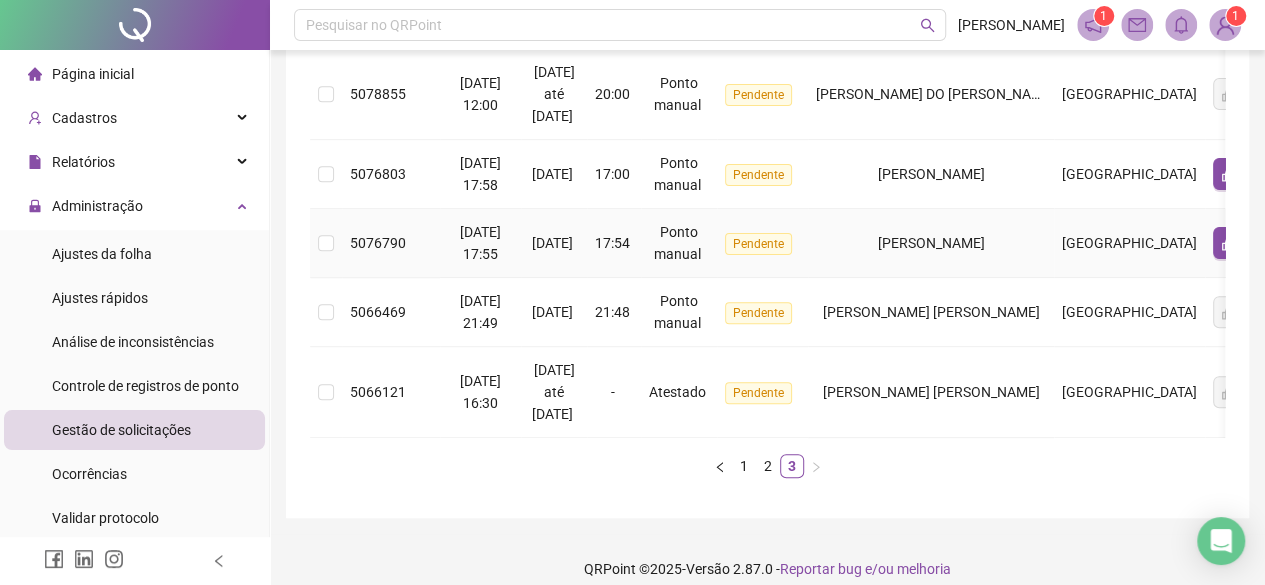 scroll, scrollTop: 485, scrollLeft: 0, axis: vertical 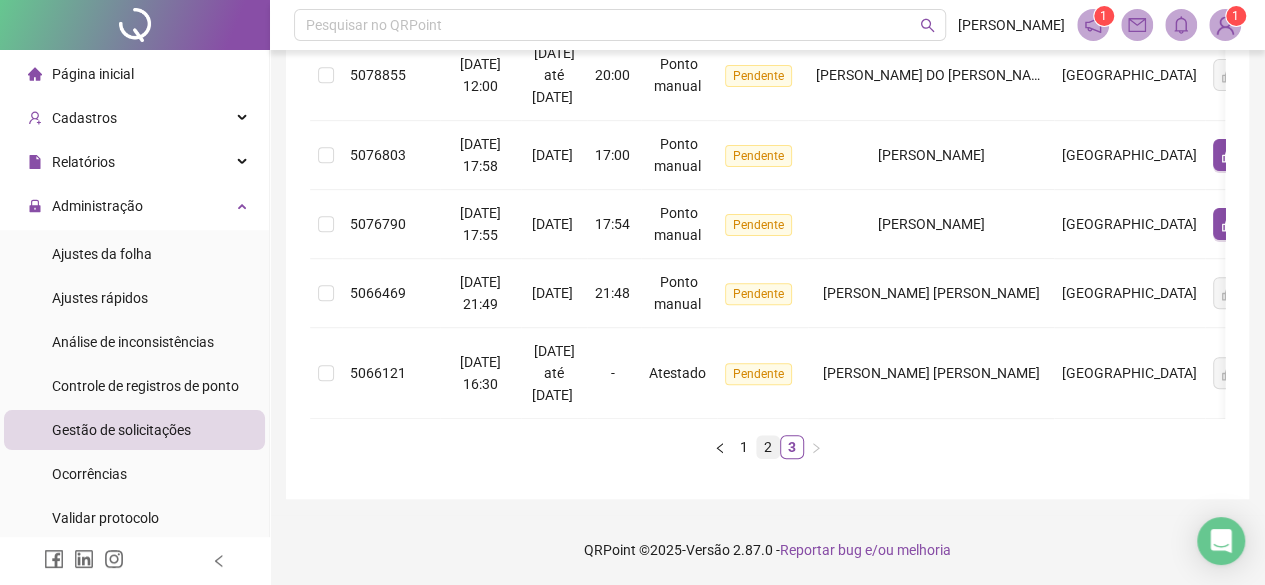 click on "2" at bounding box center (768, 447) 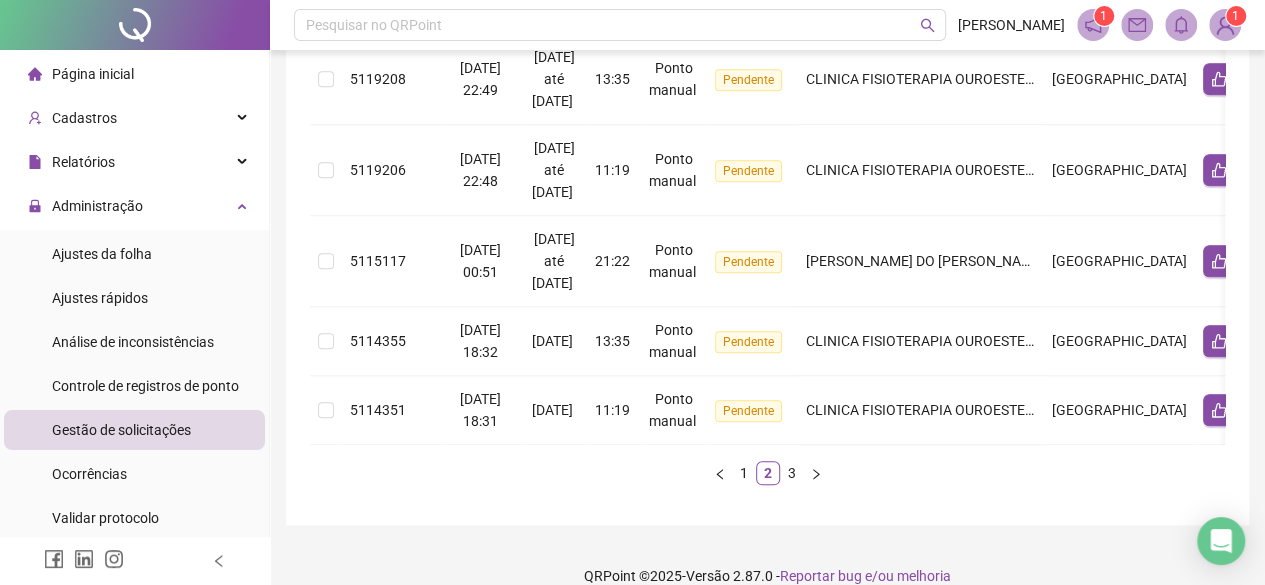 scroll, scrollTop: 960, scrollLeft: 0, axis: vertical 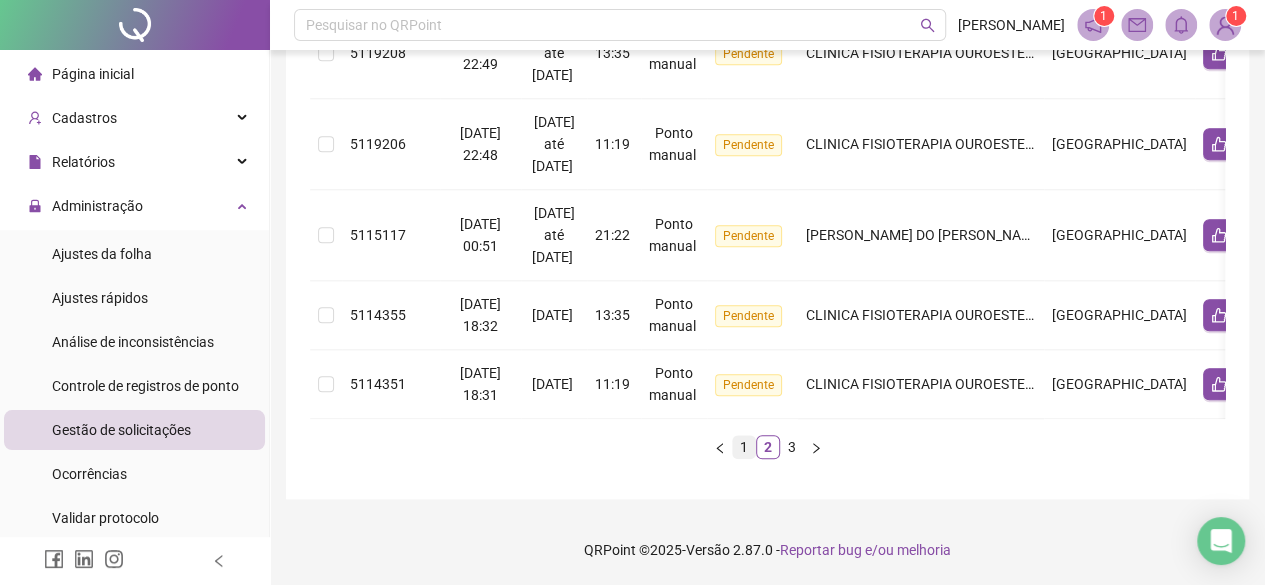 click on "1" at bounding box center (744, 447) 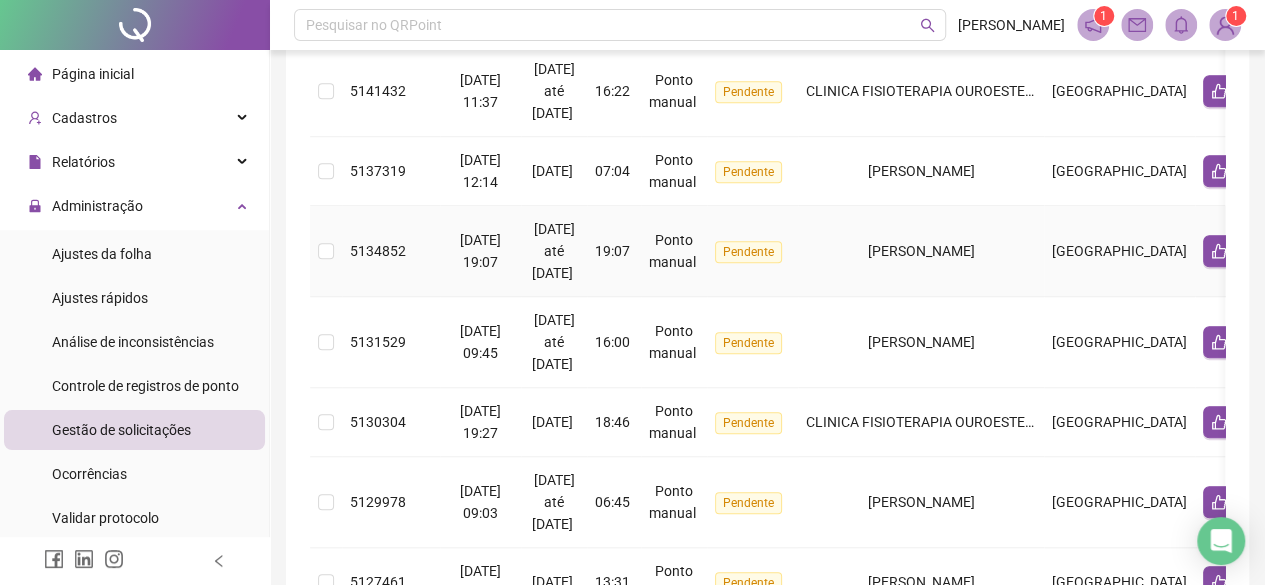 scroll, scrollTop: 716, scrollLeft: 0, axis: vertical 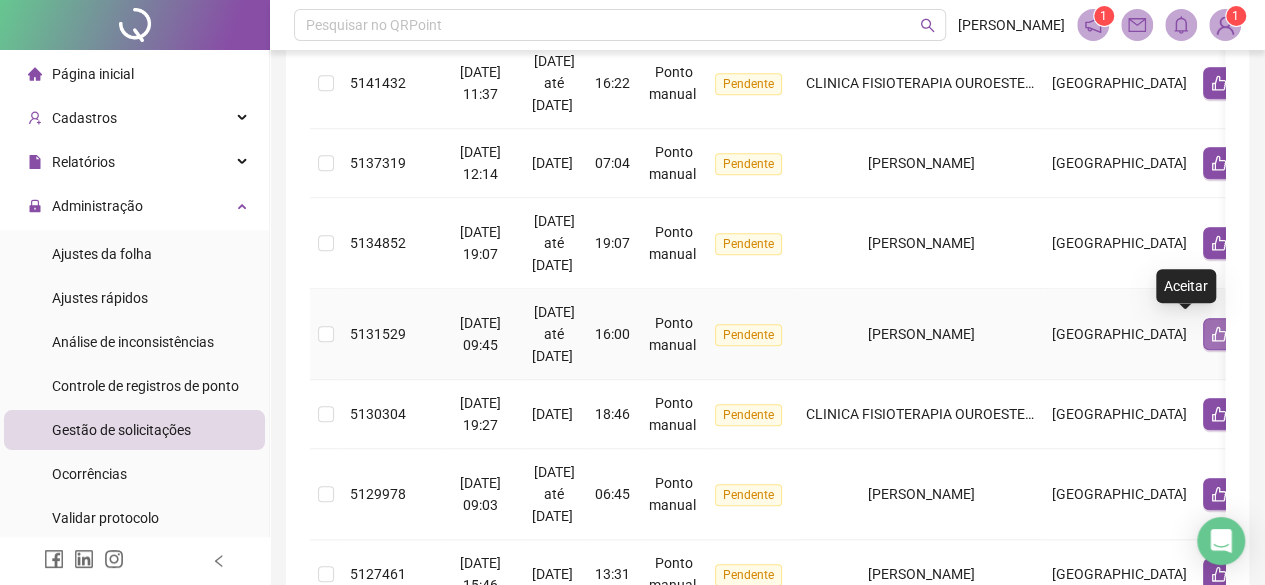 click 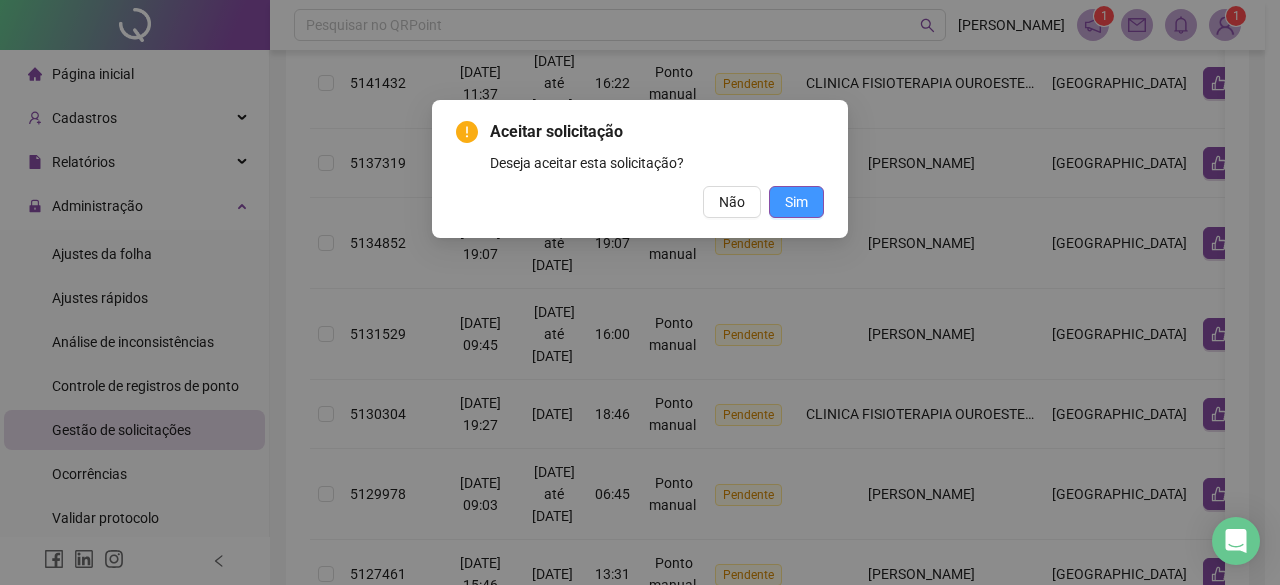 click on "Sim" at bounding box center [796, 202] 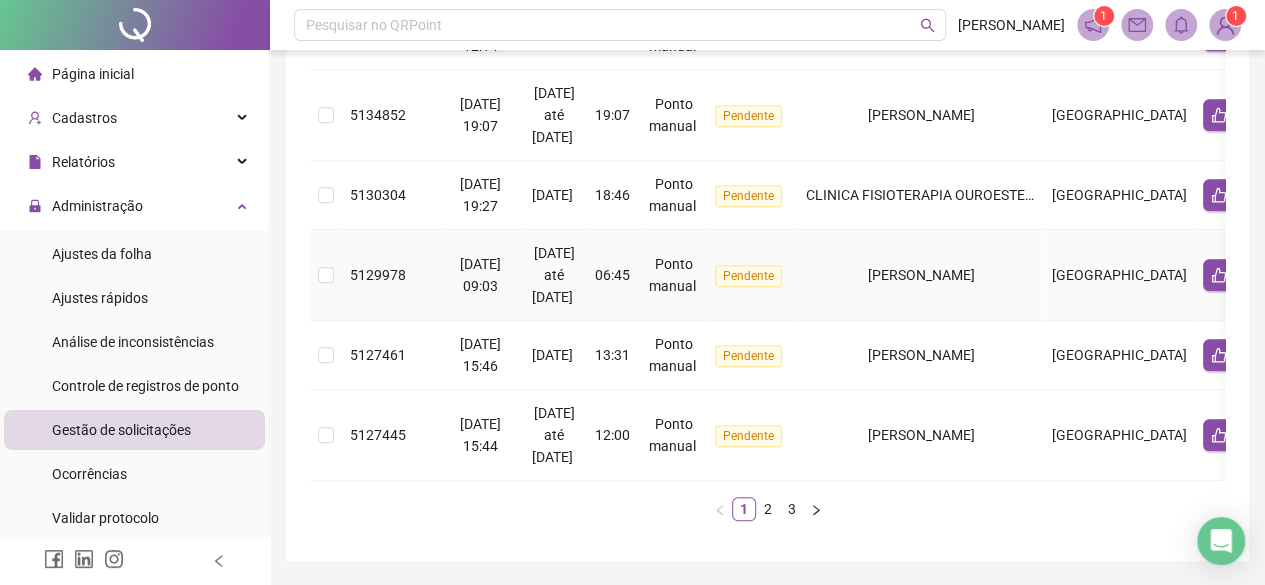 scroll, scrollTop: 916, scrollLeft: 0, axis: vertical 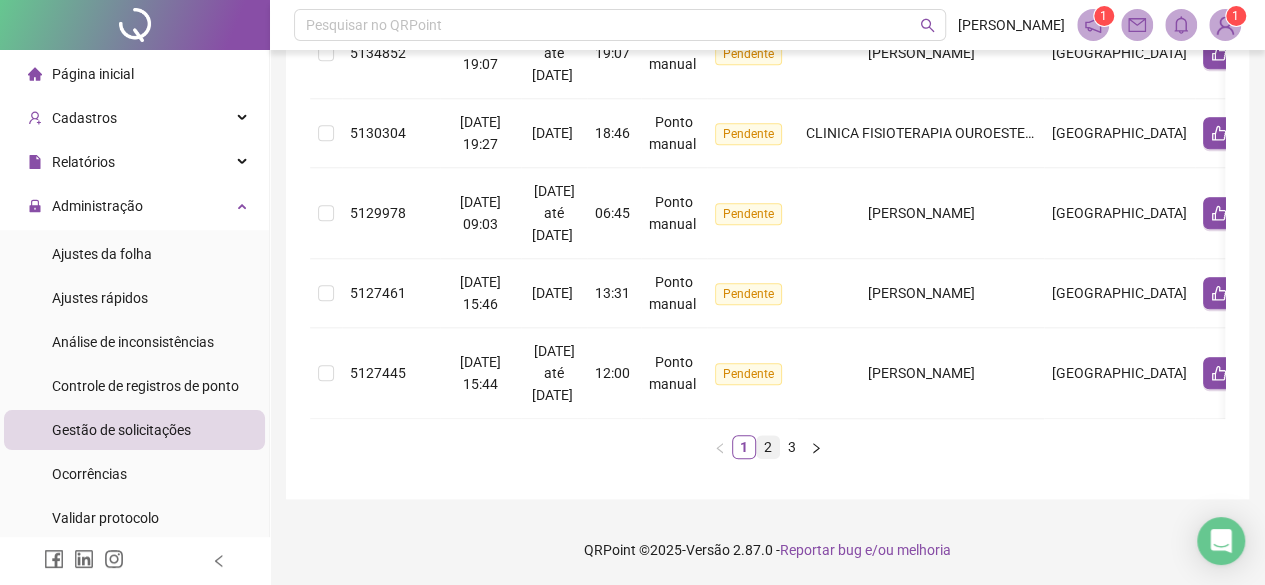 click on "2" at bounding box center [768, 447] 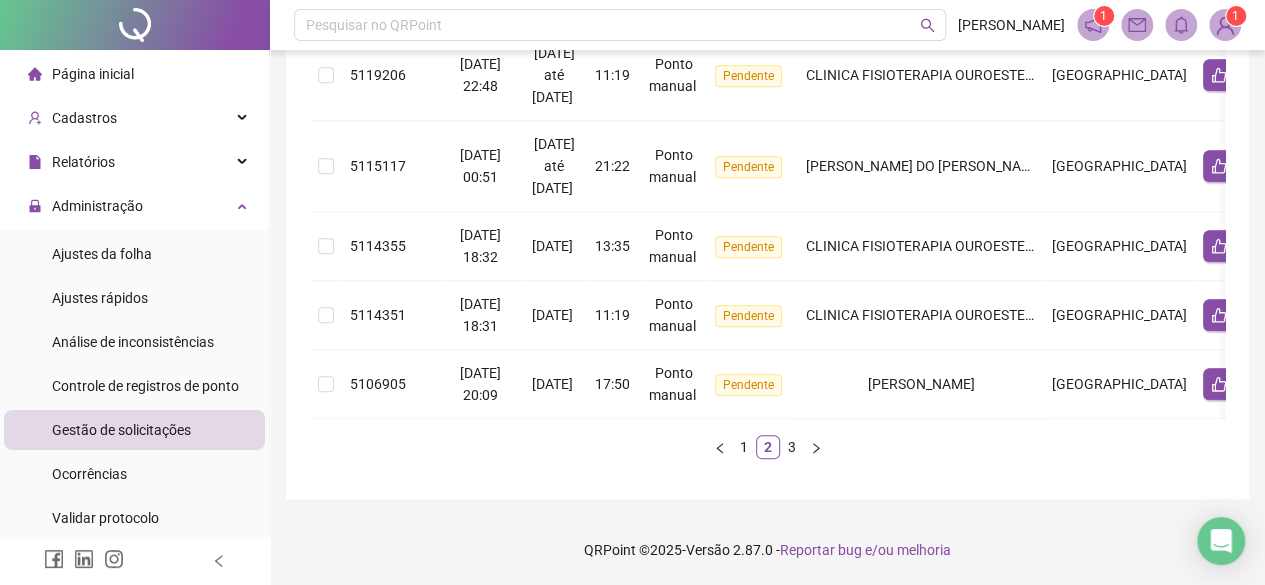 scroll, scrollTop: 938, scrollLeft: 0, axis: vertical 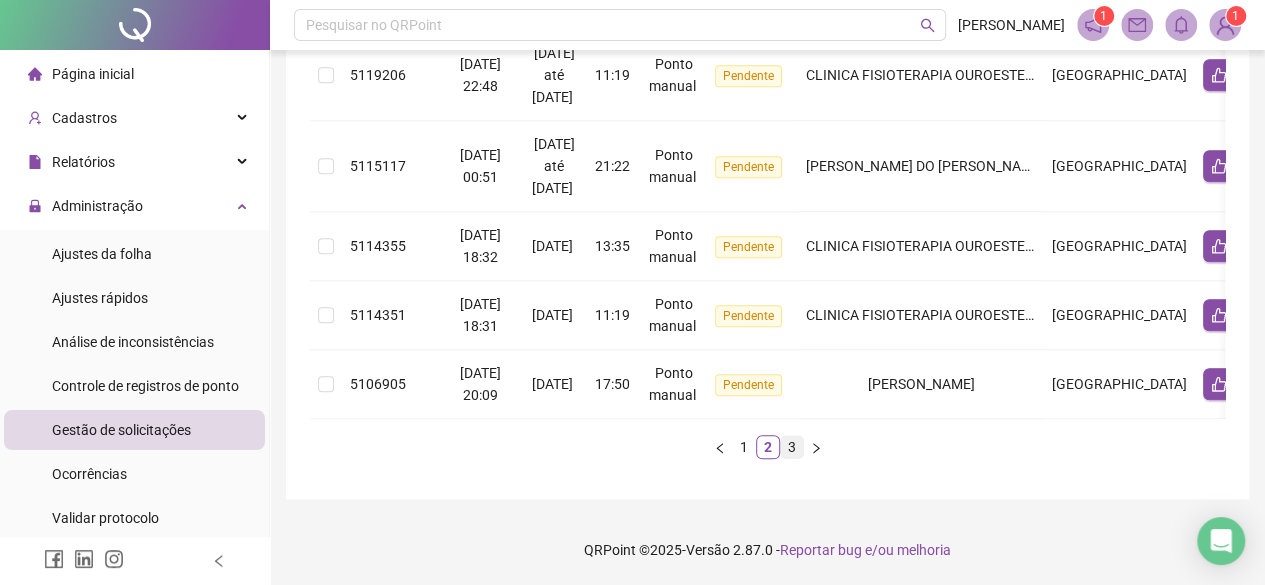 click on "3" at bounding box center [792, 447] 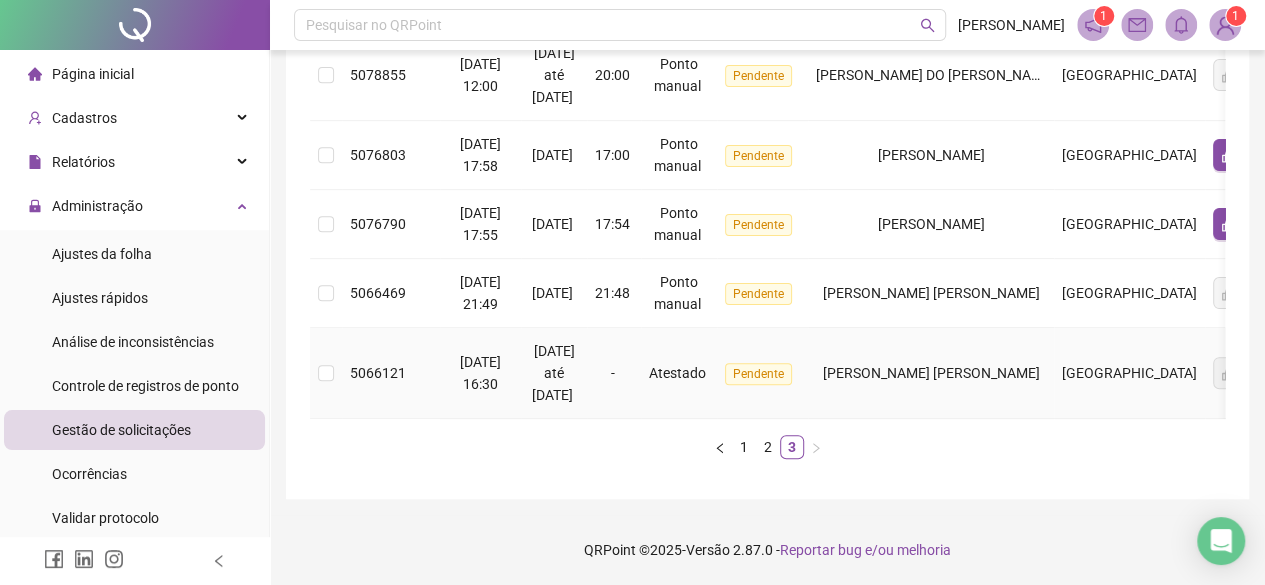 scroll, scrollTop: 416, scrollLeft: 0, axis: vertical 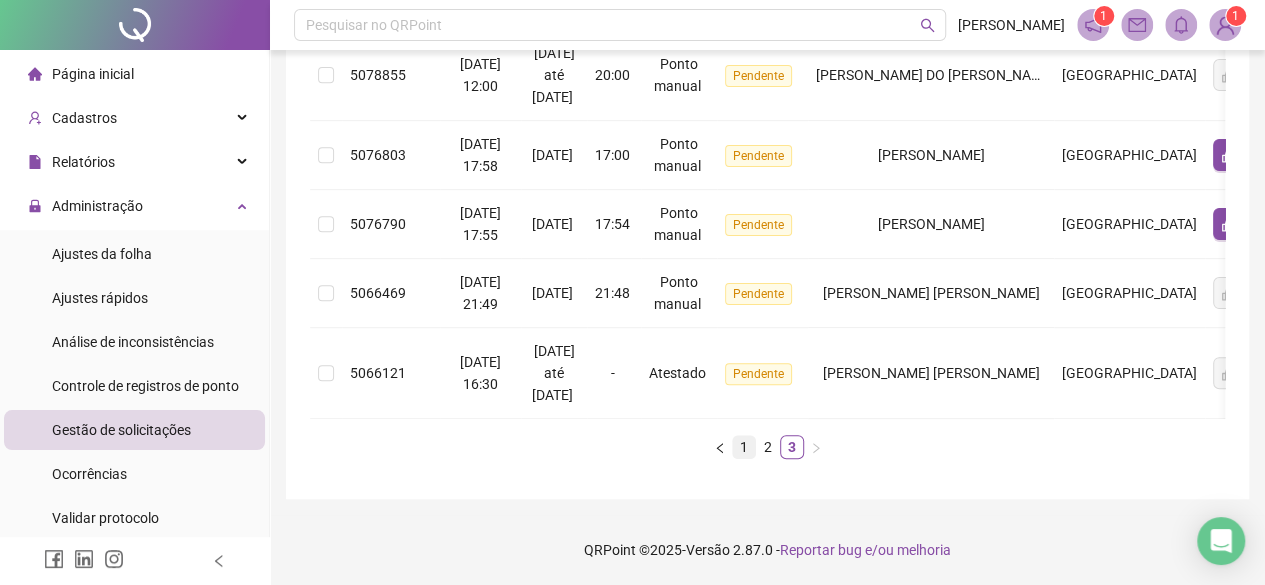 click on "1" at bounding box center (744, 447) 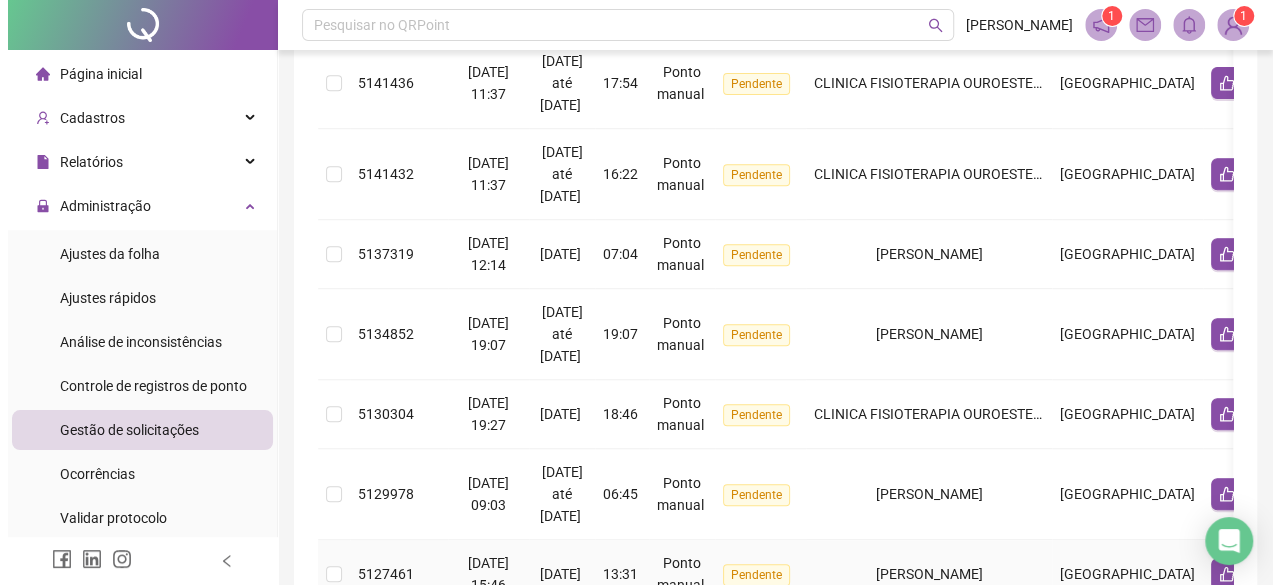scroll, scrollTop: 616, scrollLeft: 0, axis: vertical 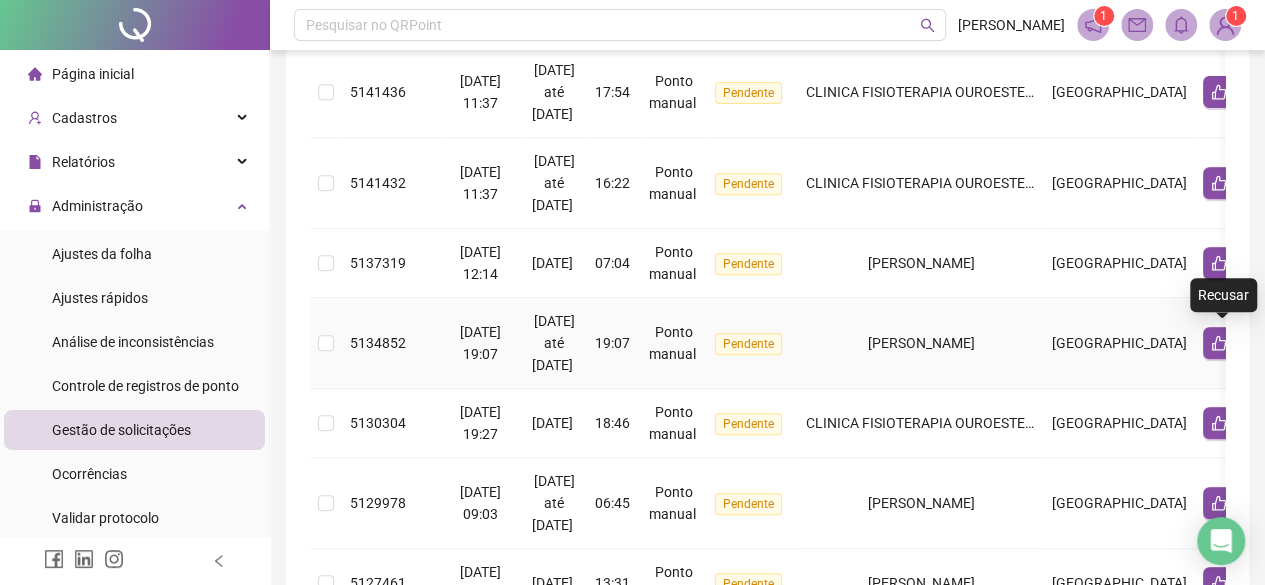 click 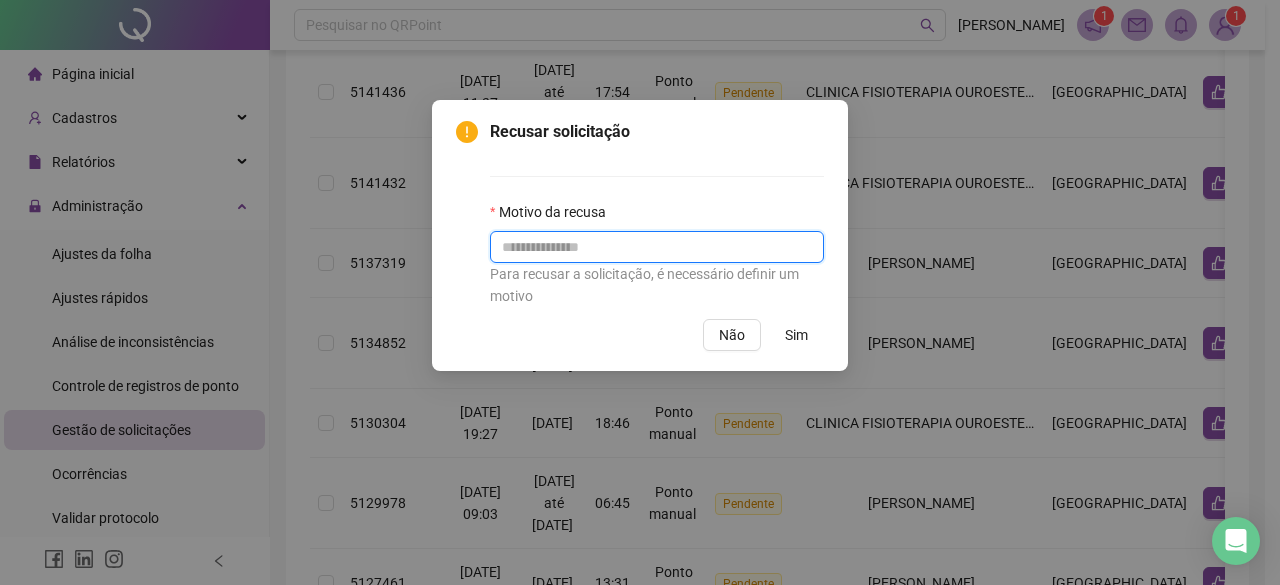 click at bounding box center (657, 247) 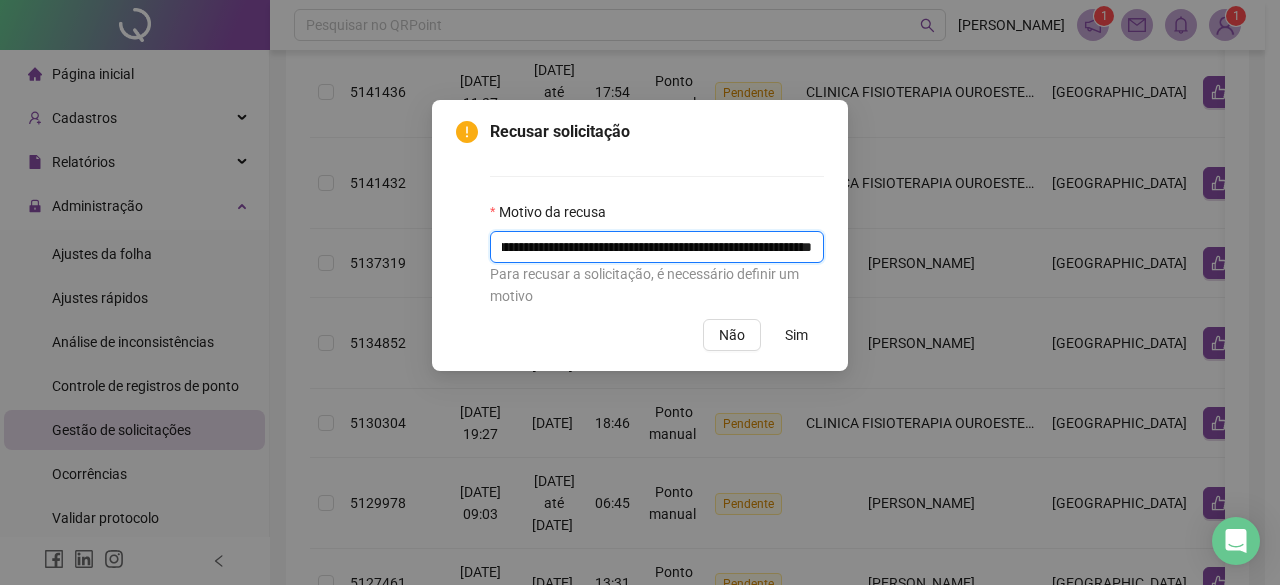scroll, scrollTop: 0, scrollLeft: 107, axis: horizontal 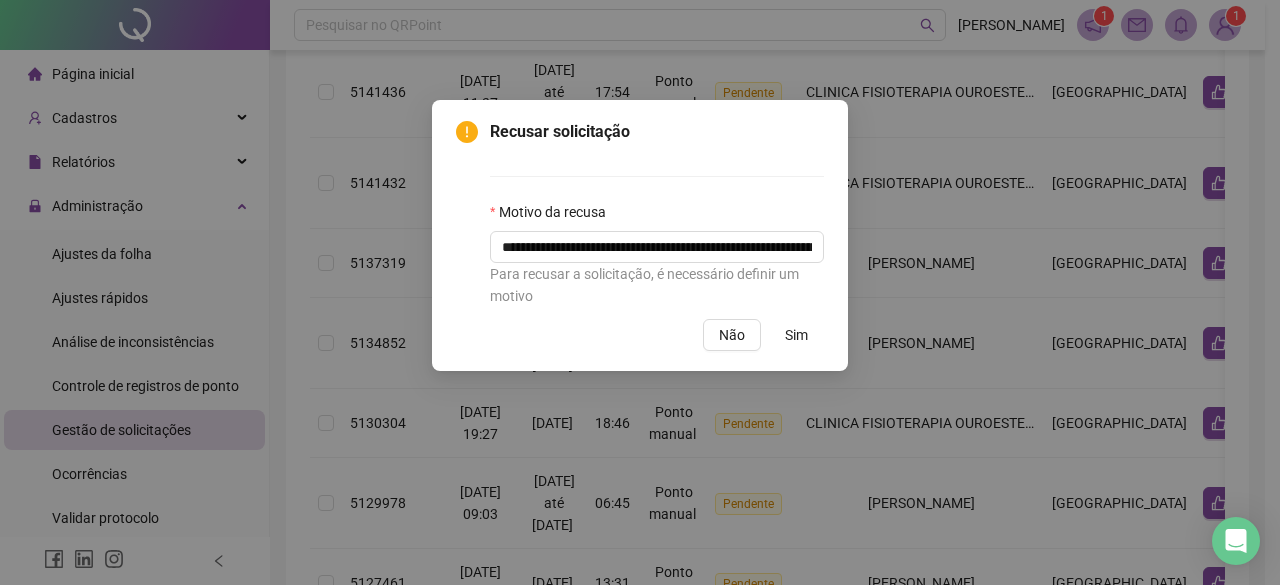 click on "Sim" at bounding box center [796, 335] 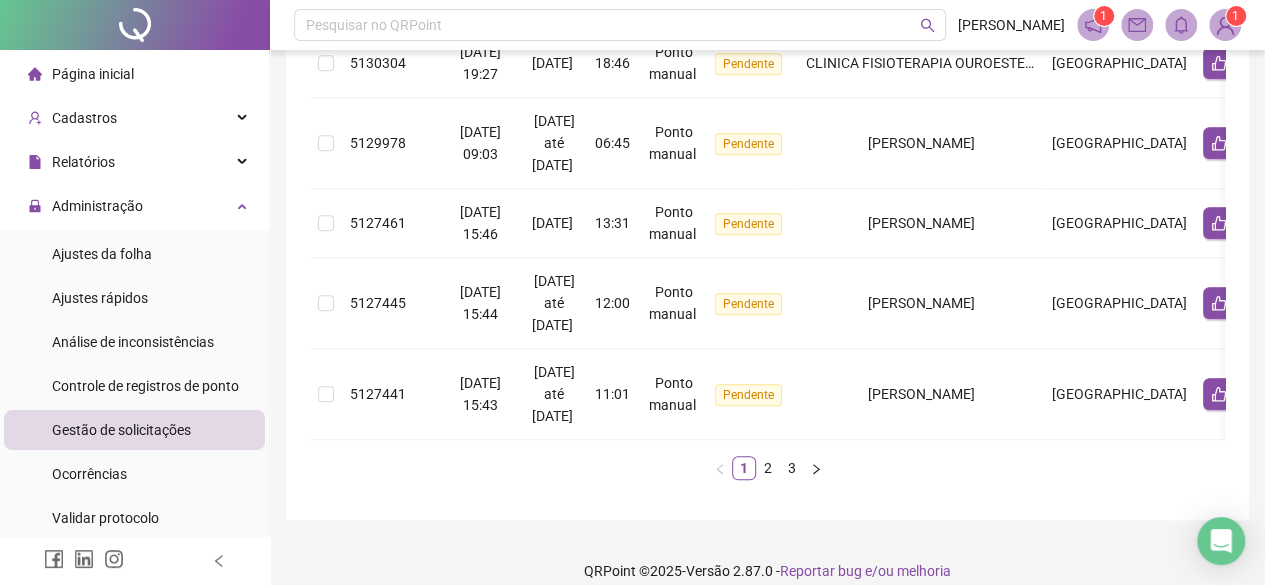 scroll, scrollTop: 916, scrollLeft: 0, axis: vertical 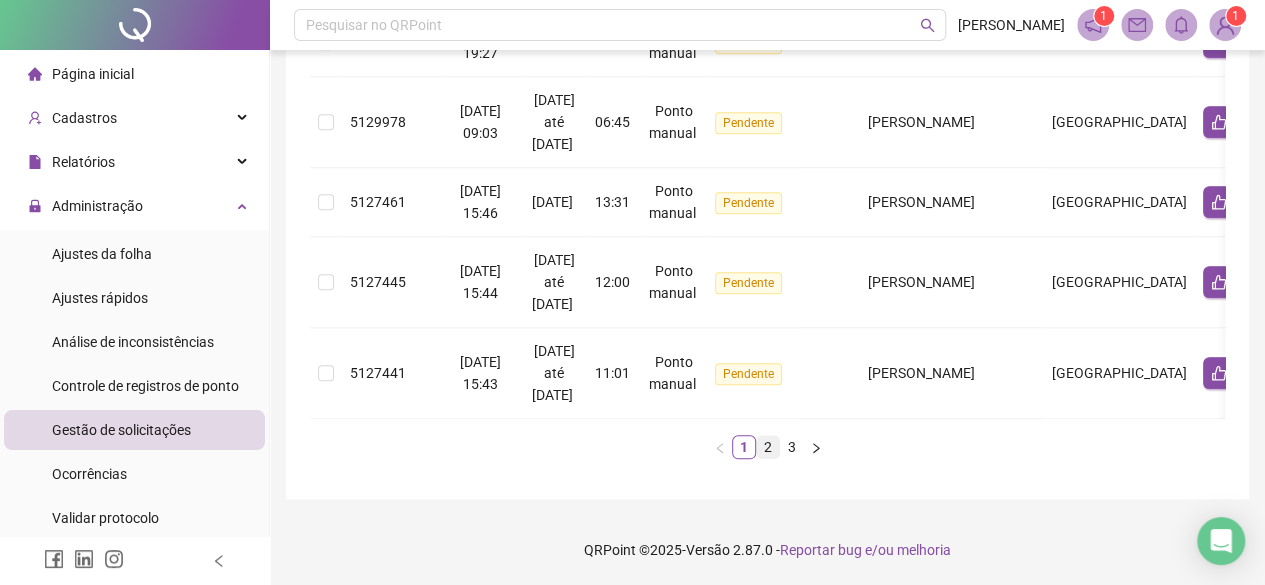 click on "1 2 3" at bounding box center (767, 447) 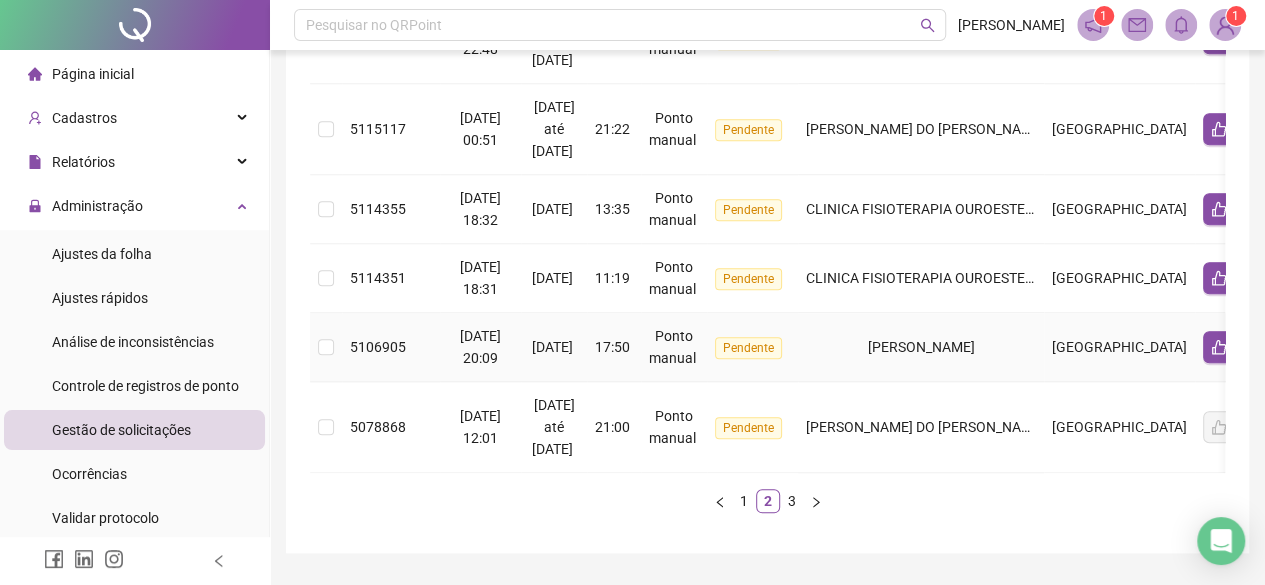 scroll, scrollTop: 938, scrollLeft: 0, axis: vertical 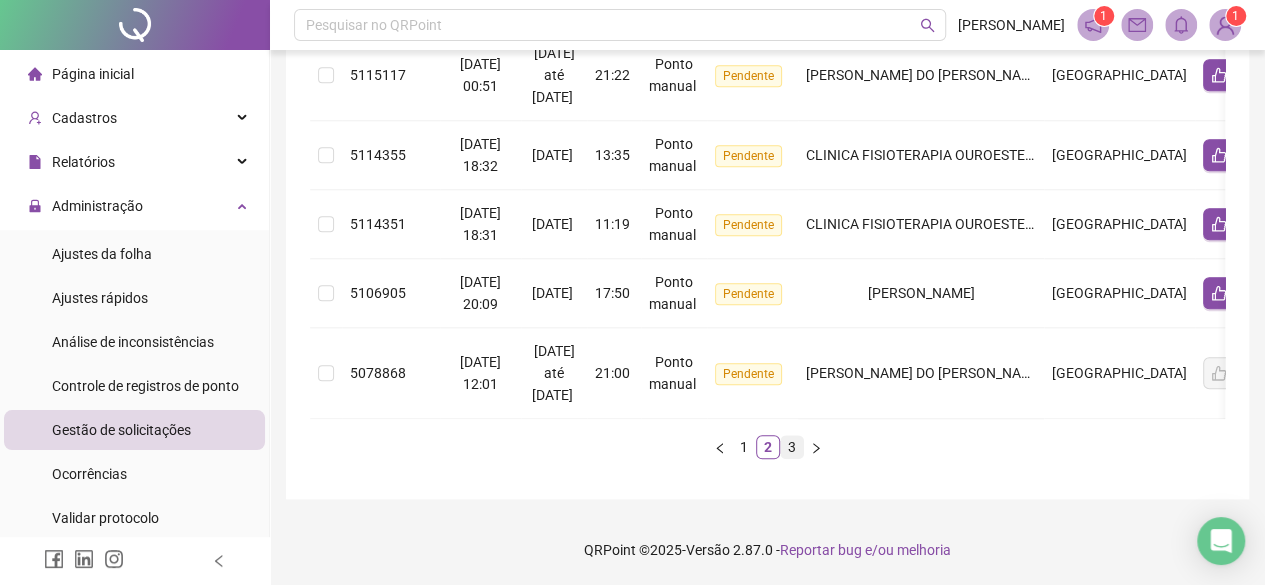 click on "3" at bounding box center [792, 447] 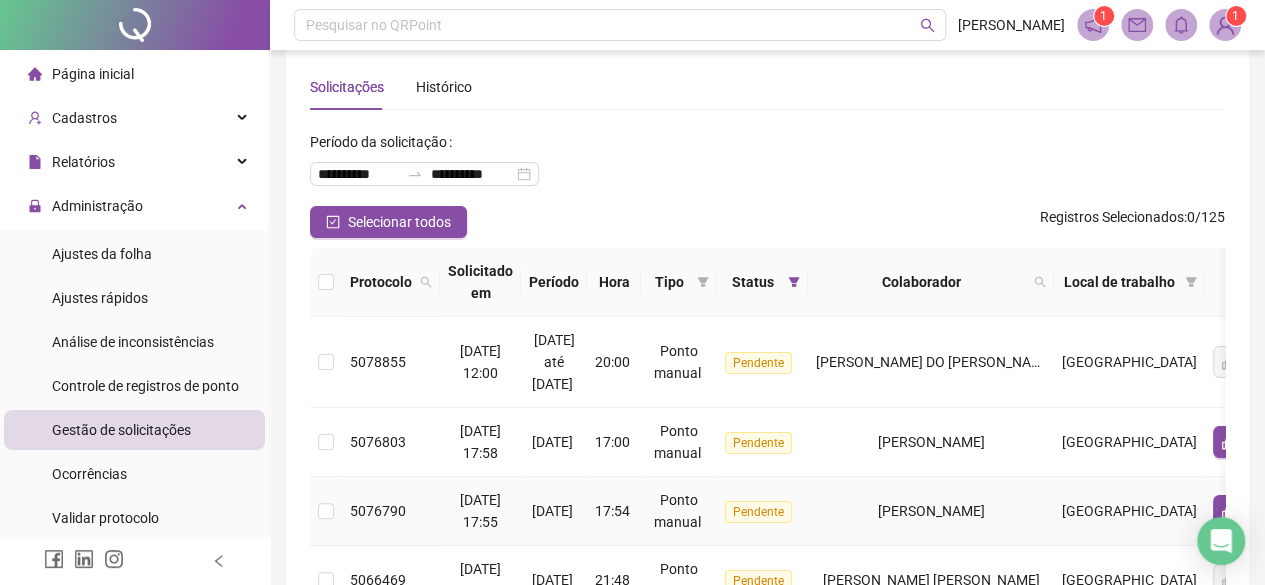 scroll, scrollTop: 326, scrollLeft: 0, axis: vertical 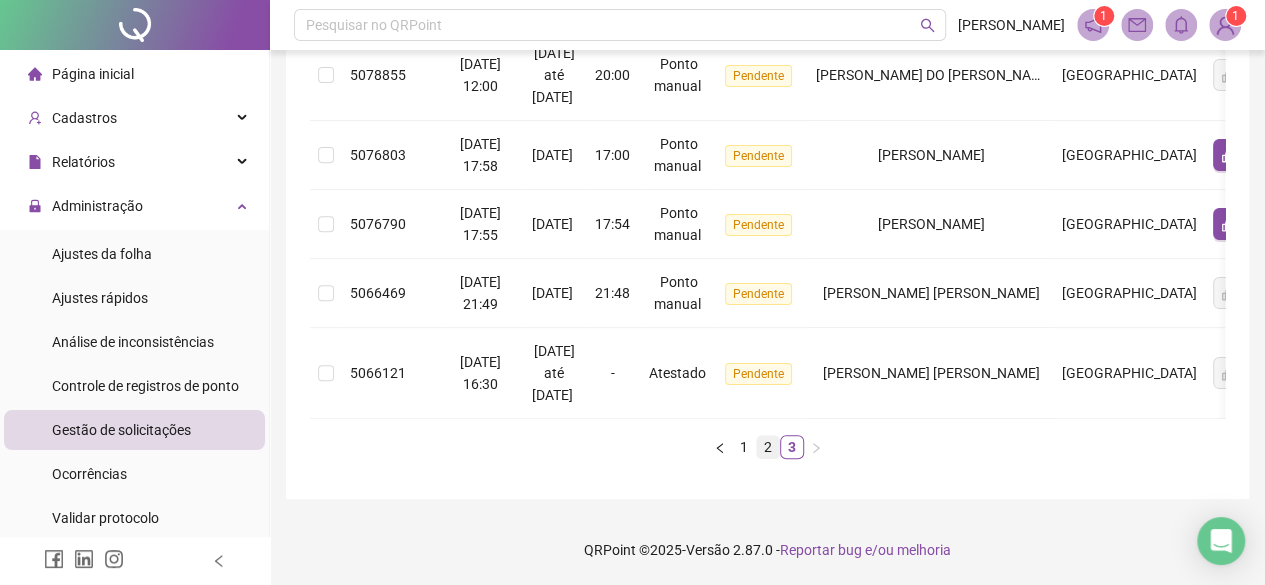click on "2" at bounding box center (768, 447) 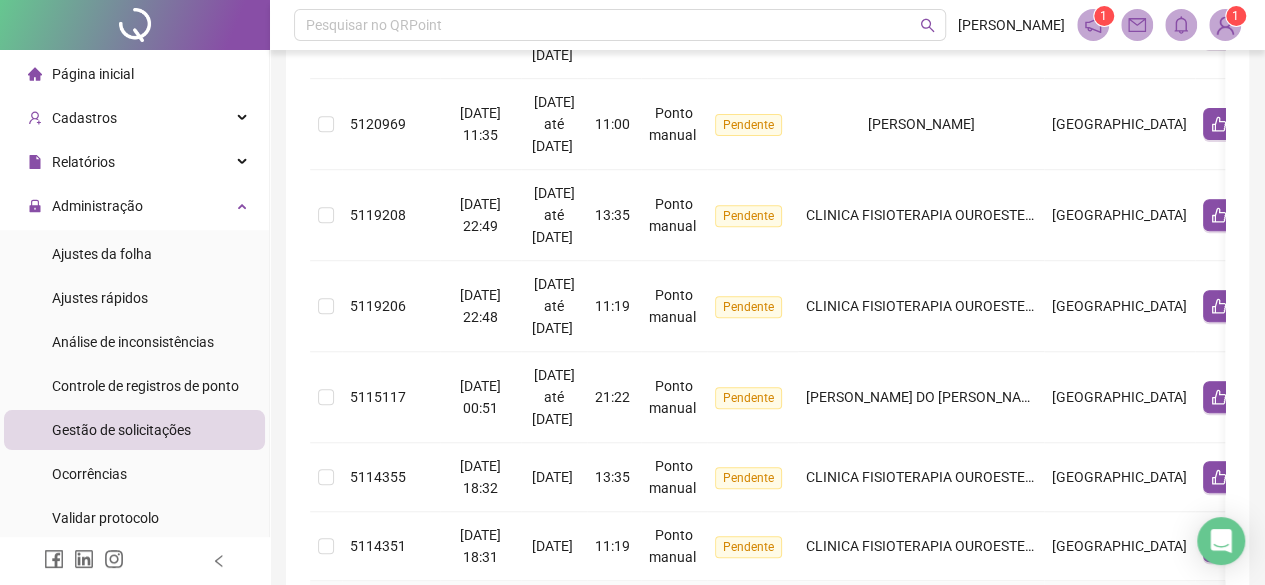 scroll, scrollTop: 826, scrollLeft: 0, axis: vertical 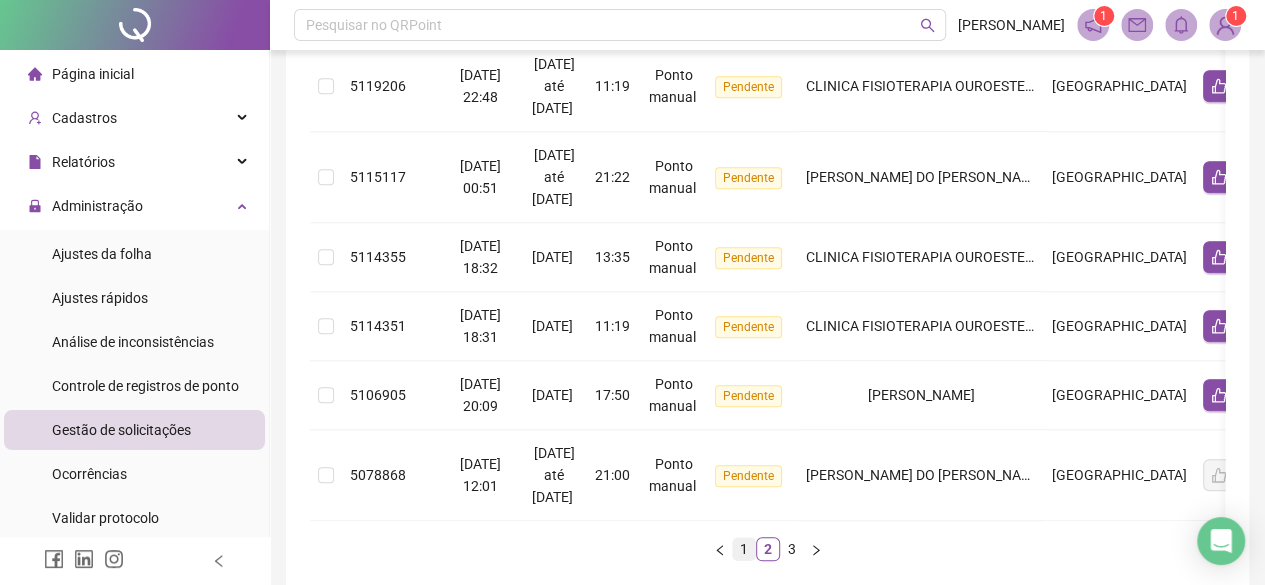 click on "1" at bounding box center [744, 549] 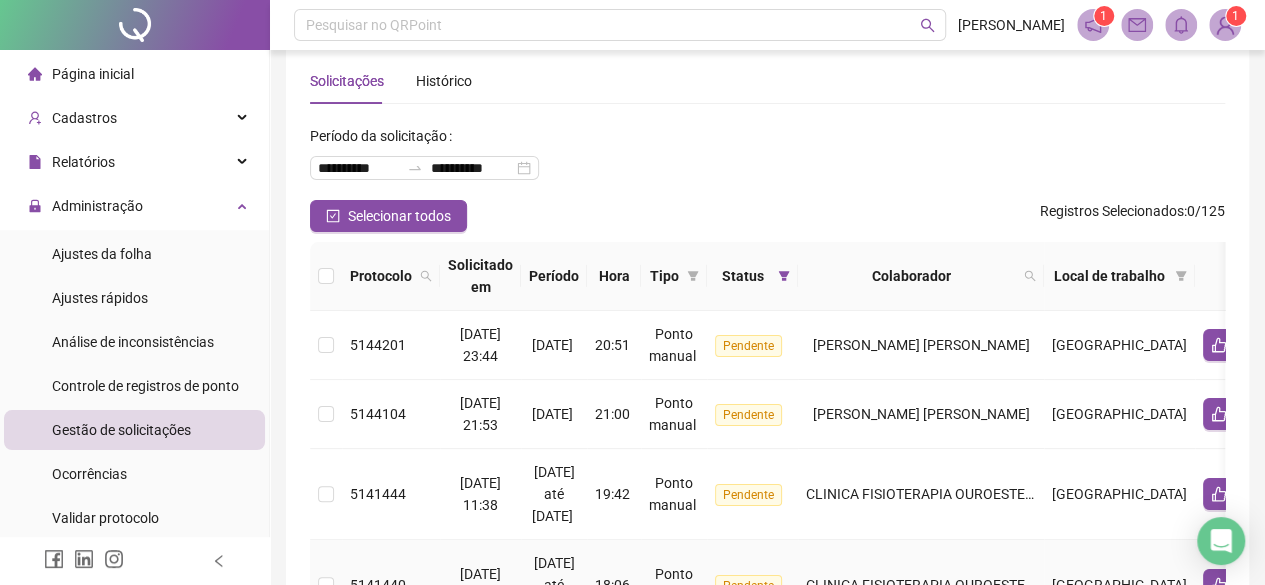 scroll, scrollTop: 26, scrollLeft: 0, axis: vertical 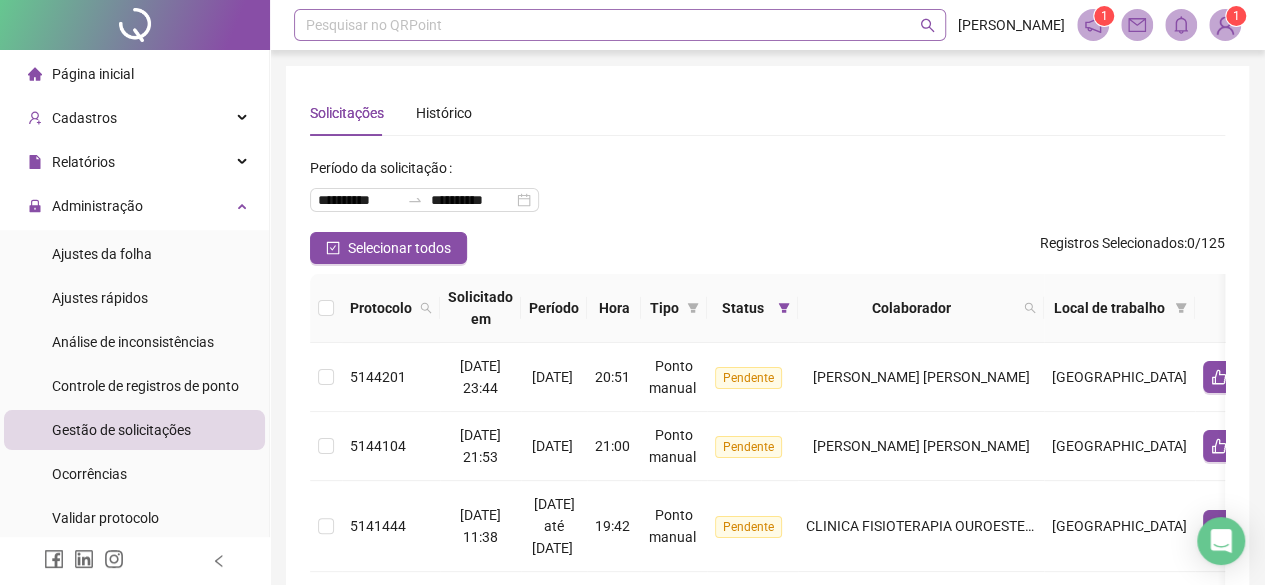 click at bounding box center (609, 25) 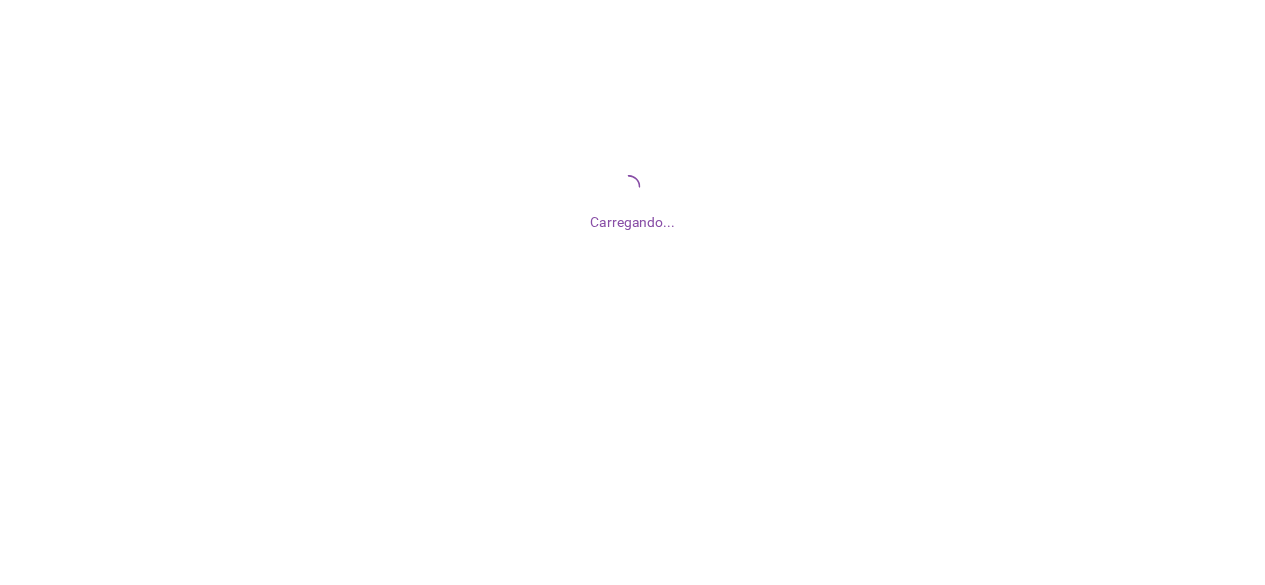 scroll, scrollTop: 0, scrollLeft: 0, axis: both 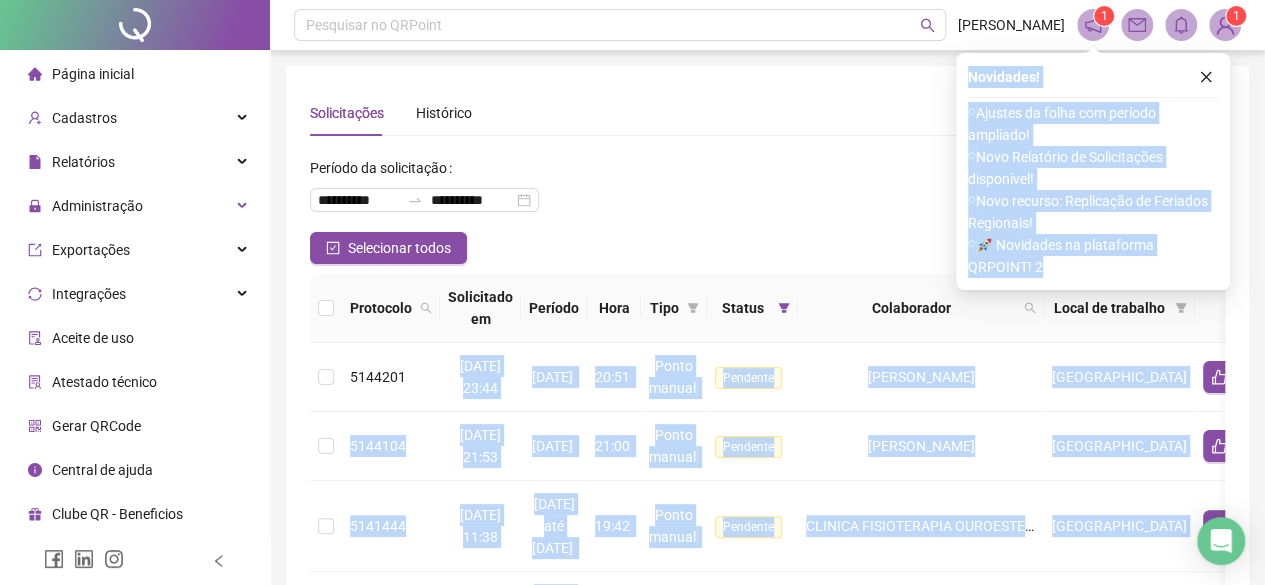 drag, startPoint x: 402, startPoint y: 355, endPoint x: 1113, endPoint y: 279, distance: 715.05035 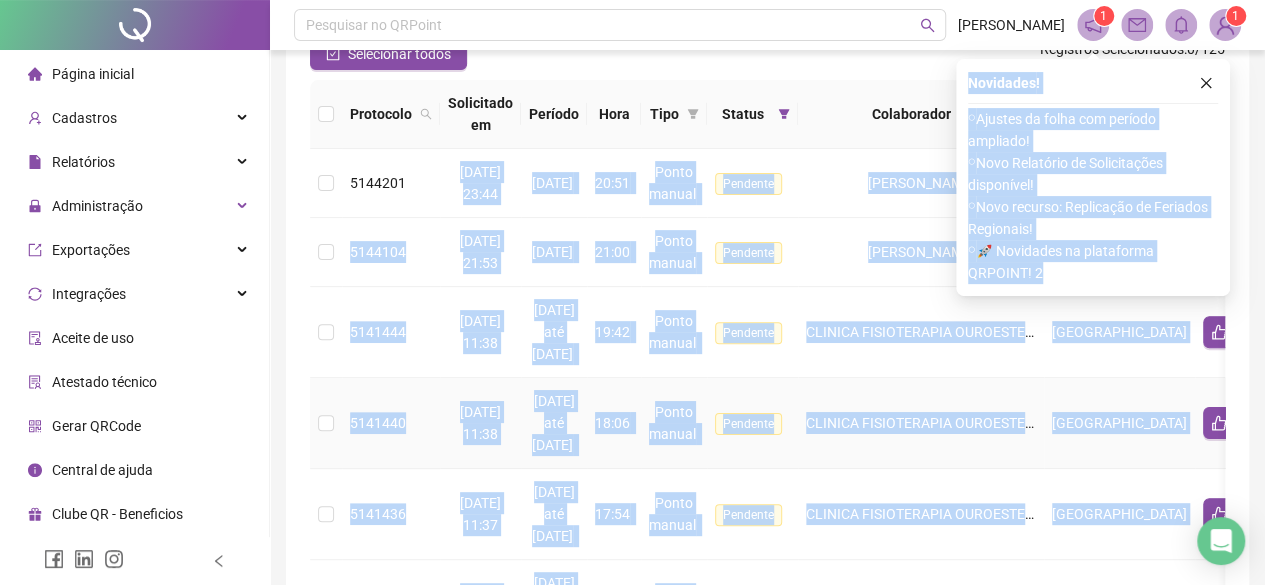 scroll, scrollTop: 200, scrollLeft: 0, axis: vertical 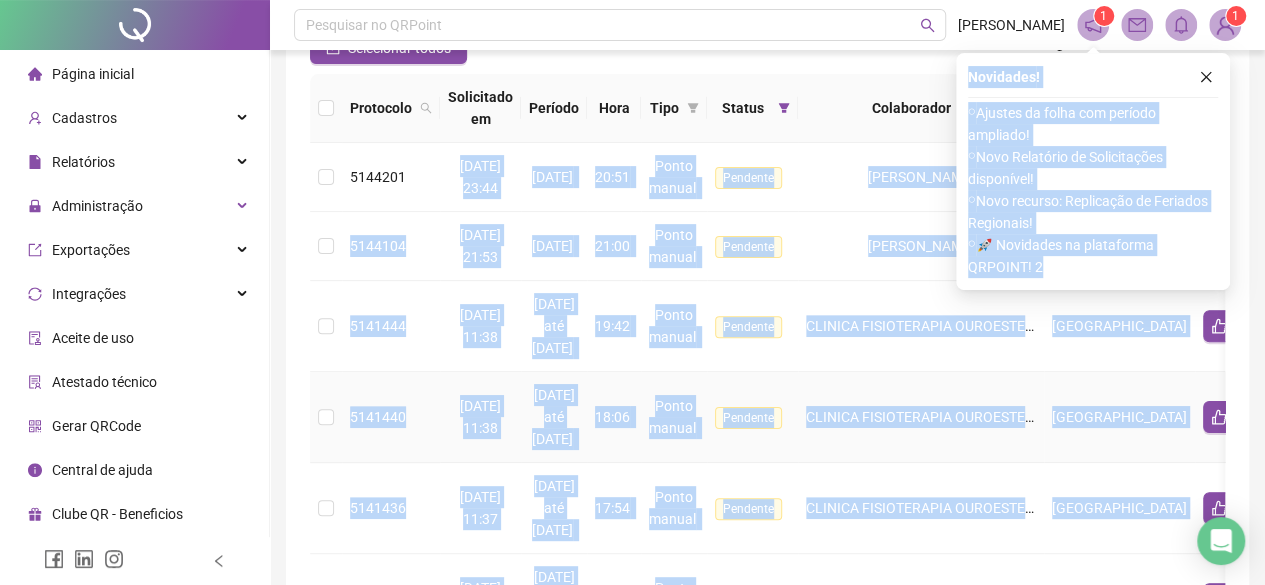 click on "Pendente" at bounding box center (752, 417) 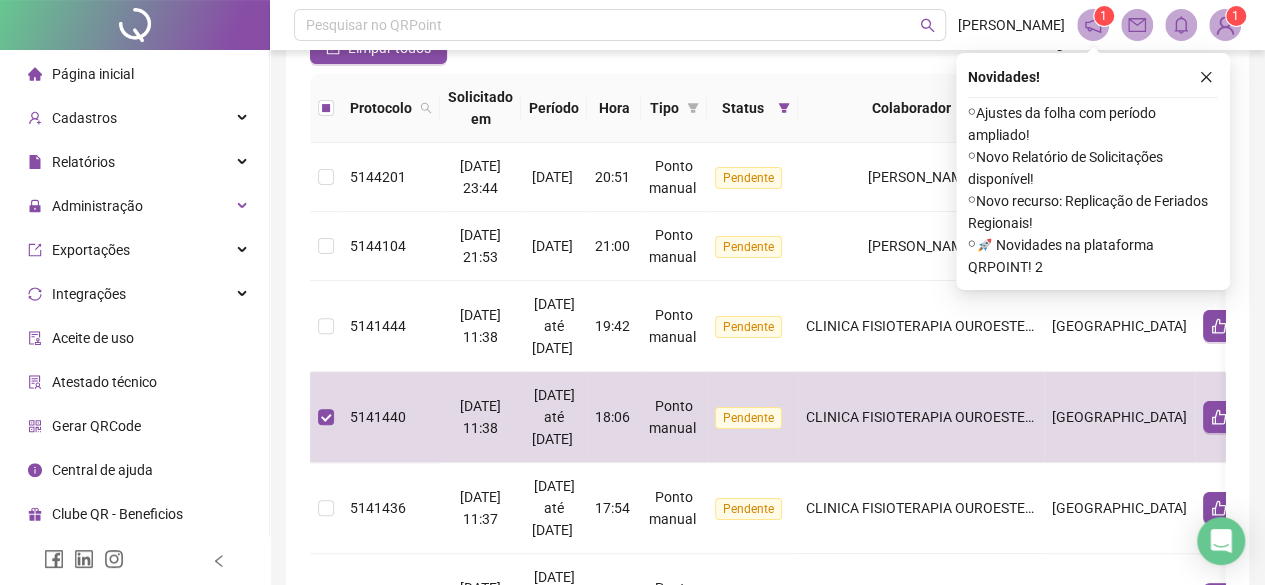 click on "Pesquisar no QRPoint RAISSA SEREZO 1 1" at bounding box center [767, 25] 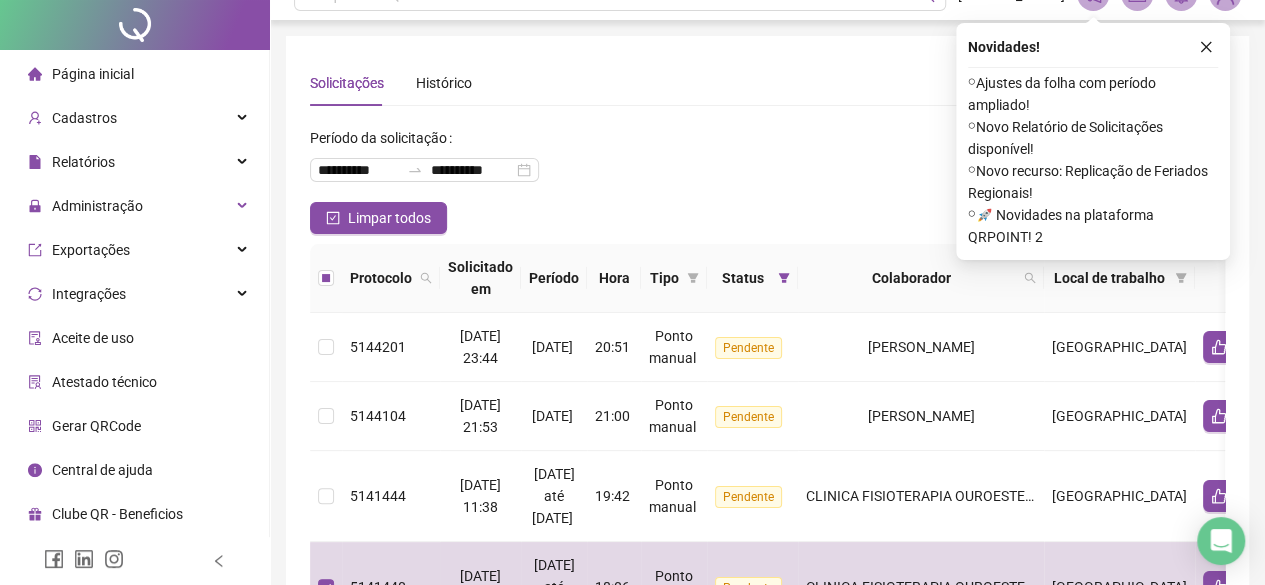 scroll, scrollTop: 0, scrollLeft: 0, axis: both 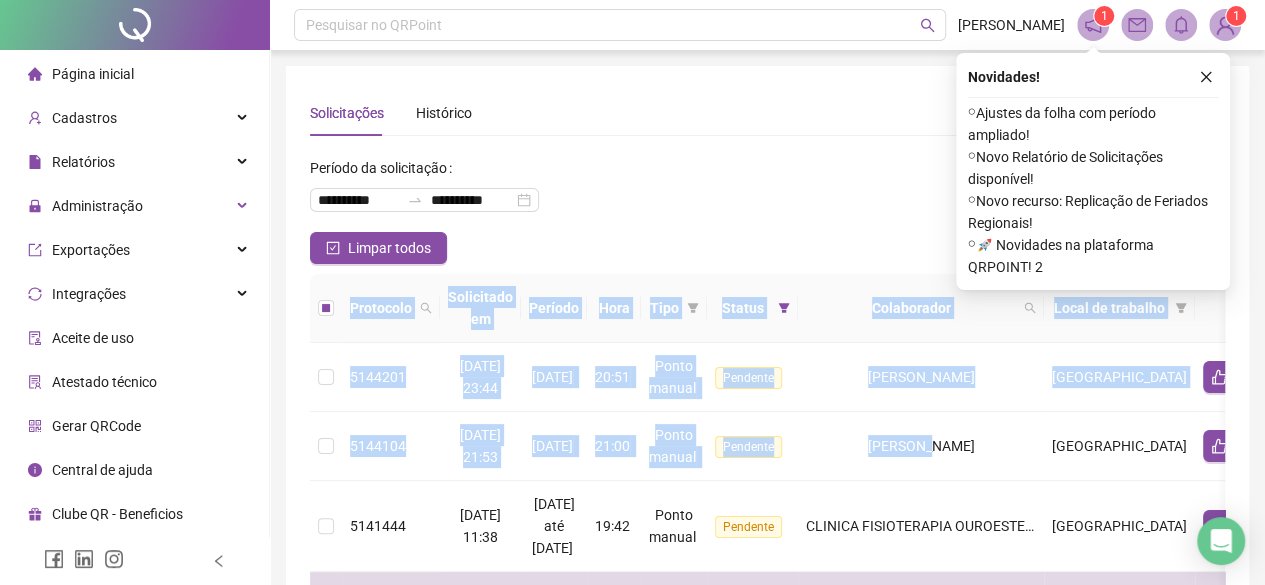 drag, startPoint x: 891, startPoint y: 463, endPoint x: 656, endPoint y: 172, distance: 374.0401 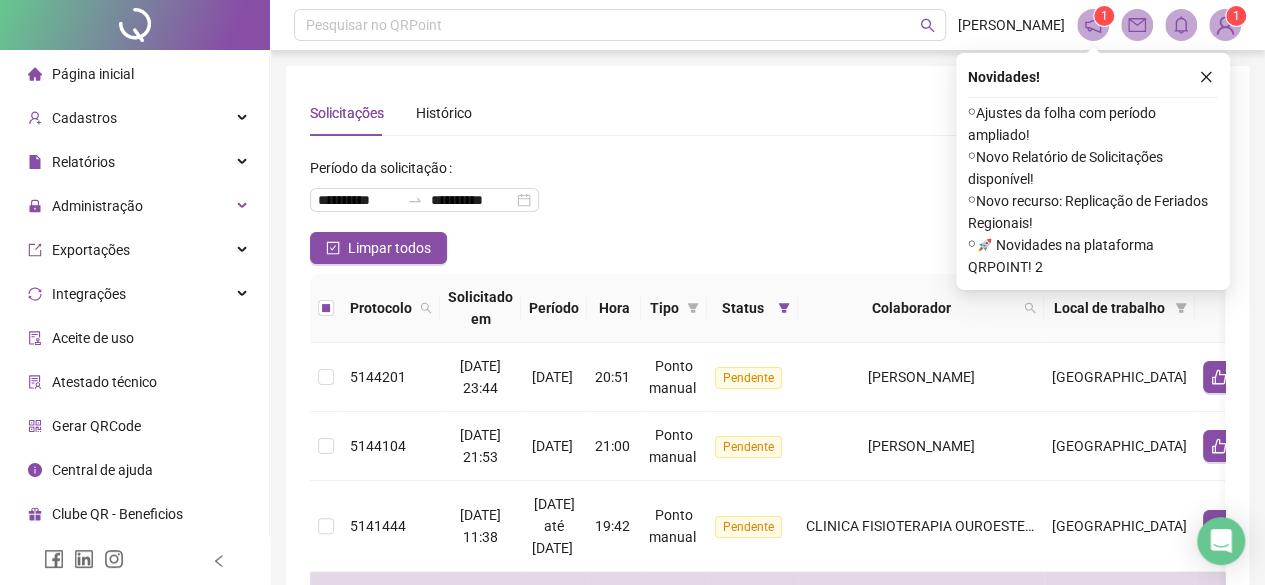 click on "Solicitações Histórico" at bounding box center (767, 113) 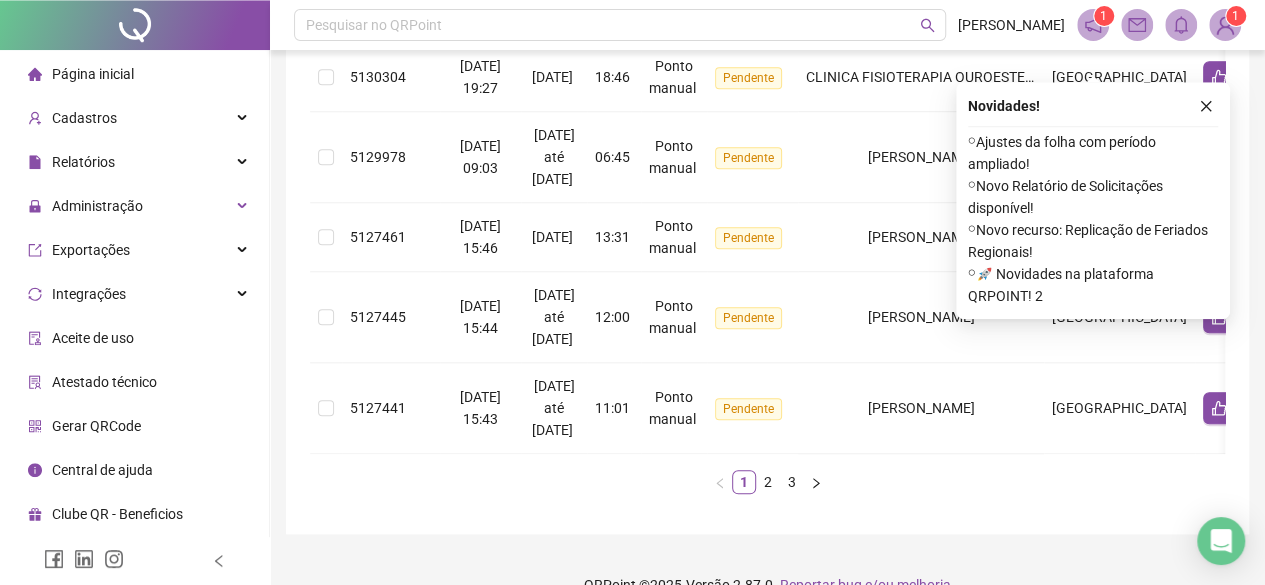 scroll, scrollTop: 900, scrollLeft: 0, axis: vertical 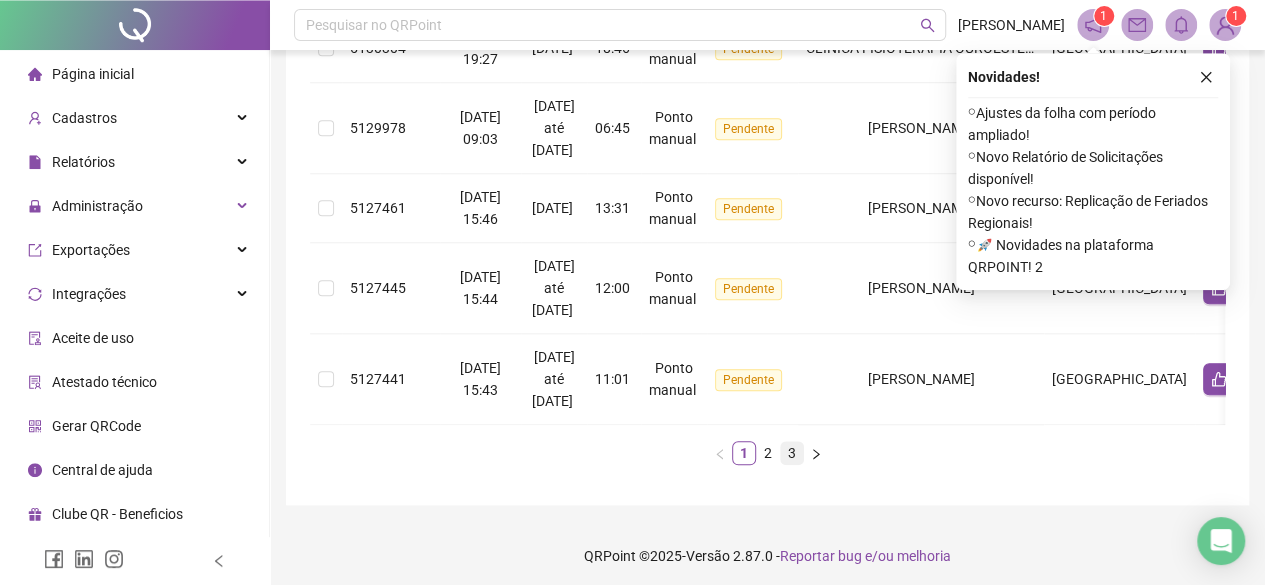 click on "3" at bounding box center (792, 453) 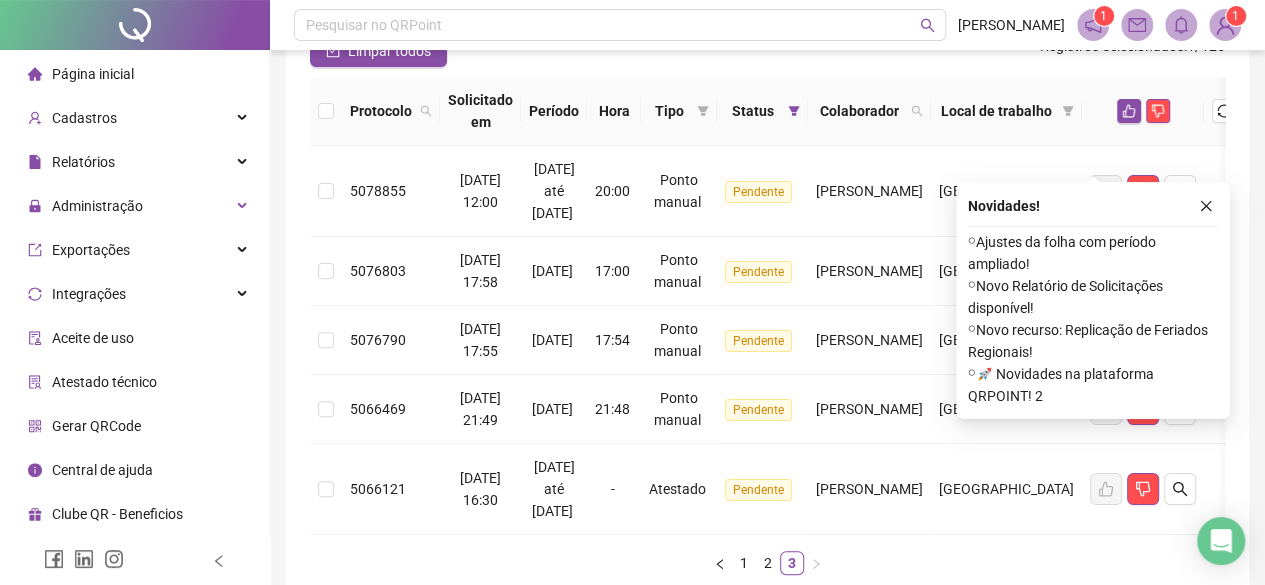 scroll, scrollTop: 326, scrollLeft: 0, axis: vertical 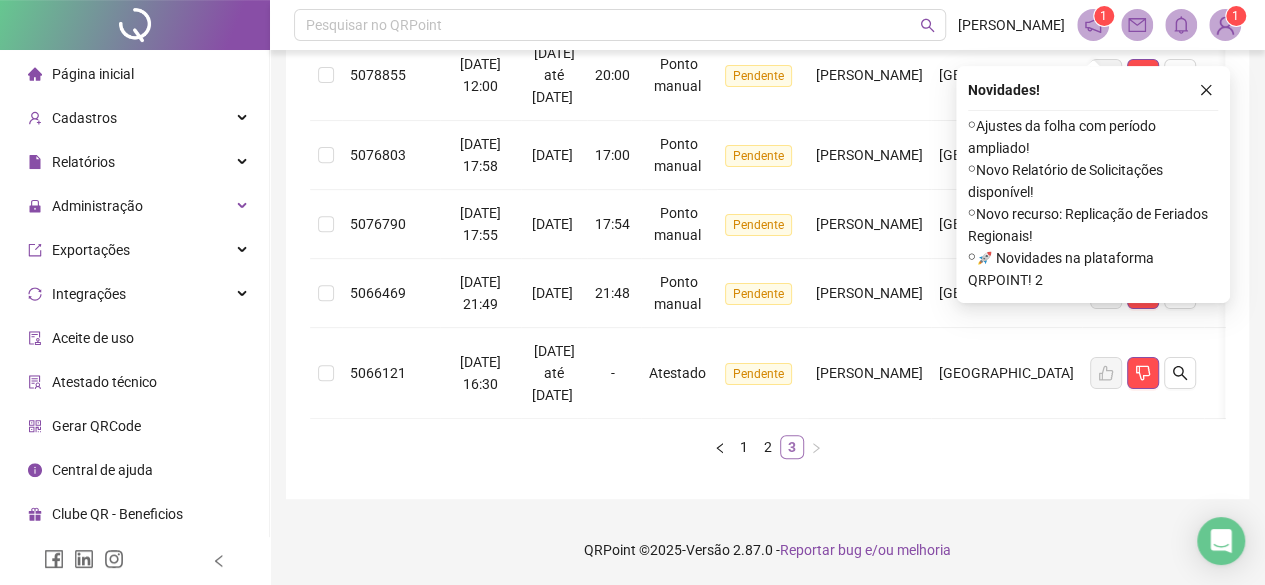click on "3" at bounding box center [792, 447] 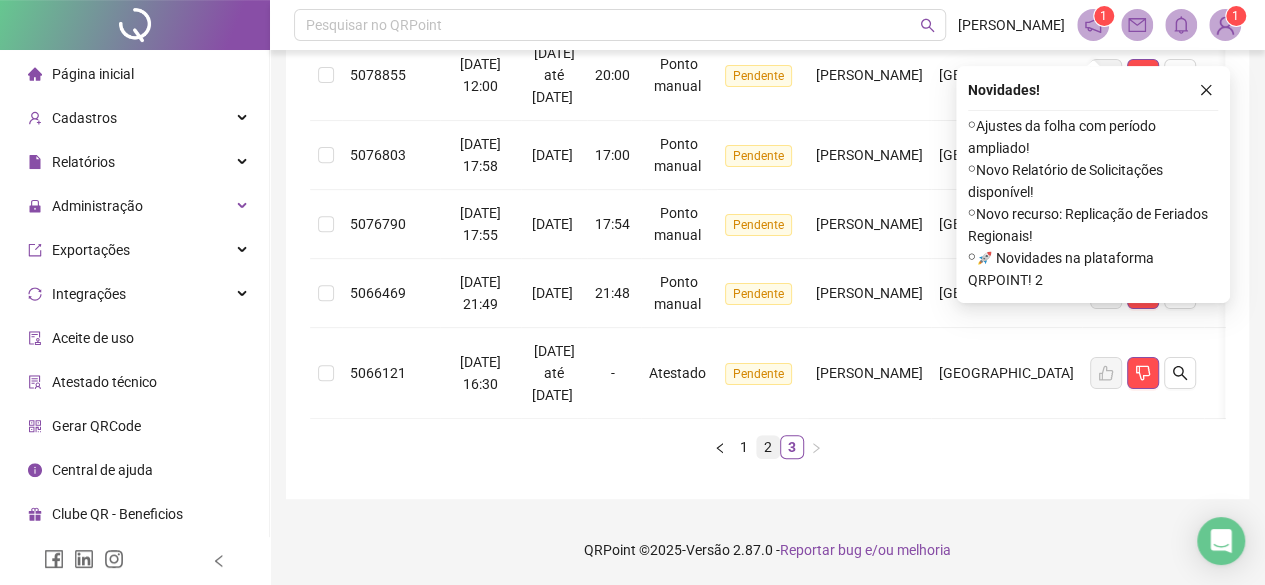 click on "2" at bounding box center [768, 447] 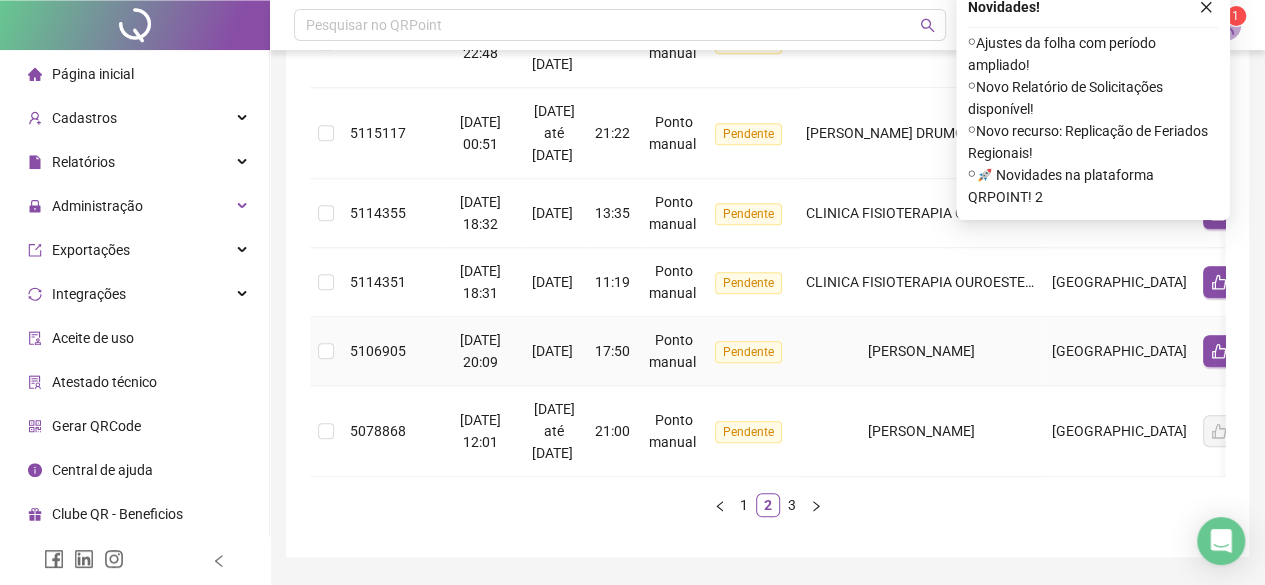 scroll, scrollTop: 938, scrollLeft: 0, axis: vertical 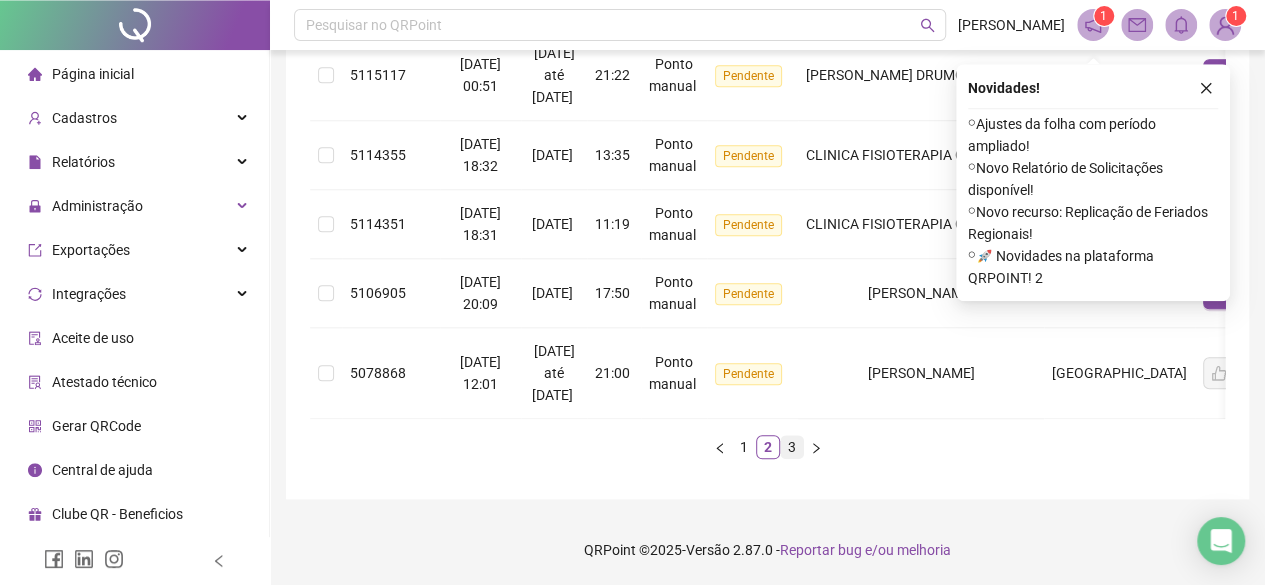 click on "3" at bounding box center [792, 447] 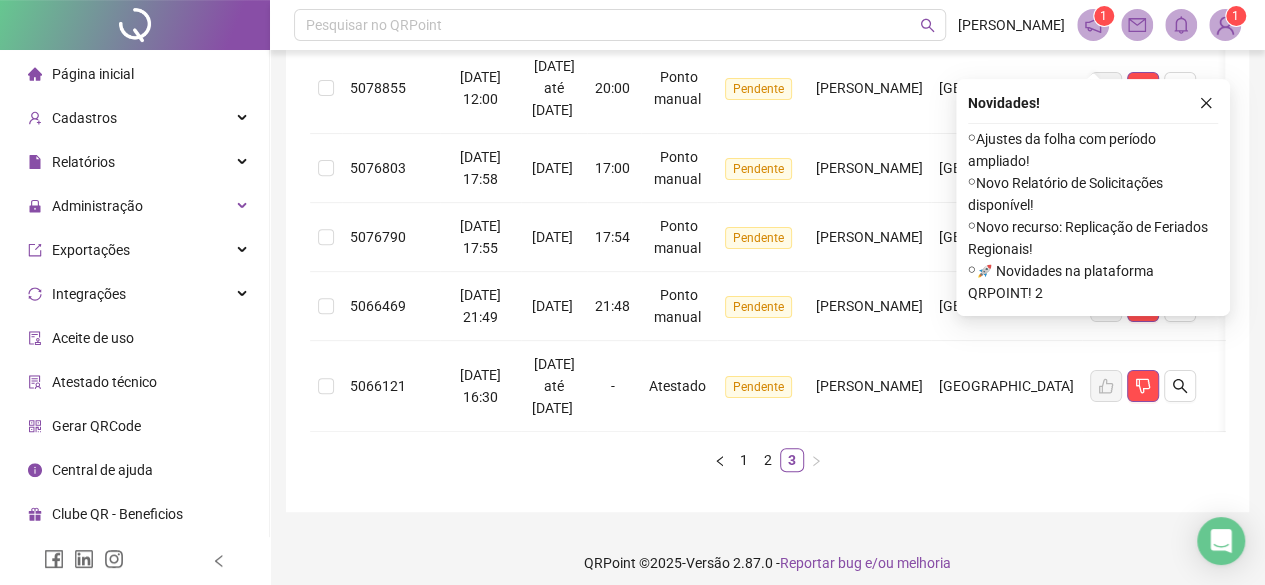 scroll, scrollTop: 326, scrollLeft: 0, axis: vertical 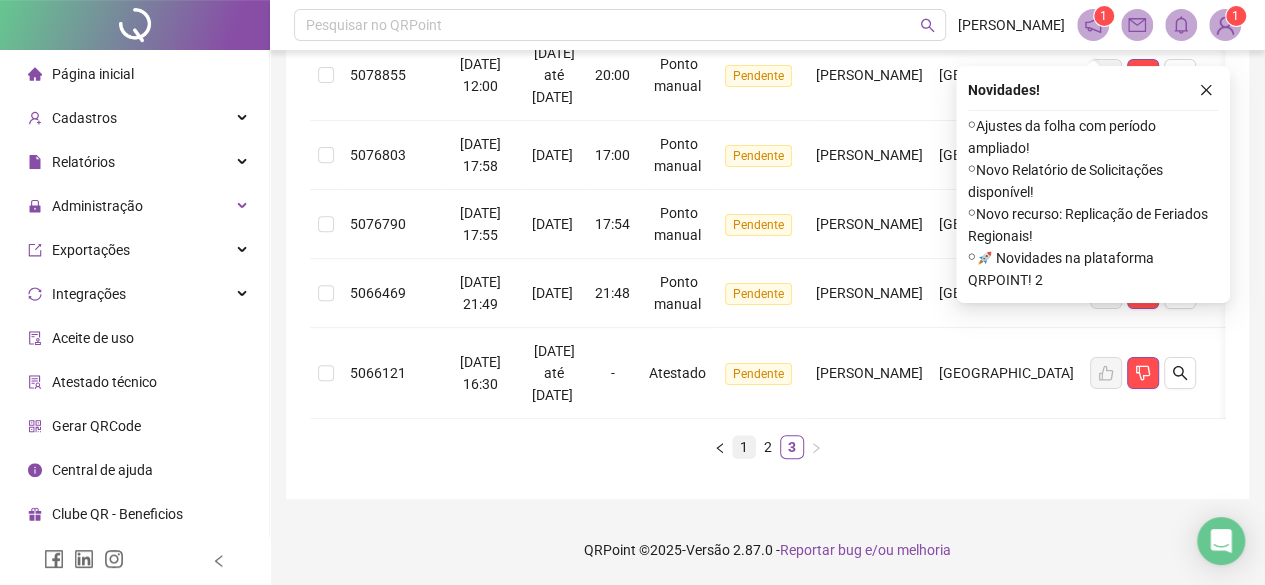 click on "1" at bounding box center (744, 447) 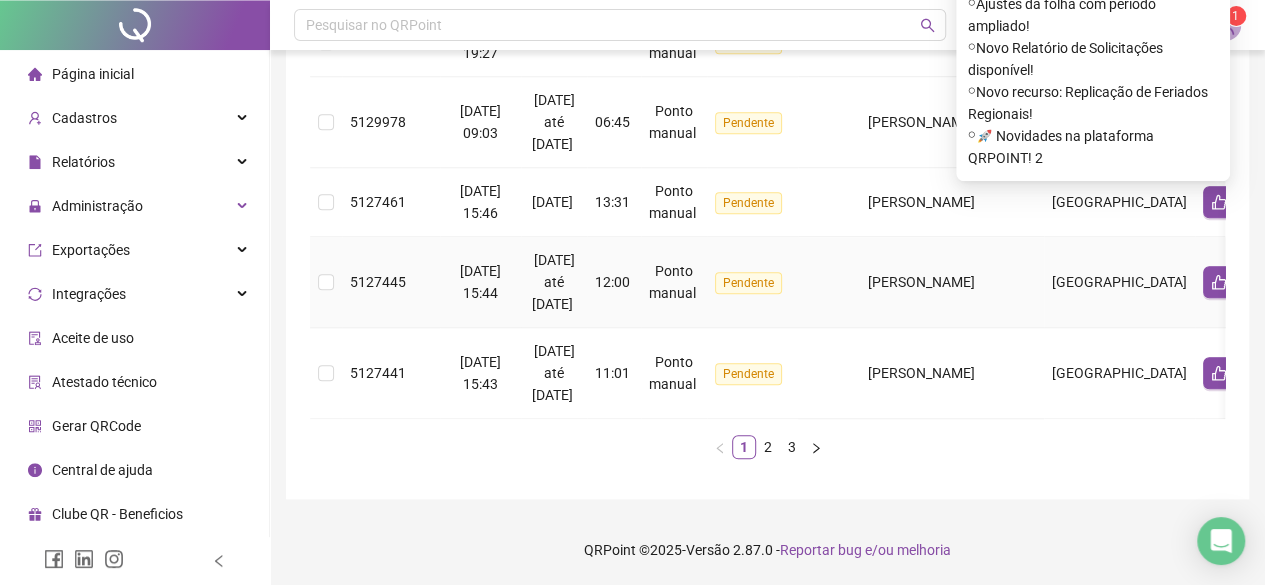 scroll, scrollTop: 516, scrollLeft: 0, axis: vertical 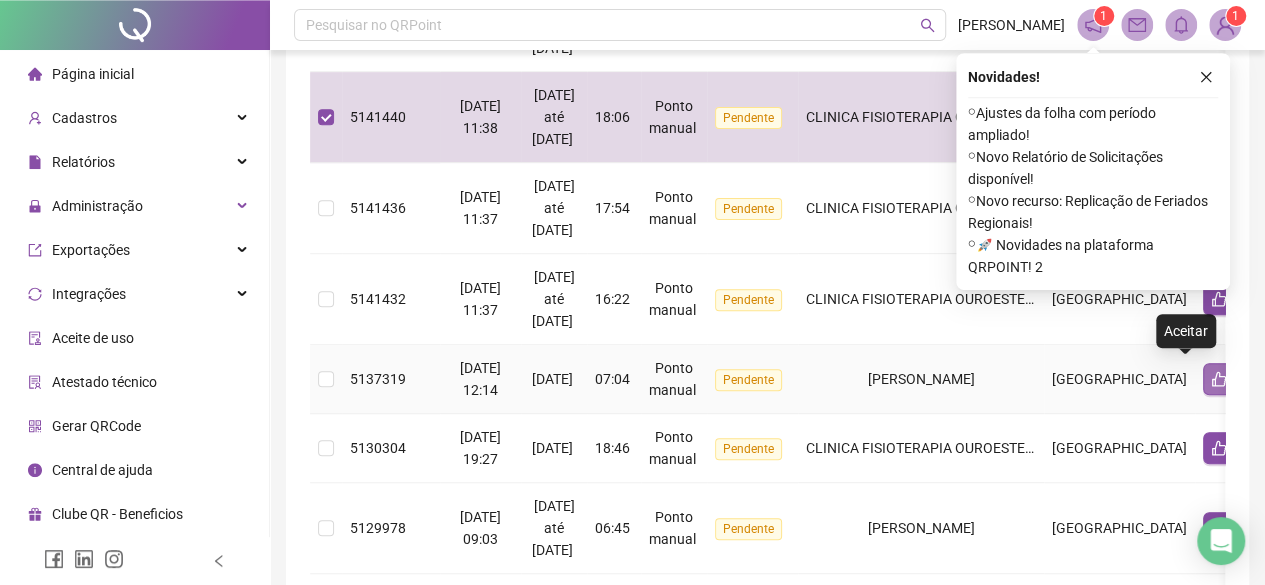 click at bounding box center [1219, 379] 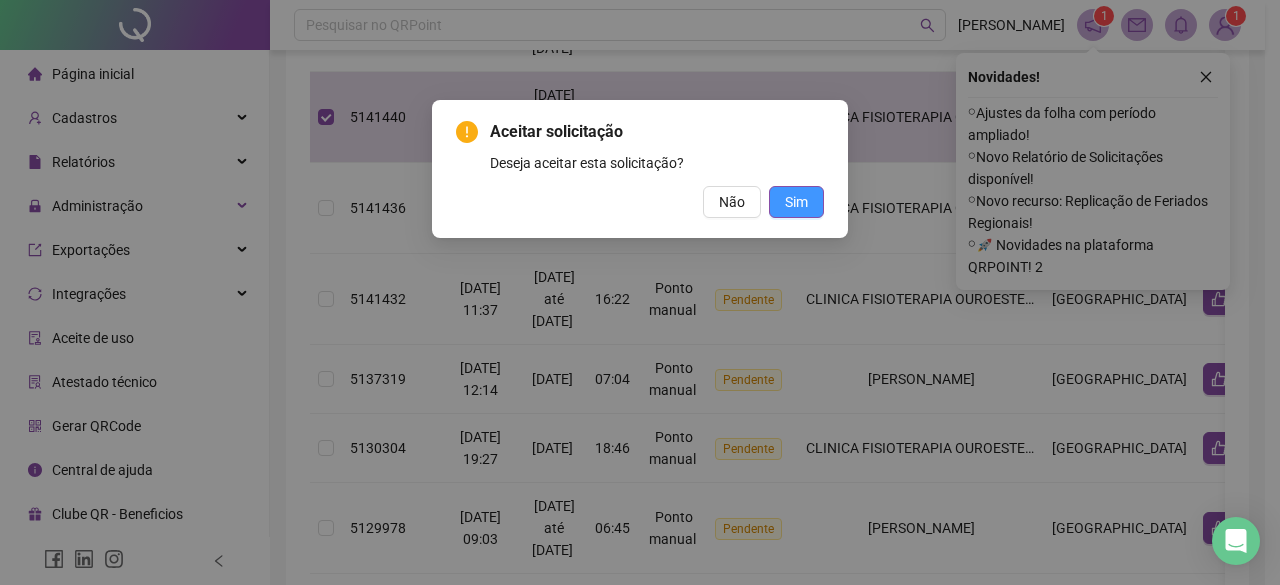 click on "Sim" at bounding box center (796, 202) 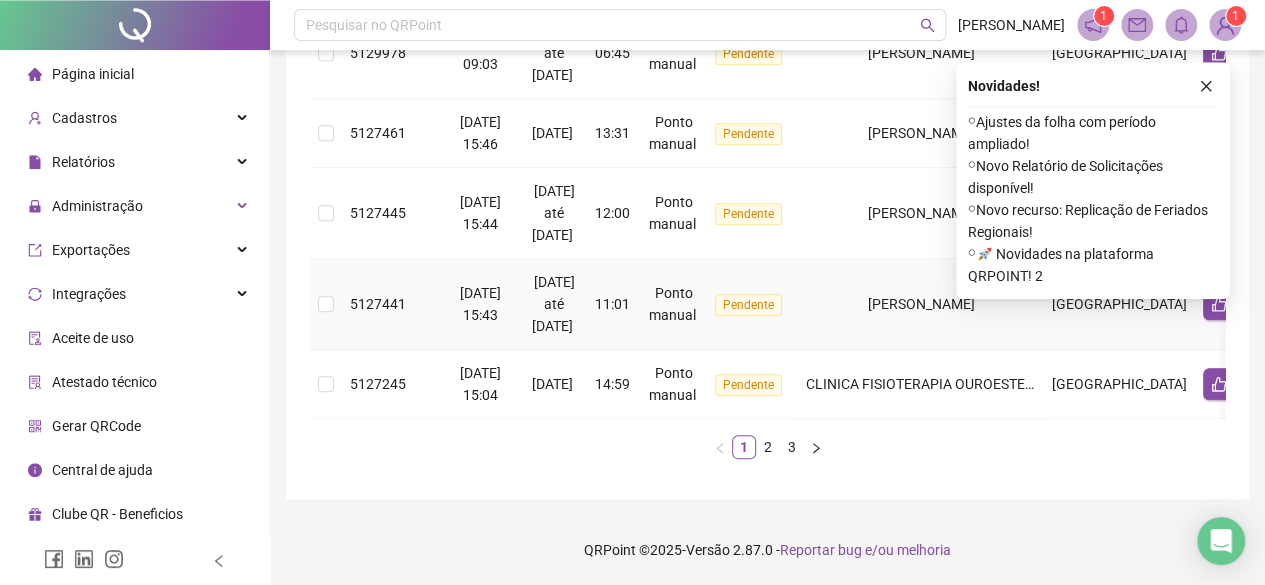 scroll, scrollTop: 916, scrollLeft: 0, axis: vertical 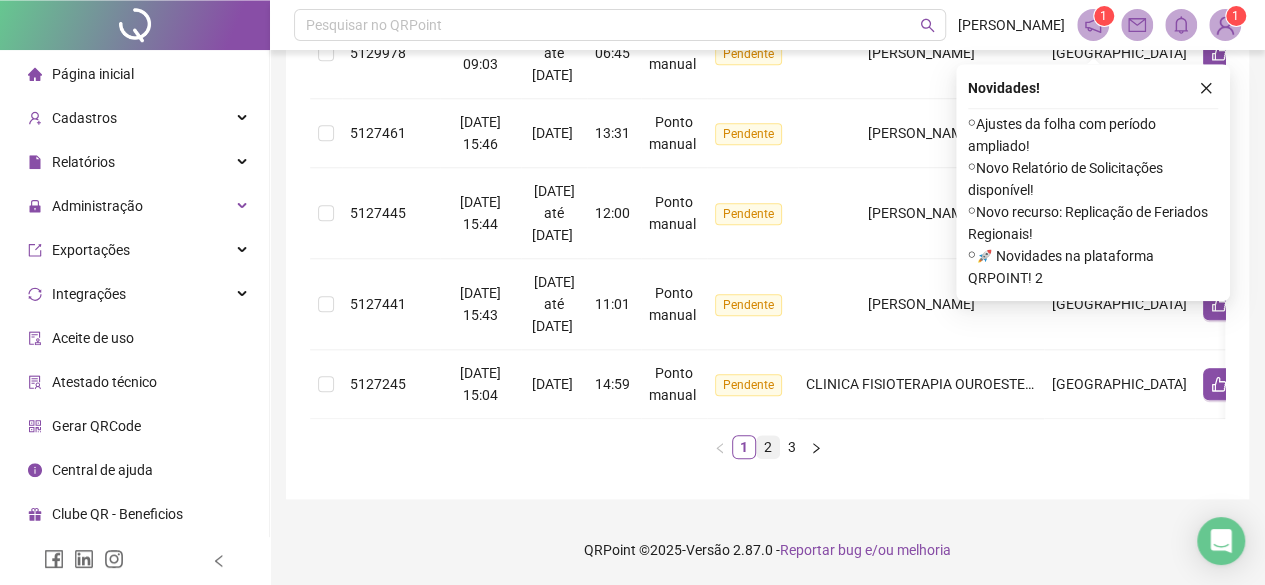 click on "2" at bounding box center (768, 447) 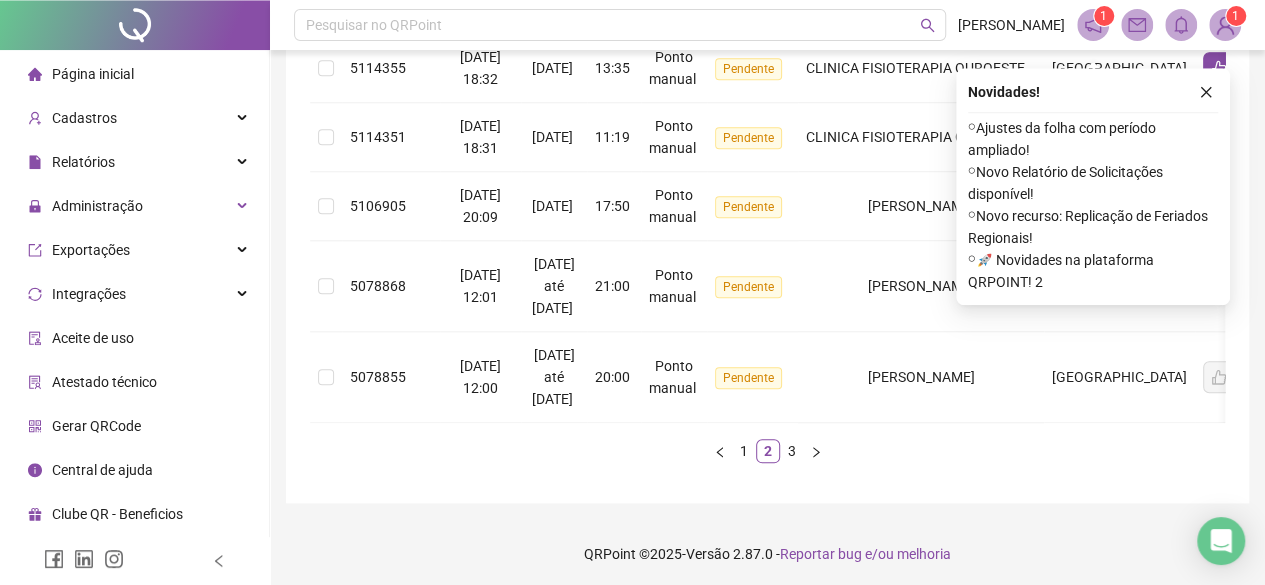 scroll, scrollTop: 860, scrollLeft: 0, axis: vertical 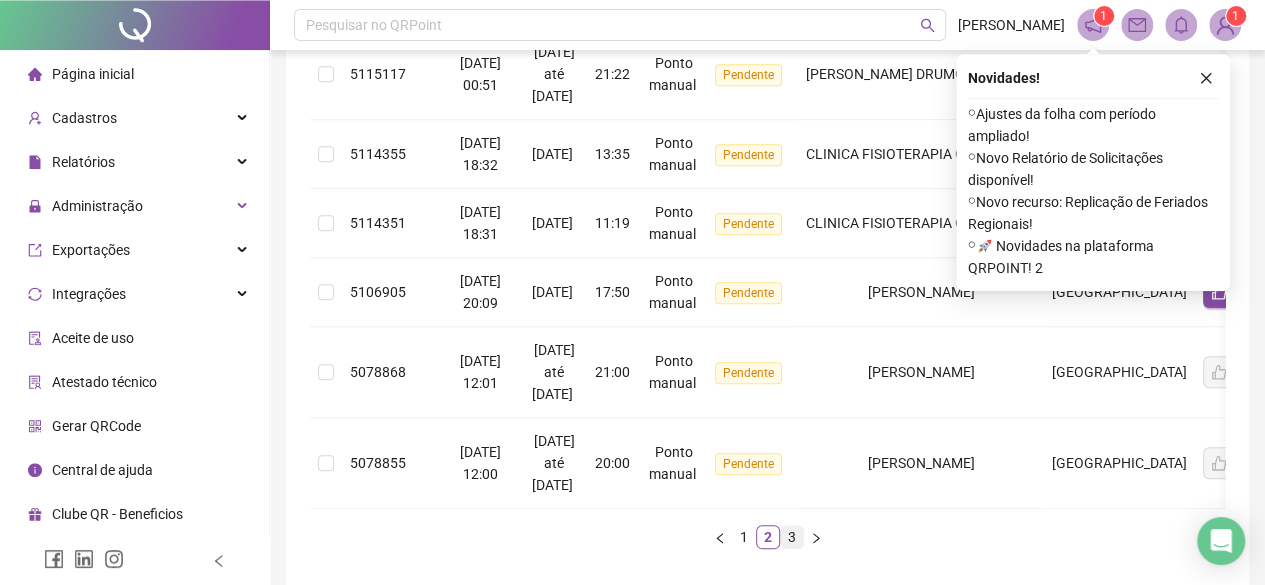 click on "3" at bounding box center [792, 537] 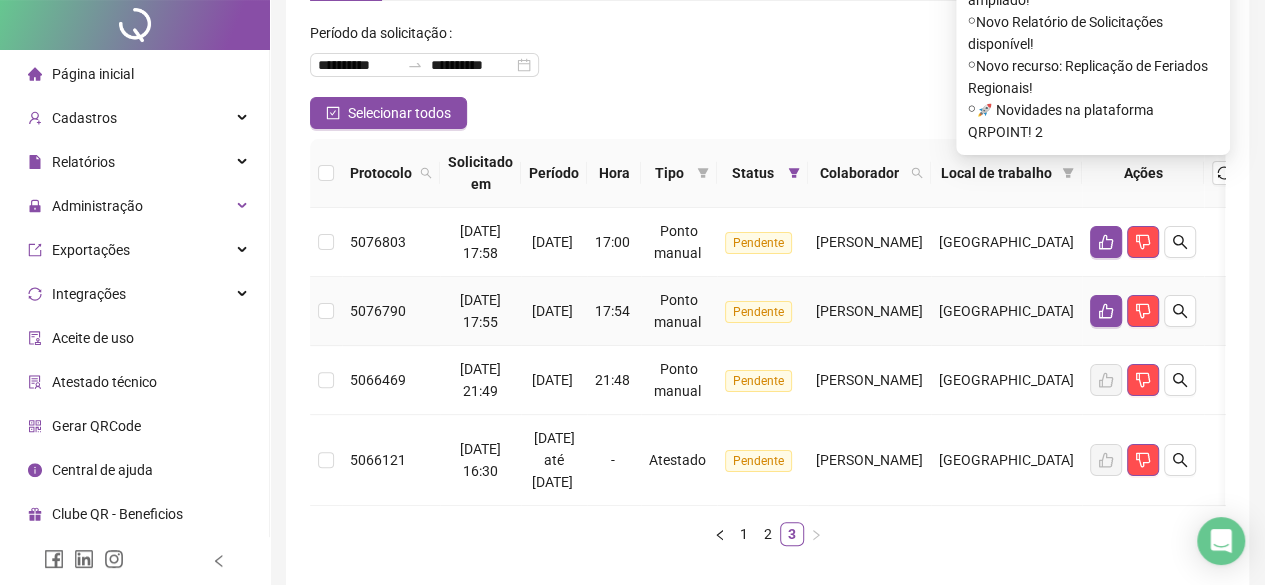scroll, scrollTop: 235, scrollLeft: 0, axis: vertical 